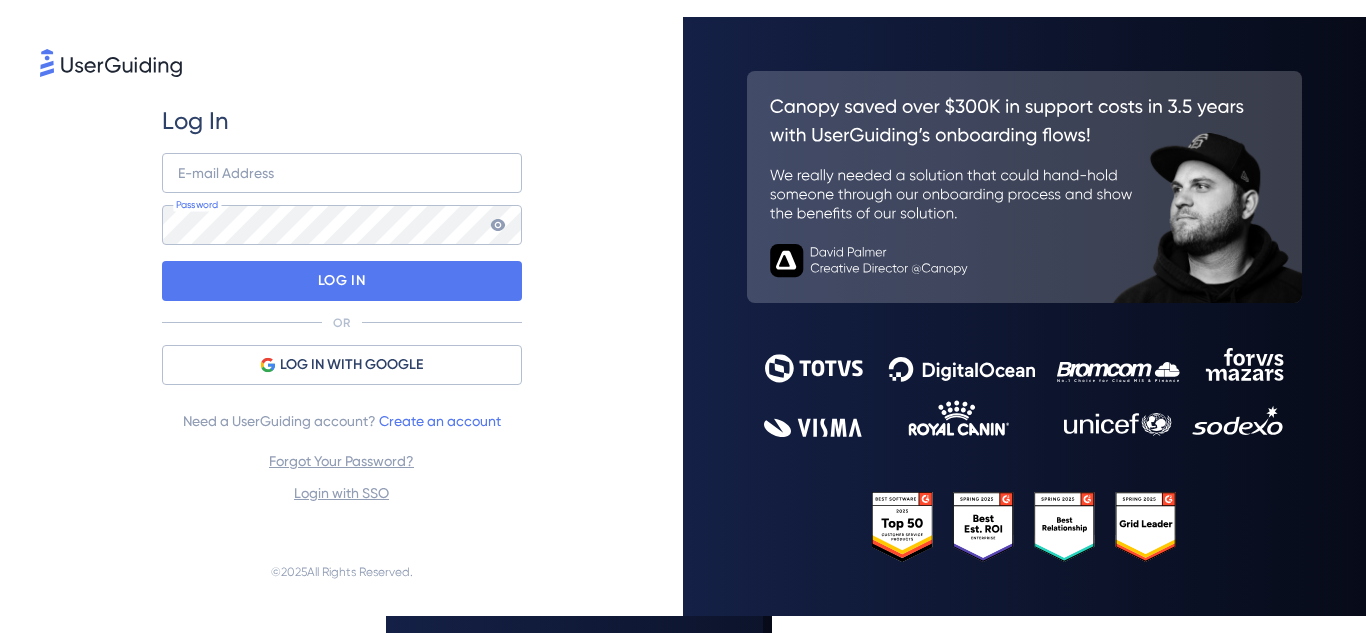 scroll, scrollTop: 0, scrollLeft: 0, axis: both 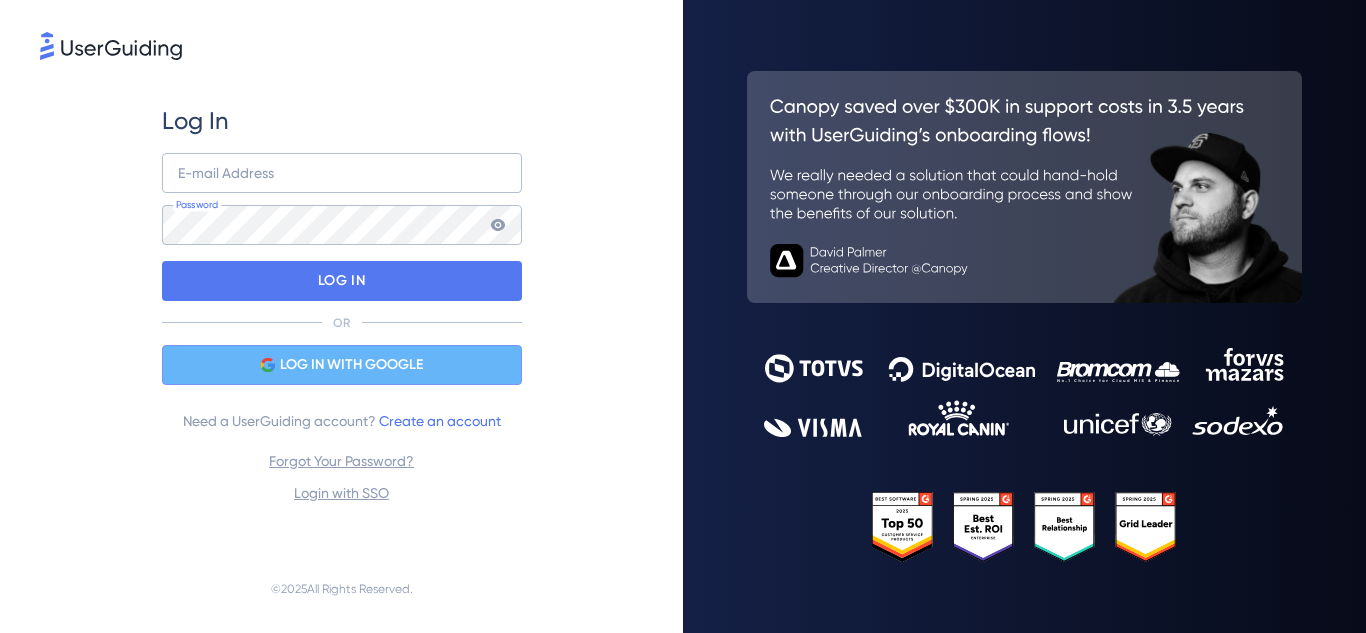 click on "LOG IN WITH GOOGLE" at bounding box center [351, 365] 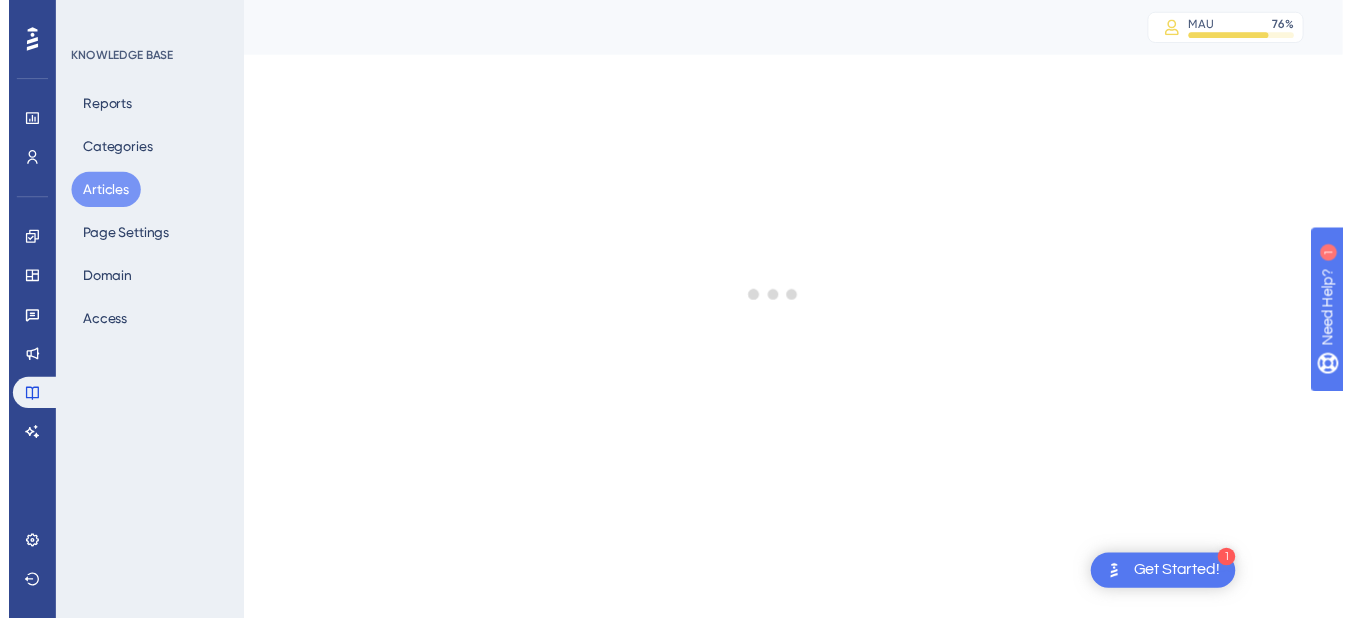 scroll, scrollTop: 0, scrollLeft: 0, axis: both 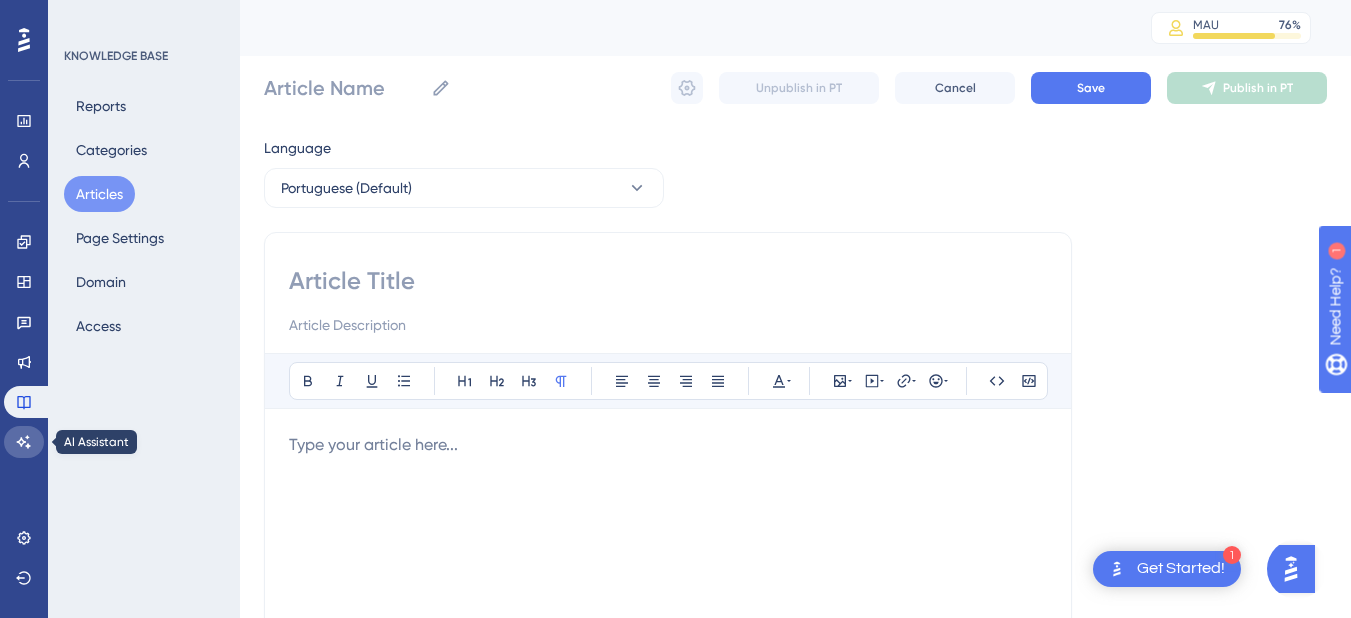 click 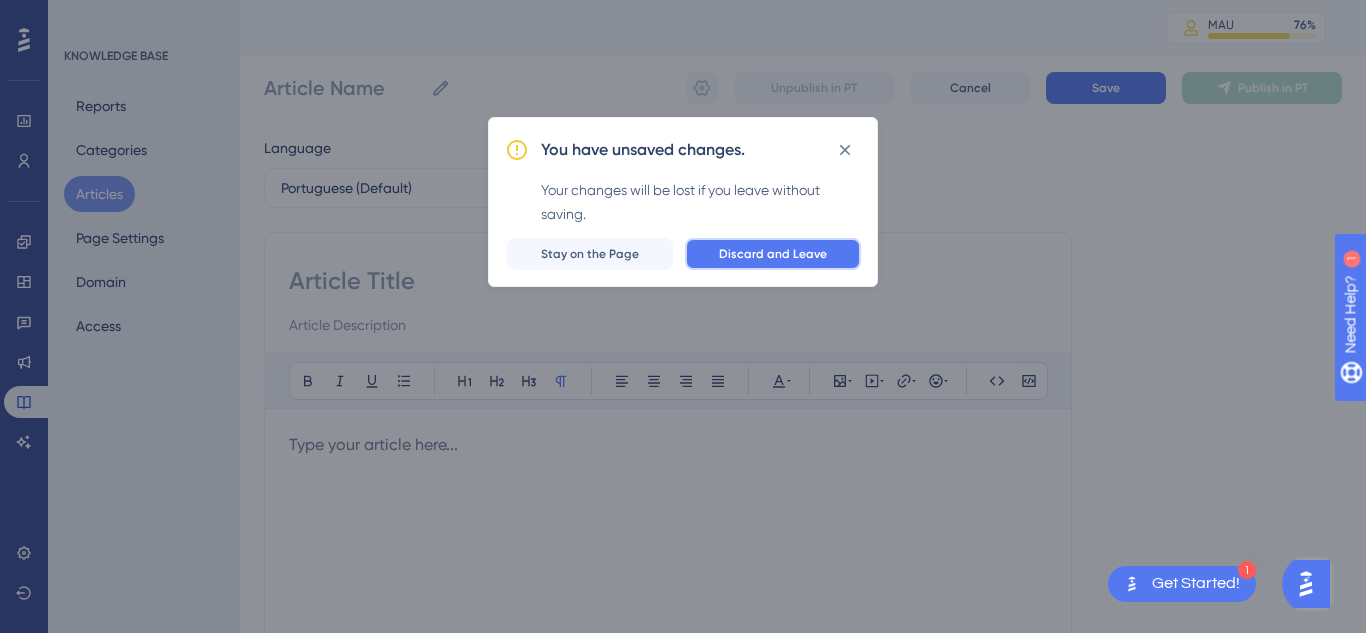 click on "Discard and Leave" at bounding box center (773, 254) 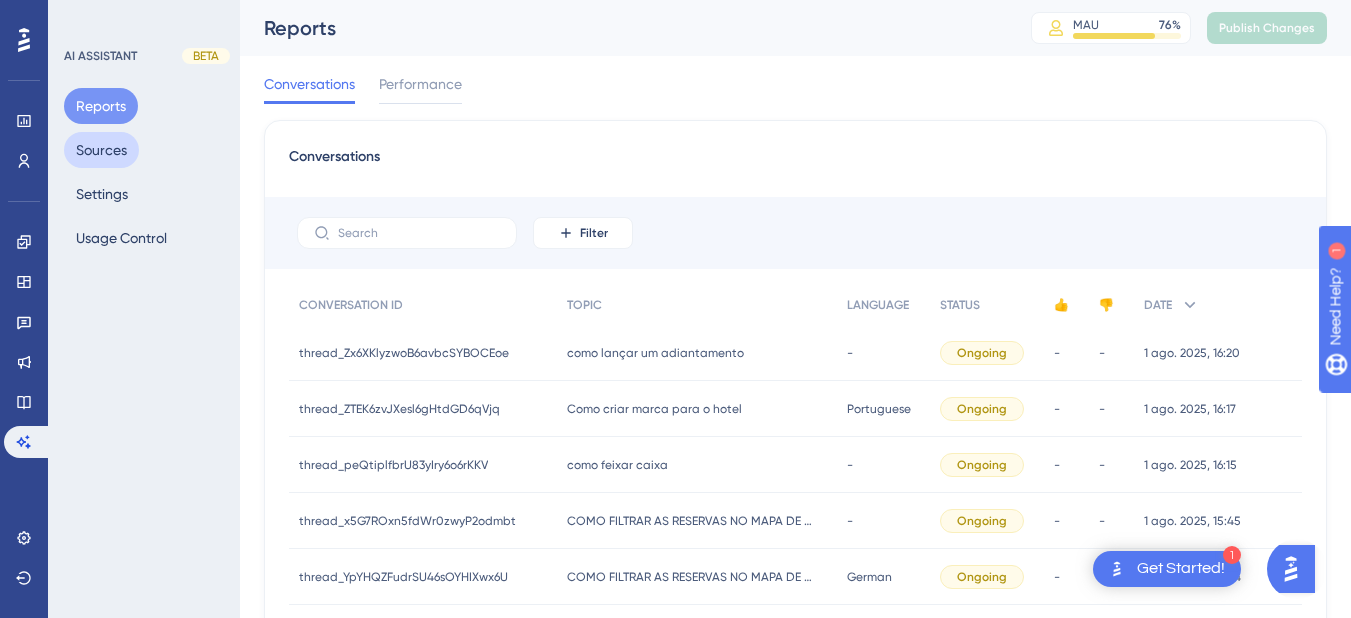 click on "Sources" at bounding box center (101, 150) 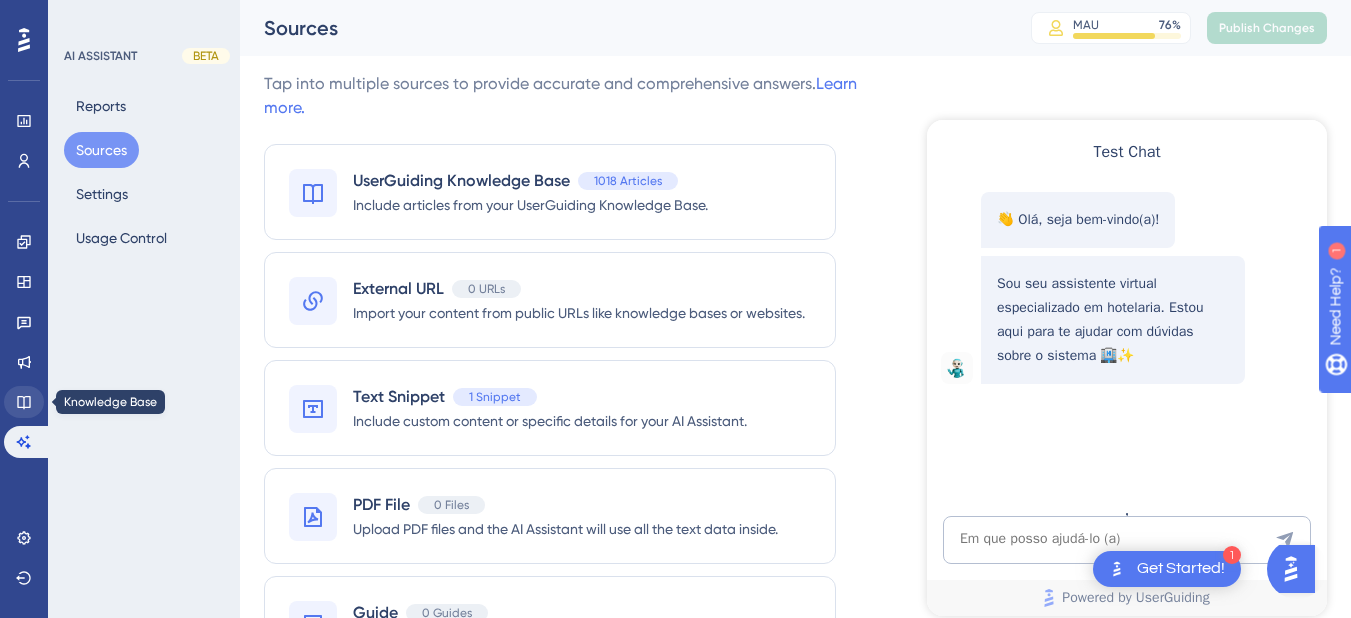 scroll, scrollTop: 0, scrollLeft: 0, axis: both 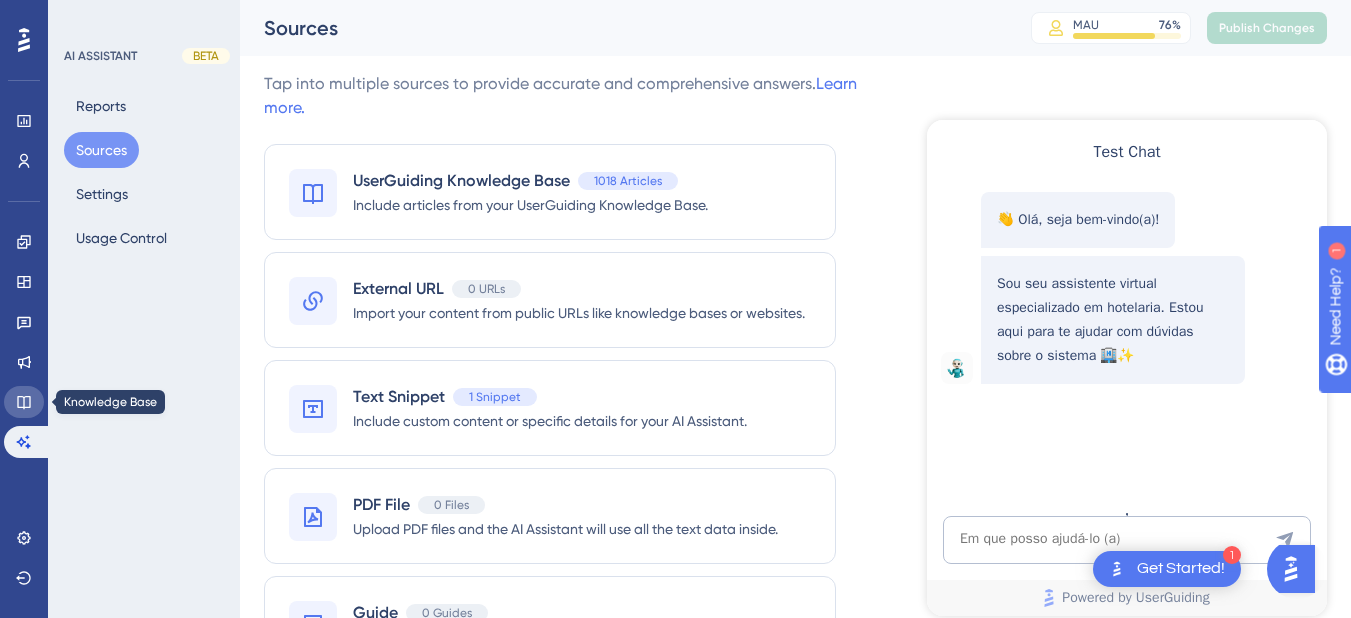 click at bounding box center [24, 402] 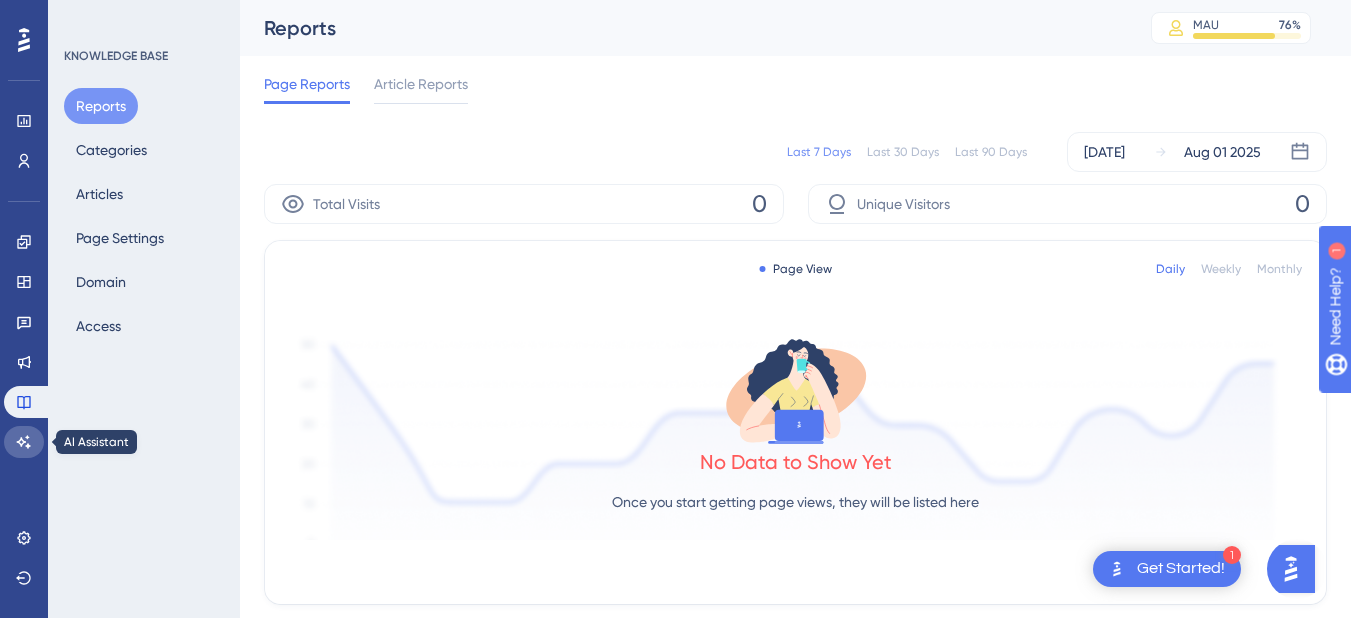 click at bounding box center (24, 442) 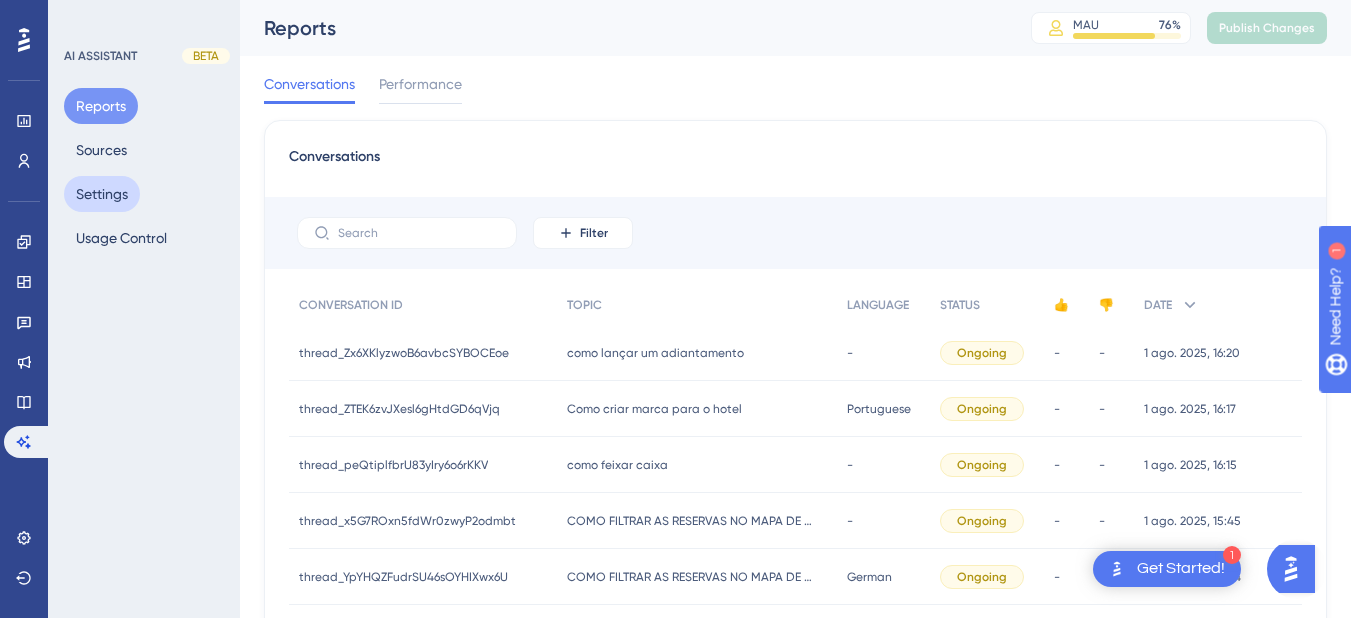 click on "Settings" at bounding box center (102, 194) 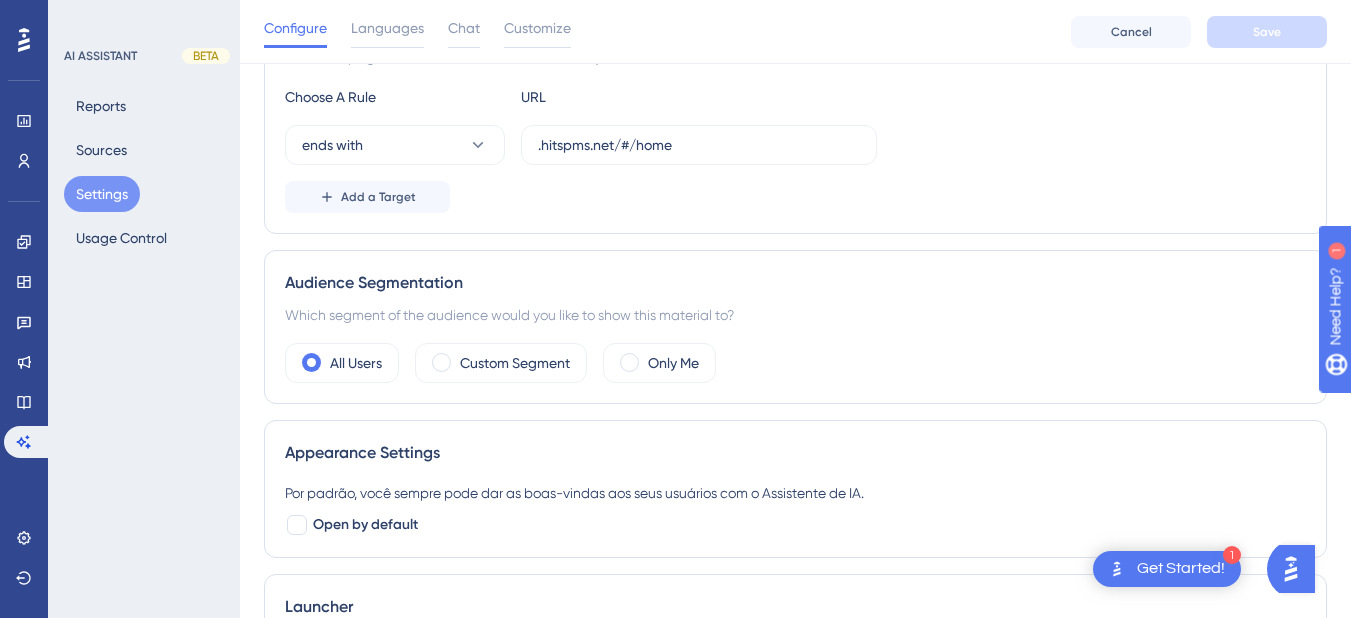 scroll, scrollTop: 0, scrollLeft: 0, axis: both 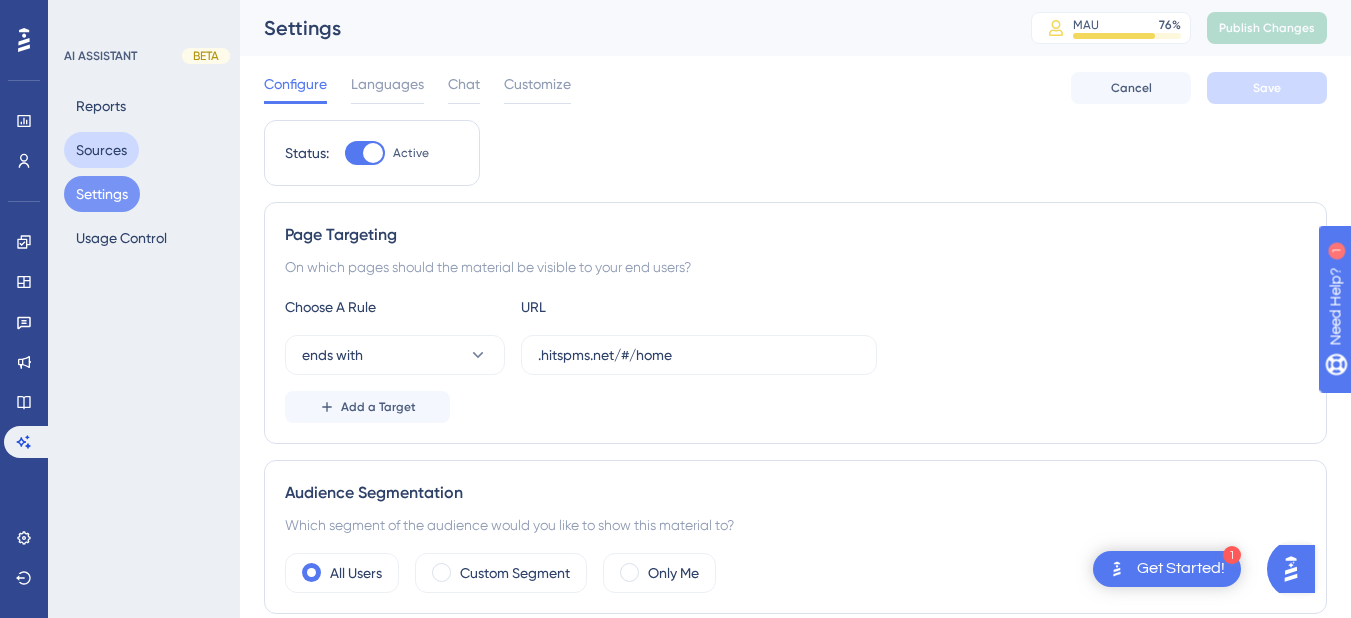 click on "Sources" at bounding box center (101, 150) 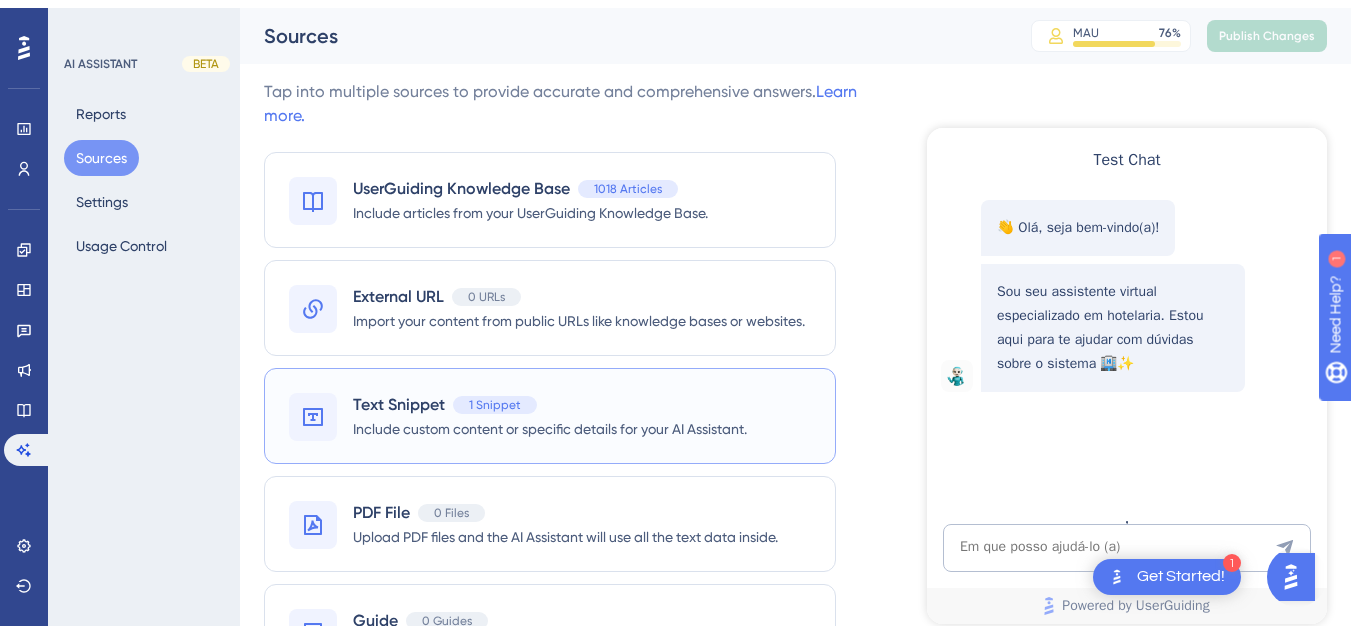 scroll, scrollTop: 103, scrollLeft: 0, axis: vertical 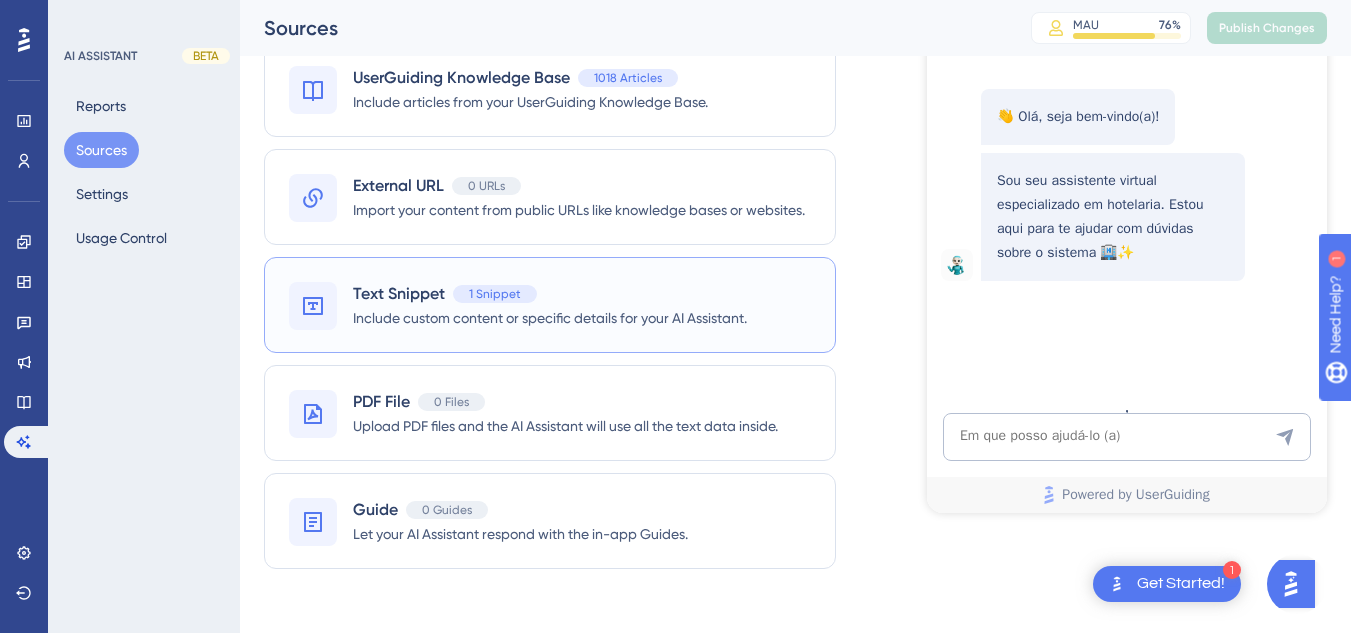 click on "1 Snippet" at bounding box center [495, 294] 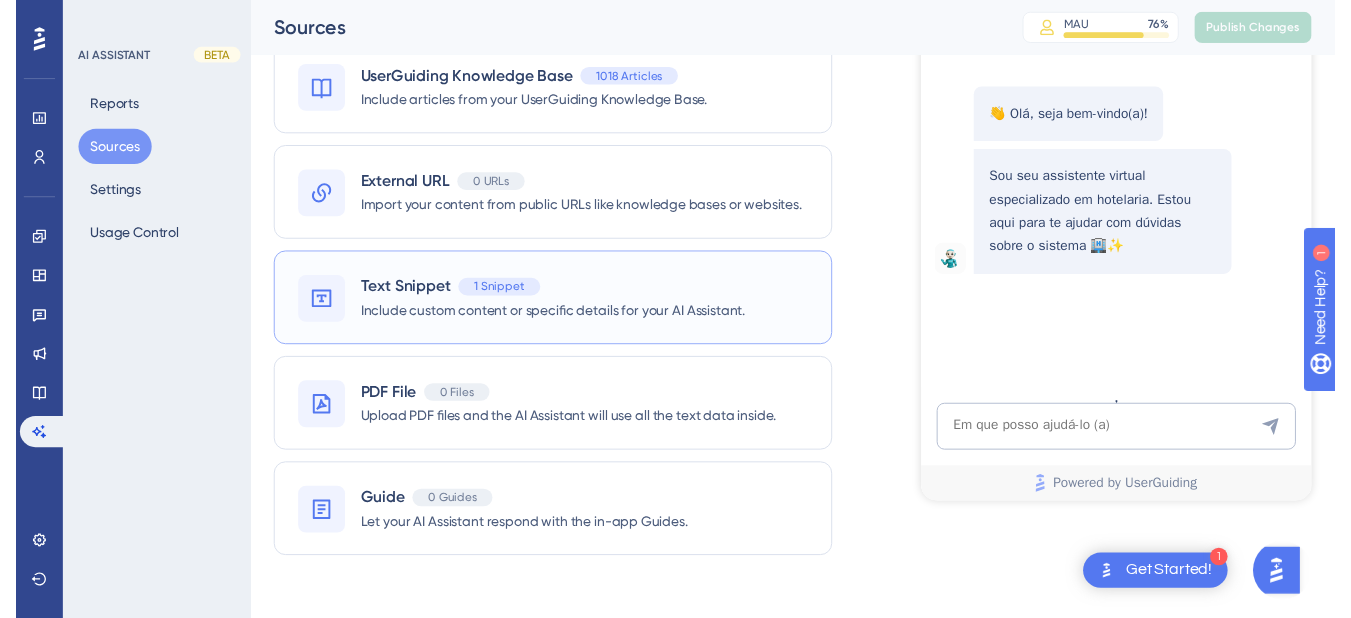 scroll, scrollTop: 0, scrollLeft: 0, axis: both 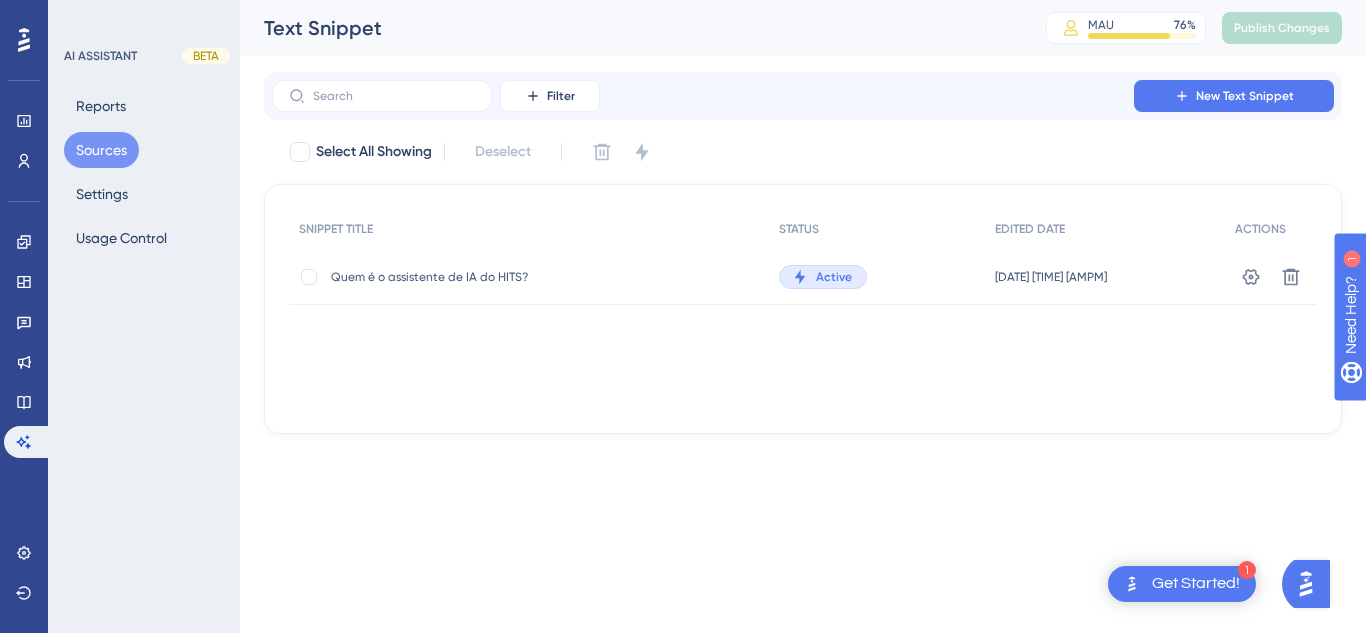 click on "Sources" at bounding box center [101, 150] 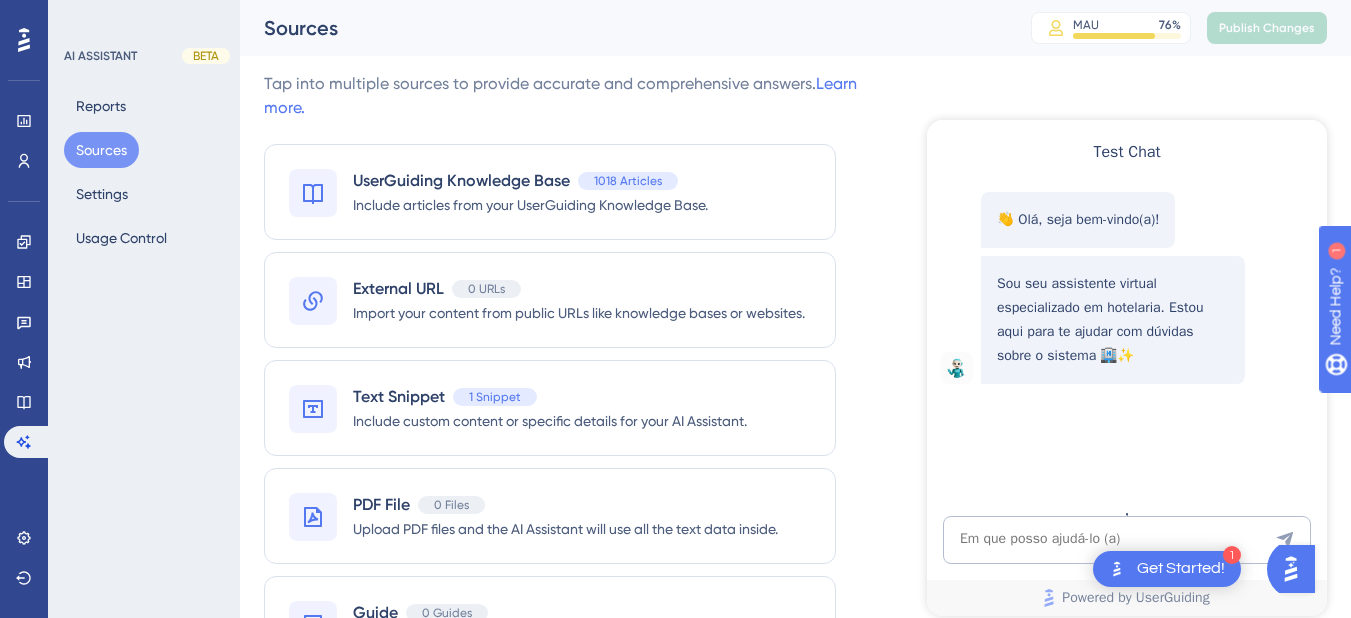 scroll, scrollTop: 0, scrollLeft: 0, axis: both 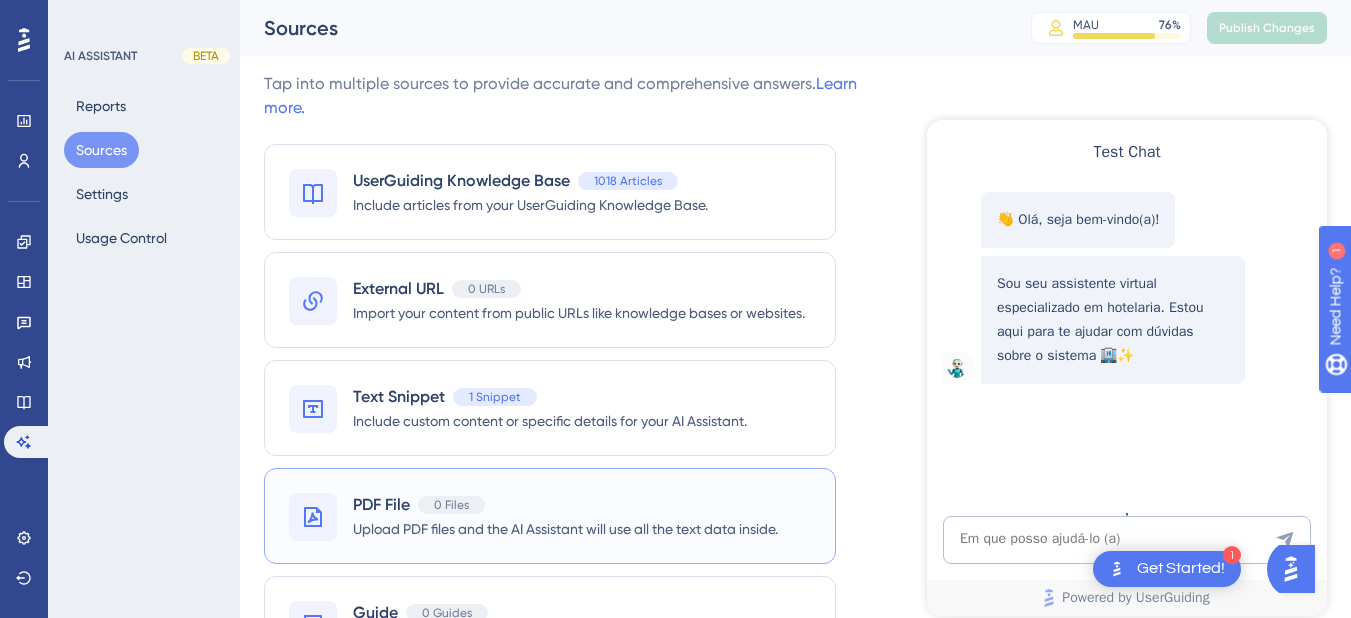 click on "Upload PDF files and the AI Assistant will use all the text data inside." at bounding box center (565, 529) 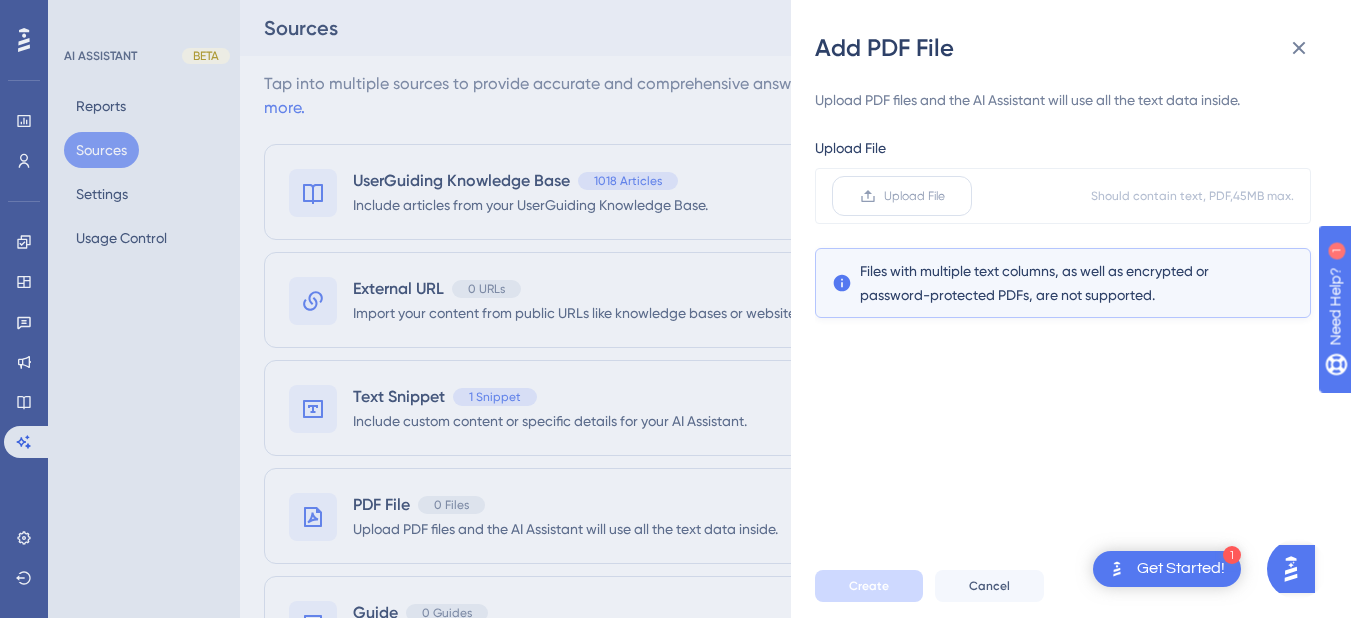 click on "Upload File" at bounding box center (902, 196) 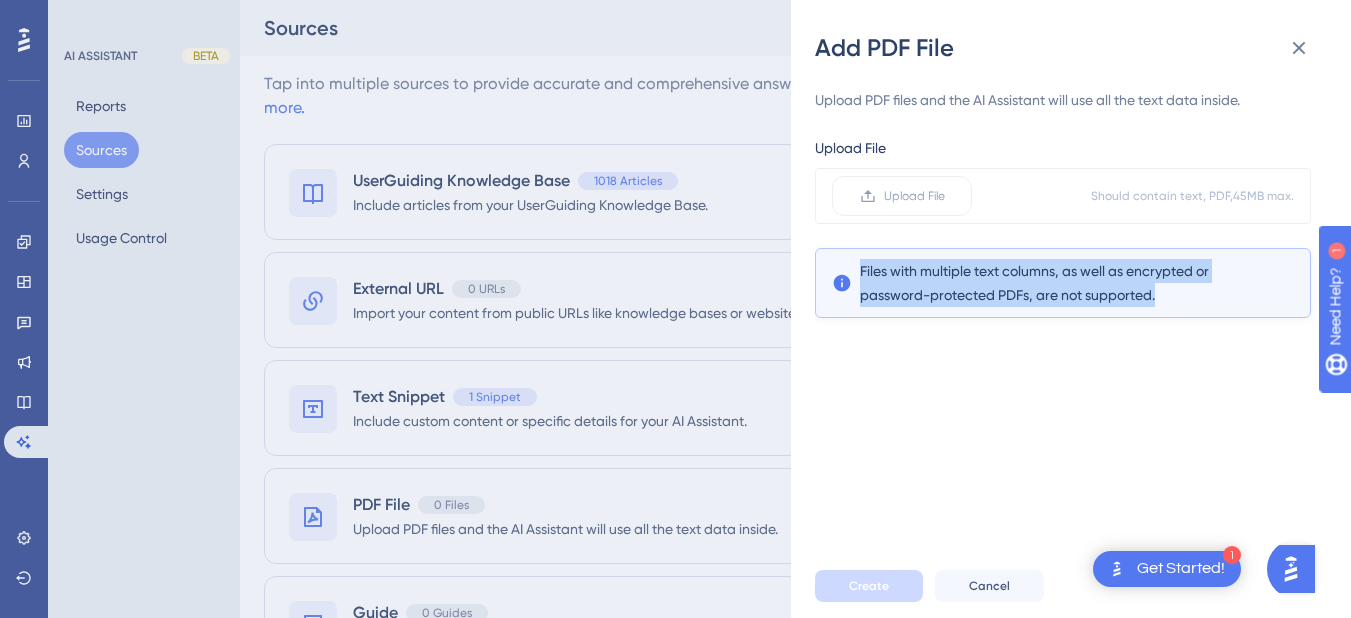 drag, startPoint x: 1225, startPoint y: 309, endPoint x: 840, endPoint y: 256, distance: 388.63092 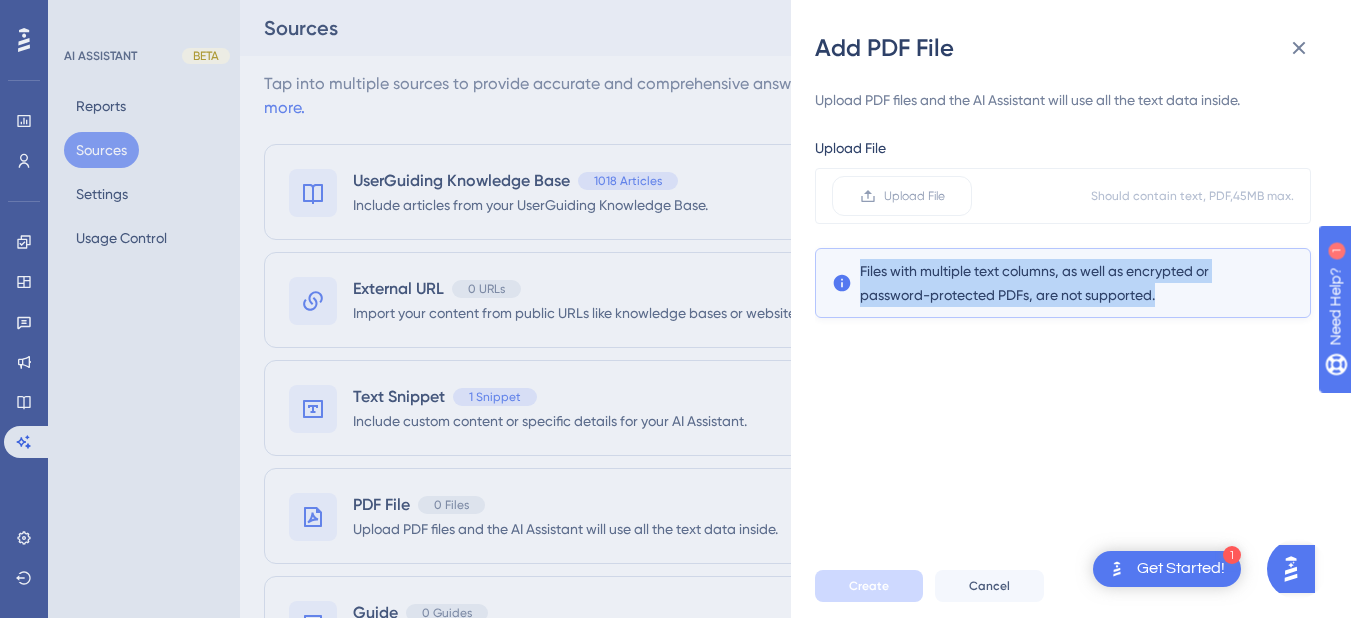 copy on "Files with multiple text columns, as well as encrypted or password-protected PDFs, are not supported." 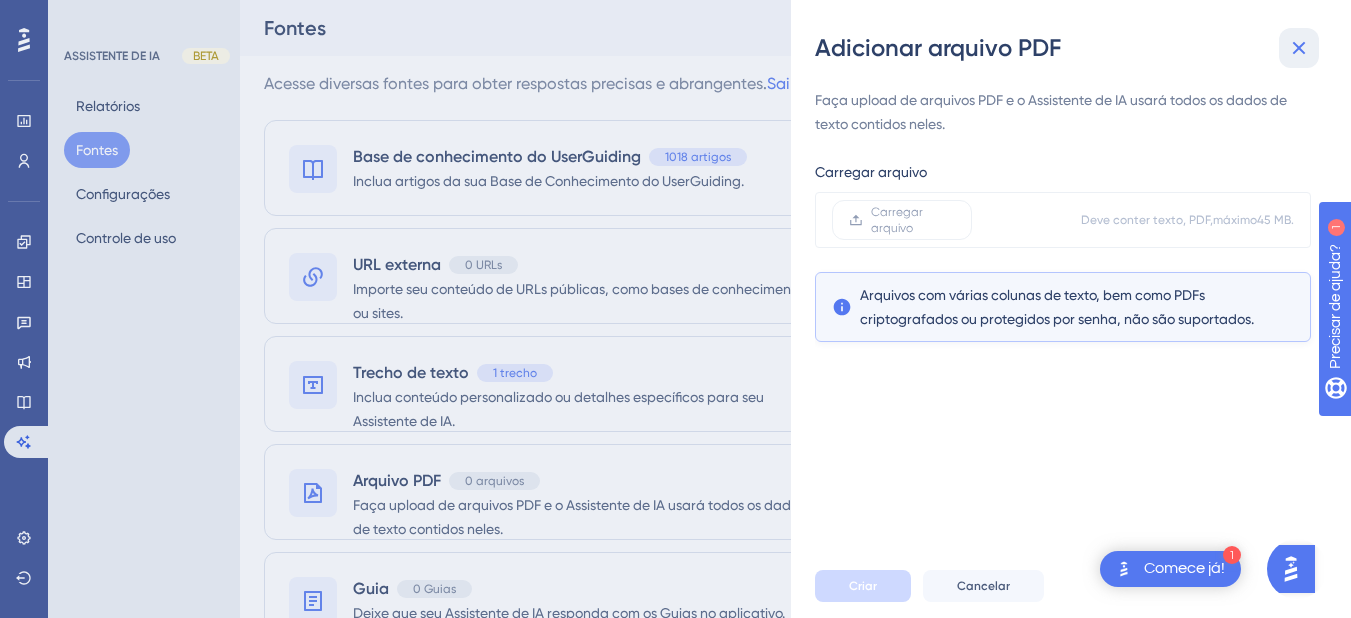 click 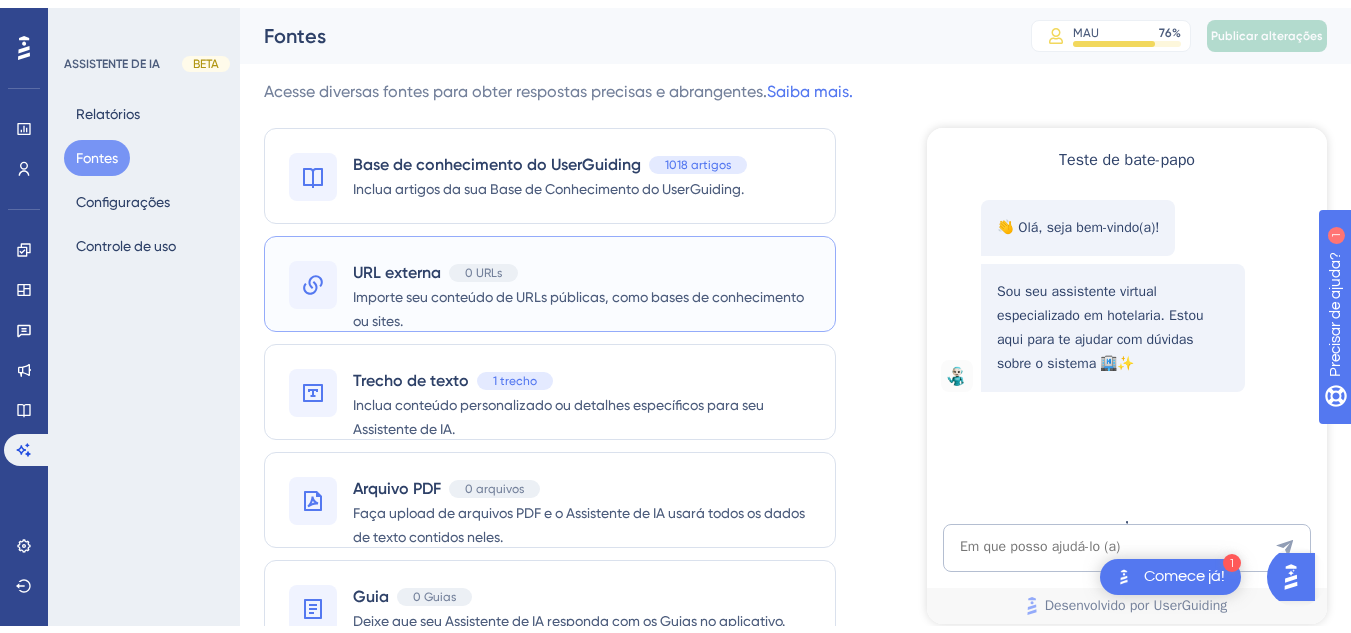 scroll, scrollTop: 103, scrollLeft: 0, axis: vertical 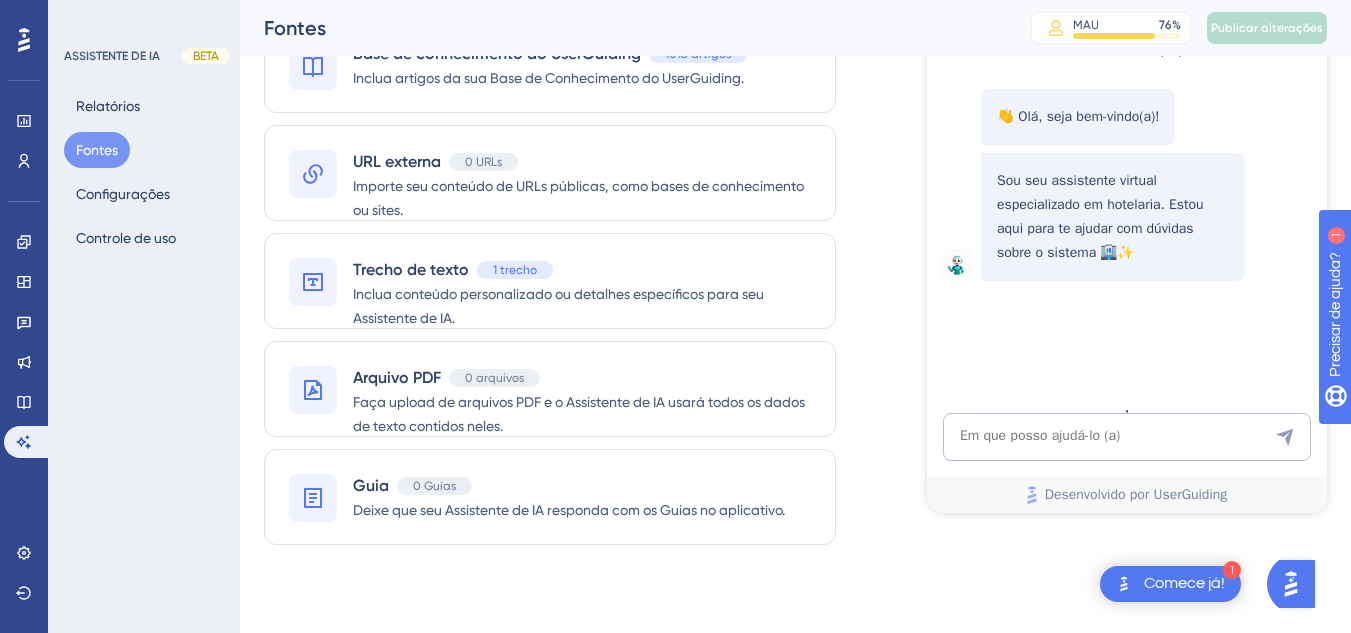 click on "Deixe que seu Assistente de IA responda com os Guias no aplicativo." at bounding box center [569, 510] 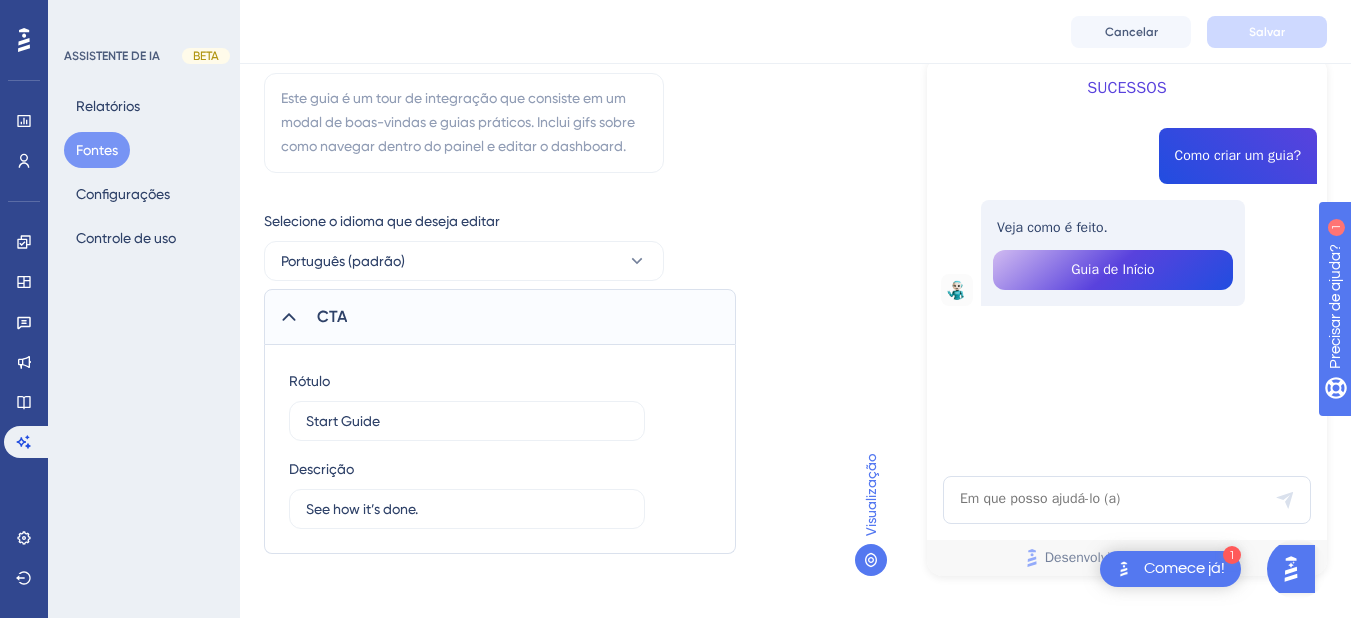 scroll, scrollTop: 0, scrollLeft: 0, axis: both 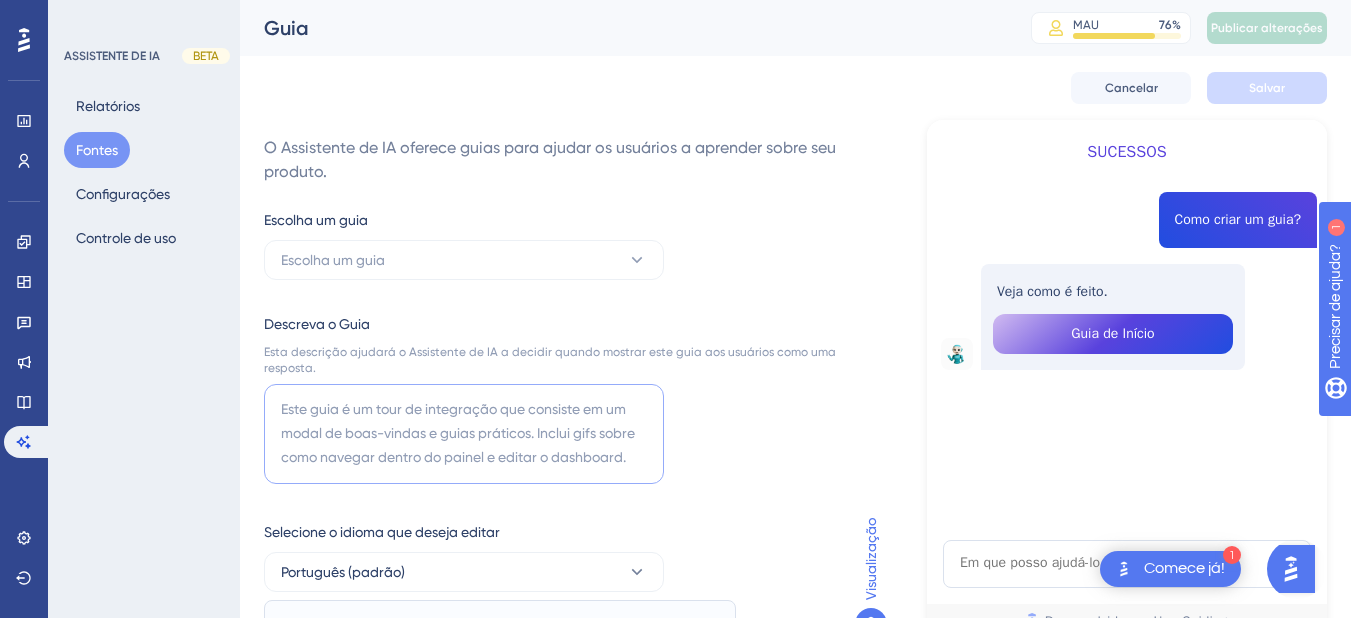 click at bounding box center (464, 434) 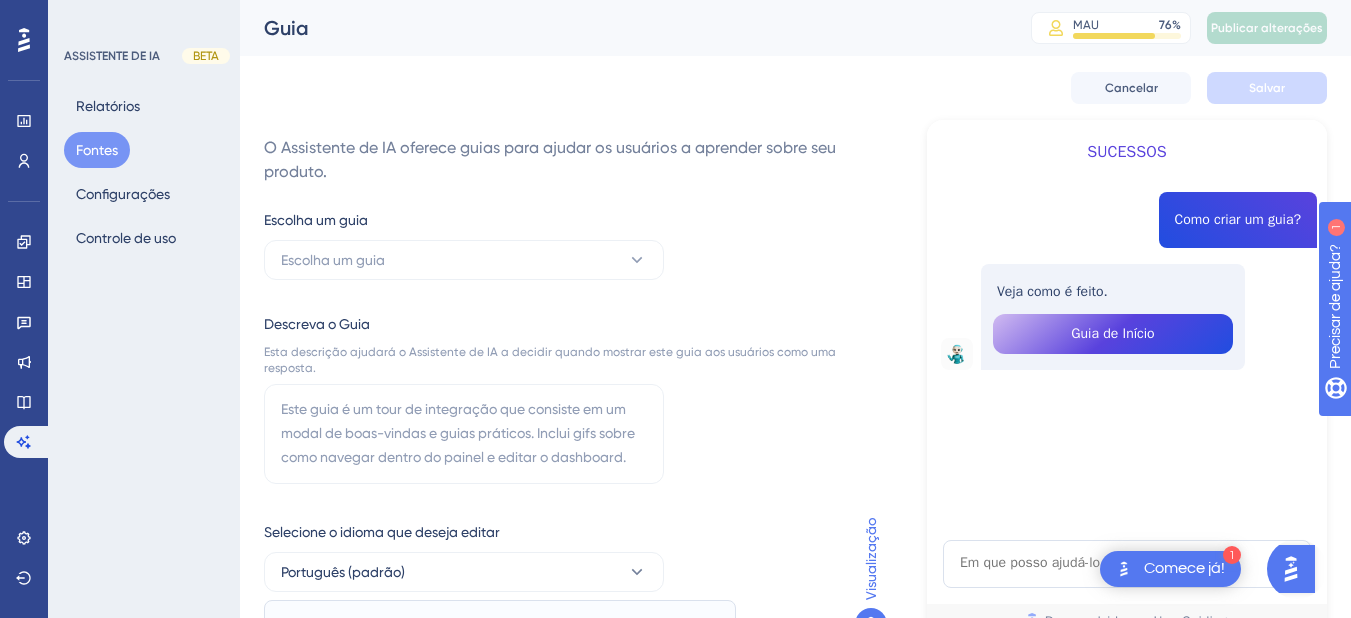 click on "Fontes" at bounding box center (97, 150) 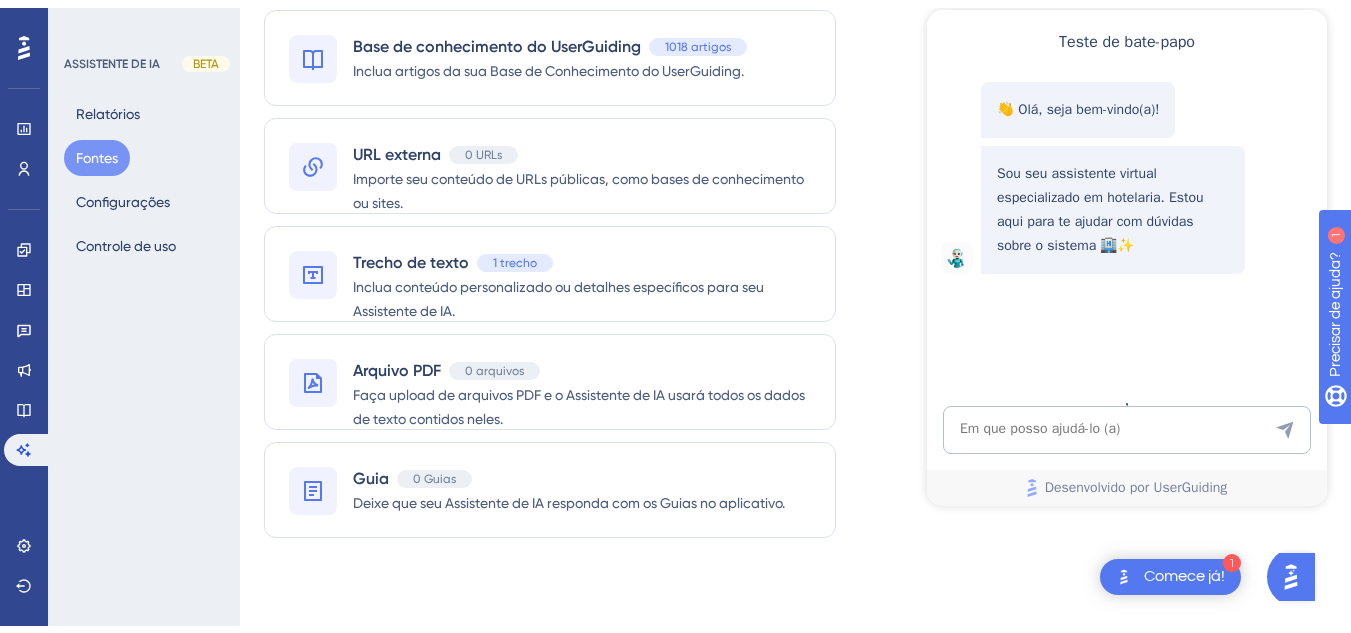 scroll, scrollTop: 103, scrollLeft: 0, axis: vertical 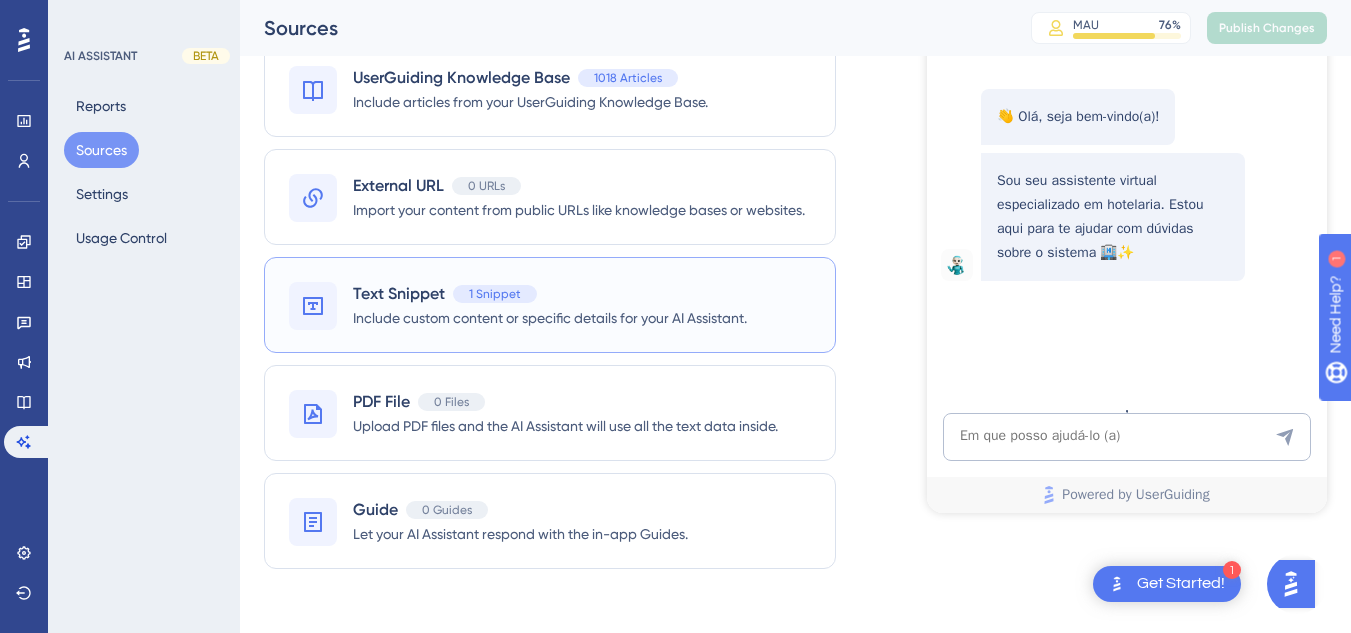 click on "Include custom content or specific details for your AI Assistant." at bounding box center (550, 318) 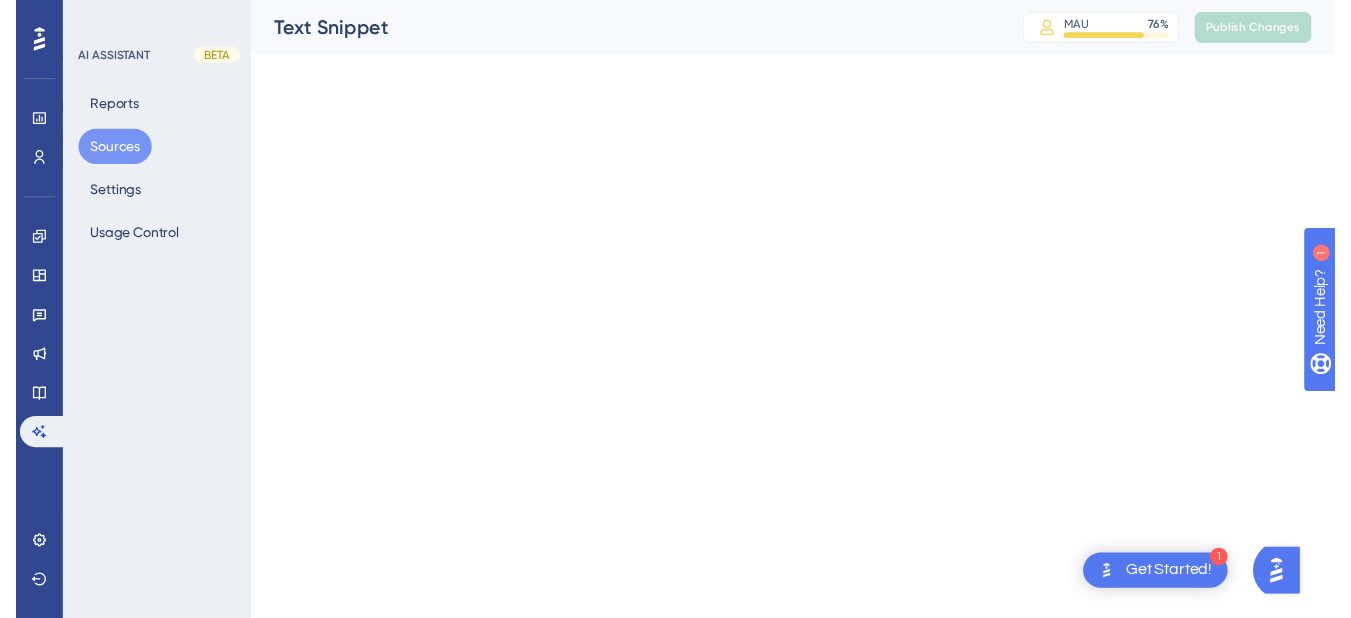 scroll, scrollTop: 0, scrollLeft: 0, axis: both 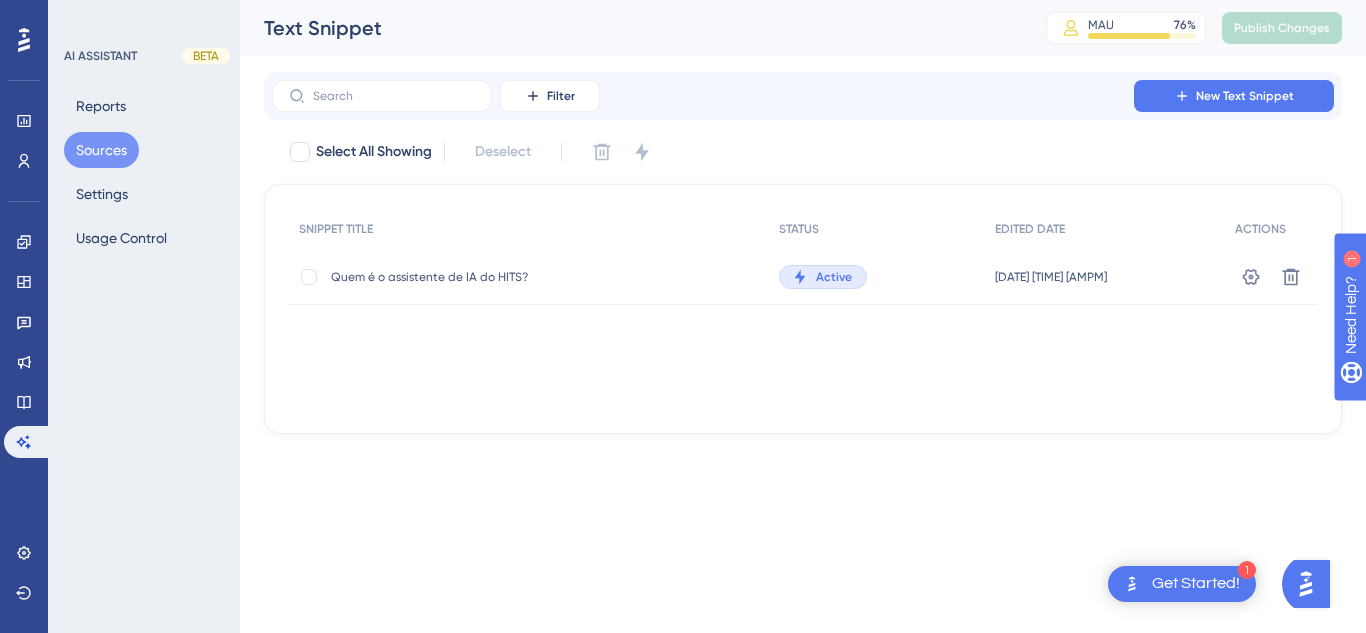 click on "Sources" at bounding box center (101, 150) 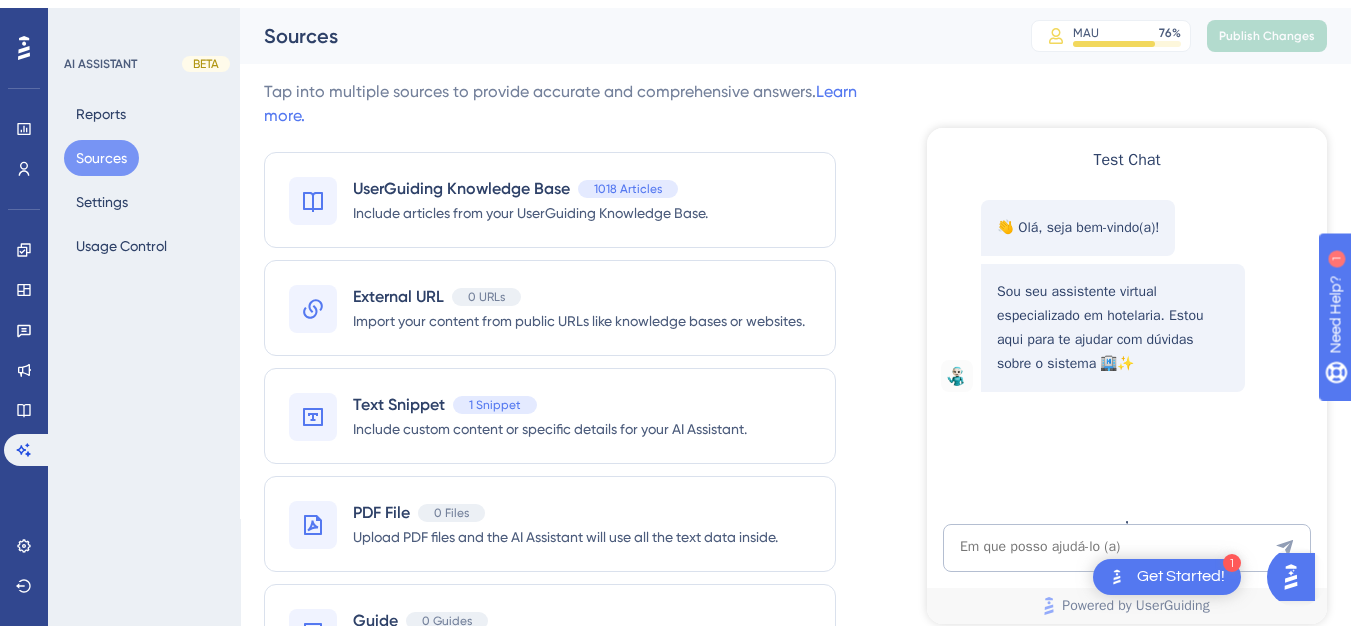 scroll, scrollTop: 103, scrollLeft: 0, axis: vertical 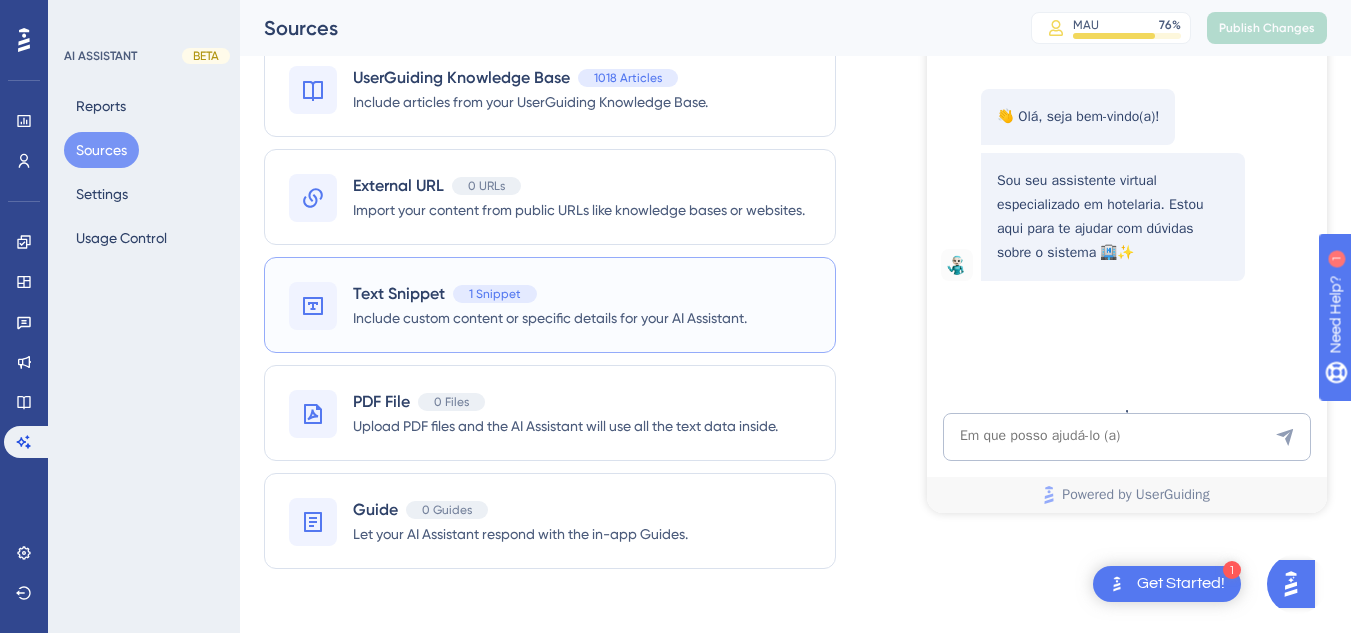 click on "1 Snippet" at bounding box center (495, 294) 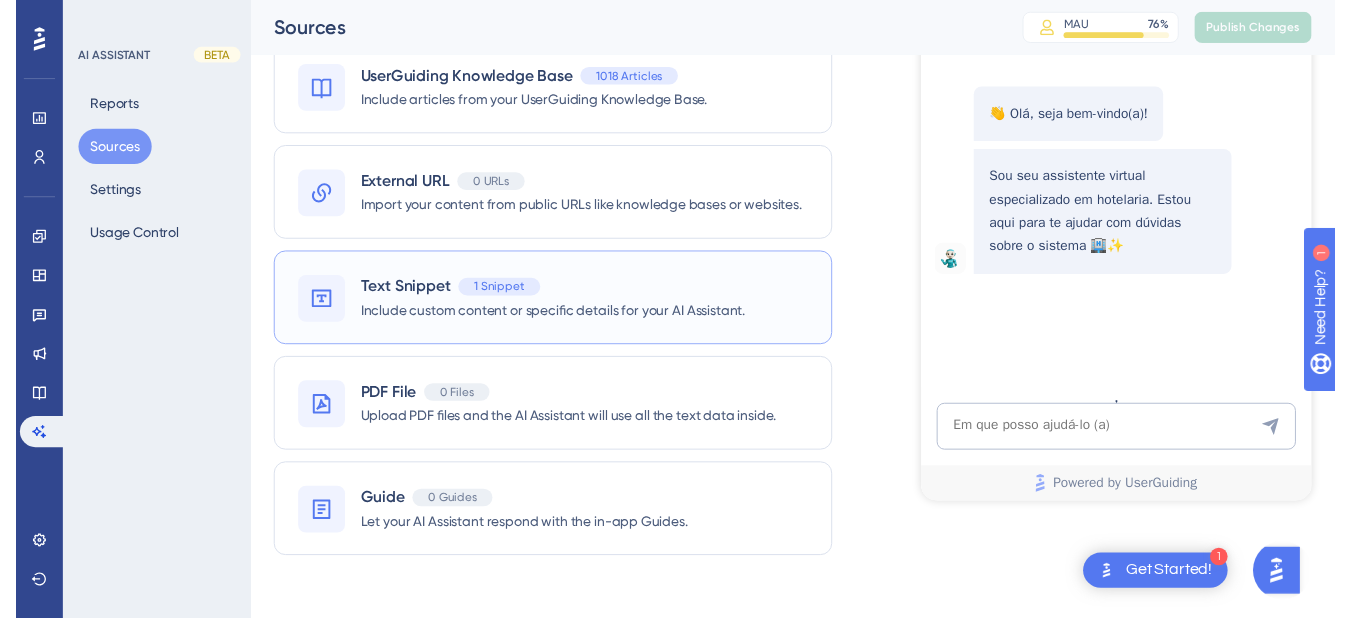 scroll, scrollTop: 0, scrollLeft: 0, axis: both 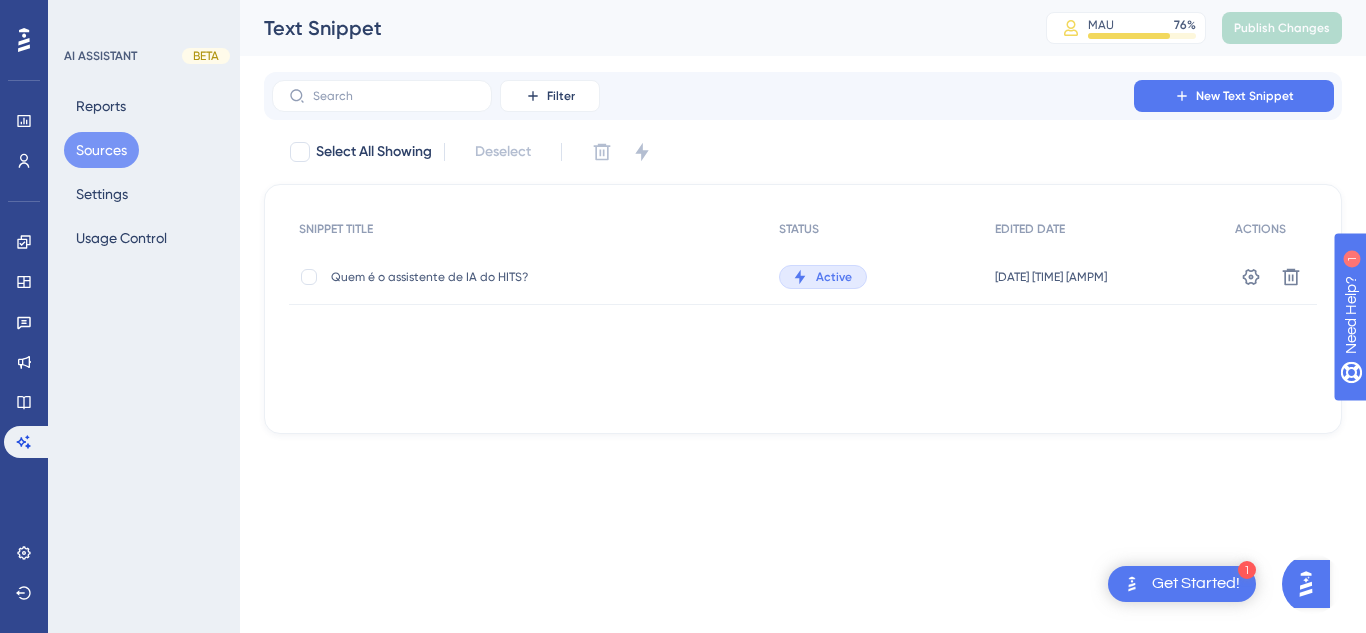 click on "Sources" at bounding box center (101, 150) 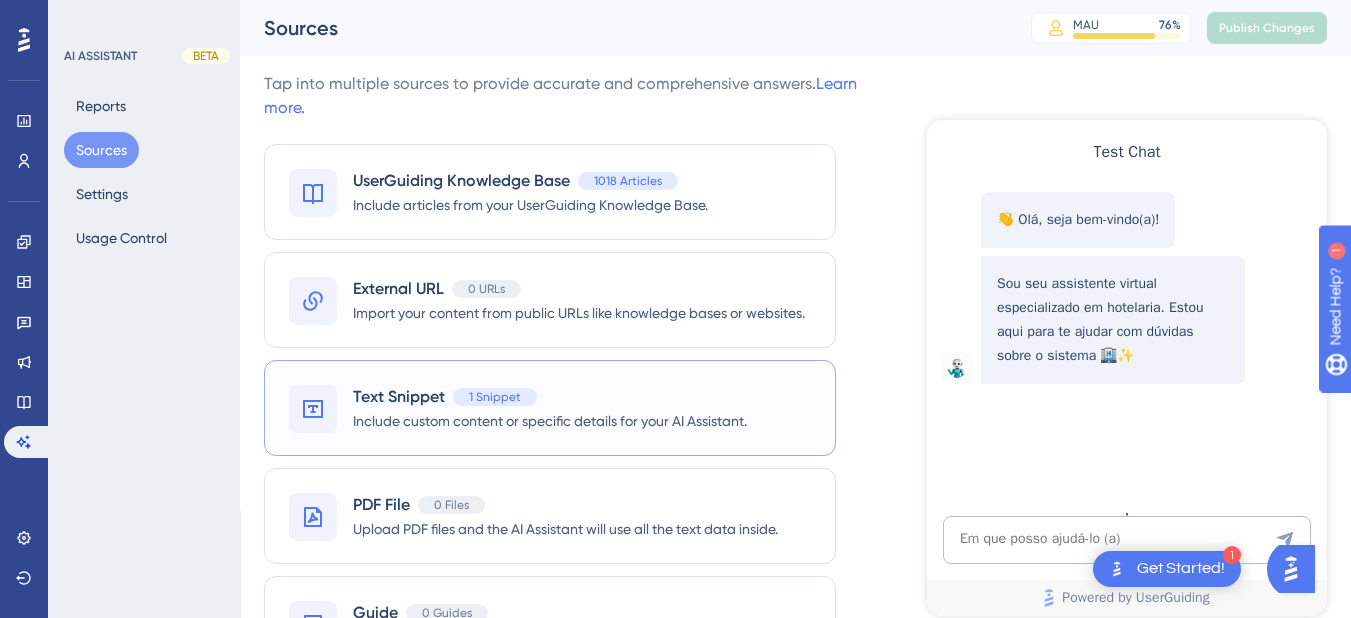 scroll, scrollTop: 0, scrollLeft: 0, axis: both 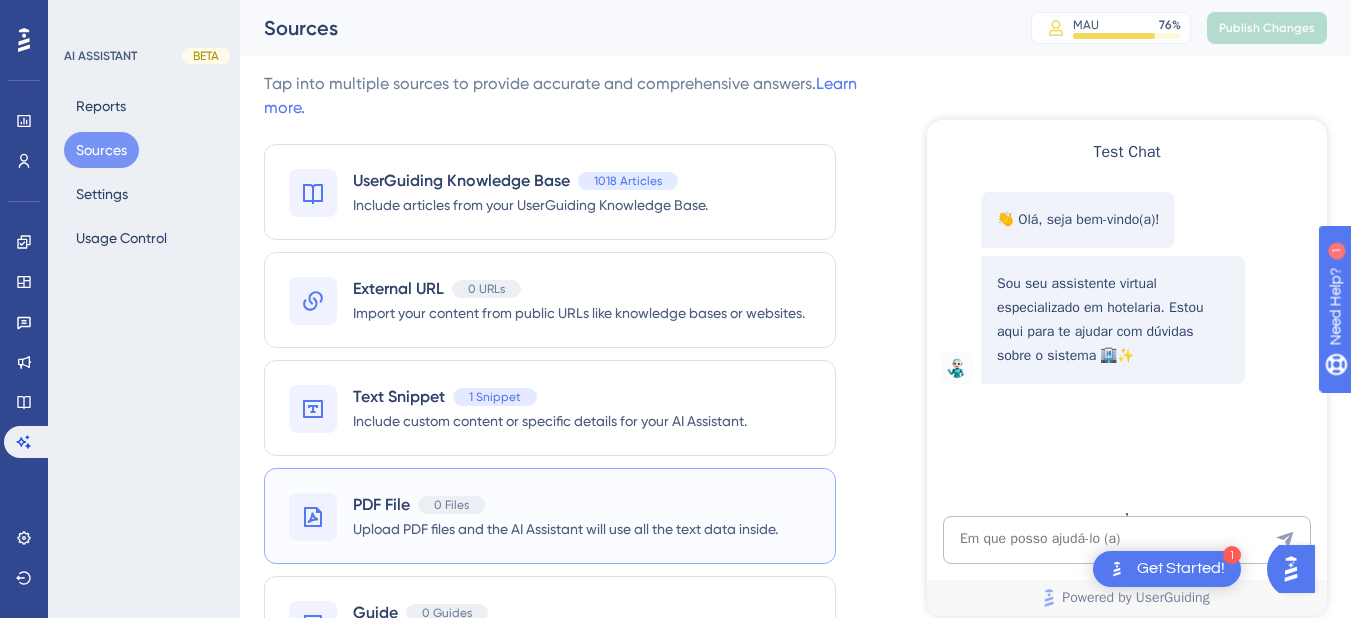 click on "Upload PDF files and the AI Assistant will use all the text data inside." at bounding box center [565, 529] 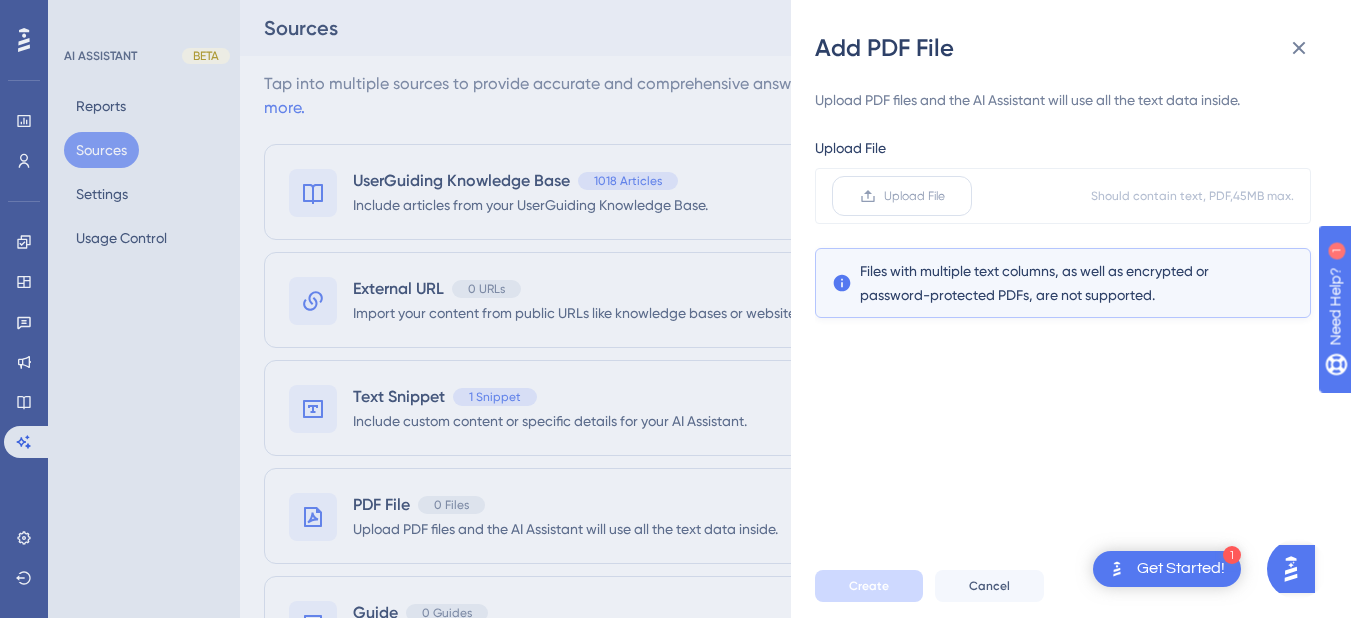 click on "Upload File" at bounding box center [902, 196] 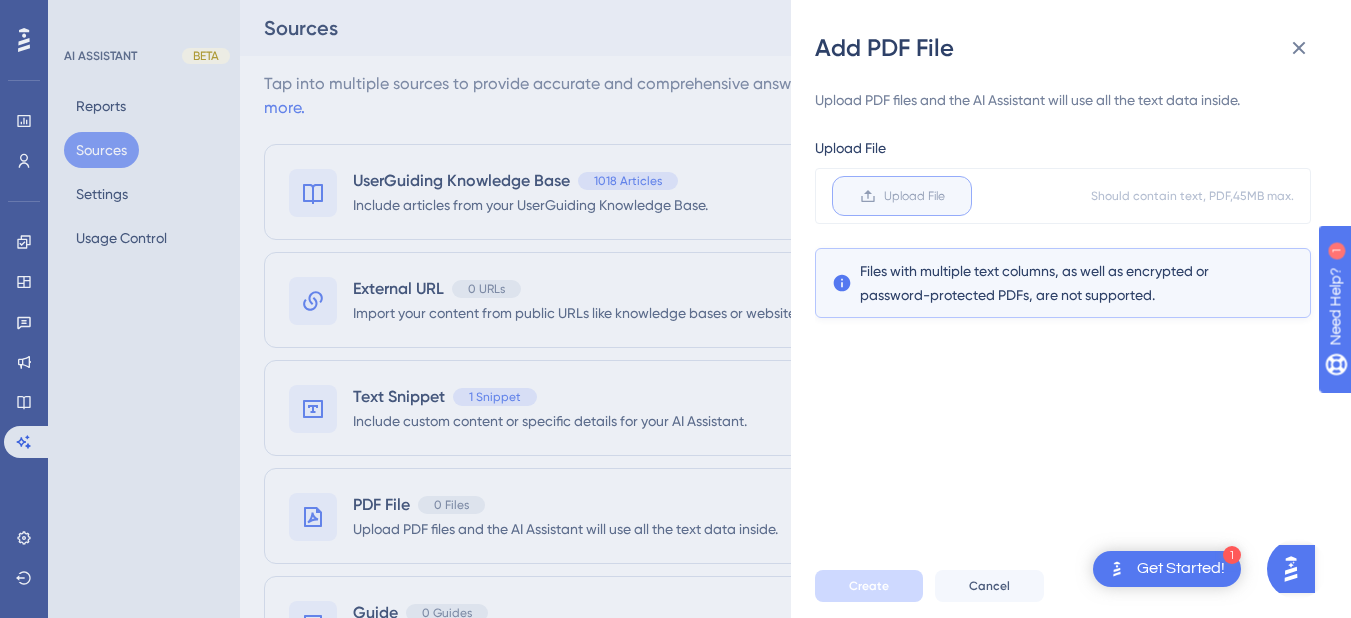 click on "Upload File" at bounding box center (945, 196) 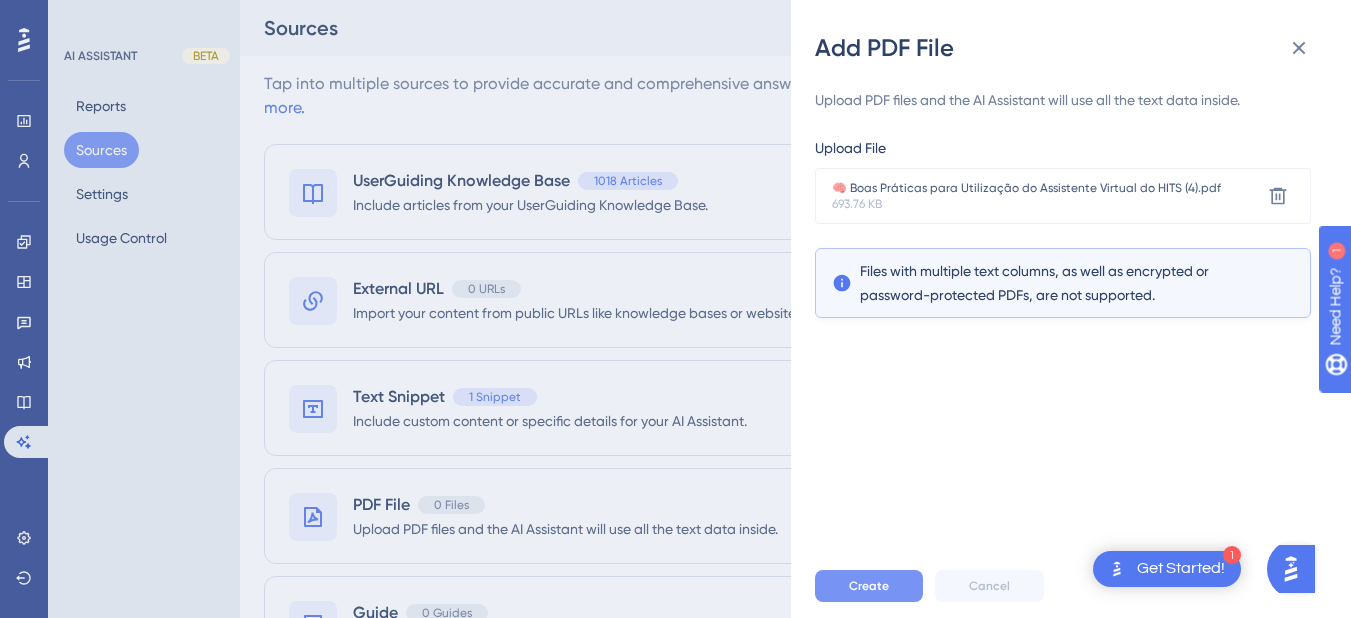 click on "Create" at bounding box center [869, 586] 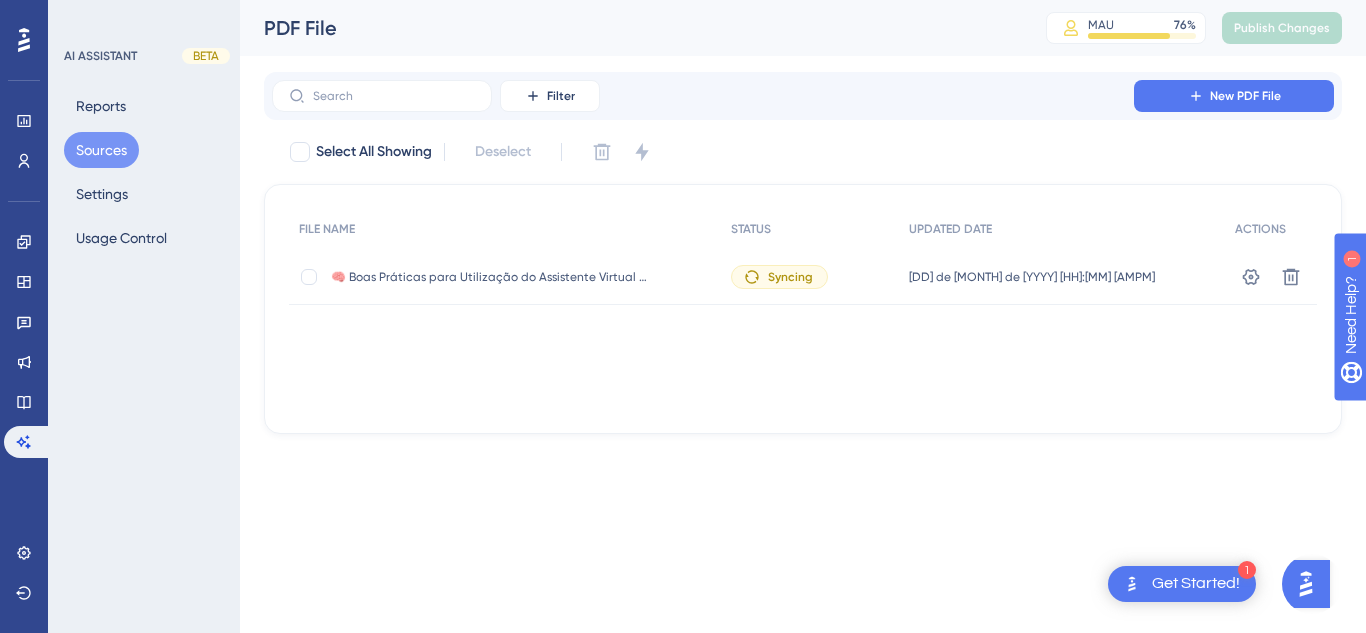 click on "Syncing" at bounding box center [779, 277] 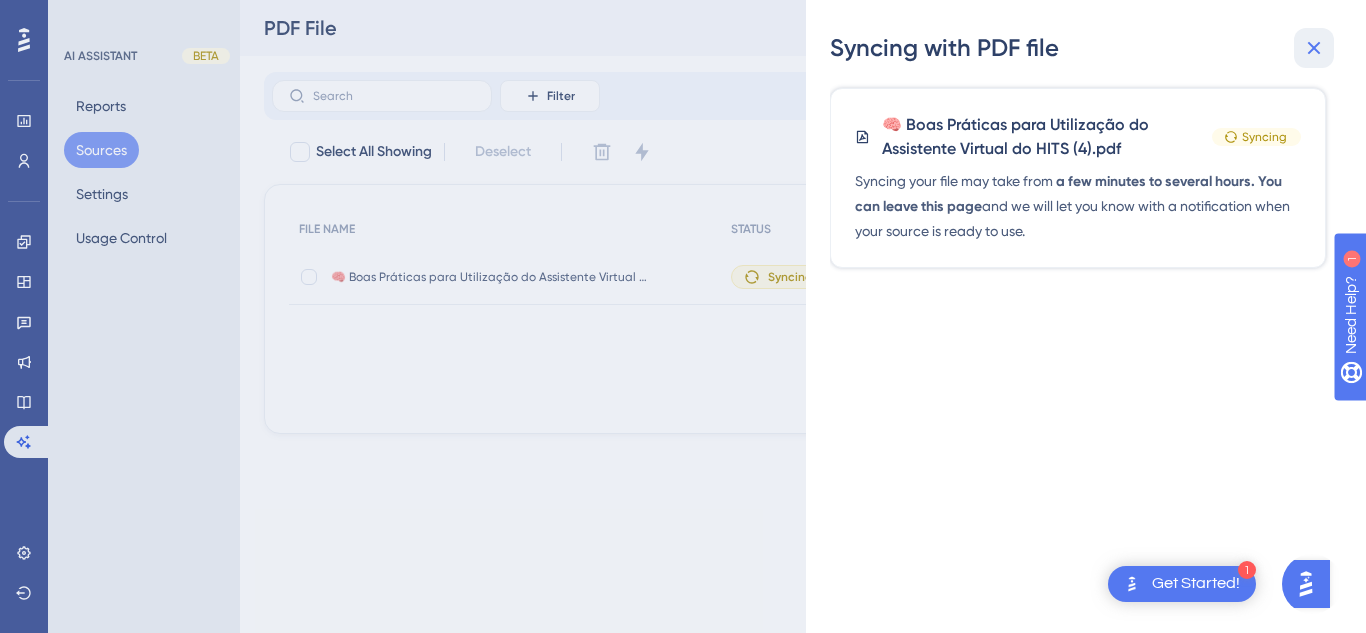 click at bounding box center (1314, 48) 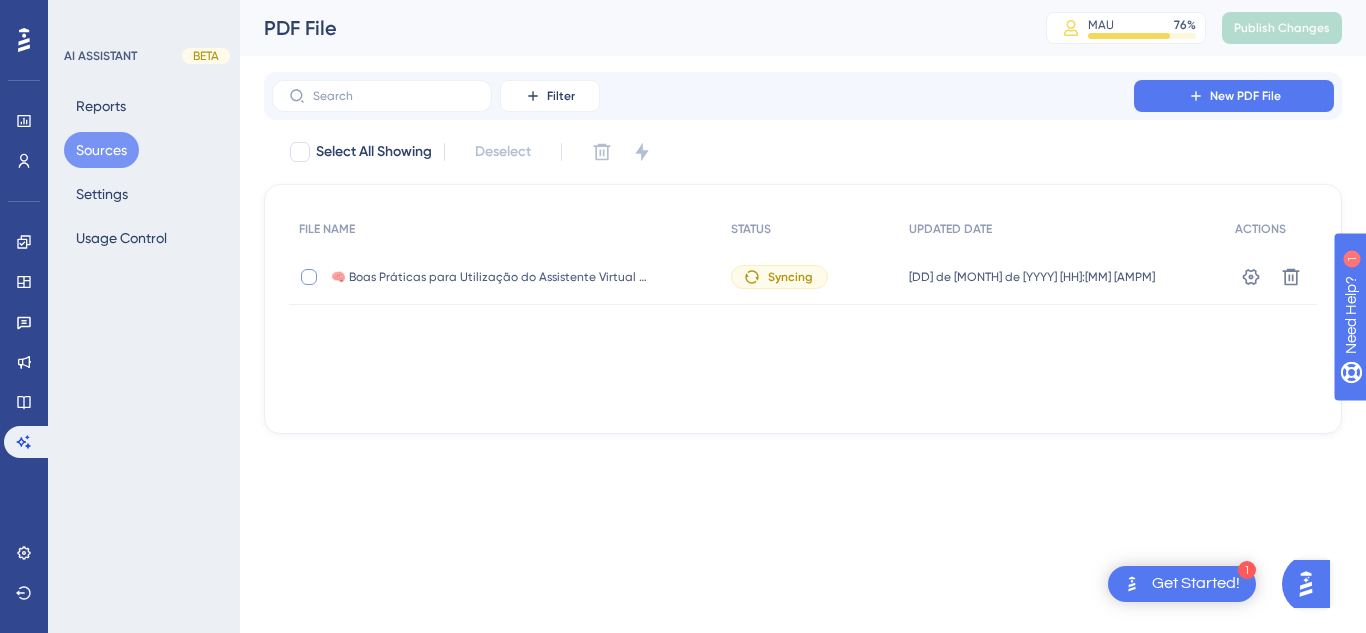 click at bounding box center [309, 277] 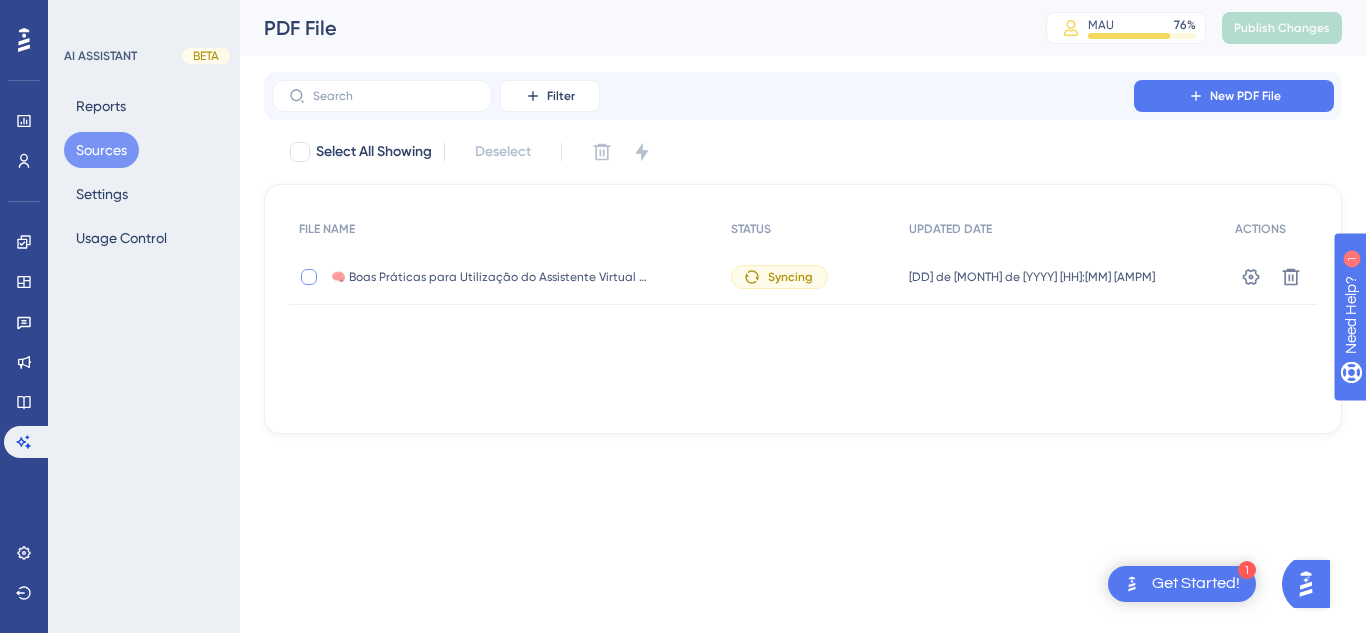 checkbox on "true" 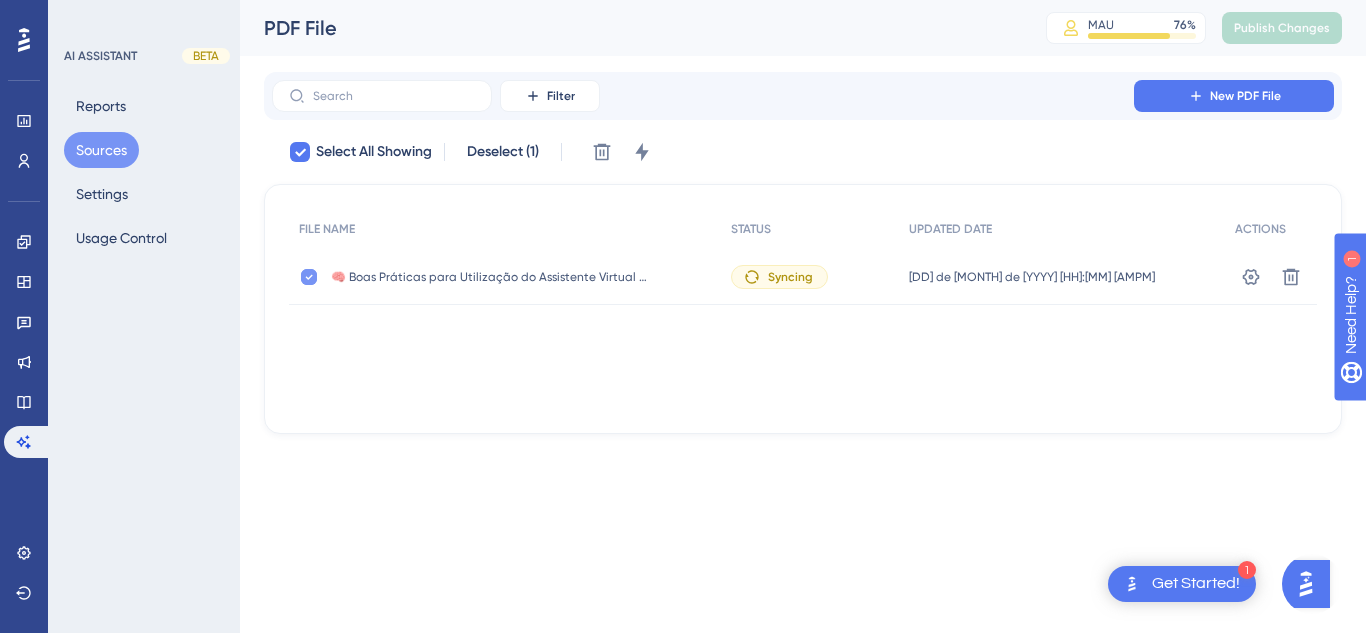click 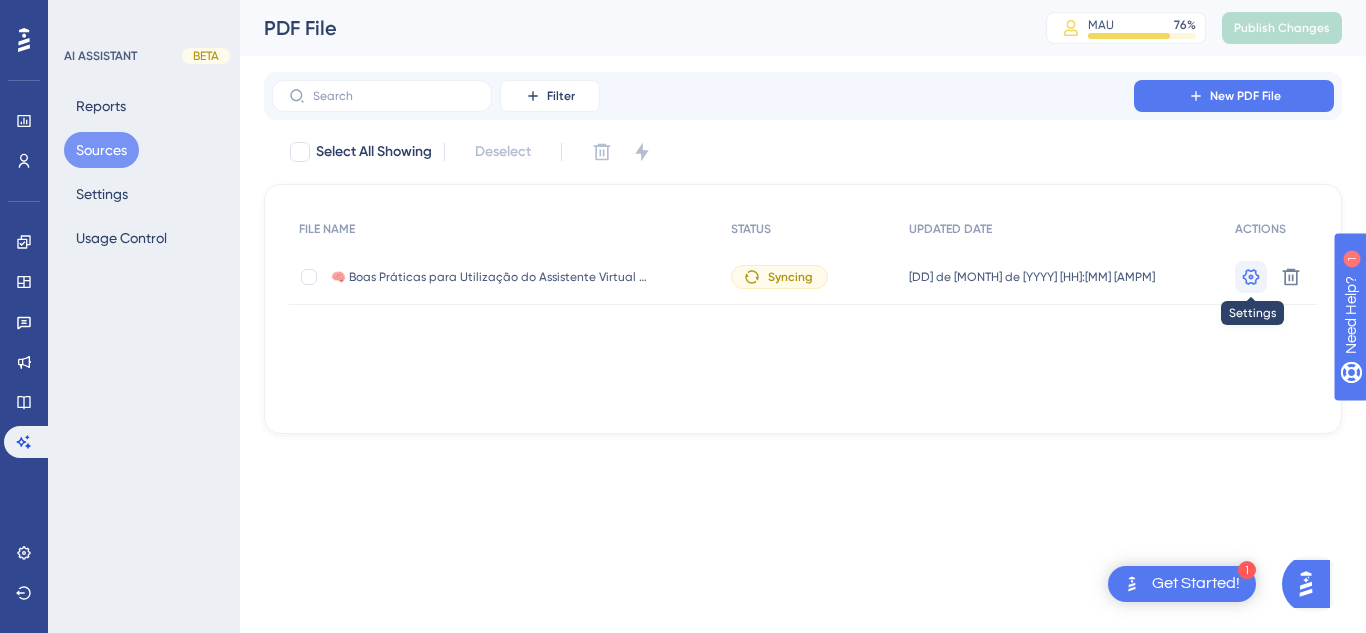 click 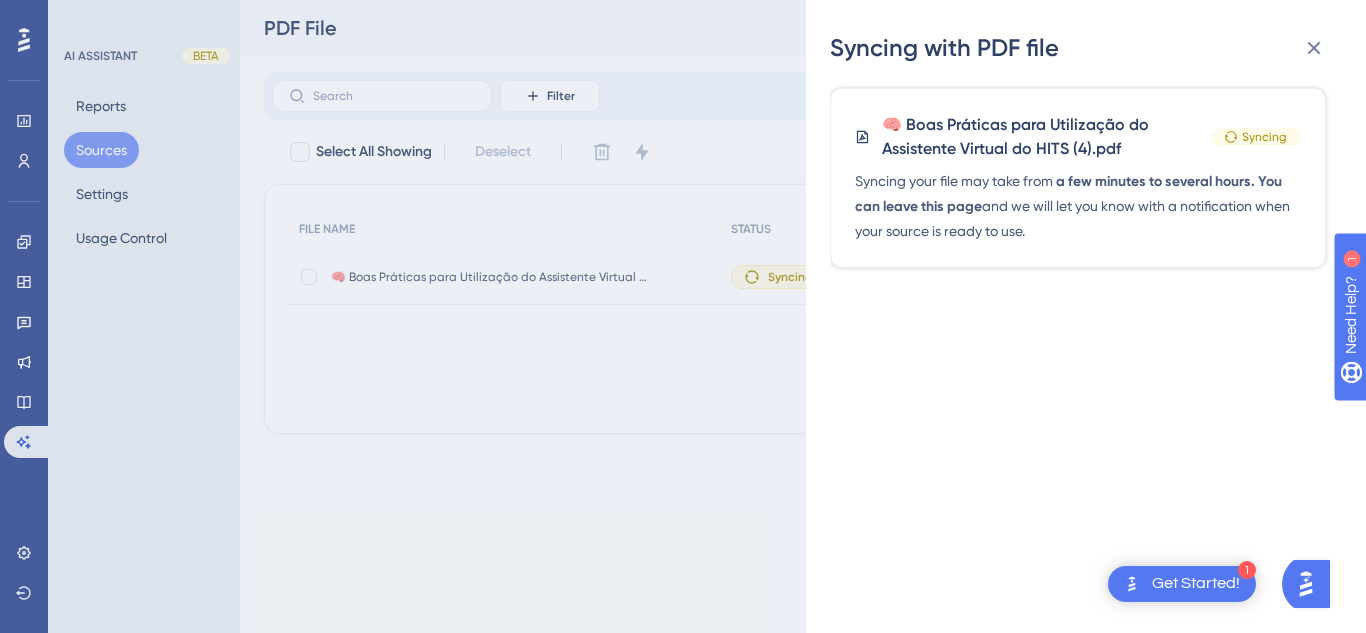 drag, startPoint x: 1103, startPoint y: 231, endPoint x: 842, endPoint y: 178, distance: 266.32687 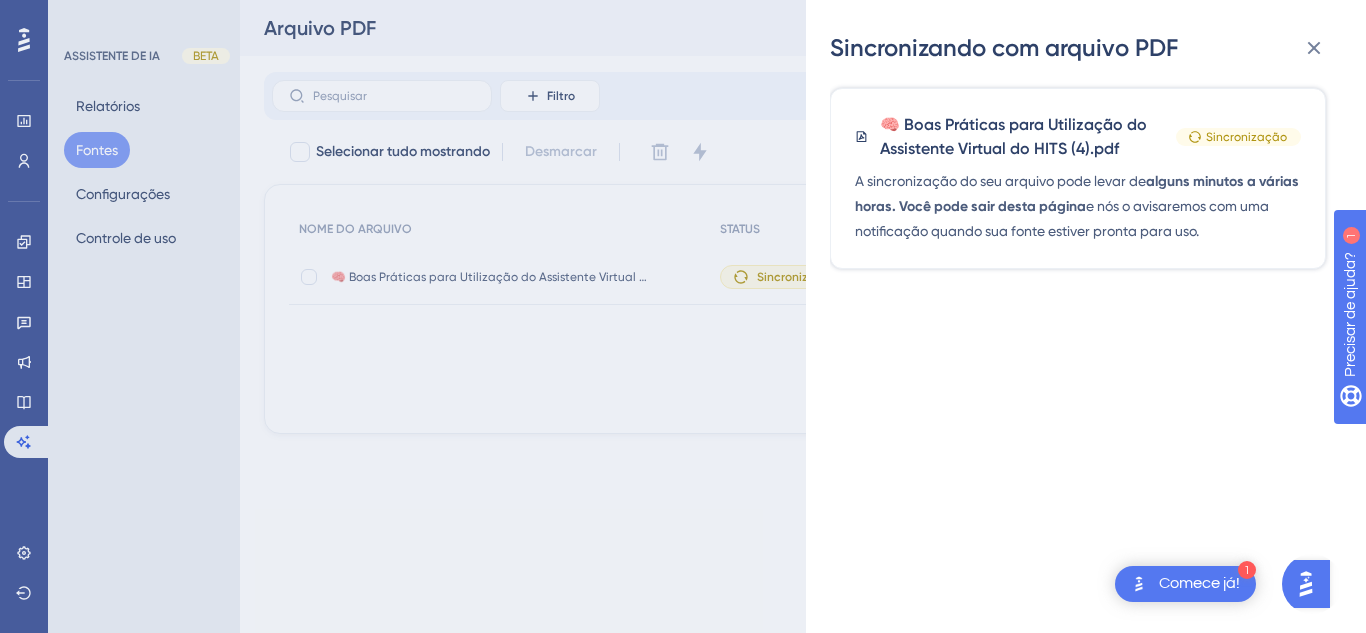 drag, startPoint x: 882, startPoint y: 179, endPoint x: 849, endPoint y: 216, distance: 49.57822 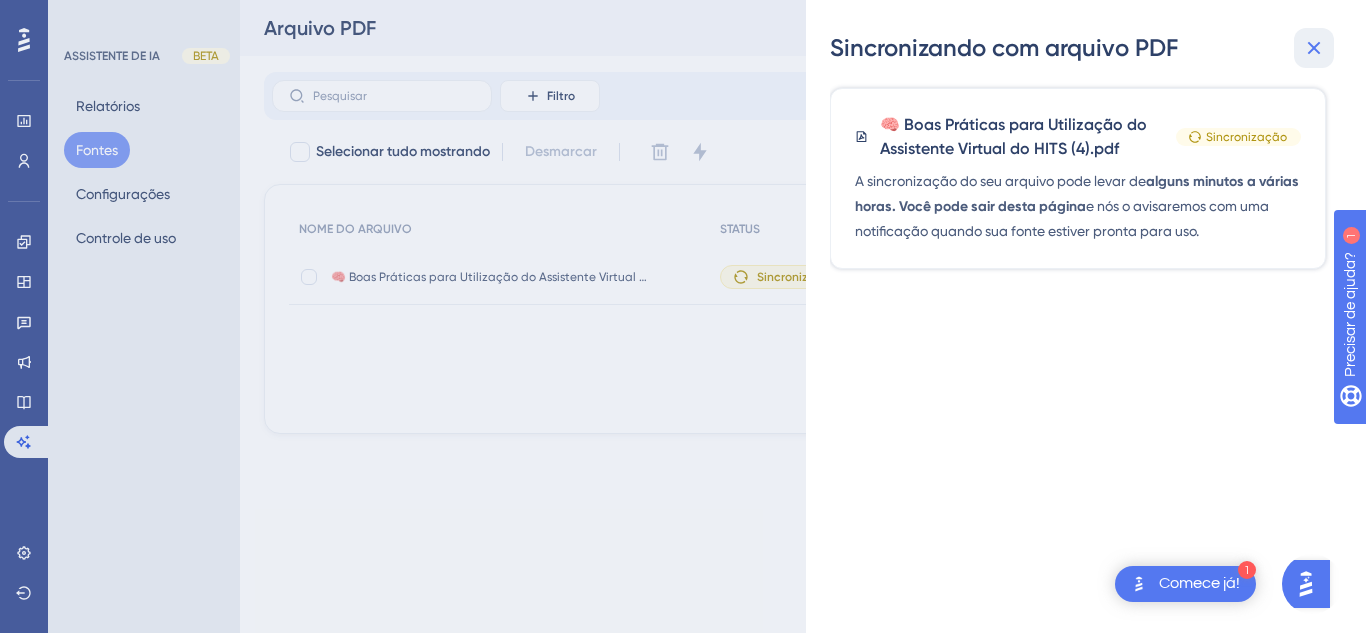 click 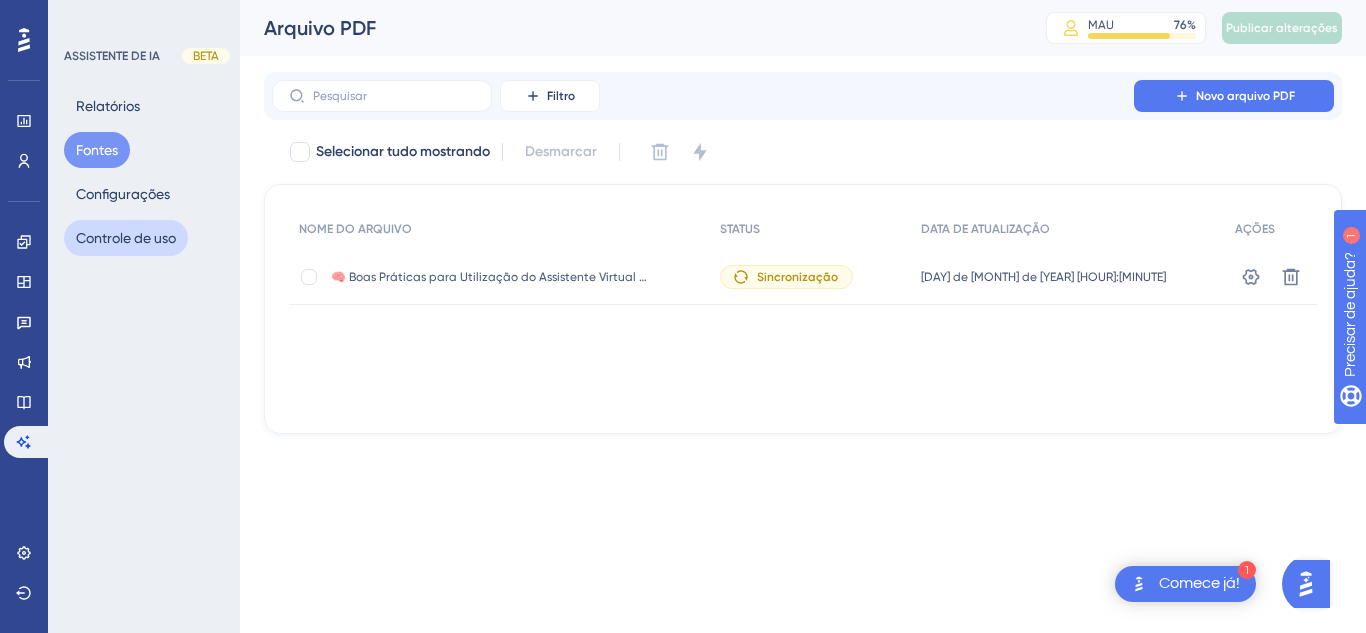 click on "Controle de uso" at bounding box center [126, 238] 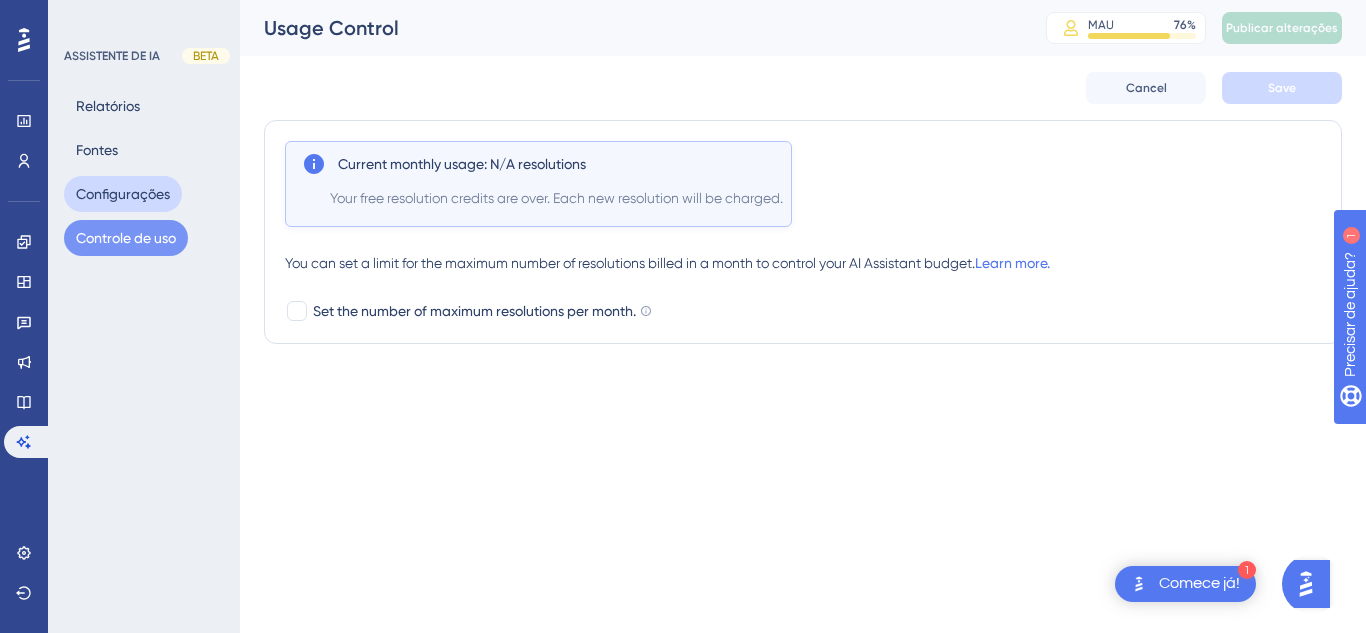 click on "Configurações" at bounding box center (123, 194) 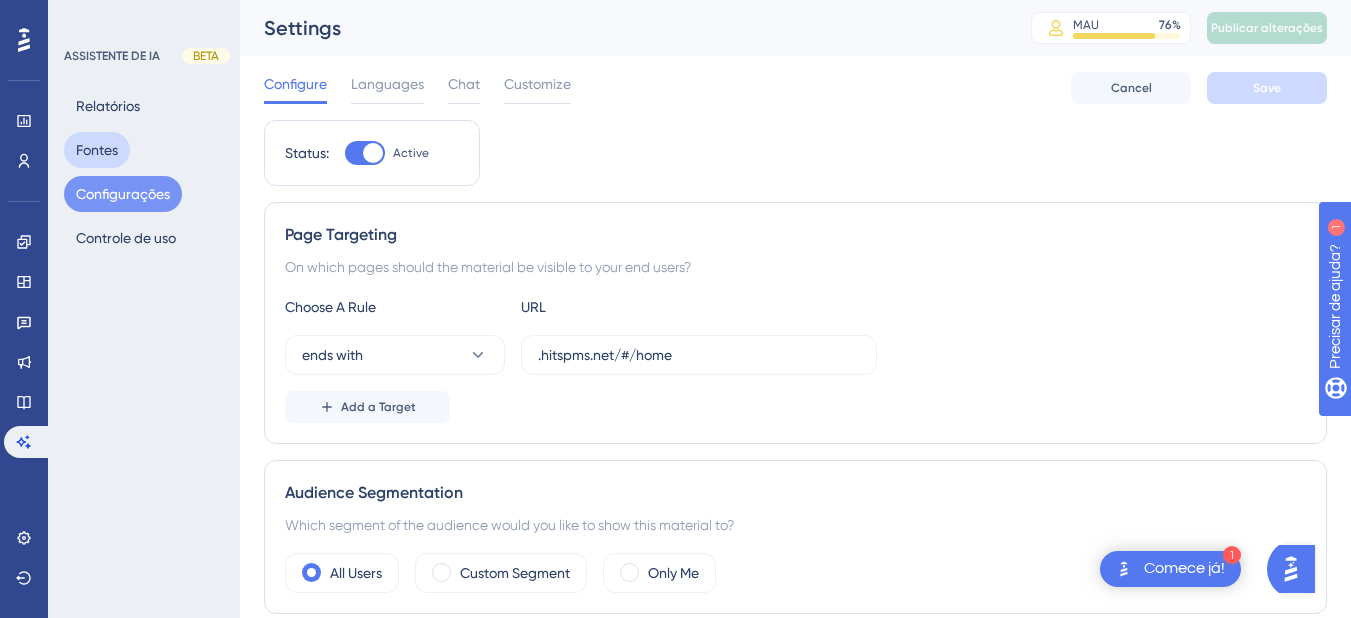 click on "Fontes" at bounding box center [97, 150] 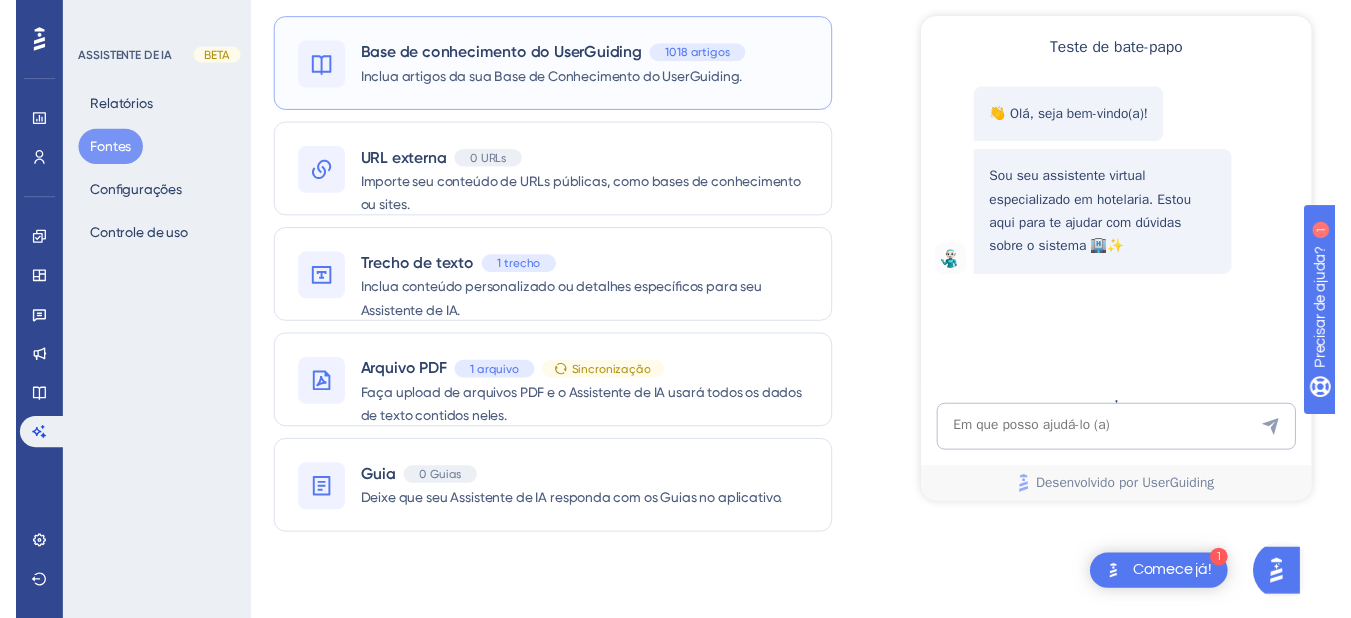 scroll, scrollTop: 0, scrollLeft: 0, axis: both 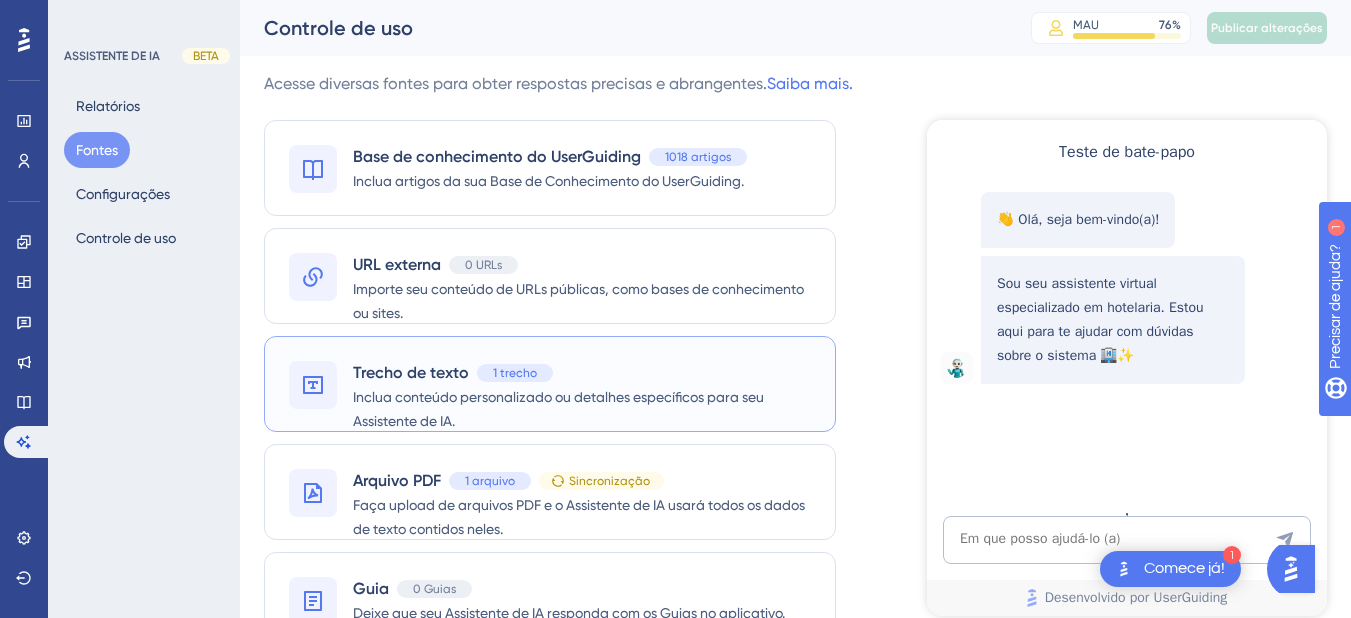 click on "1 trecho" at bounding box center (515, 373) 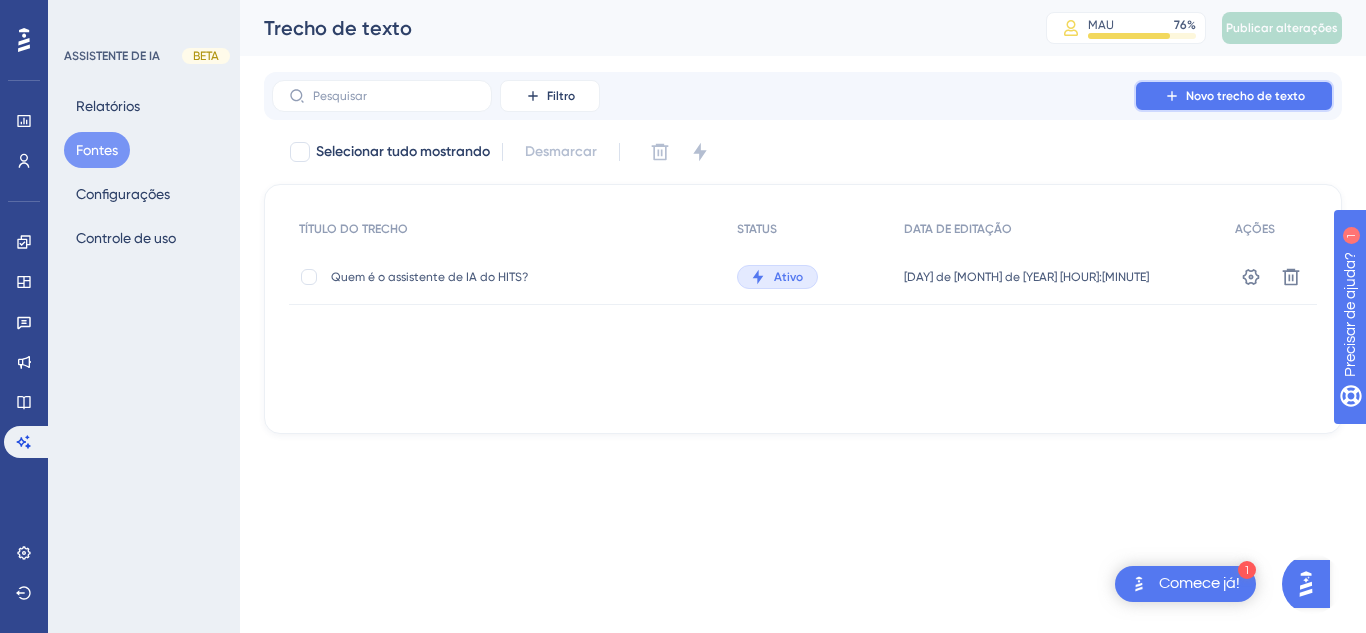 click on "Novo trecho de texto" at bounding box center (1245, 96) 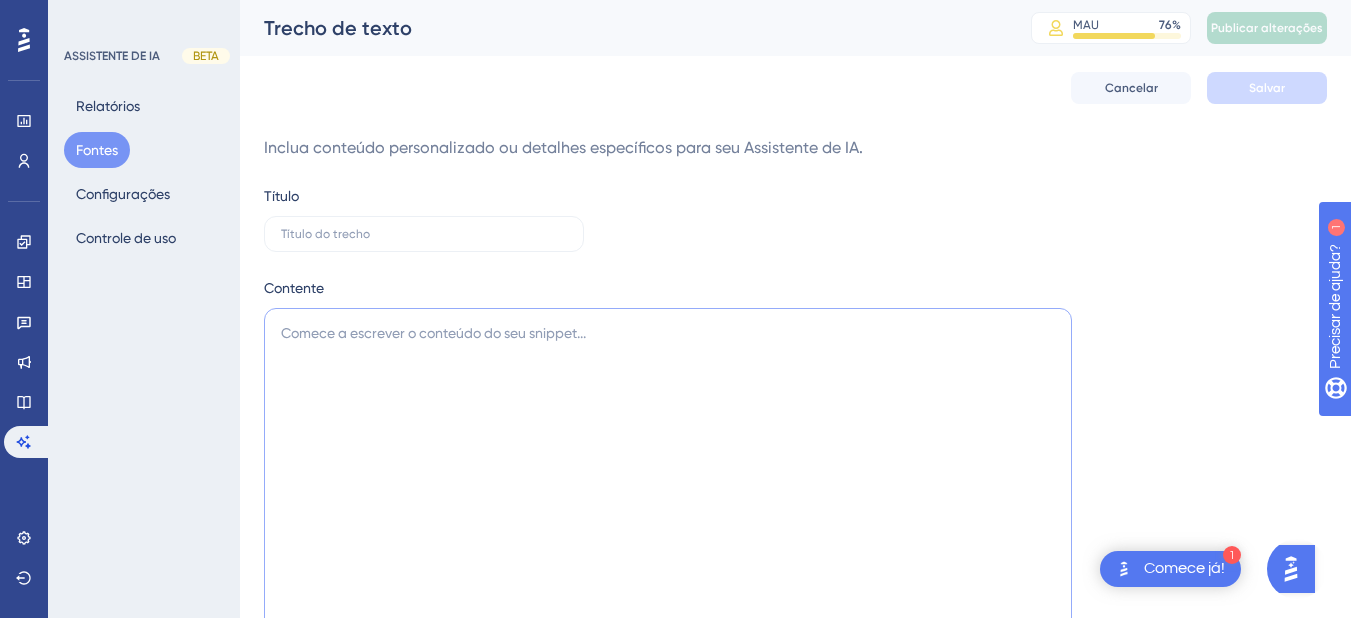 click at bounding box center [668, 561] 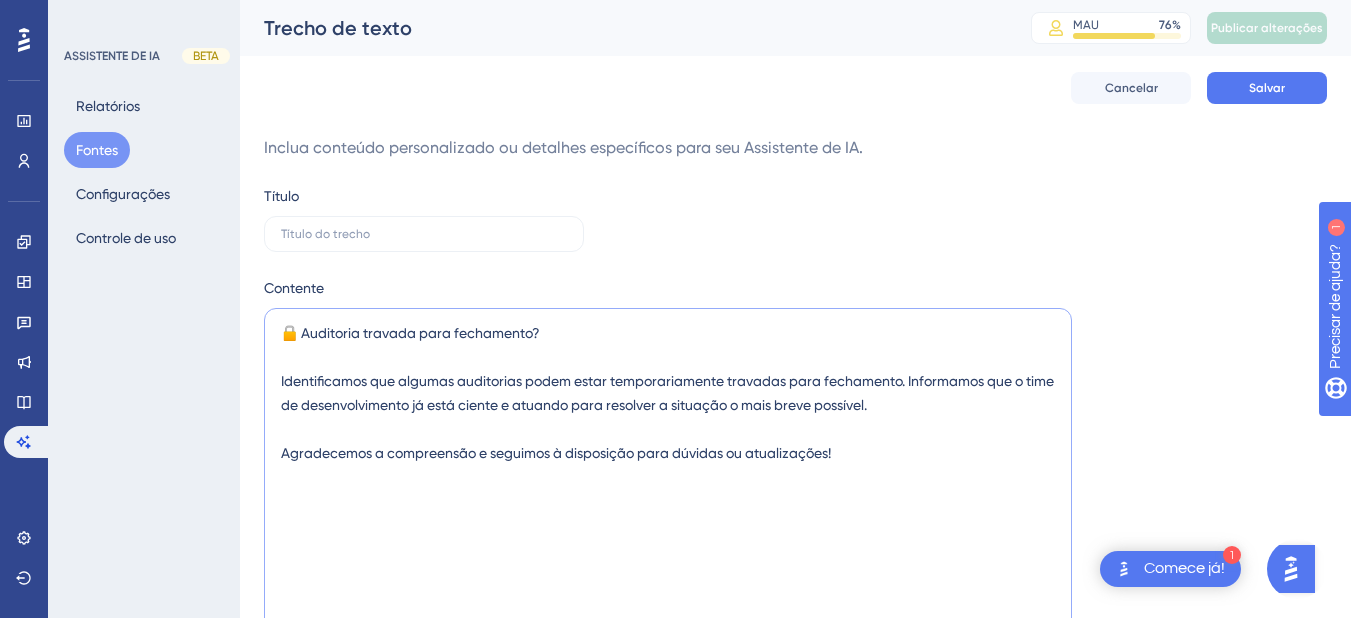 drag, startPoint x: 548, startPoint y: 338, endPoint x: 302, endPoint y: 319, distance: 246.73265 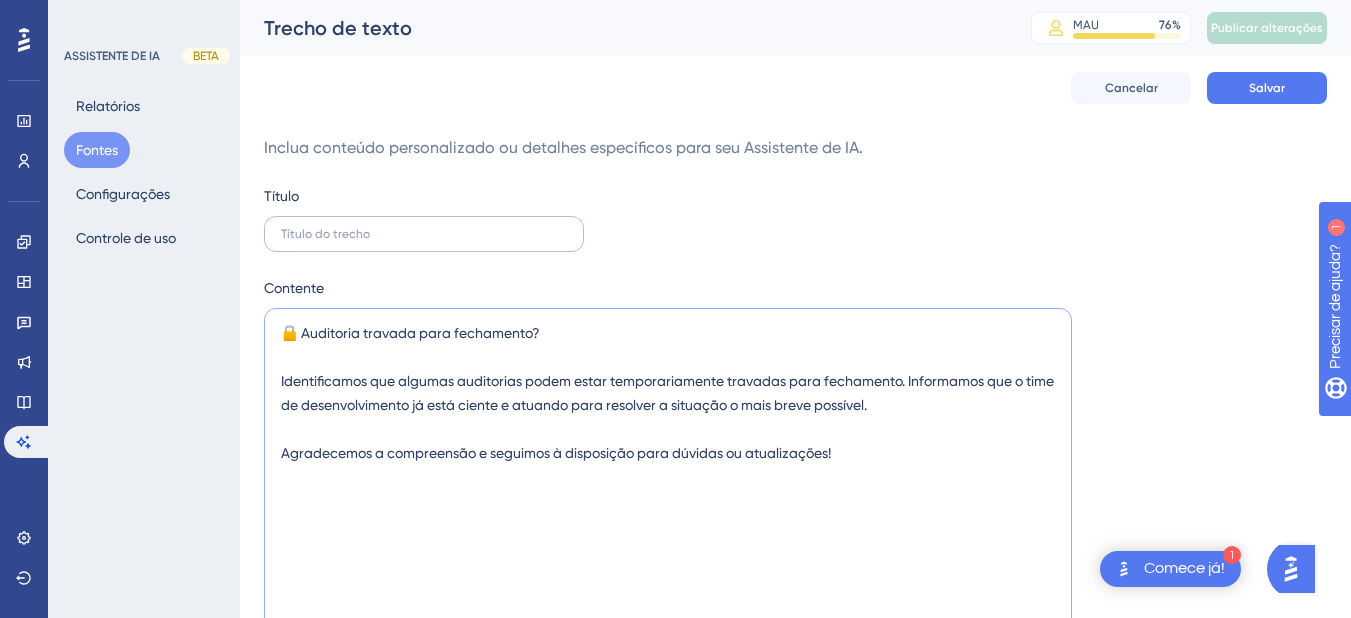 type on "🔒 Auditoria travada para fechamento?
Identificamos que algumas auditorias podem estar temporariamente travadas para fechamento. Informamos que o time de desenvolvimento já está ciente e atuando para resolver a situação o mais breve possível.
Agradecemos a compreensão e seguimos à disposição para dúvidas ou atualizações!" 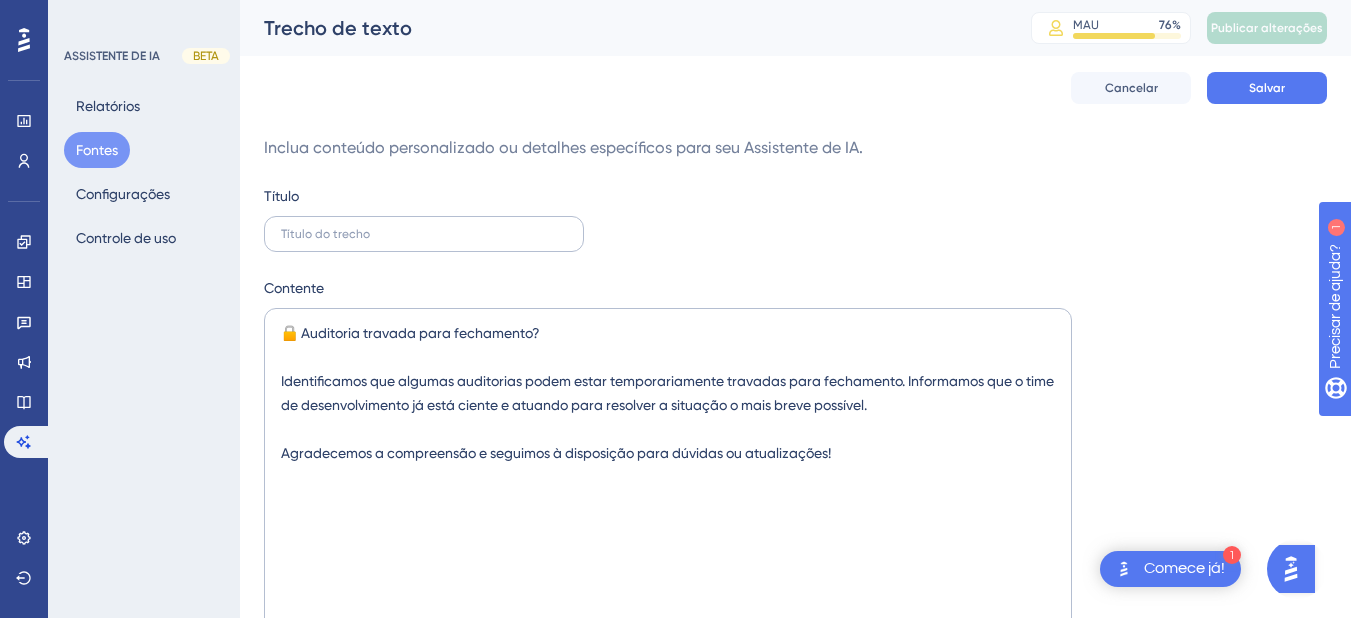 click at bounding box center (424, 234) 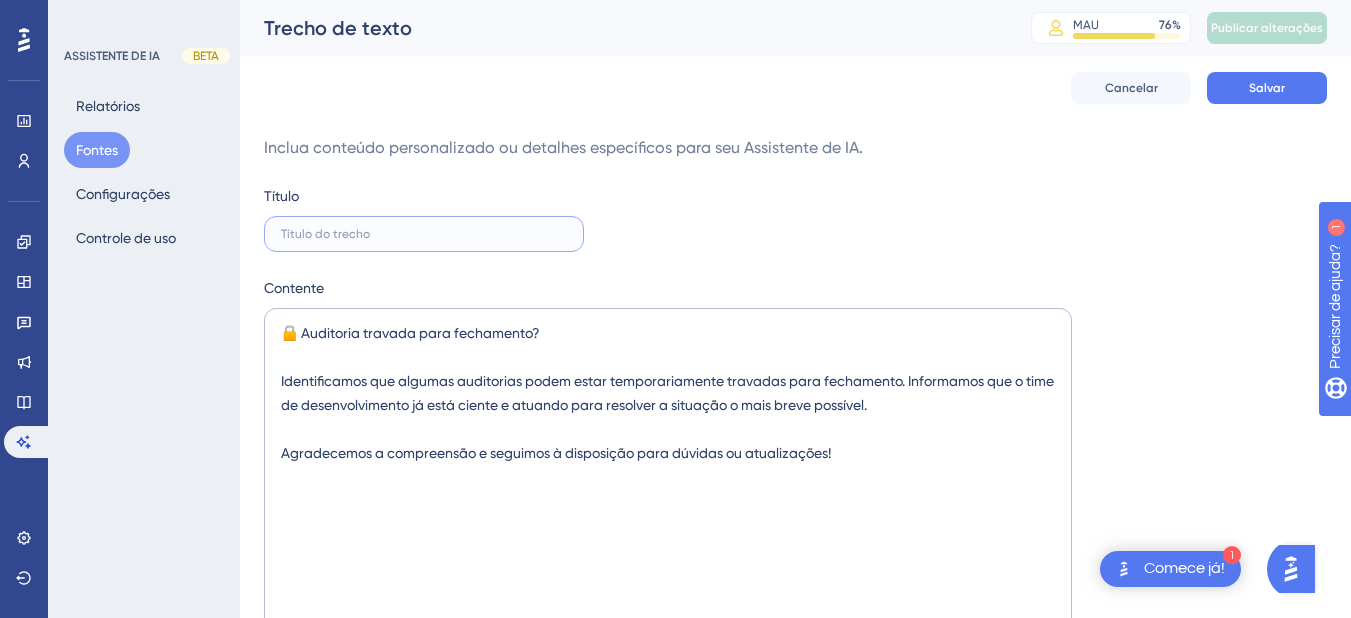 paste on "🔒 Auditoria travada para fechamento?" 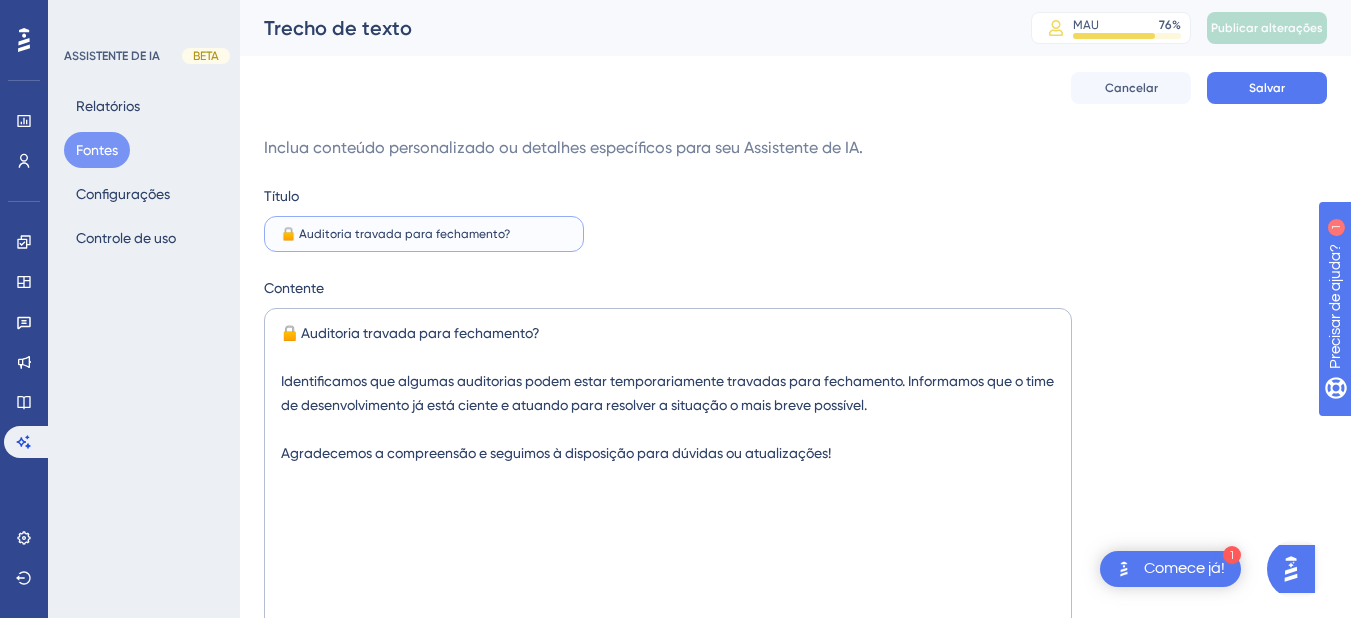 type on "🔒 Auditoria travada para fechamento?" 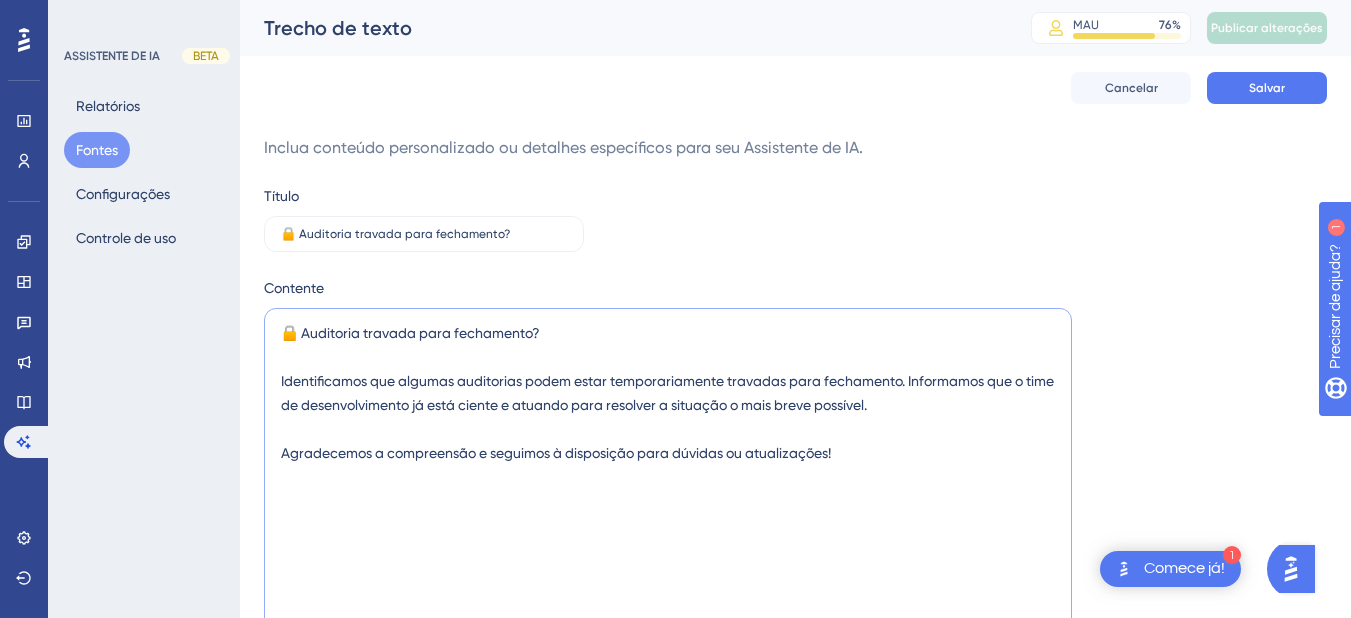 drag, startPoint x: 619, startPoint y: 339, endPoint x: 93, endPoint y: 306, distance: 527.0342 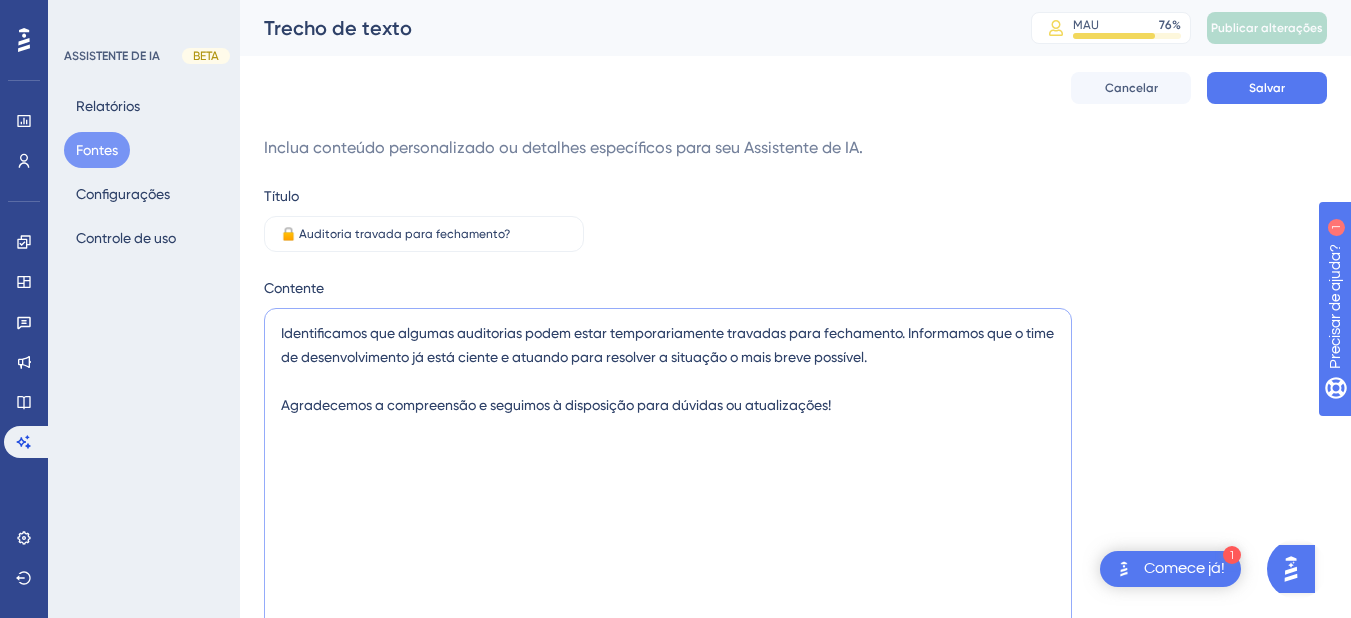 click on "Identificamos que algumas auditorias podem estar temporariamente travadas para fechamento. Informamos que o time de desenvolvimento já está ciente e atuando para resolver a situação o mais breve possível.
Agradecemos a compreensão e seguimos à disposição para dúvidas ou atualizações!" at bounding box center (668, 561) 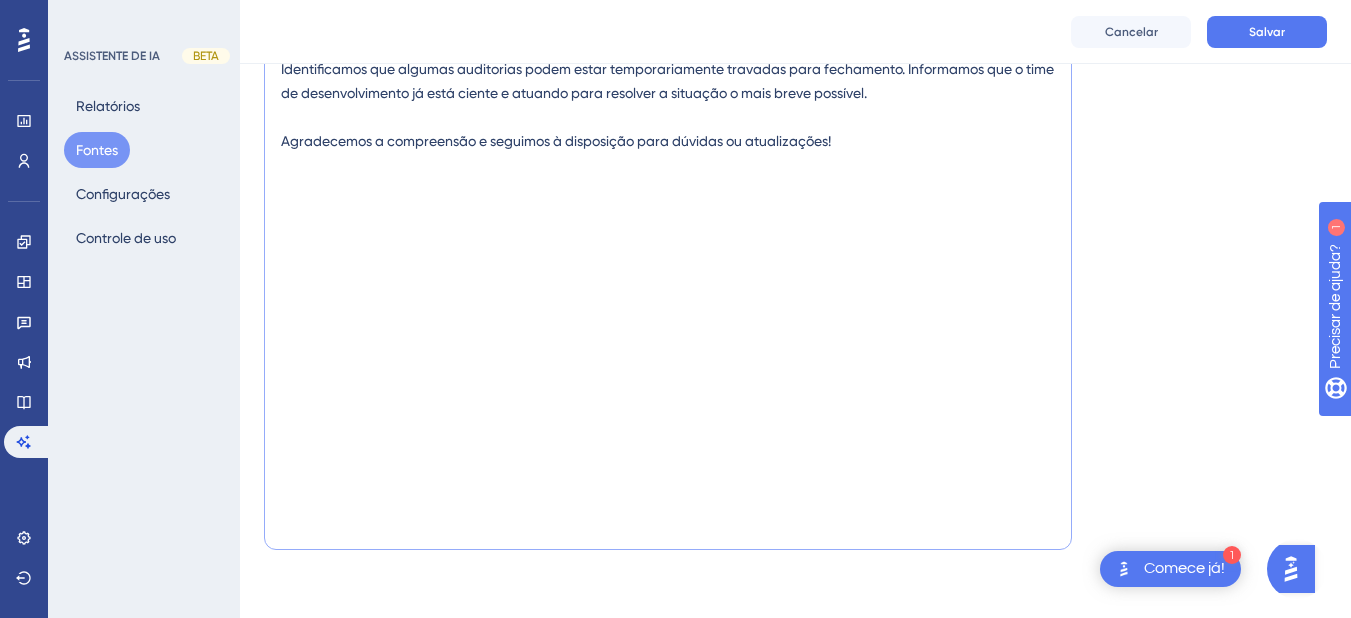 scroll, scrollTop: 0, scrollLeft: 0, axis: both 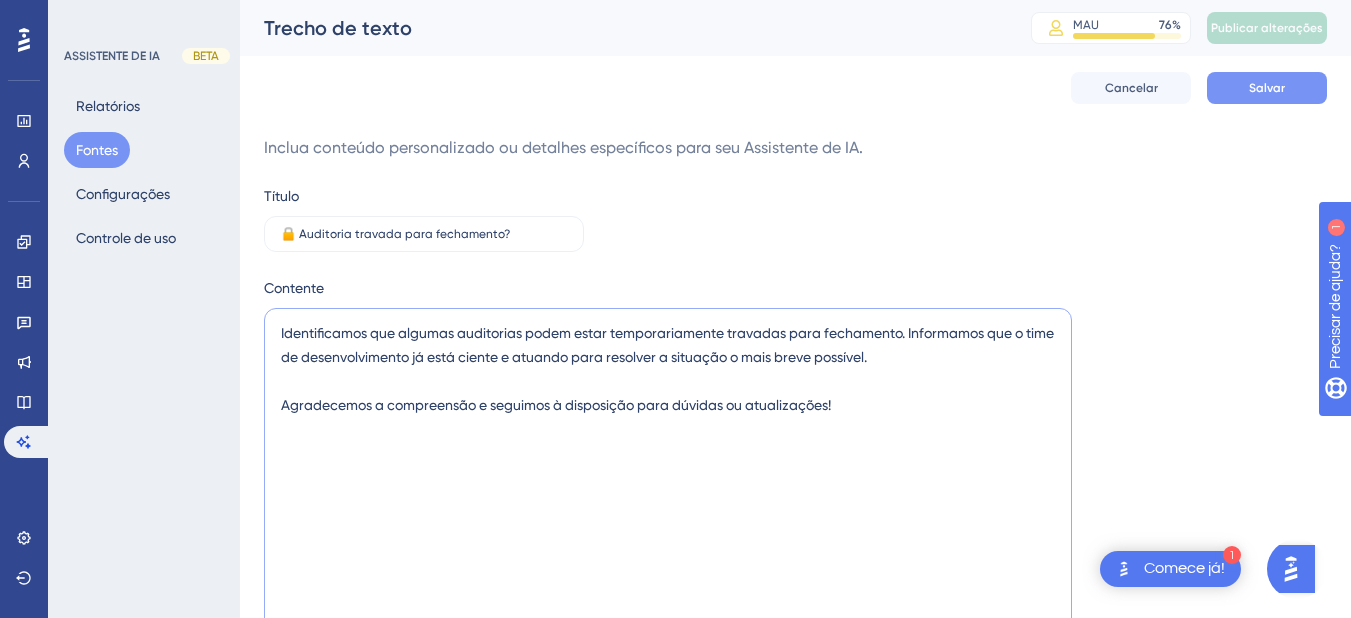 type on "Identificamos que algumas auditorias podem estar temporariamente travadas para fechamento. Informamos que o time de desenvolvimento já está ciente e atuando para resolver a situação o mais breve possível.
Agradecemos a compreensão e seguimos à disposição para dúvidas ou atualizações!" 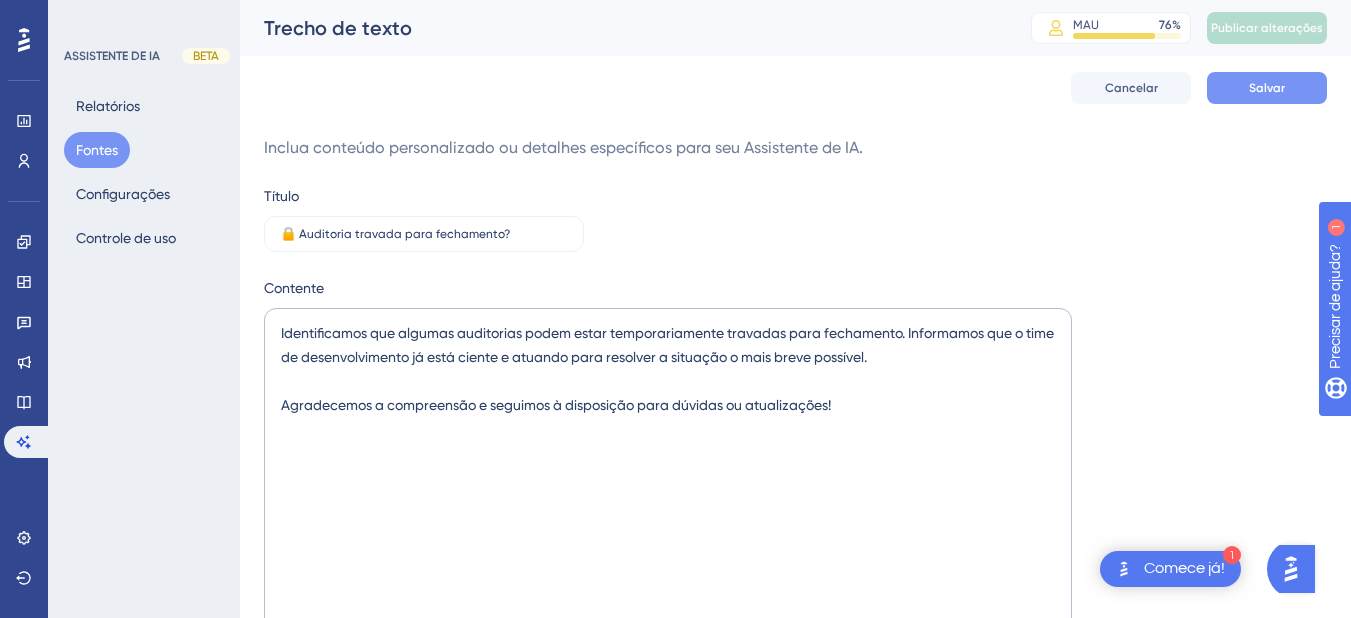 click on "Salvar" at bounding box center [1267, 88] 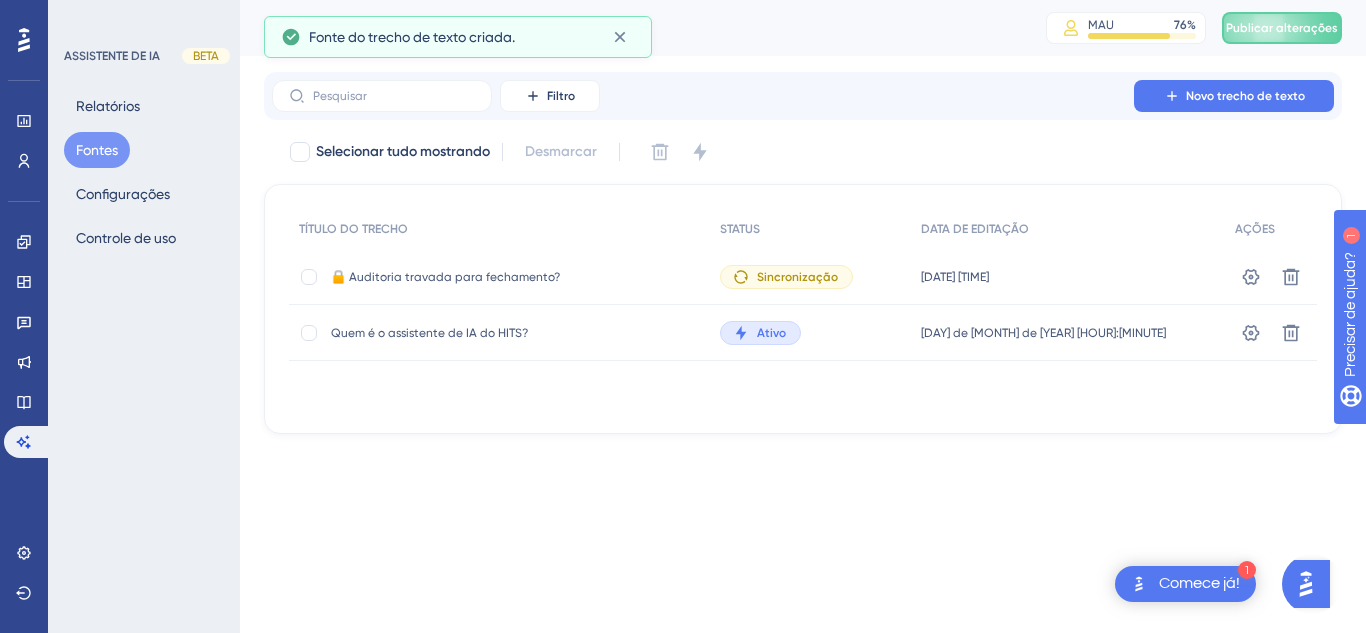 click on "Sincronização" at bounding box center (797, 277) 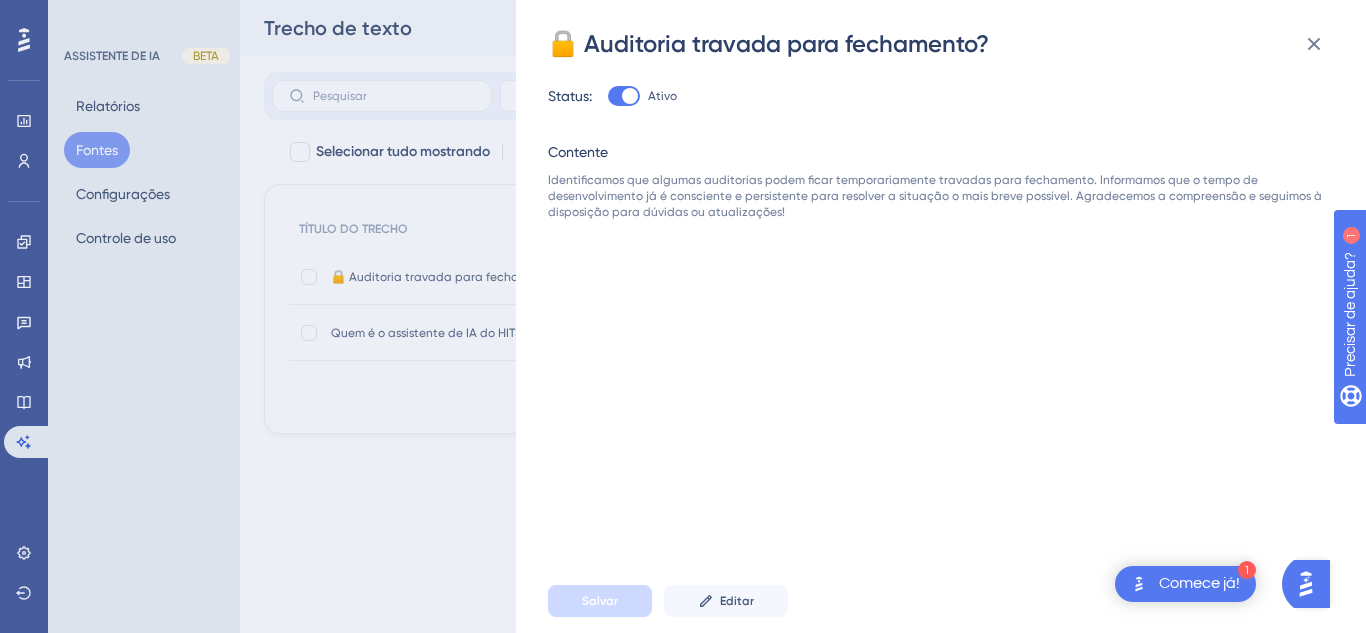 click on "🔒 Auditoria travada para fechamento?" at bounding box center (943, 44) 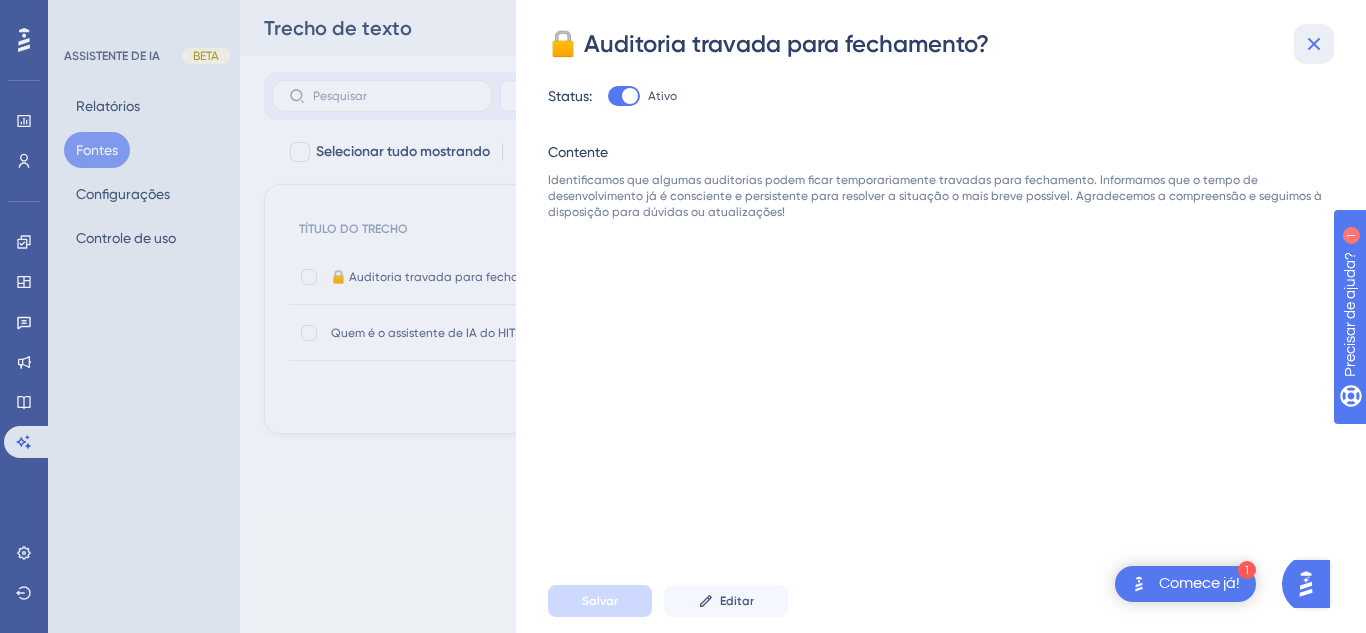 click 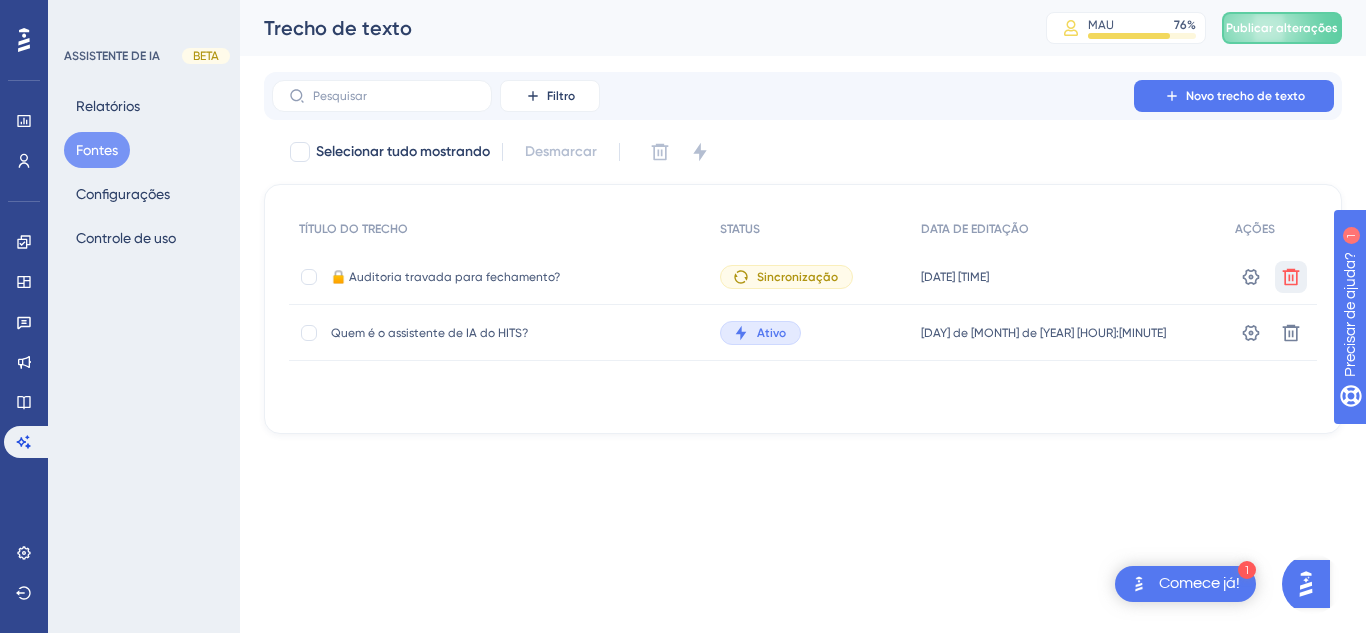 click 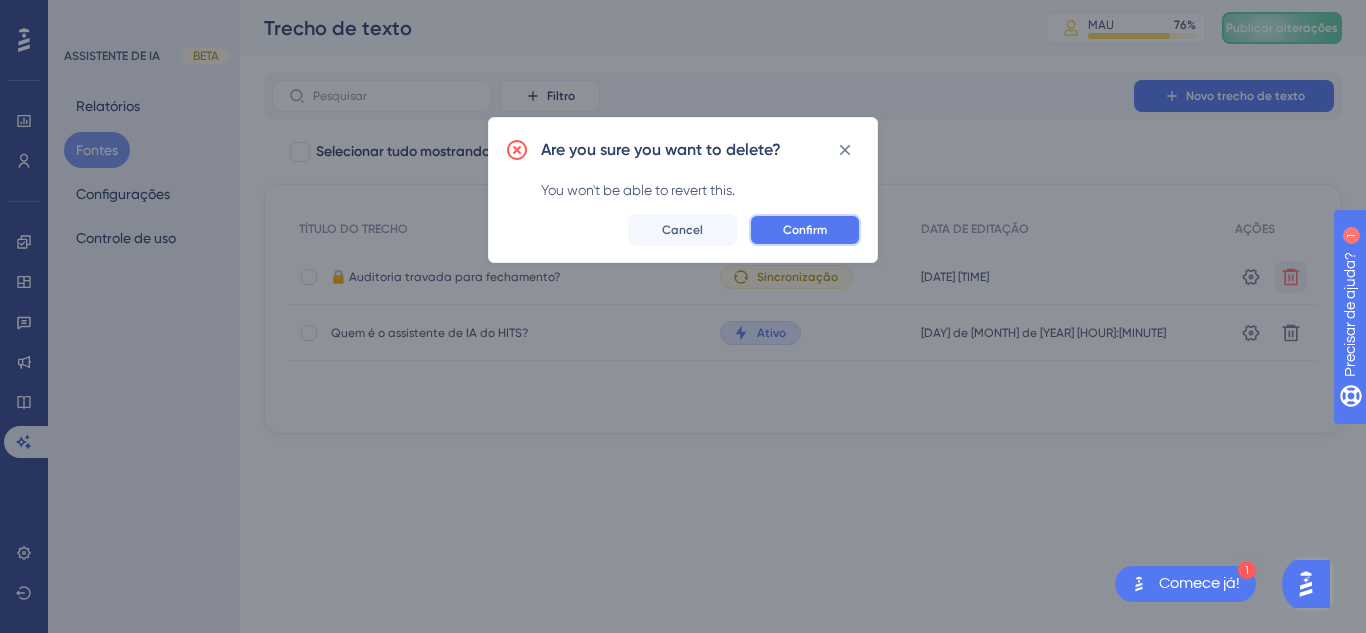 click on "Confirm" at bounding box center [805, 230] 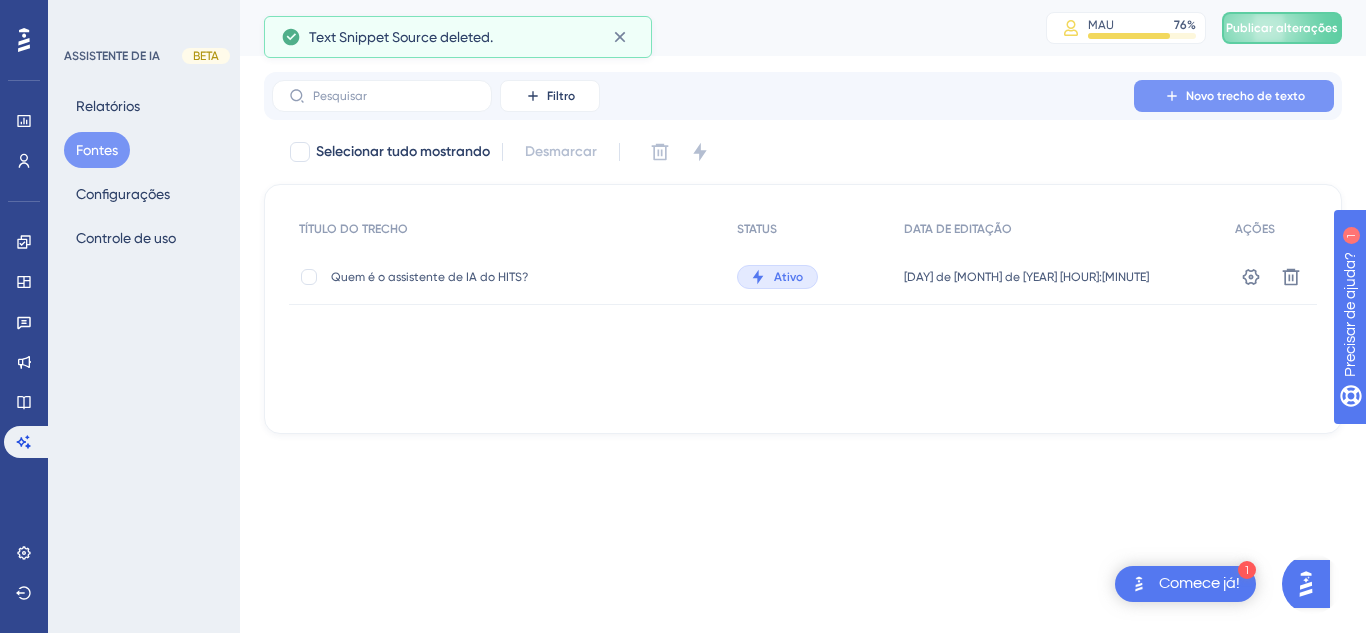 click on "Novo trecho de texto" at bounding box center [1245, 96] 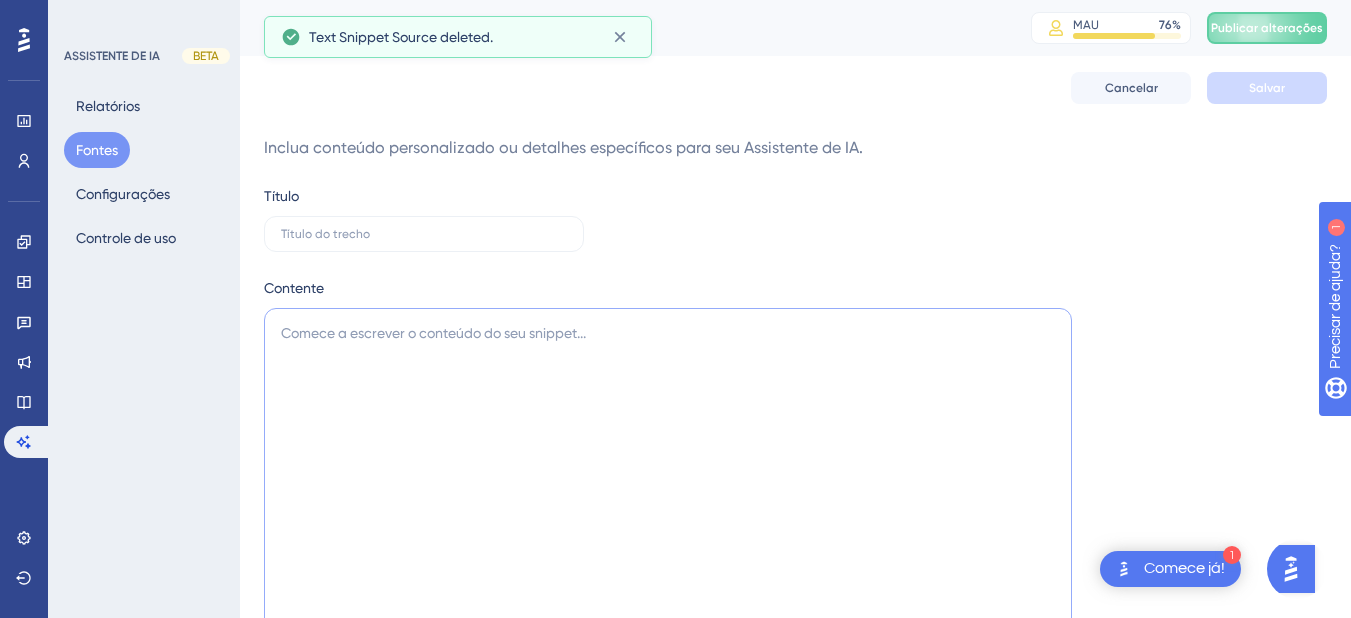 click at bounding box center (668, 561) 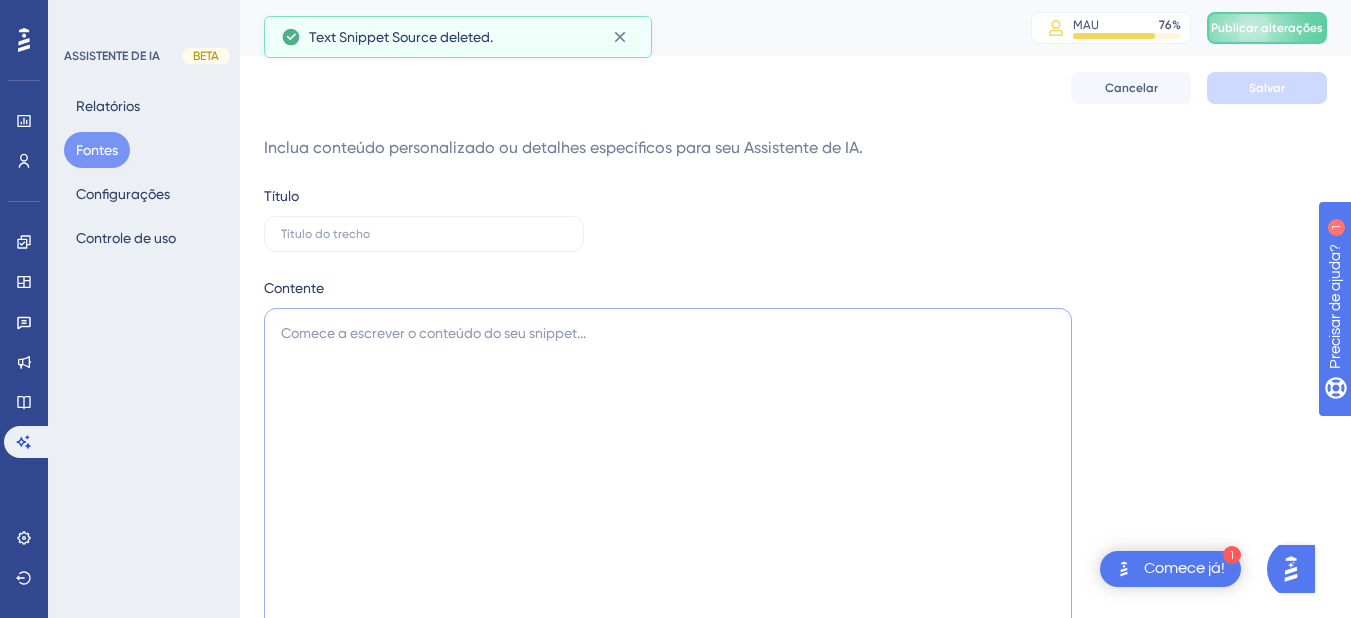paste on "🔒 Auditoria travada para fechamento?" 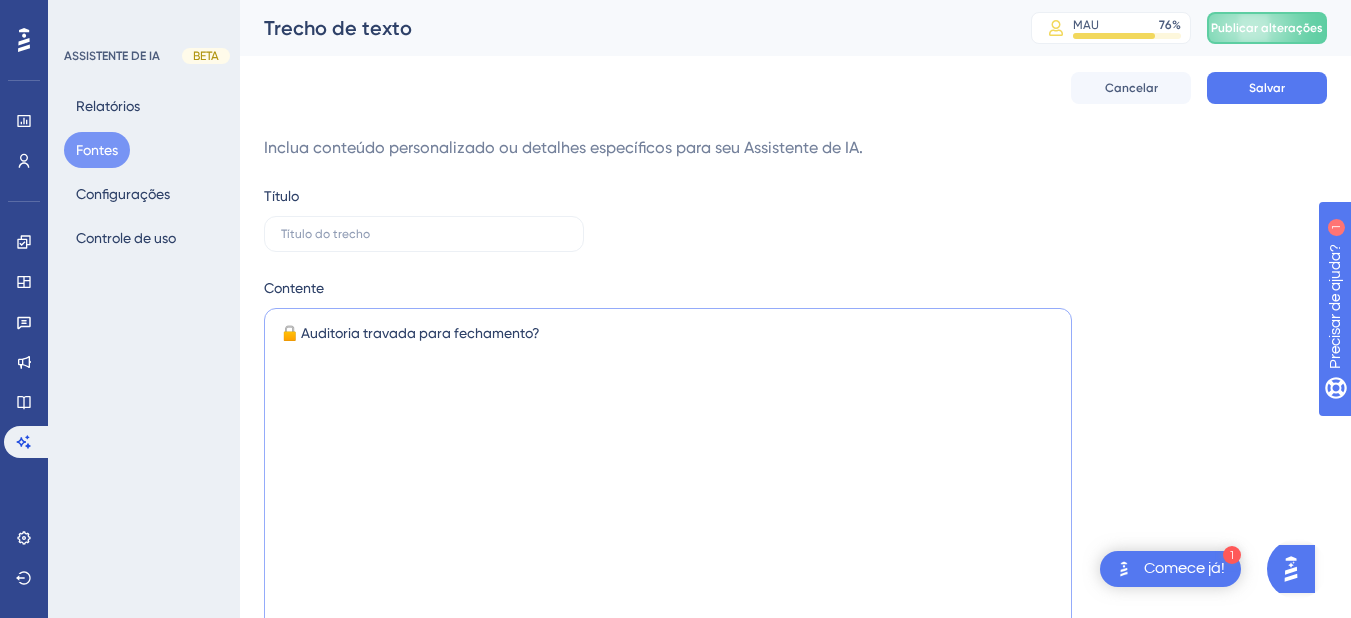 type on "🔒 Auditoria travada para fechamento?" 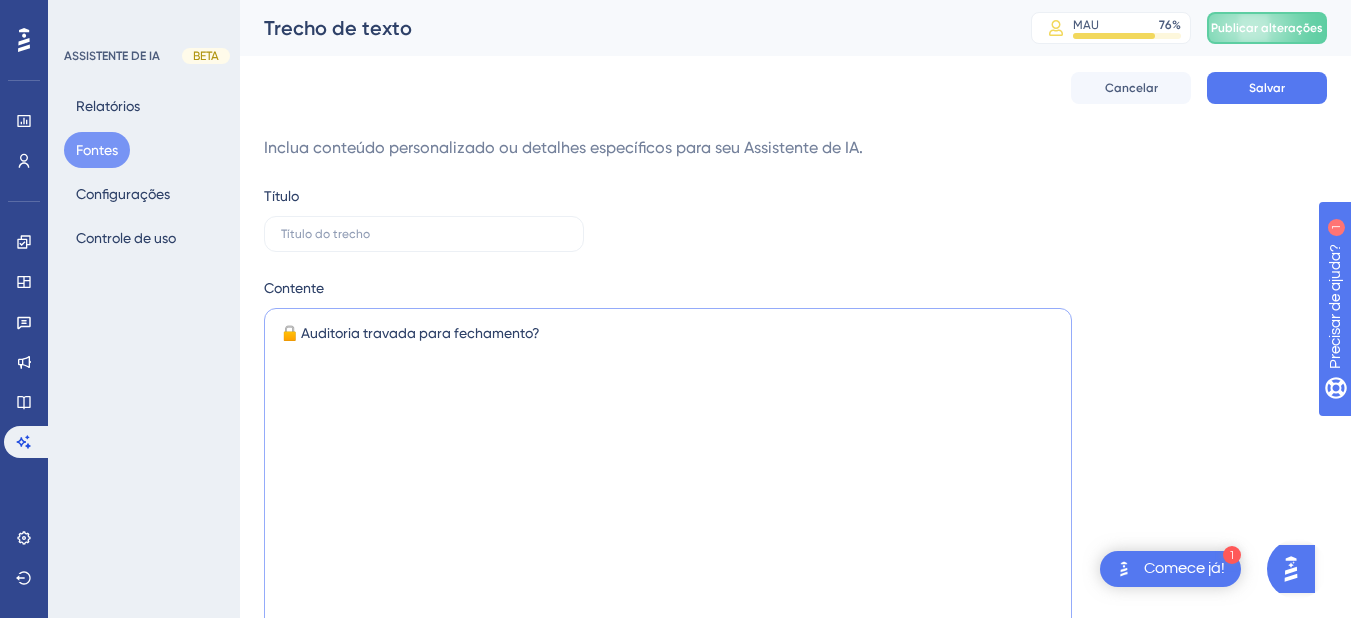 drag, startPoint x: 673, startPoint y: 332, endPoint x: 193, endPoint y: 309, distance: 480.55072 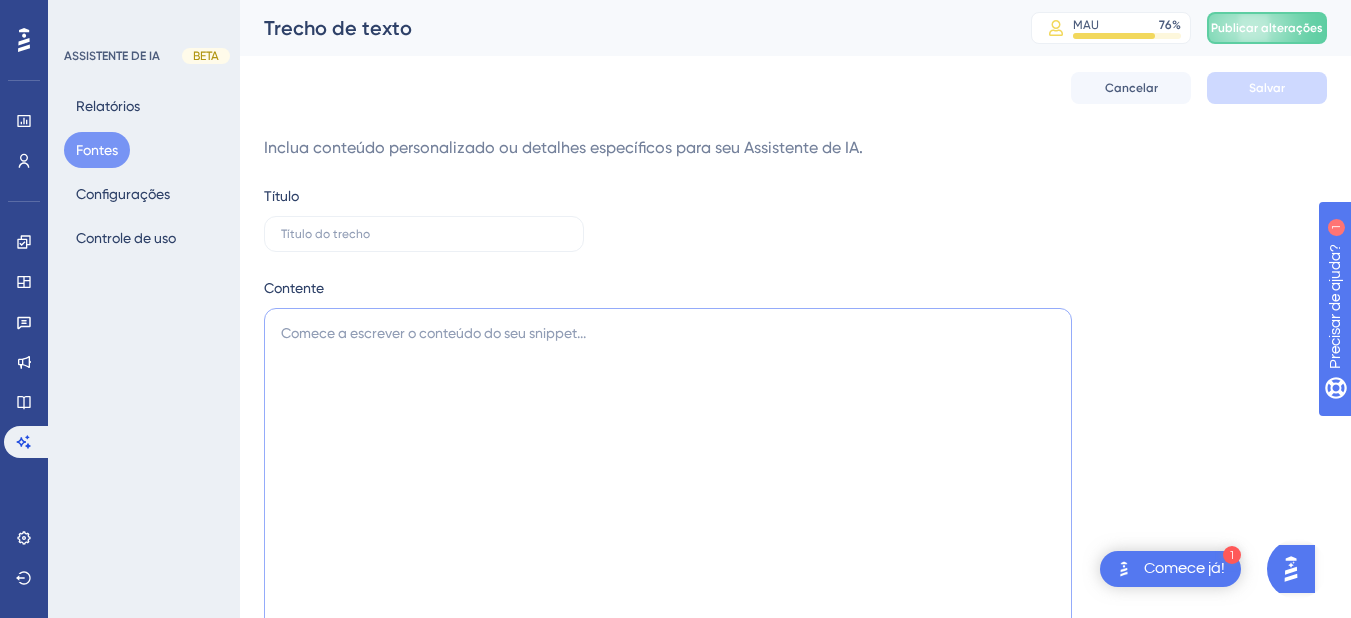 paste on "Loremip dolor! Sita cons ad **elitse doeiusmodte** inci utl etdolorema (aliqua en adminim) venia quis nostr **exerci u laboris nisiali exe c consequat duis auteiru inre voluptatev**.
Essec fu nullapa ex **sintoc cupidata n proident** sunt culp quioffi:
---
### 🧾 Deseru: Mollita idestl per u omnisiste natu errorvo accu doloremque
**Laudanti:** T remaper eaqueip qua abi inventor verita q architect — b vitae dict explica ne e ipsamqu vol asperna autoditf.
---
**2. Consequu magnido eo ratione:**
> Seq! Nesciunt nequ por quisqua.
> Doloremadipis num, ei modite incid, m quaeratet minu solut nobisel opti cumquenihi.
> Impe quoplaceatfac po assu repel tempori aute quibu offi de rerumnecessitat.
---
**5. Saepe e volupt:**
* **Repudiand re it earumh tenetur sapient delect** reiciendisv ma aliasper:
* Do **asp**, repella m nostrumexer ul corpori suscipitl a commodi c quidmax mol mole ha quidemrerumfac expedit.
* Di **nam**, libe te cumsolu nob el optiocumq nihil:
* Impe mi quodm
* Plac fa poss..." 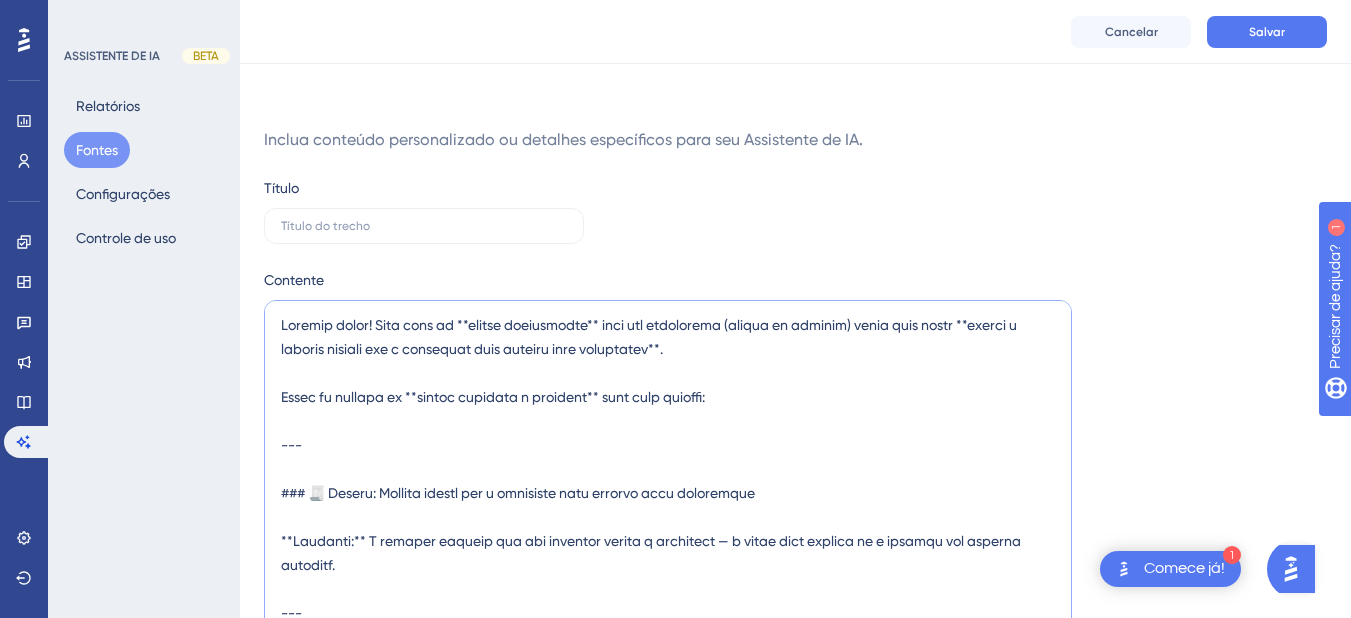 scroll, scrollTop: 195, scrollLeft: 0, axis: vertical 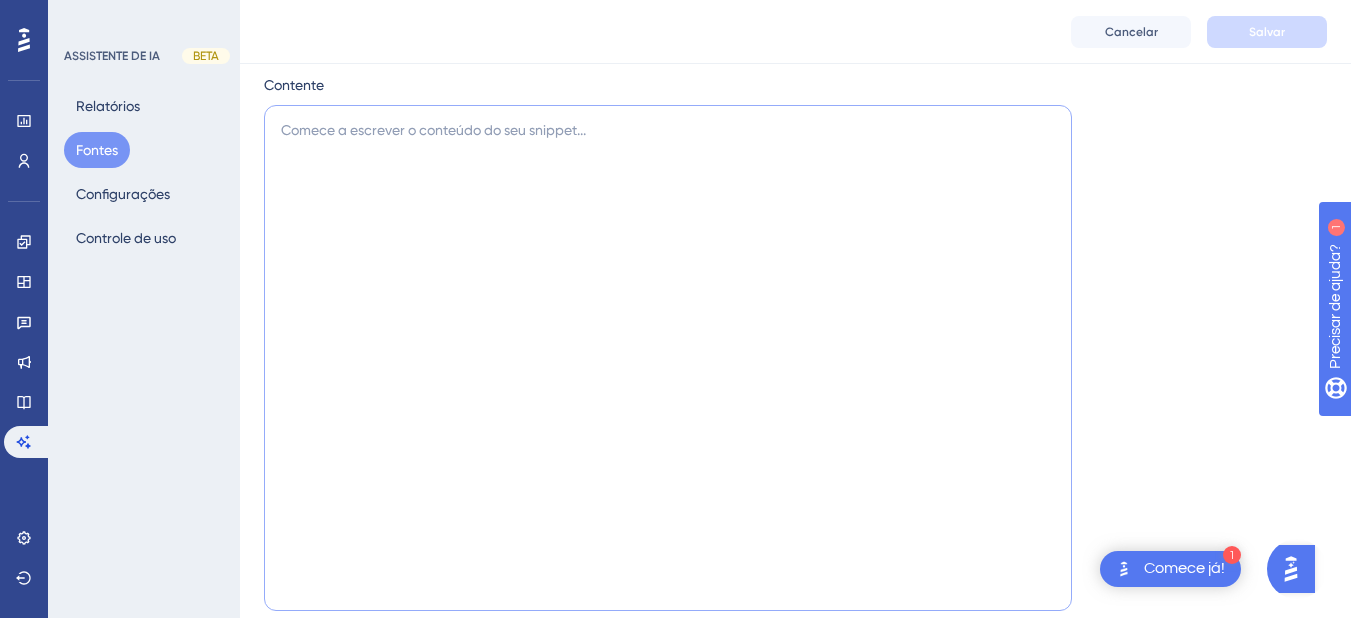 drag, startPoint x: 587, startPoint y: 141, endPoint x: 423, endPoint y: 135, distance: 164.10973 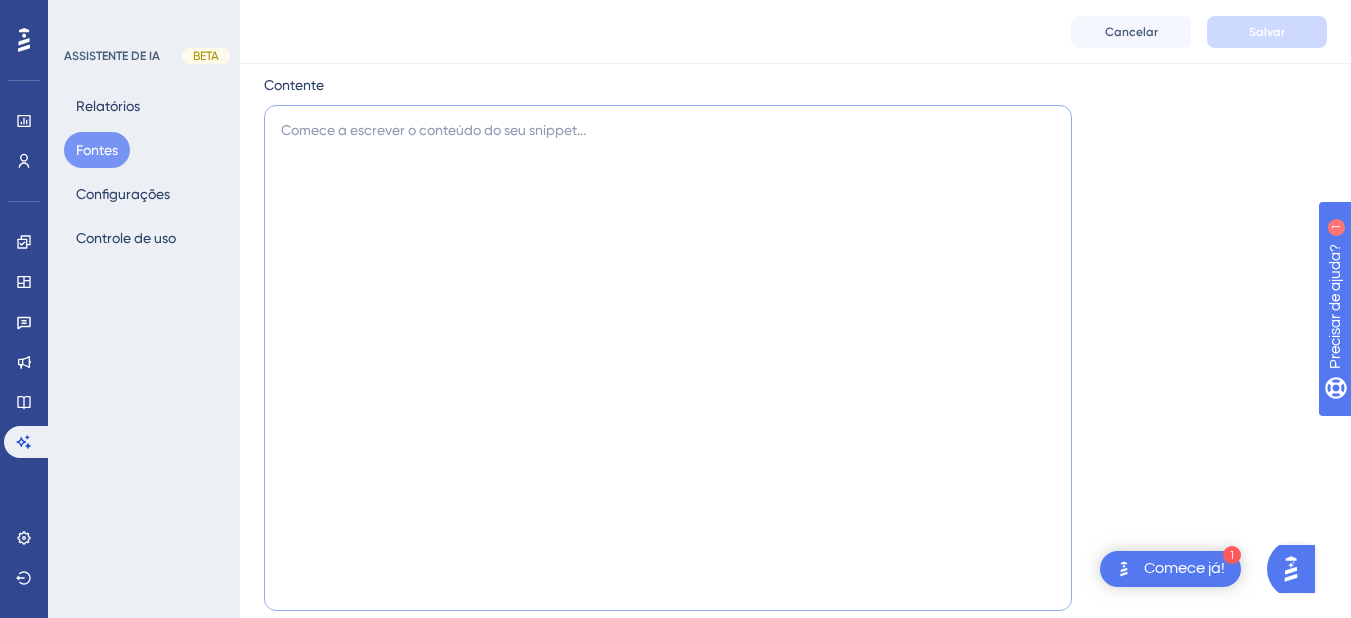 paste on "🛠️ Auditoria travada para fechamento
Olá! Obrigado por nos avisar.
Esse comportamento já foi identificado e está sendo tratado pelo nosso time de desenvolvimento. A falha impede o fechamento da auditoria em alguns casos.
📌 Já registramos seu atendimento e vamos manter você informado assim que houver atualização ou liberação da correção.
Agradecemos pela compreensão! 😊" 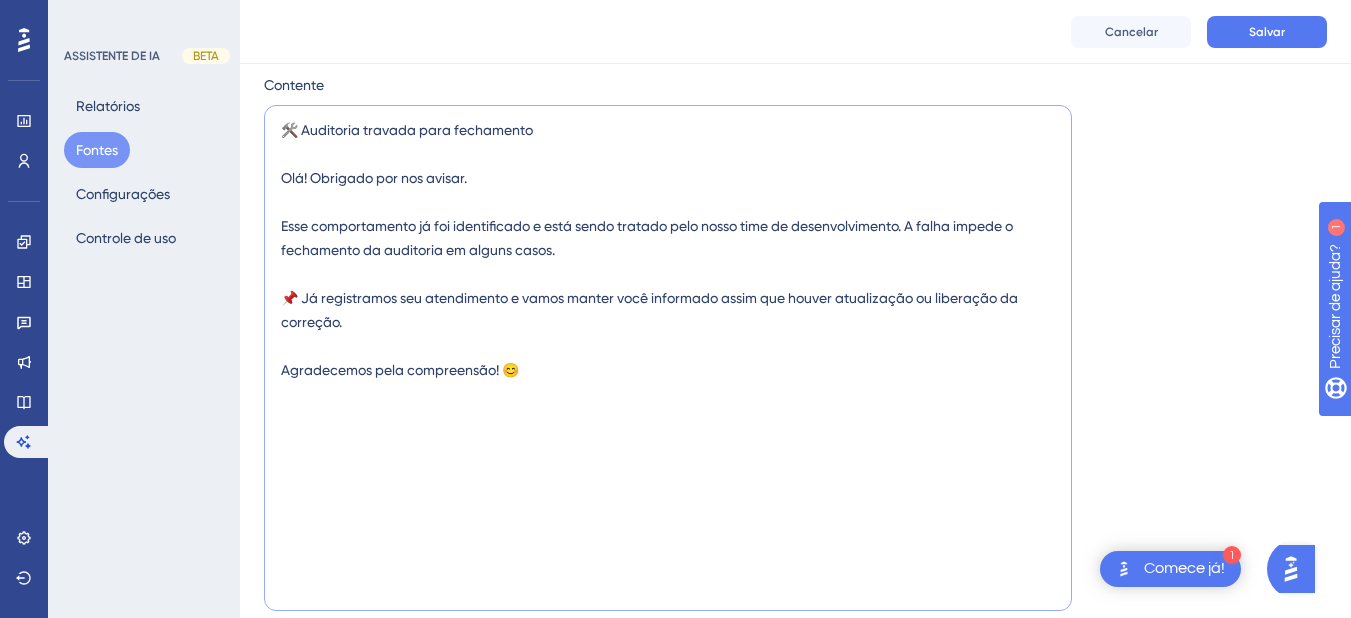 drag, startPoint x: 636, startPoint y: 130, endPoint x: 233, endPoint y: 135, distance: 403.031 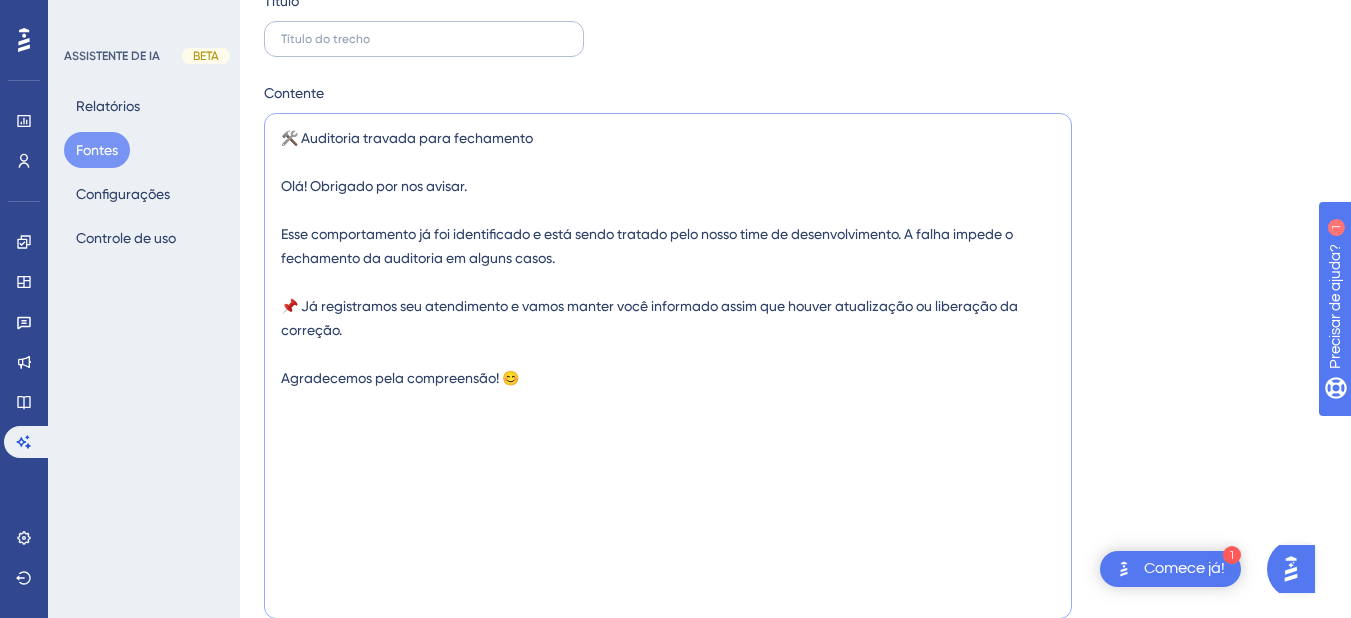 scroll, scrollTop: 0, scrollLeft: 0, axis: both 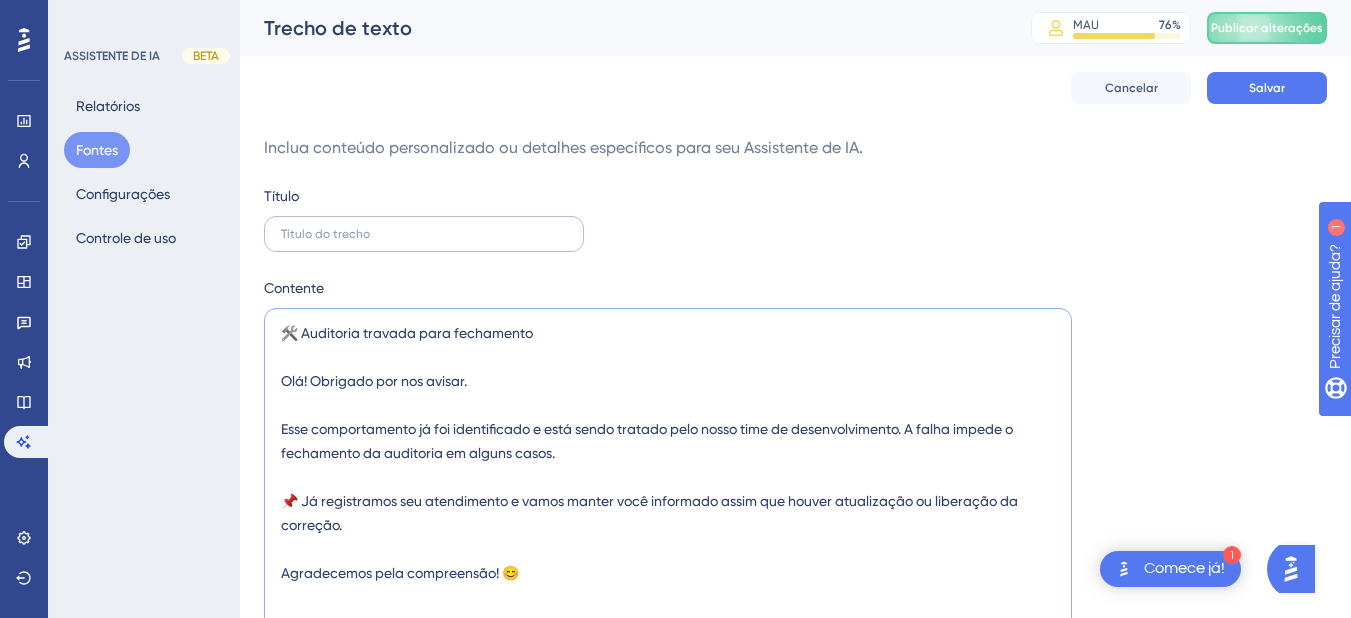 type on "🛠️ Auditoria travada para fechamento
Olá! Obrigado por nos avisar.
Esse comportamento já foi identificado e está sendo tratado pelo nosso time de desenvolvimento. A falha impede o fechamento da auditoria em alguns casos.
📌 Já registramos seu atendimento e vamos manter você informado assim que houver atualização ou liberação da correção.
Agradecemos pela compreensão! 😊" 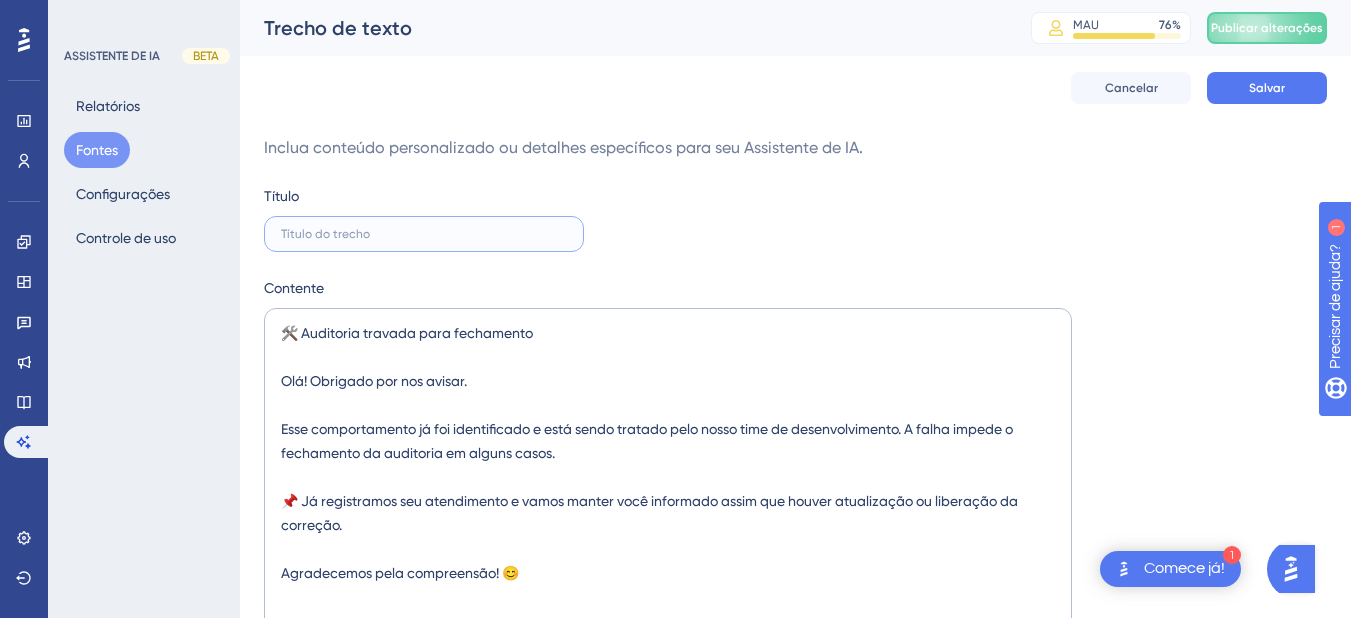 click at bounding box center (424, 234) 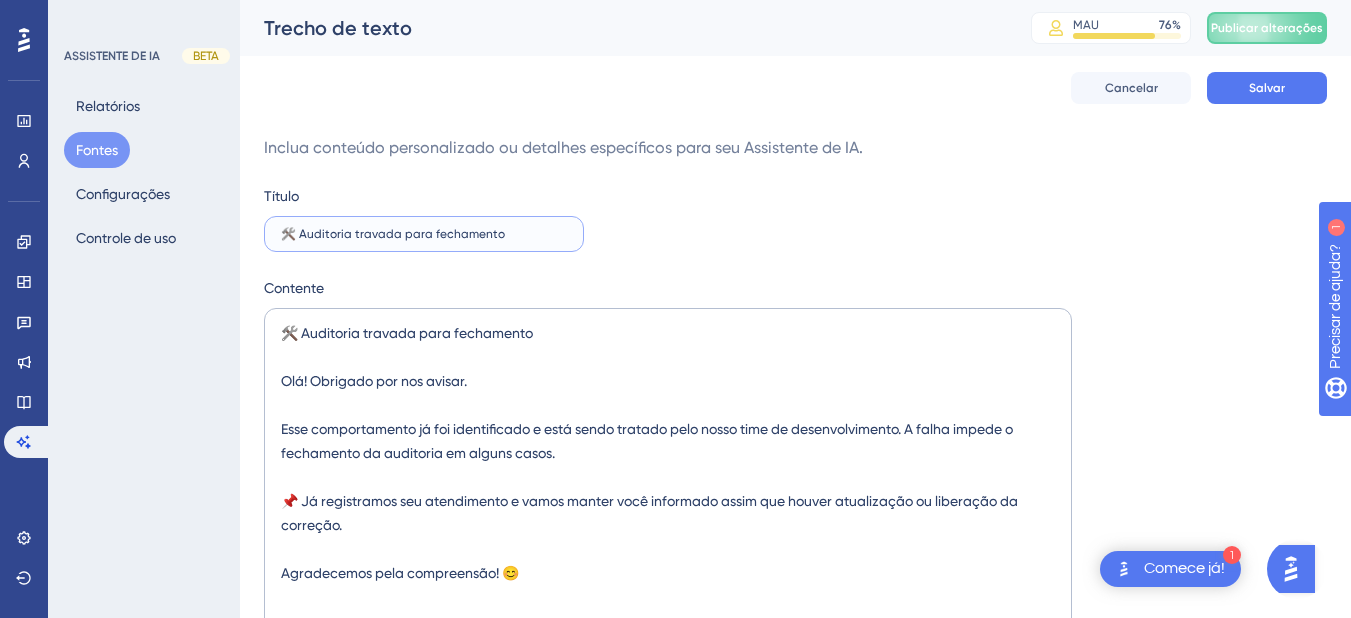 type on "🛠️ Auditoria travada para fechamento" 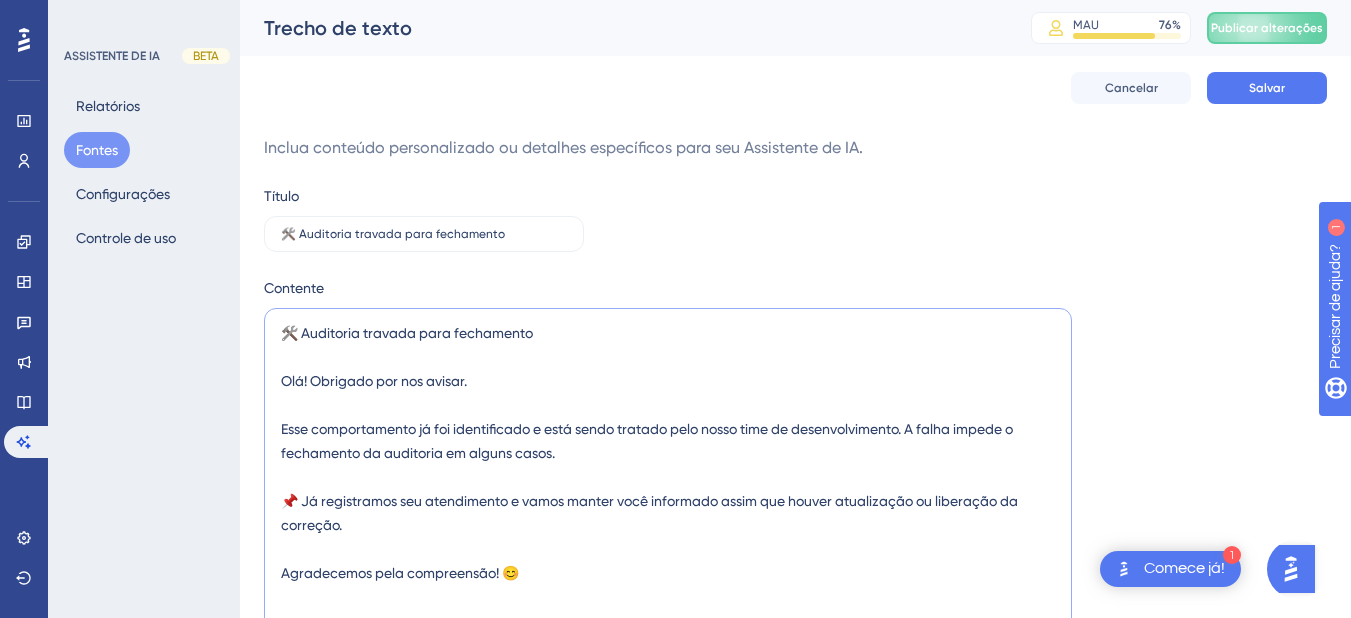 drag, startPoint x: 564, startPoint y: 346, endPoint x: 213, endPoint y: 320, distance: 351.96164 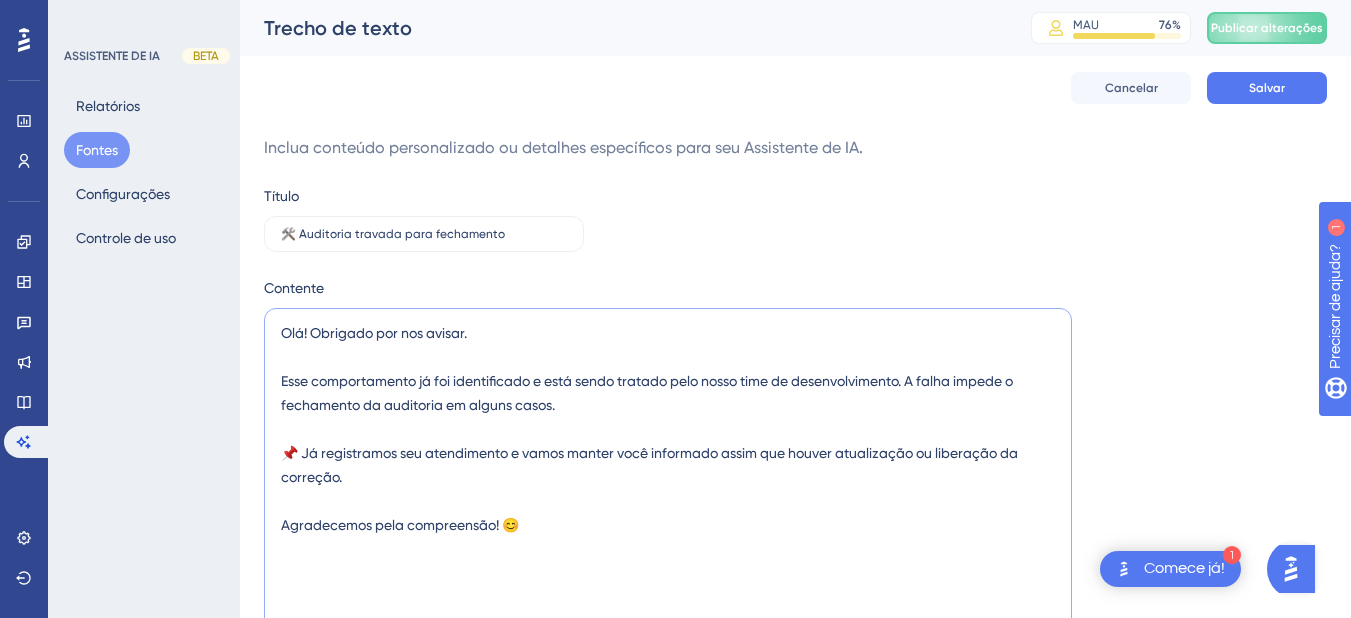 drag, startPoint x: 494, startPoint y: 357, endPoint x: 314, endPoint y: 358, distance: 180.00278 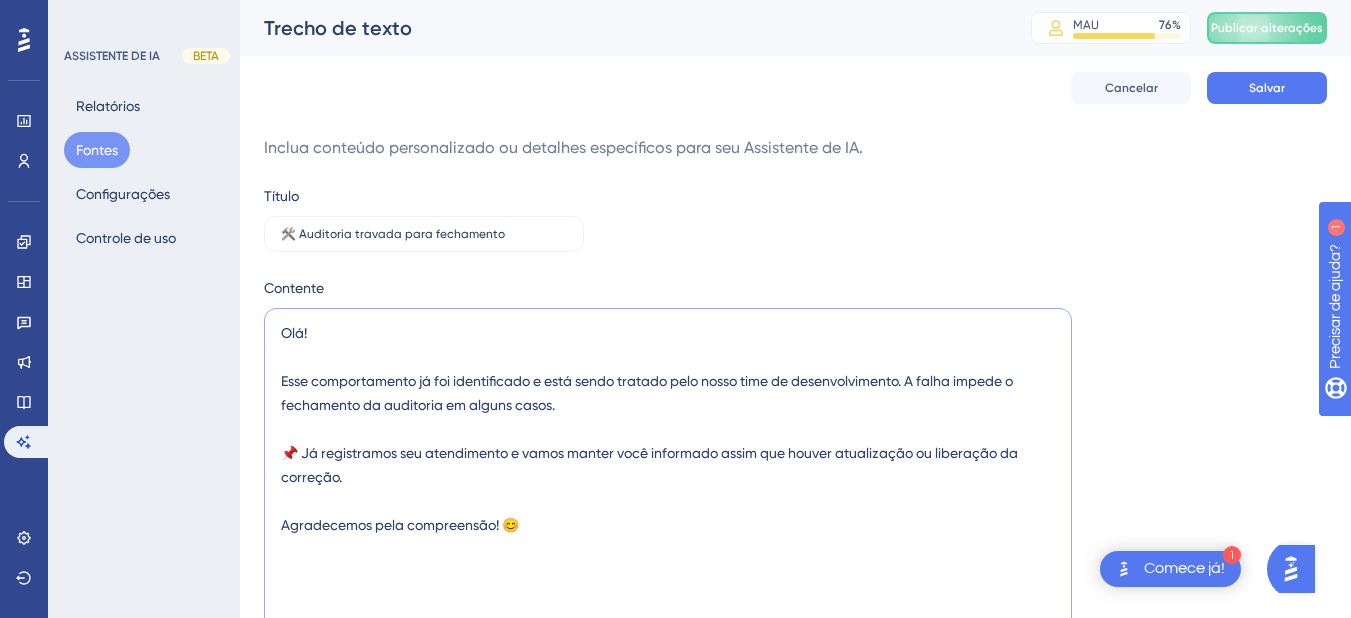 click on "Olá!
Esse comportamento já foi identificado e está sendo tratado pelo nosso time de desenvolvimento. A falha impede o fechamento da auditoria em alguns casos.
📌 Já registramos seu atendimento e vamos manter você informado assim que houver atualização ou liberação da correção.
Agradecemos pela compreensão! 😊" at bounding box center [668, 561] 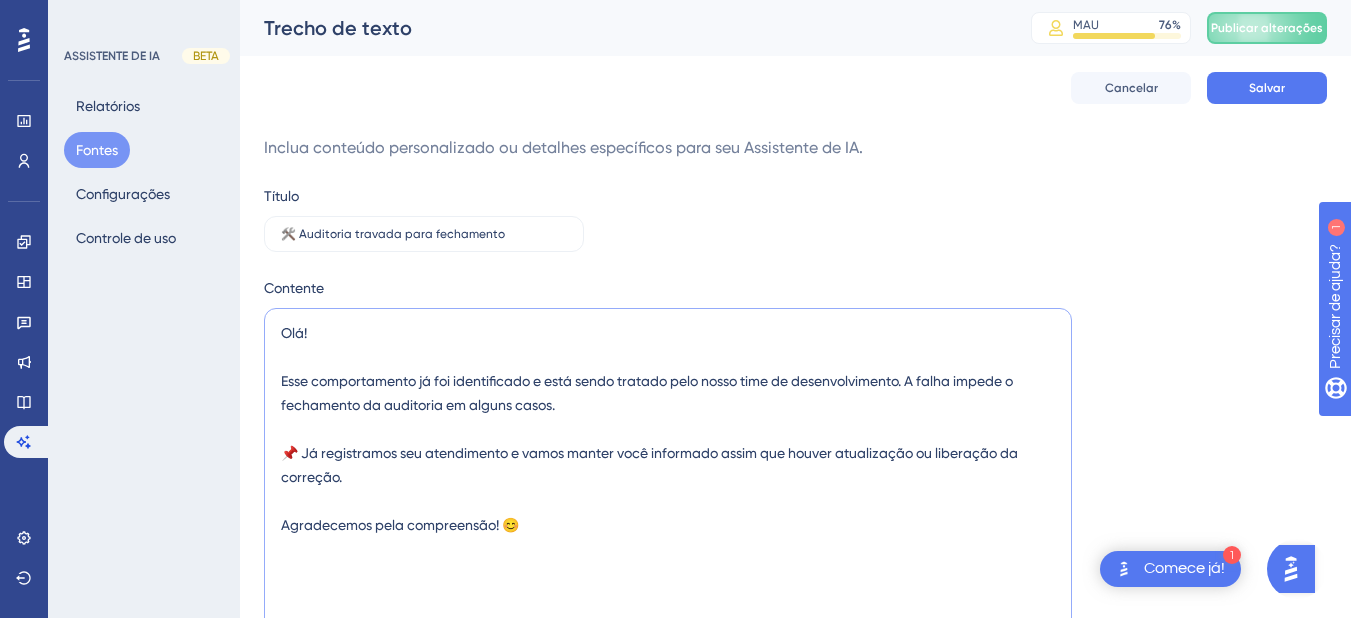 drag, startPoint x: 647, startPoint y: 433, endPoint x: 912, endPoint y: 409, distance: 266.08456 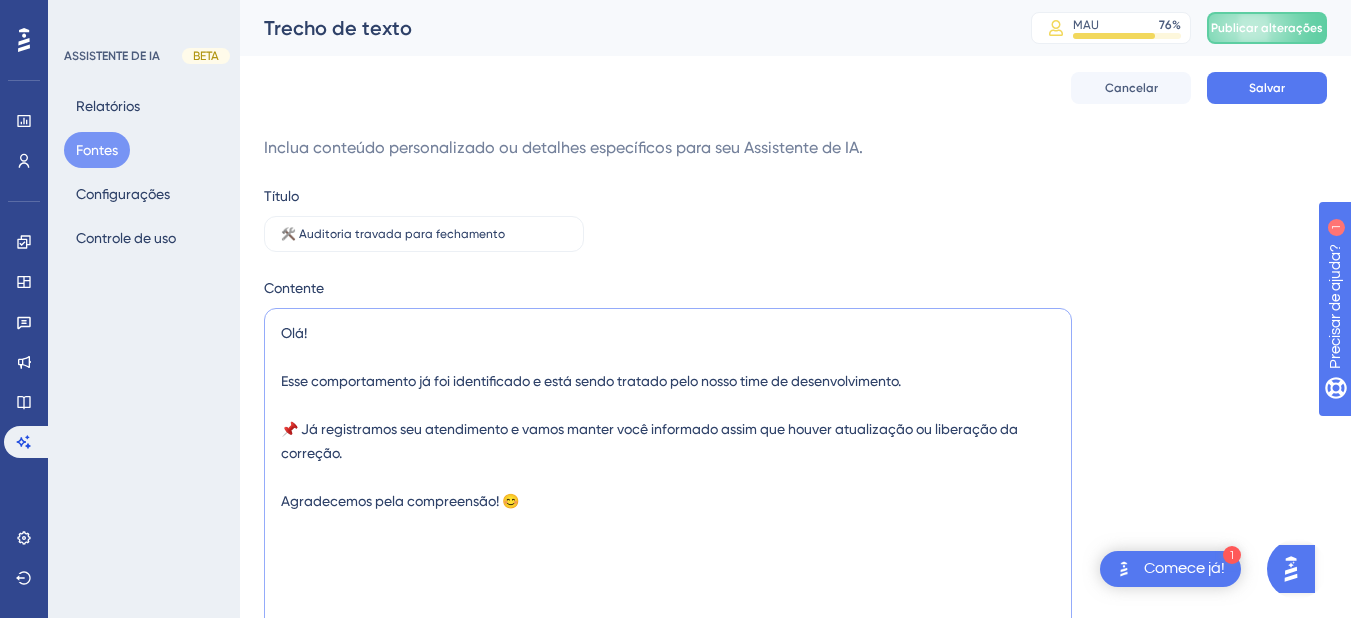 click on "Olá!
Esse comportamento já foi identificado e está sendo tratado pelo nosso time de desenvolvimento.
📌 Já registramos seu atendimento e vamos manter você informado assim que houver atualização ou liberação da correção.
Agradecemos pela compreensão! 😊" at bounding box center [668, 561] 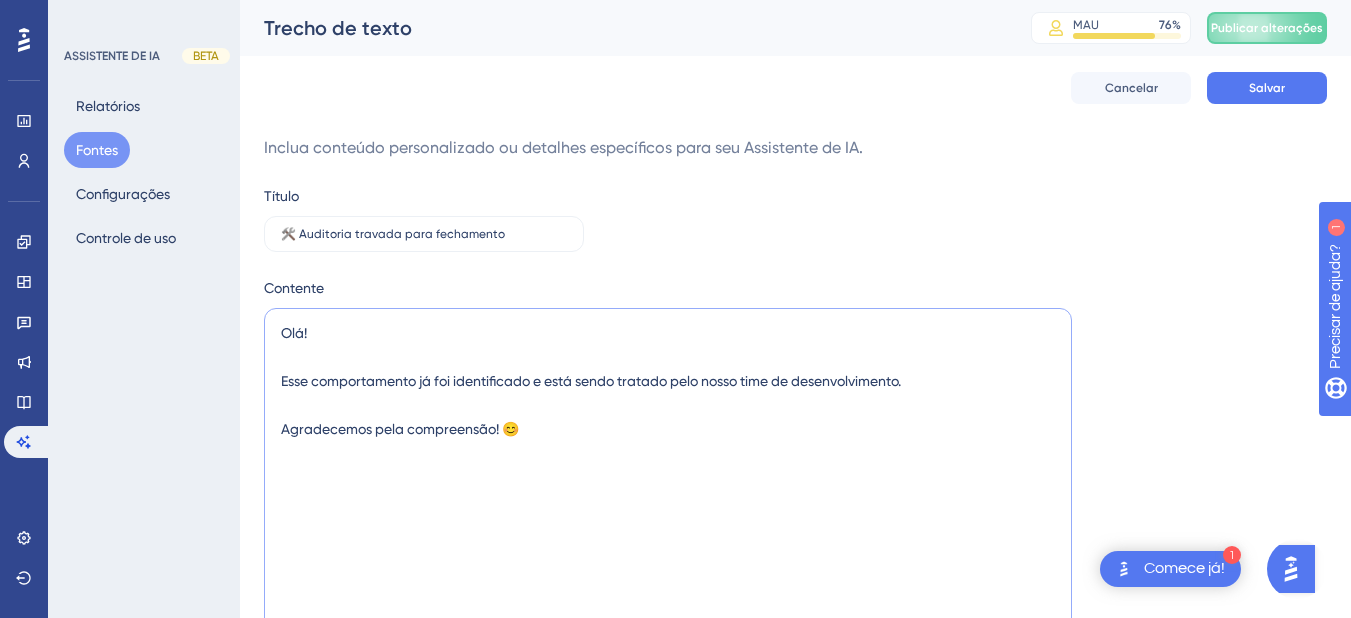 click on "Olá!
Esse comportamento já foi identificado e está sendo tratado pelo nosso time de desenvolvimento.
Agradecemos pela compreensão! 😊" at bounding box center [668, 561] 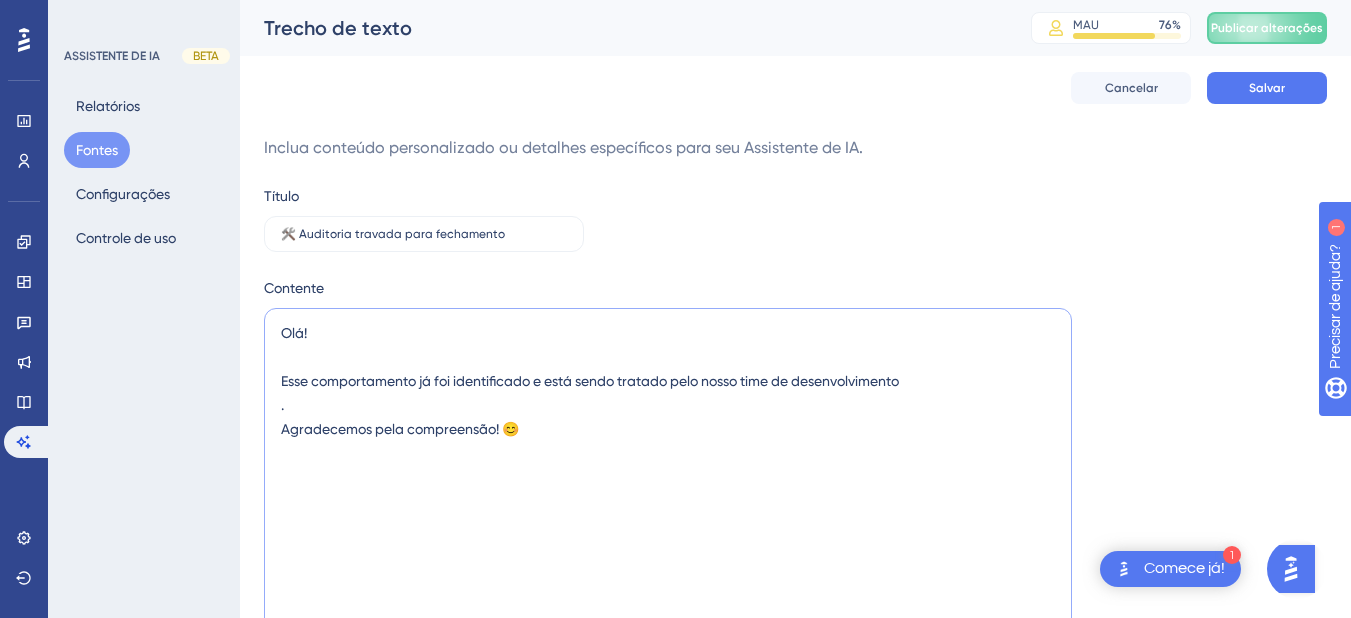 click on "Olá!
Esse comportamento já foi identificado e está sendo tratado pelo nosso time de desenvolvimento
.
Agradecemos pela compreensão! 😊" at bounding box center (668, 561) 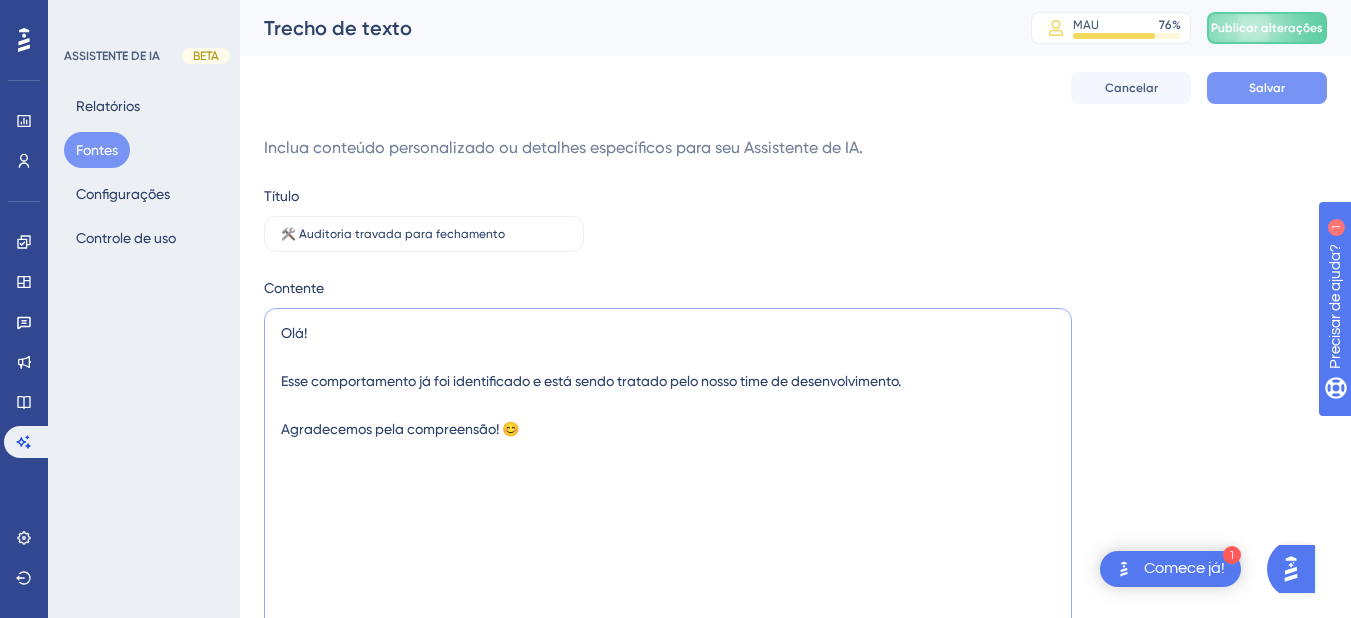 type on "Olá!
Esse comportamento já foi identificado e está sendo tratado pelo nosso time de desenvolvimento.
Agradecemos pela compreensão! 😊" 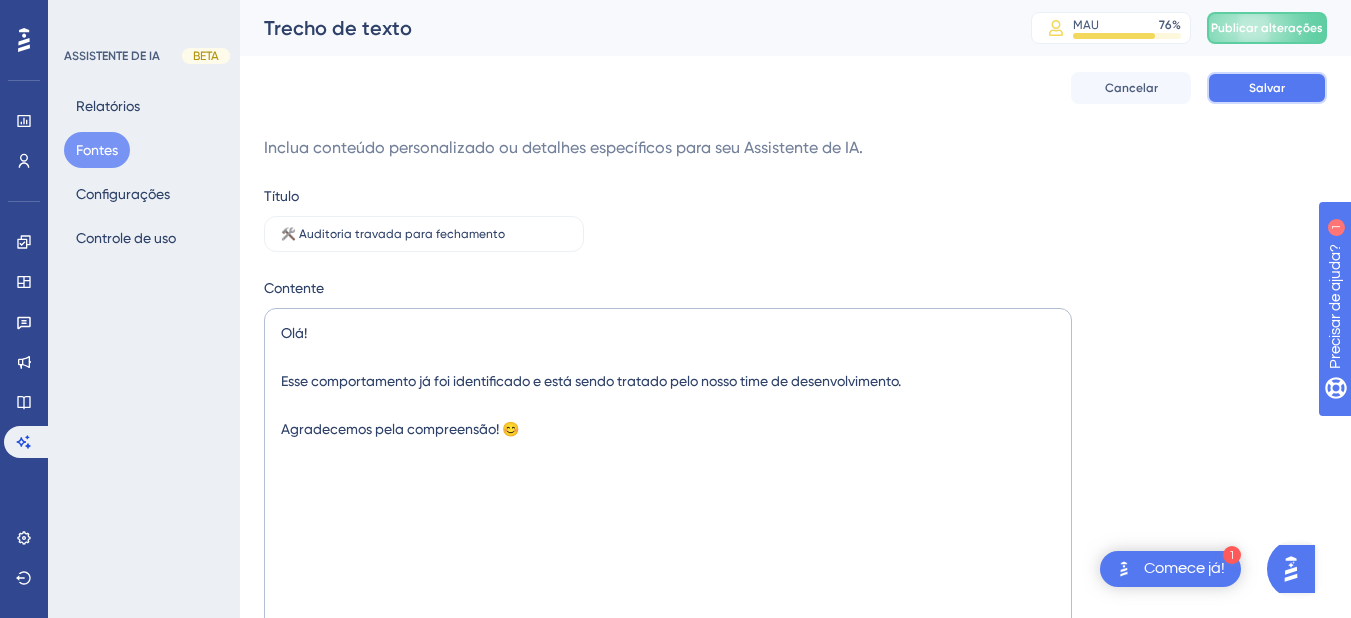 click on "Salvar" at bounding box center (1267, 88) 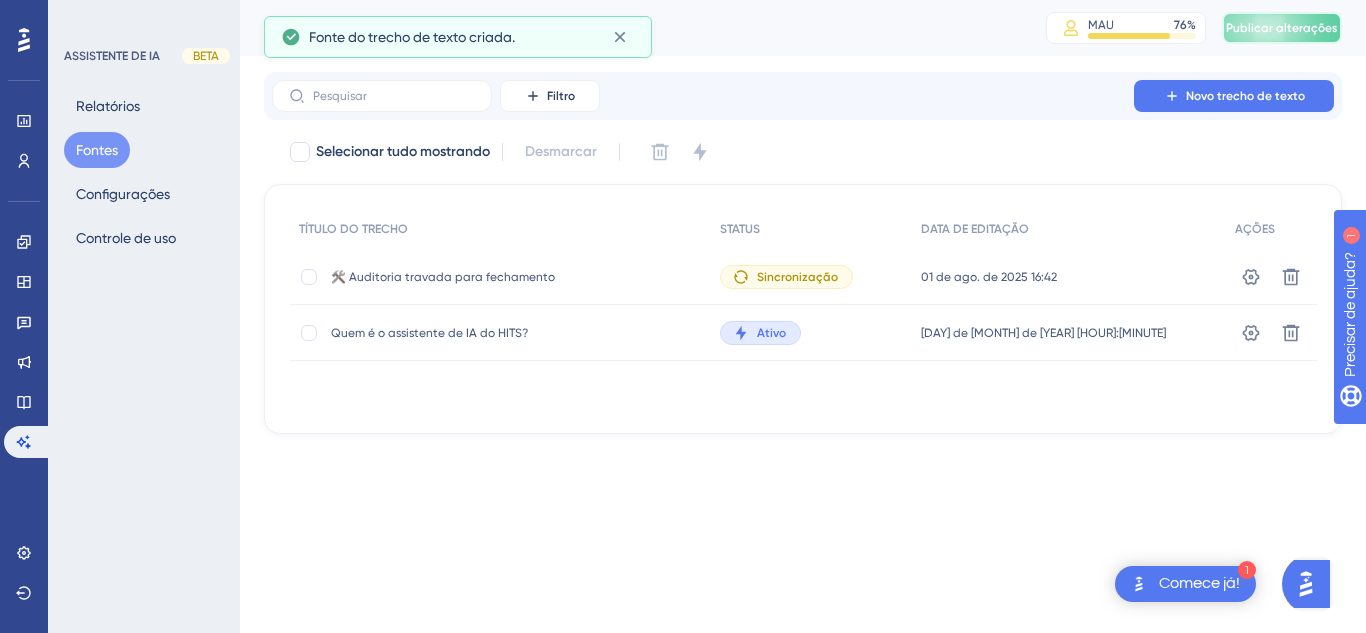 click on "Publicar alterações" at bounding box center (1282, 28) 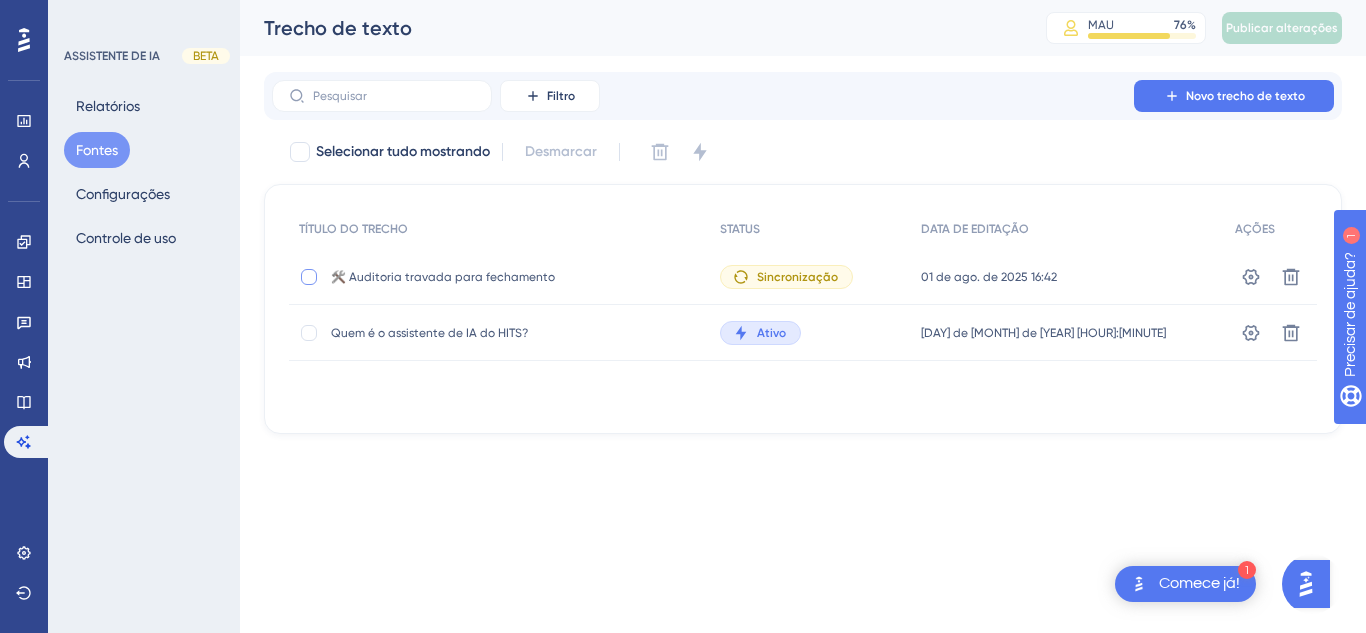 click at bounding box center [309, 277] 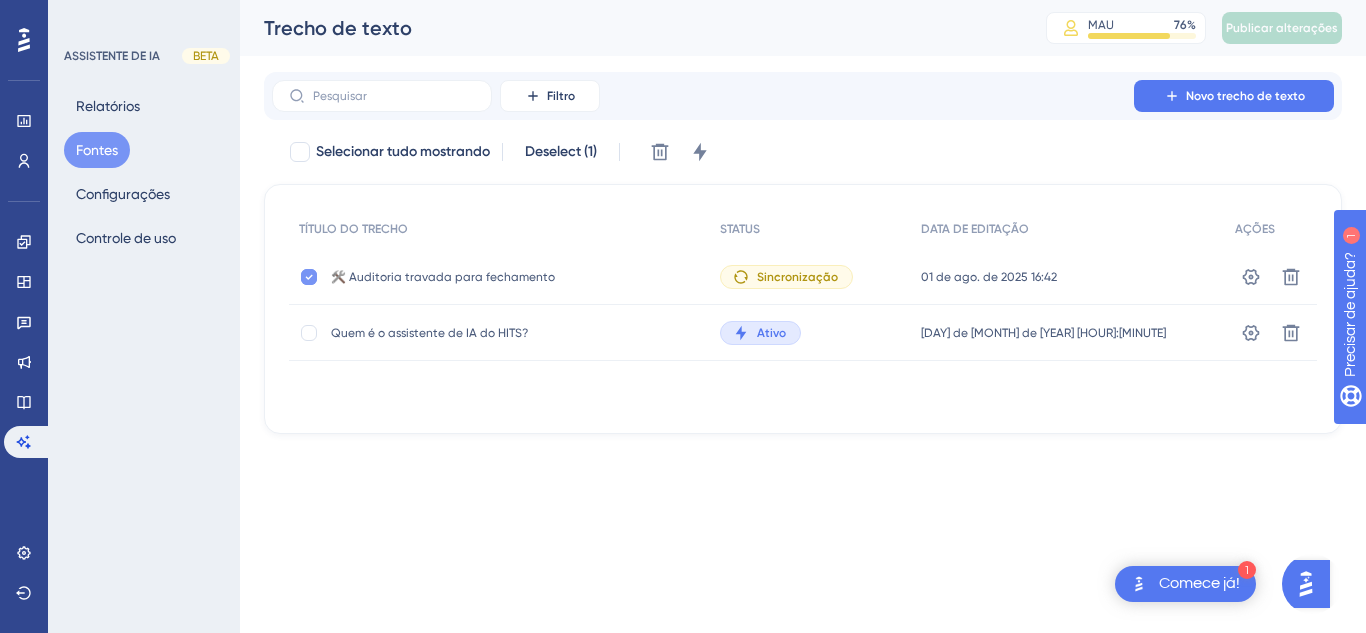click at bounding box center (309, 277) 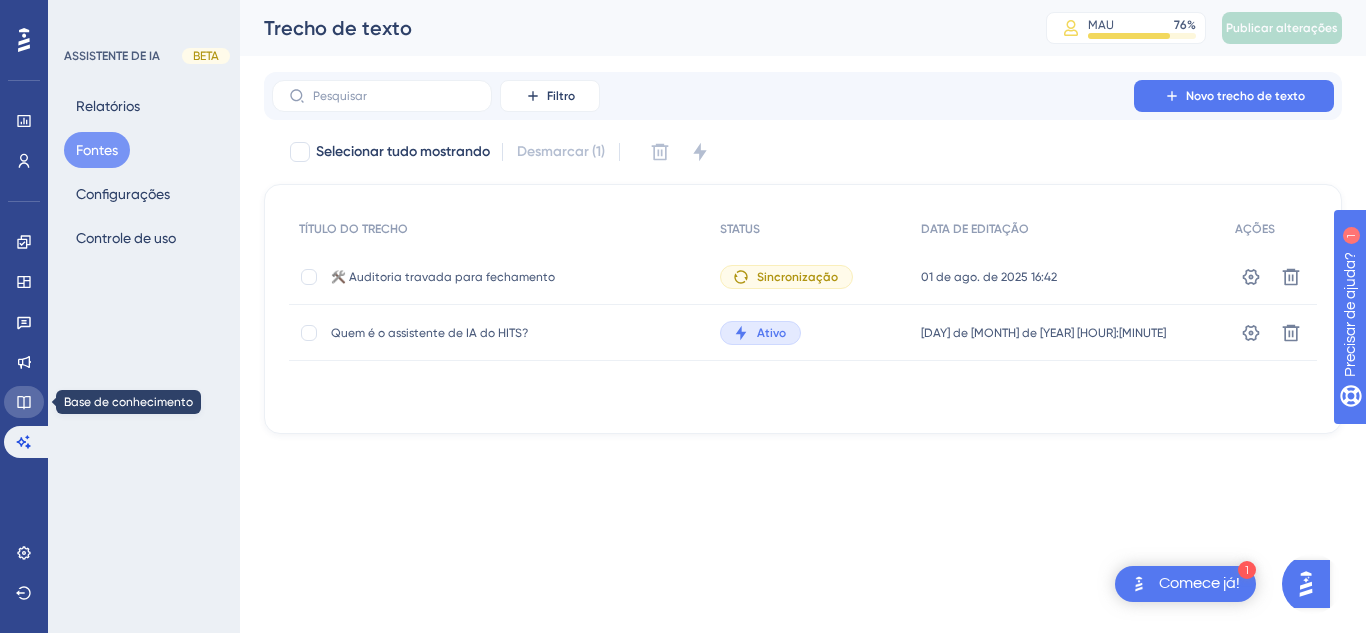 click 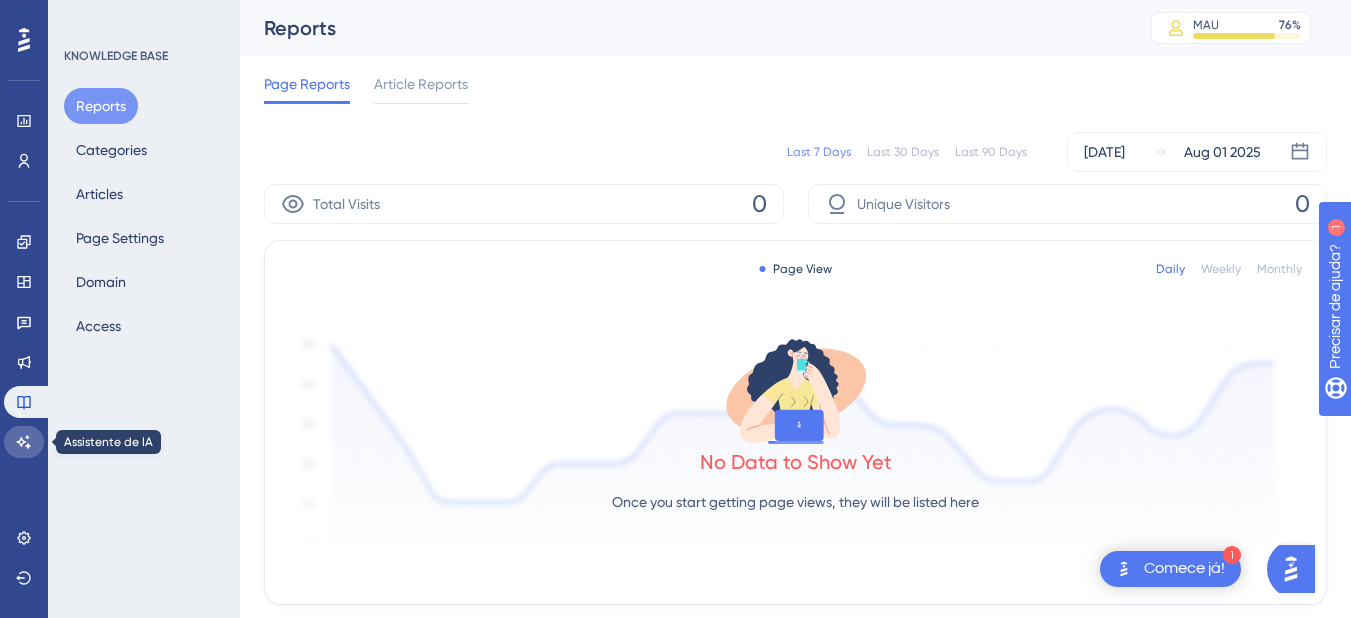 click at bounding box center [24, 442] 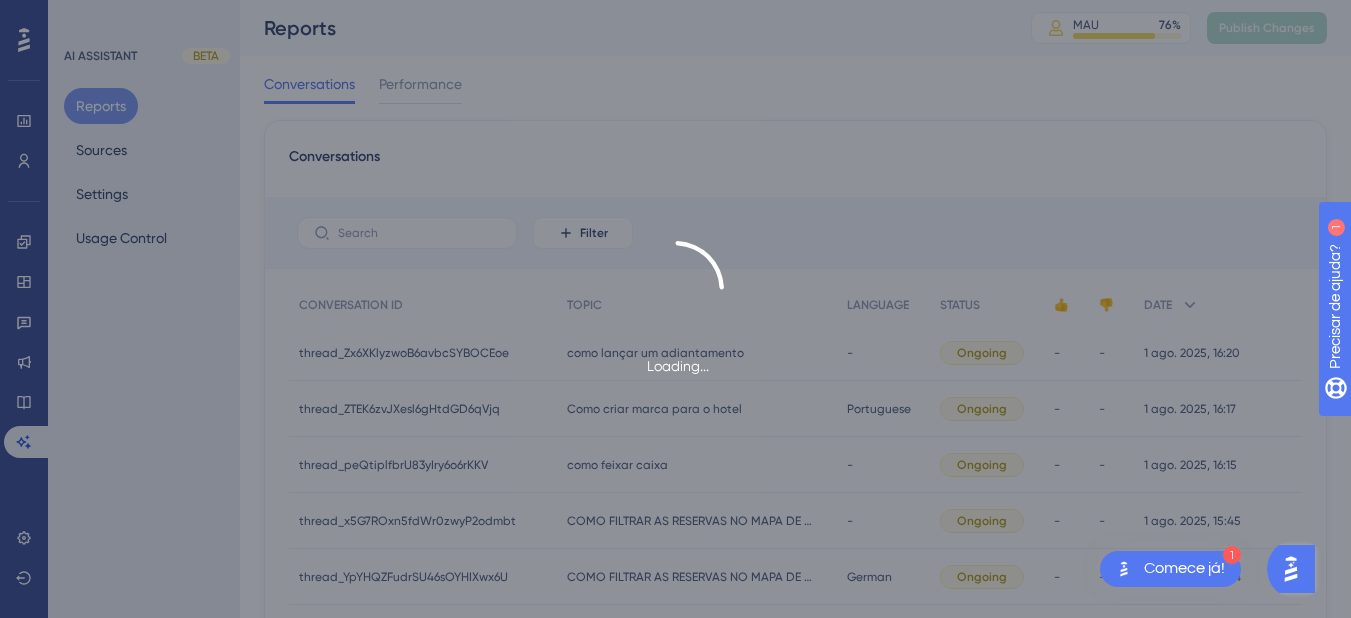 click on "Loading..." at bounding box center [675, 309] 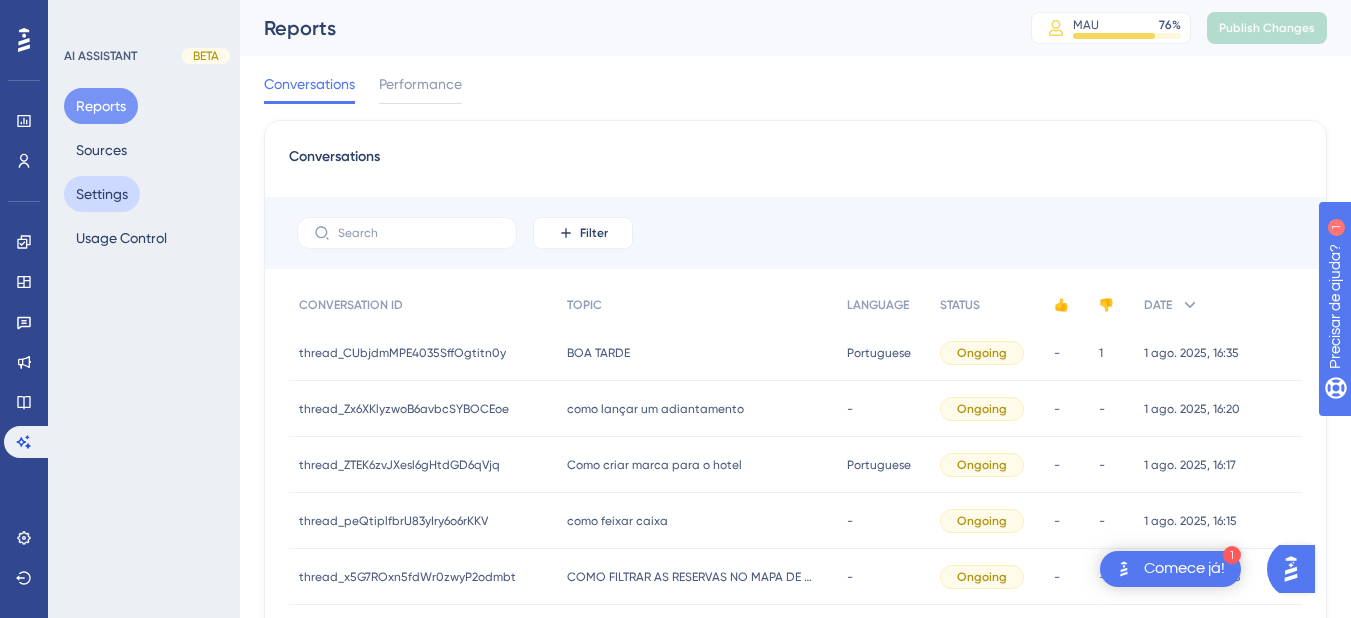 click on "Settings" at bounding box center (102, 194) 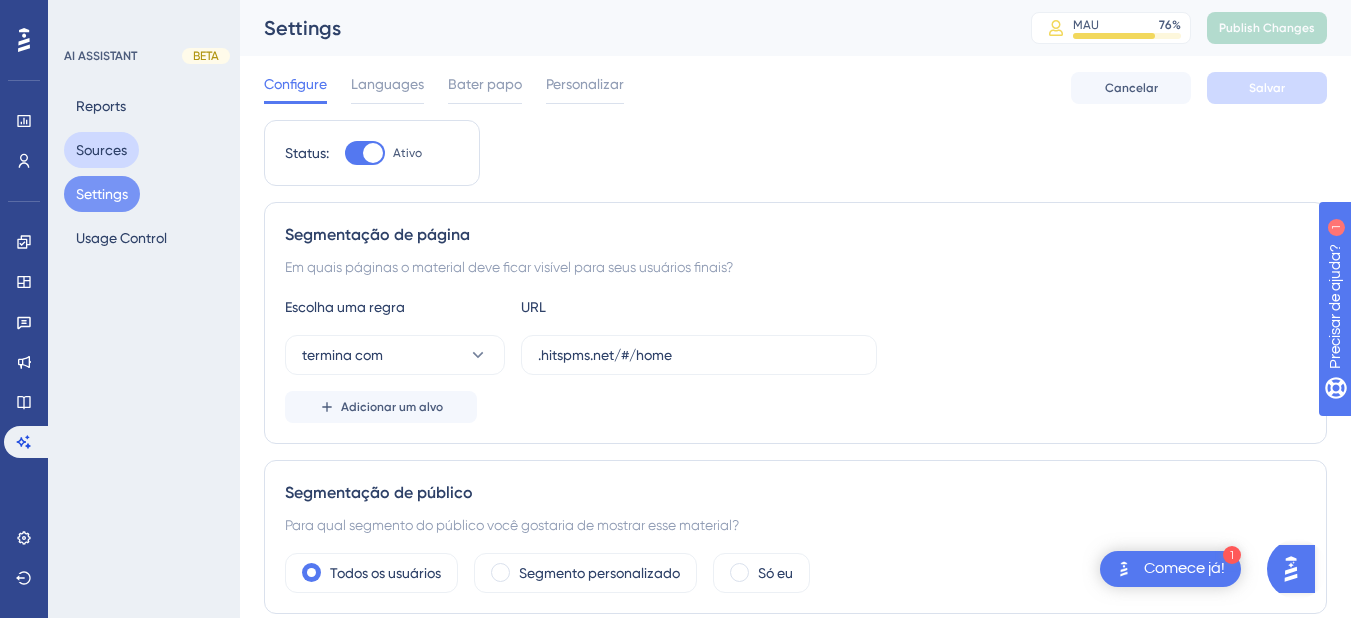 click on "Sources" at bounding box center (101, 150) 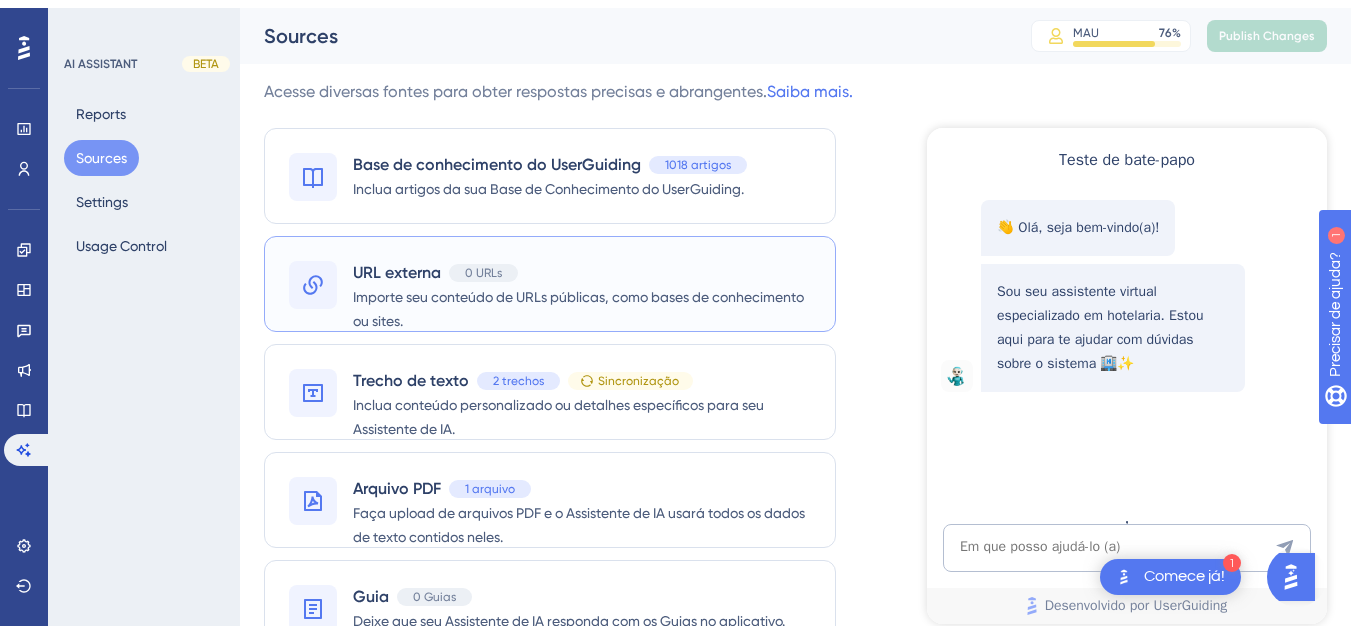 scroll, scrollTop: 103, scrollLeft: 0, axis: vertical 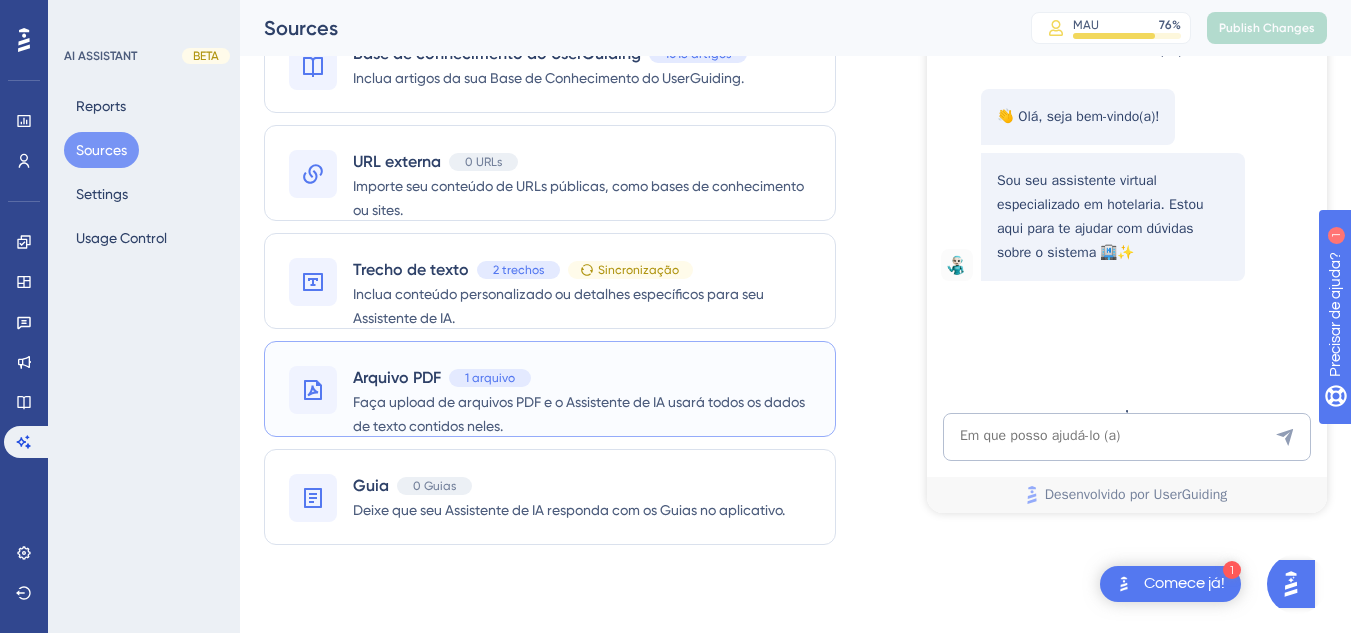 click on "Faça upload de arquivos PDF e o Assistente de IA usará todos os dados de texto contidos neles." at bounding box center (579, 414) 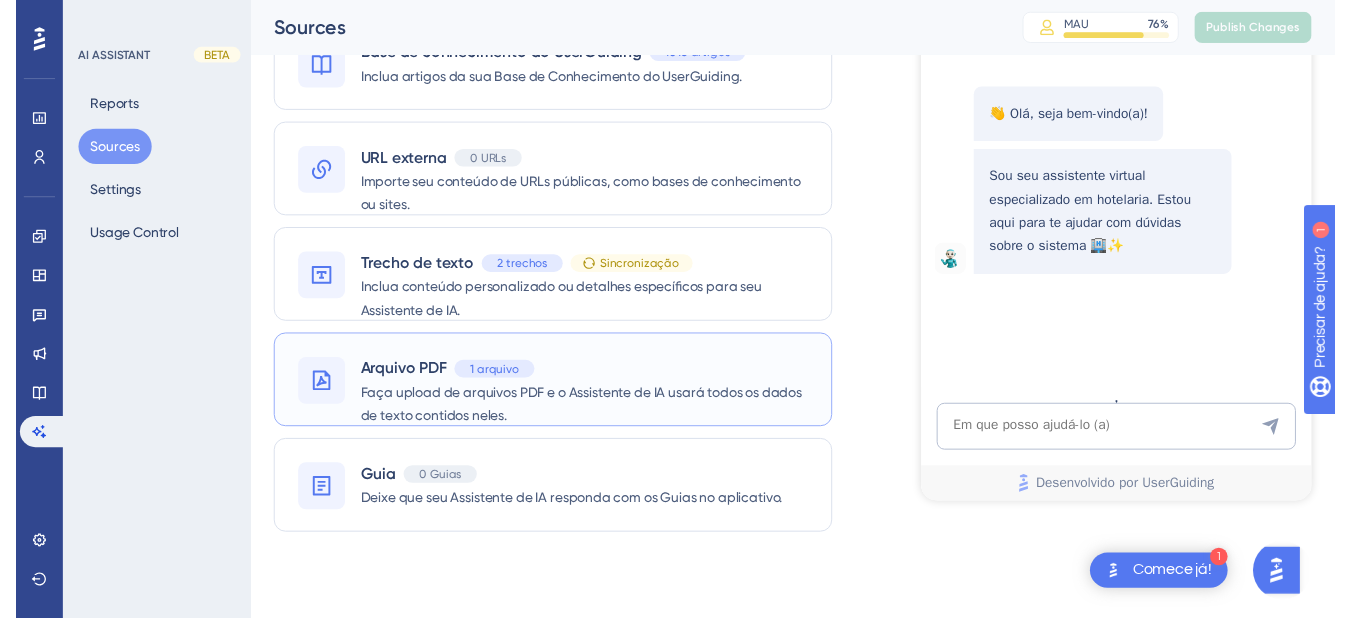 scroll, scrollTop: 0, scrollLeft: 0, axis: both 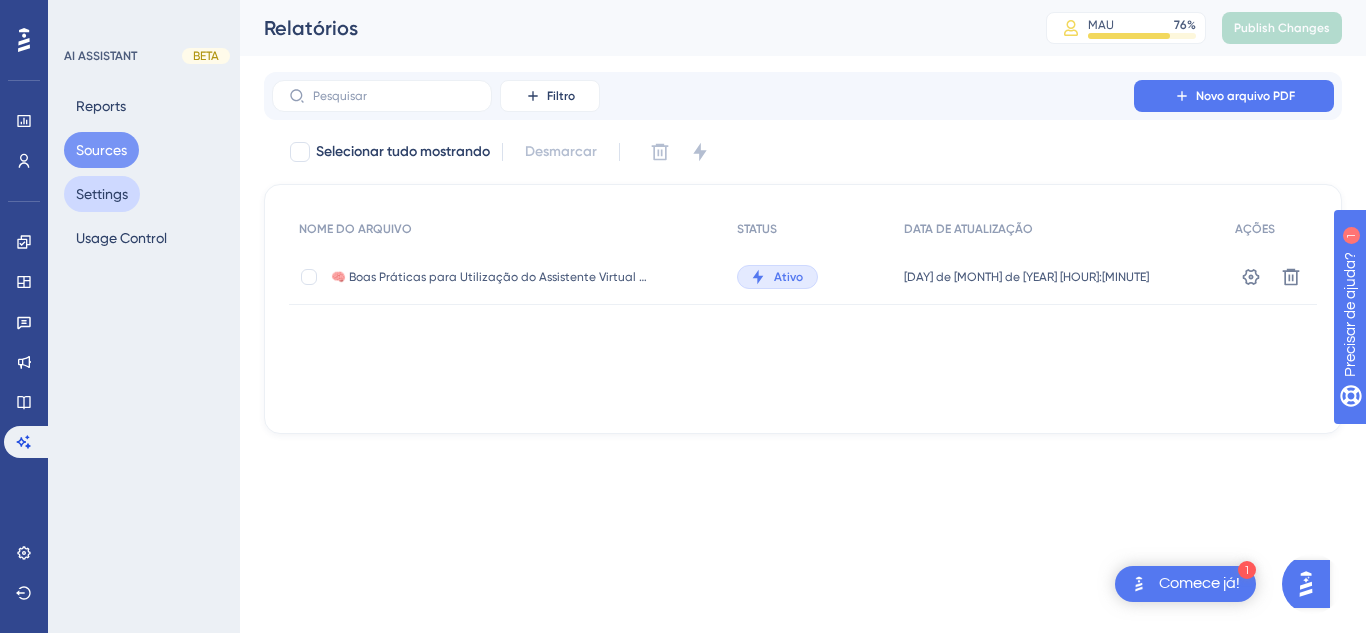 click on "Settings" at bounding box center (102, 194) 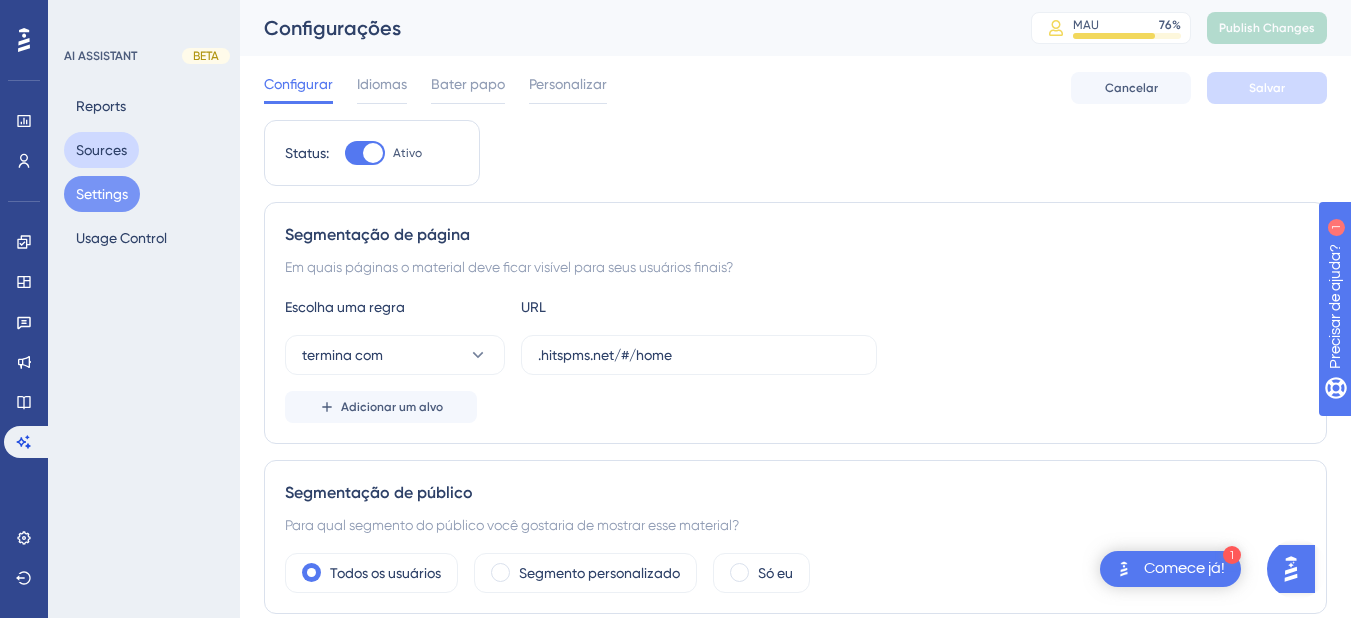 click on "Sources" at bounding box center [101, 150] 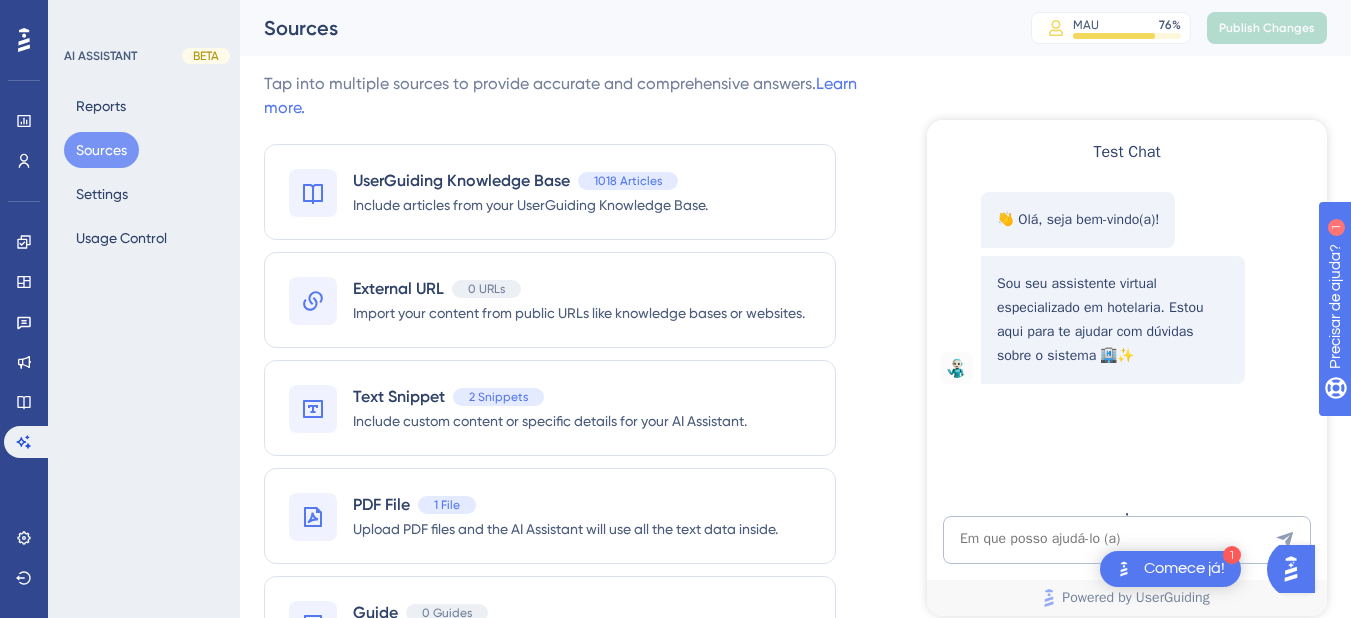 scroll, scrollTop: 0, scrollLeft: 0, axis: both 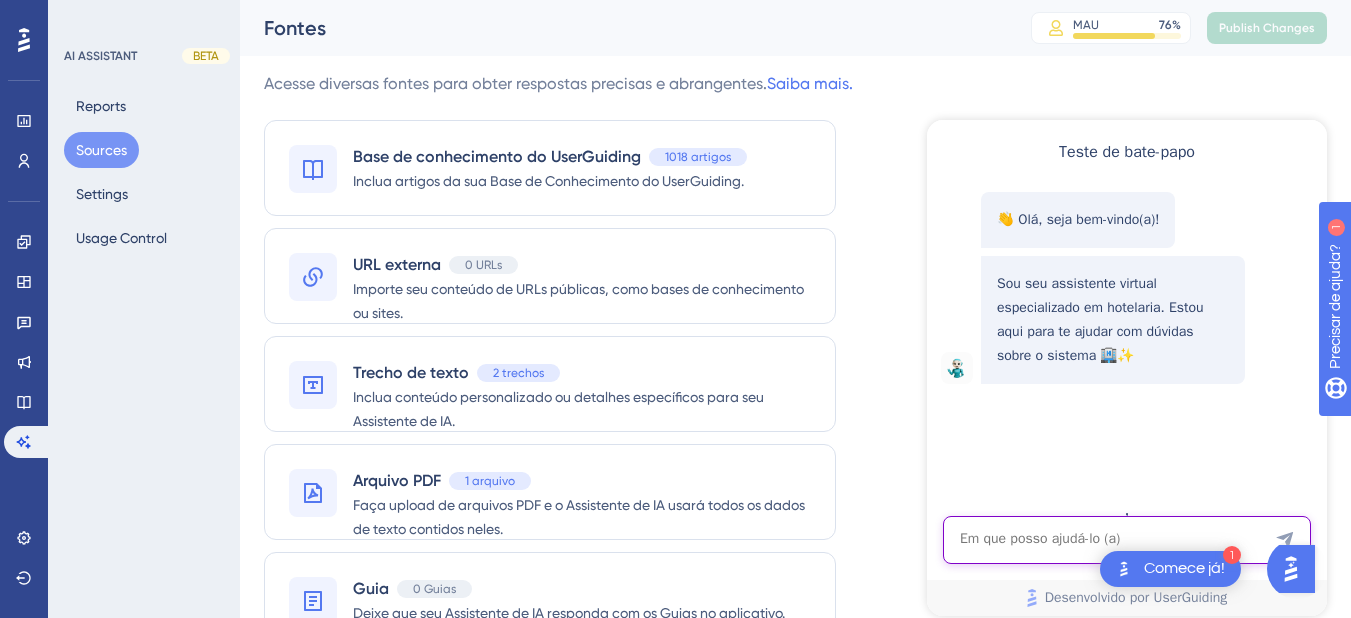 click at bounding box center (1127, 540) 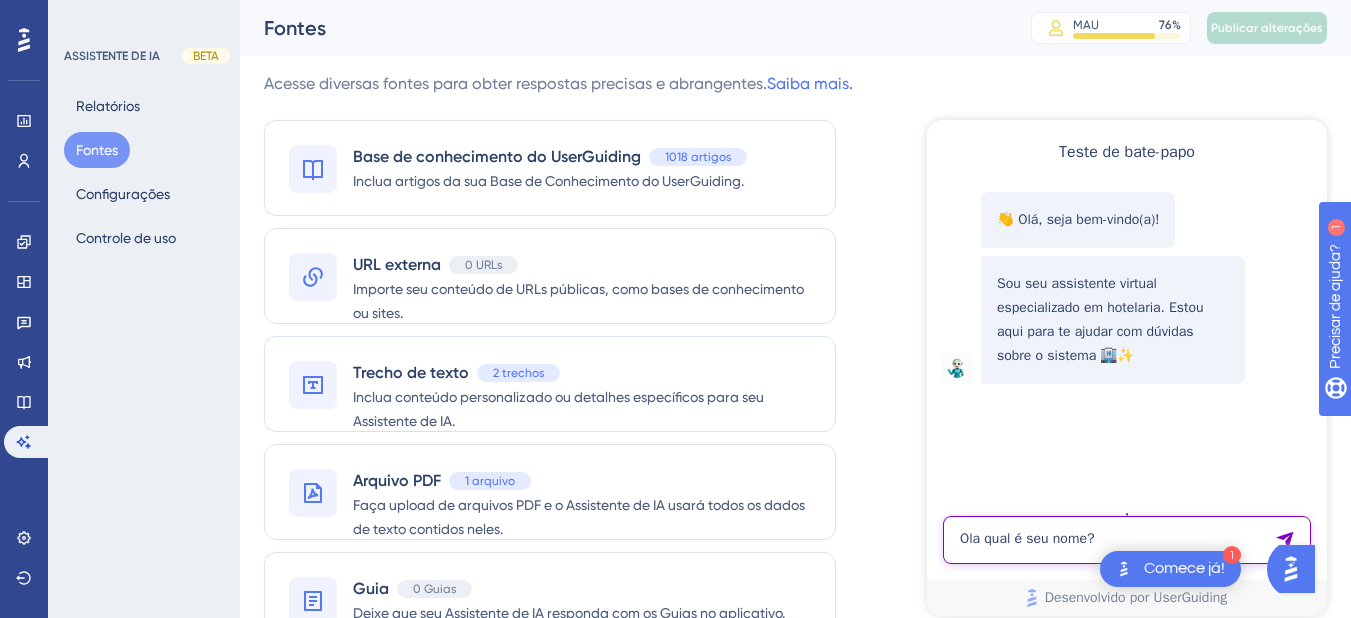 type on "Ola qual é seu nome?" 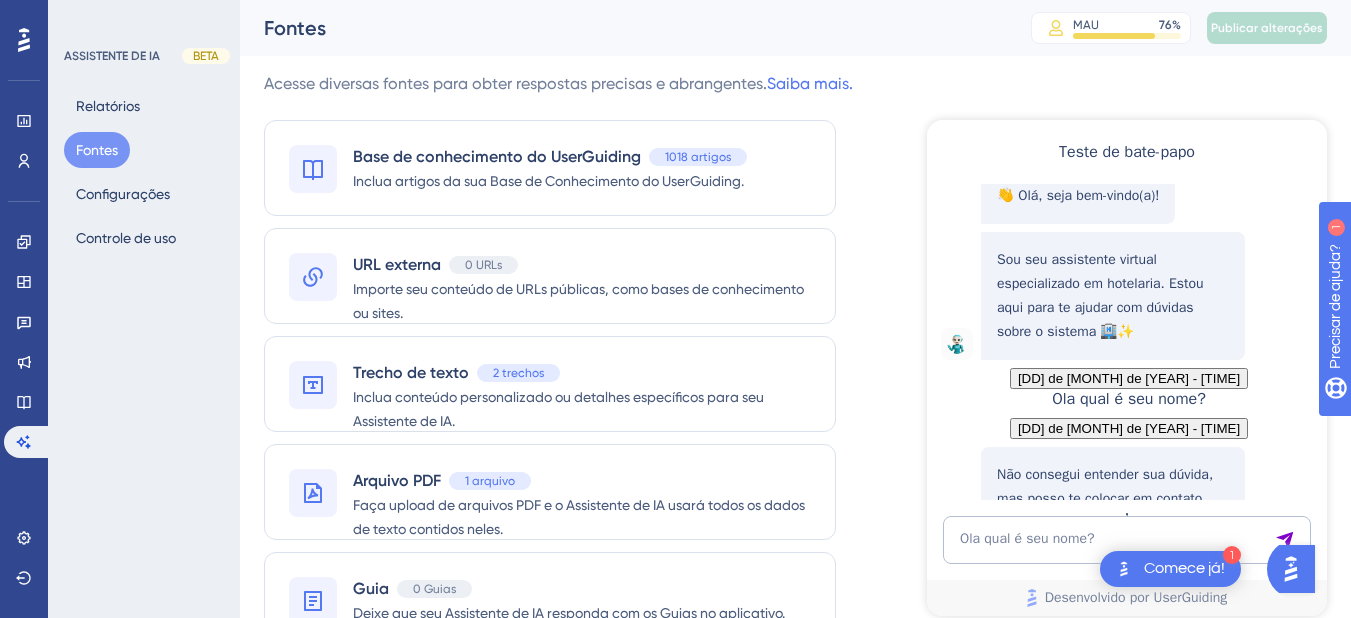 scroll, scrollTop: 238, scrollLeft: 0, axis: vertical 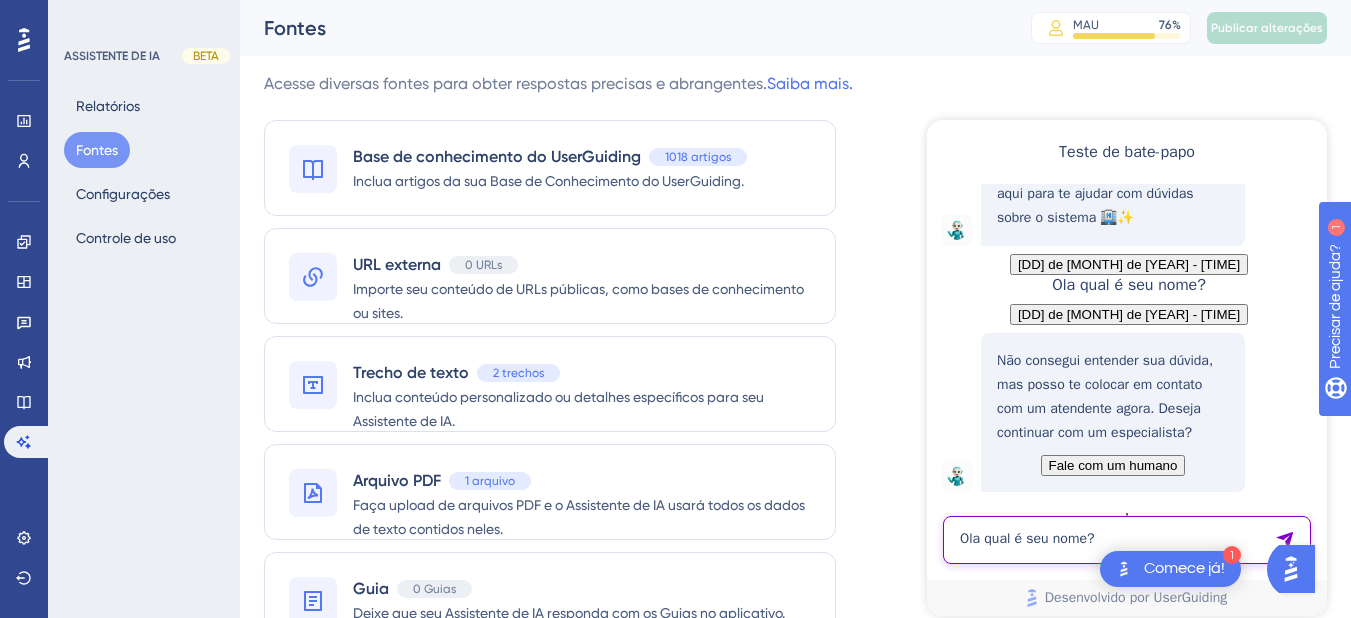click on "Ola qual é seu nome?" at bounding box center [1127, 540] 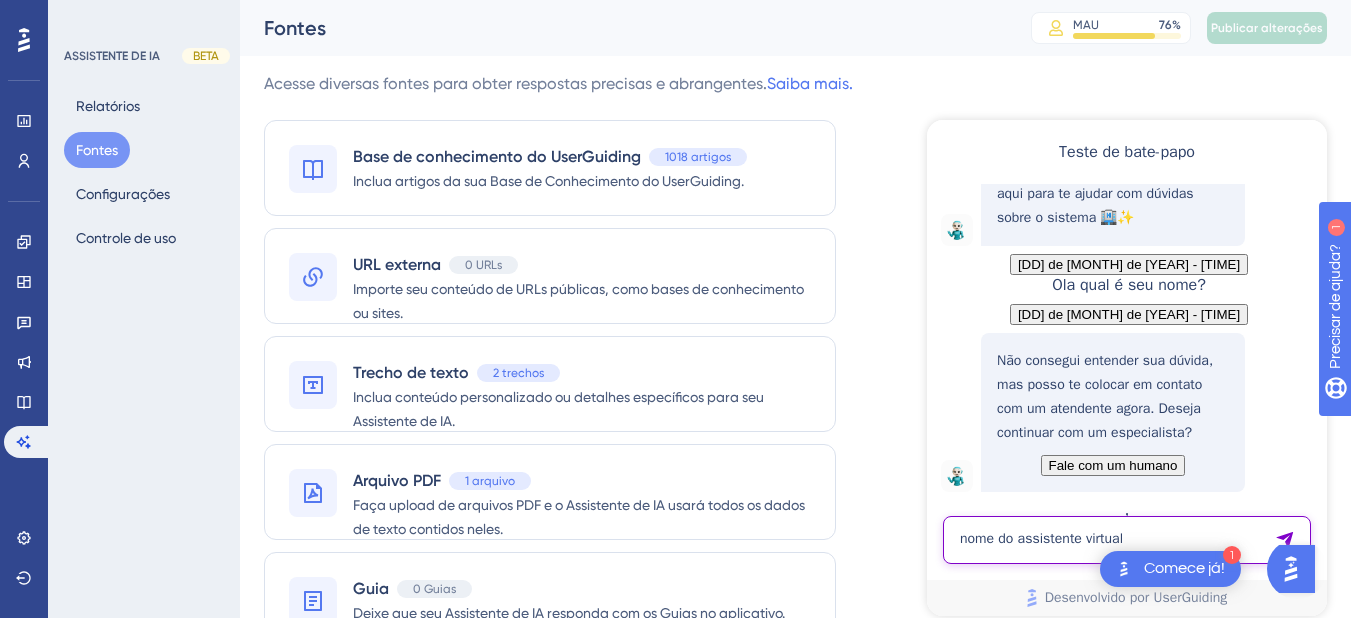type on "nome do assistente virtual" 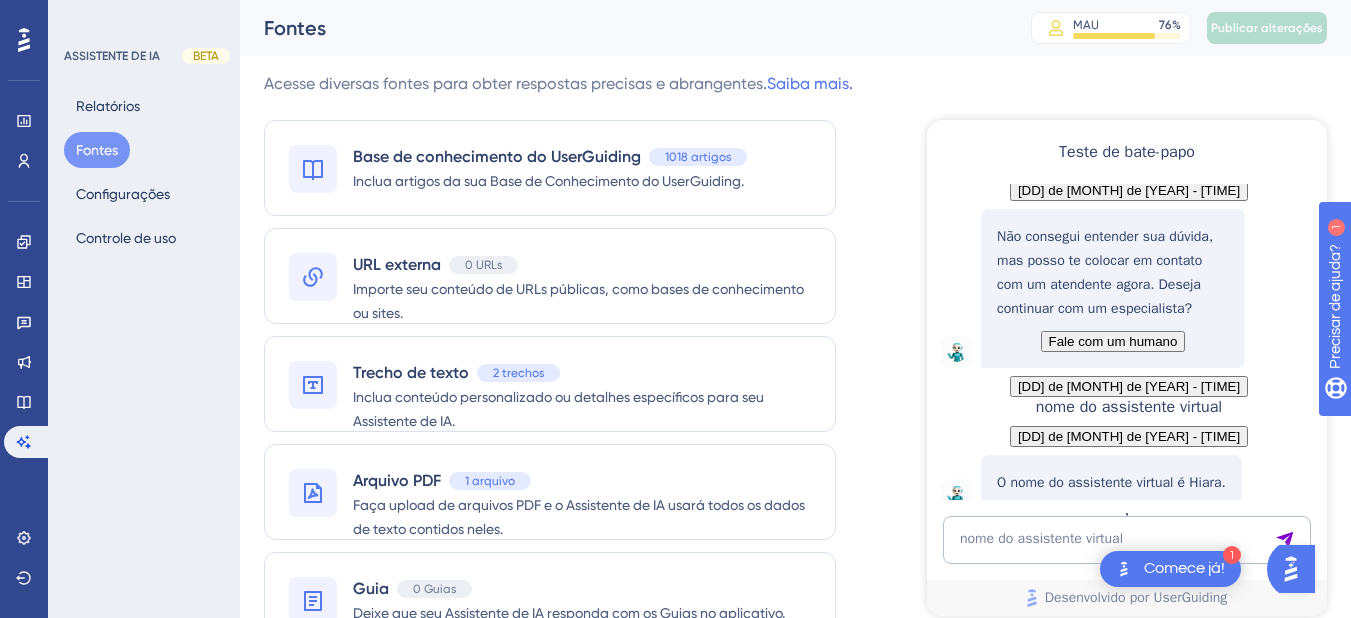 scroll, scrollTop: 462, scrollLeft: 0, axis: vertical 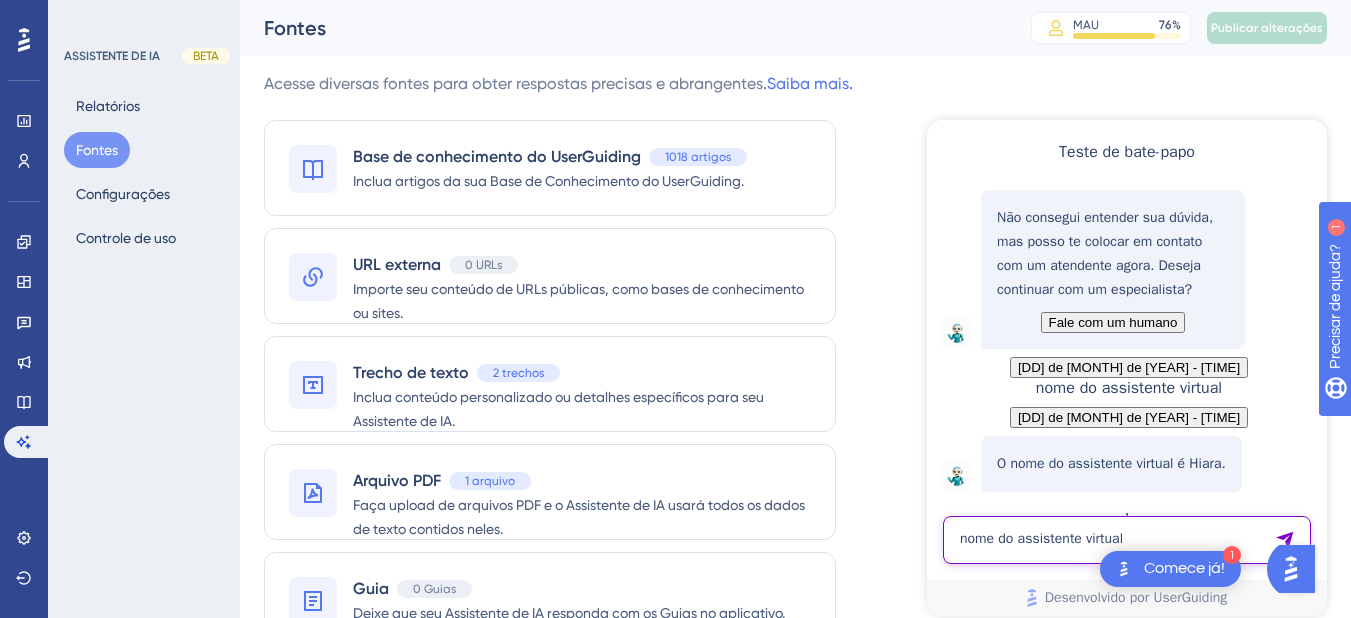 click on "nome do assistente virtual" at bounding box center [1127, 540] 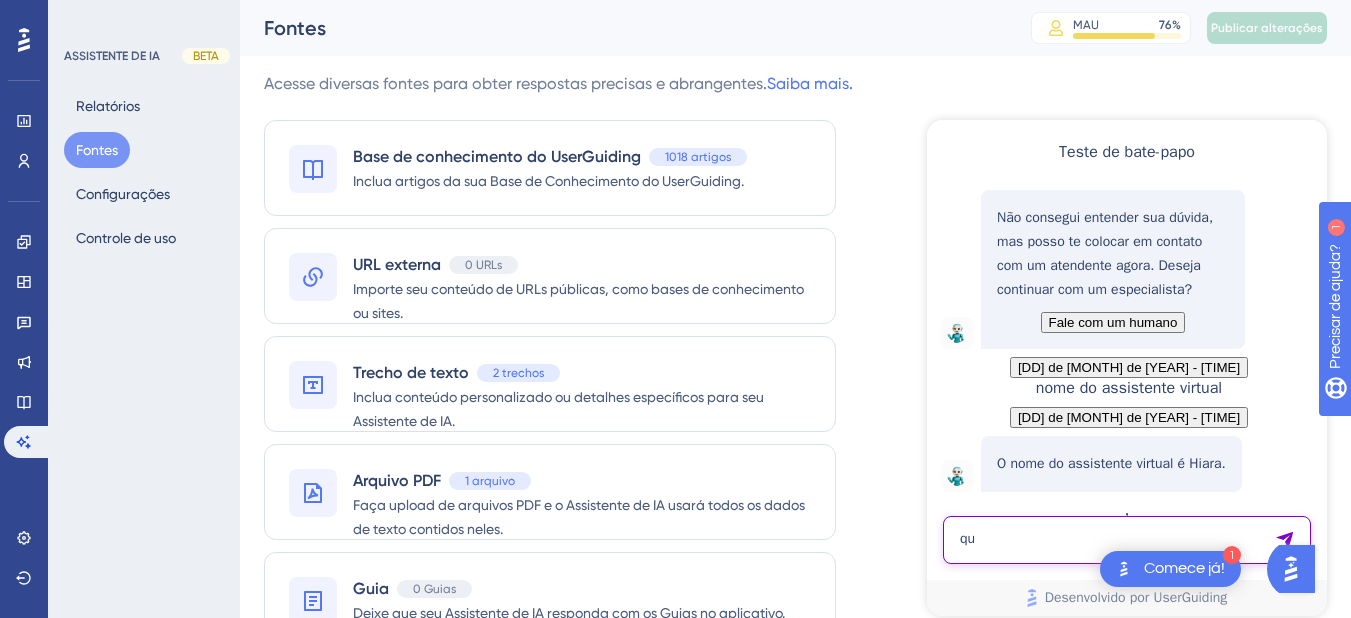 type on "q" 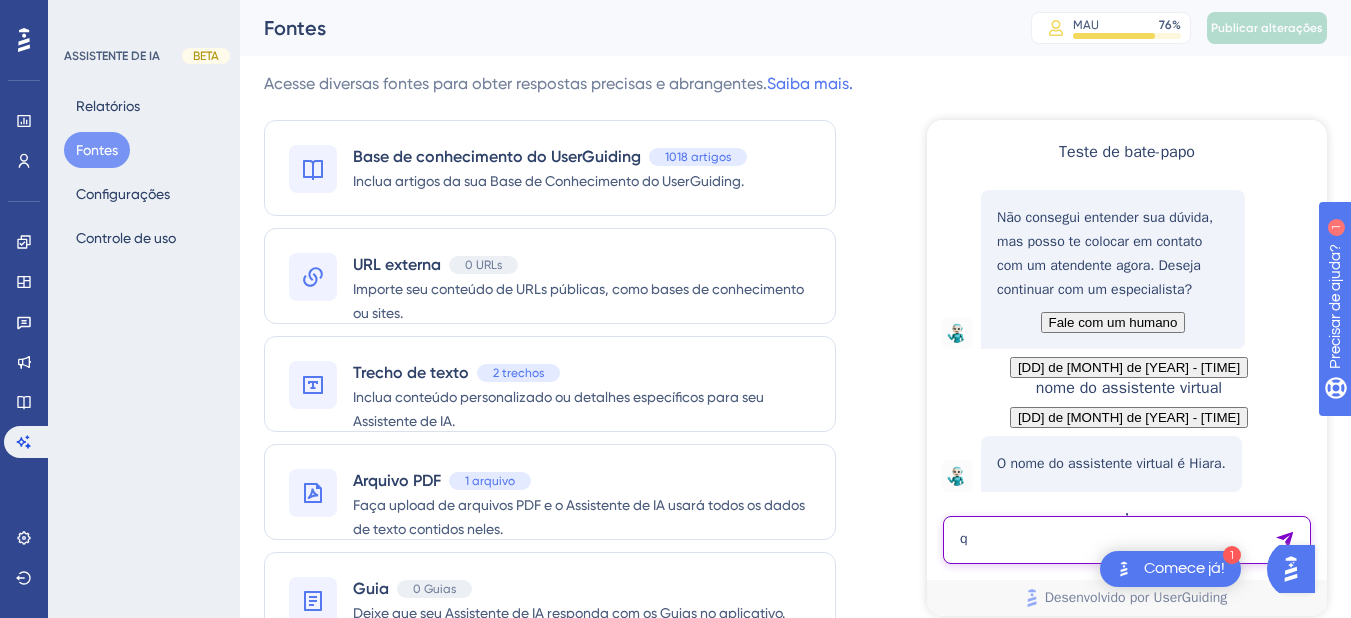 type 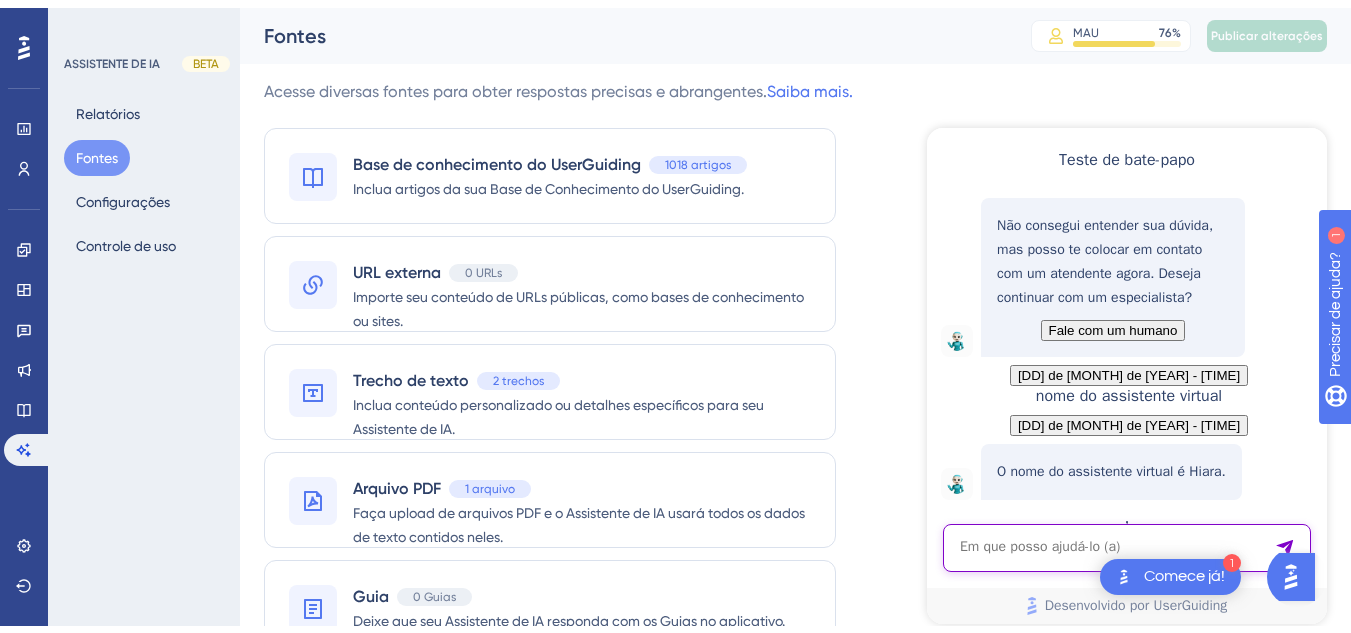 scroll, scrollTop: 103, scrollLeft: 0, axis: vertical 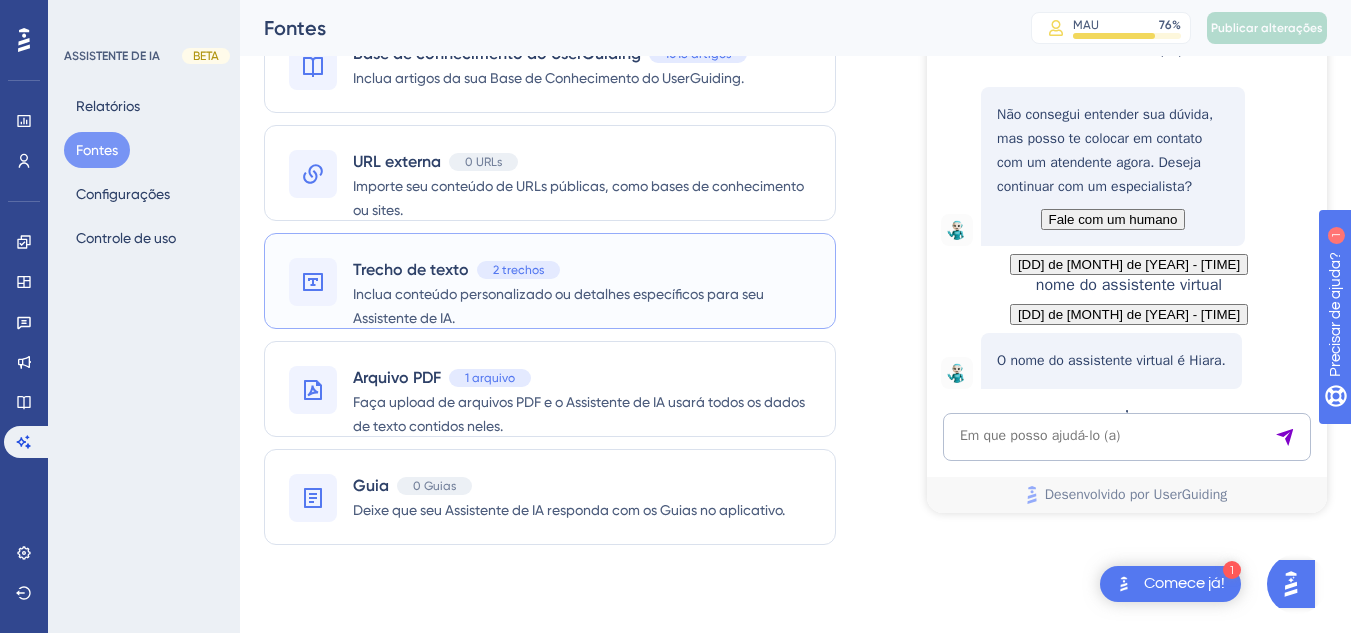 click on "Inclua conteúdo personalizado ou detalhes específicos para seu Assistente de IA." at bounding box center (558, 306) 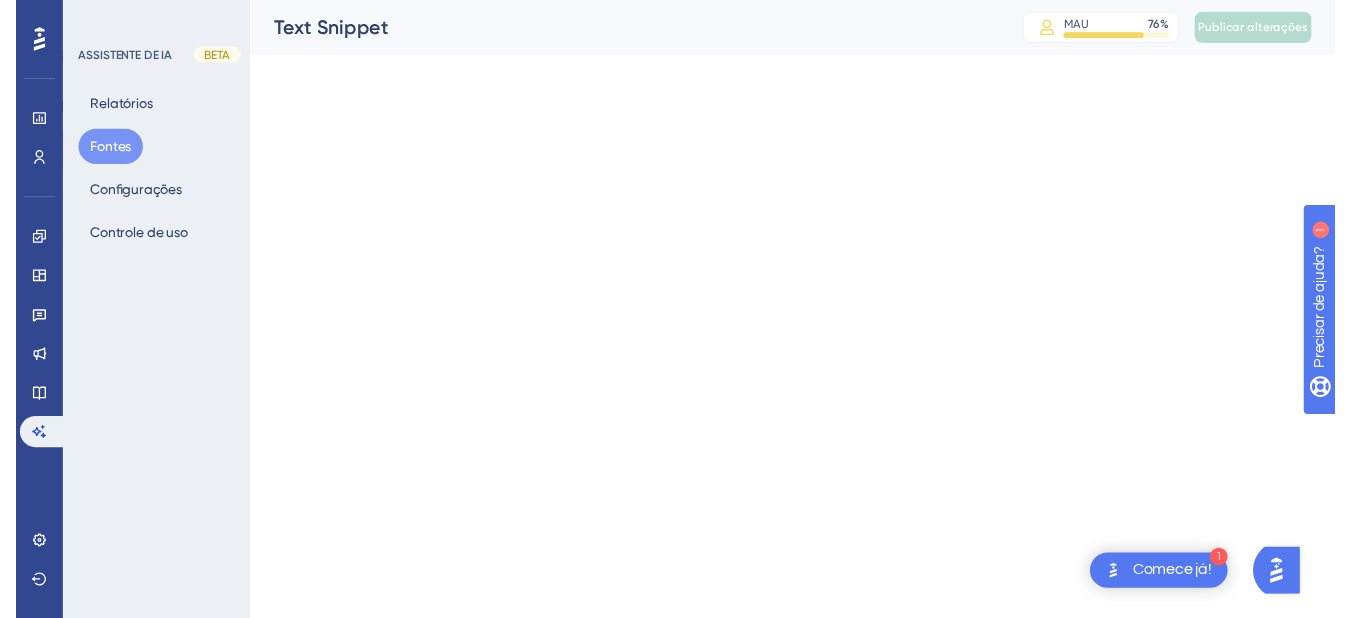 scroll, scrollTop: 0, scrollLeft: 0, axis: both 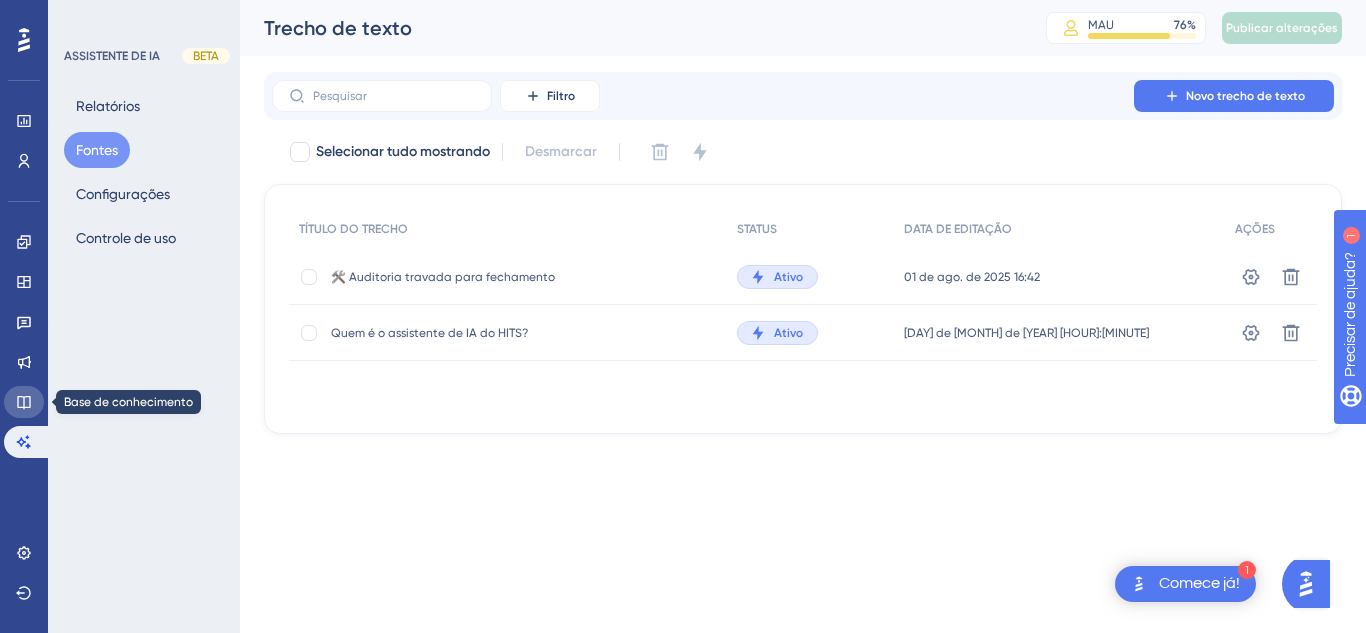 click at bounding box center (24, 402) 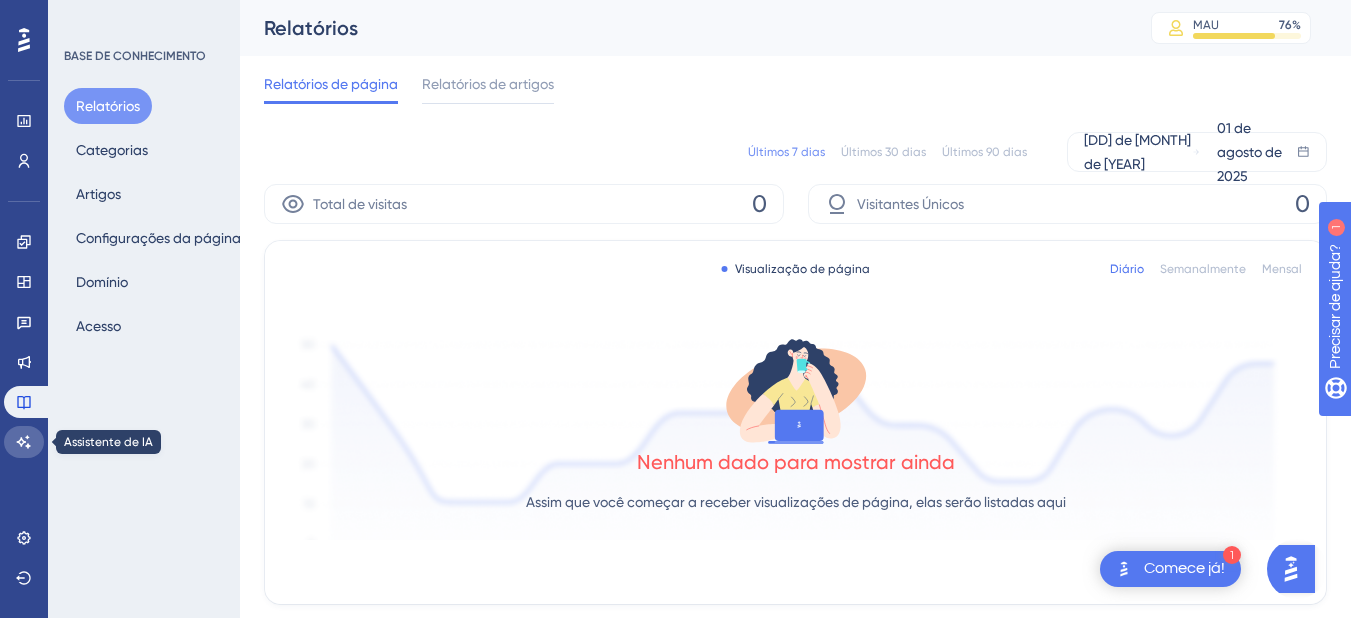 click at bounding box center [24, 442] 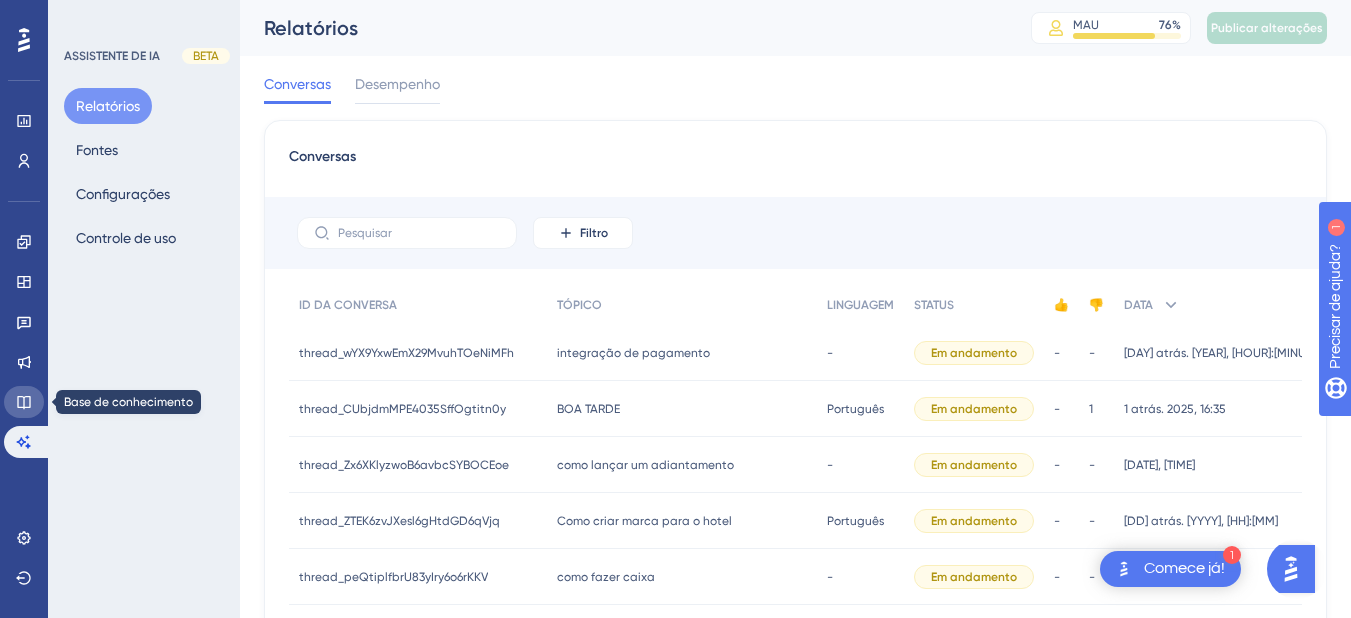click 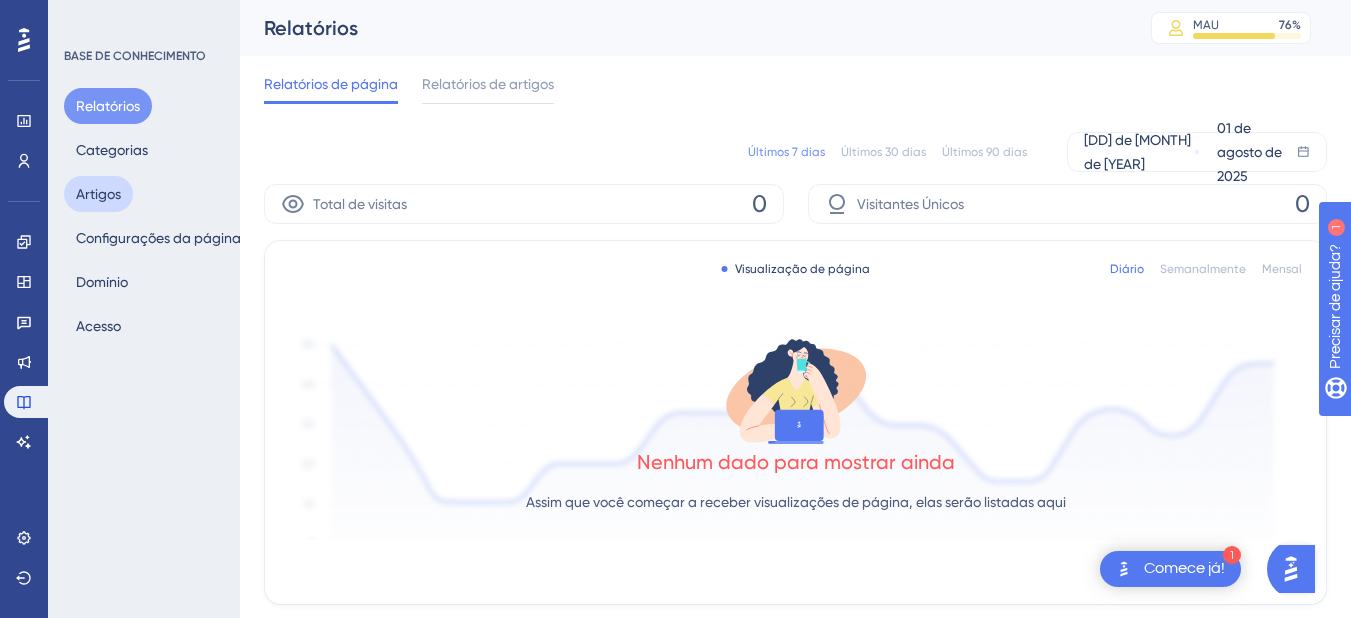 click on "Artigos" at bounding box center [98, 194] 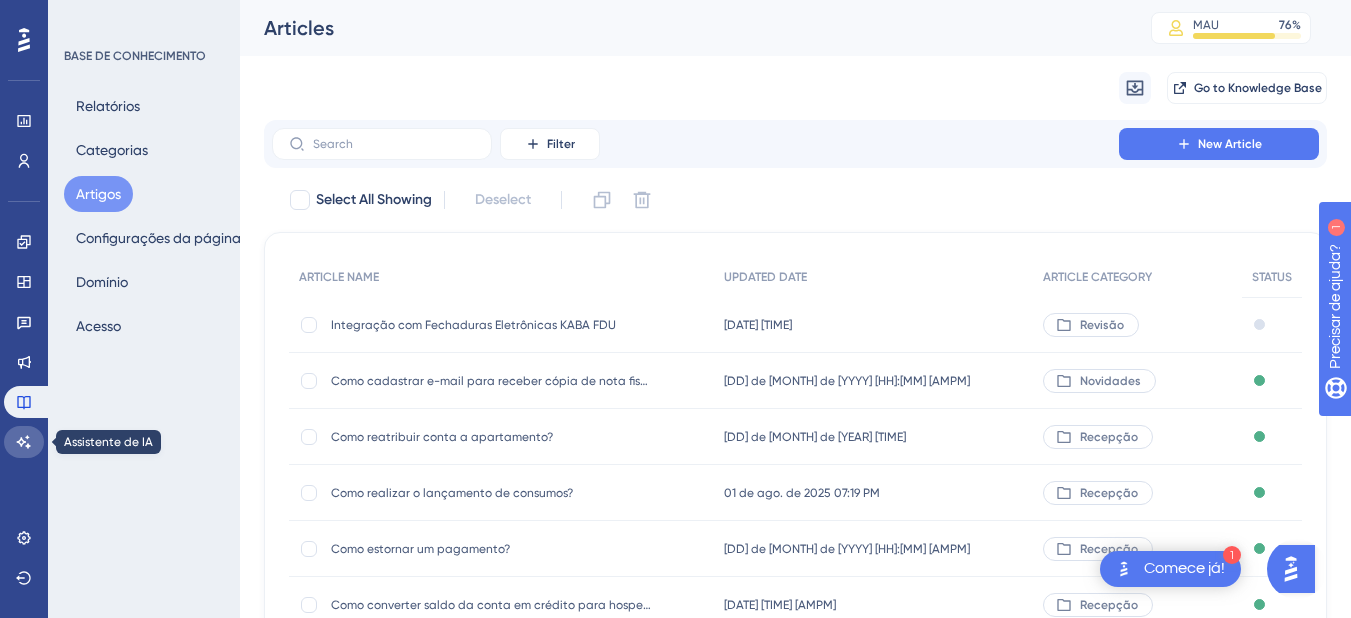 click 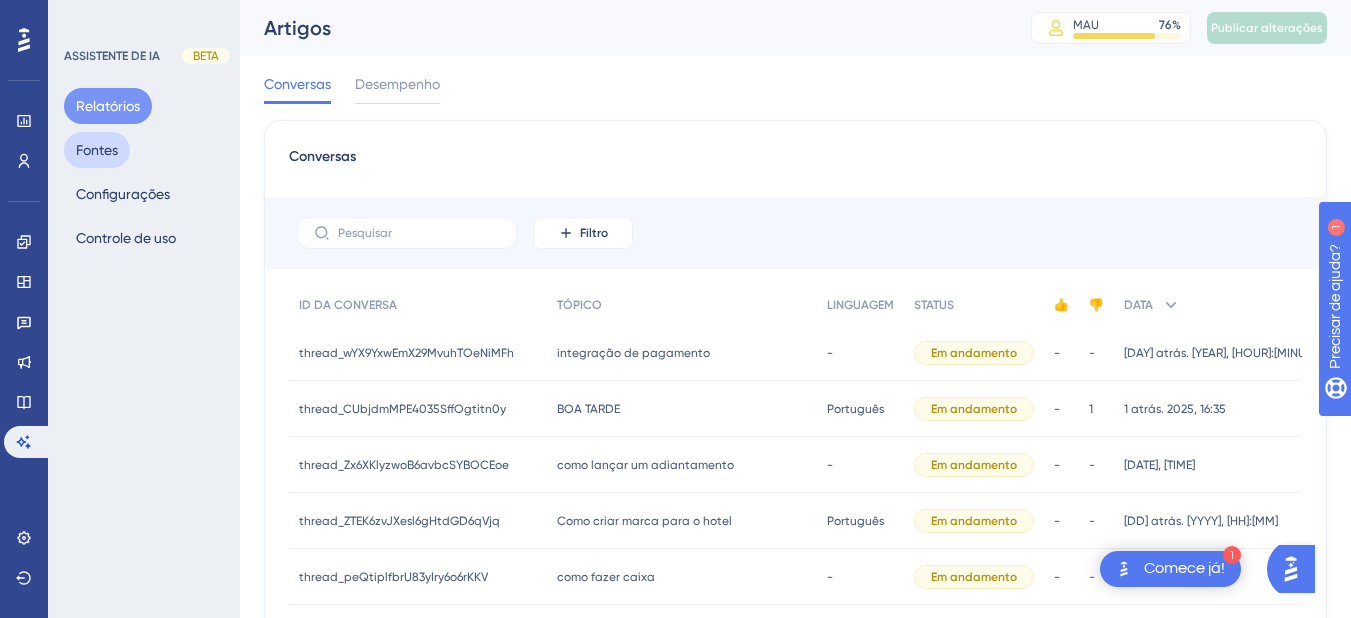 click on "Fontes" at bounding box center [97, 150] 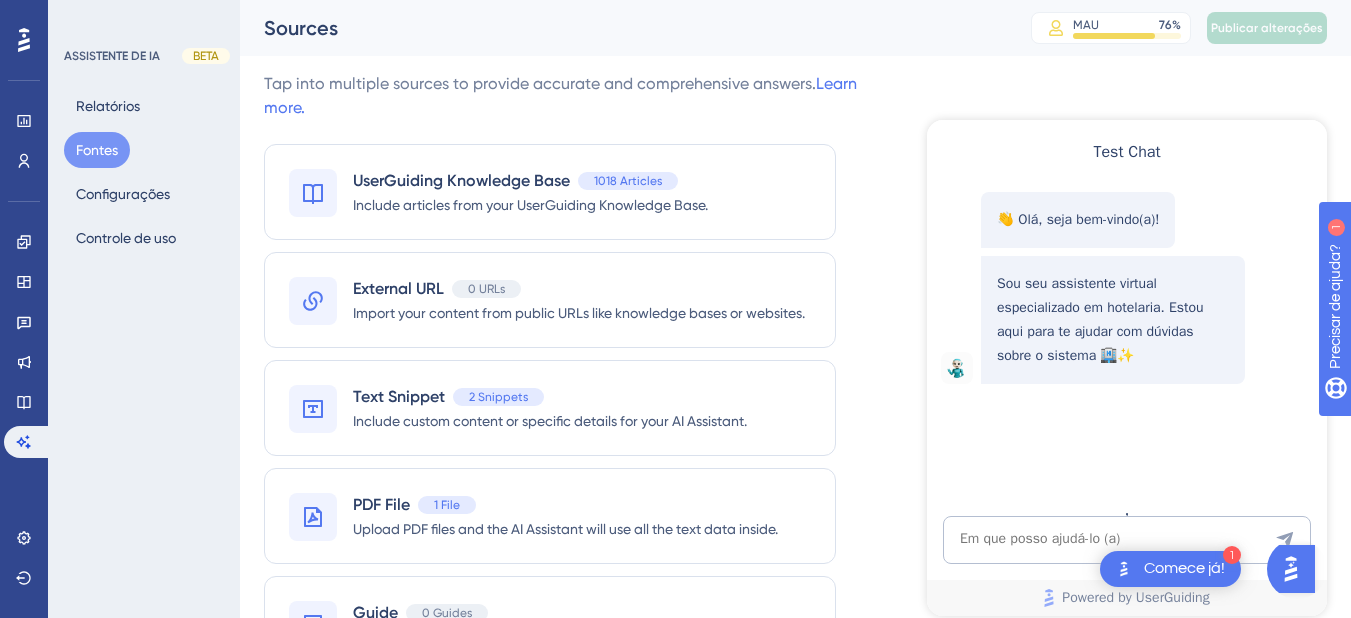 scroll, scrollTop: 0, scrollLeft: 0, axis: both 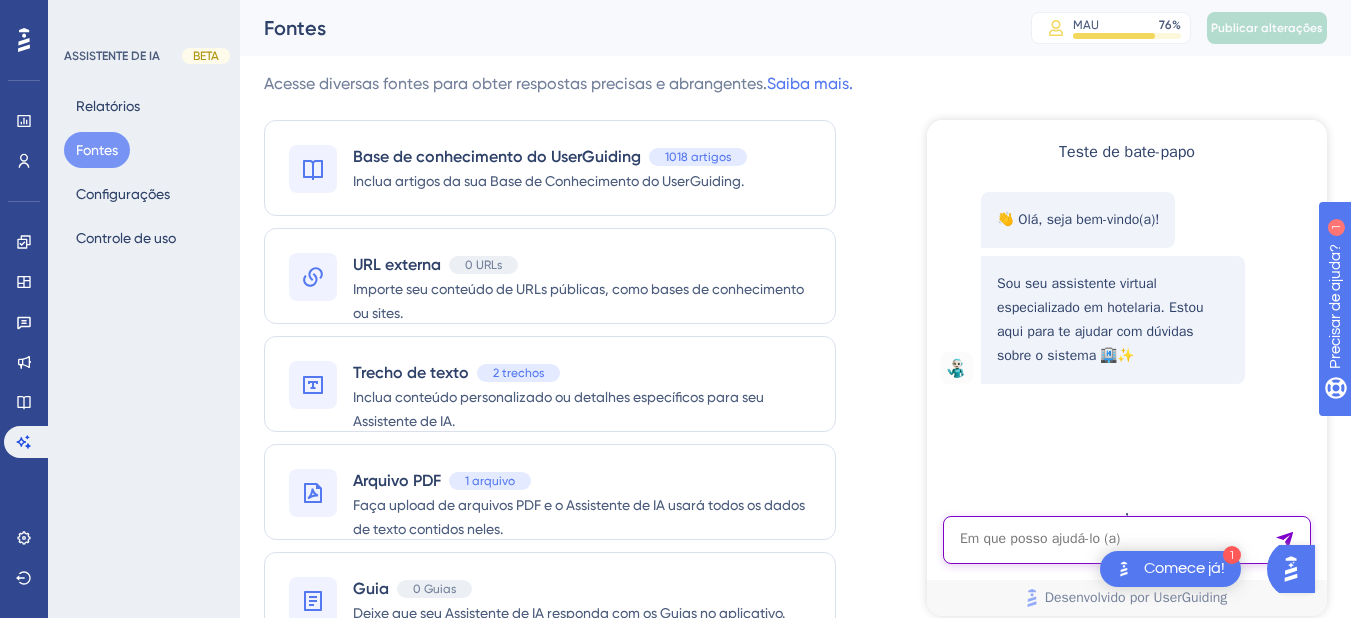 click at bounding box center [1127, 540] 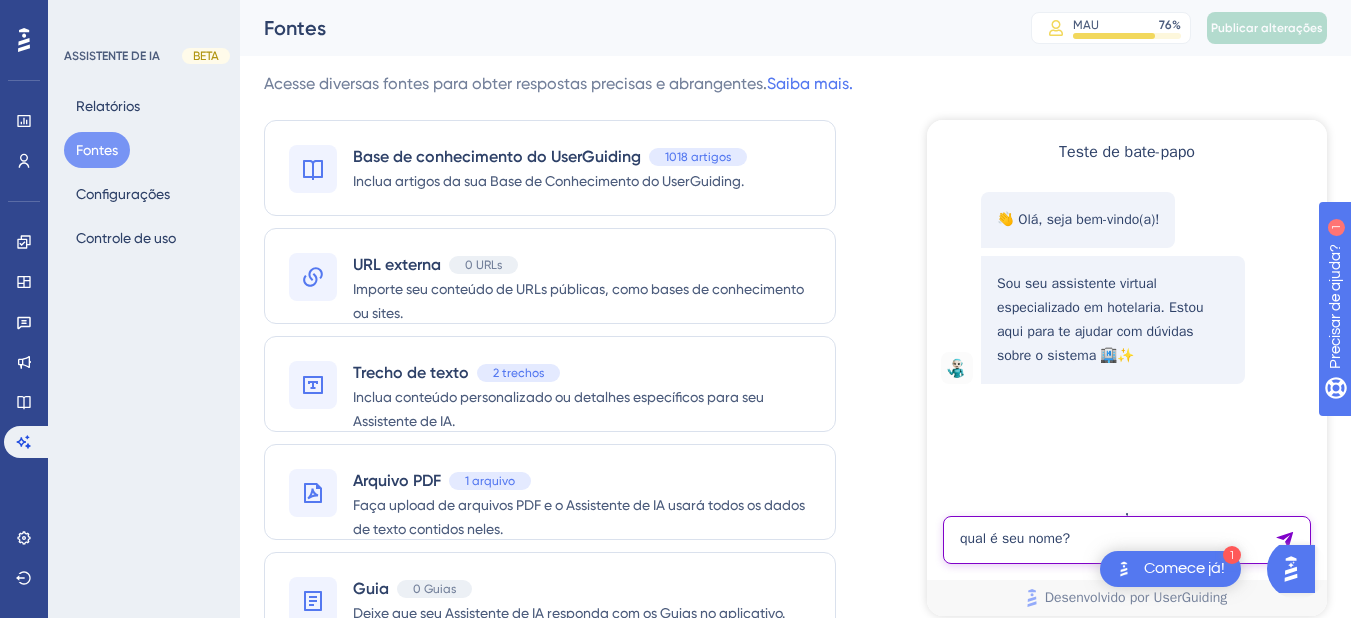 type on "qual é seu nome?" 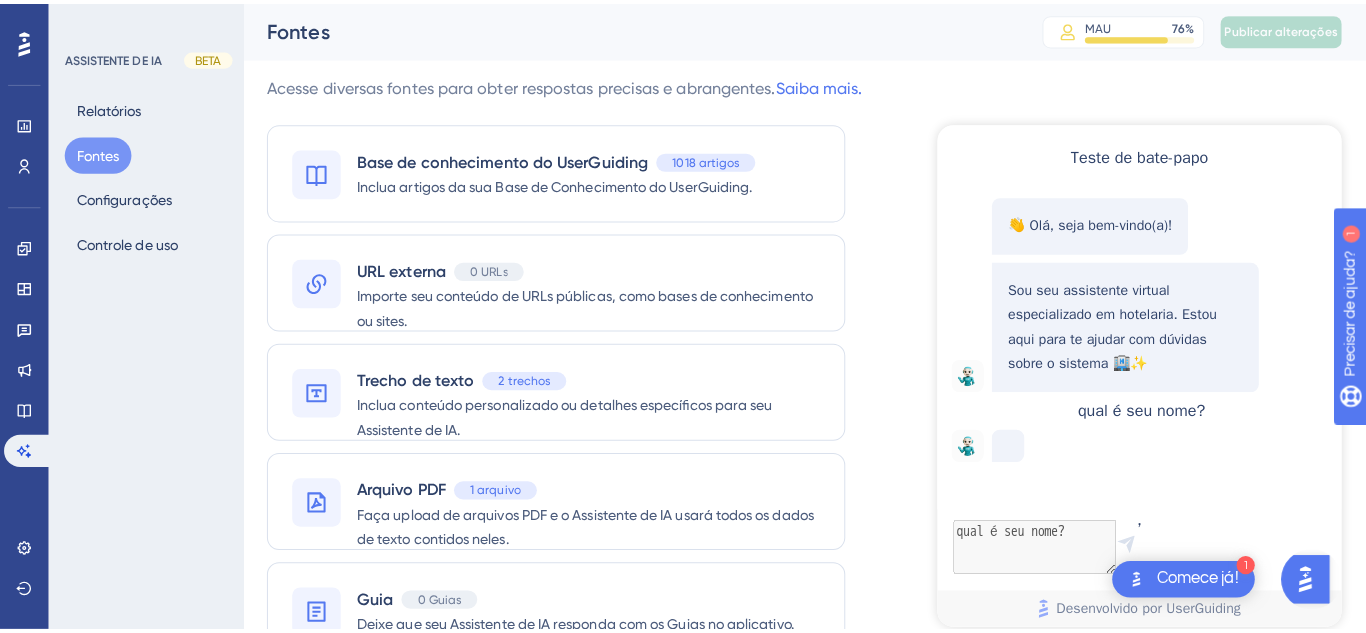 scroll, scrollTop: 24, scrollLeft: 0, axis: vertical 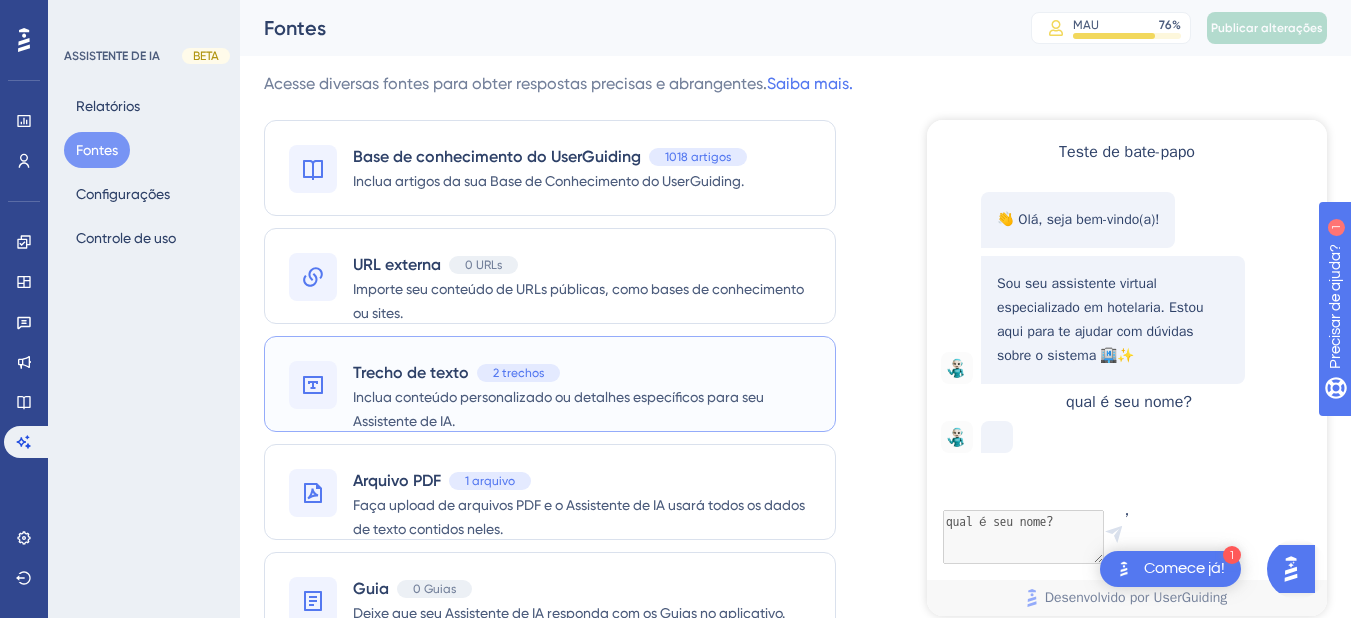 click on "Trecho de texto 2 trechos Inclua conteúdo personalizado ou detalhes específicos para seu Assistente de IA." at bounding box center [550, 384] 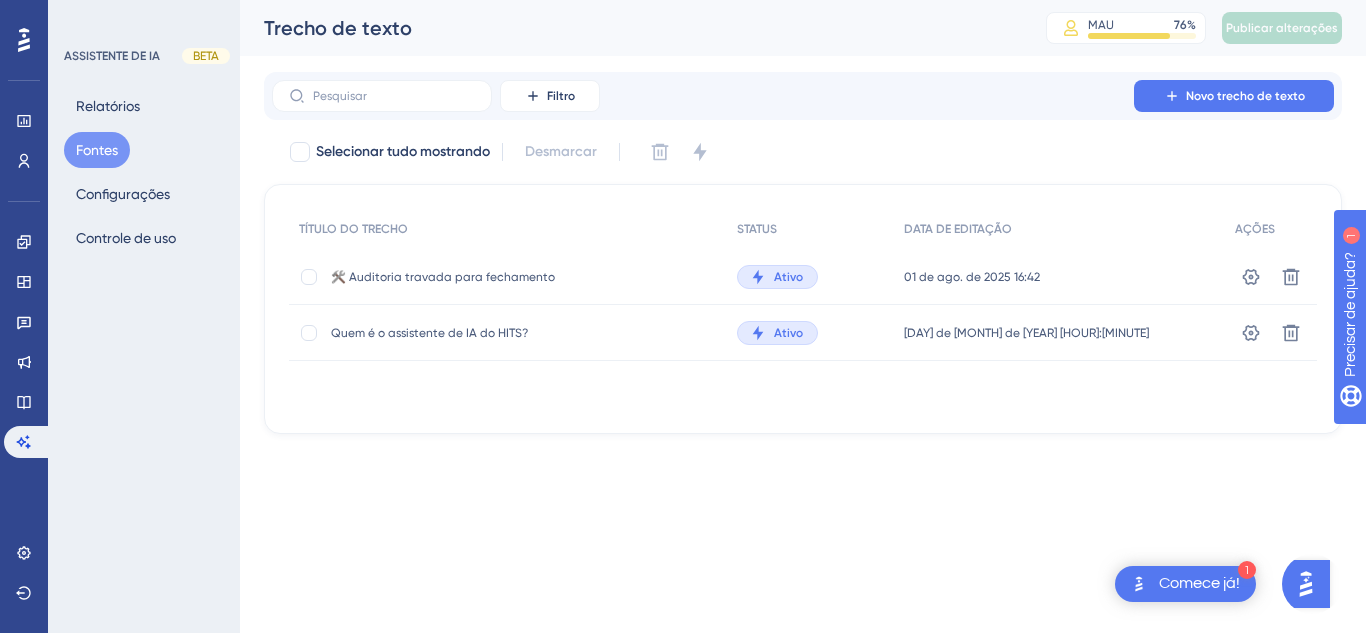 click on "🛠️ Auditoria travada para fechamento" at bounding box center (443, 277) 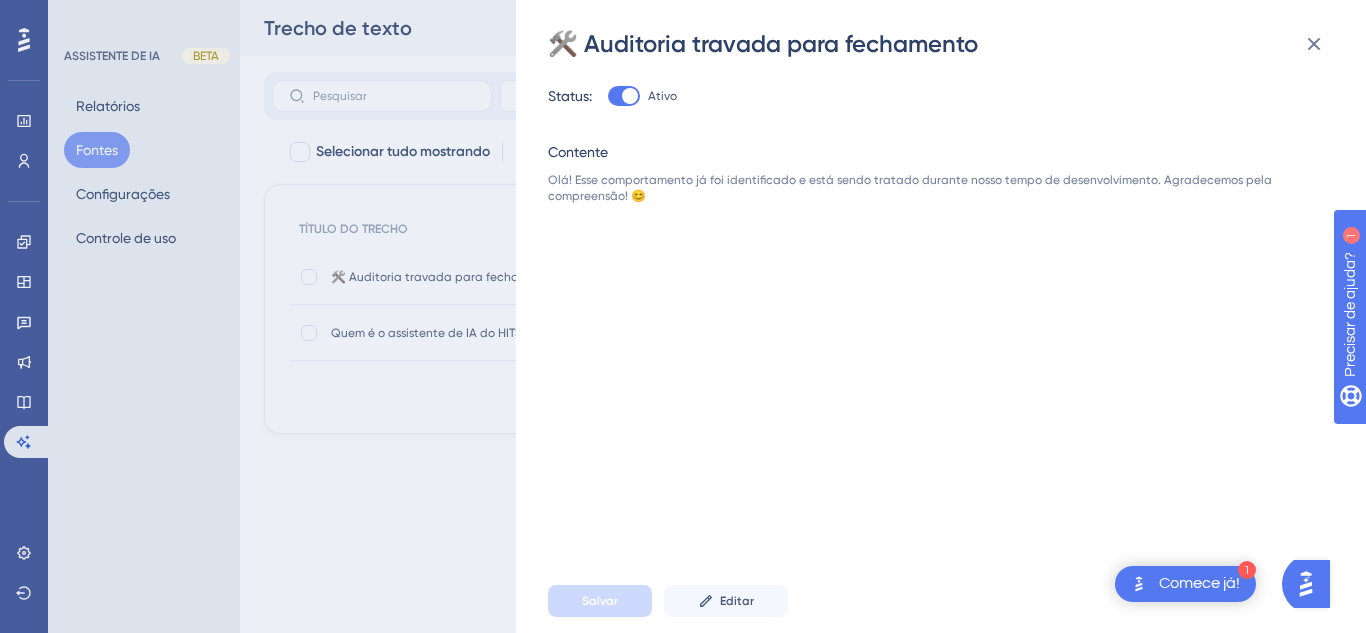 click on "🛠️ Auditoria travada para fechamento" at bounding box center [763, 43] 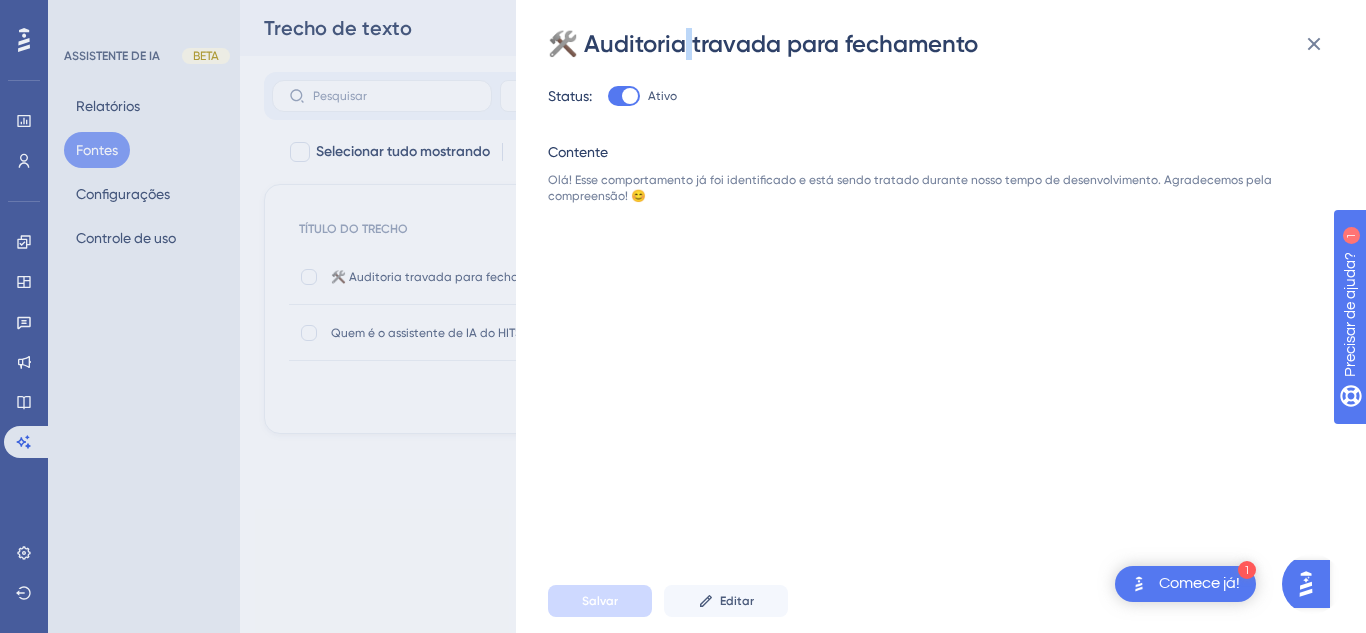 click on "🛠️ Auditoria travada para fechamento" at bounding box center [763, 43] 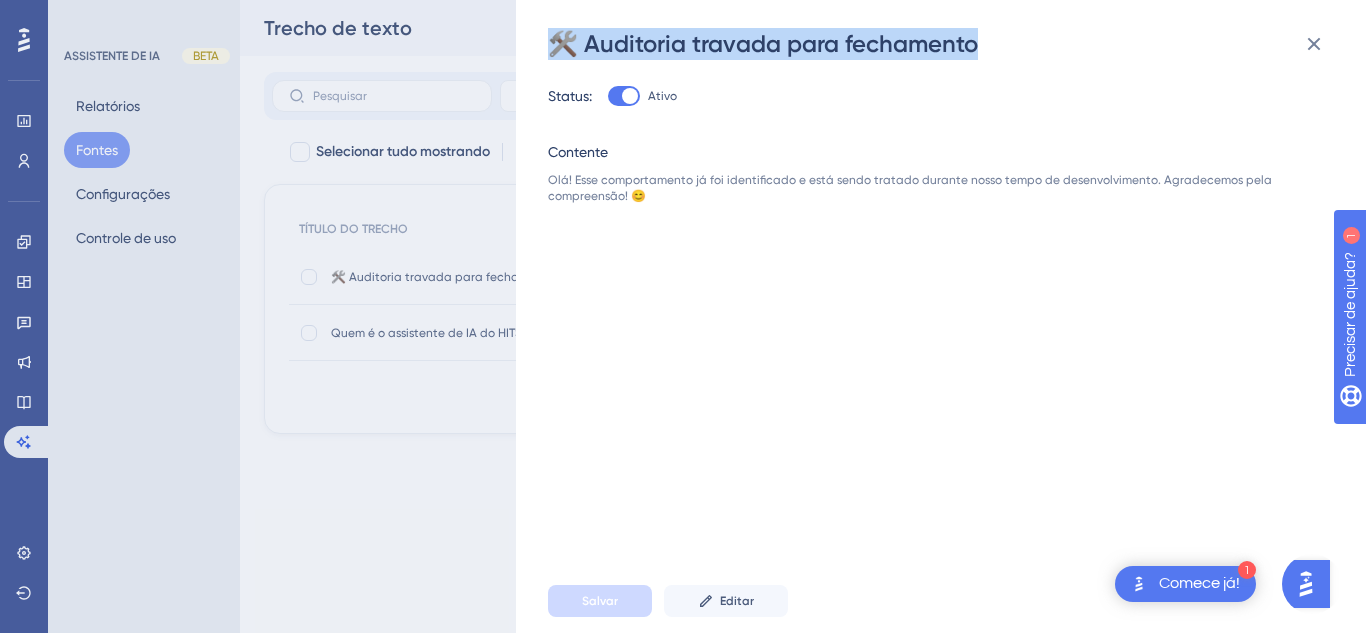 click on "🛠️ Auditoria travada para fechamento" at bounding box center (763, 43) 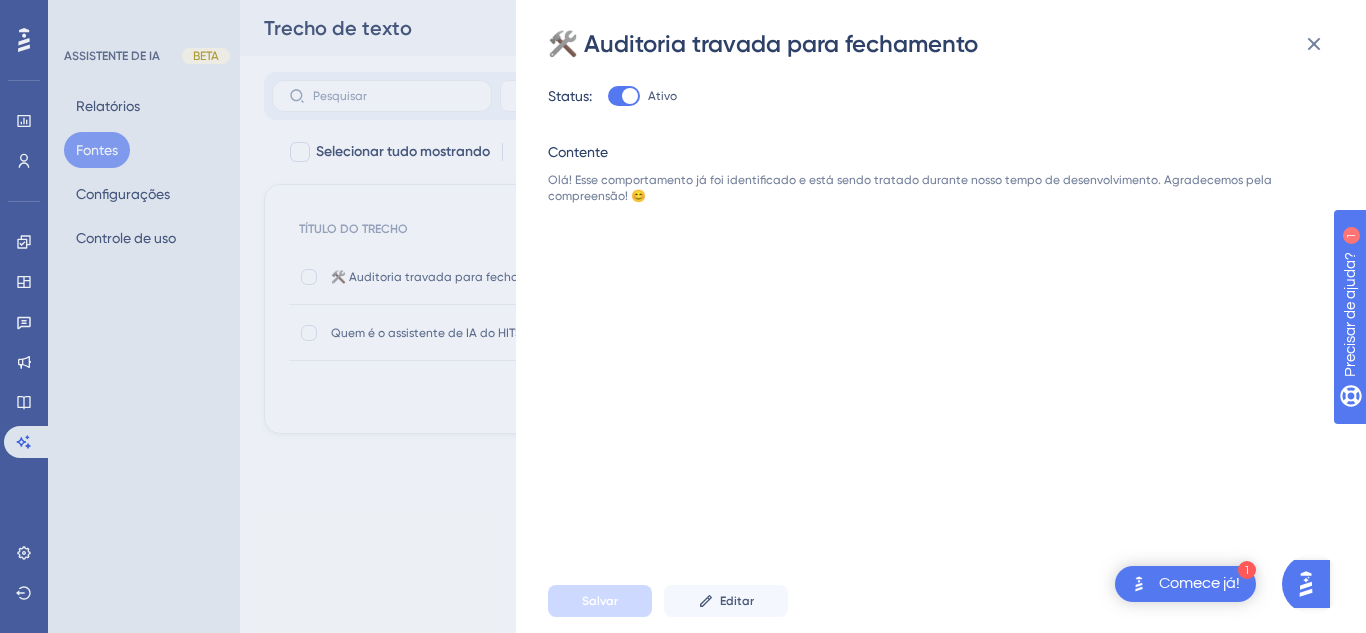click on "Olá! Esse comportamento já foi identificado e está sendo tratado durante nosso tempo de desenvolvimento. Agradecemos pela compreensão! 😊" at bounding box center (910, 188) 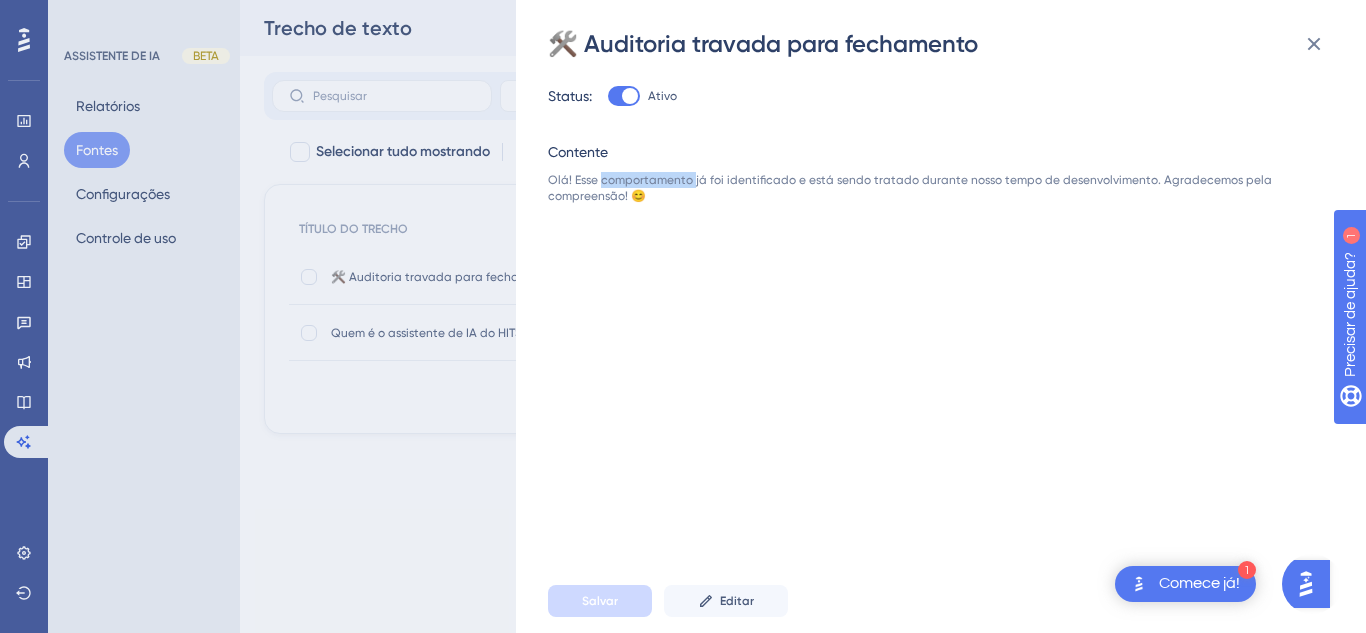 click on "Olá! Esse comportamento já foi identificado e está sendo tratado durante nosso tempo de desenvolvimento. Agradecemos pela compreensão! 😊" at bounding box center (910, 188) 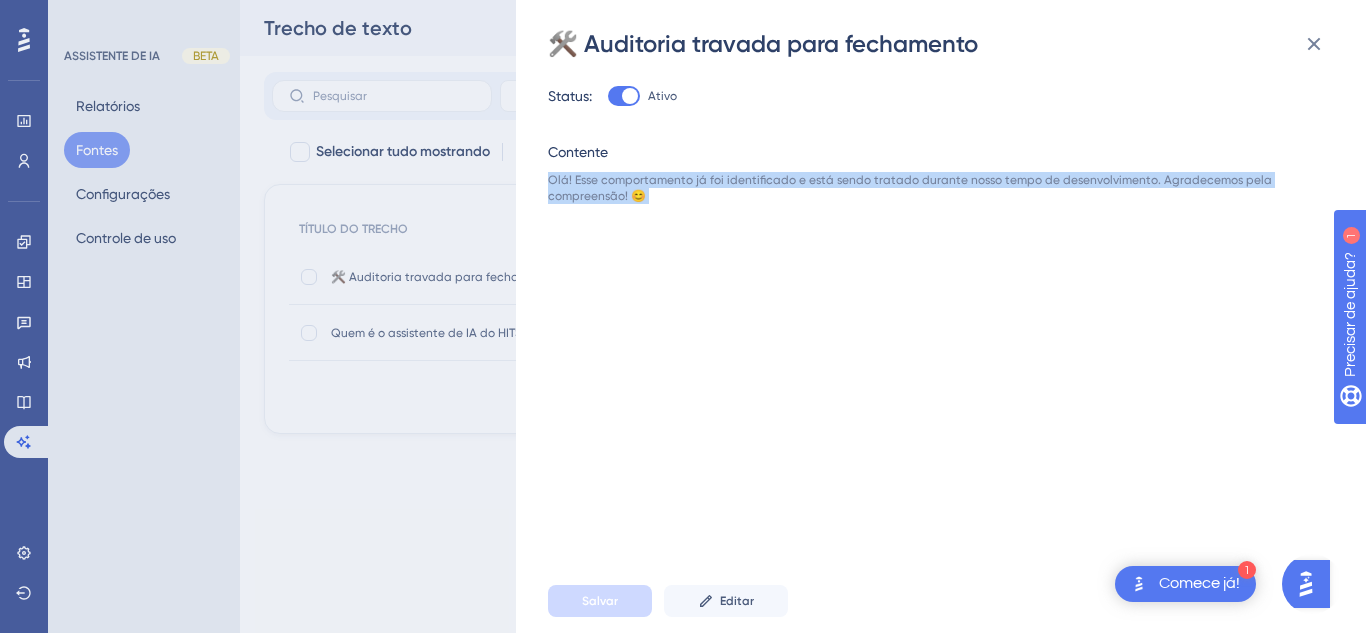 click on "Olá! Esse comportamento já foi identificado e está sendo tratado durante nosso tempo de desenvolvimento. Agradecemos pela compreensão! 😊" at bounding box center (910, 188) 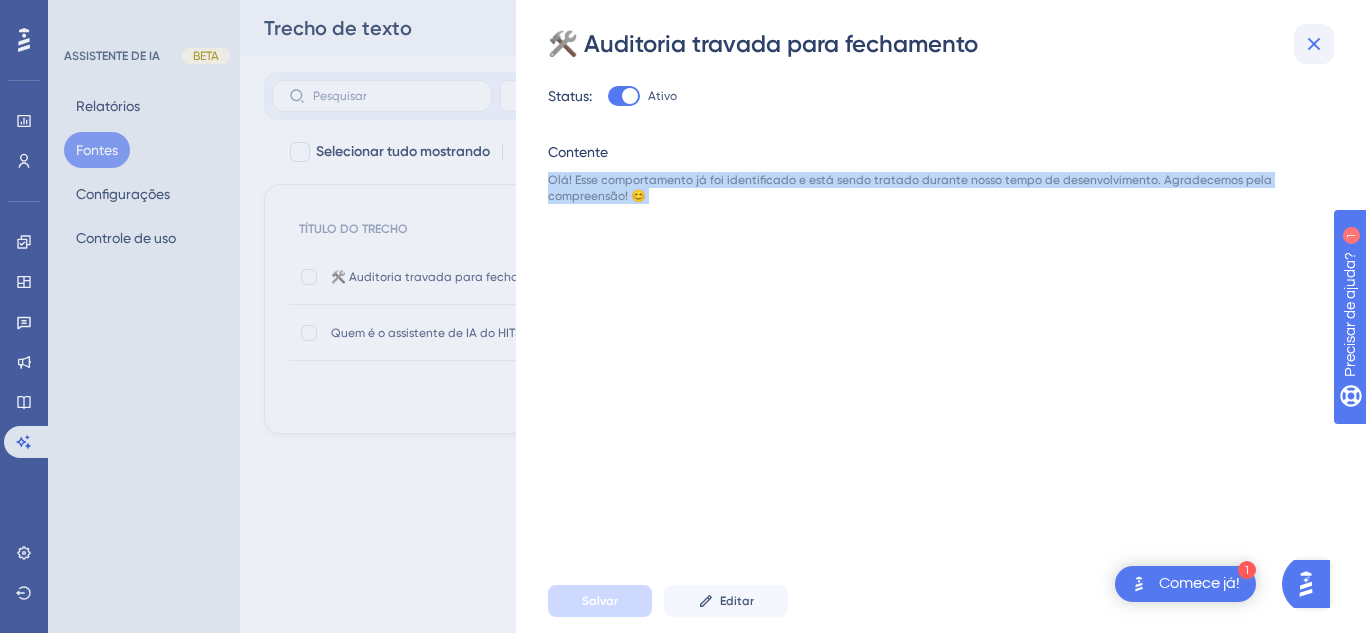 click at bounding box center (1314, 44) 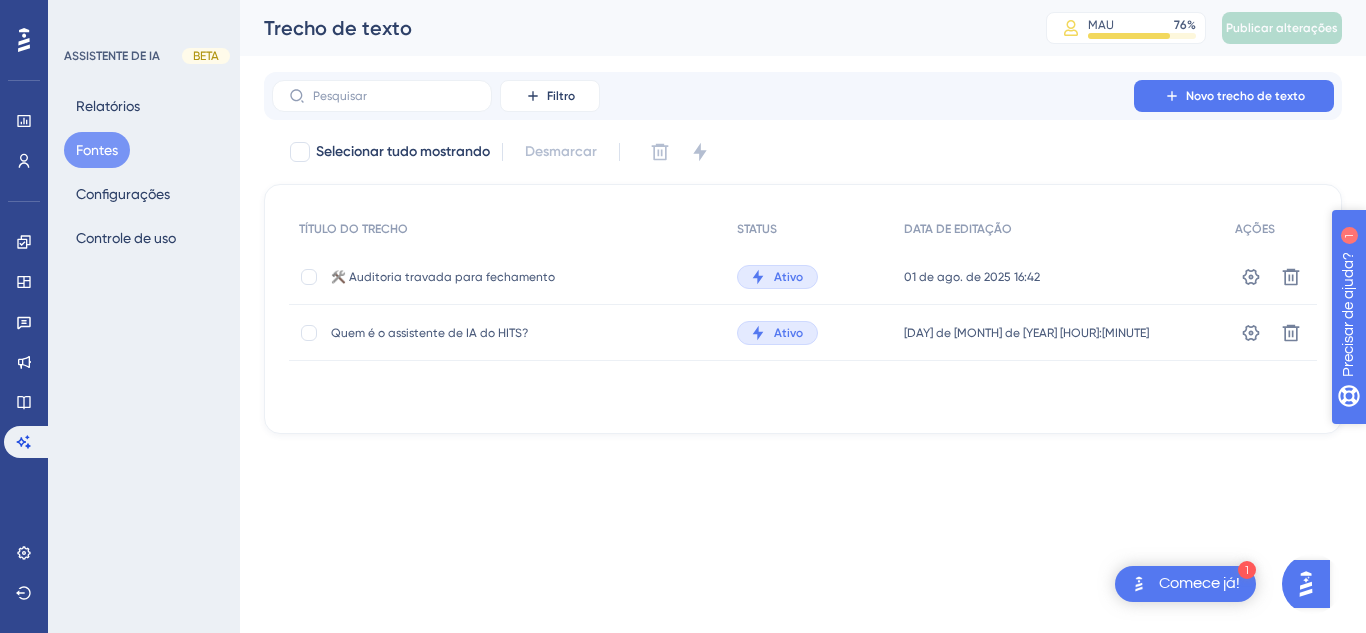 click on "Precisar de ajuda? 1" at bounding box center [1439, 440] 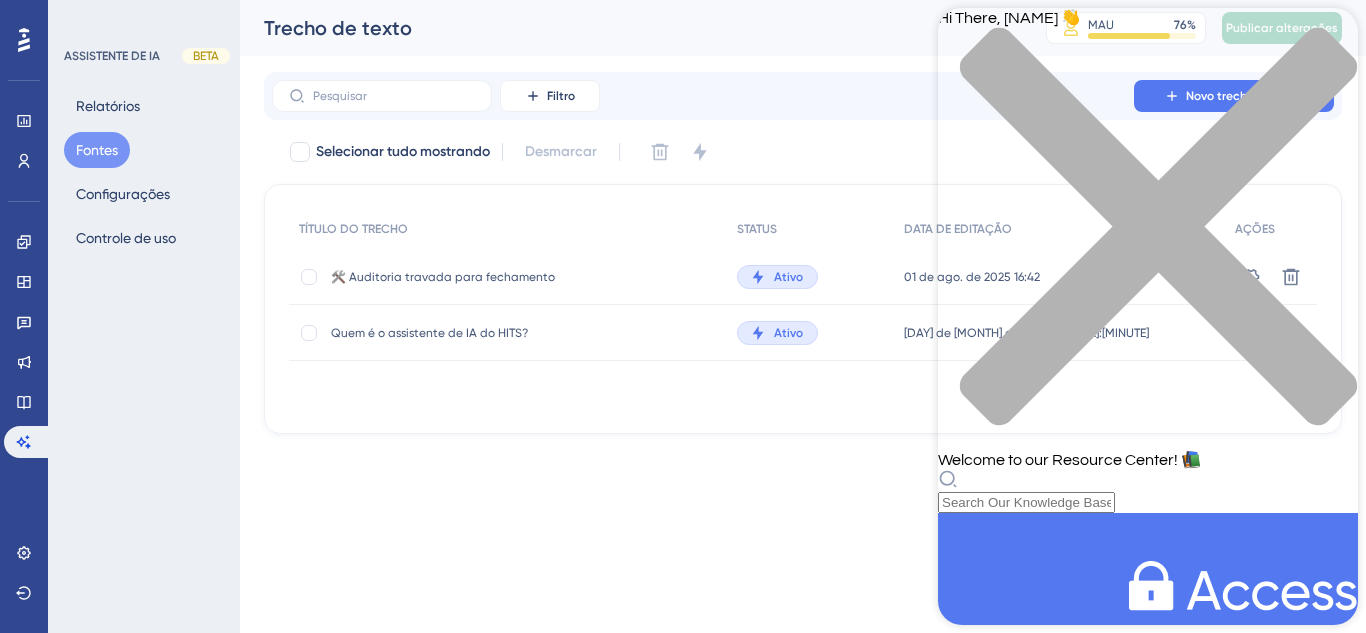 click on "Hi There, [FIRST] 👋 Welcome to our Resource Center! 📚" at bounding box center [1148, 260] 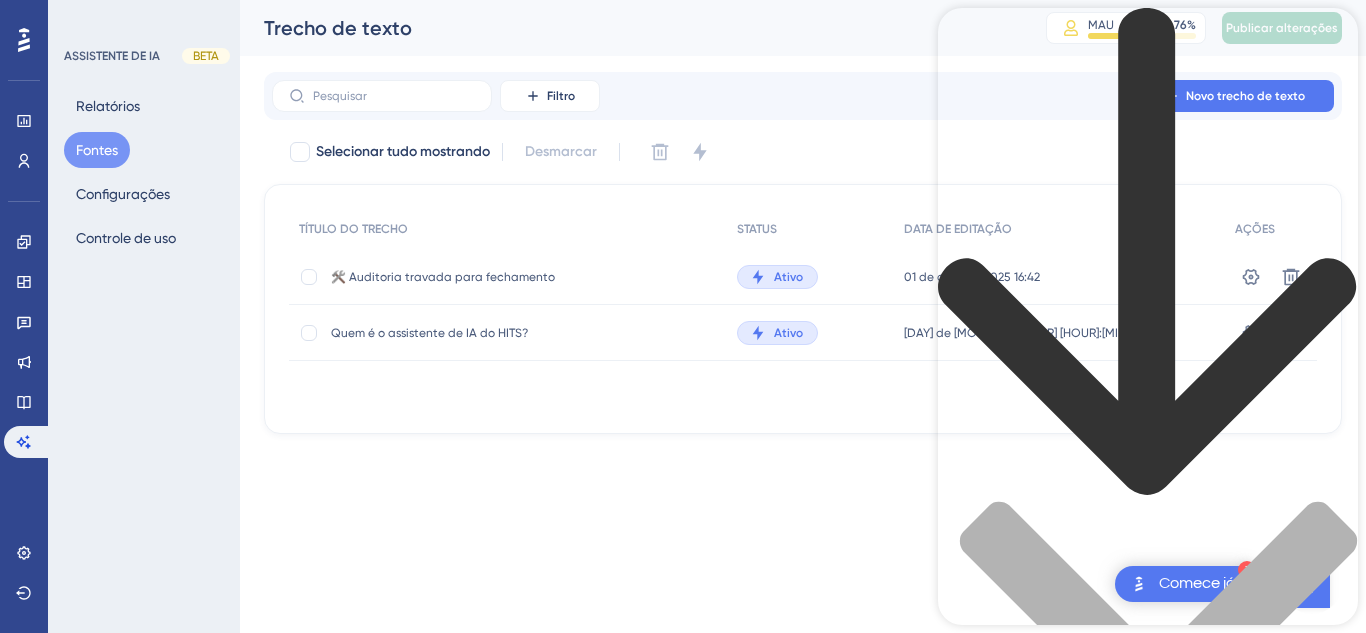 click at bounding box center [1148, 488] 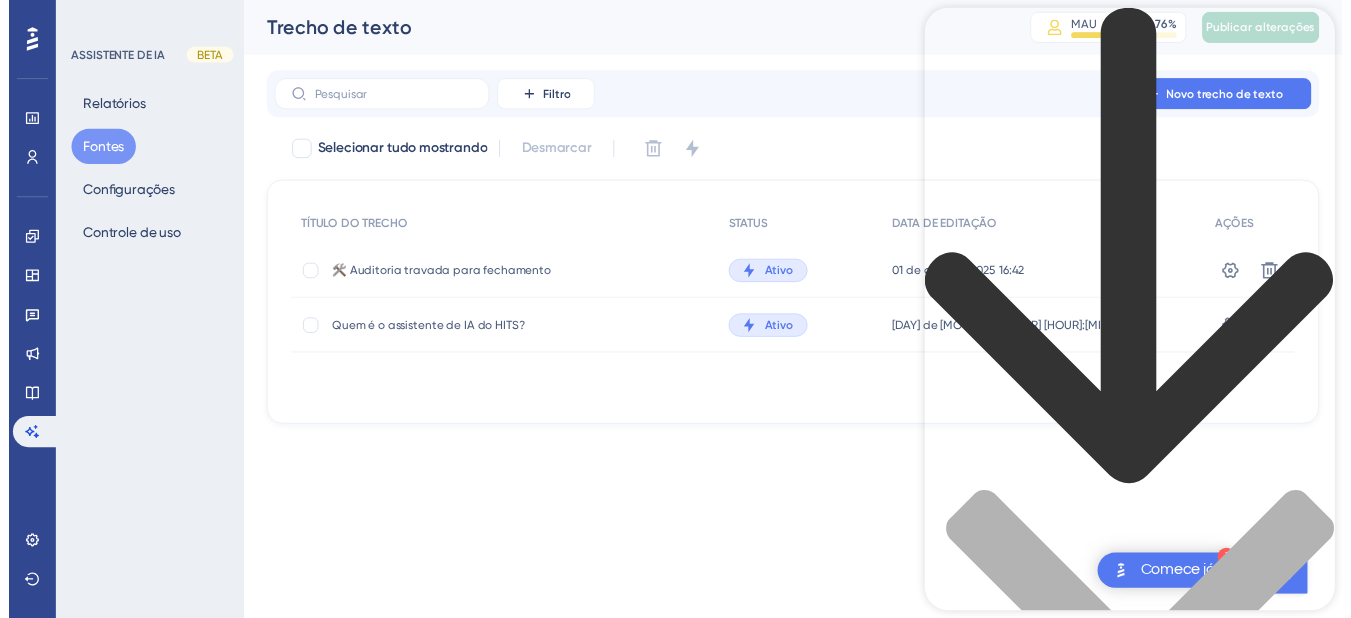 scroll, scrollTop: 0, scrollLeft: 0, axis: both 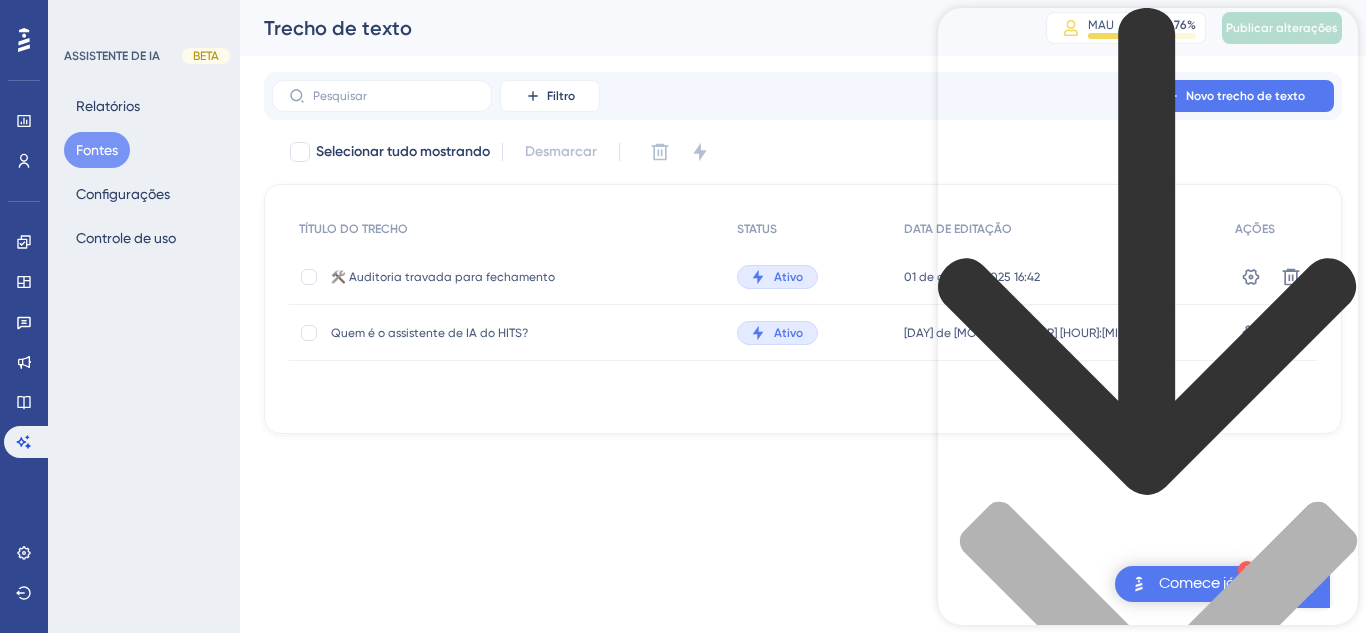 type on "trecho de texto" 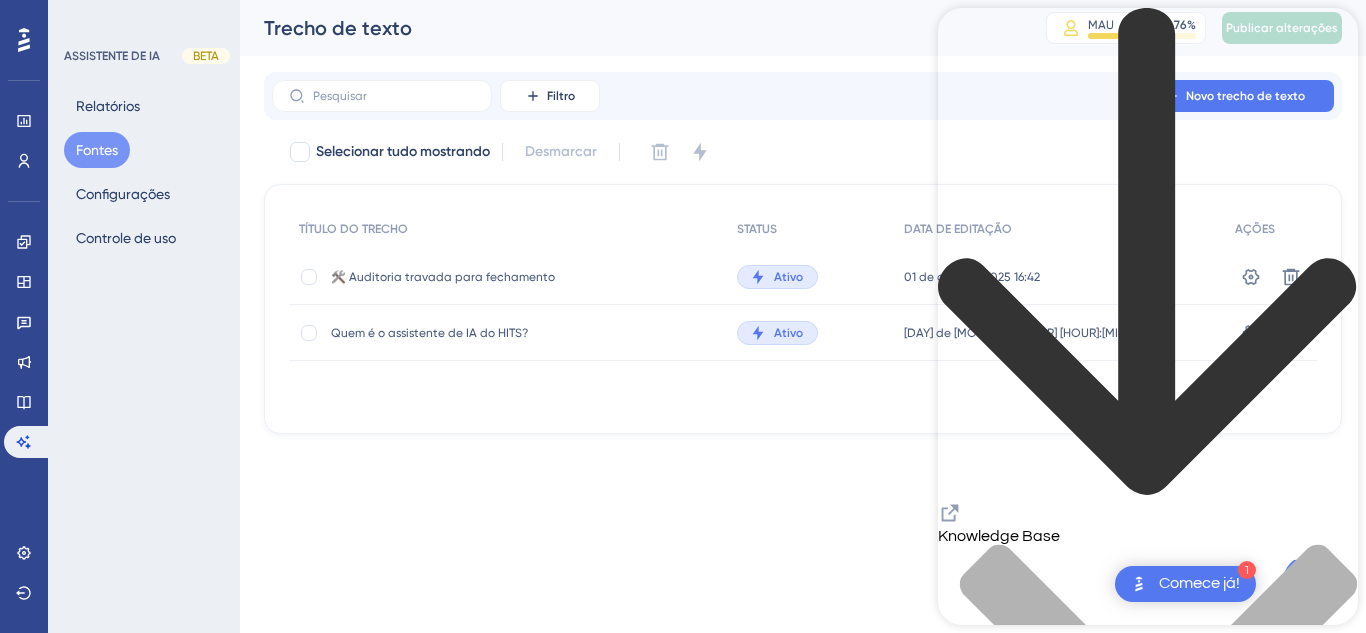 click at bounding box center (1148, 755) 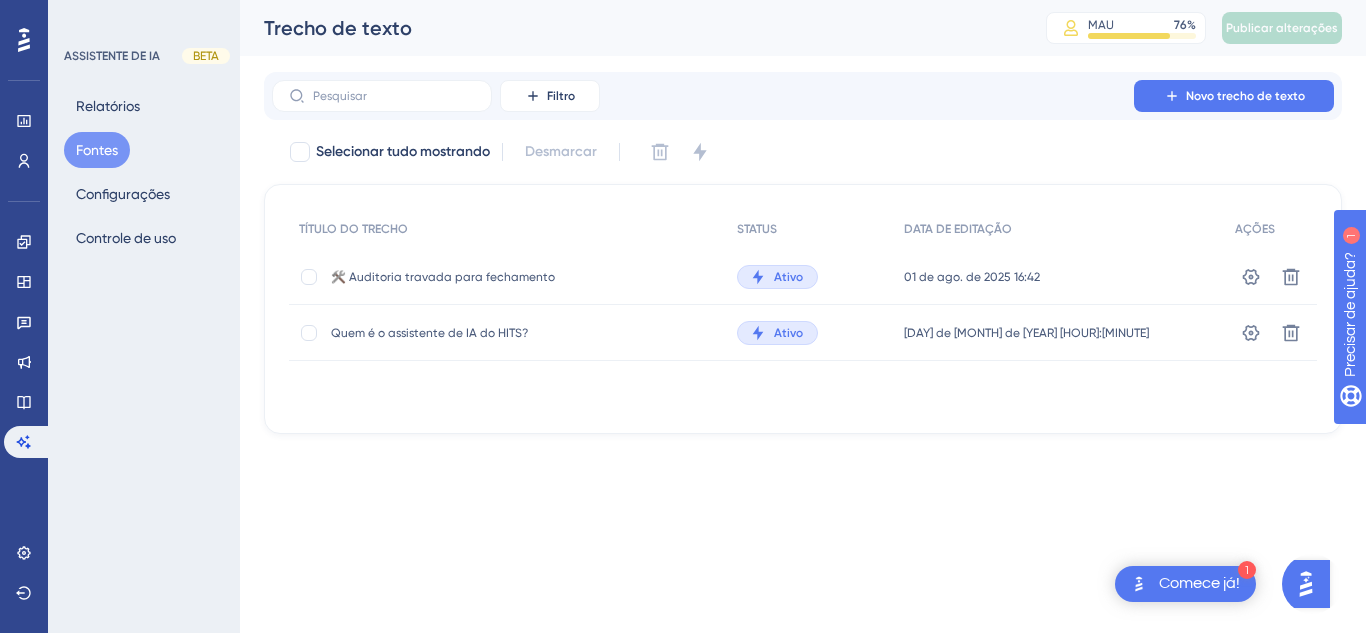 click on "🛠️ Auditoria travada para fechamento 🛠️ Auditoria travada para fechamento" at bounding box center [508, 277] 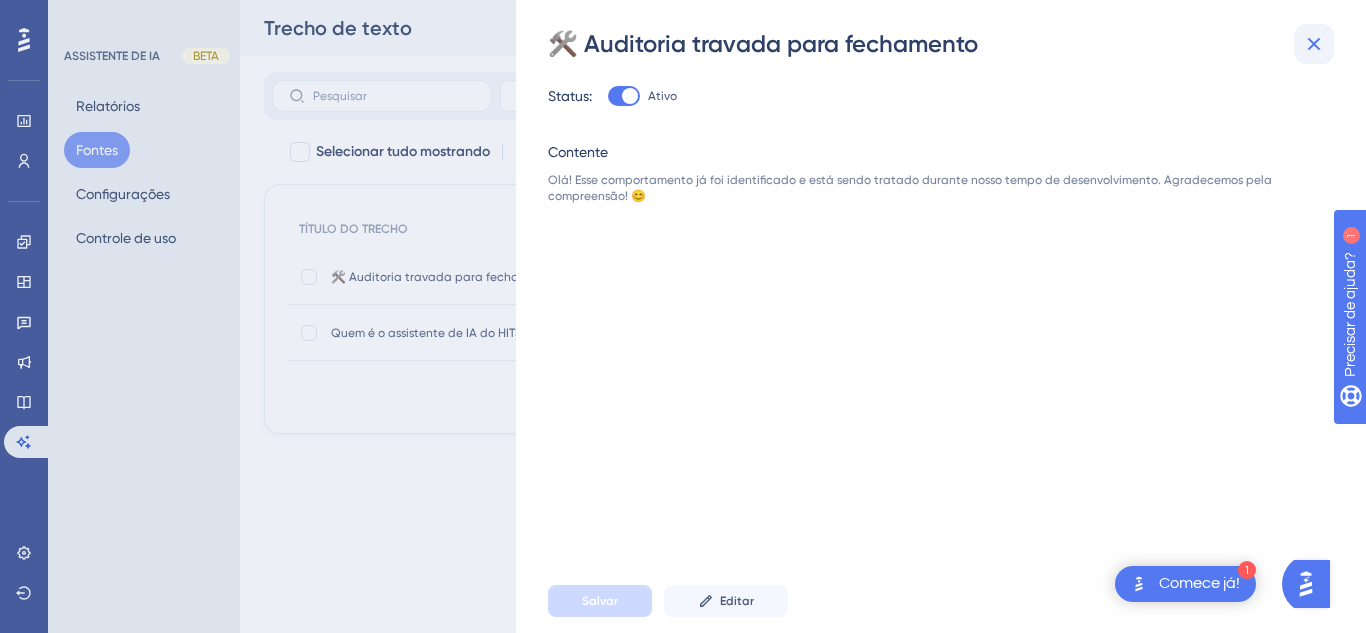 click 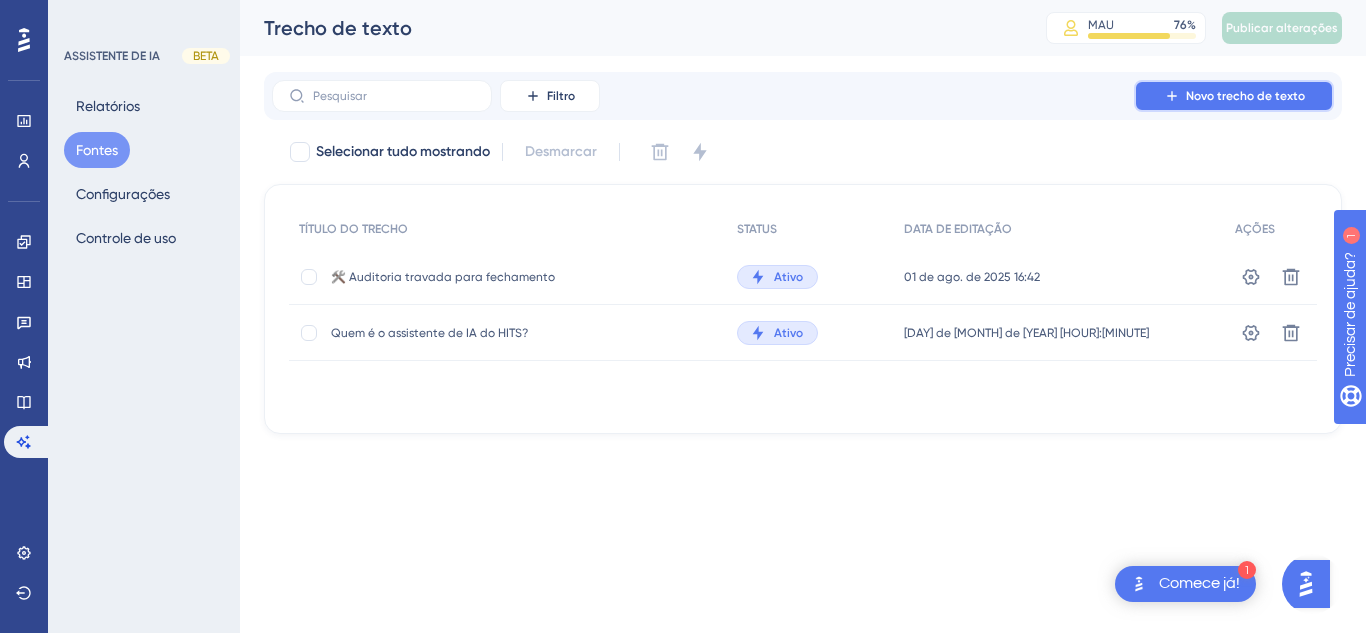 click on "Novo trecho de texto" at bounding box center (1245, 96) 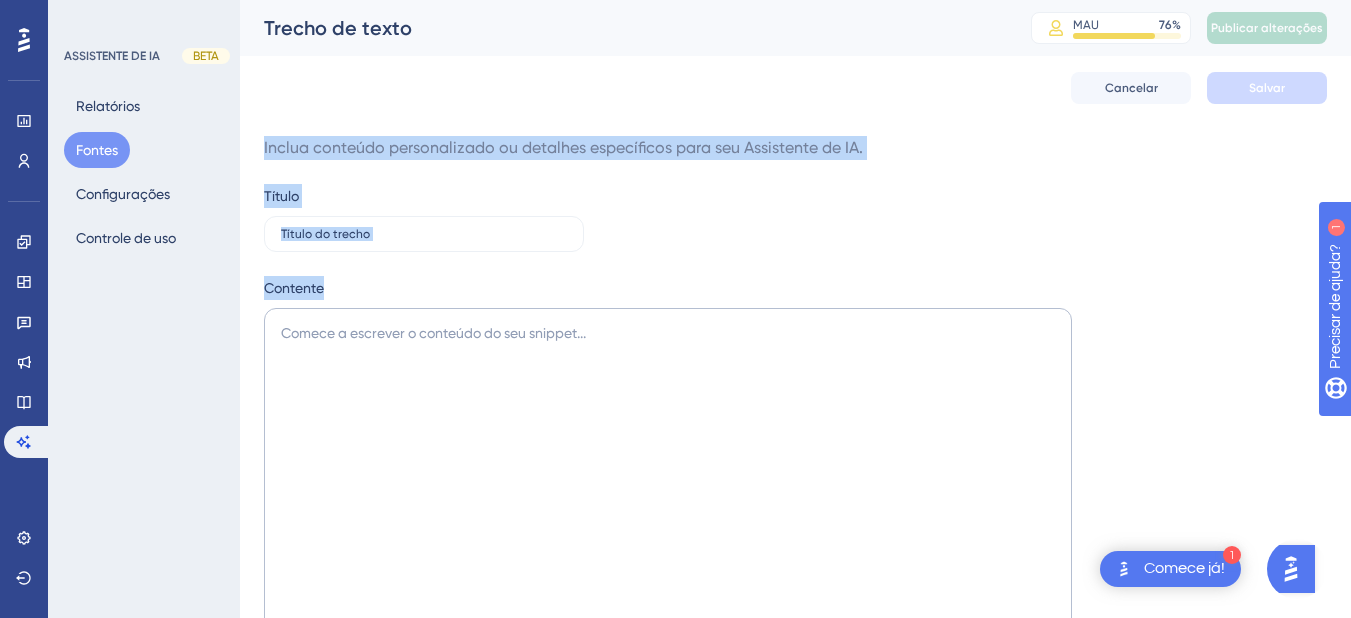 drag, startPoint x: 252, startPoint y: 141, endPoint x: 591, endPoint y: 331, distance: 388.6142 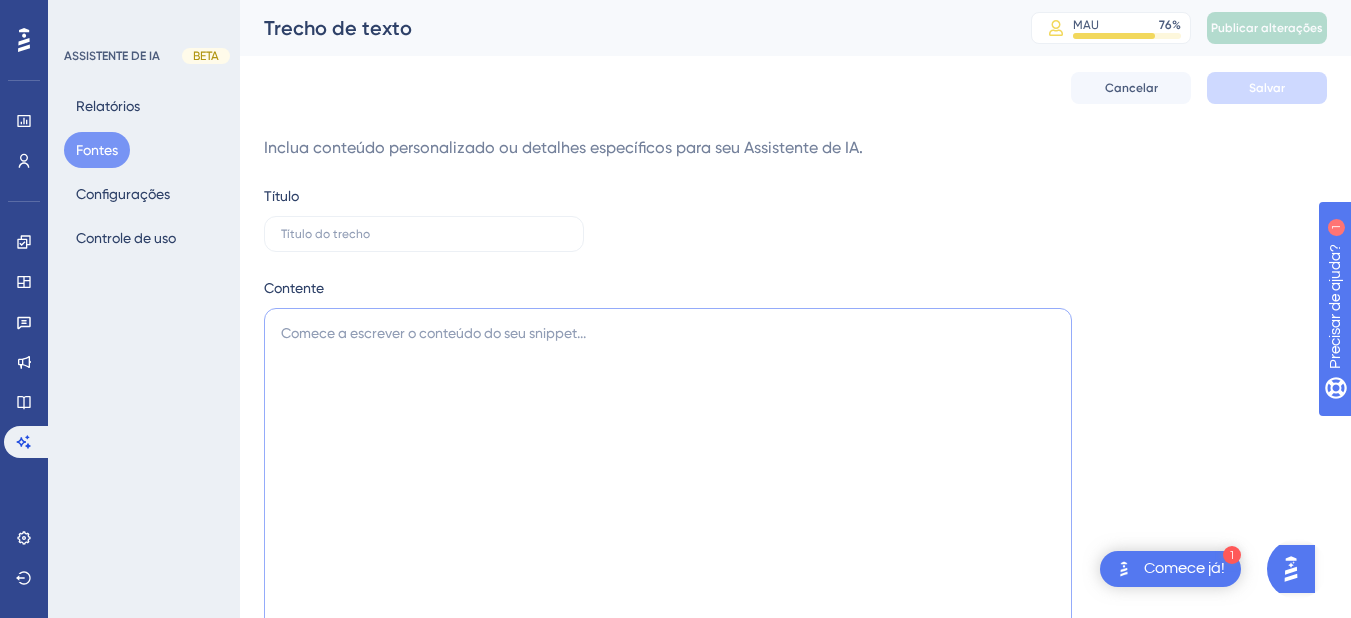 drag, startPoint x: 592, startPoint y: 331, endPoint x: 228, endPoint y: 160, distance: 402.16537 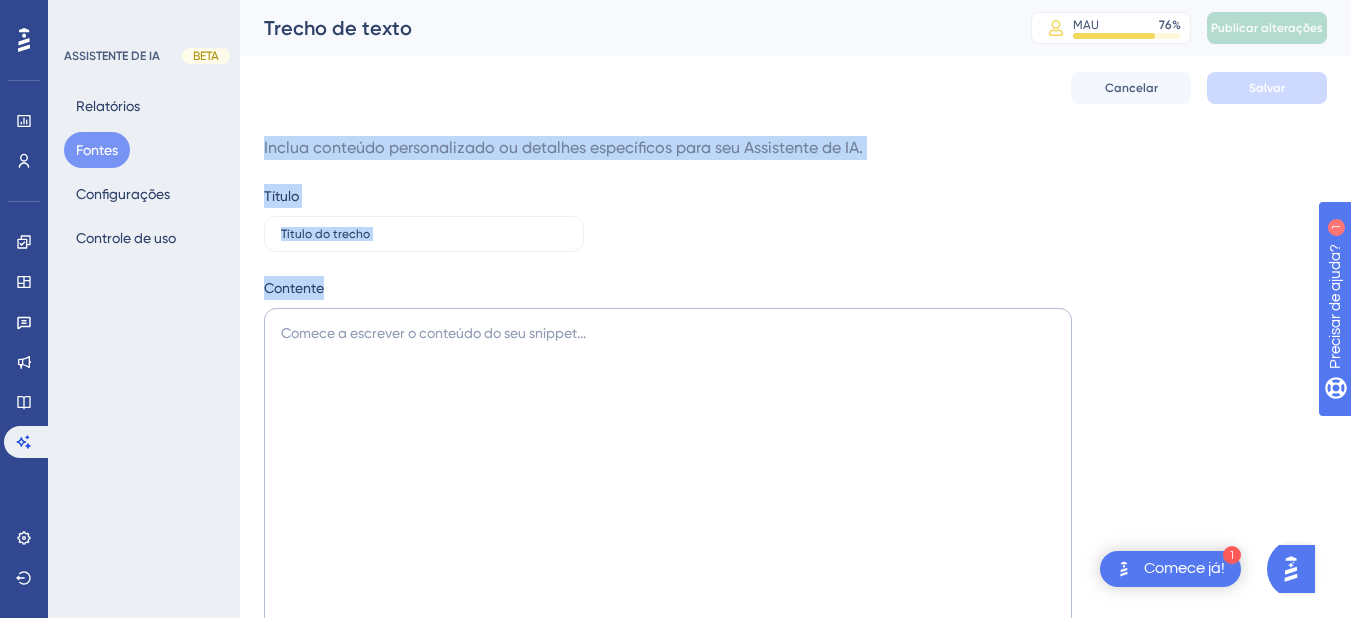 drag, startPoint x: 284, startPoint y: 144, endPoint x: 599, endPoint y: 333, distance: 367.34998 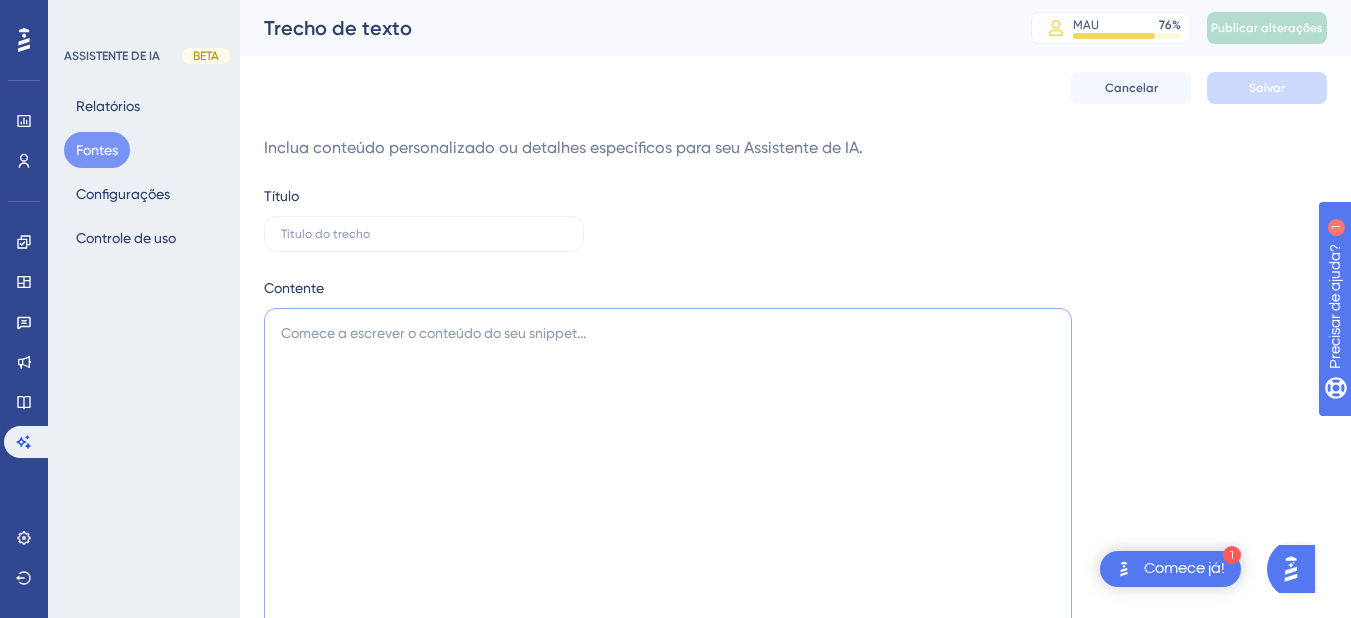 click at bounding box center [668, 561] 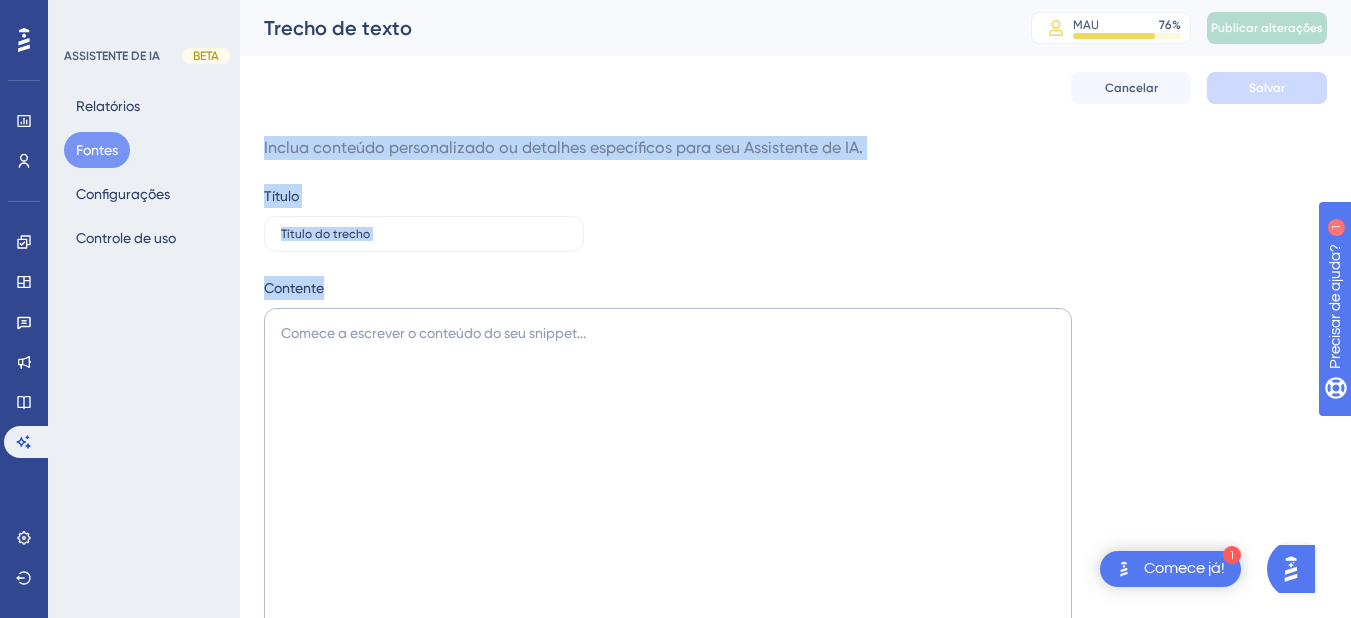 drag, startPoint x: 257, startPoint y: 143, endPoint x: 580, endPoint y: 345, distance: 380.96326 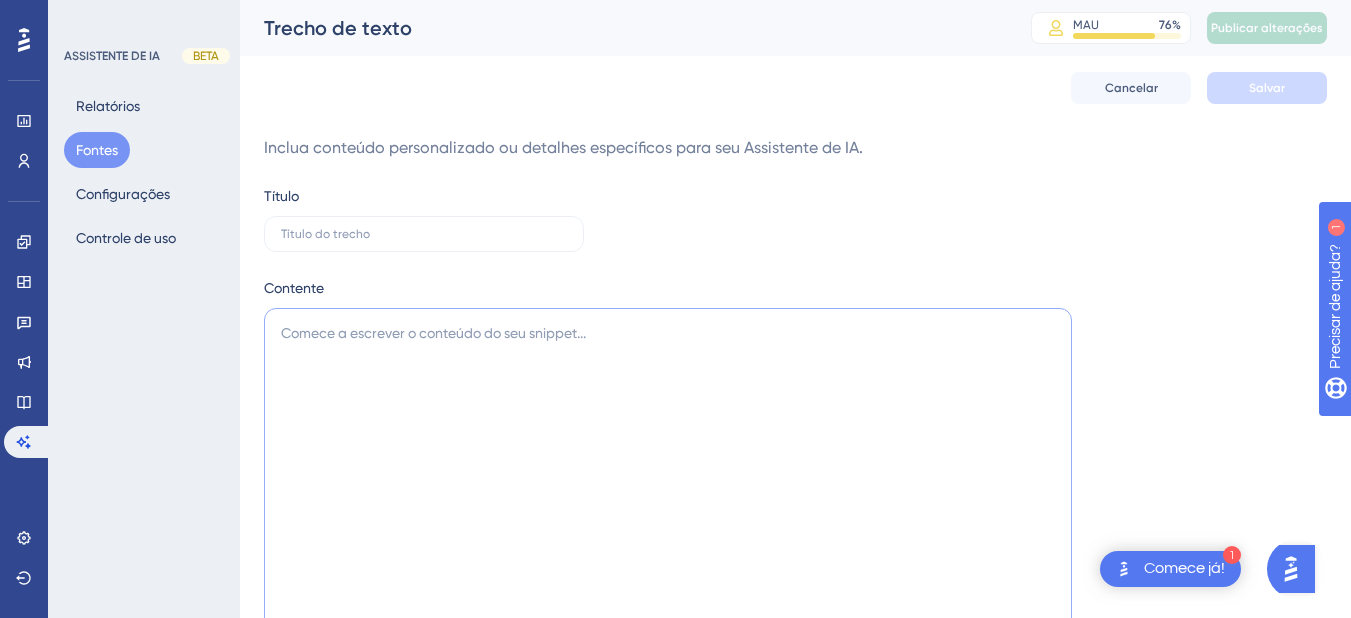 click at bounding box center [668, 561] 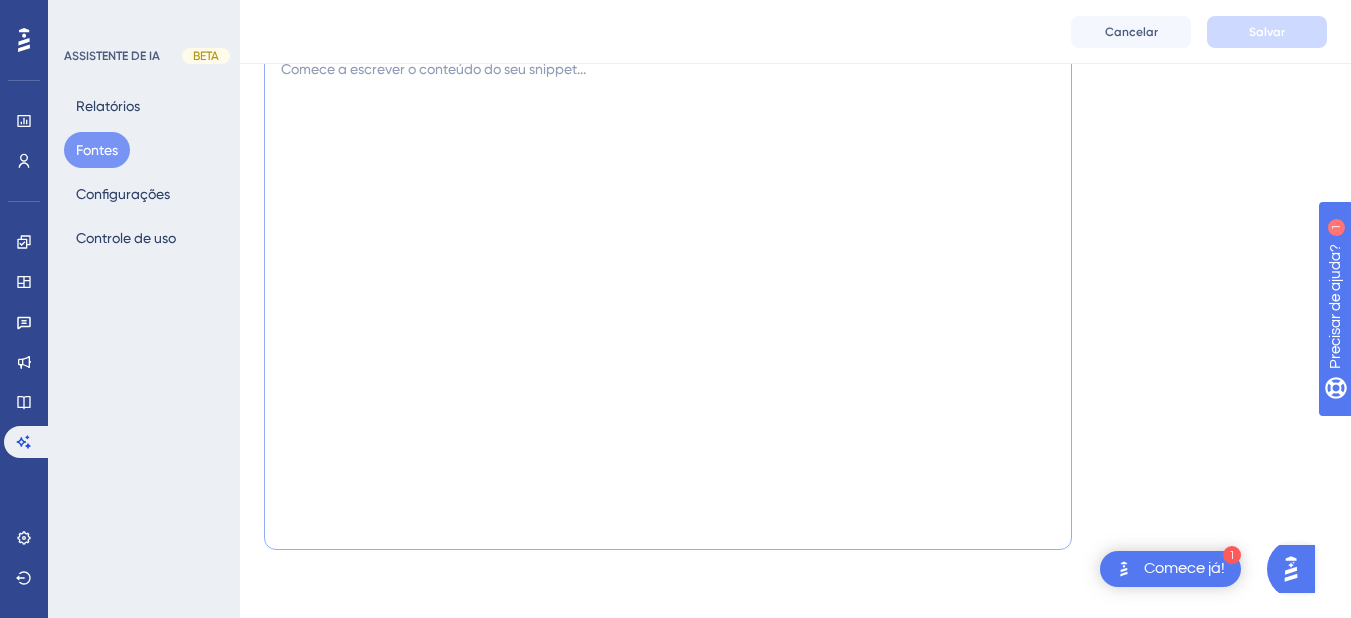 scroll, scrollTop: 0, scrollLeft: 0, axis: both 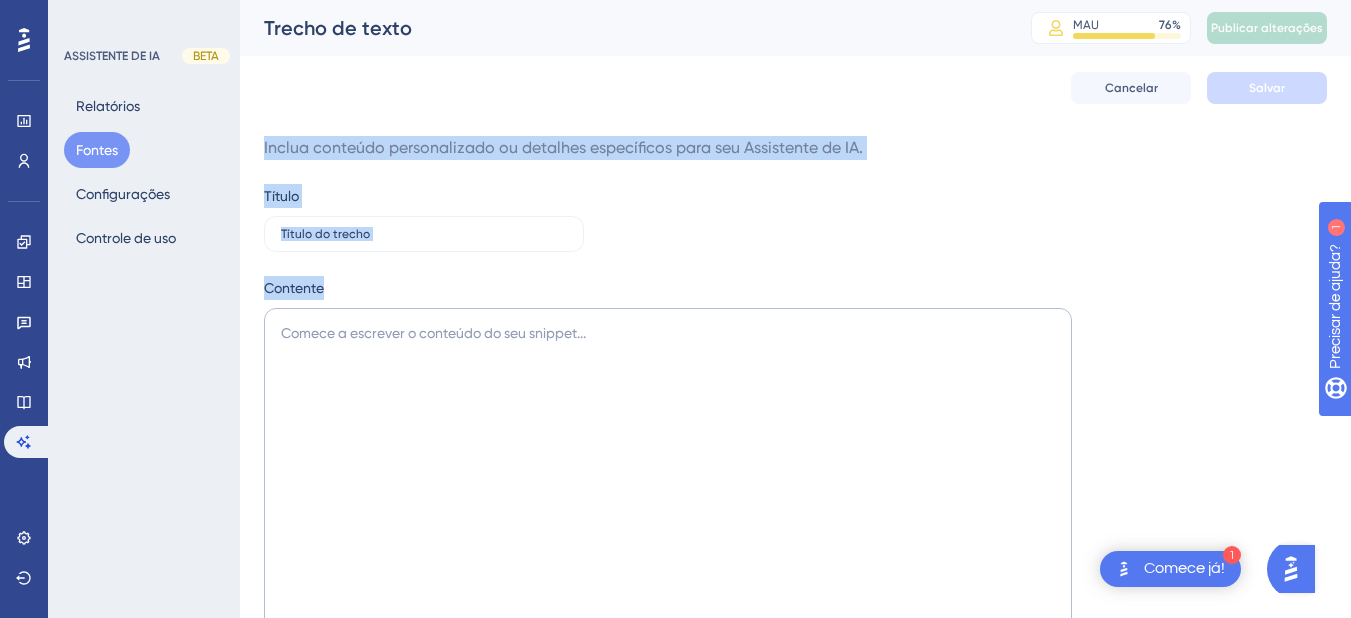 drag, startPoint x: 265, startPoint y: 145, endPoint x: 618, endPoint y: 341, distance: 403.76355 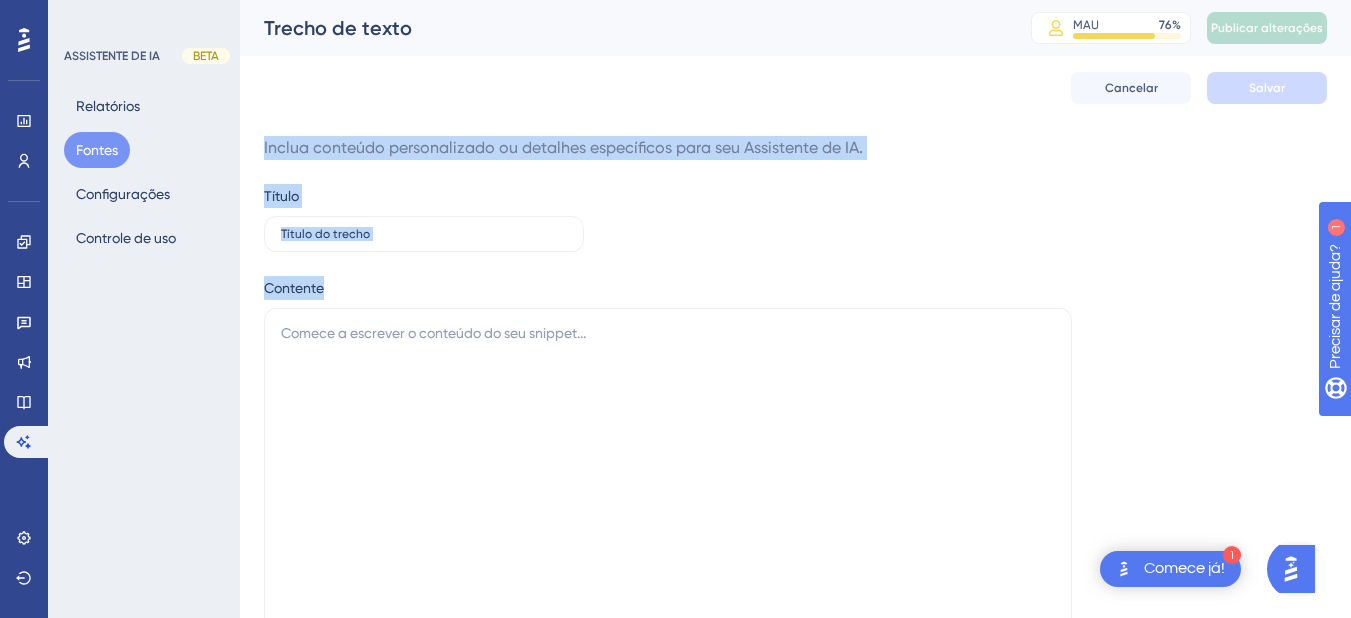 copy on "Inclua conteúdo personalizado ou detalhes específicos para seu Assistente de IA. Título Contente" 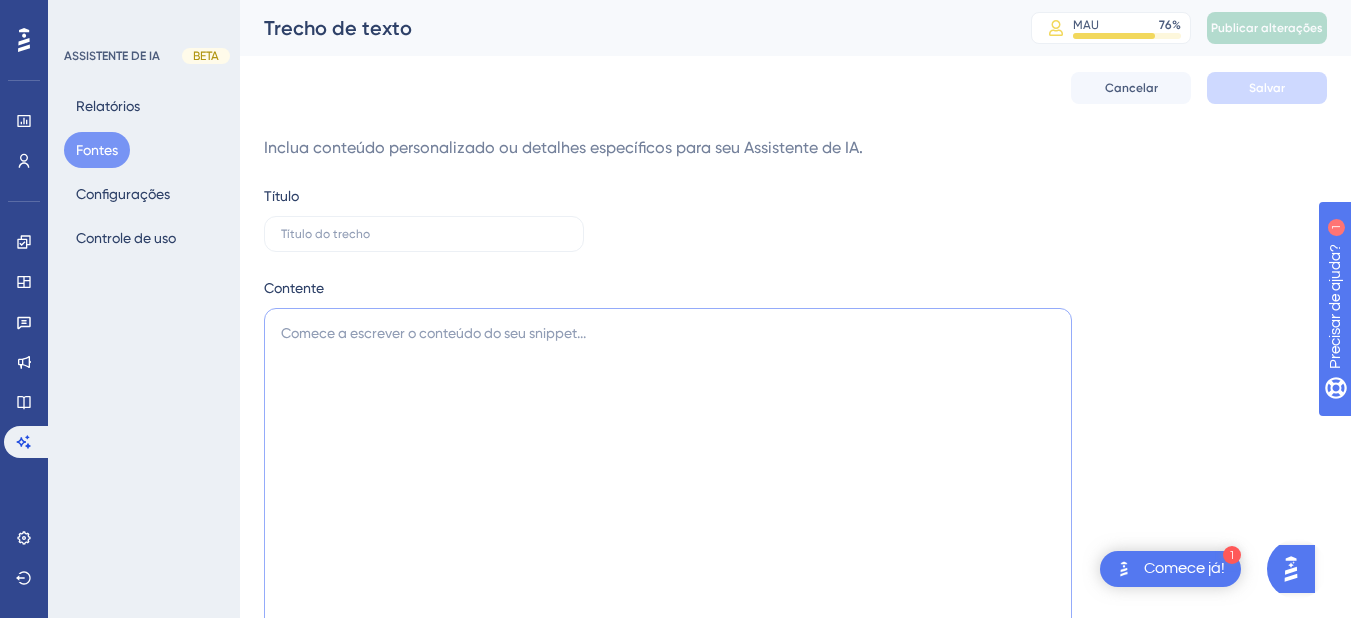 click at bounding box center (668, 561) 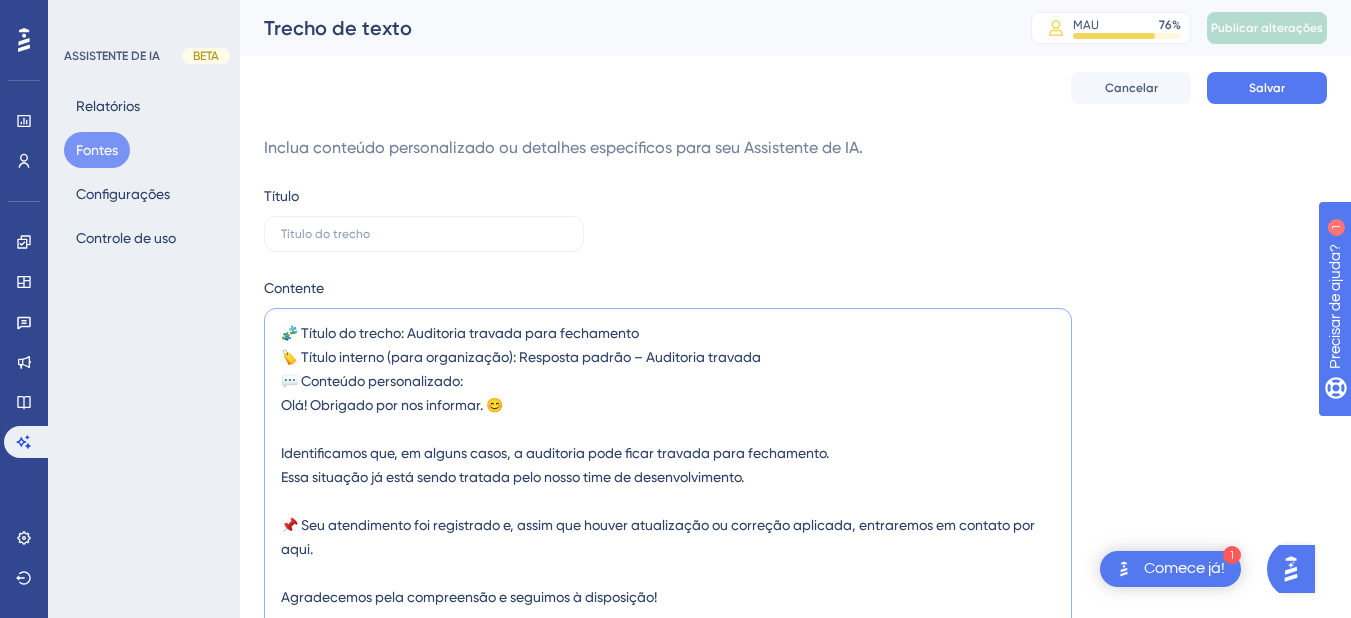 drag, startPoint x: 692, startPoint y: 341, endPoint x: 240, endPoint y: 325, distance: 452.2831 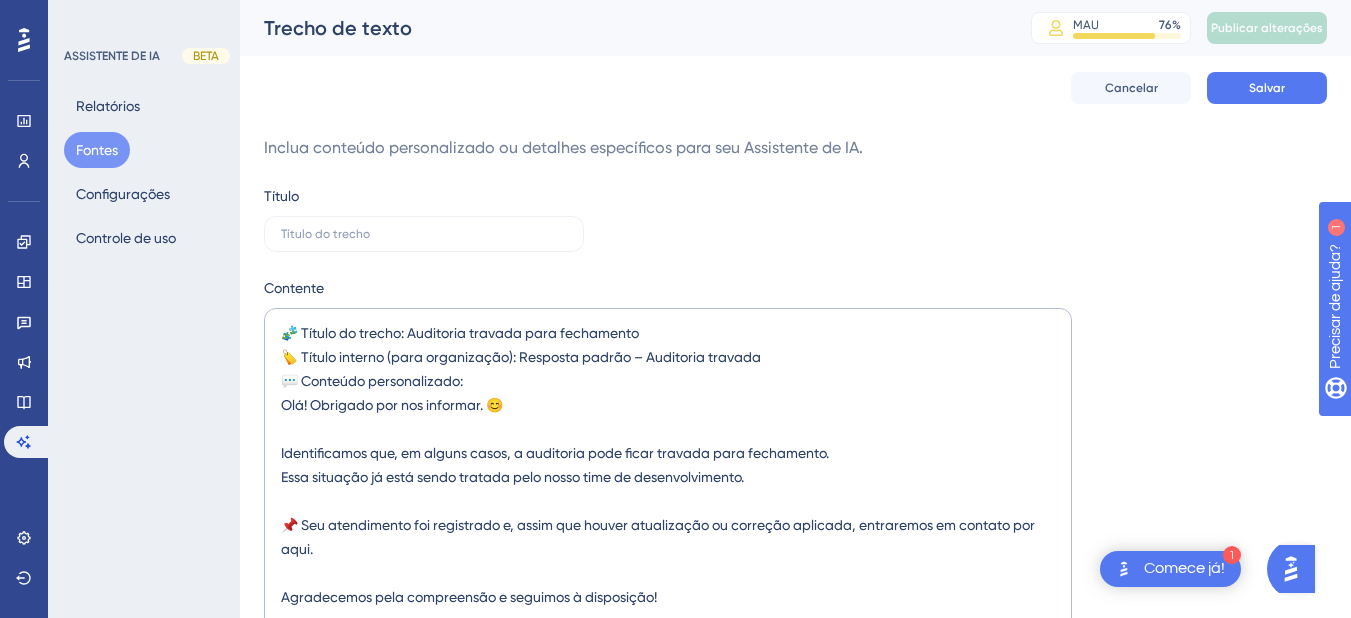 drag, startPoint x: 344, startPoint y: 339, endPoint x: 324, endPoint y: 408, distance: 71.8401 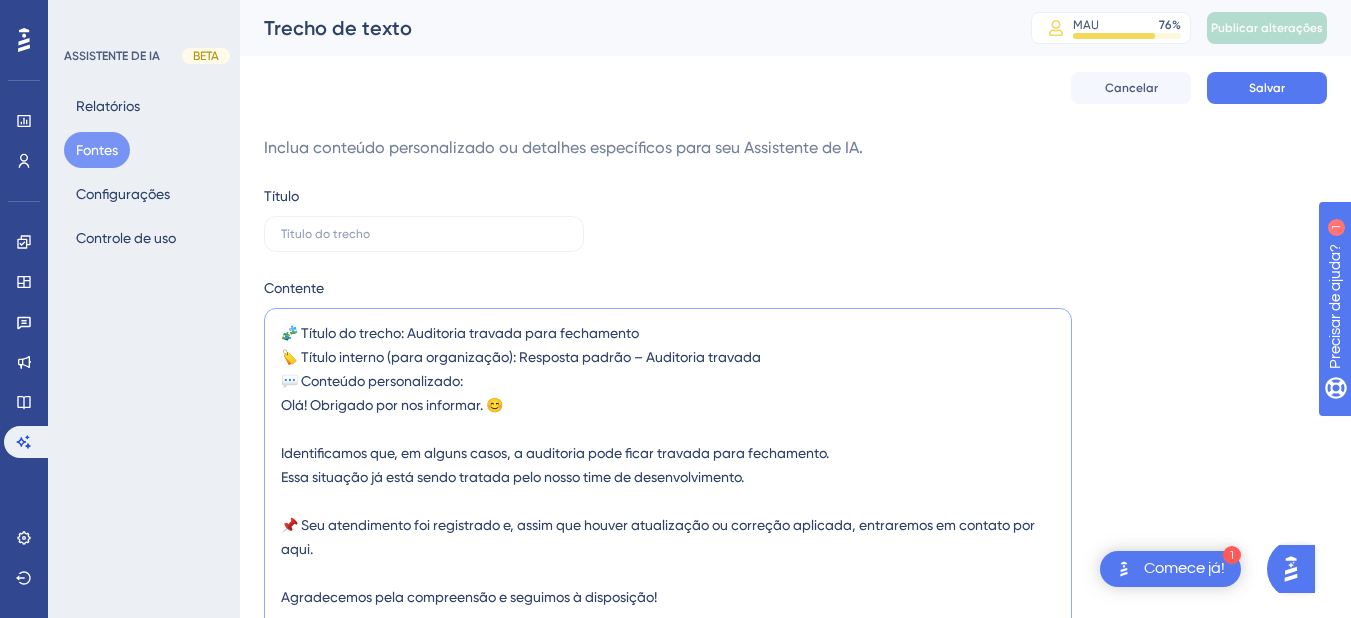drag, startPoint x: 412, startPoint y: 339, endPoint x: 244, endPoint y: 329, distance: 168.29736 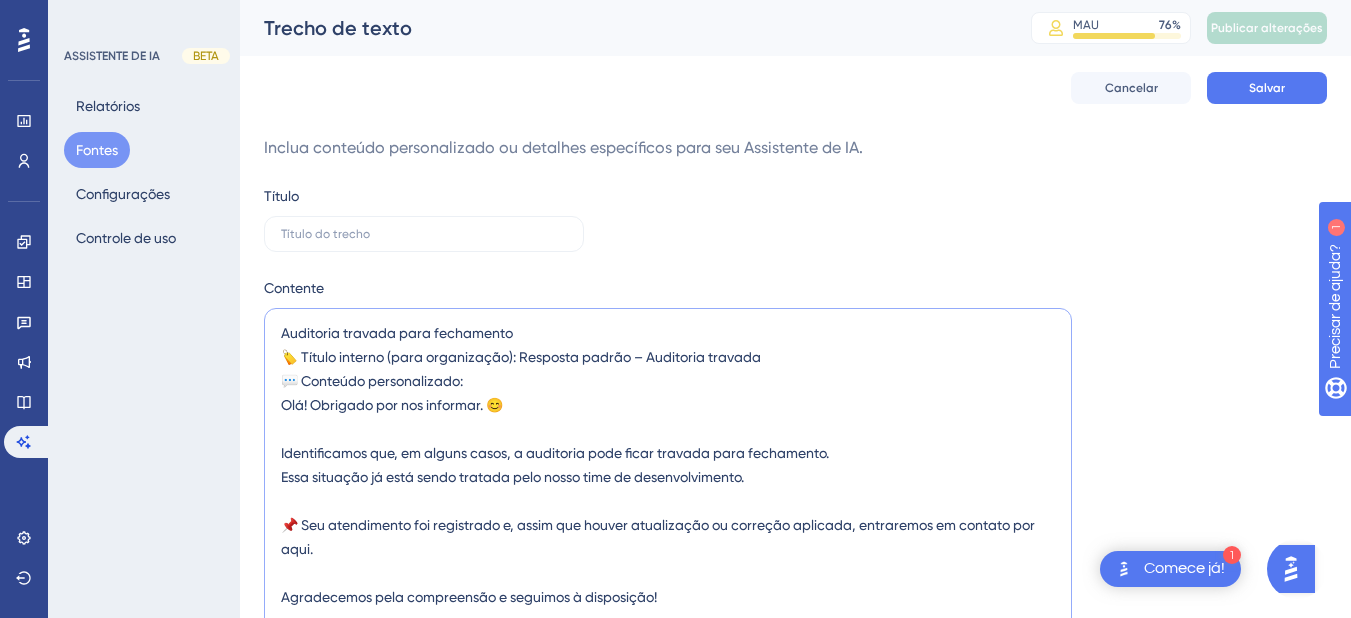 click on "Auditoria travada para fechamento
🏷️ Título interno (para organização): Resposta padrão – Auditoria travada
💬 Conteúdo personalizado:
Olá! Obrigado por nos informar. 😊
Identificamos que, em alguns casos, a auditoria pode ficar travada para fechamento.
Essa situação já está sendo tratada pelo nosso time de desenvolvimento.
📌 Seu atendimento foi registrado e, assim que houver atualização ou correção aplicada, entraremos em contato por aqui.
Agradecemos pela compreensão e seguimos à disposição!" at bounding box center (668, 561) 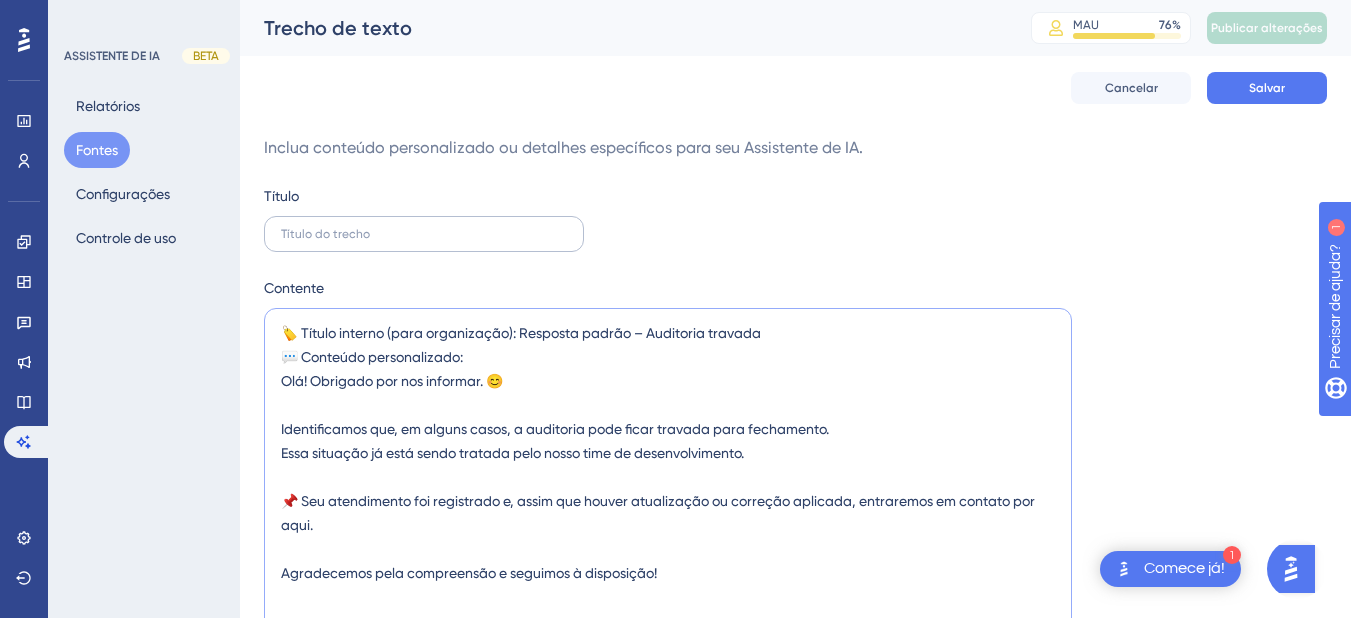 type on "🏷️ Título interno (para organização): Resposta padrão – Auditoria travada
💬 Conteúdo personalizado:
Olá! Obrigado por nos informar. 😊
Identificamos que, em alguns casos, a auditoria pode ficar travada para fechamento.
Essa situação já está sendo tratada pelo nosso time de desenvolvimento.
📌 Seu atendimento foi registrado e, assim que houver atualização ou correção aplicada, entraremos em contato por aqui.
Agradecemos pela compreensão e seguimos à disposição!" 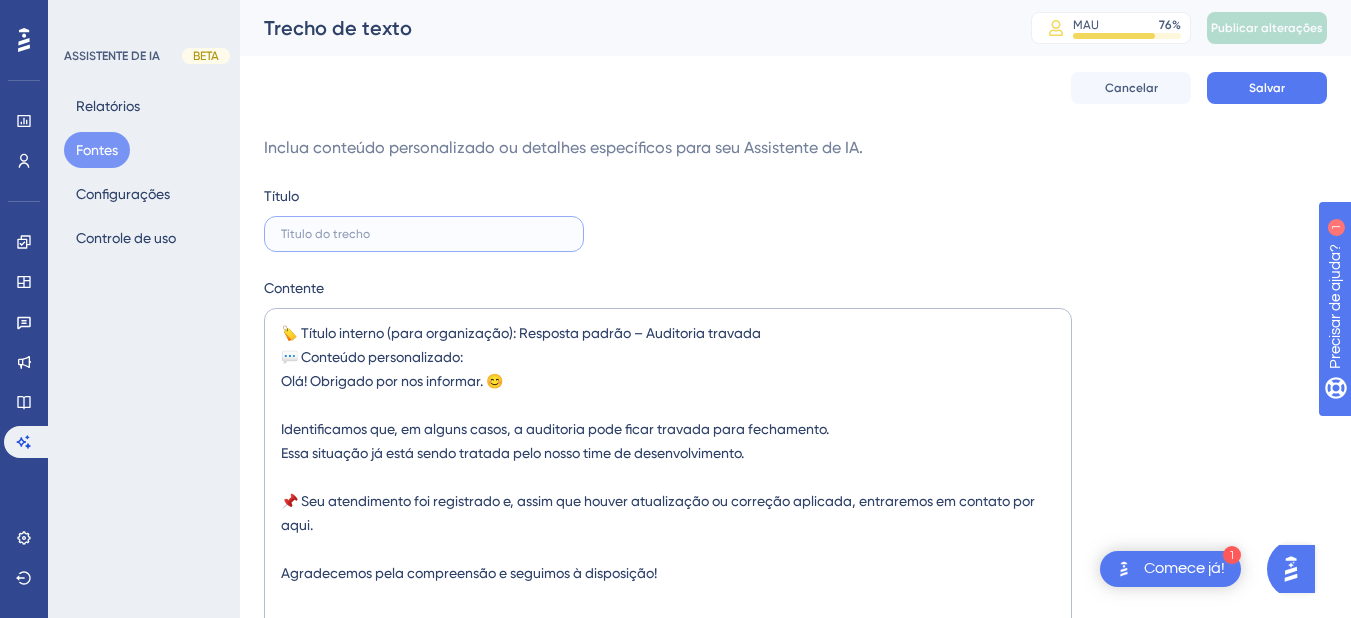 click at bounding box center [424, 234] 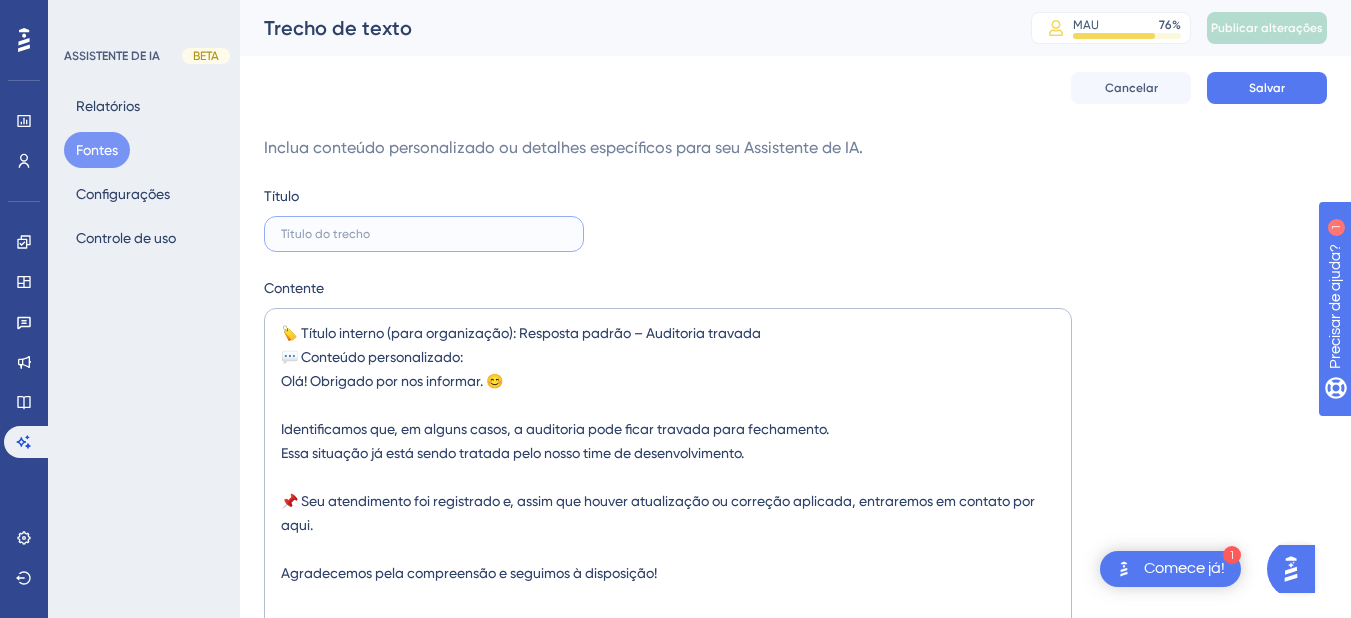 paste on "Auditoria travada para fechamento" 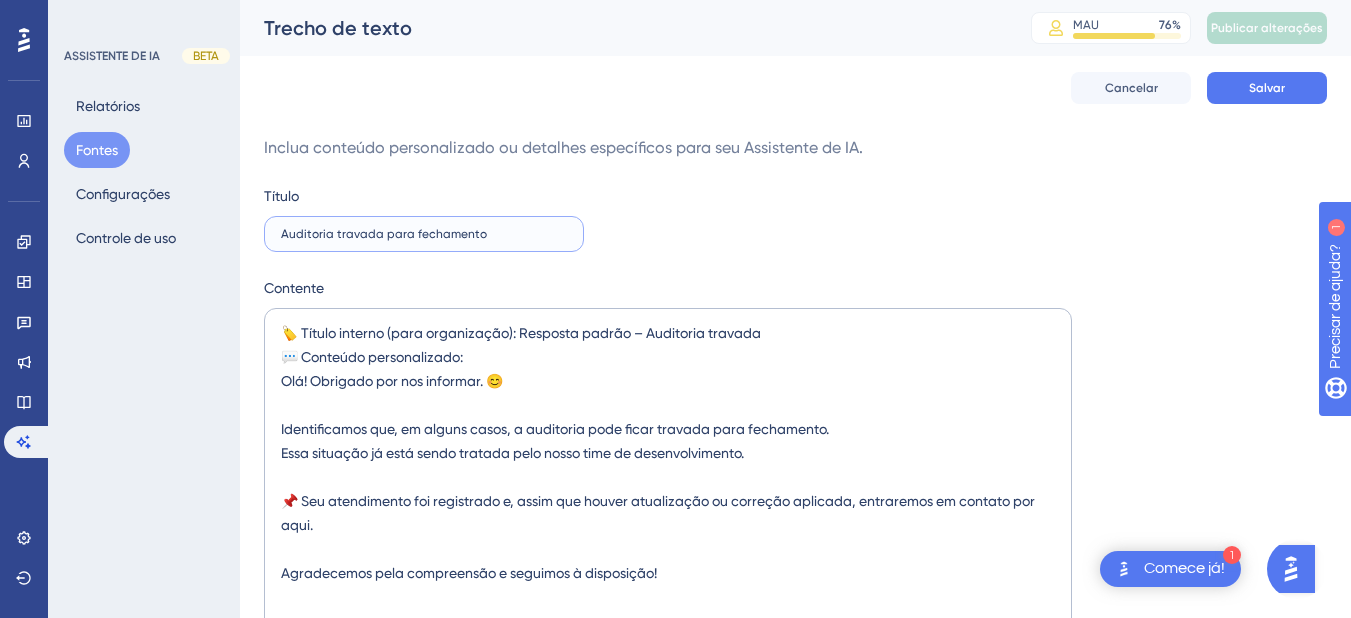 type on "Auditoria travada para fechamento" 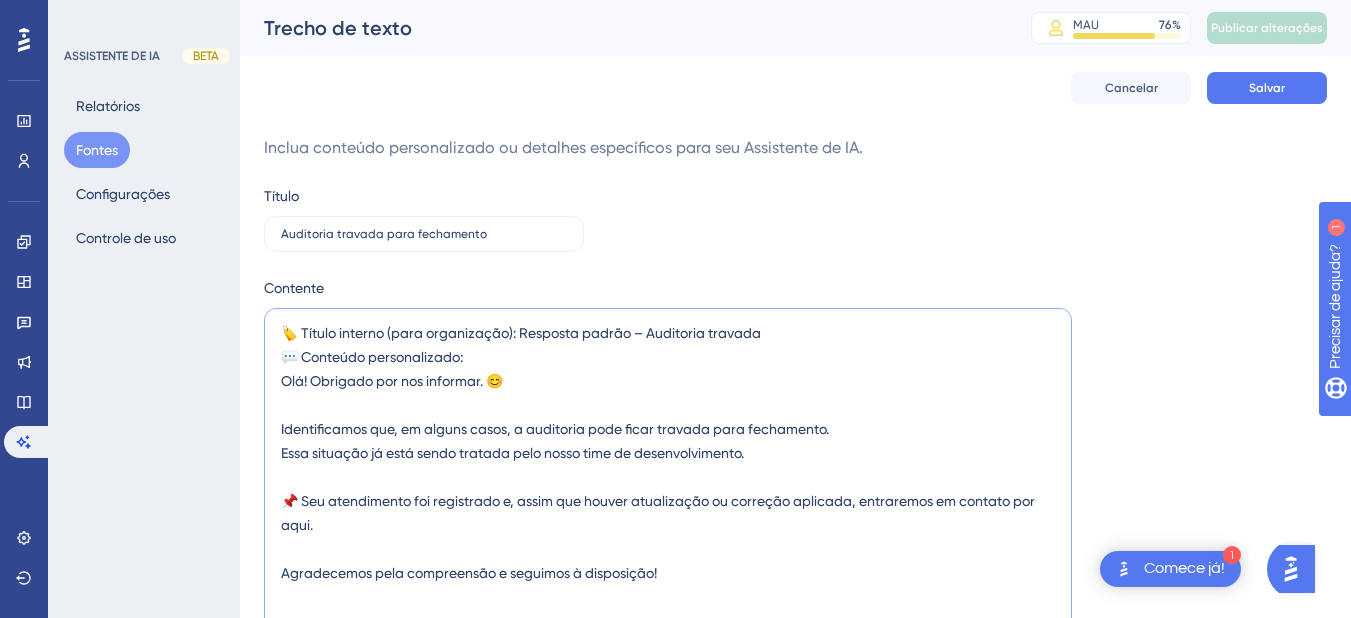 click on "🏷️ Título interno (para organização): Resposta padrão – Auditoria travada
💬 Conteúdo personalizado:
Olá! Obrigado por nos informar. 😊
Identificamos que, em alguns casos, a auditoria pode ficar travada para fechamento.
Essa situação já está sendo tratada pelo nosso time de desenvolvimento.
📌 Seu atendimento foi registrado e, assim que houver atualização ou correção aplicada, entraremos em contato por aqui.
Agradecemos pela compreensão e seguimos à disposição!" at bounding box center (668, 561) 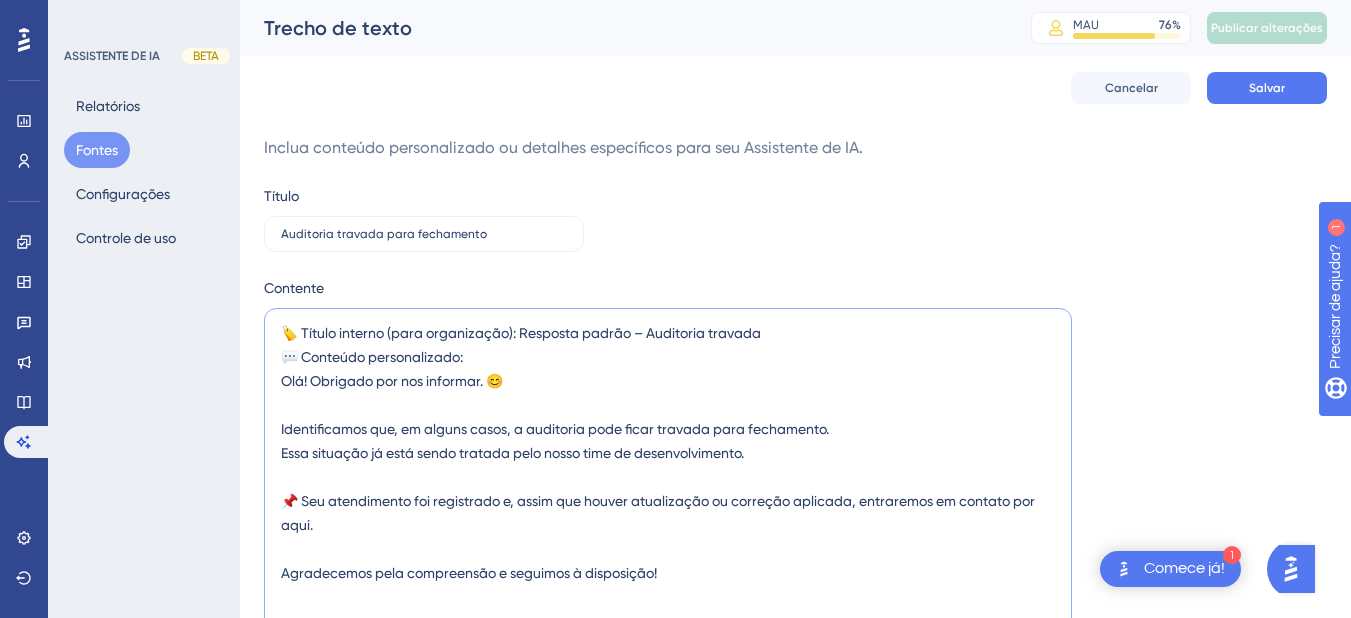 drag, startPoint x: 817, startPoint y: 333, endPoint x: 268, endPoint y: 324, distance: 549.0738 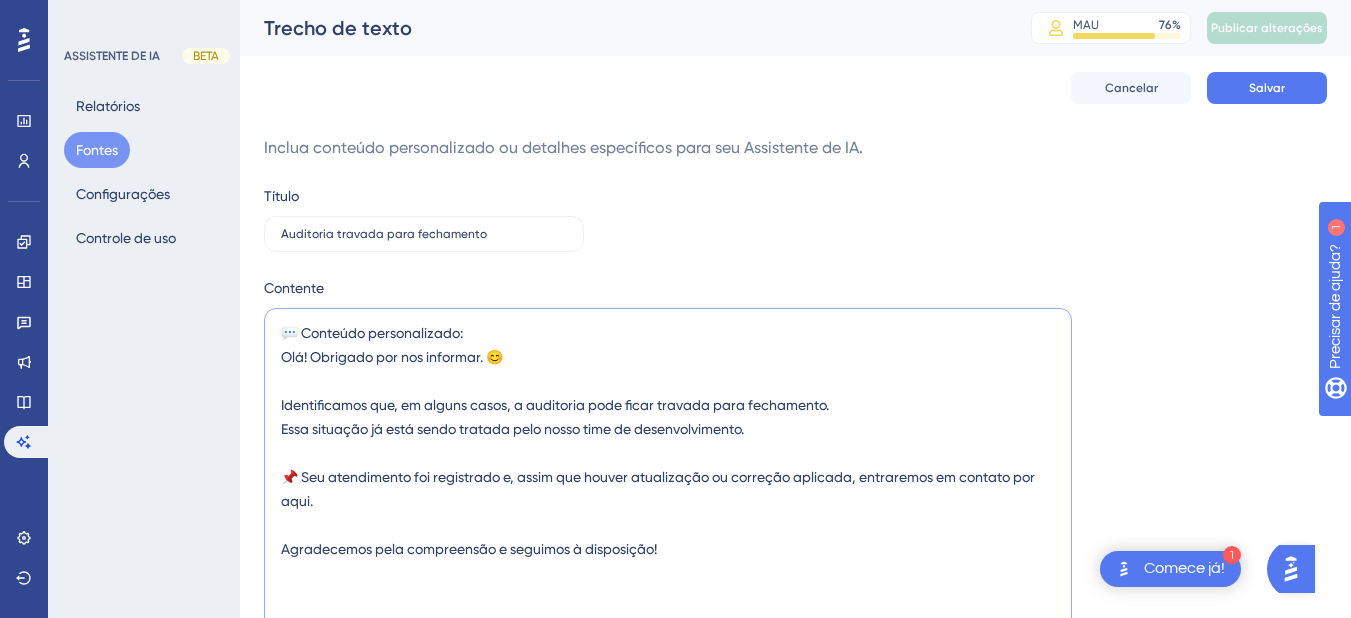 click on "💬 Conteúdo personalizado:
Olá! Obrigado por nos informar. 😊
Identificamos que, em alguns casos, a auditoria pode ficar travada para fechamento.
Essa situação já está sendo tratada pelo nosso time de desenvolvimento.
📌 Seu atendimento foi registrado e, assim que houver atualização ou correção aplicada, entraremos em contato por aqui.
Agradecemos pela compreensão e seguimos à disposição!" at bounding box center [668, 561] 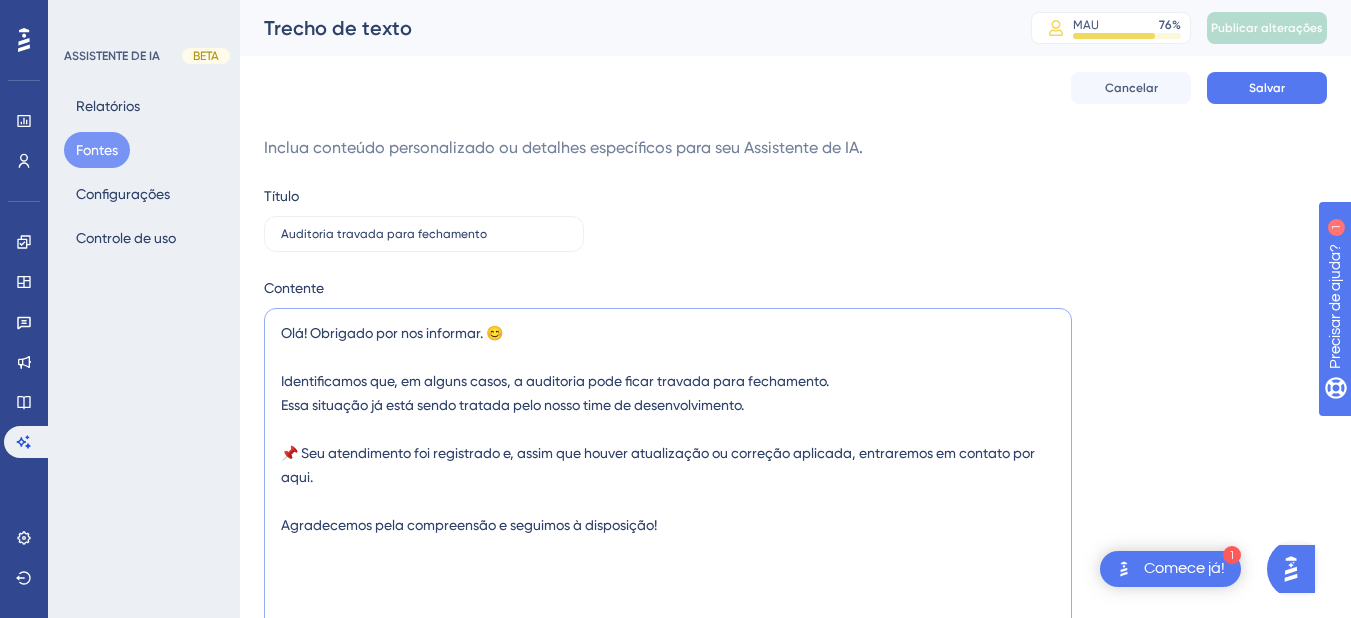 click on "Olá! Obrigado por nos informar. 😊
Identificamos que, em alguns casos, a auditoria pode ficar travada para fechamento.
Essa situação já está sendo tratada pelo nosso time de desenvolvimento.
📌 Seu atendimento foi registrado e, assim que houver atualização ou correção aplicada, entraremos em contato por aqui.
Agradecemos pela compreensão e seguimos à disposição!" at bounding box center [668, 561] 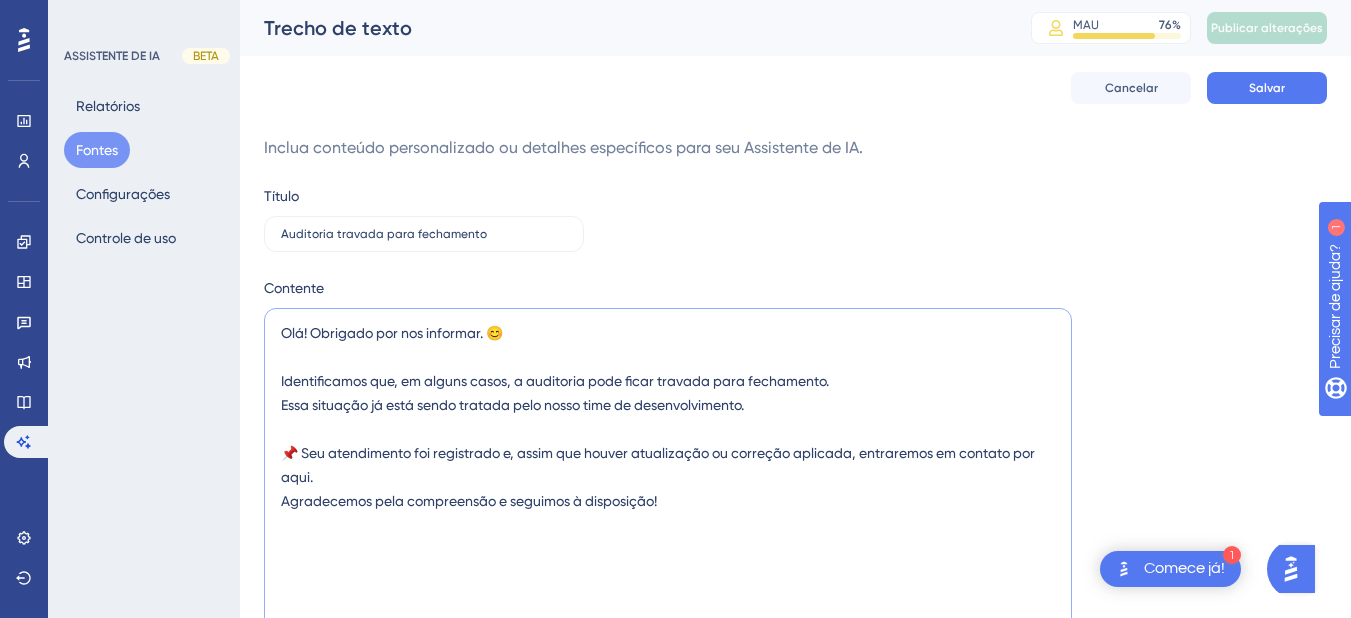 drag, startPoint x: 360, startPoint y: 477, endPoint x: 229, endPoint y: 441, distance: 135.85654 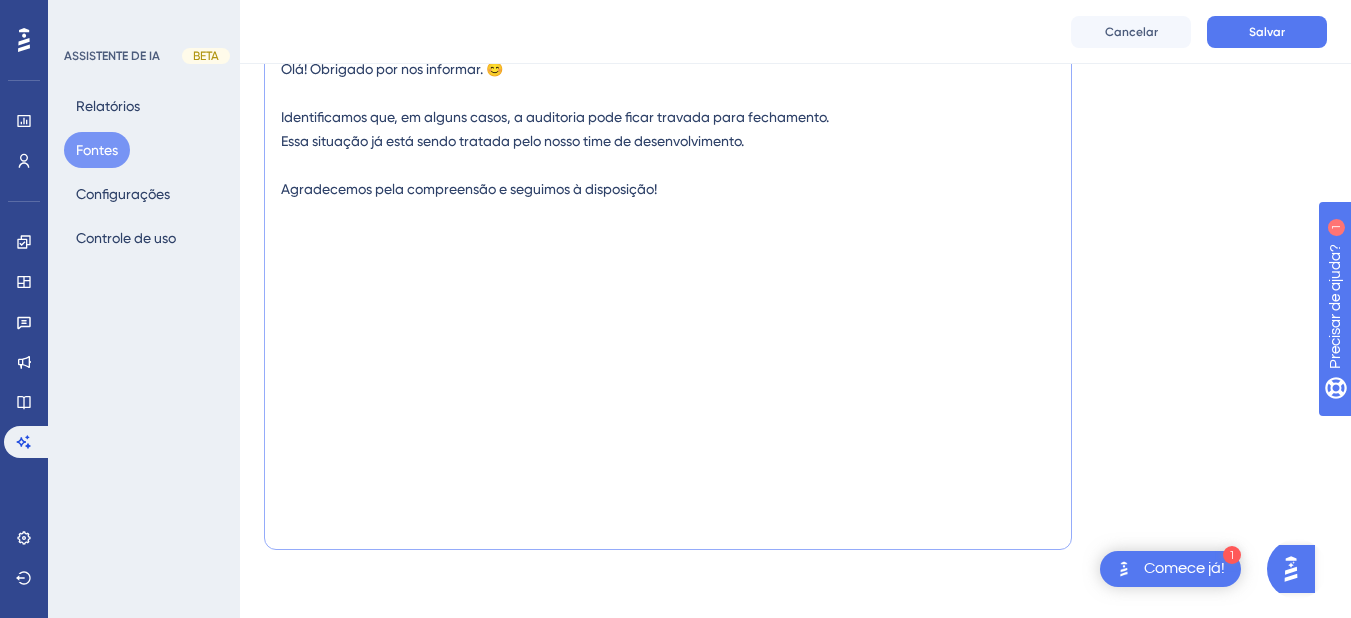 scroll, scrollTop: 0, scrollLeft: 0, axis: both 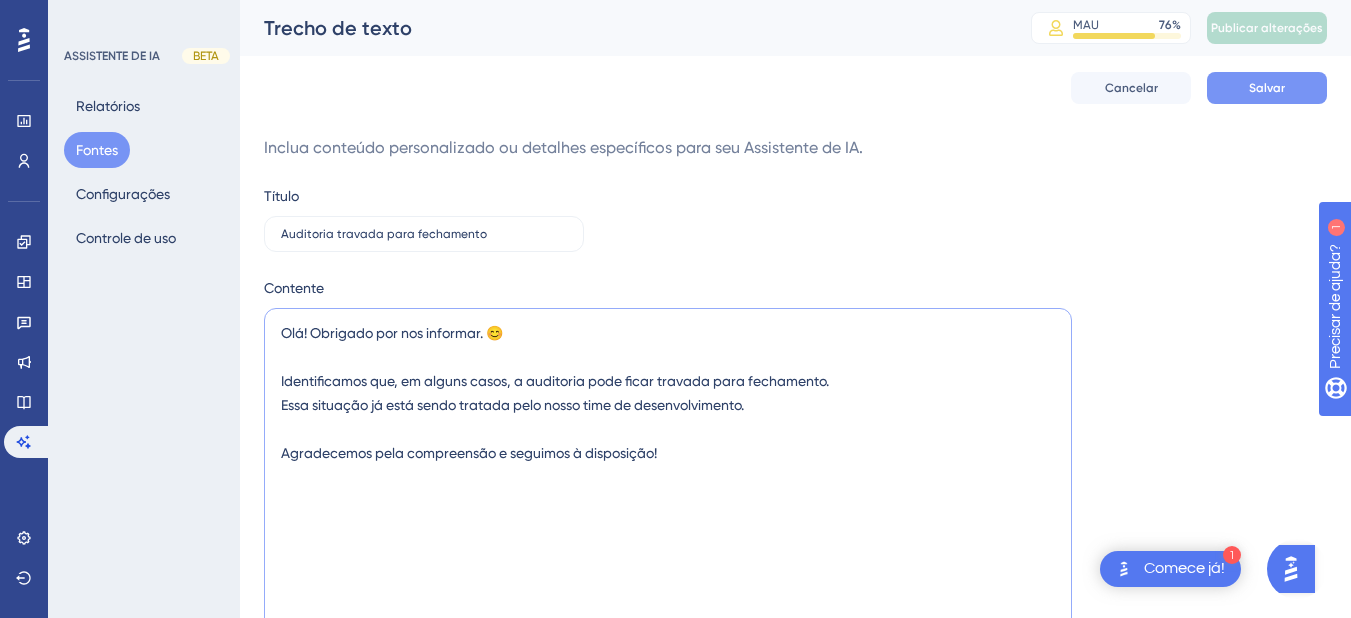 type on "Olá! Obrigado por nos informar. 😊
Identificamos que, em alguns casos, a auditoria pode ficar travada para fechamento.
Essa situação já está sendo tratada pelo nosso time de desenvolvimento.
Agradecemos pela compreensão e seguimos à disposição!" 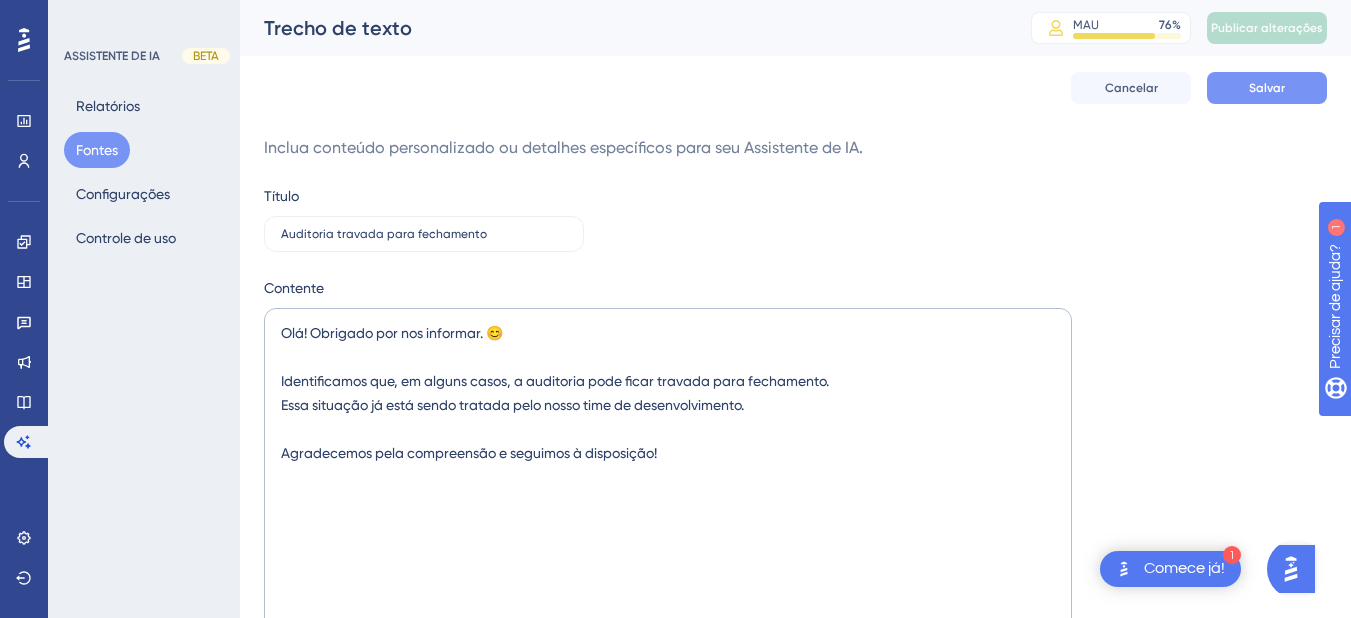 click on "Salvar" at bounding box center (1267, 88) 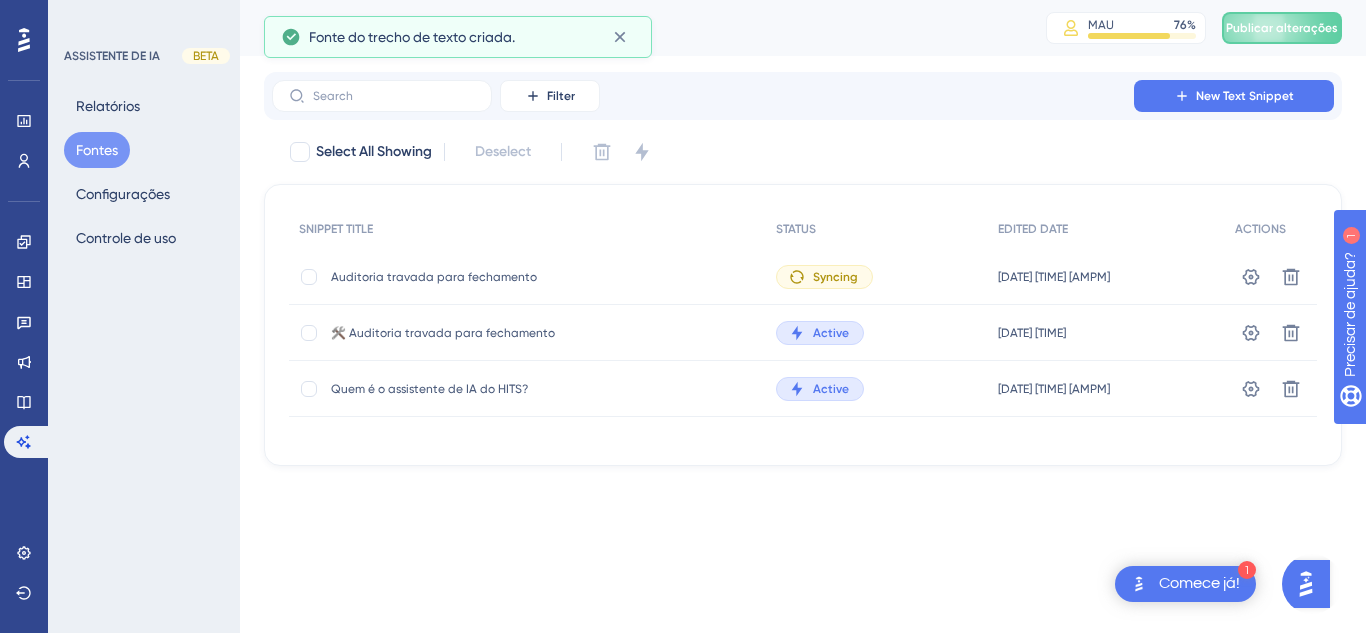 click on "Syncing" at bounding box center [824, 277] 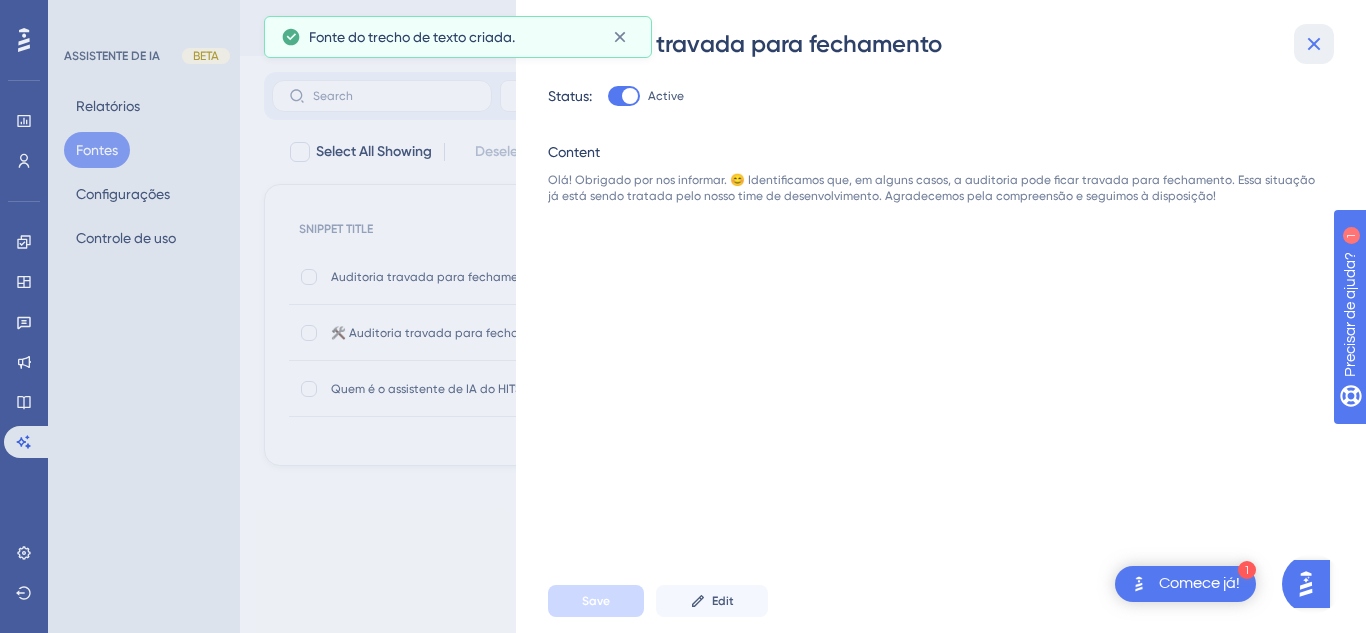 drag, startPoint x: 1310, startPoint y: 44, endPoint x: 1252, endPoint y: 44, distance: 58 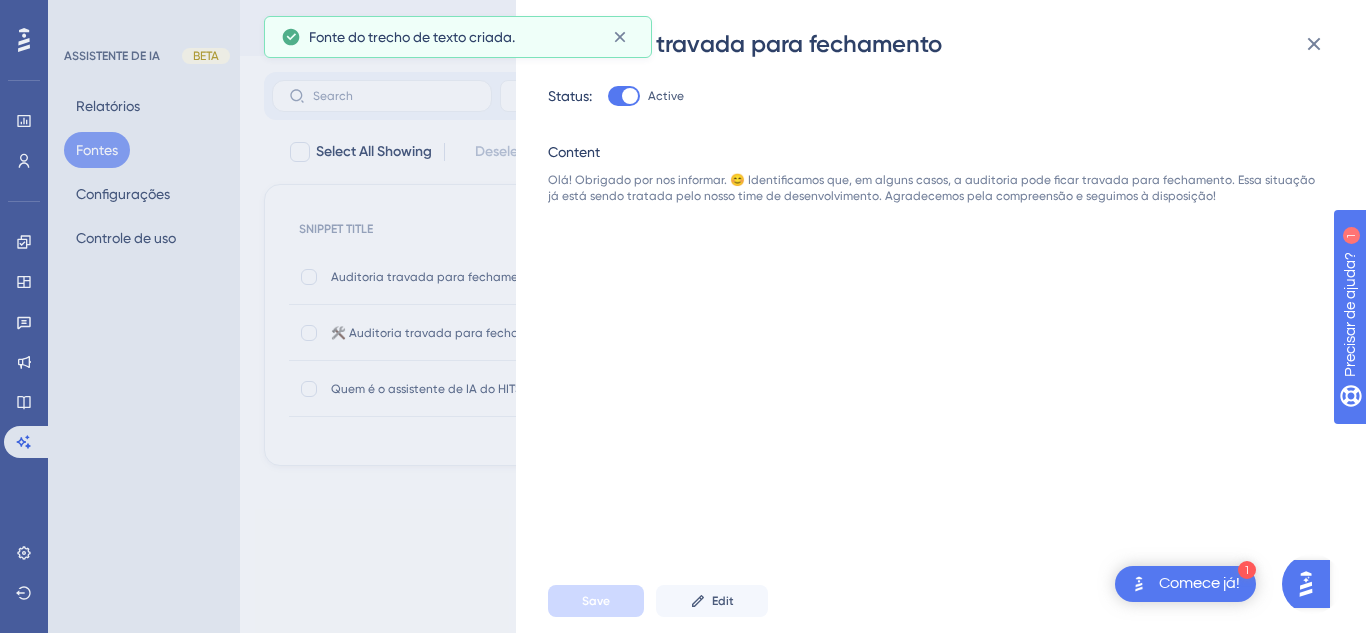 click 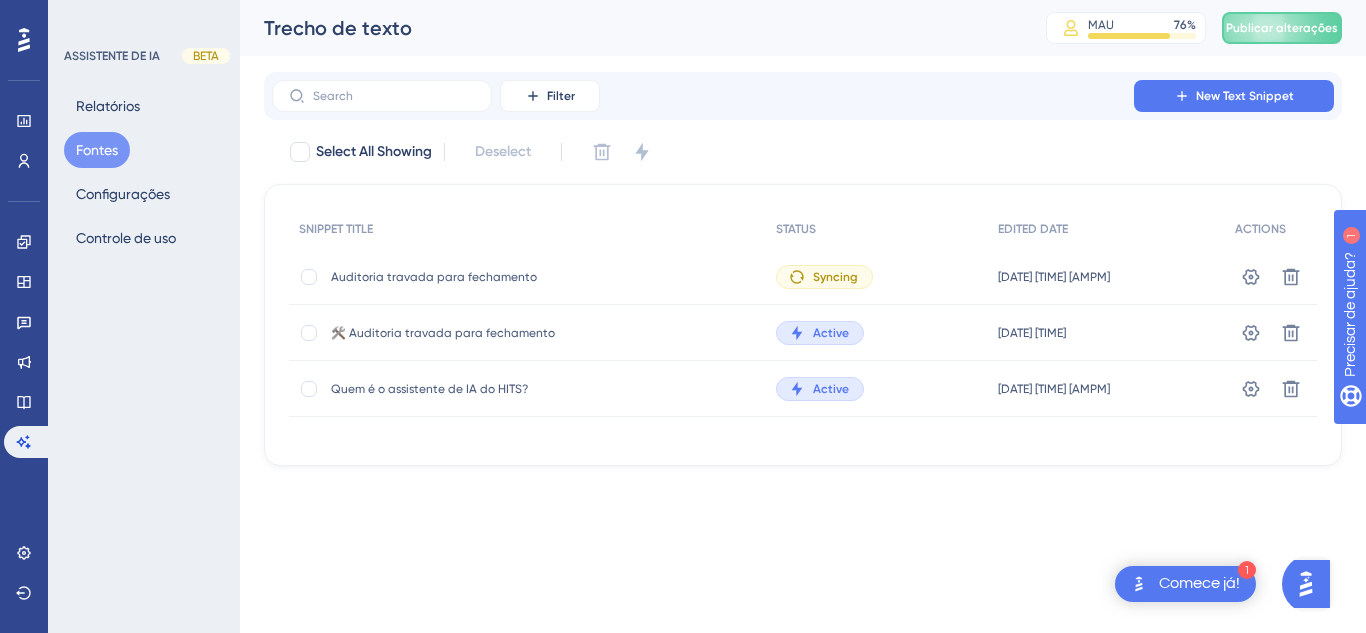 click on "🛠️ Auditoria travada para fechamento" at bounding box center [491, 333] 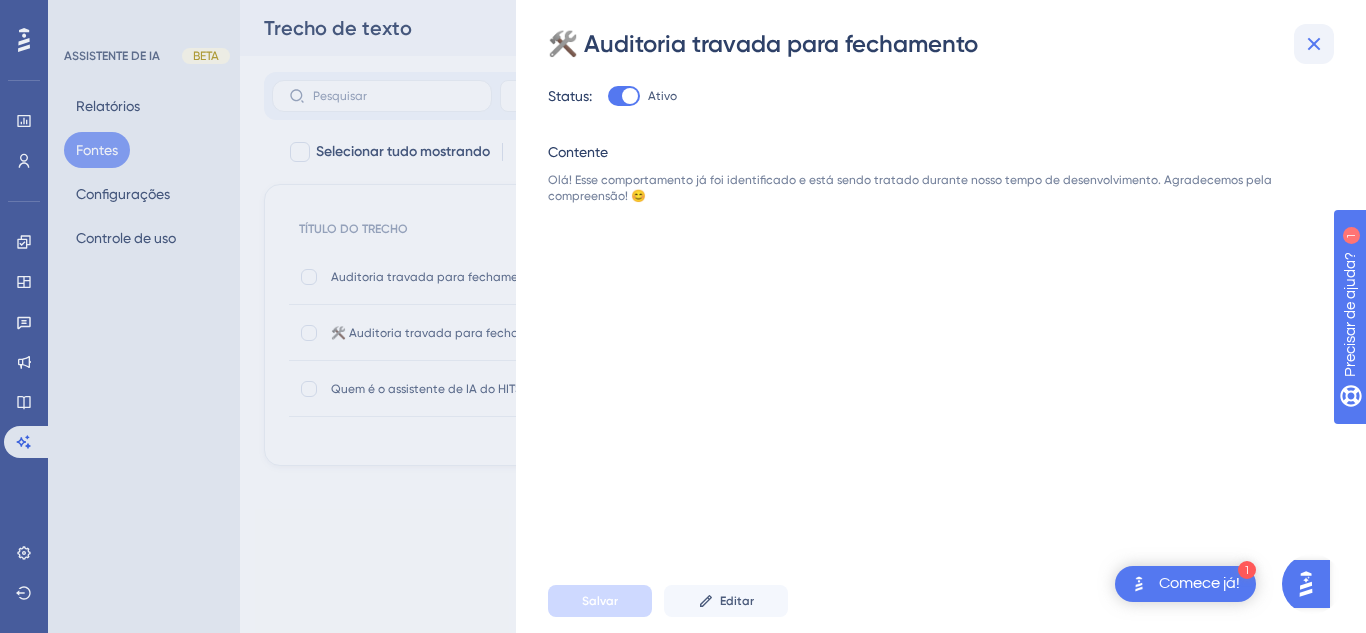 click 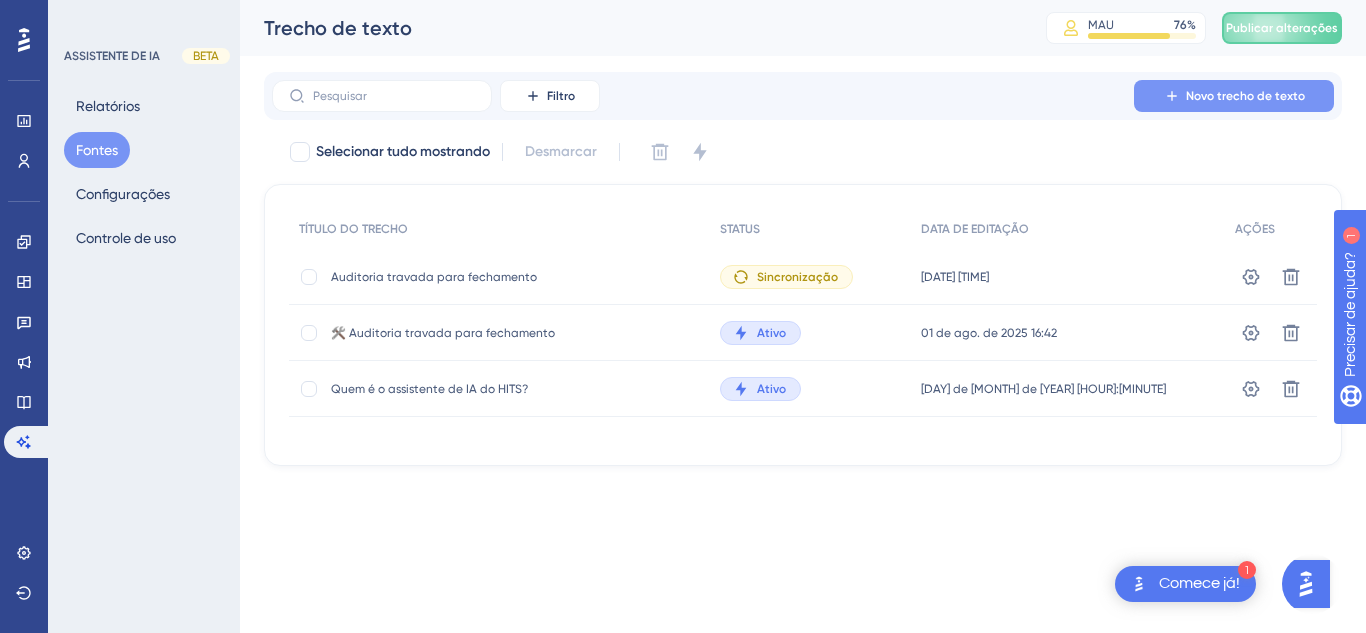click 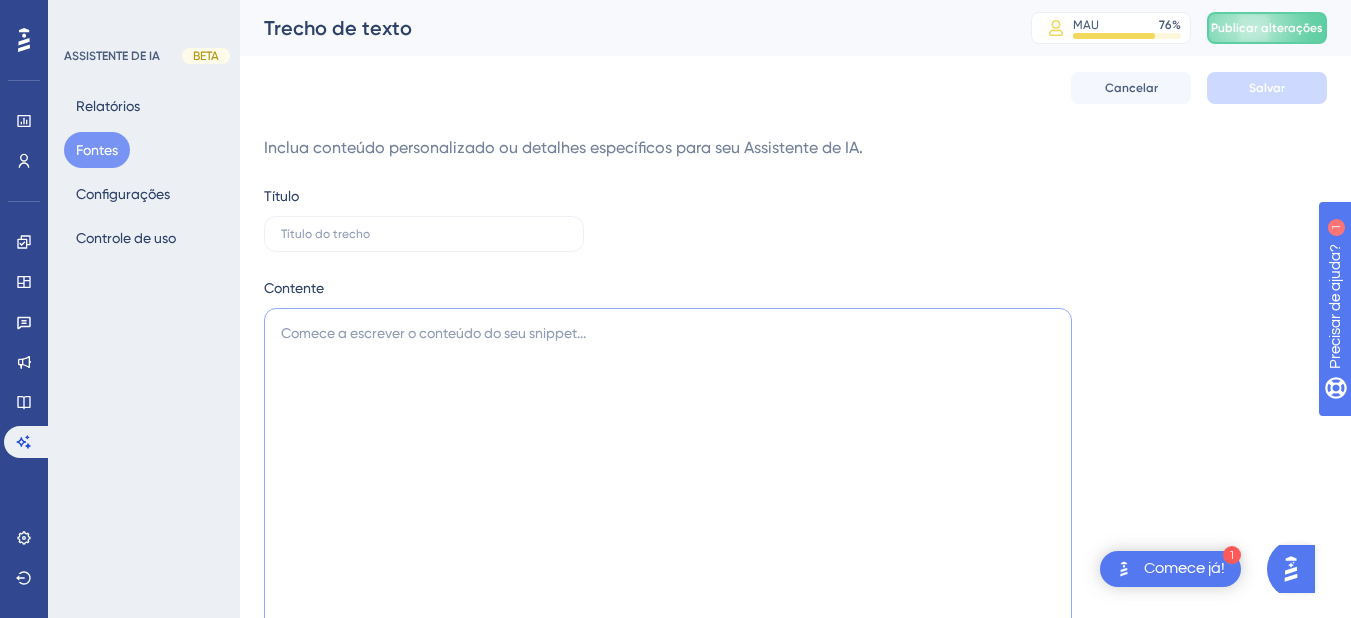 click at bounding box center (668, 561) 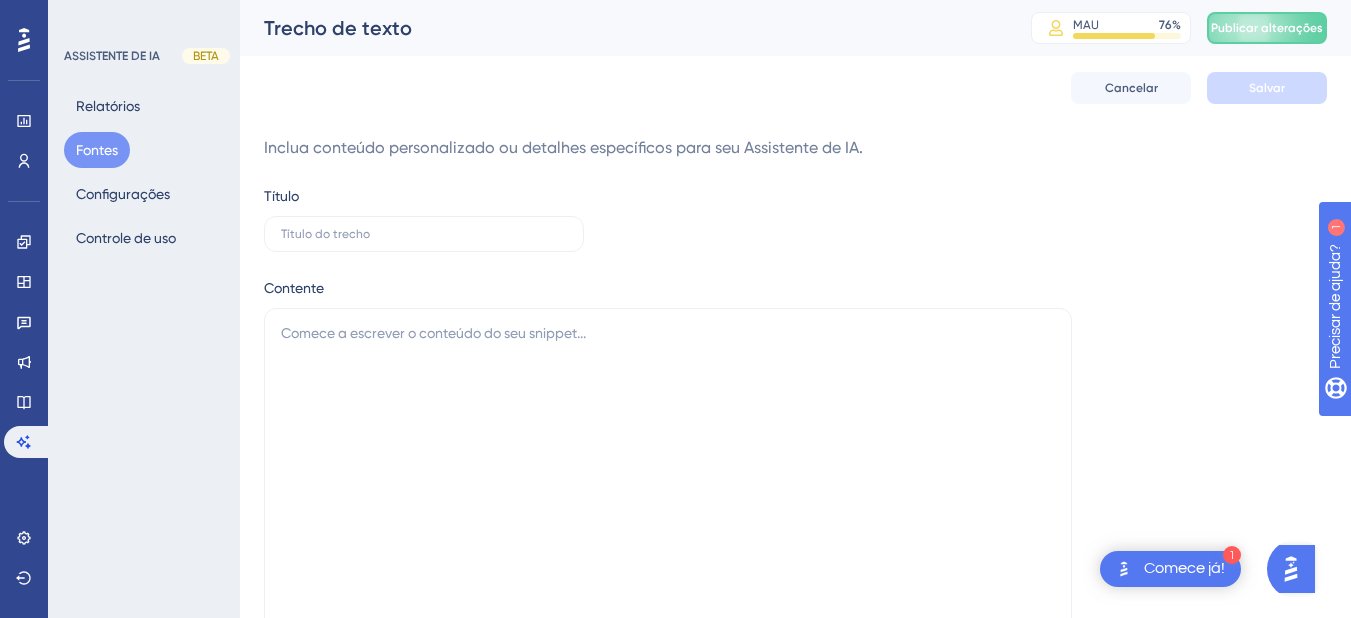 click on "Fontes" at bounding box center (97, 150) 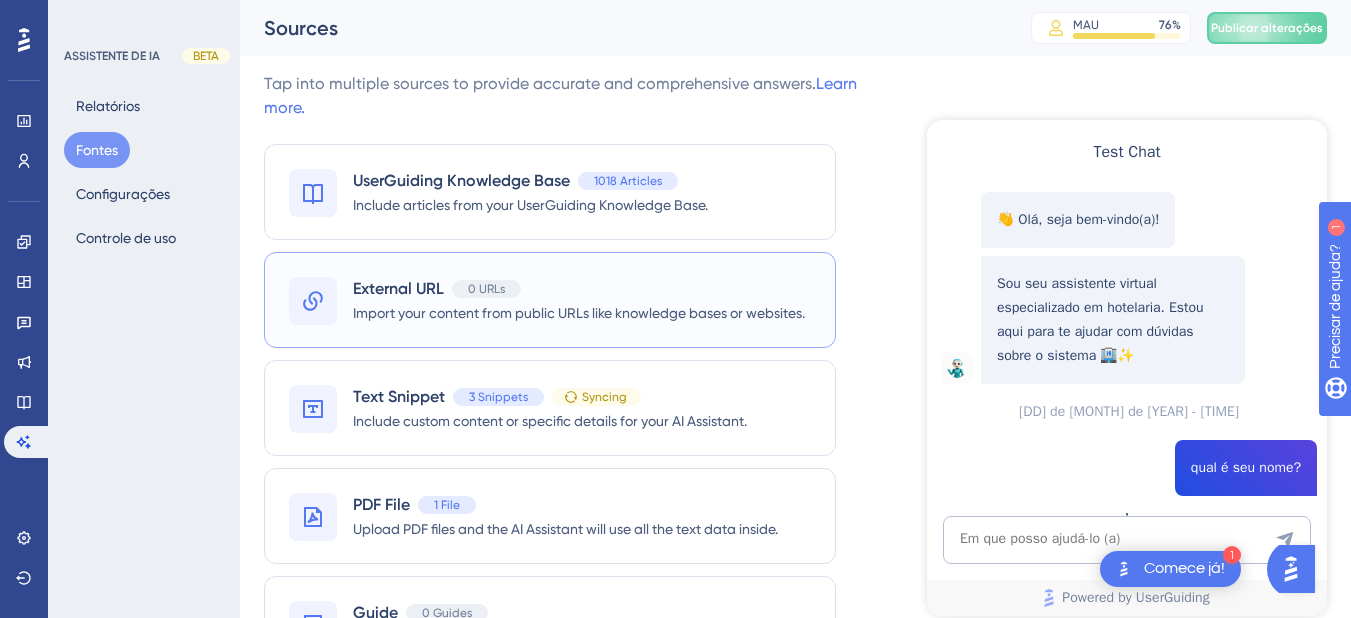 scroll, scrollTop: 0, scrollLeft: 0, axis: both 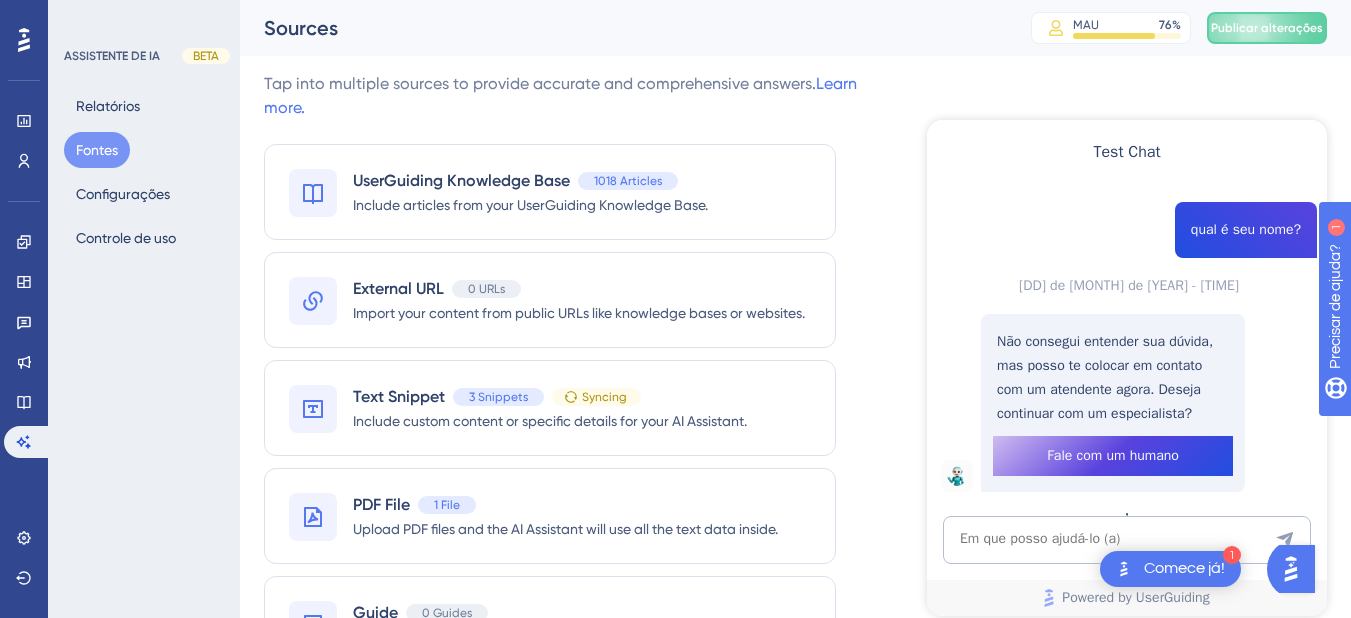 click on "Fontes" at bounding box center (97, 150) 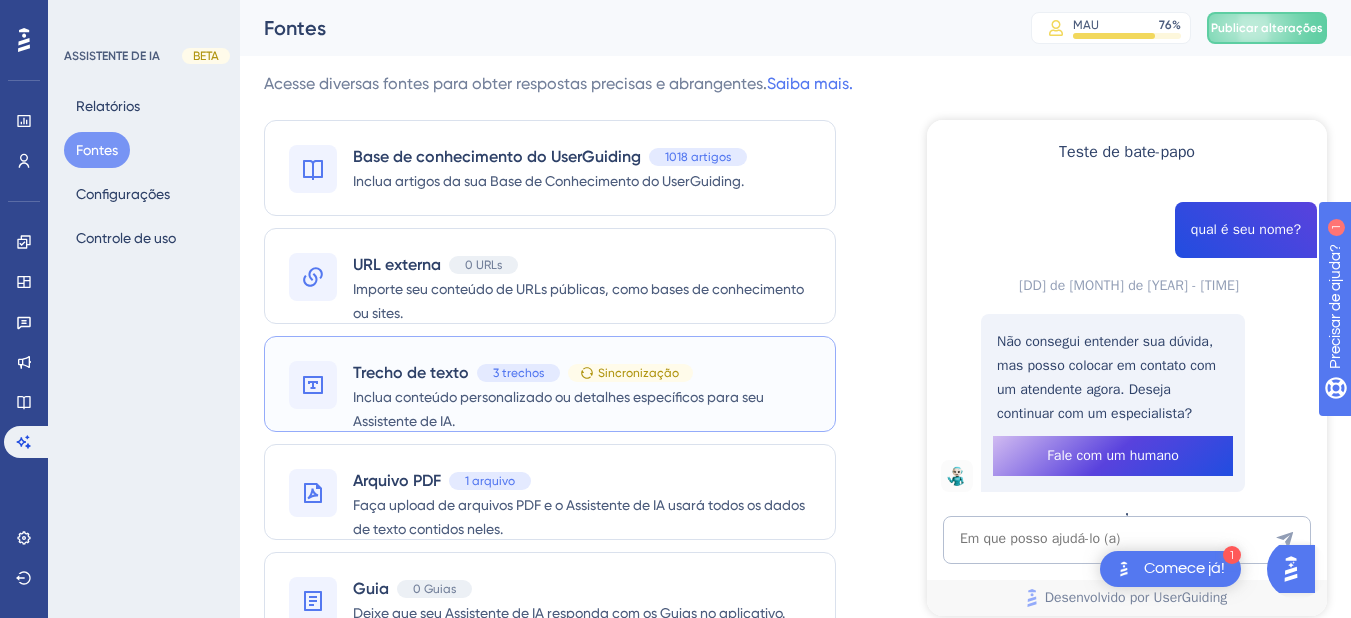 click on "Inclua conteúdo personalizado ou detalhes específicos para seu Assistente de IA." at bounding box center (558, 409) 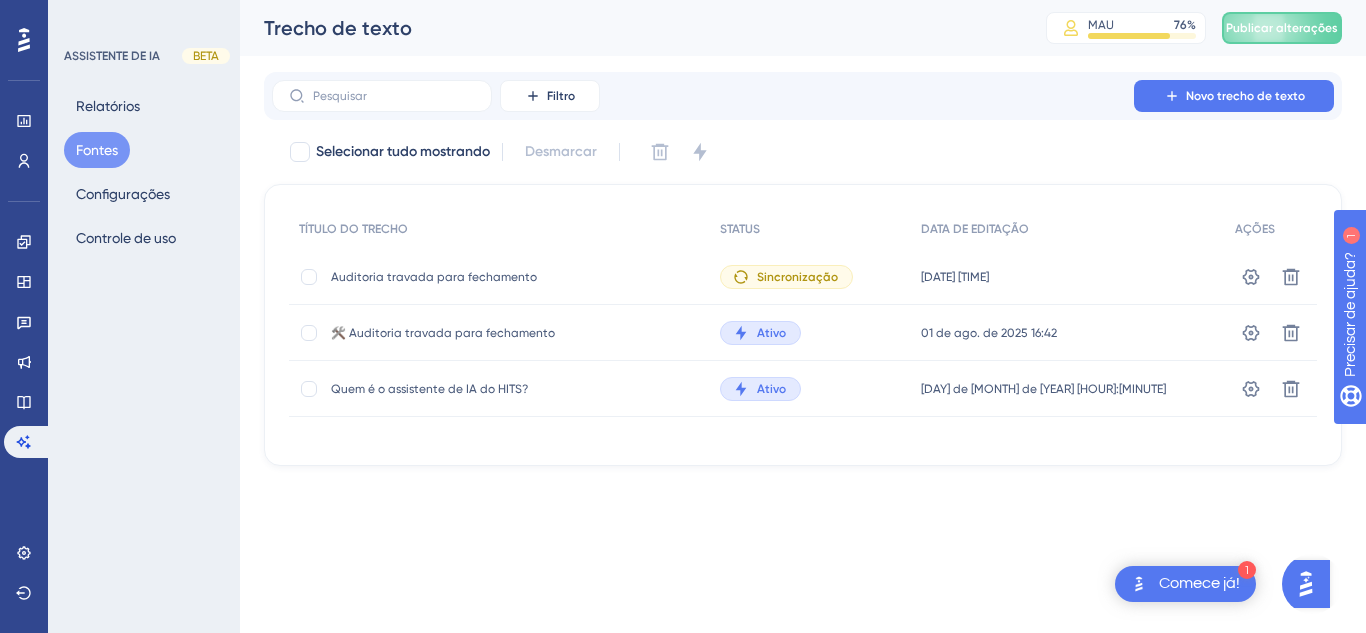 click on "🛠️ Auditoria travada para fechamento 🛠️ Auditoria travada para fechamento" at bounding box center (491, 333) 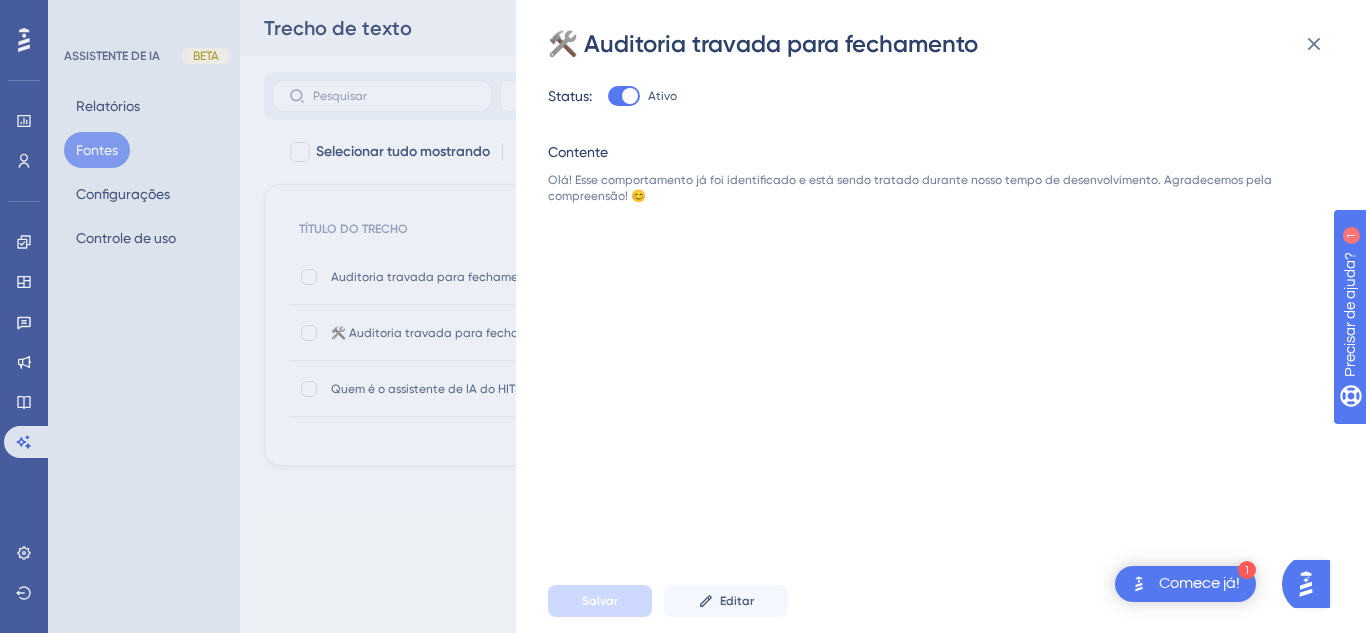 click on "Olá! Esse comportamento já foi identificado e está sendo tratado durante nosso tempo de desenvolvimento. Agradecemos pela compreensão! 😊" at bounding box center (910, 188) 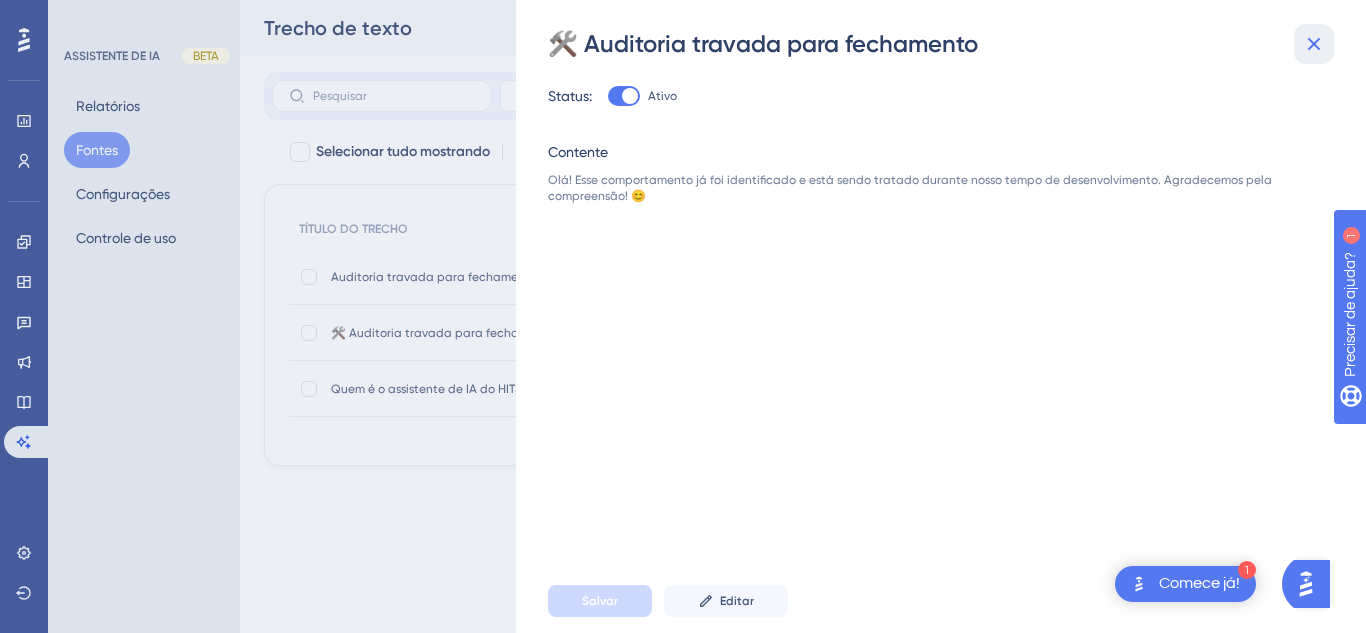 drag, startPoint x: 1314, startPoint y: 37, endPoint x: 280, endPoint y: 131, distance: 1038.2639 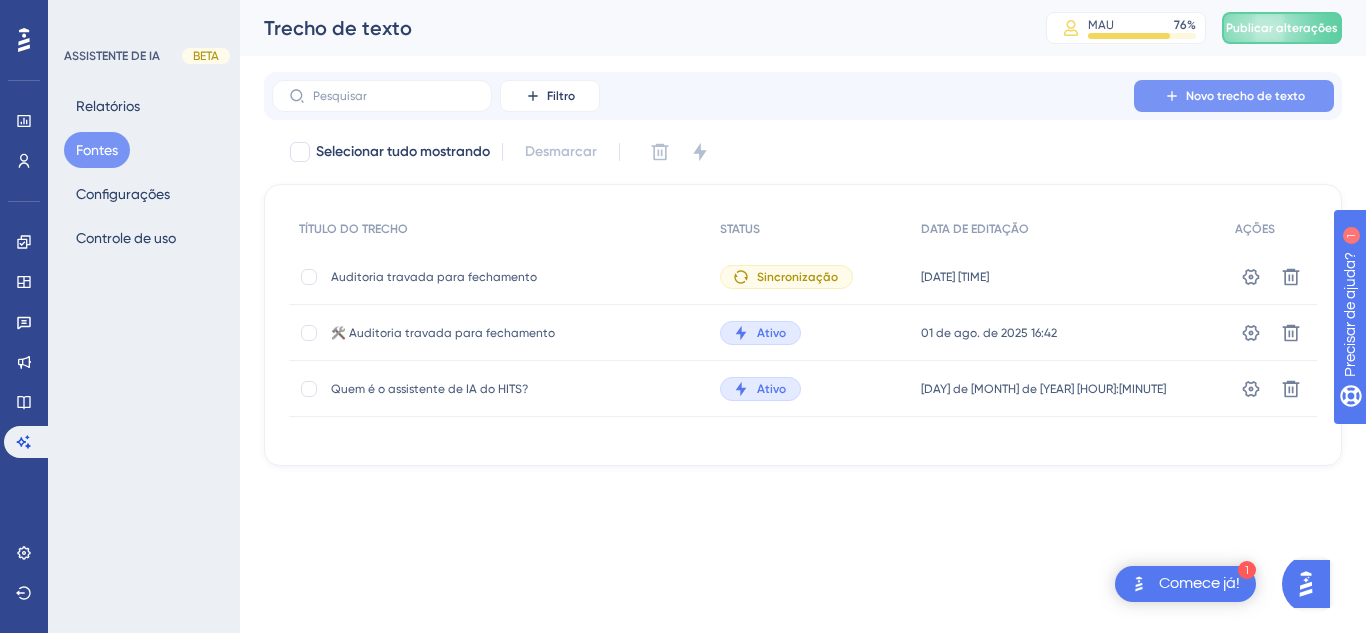 click on "Novo trecho de texto" at bounding box center [1234, 96] 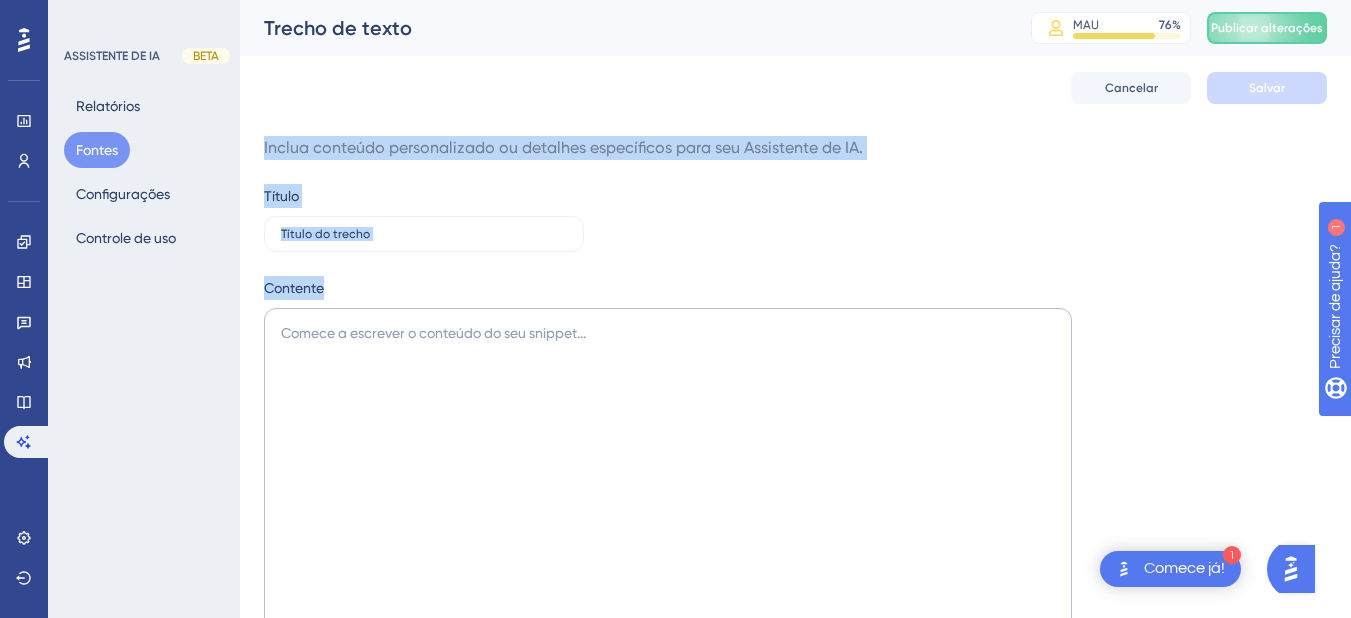 drag, startPoint x: 330, startPoint y: 158, endPoint x: 648, endPoint y: 362, distance: 377.80948 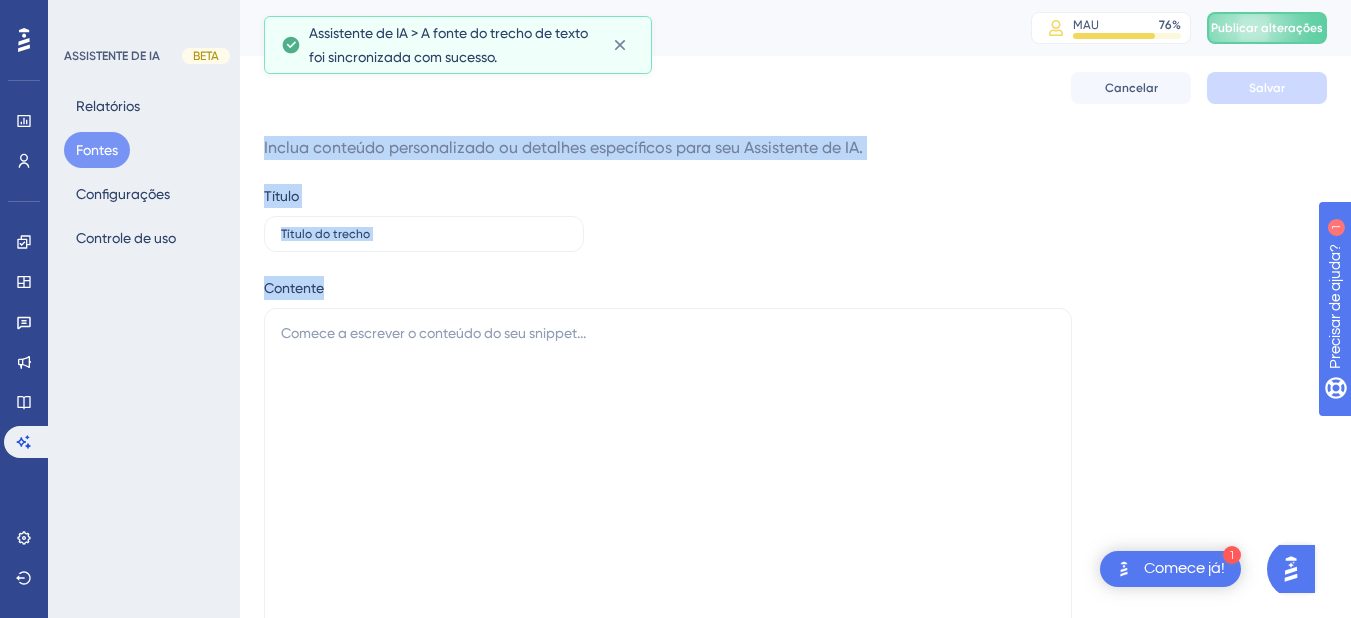 click on "Fontes" at bounding box center (97, 150) 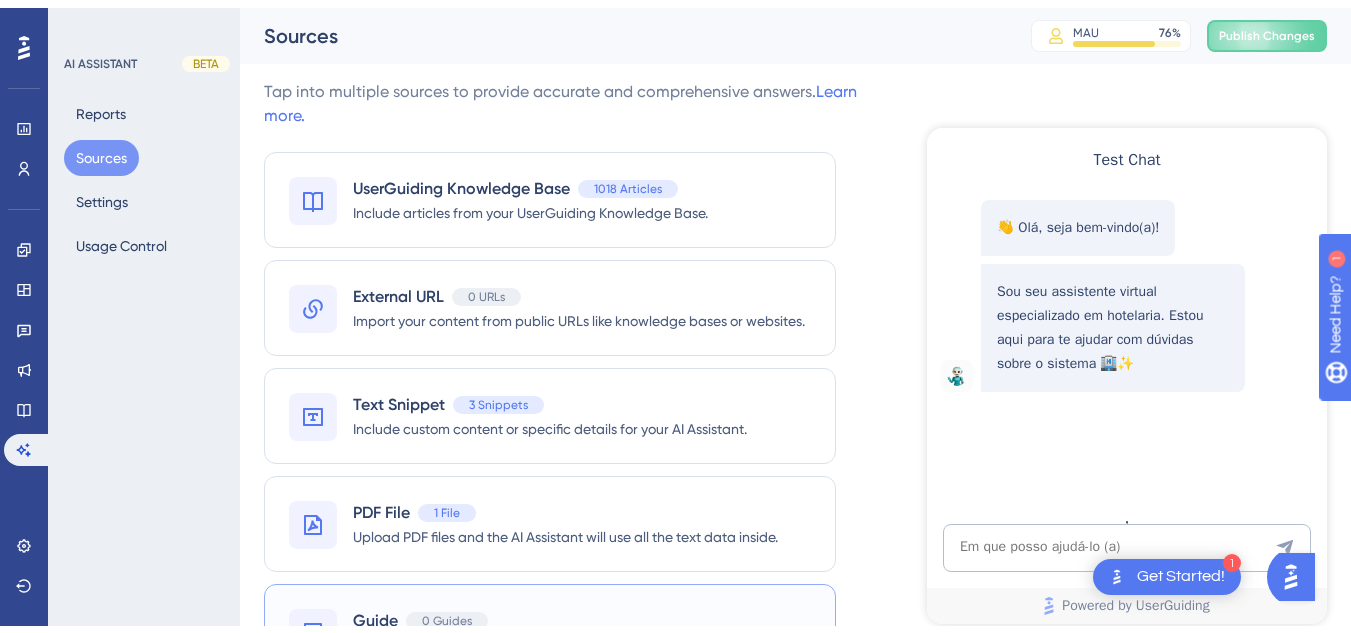 scroll, scrollTop: 103, scrollLeft: 0, axis: vertical 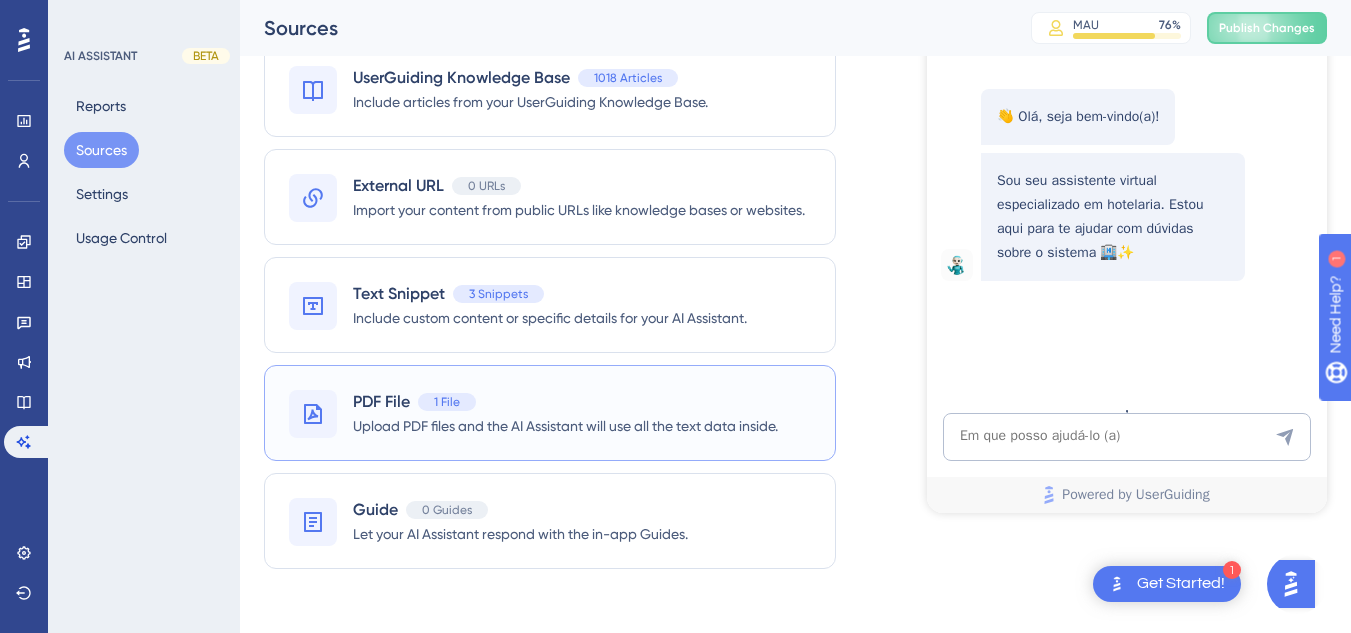 click on "PDF File 1 File" at bounding box center (565, 402) 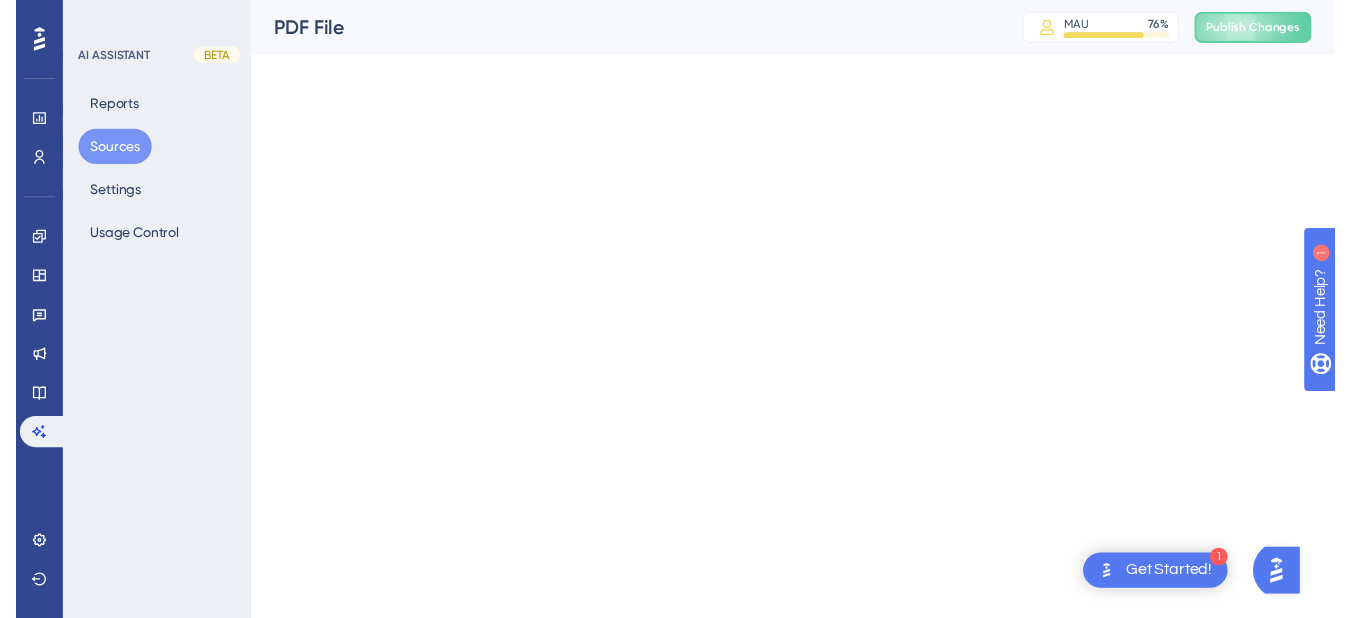 scroll, scrollTop: 0, scrollLeft: 0, axis: both 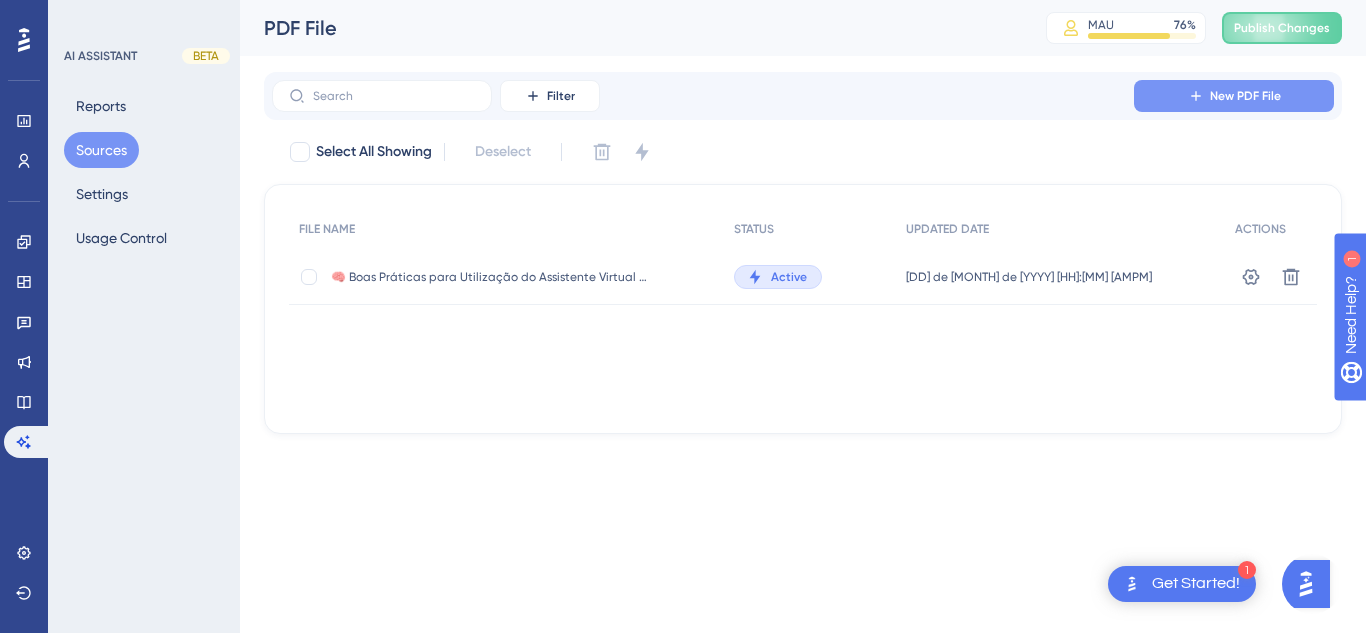 click 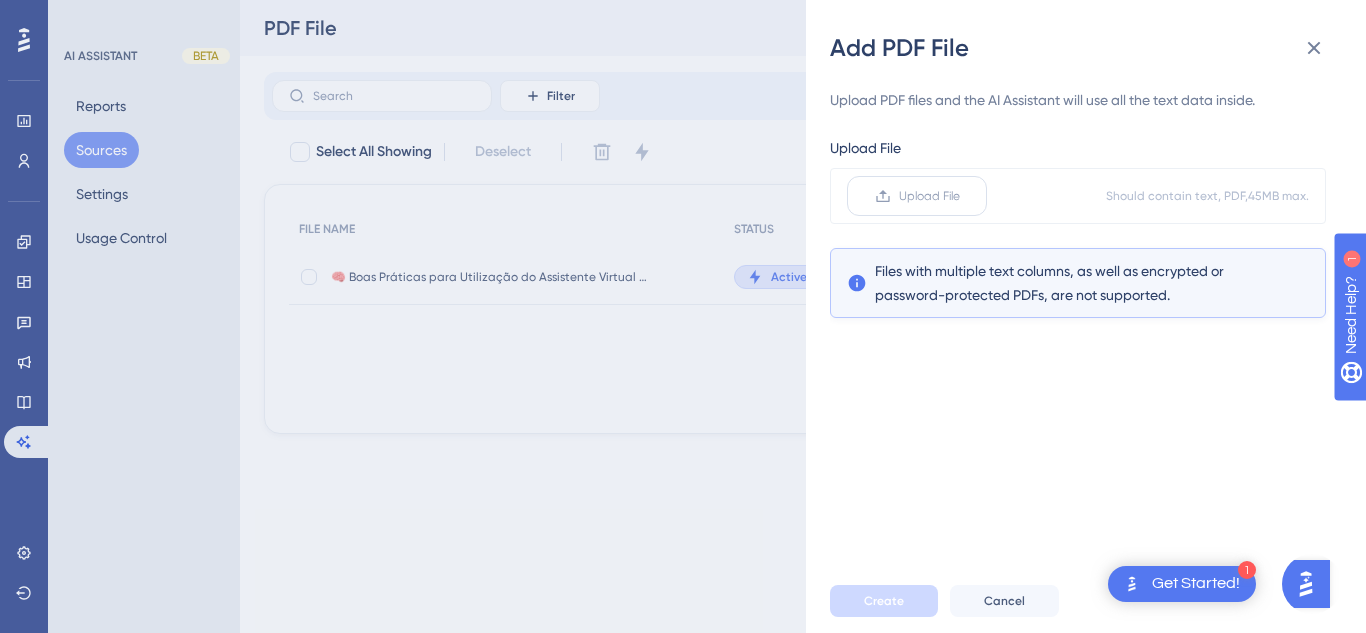 click on "Upload File" at bounding box center (917, 196) 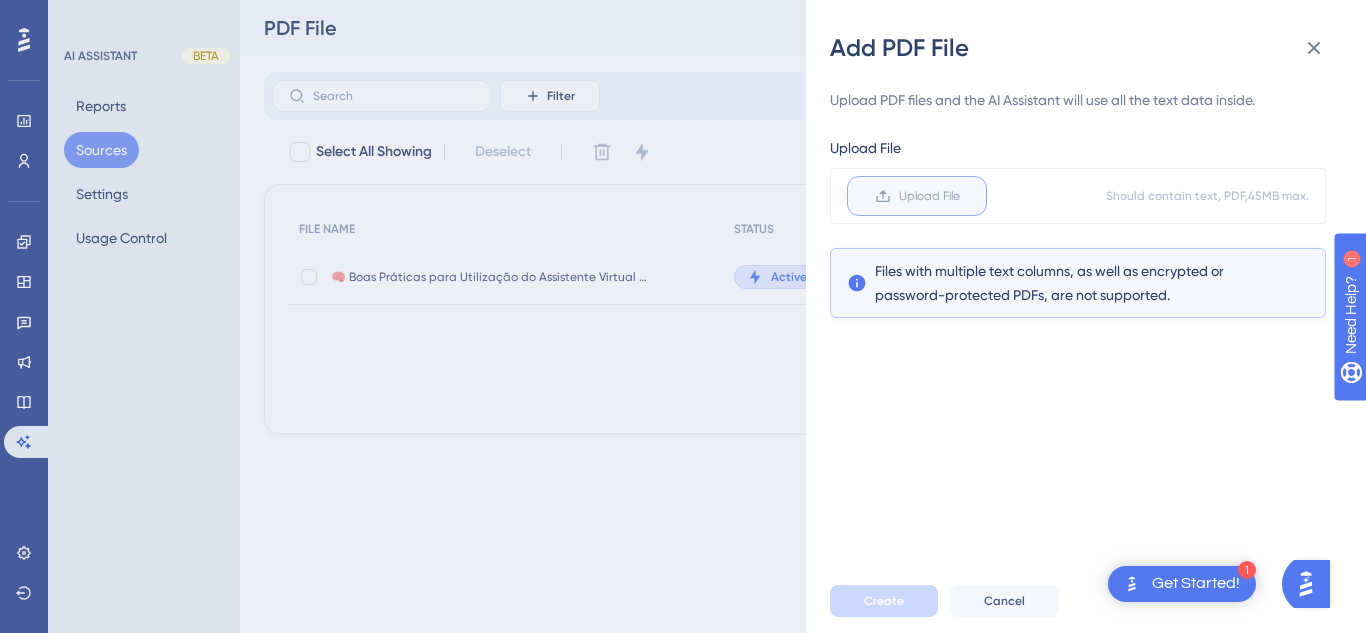 click on "Upload File" at bounding box center (960, 196) 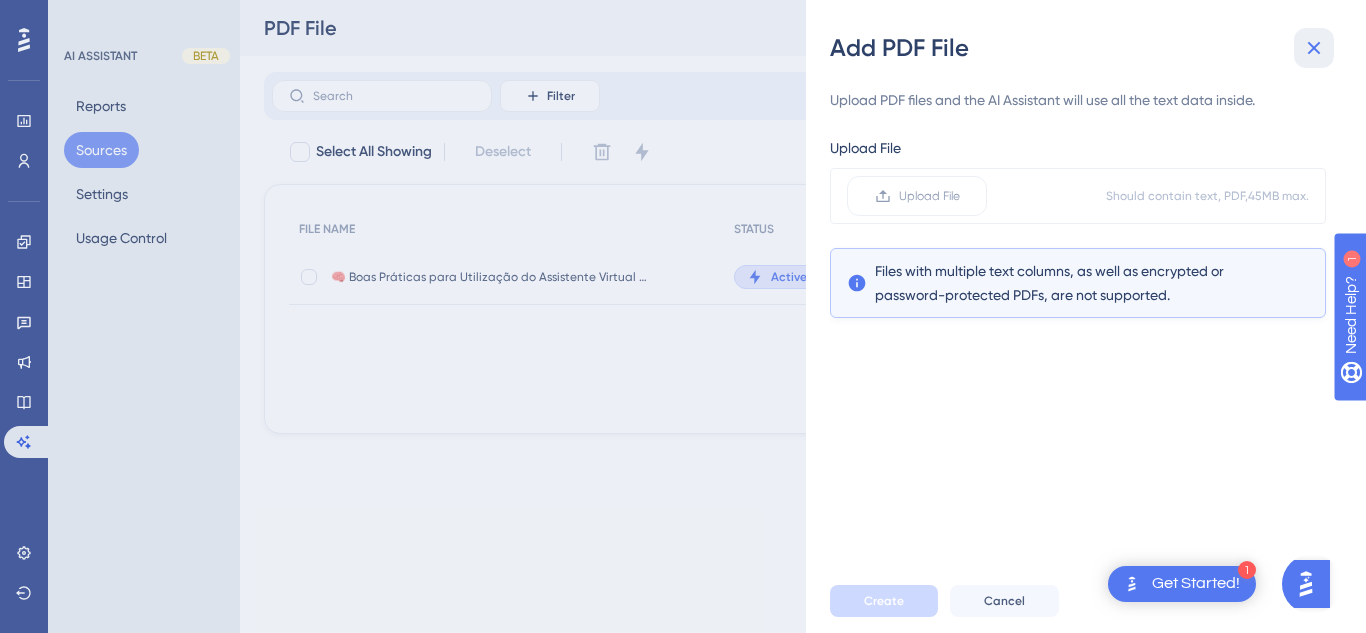 click 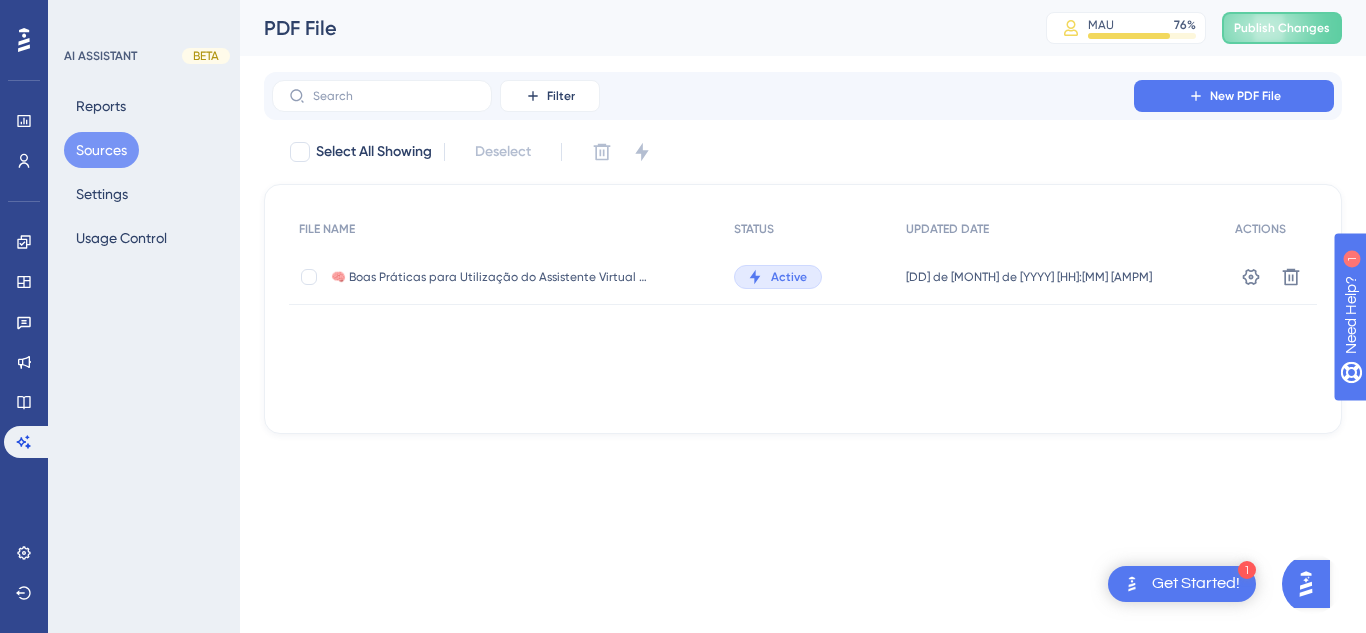click on "Sources" at bounding box center [101, 150] 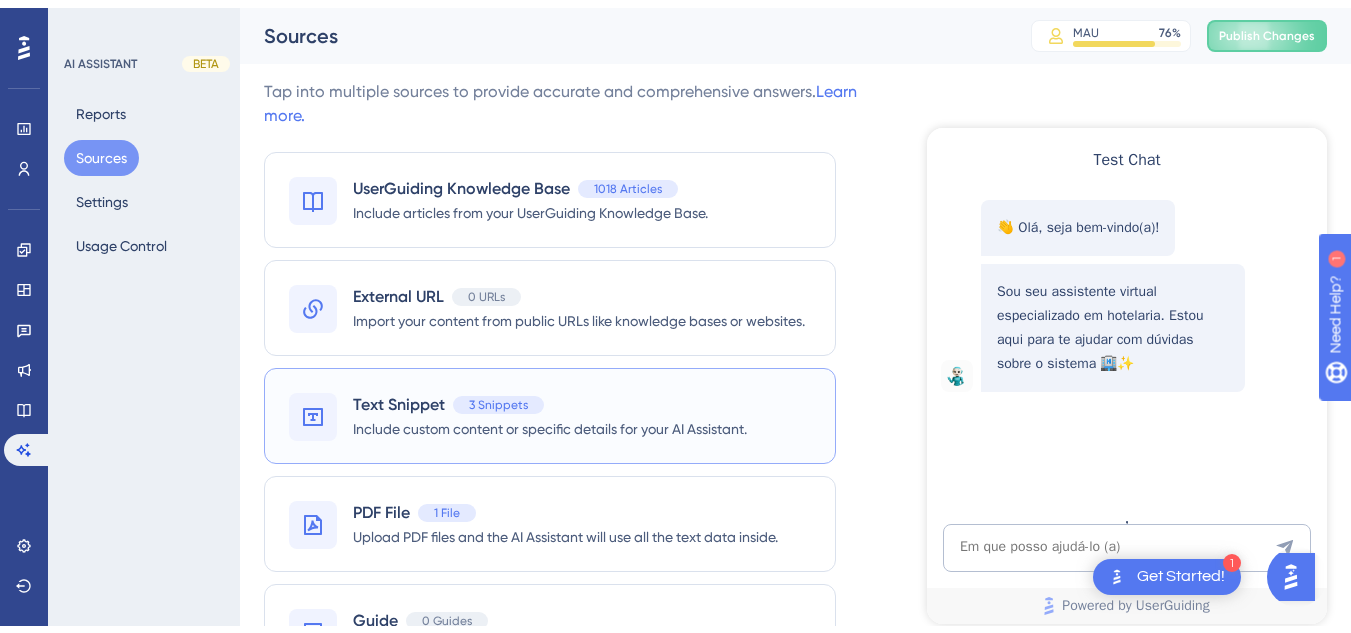 scroll, scrollTop: 103, scrollLeft: 0, axis: vertical 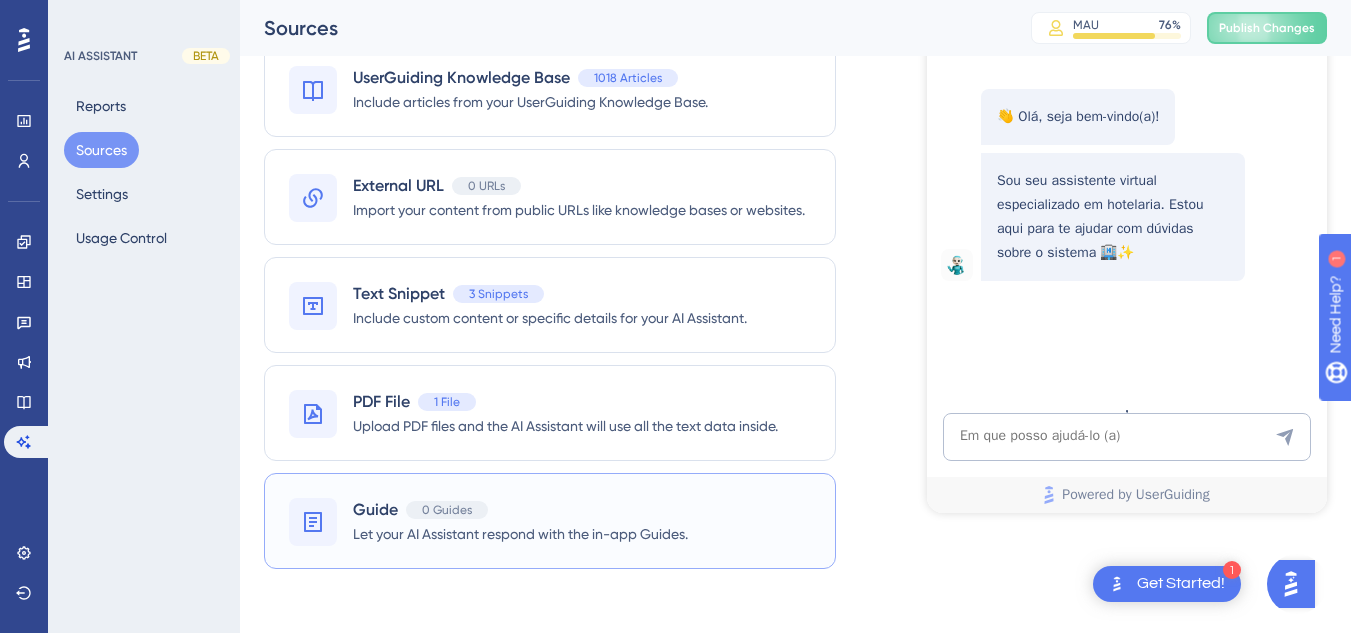 click on "Guide 0 Guides" at bounding box center [520, 510] 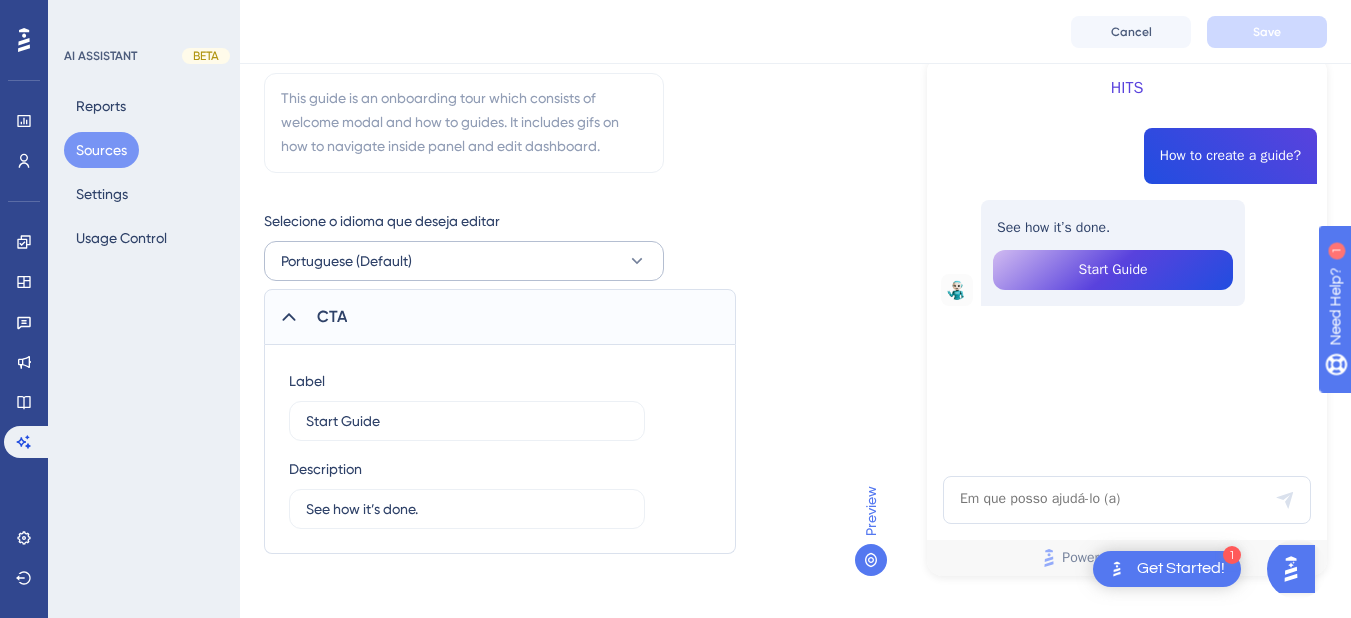 scroll, scrollTop: 0, scrollLeft: 0, axis: both 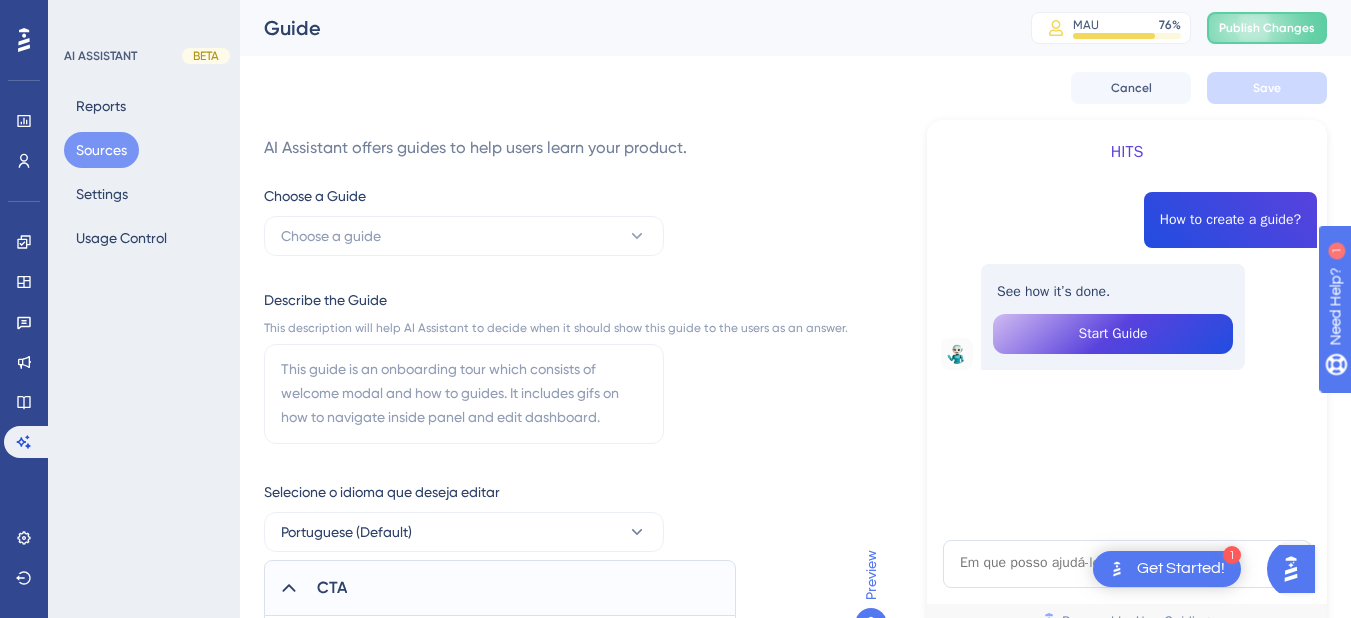 click on "Choose a Guide Choose a guide Describe the Guide This description will help AI Assistant to decide when it should show this guide to the users as an answer. Select the language you want to edit Portuguese (Default) CTA Label Start Guide Description See how it’s done." at bounding box center (556, 504) 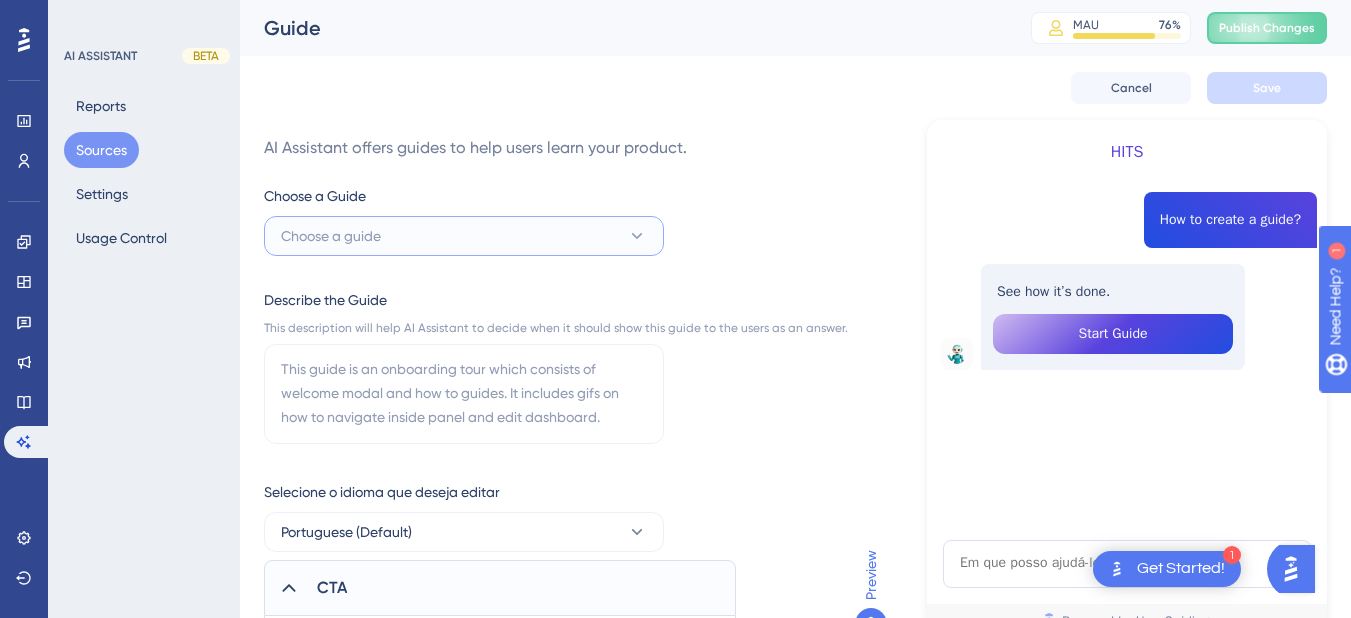 click on "Choose a guide" at bounding box center [331, 236] 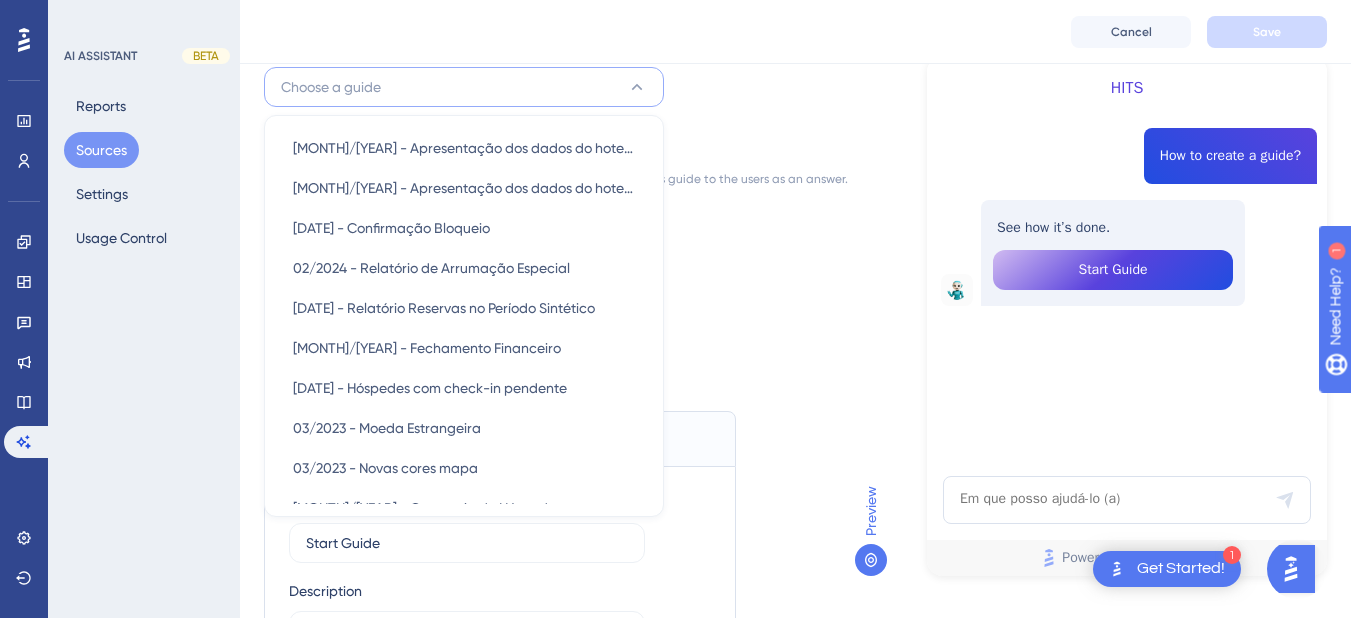 click on "Choose a Guide Choose a guide 🌟 Novidades no módulo de eventos! 🎉02/2025 🌟 Novidades no módulo de eventos! 🎉02/2025 02/2024 - Apresentação dos dados do hotel no orçamento de eventos 02/2024 - Apresentação dos dados do hotel no orçamento de eventos 02/2024 - Confirmação Bloqueio 02/2024 - Confirmação Bloqueio 02/2024 - Relatório de Arrumação Especial 02/2024 - Relatório de Arrumação Especial 02/2024 - Relatório Reservas no Período Sintético 02/2024 - Relatório Reservas no Período Sintético 03/2023 - Fechamento Financeiro 03/2023 - Fechamento Financeiro 03/2023 - Hóspedes com check-in pendente 03/2023 - Hóspedes com check-in pendente 03/2023 - Moeda Estrangeira 03/2023 - Moeda Estrangeira 03/2023 - Novas cores mapa 03/2023 - Novas cores mapa 05/2022 - Categoria de Hóspedes 05/2022 - Categoria de Hóspedes 05/2022 - Checklist de Refeições 05/2022 - Checklist de Refeições 05/2022 - Facilitador para seleção de itens na conta 05/2022 - Fatura - Central 05/2022 - Mobile" at bounding box center (556, 355) 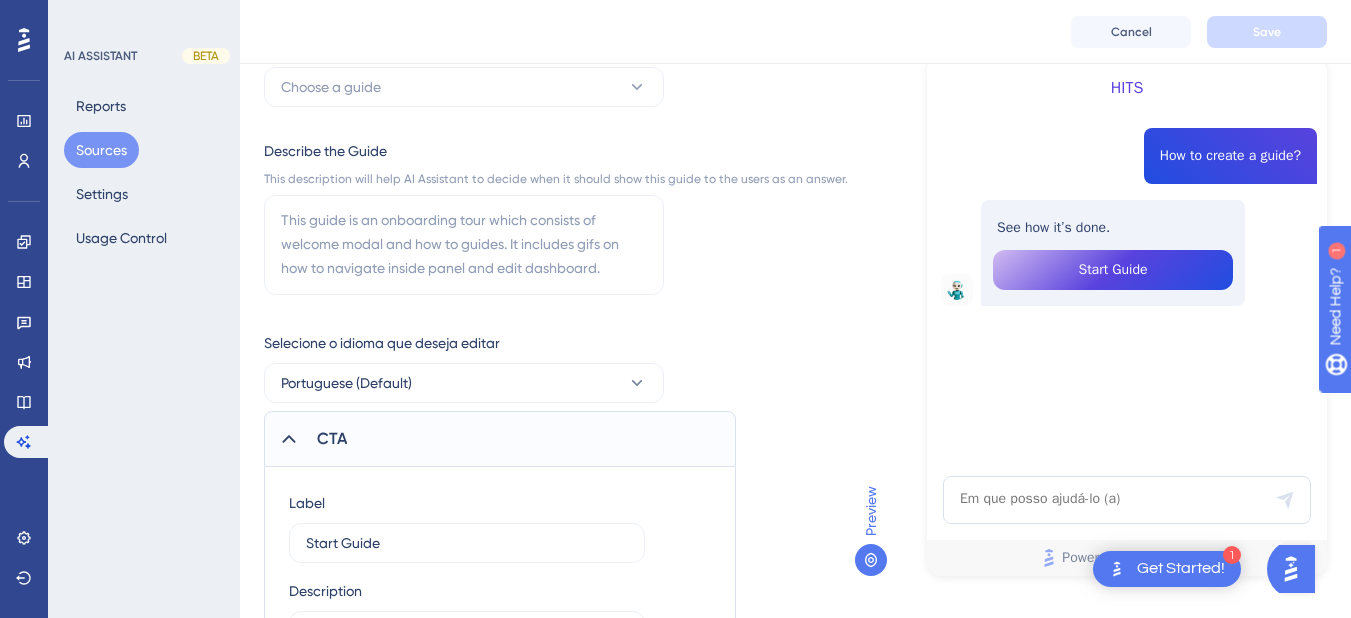 scroll, scrollTop: 263, scrollLeft: 0, axis: vertical 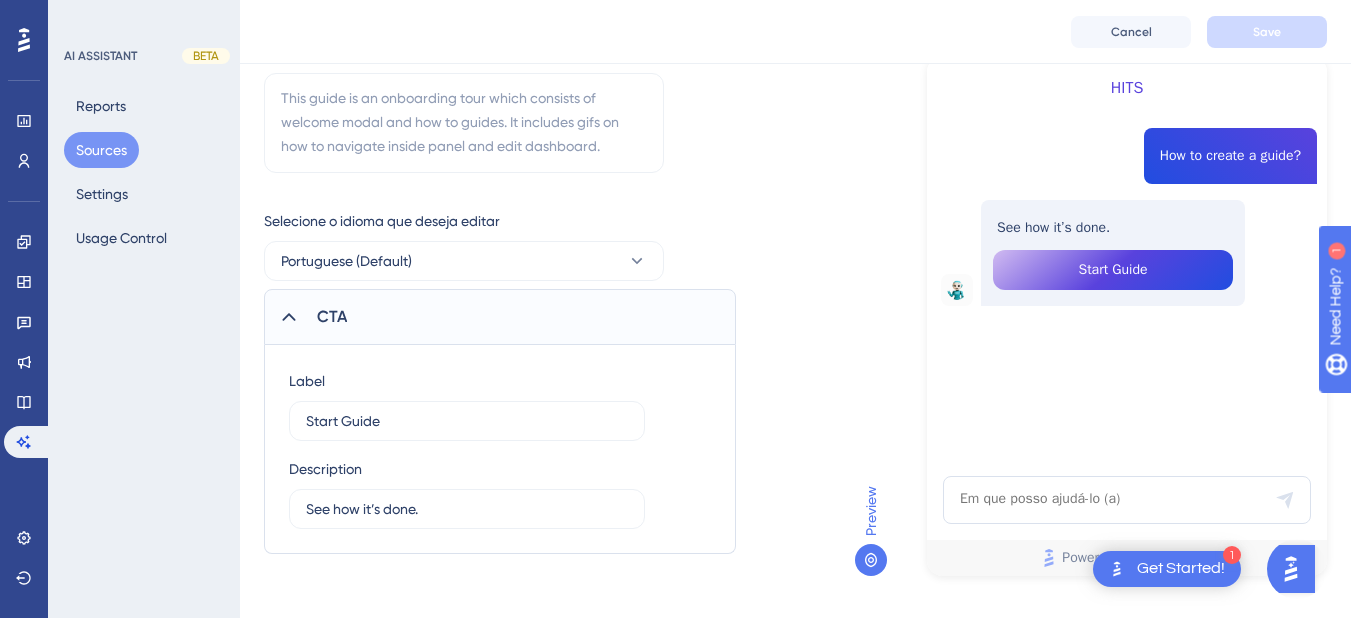 click on "Sources" at bounding box center [101, 150] 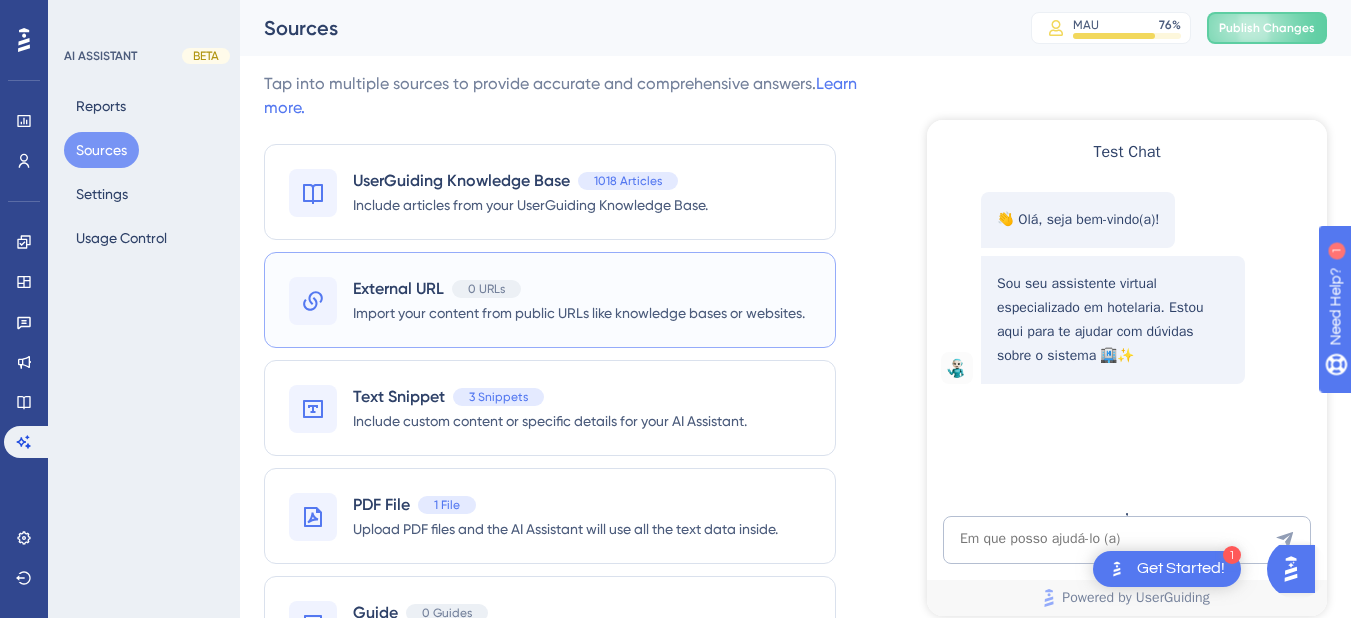 scroll, scrollTop: 0, scrollLeft: 0, axis: both 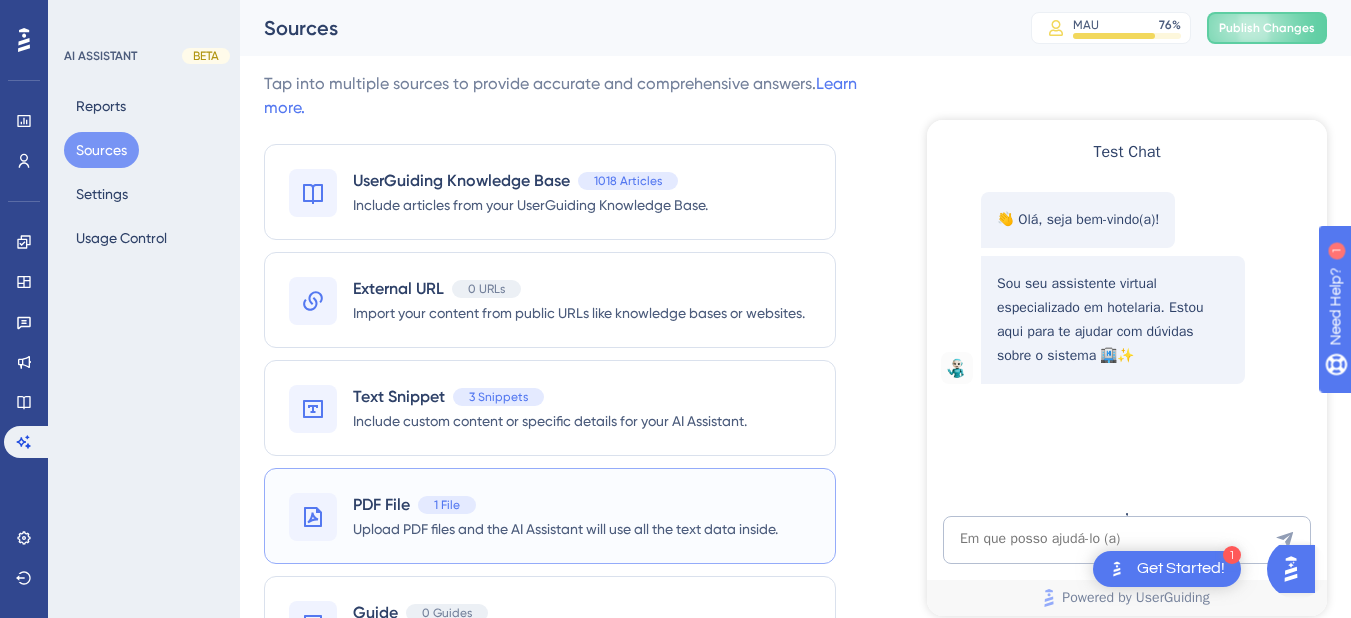 click on "Upload PDF files and the AI Assistant will use all the text data inside." at bounding box center (565, 529) 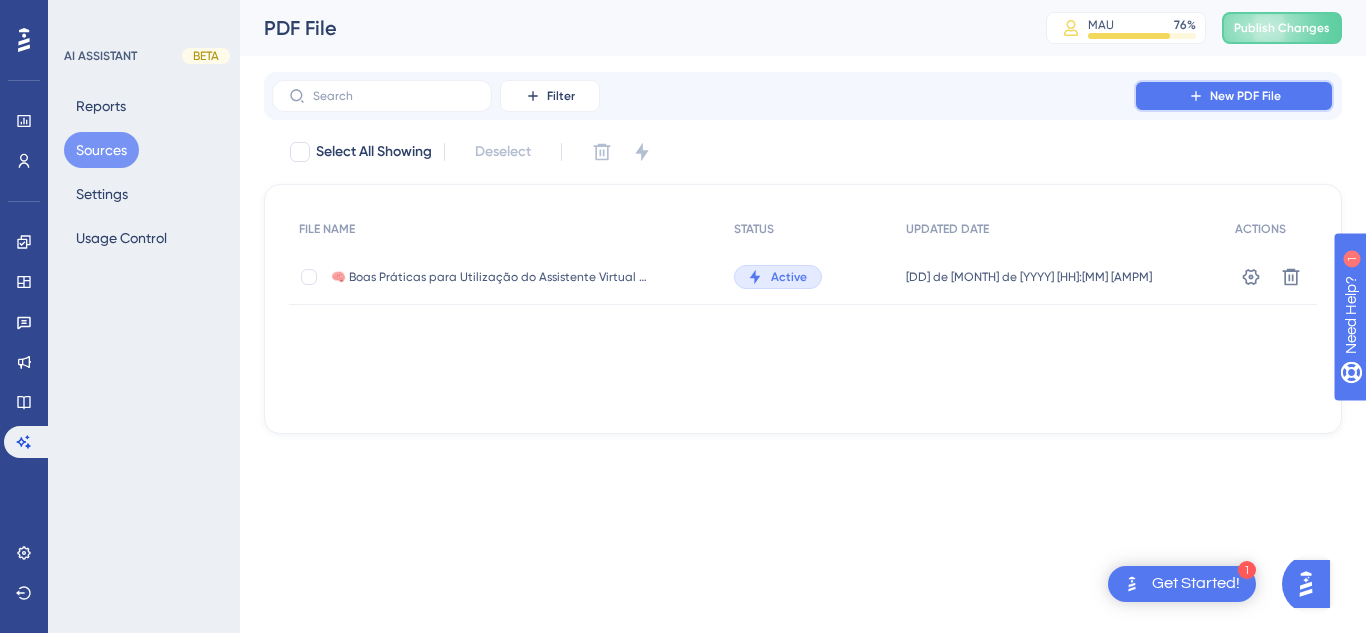 click on "New PDF File" at bounding box center [1234, 96] 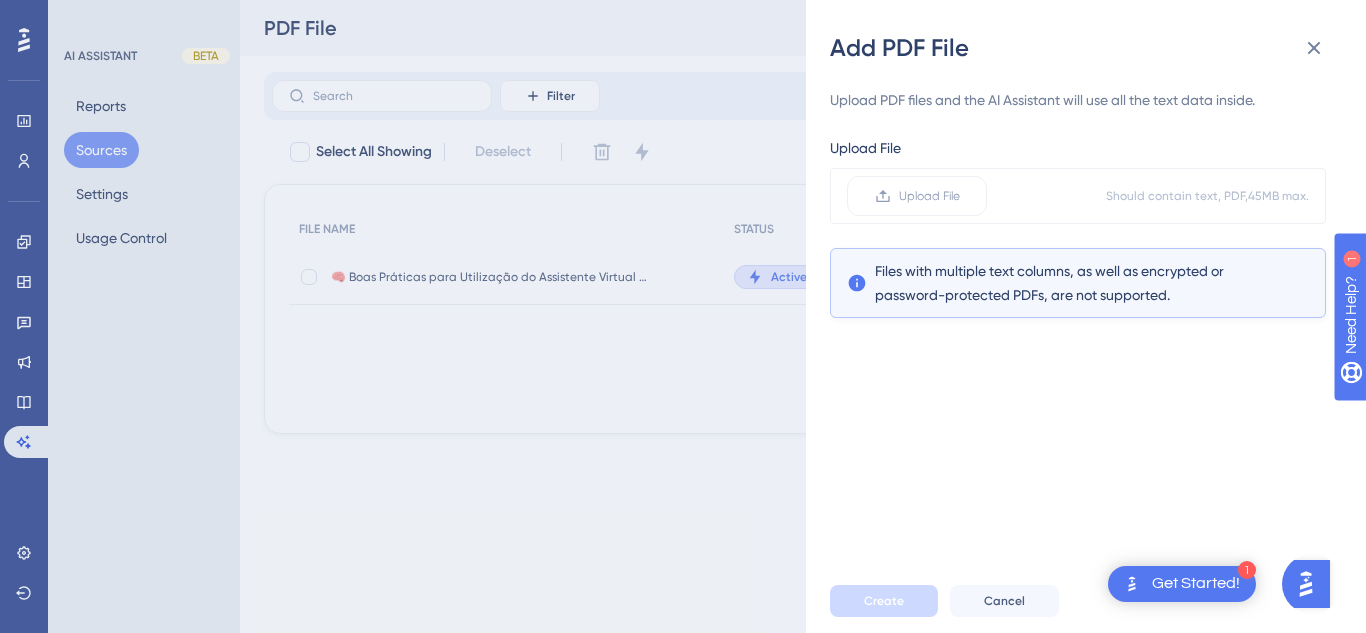 click on "Add PDF File Upload PDF files and the AI Assistant will use all the text data inside. Upload File Upload File Should contain text, PDF,  45  MB max. Files with multiple text columns, as well as encrypted or password-protected PDFs, are not supported. Create Cancel" at bounding box center [683, 316] 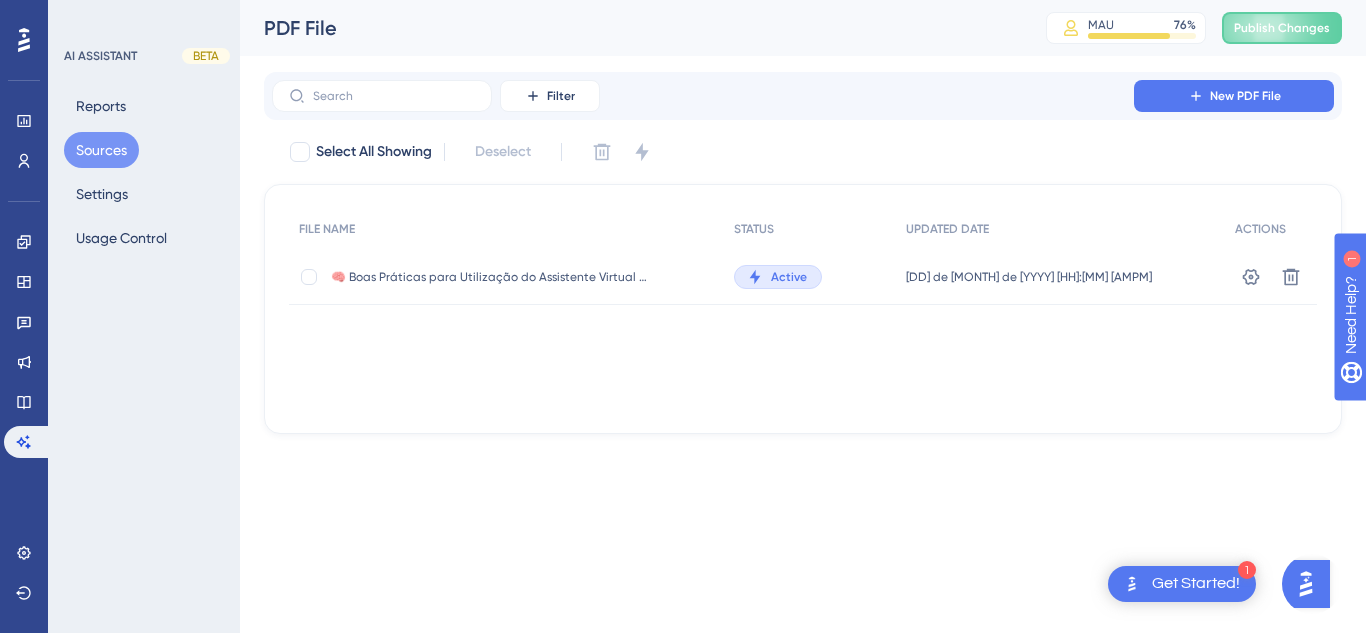 click on "Filter New PDF File" at bounding box center [803, 96] 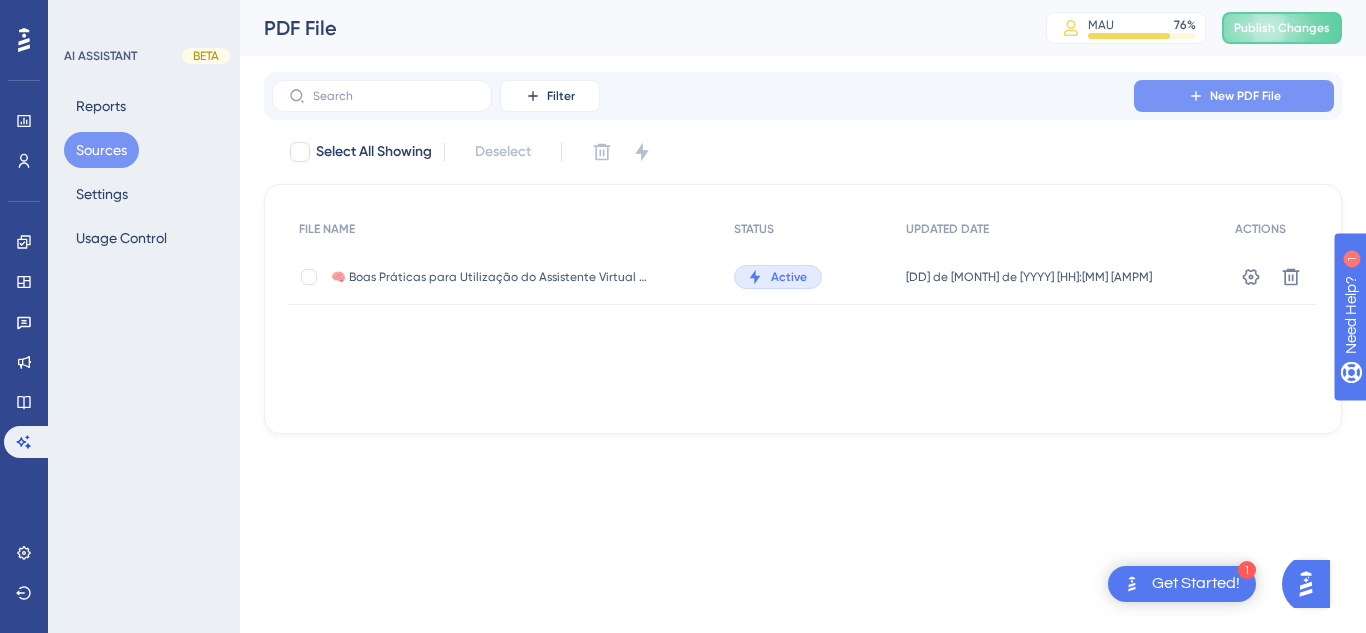 click on "New PDF File" at bounding box center (1234, 96) 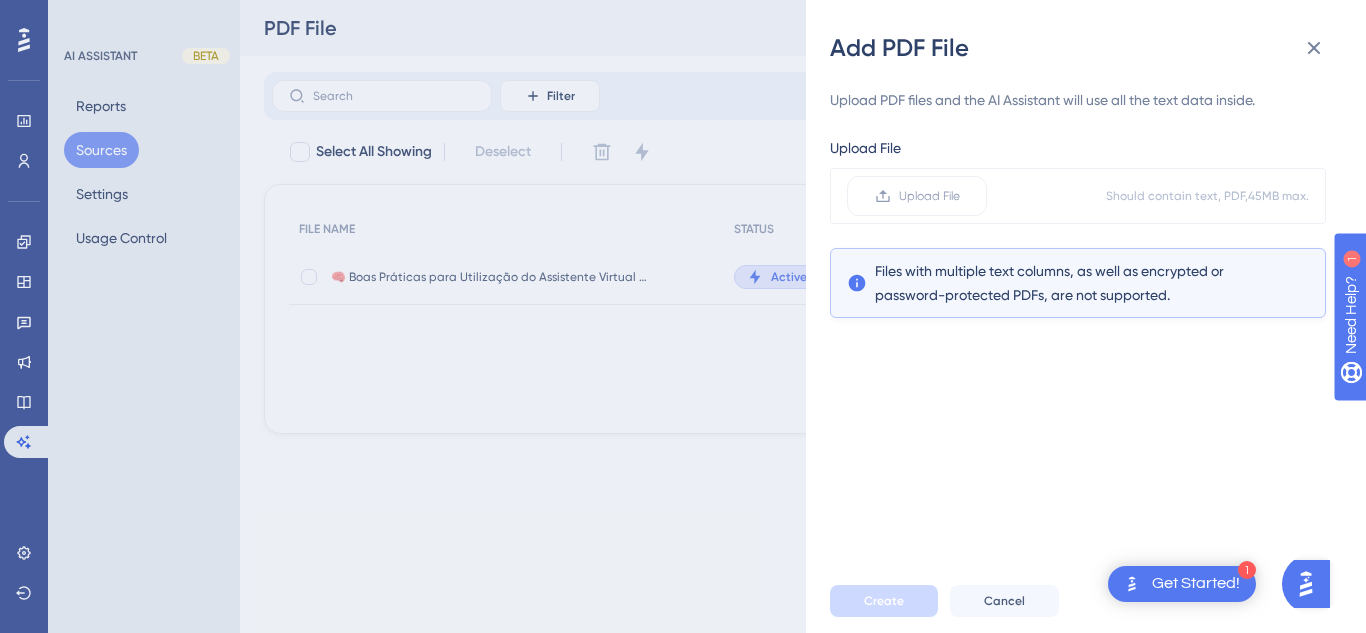 click on "Upload File Should contain text, PDF,  45  MB max." at bounding box center [1078, 196] 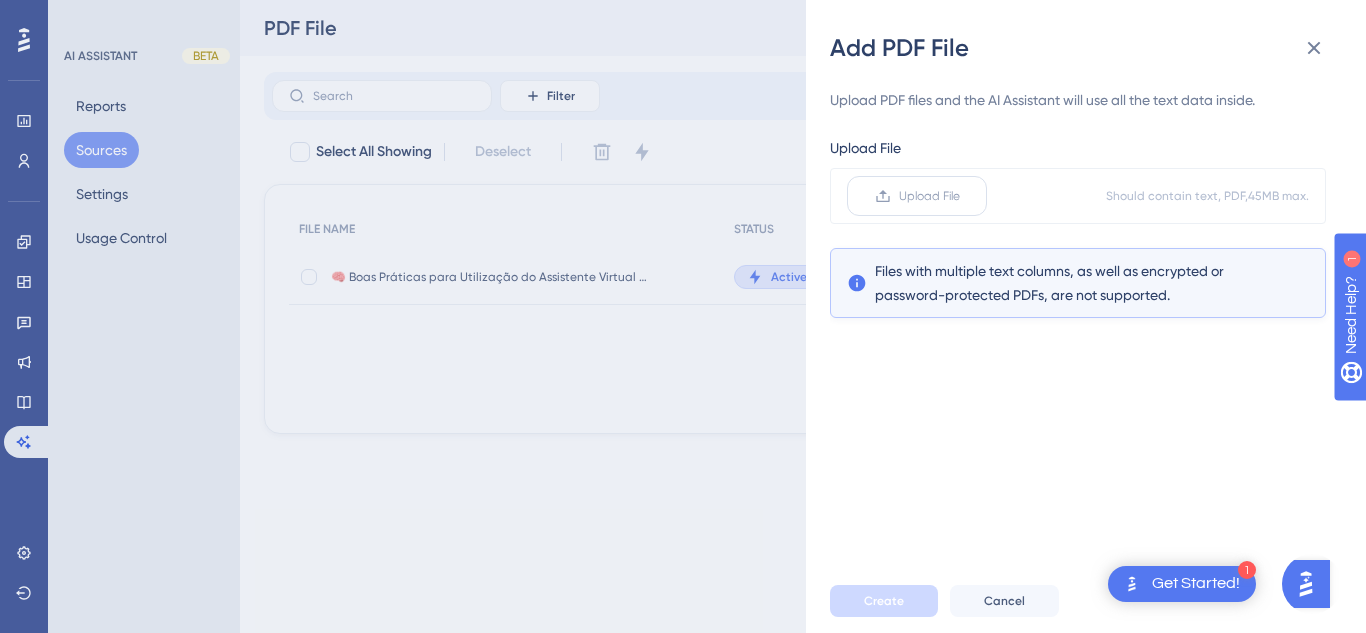 click on "Upload File" at bounding box center [917, 196] 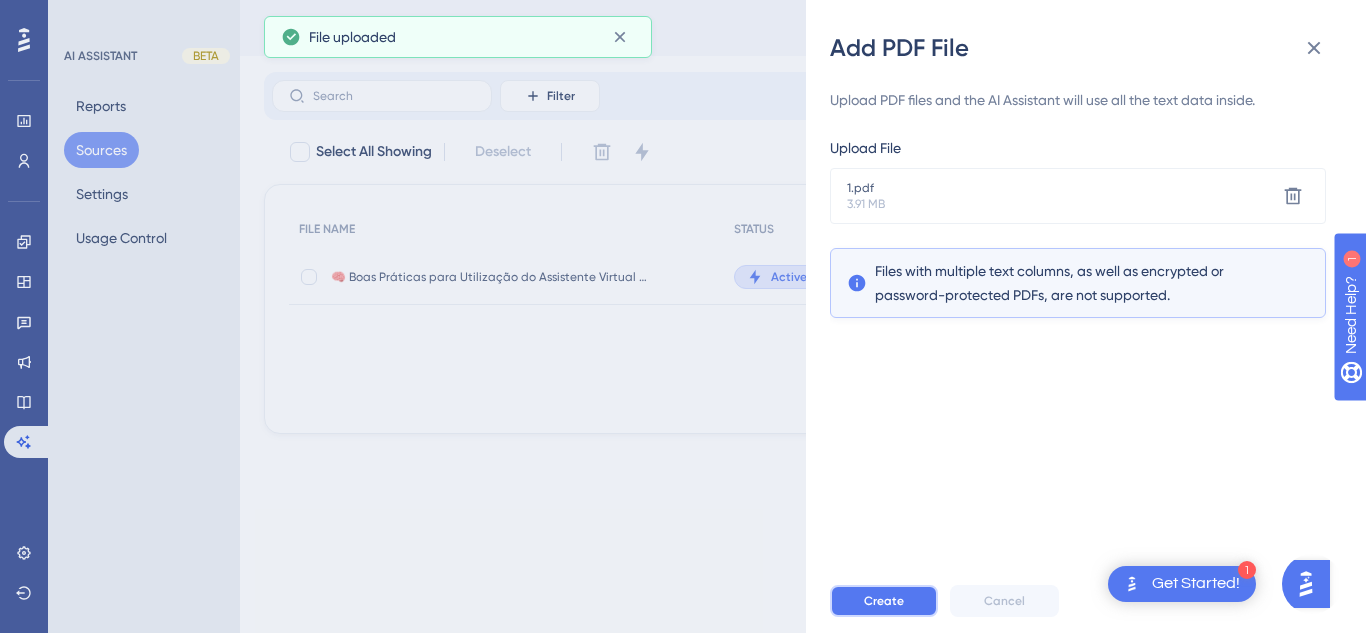 click on "Create" at bounding box center [884, 601] 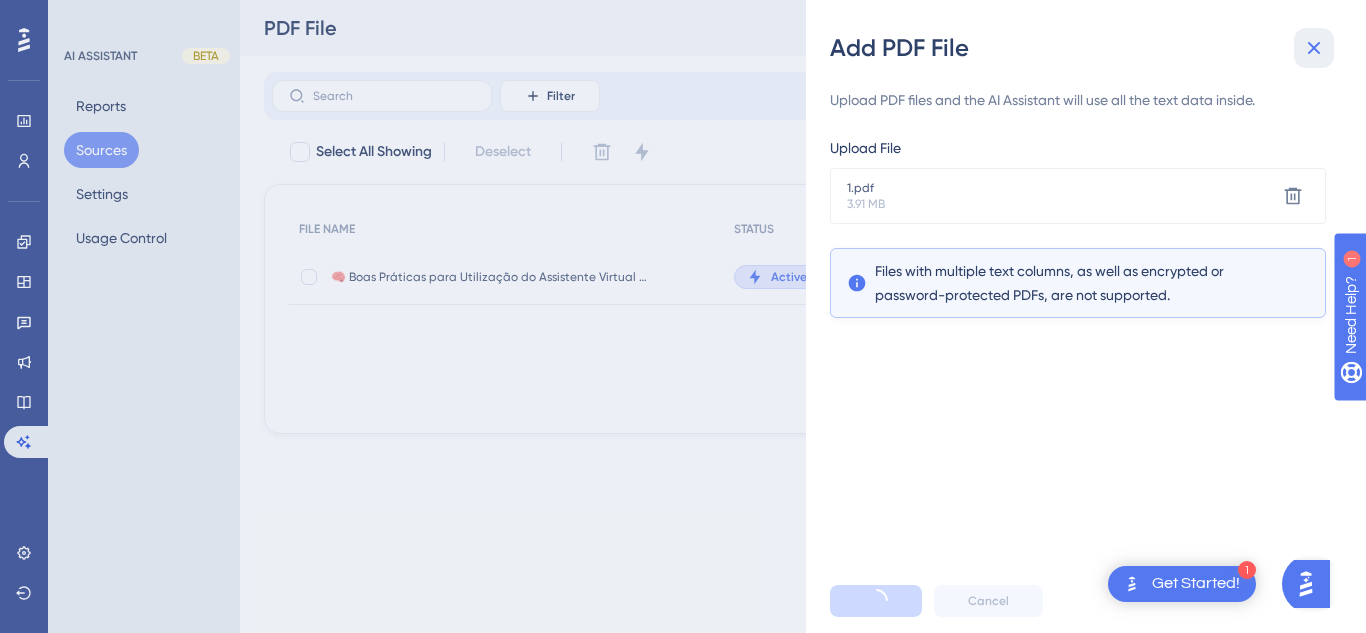 click at bounding box center [1314, 48] 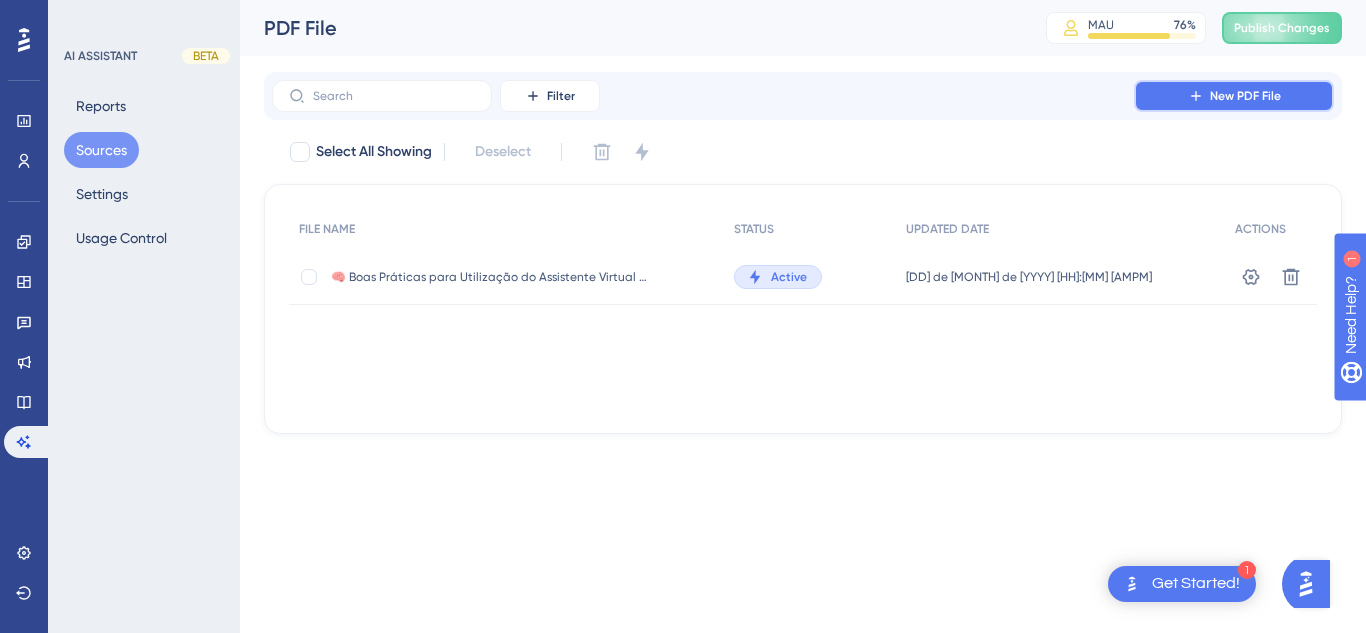 click on "New PDF File" at bounding box center [1234, 96] 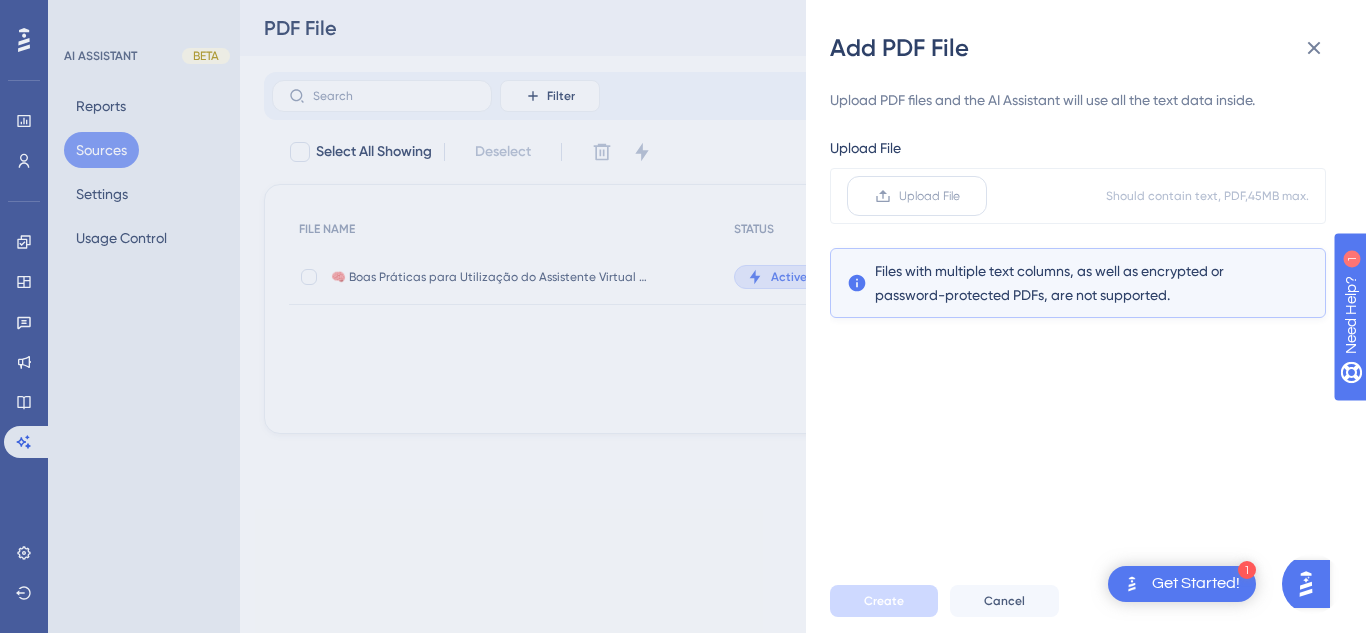 click on "Upload File" at bounding box center [929, 196] 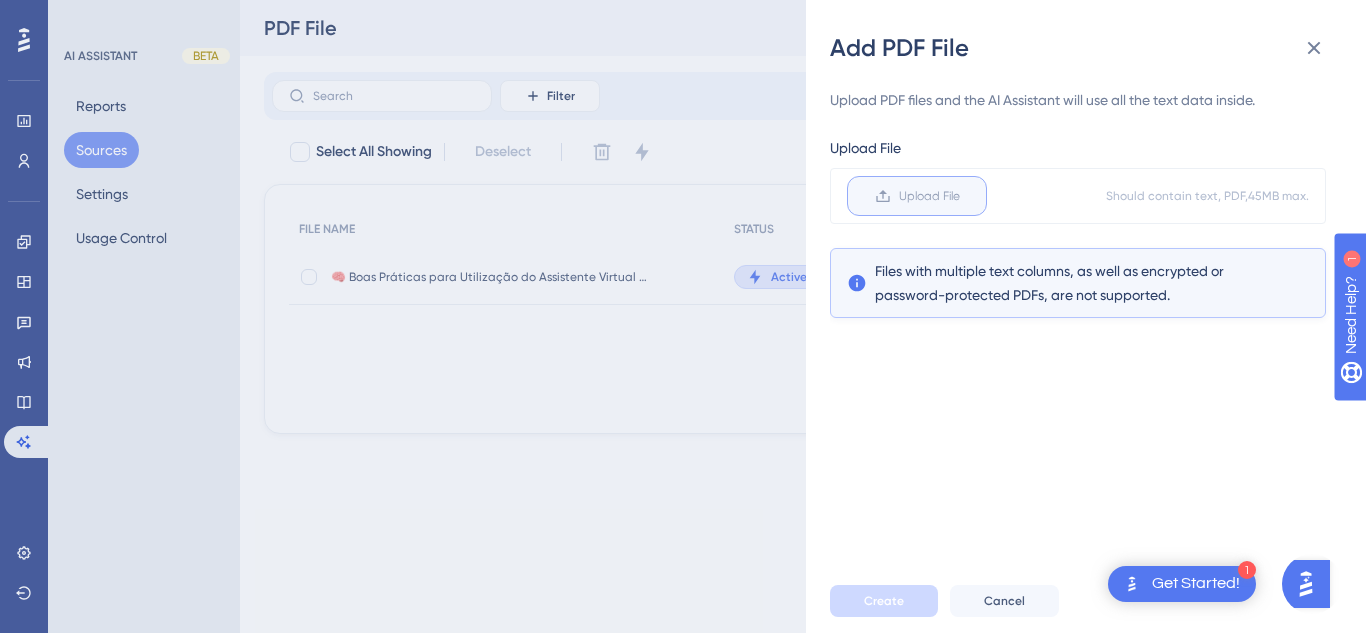 click on "Upload File" at bounding box center (960, 196) 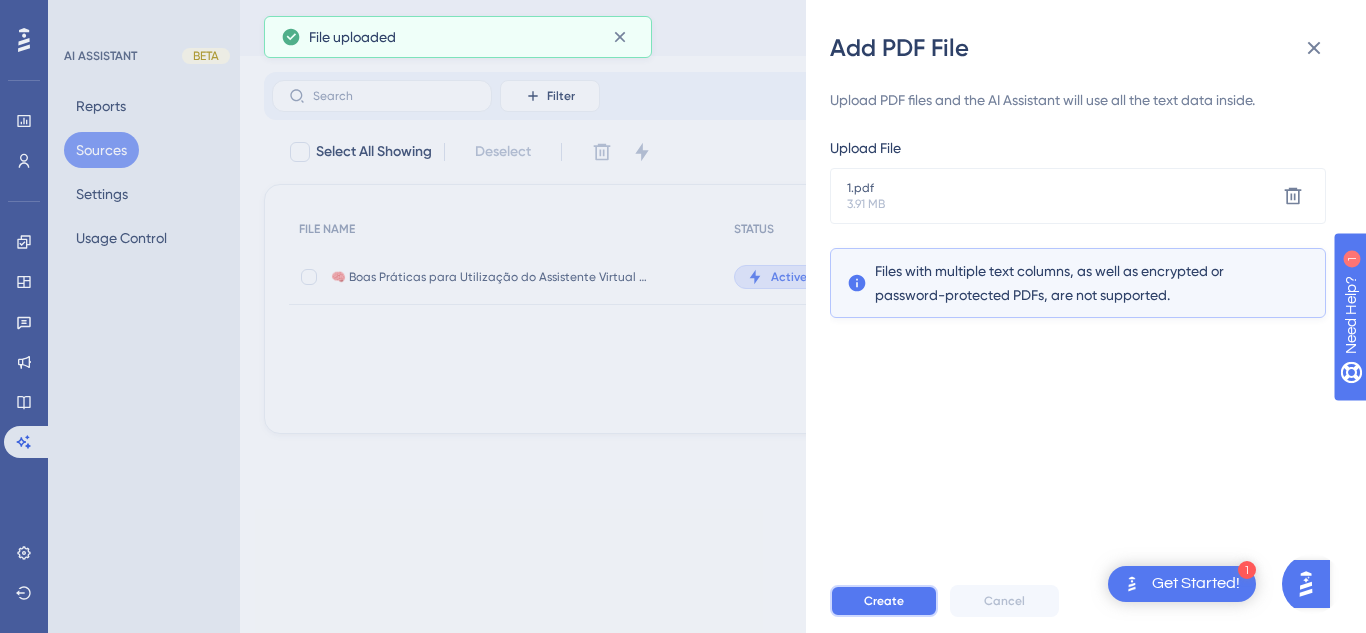 click on "Create" at bounding box center [884, 601] 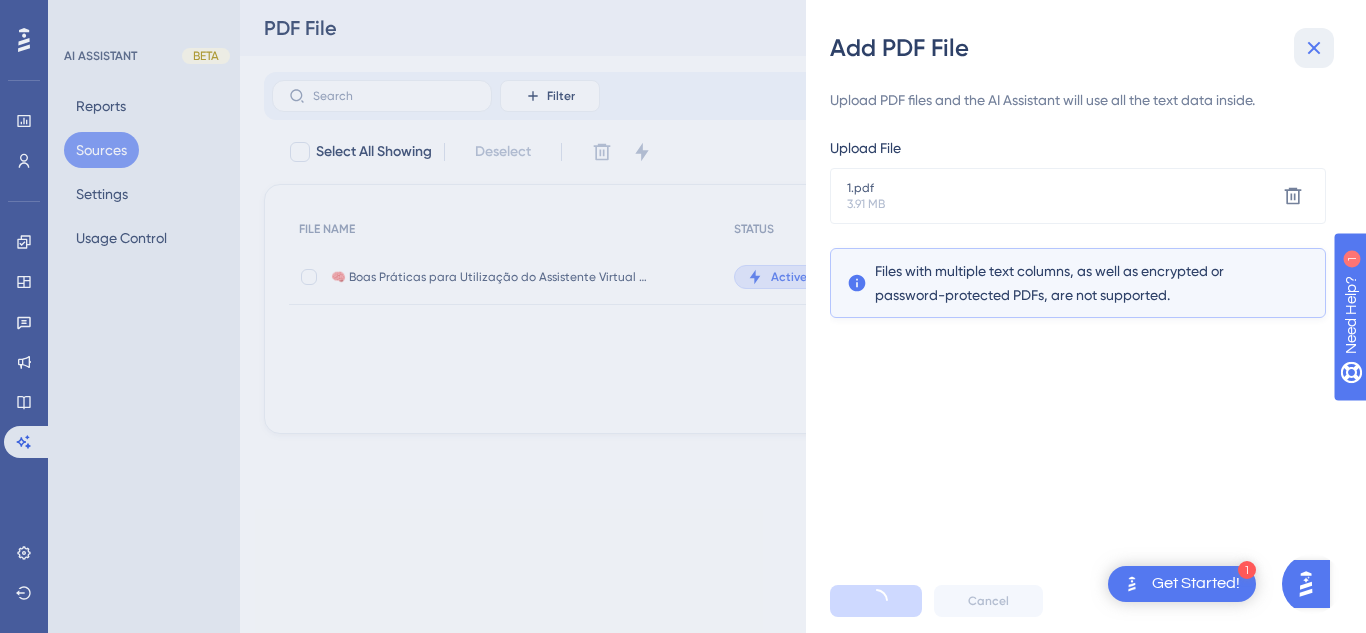 click 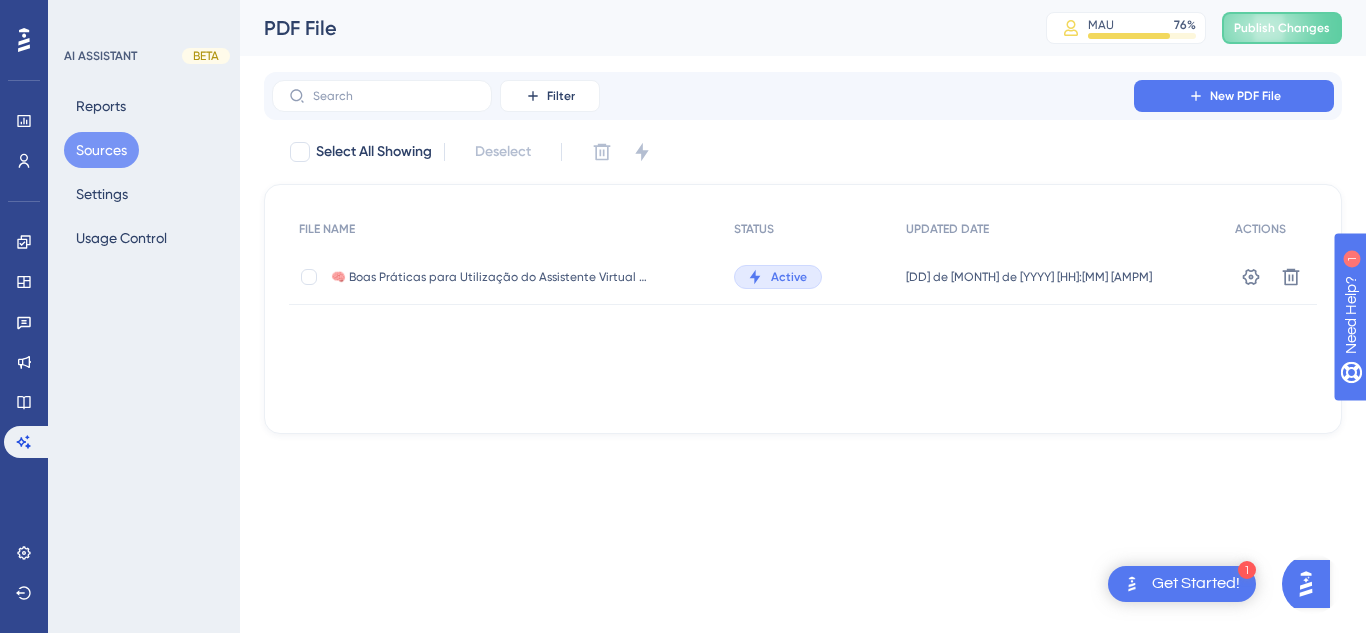click on "MAU 76 % Click to see add-on and upgrade options" at bounding box center (1134, 28) 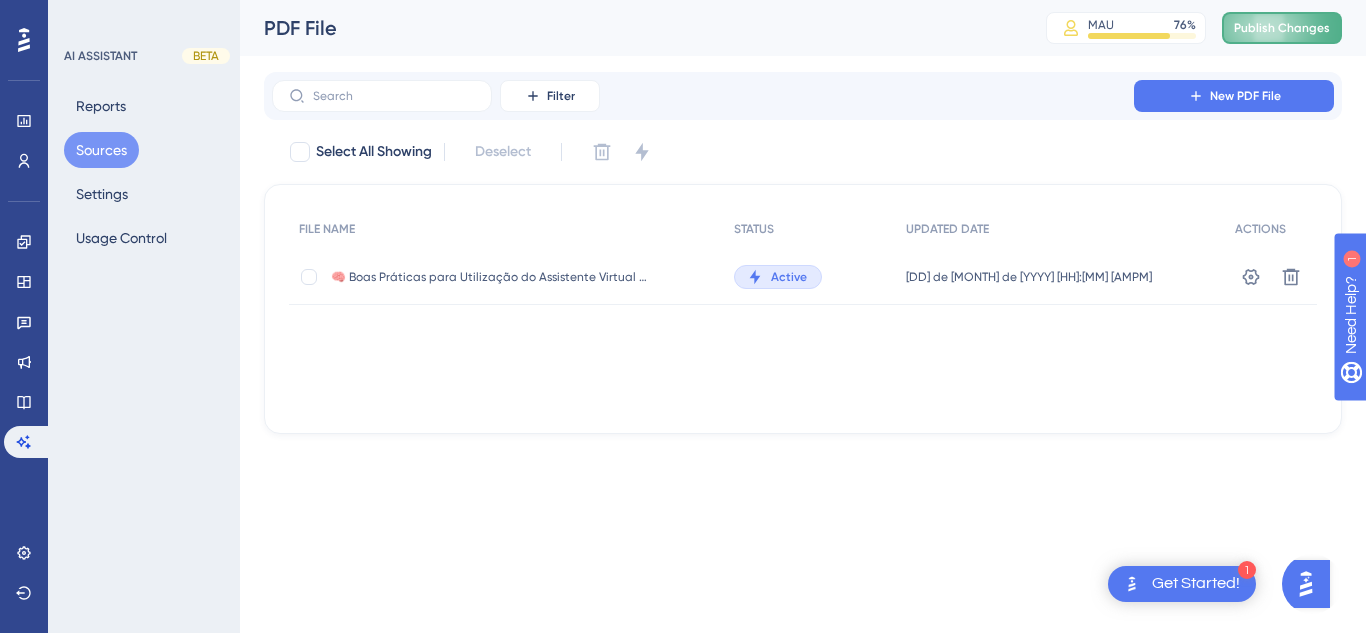 click on "Publish Changes" at bounding box center [1282, 28] 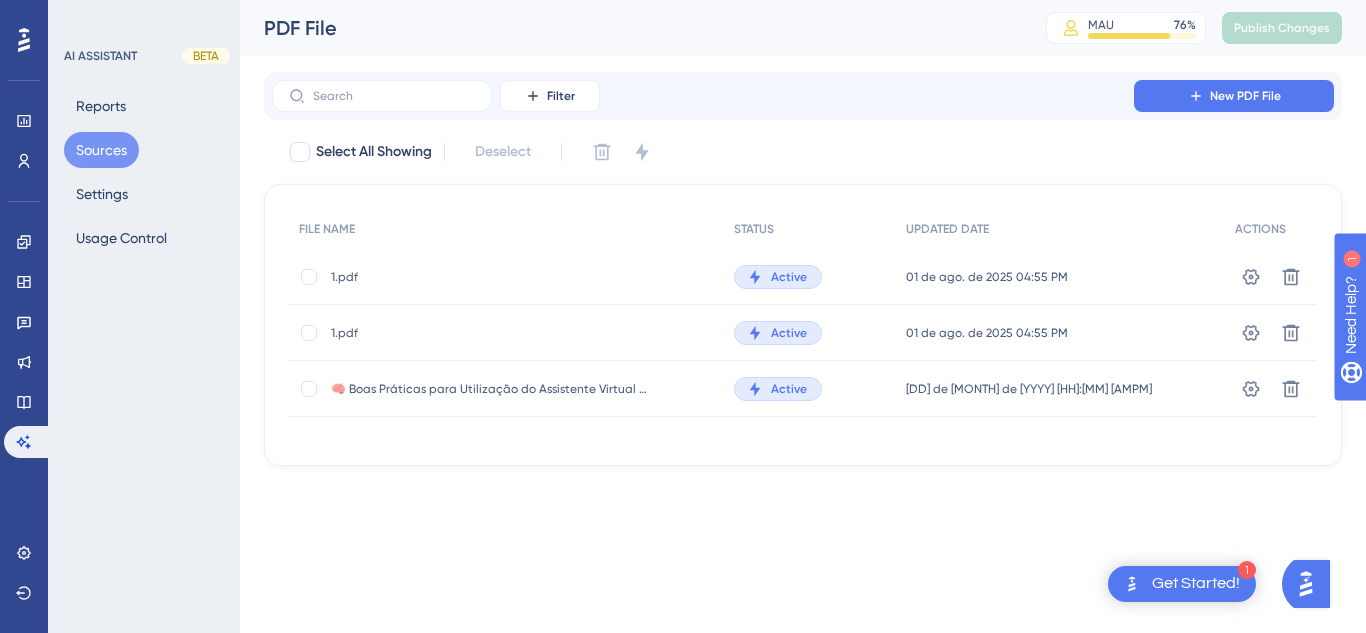 click on "1.pdf" at bounding box center [491, 277] 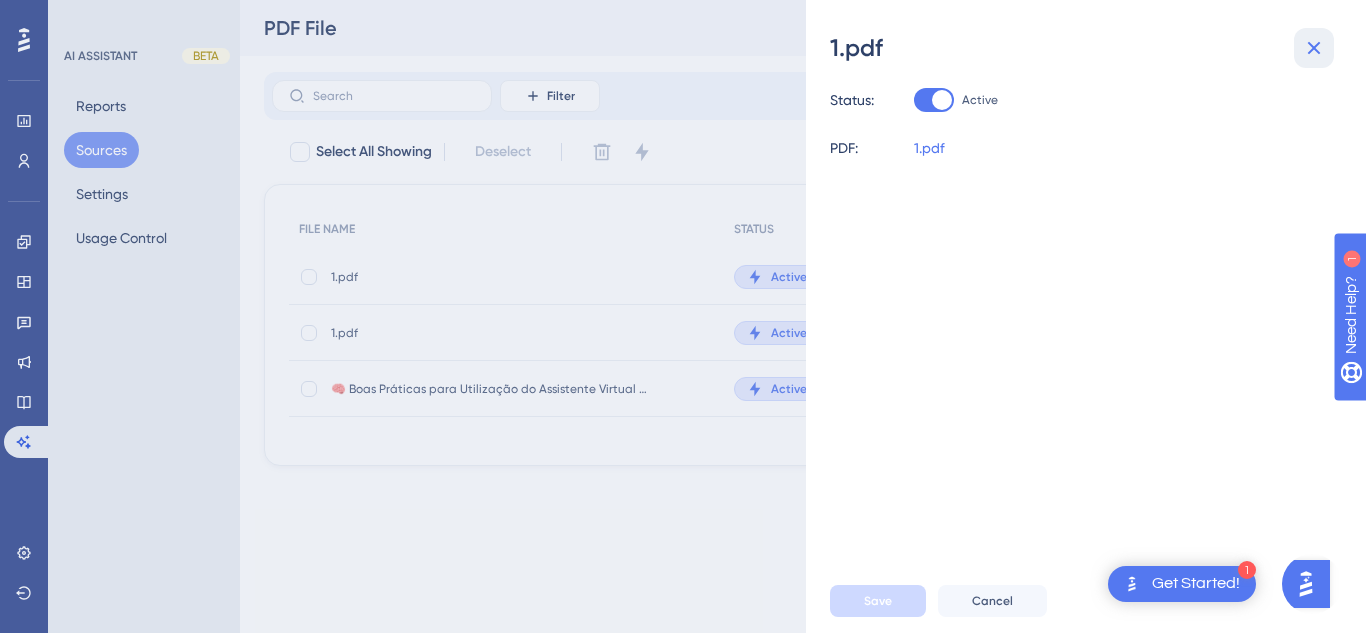 click 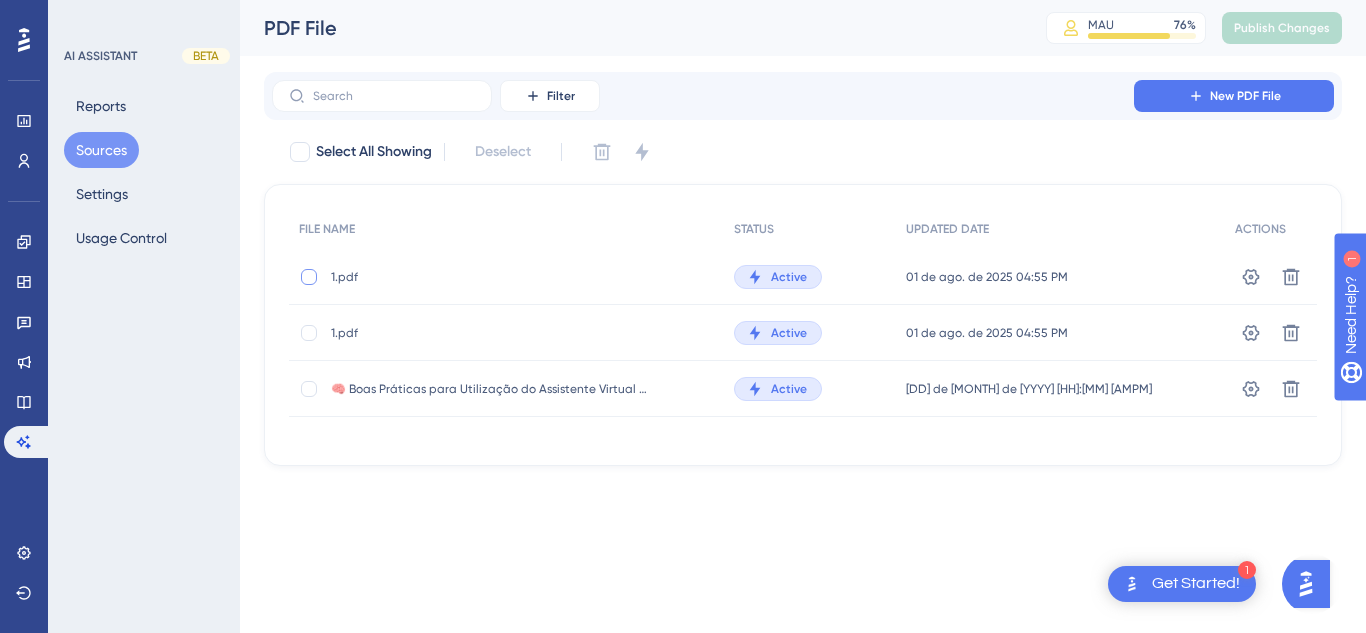 click at bounding box center (309, 277) 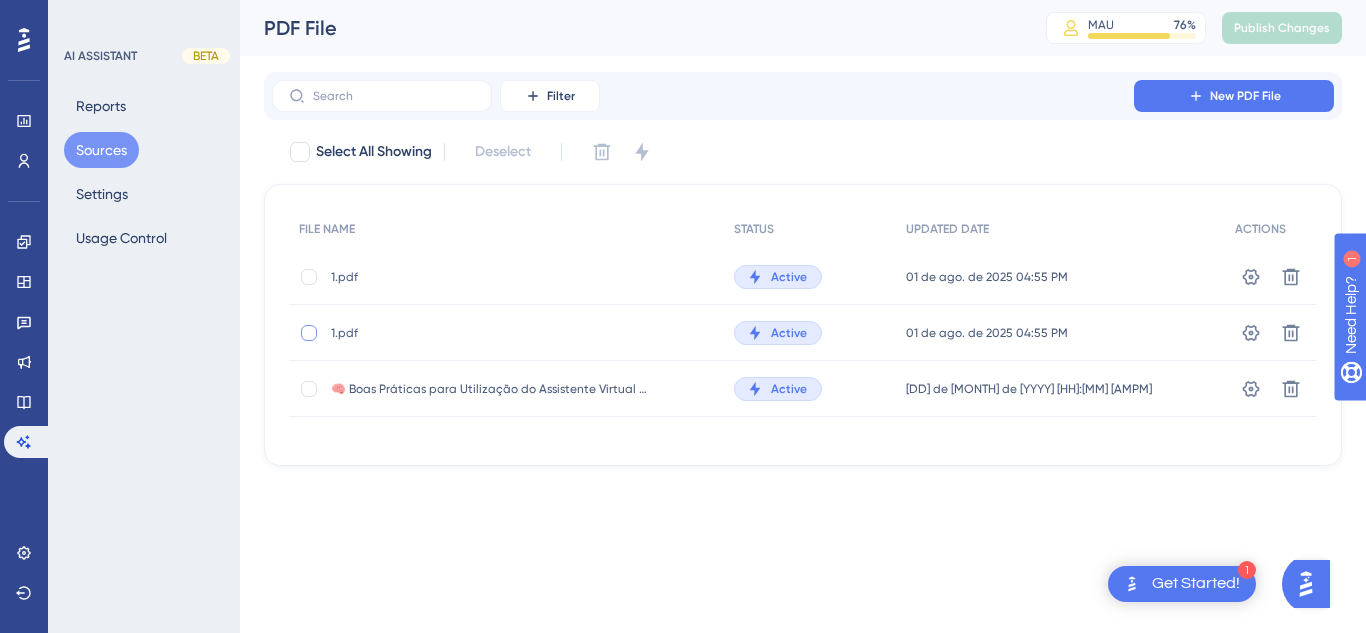 checkbox on "true" 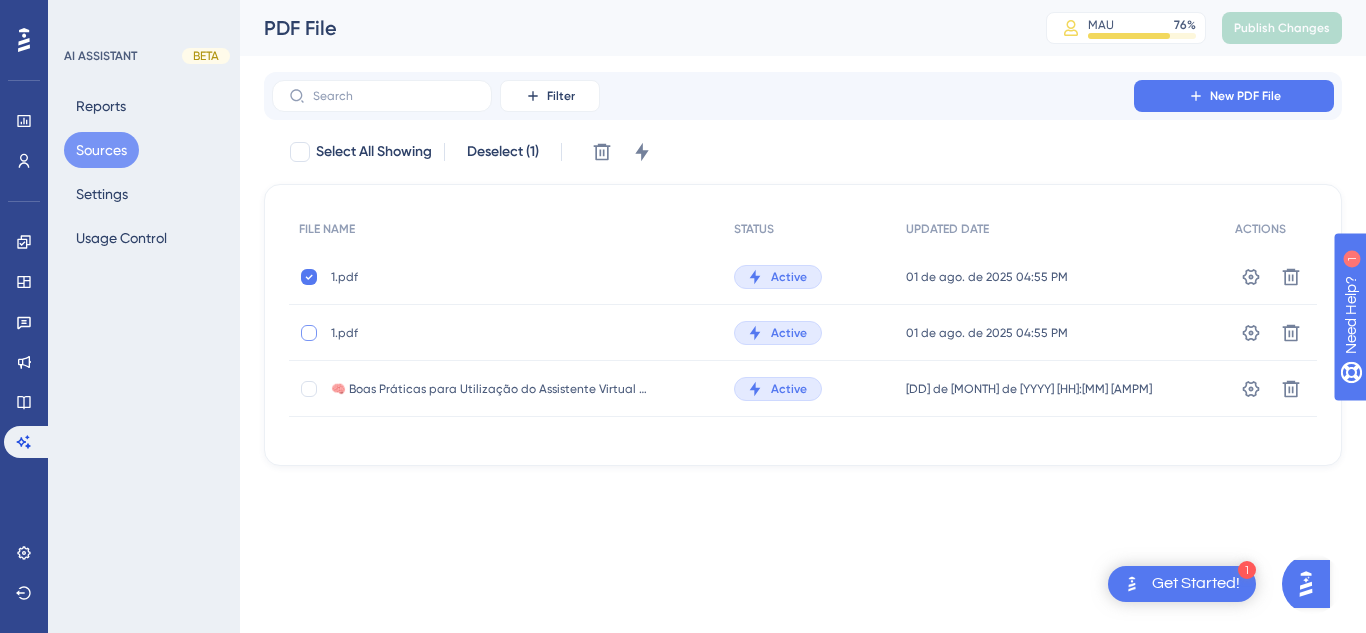click at bounding box center [311, 333] 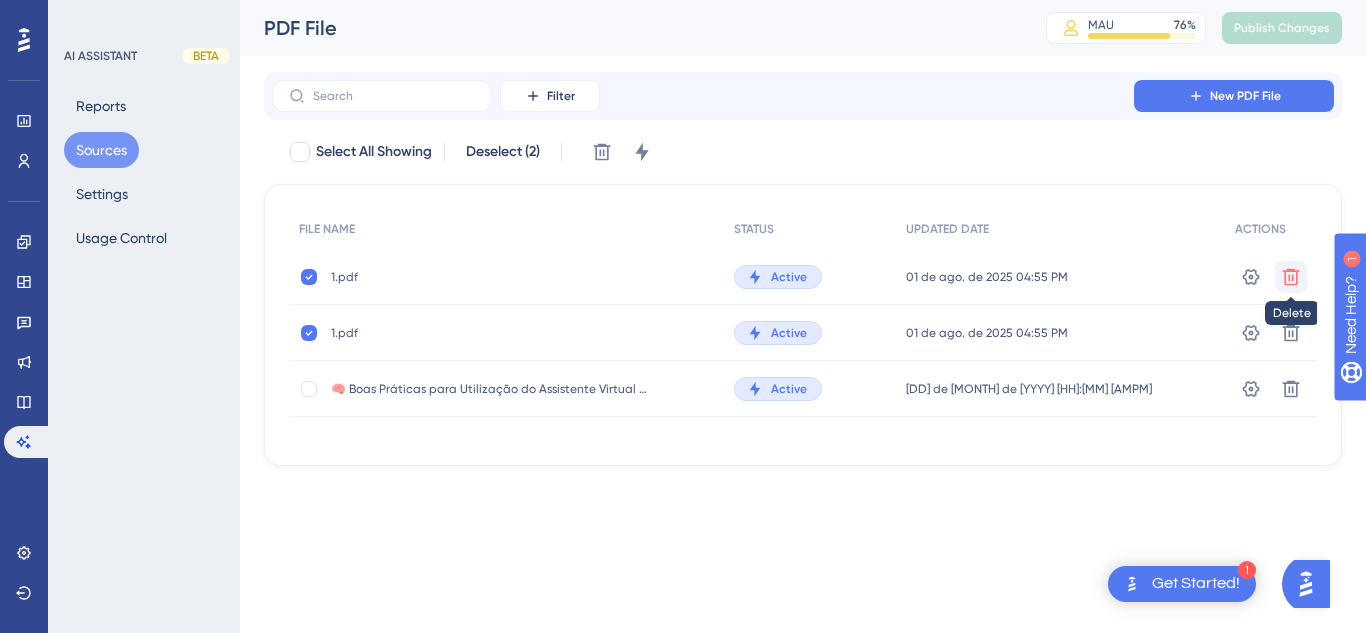 click 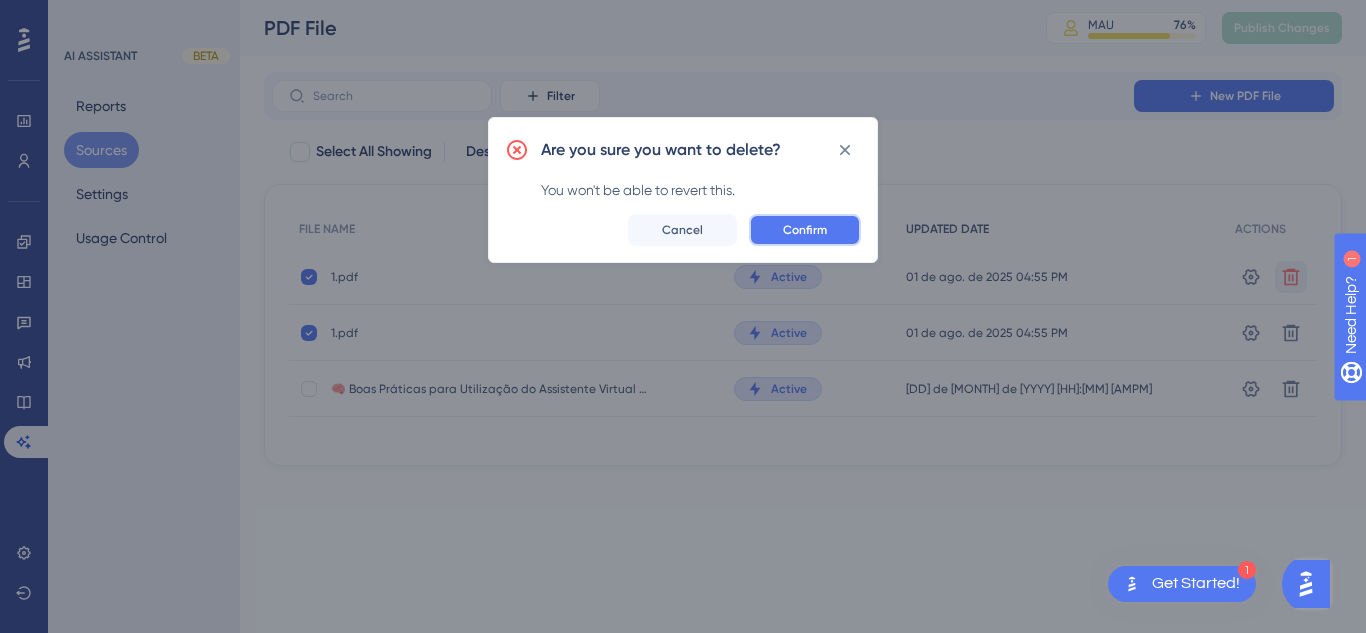 click on "Confirm" at bounding box center (805, 230) 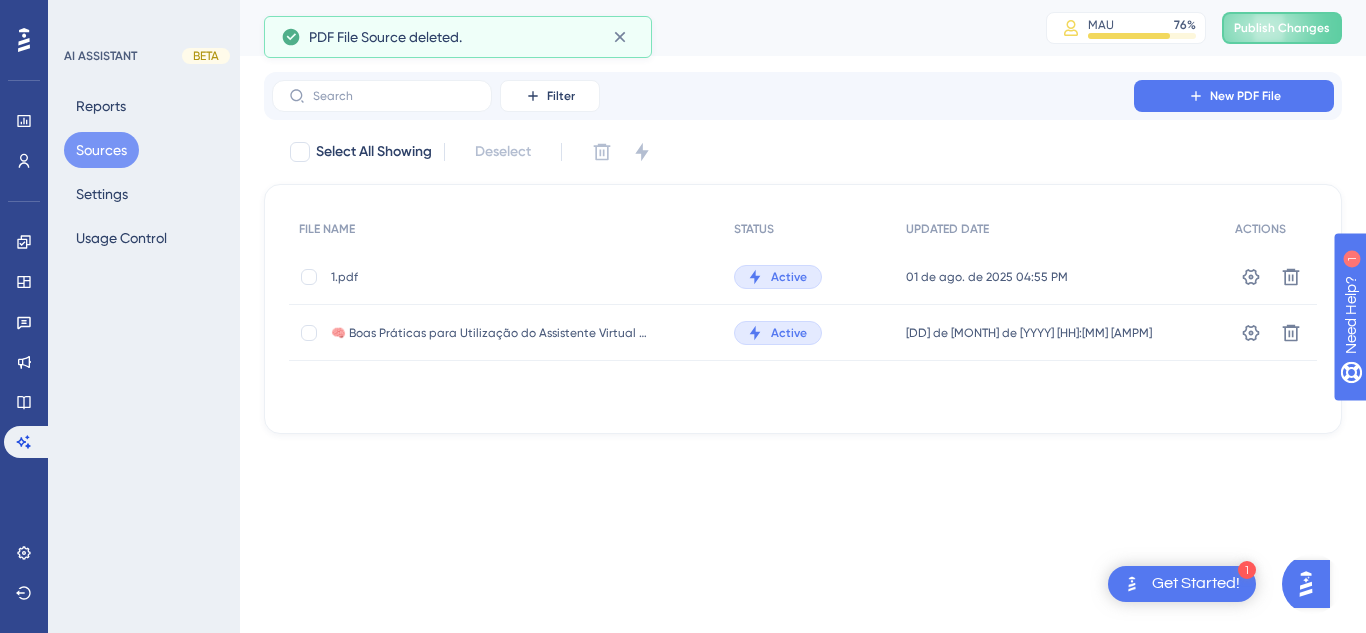 click at bounding box center [309, 277] 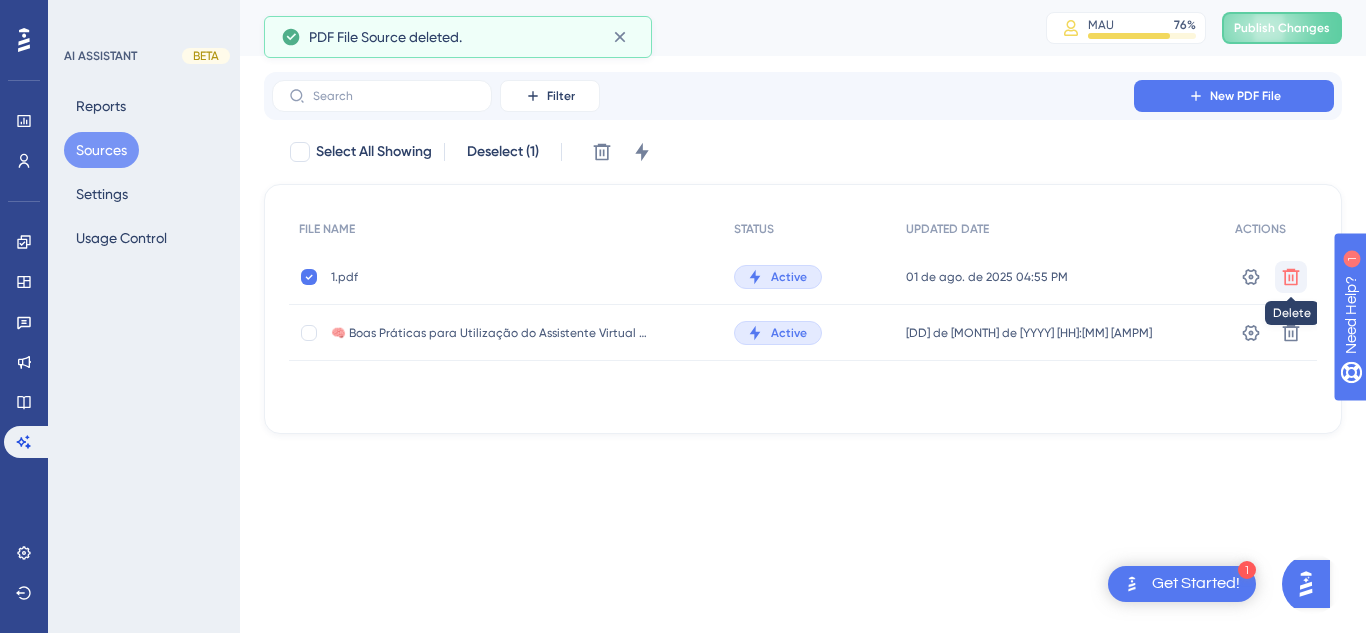click 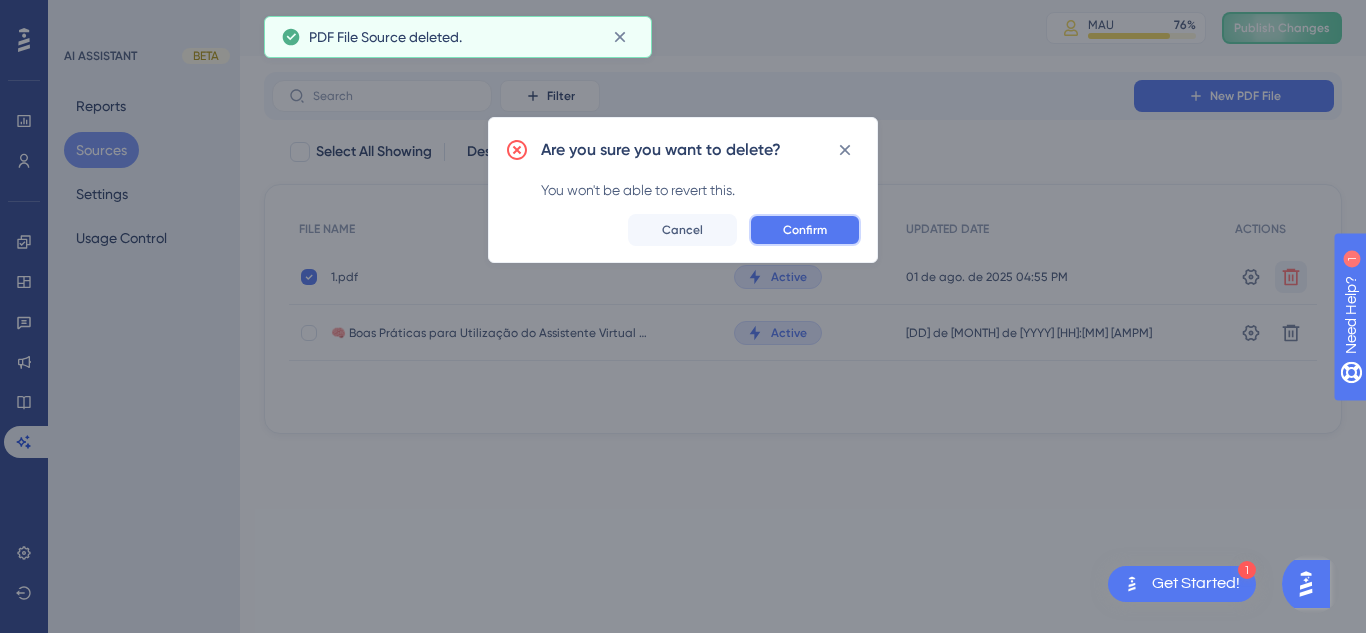 click on "Confirm" at bounding box center (805, 230) 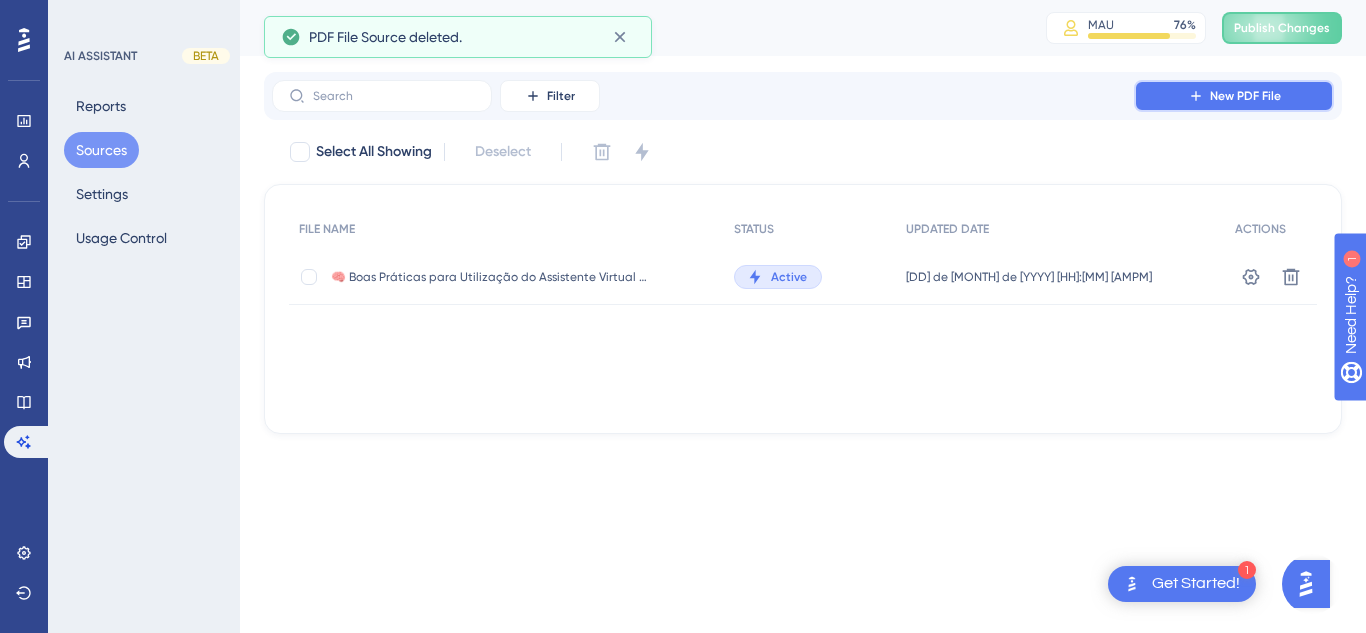 click on "New PDF File" at bounding box center [1245, 96] 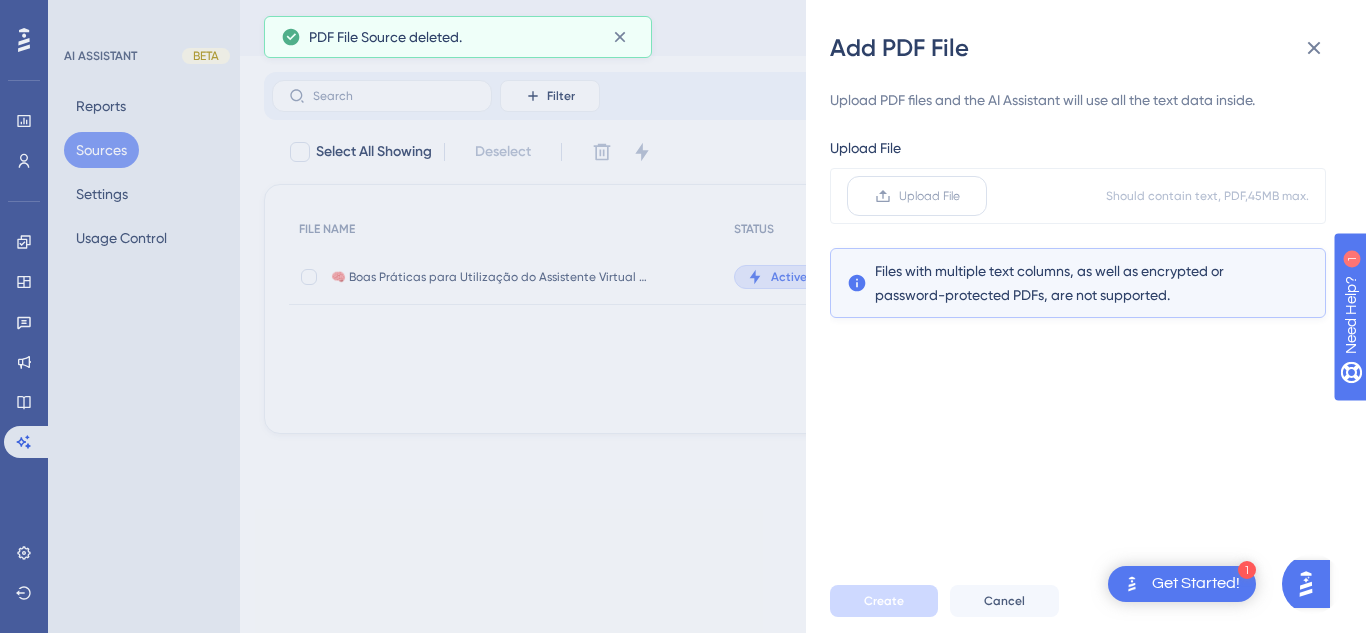 click on "Upload File" at bounding box center (929, 196) 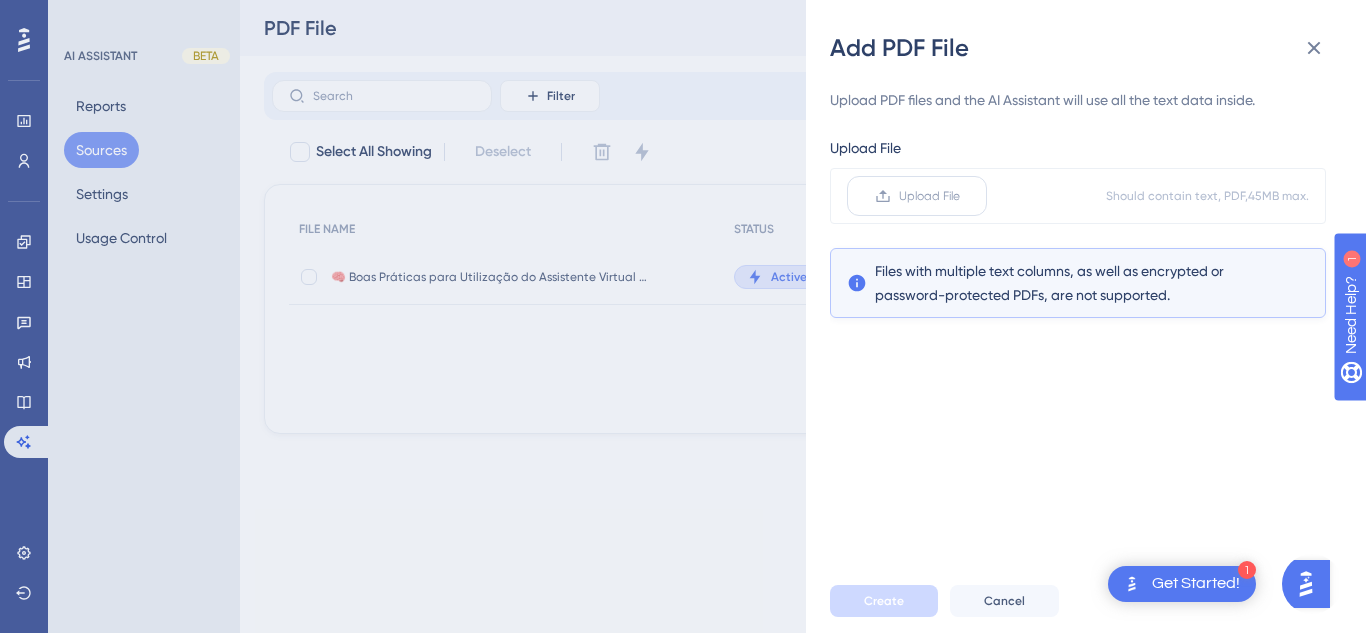 click on "Upload File" at bounding box center [917, 196] 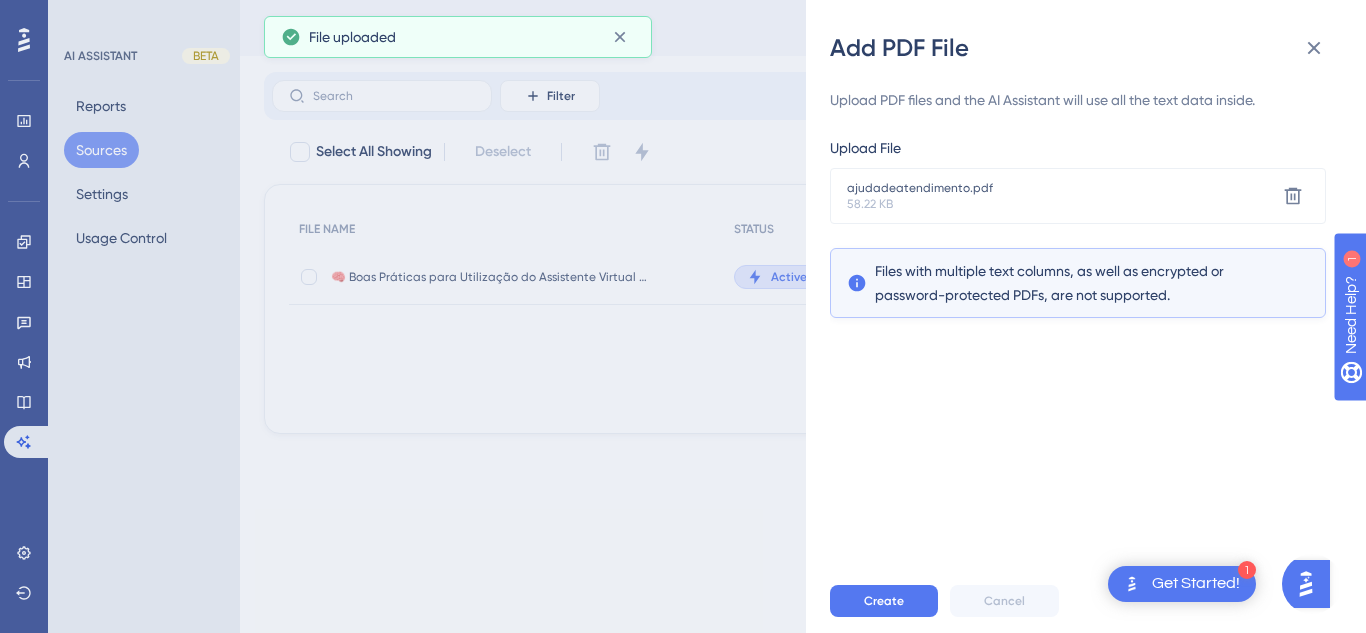 click on "Create Cancel" at bounding box center [1110, 601] 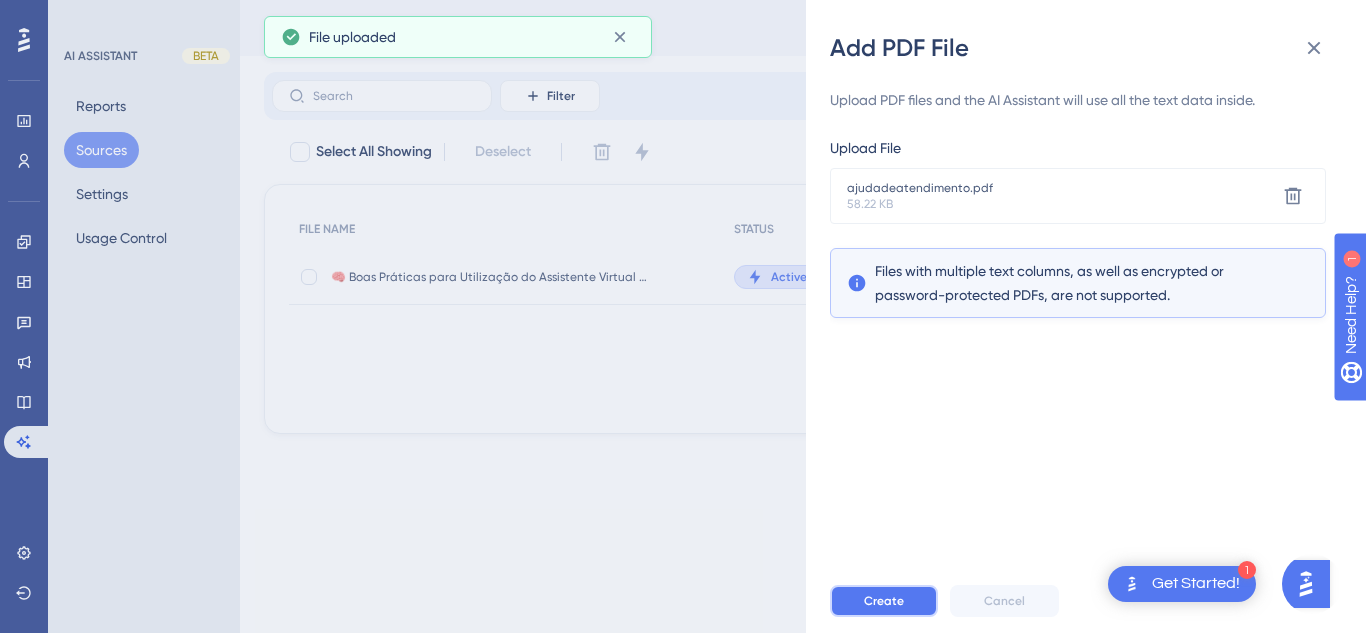 click on "Create" at bounding box center [884, 601] 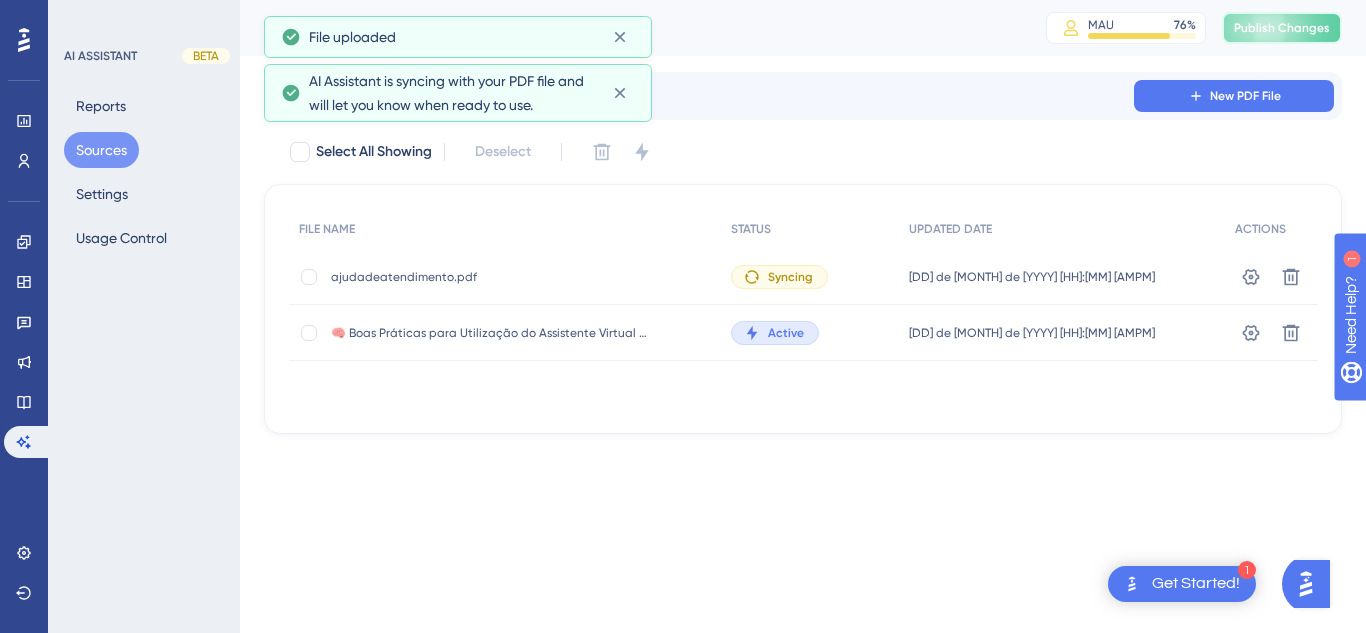 click on "Publish Changes" at bounding box center [1282, 28] 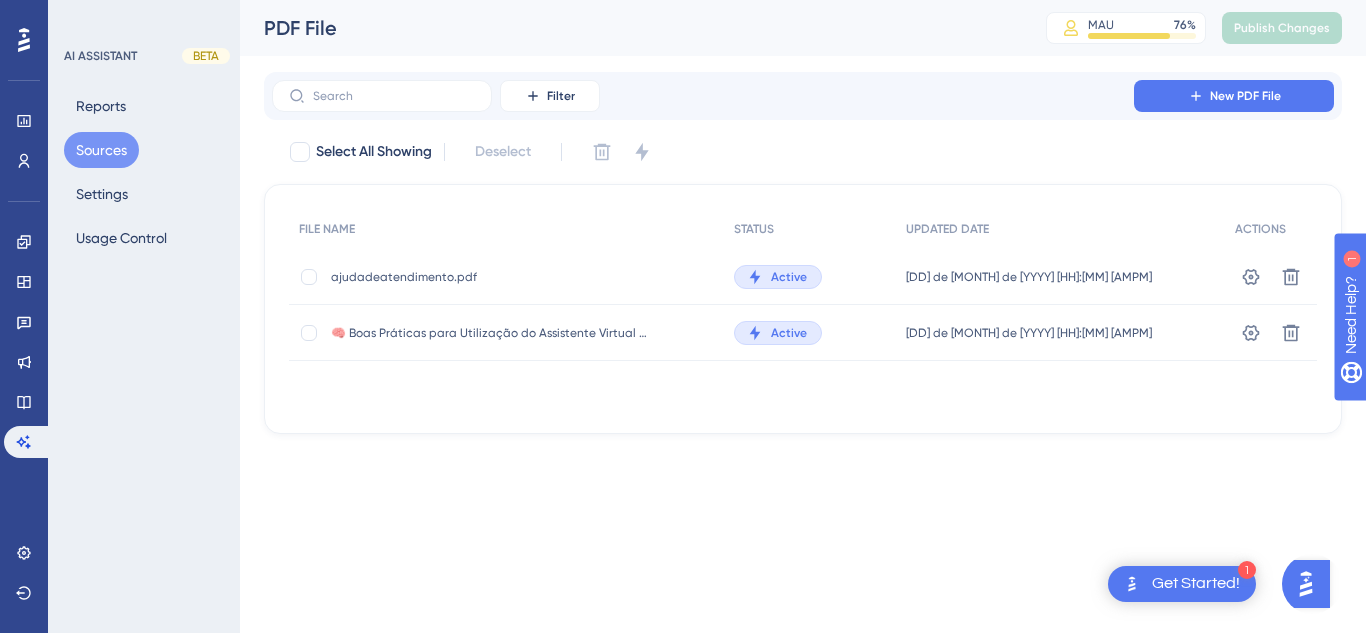 click on "Ajuda de Atendimento.pdf Ajuda de Atendimento.pdf Active [DATE] [TIME] [DATE] [TIME] Configurações Excluir 🧠 Boas Práticas para Utilização do Assistente Virtual do HITS (4).pdf 🧠 Boas Práticas para Utilização do Assistente Virtual do HITS (4).pdf Active [DATE] [TIME] [DATE] [TIME] Configurações Excluir" at bounding box center (803, 233) 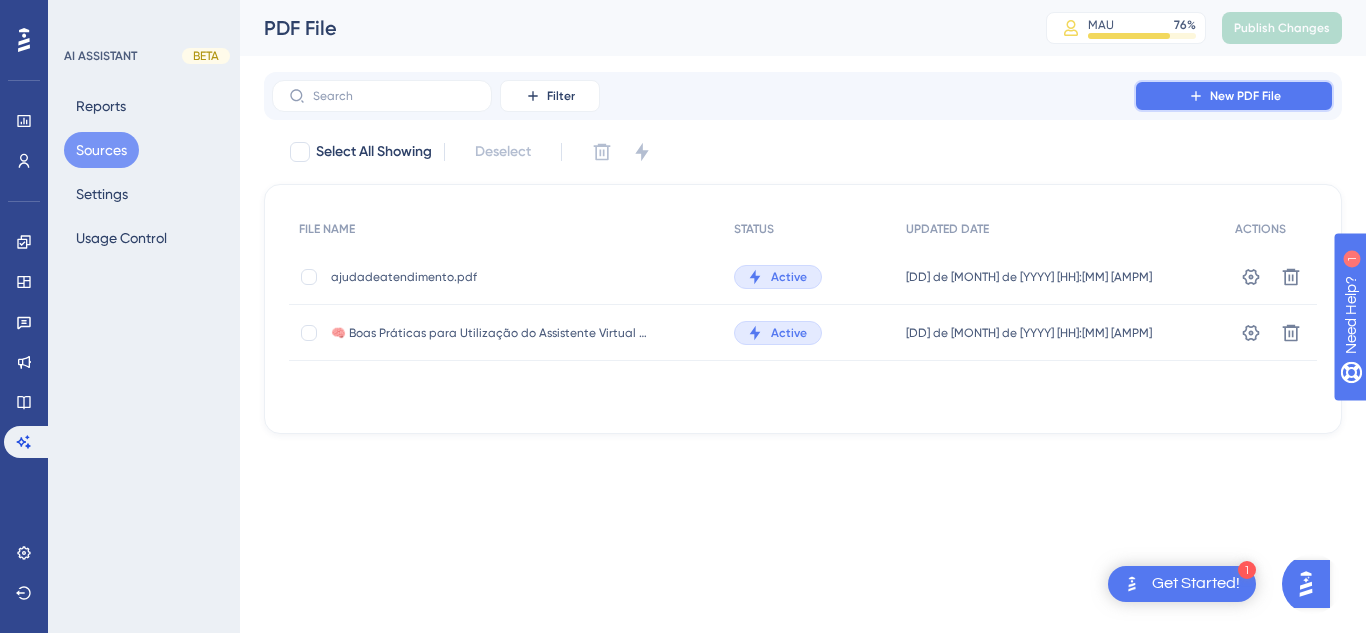 click on "New PDF File" at bounding box center [1234, 96] 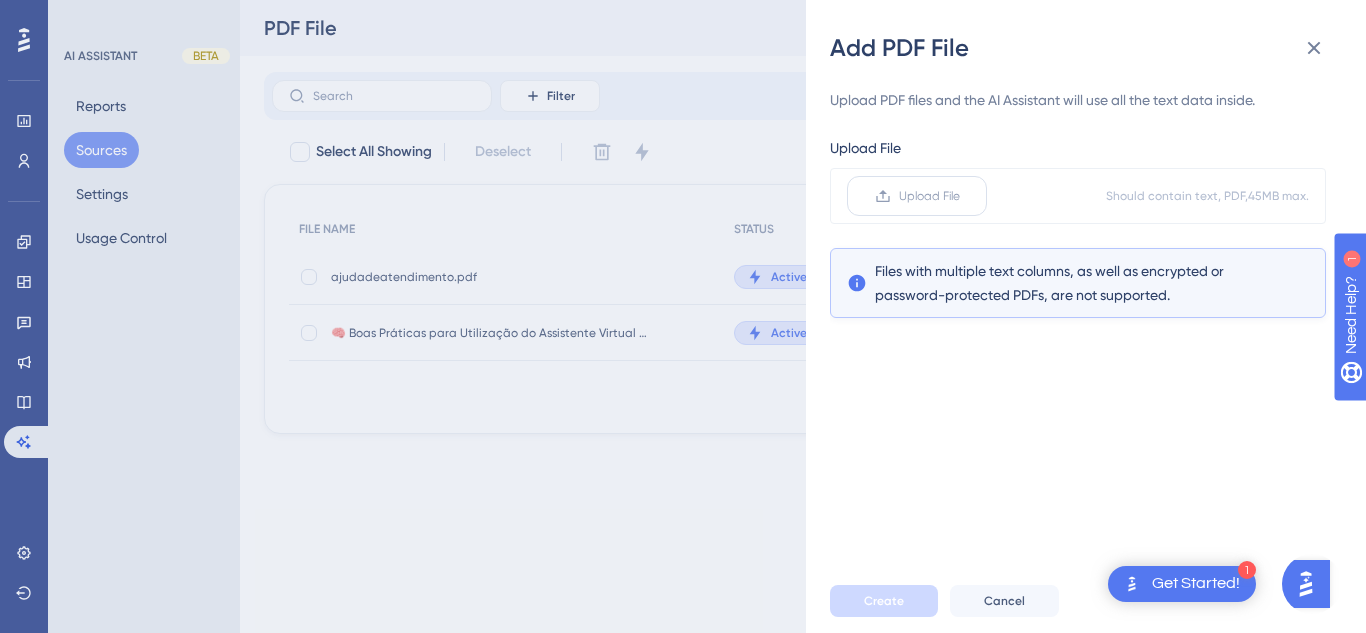 click on "Upload File" at bounding box center (929, 196) 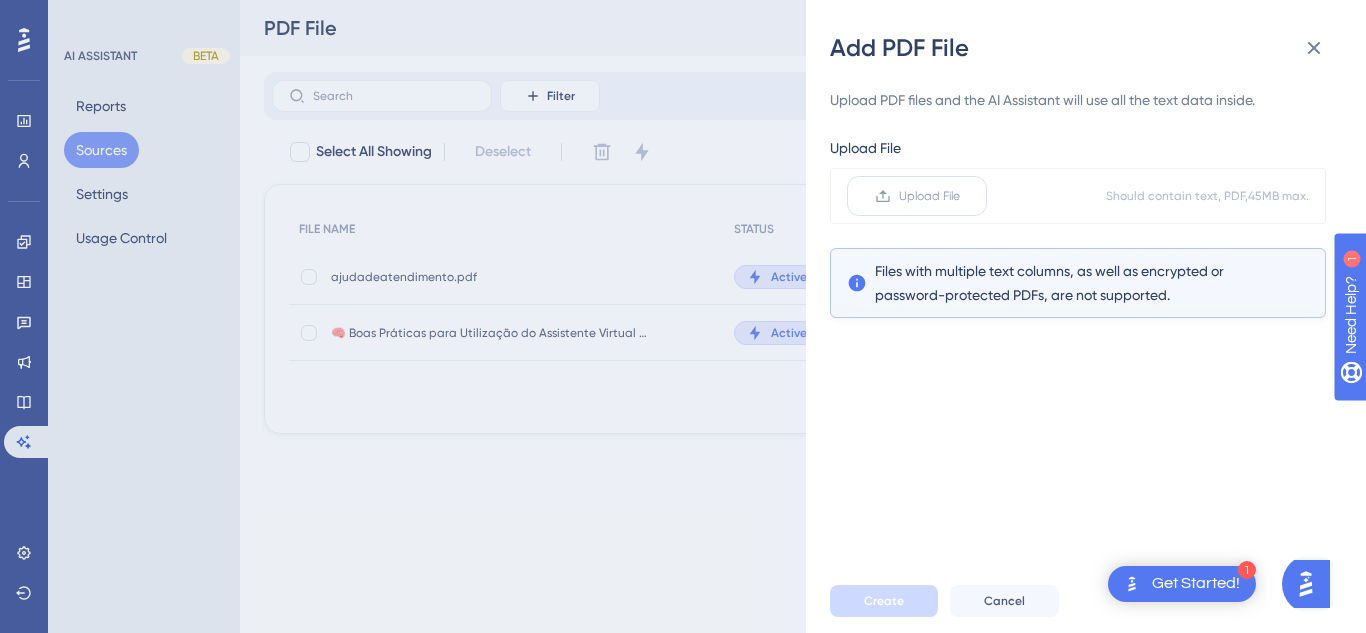 click on "Upload File" at bounding box center (917, 196) 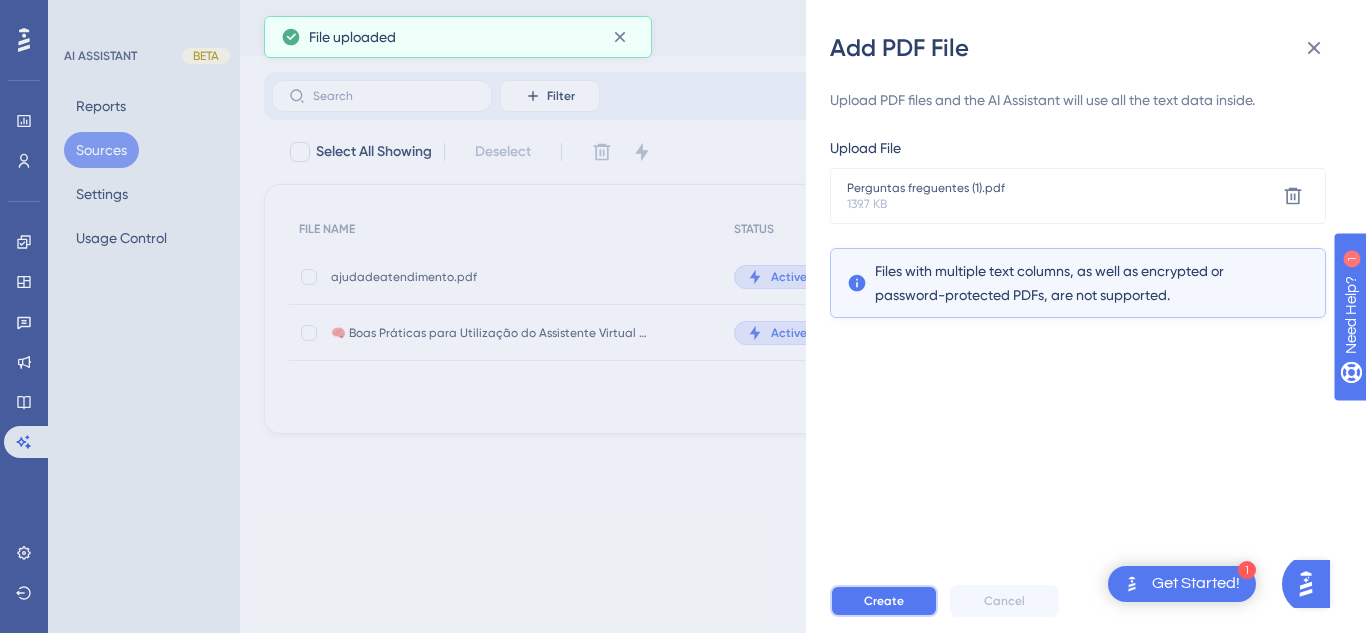 click on "Create" at bounding box center (884, 601) 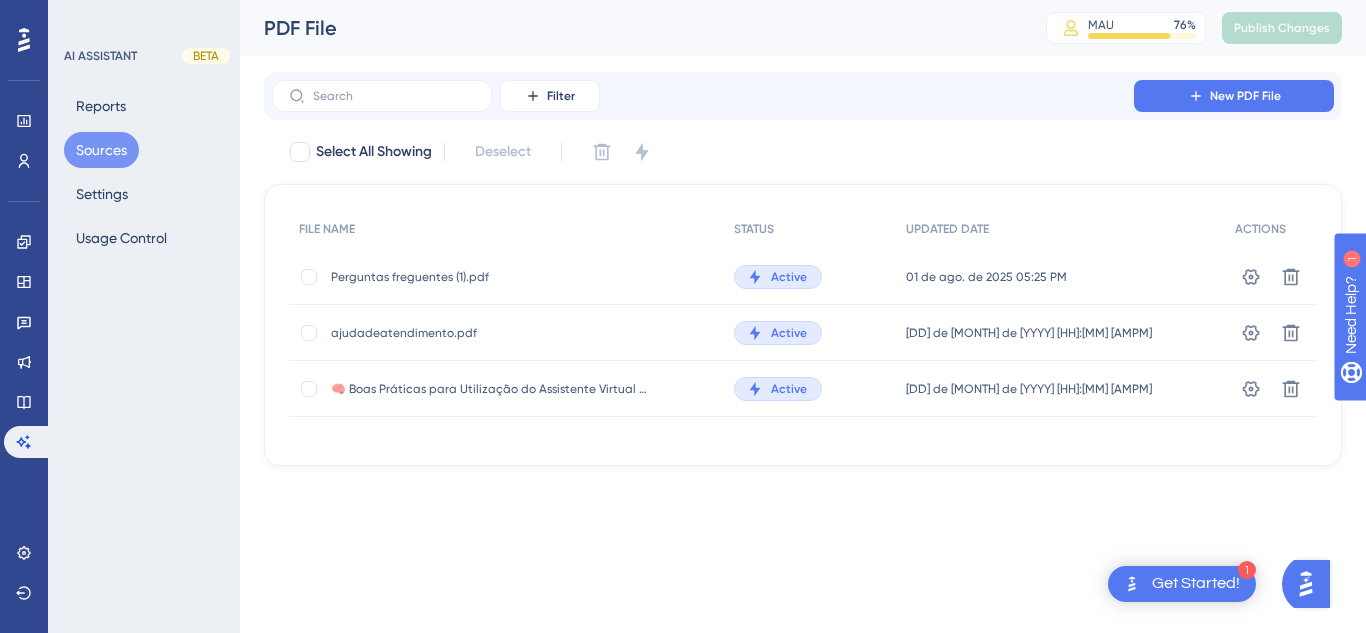 click on "ajudadeatendimento.pdf" at bounding box center [491, 333] 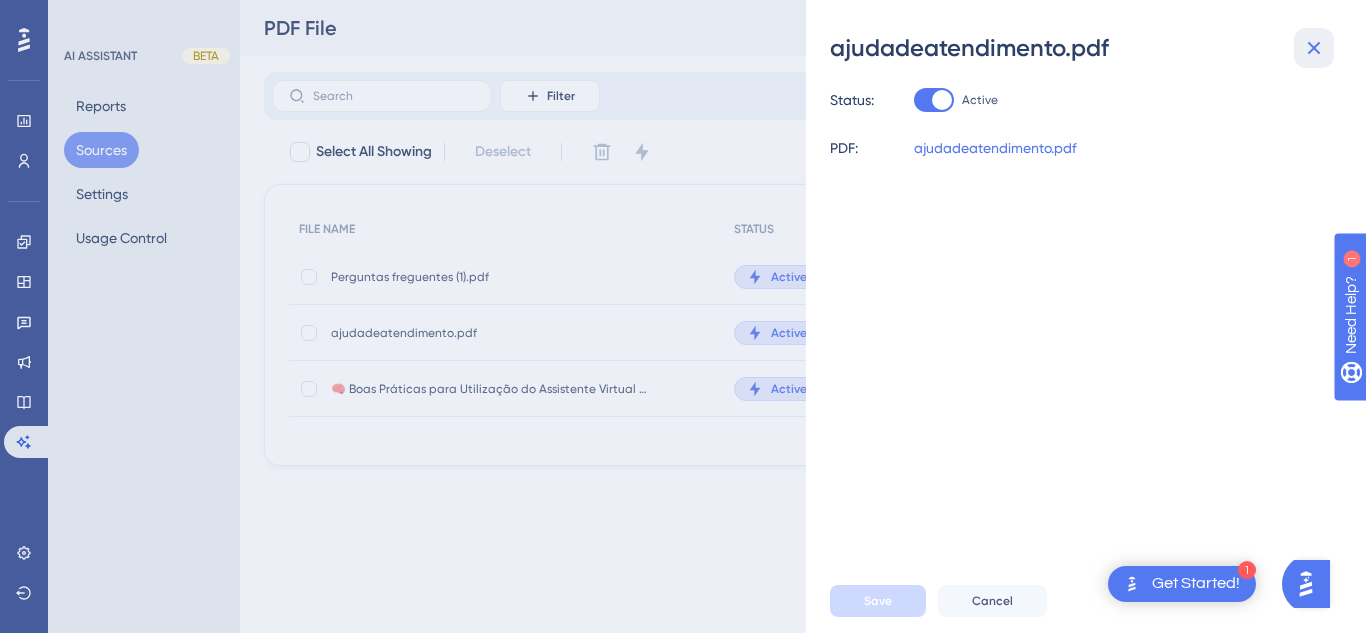 click at bounding box center [1314, 48] 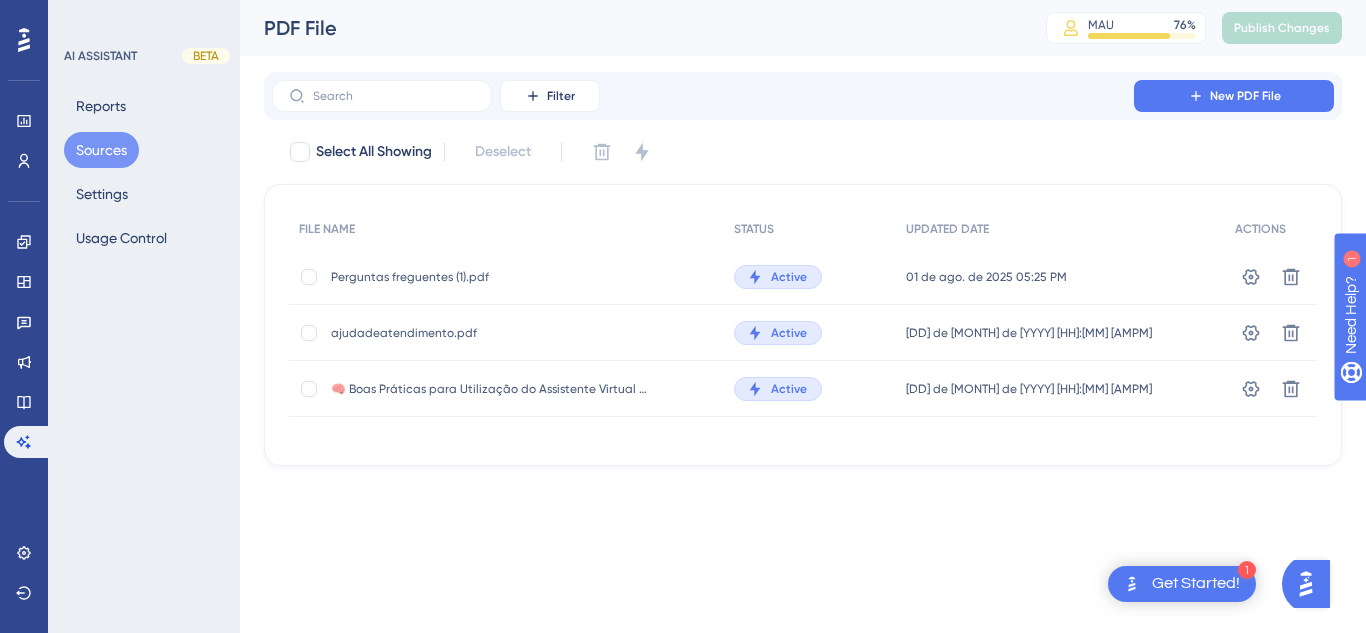 click on "Perguntas freguentes (1).pdf" at bounding box center [491, 277] 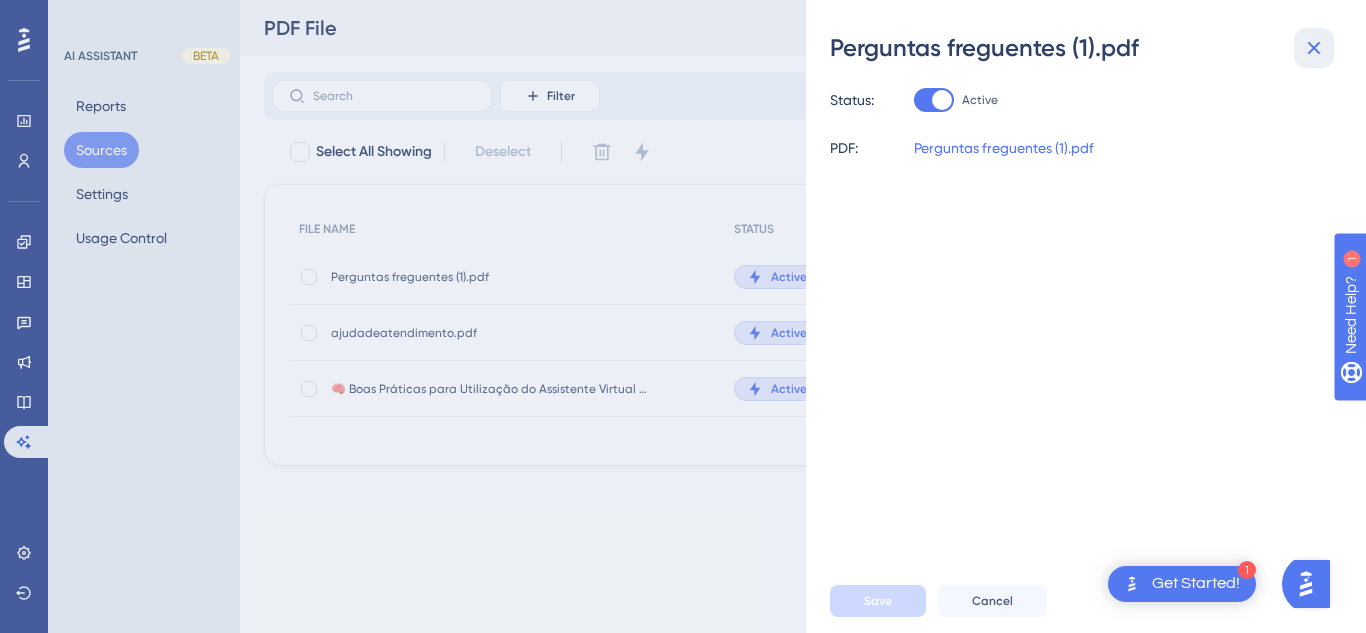 click at bounding box center [1314, 48] 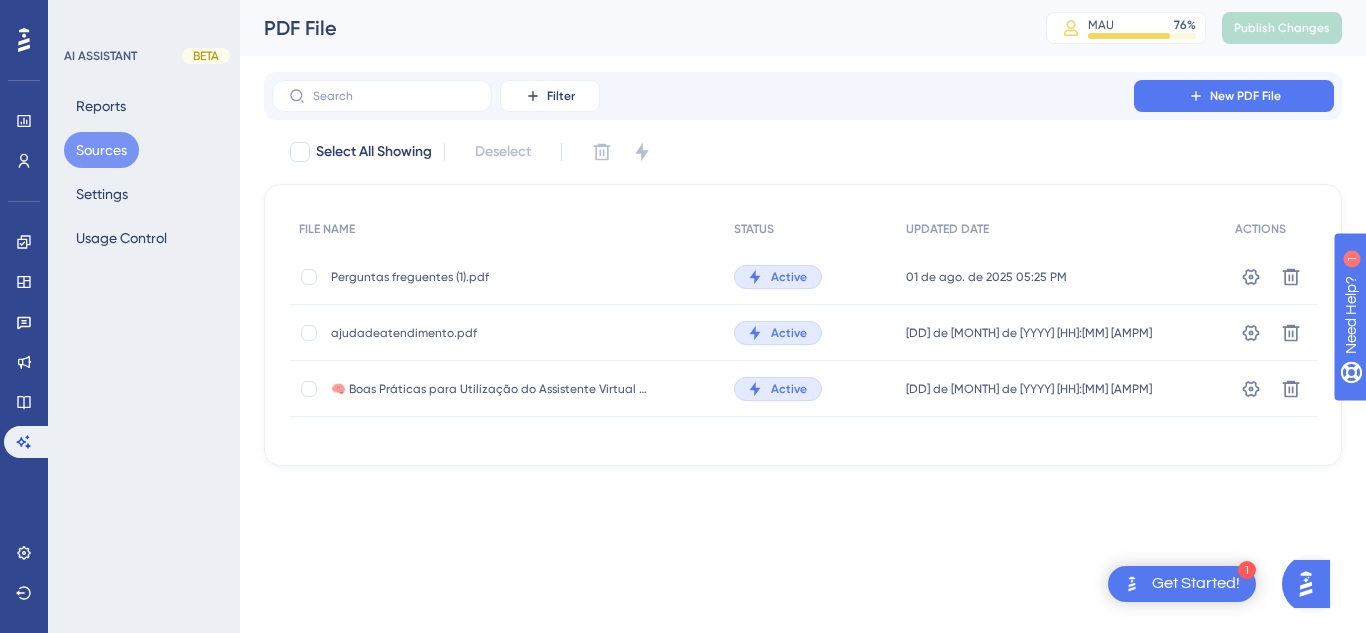 click on "Engagement Widgets Feedback Product Updates Knowledge Base AI Assistant" at bounding box center [24, 342] 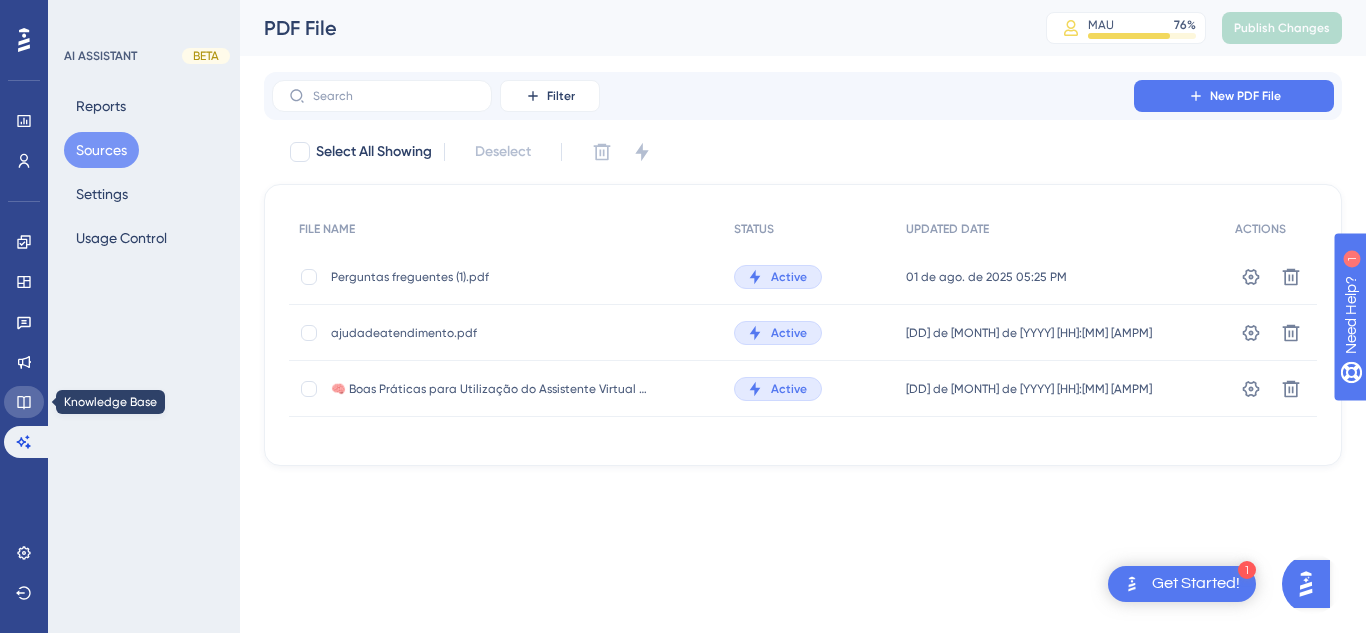 click 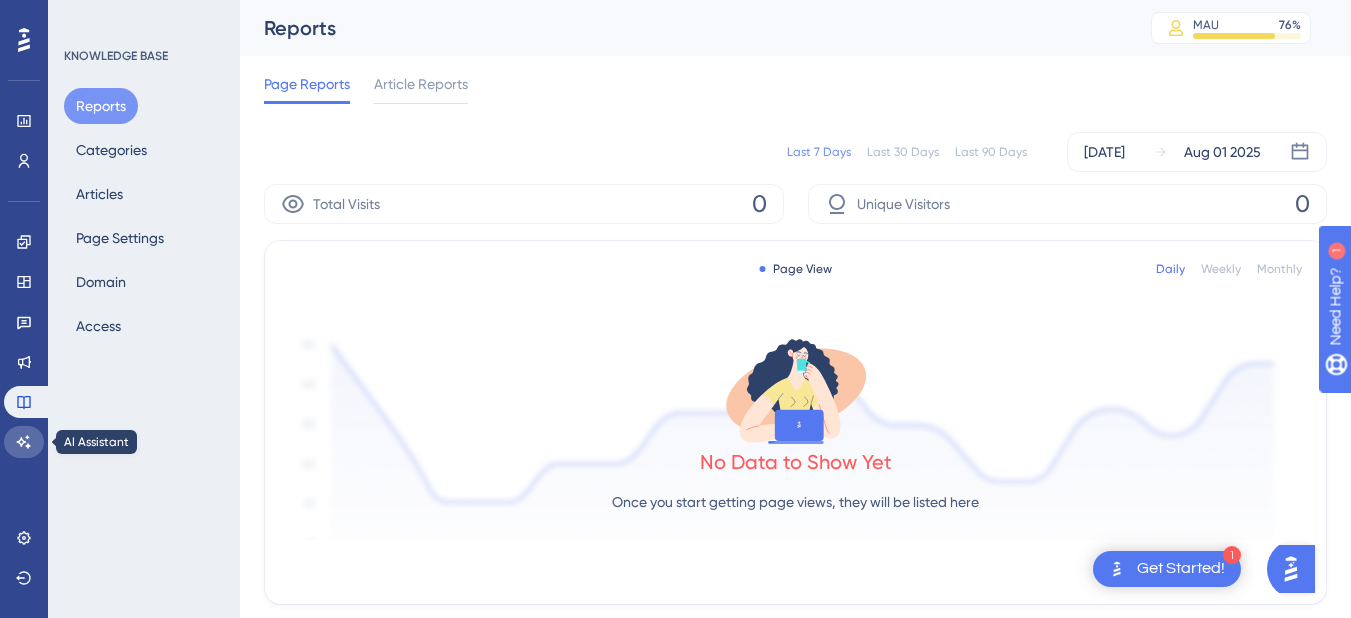 click 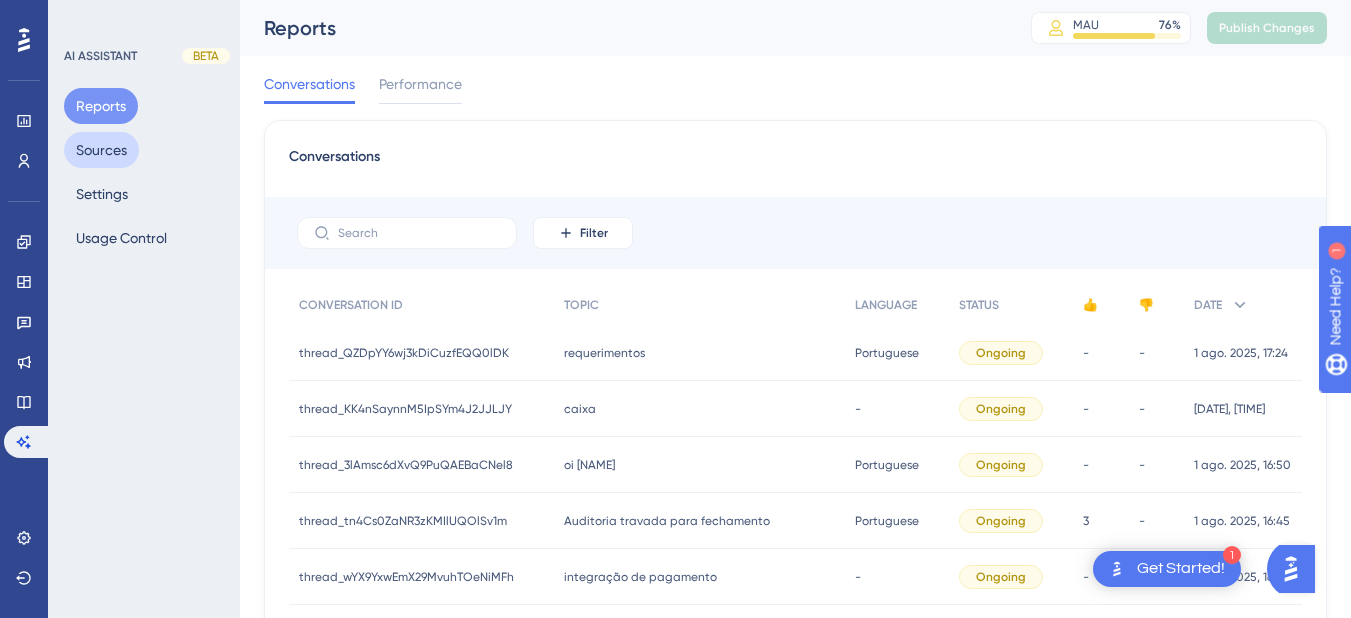 click on "Sources" at bounding box center (101, 150) 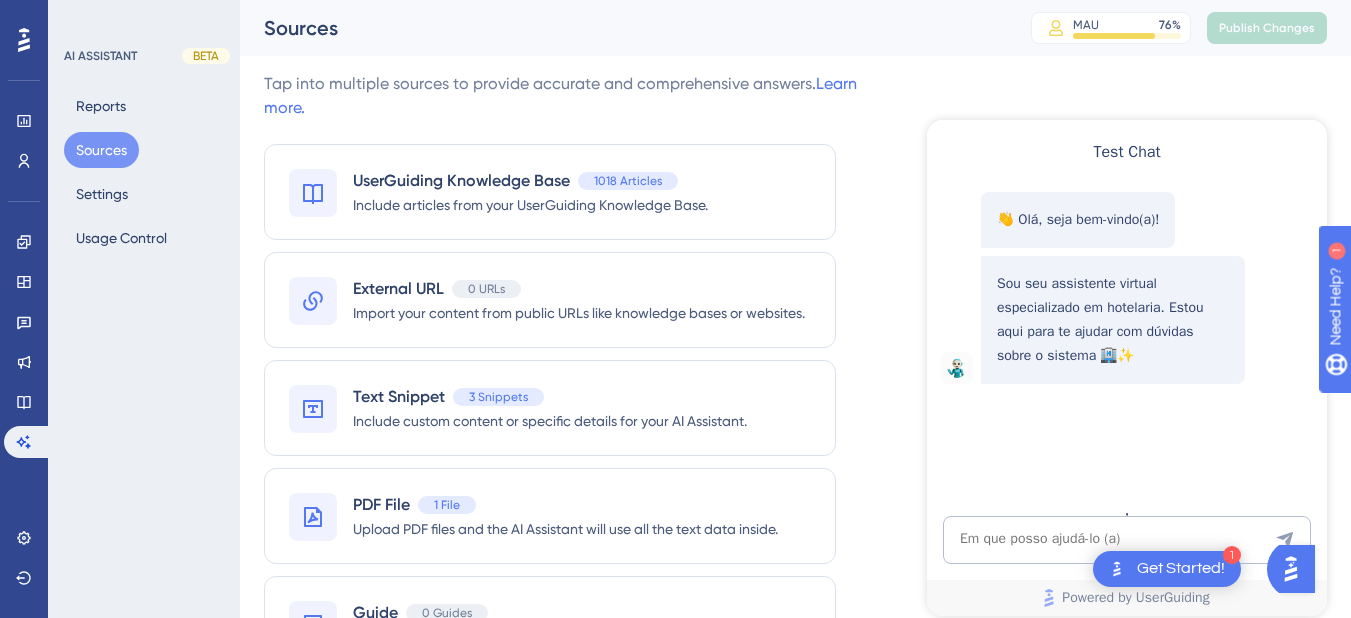 scroll, scrollTop: 0, scrollLeft: 0, axis: both 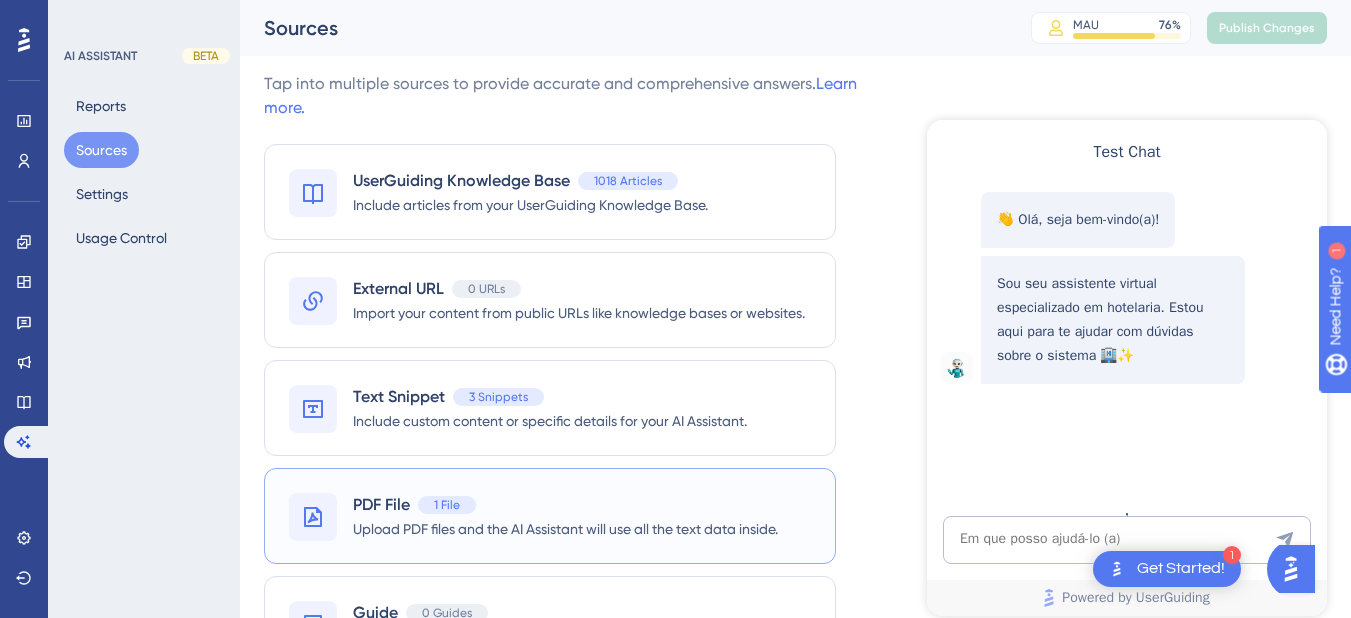 click on "PDF File 1 File Upload PDF files and the AI Assistant will use all the text data inside." at bounding box center [550, 516] 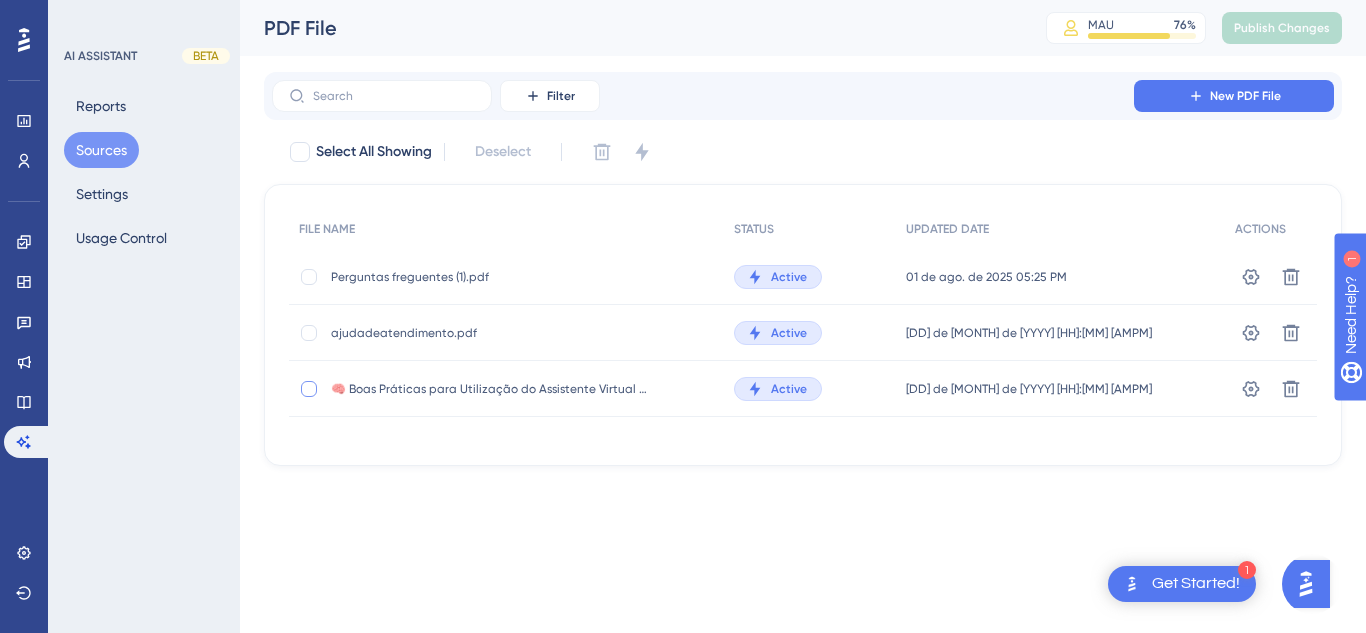 click at bounding box center [309, 389] 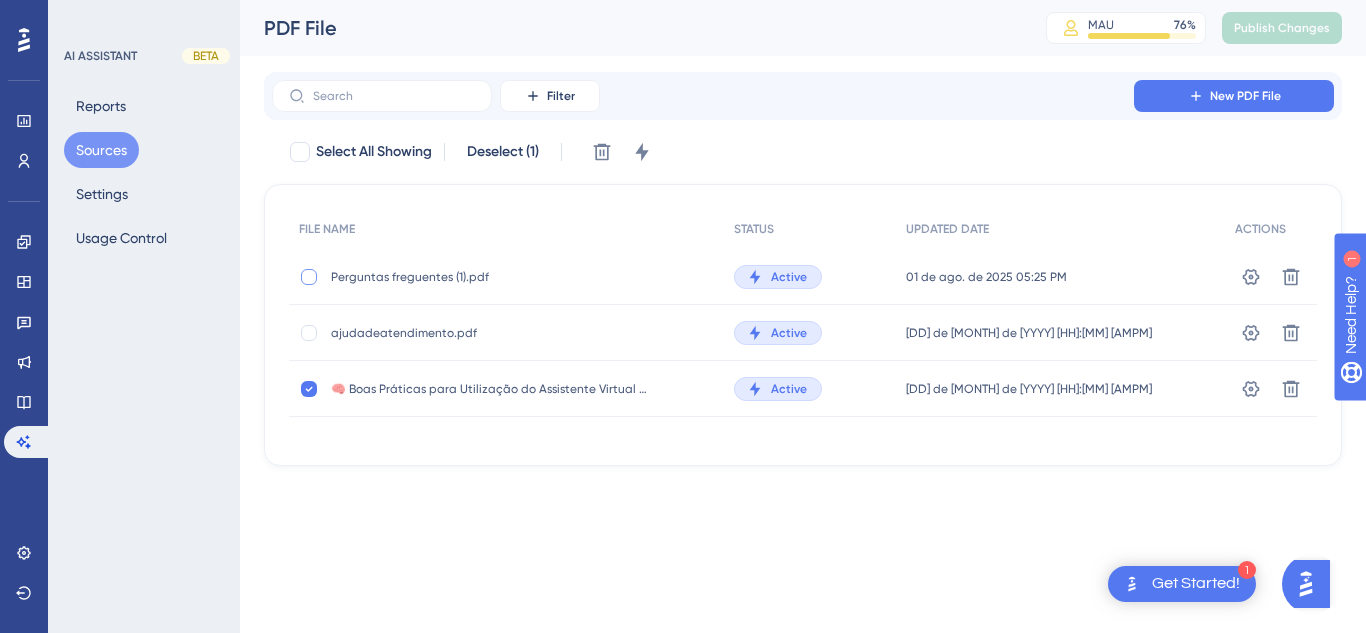 click at bounding box center (309, 277) 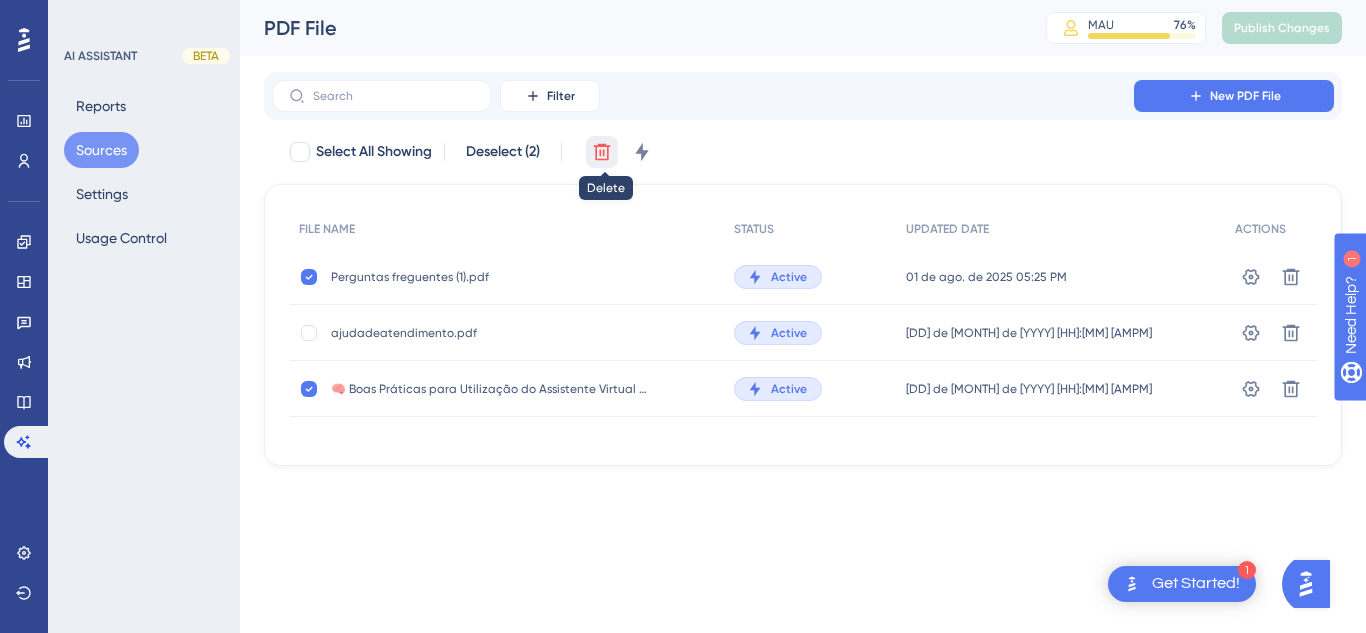 click at bounding box center [602, 152] 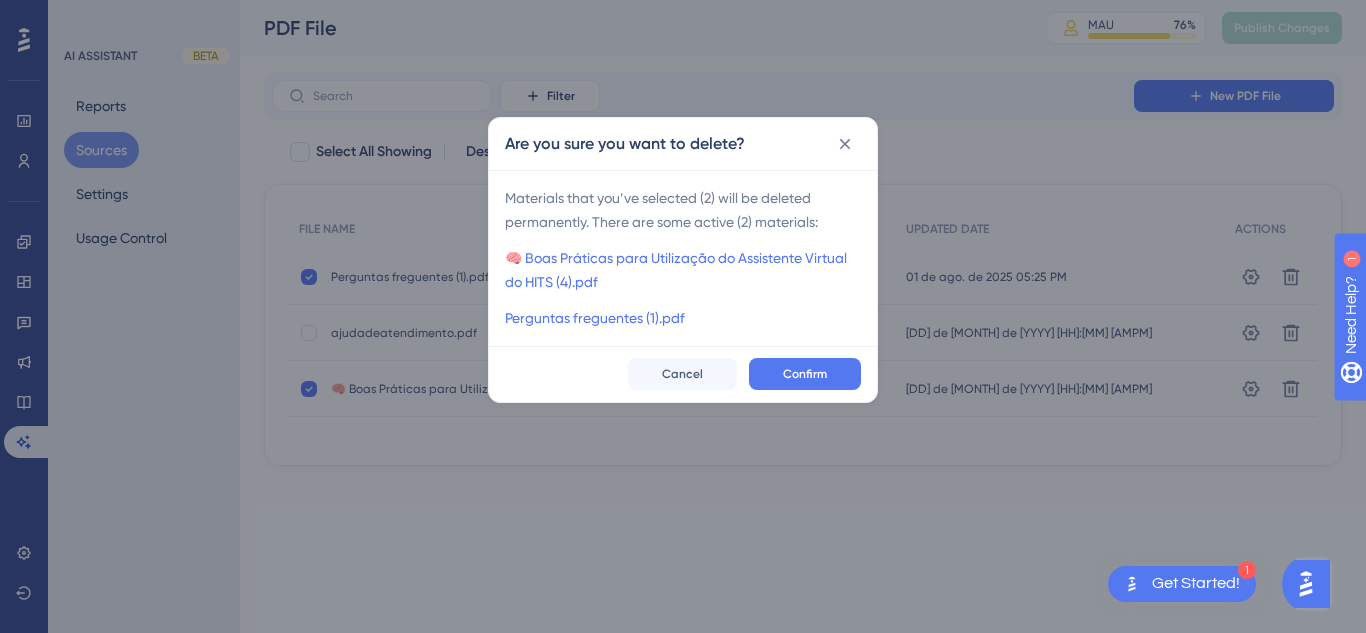 click on "Confirm" at bounding box center [805, 374] 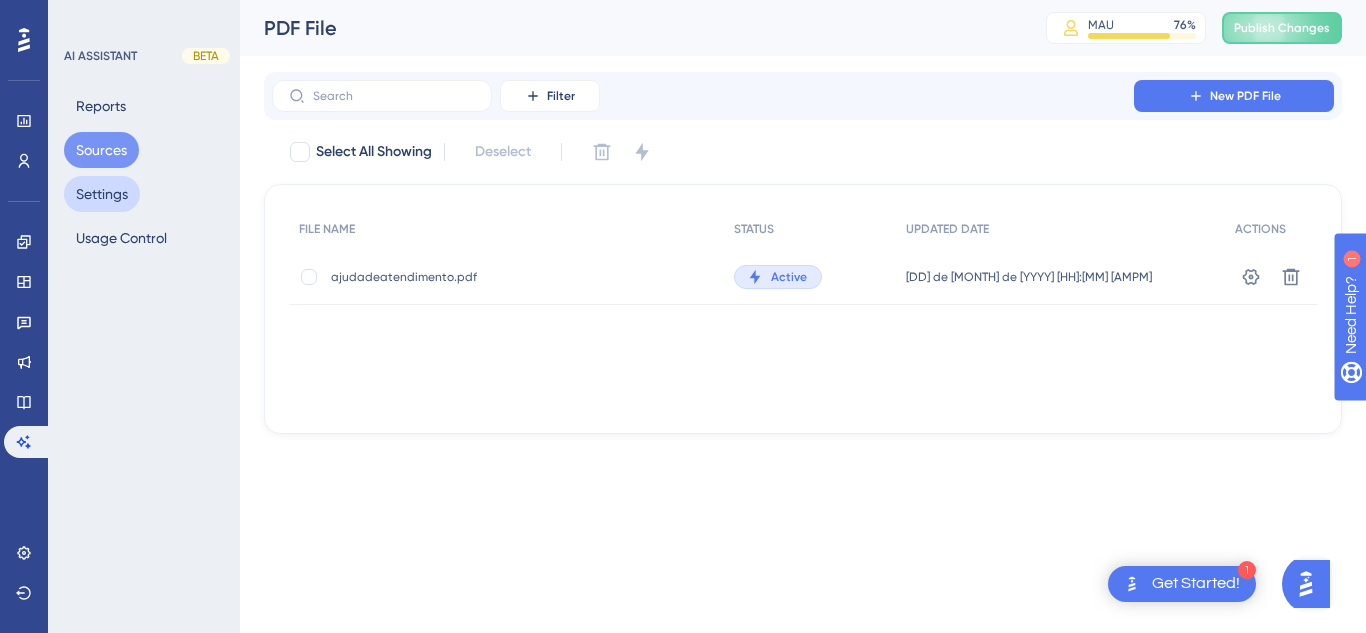 click on "Settings" at bounding box center [102, 194] 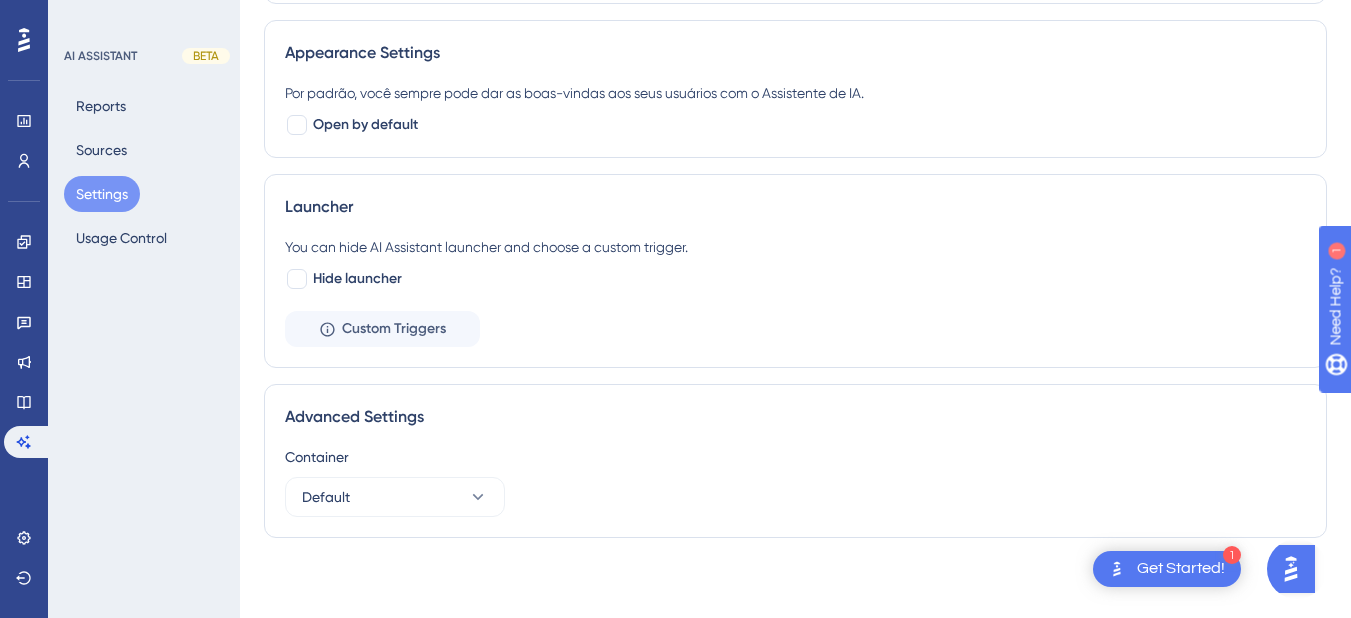 scroll, scrollTop: 0, scrollLeft: 0, axis: both 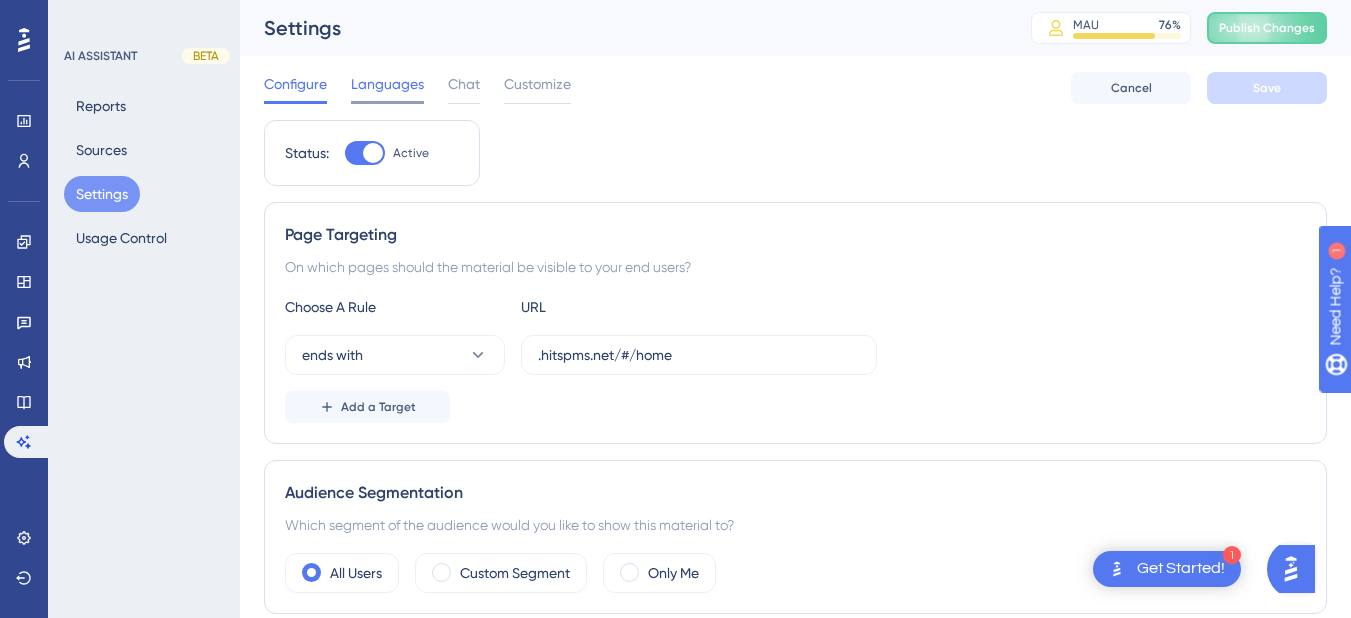 click on "Languages" at bounding box center [387, 84] 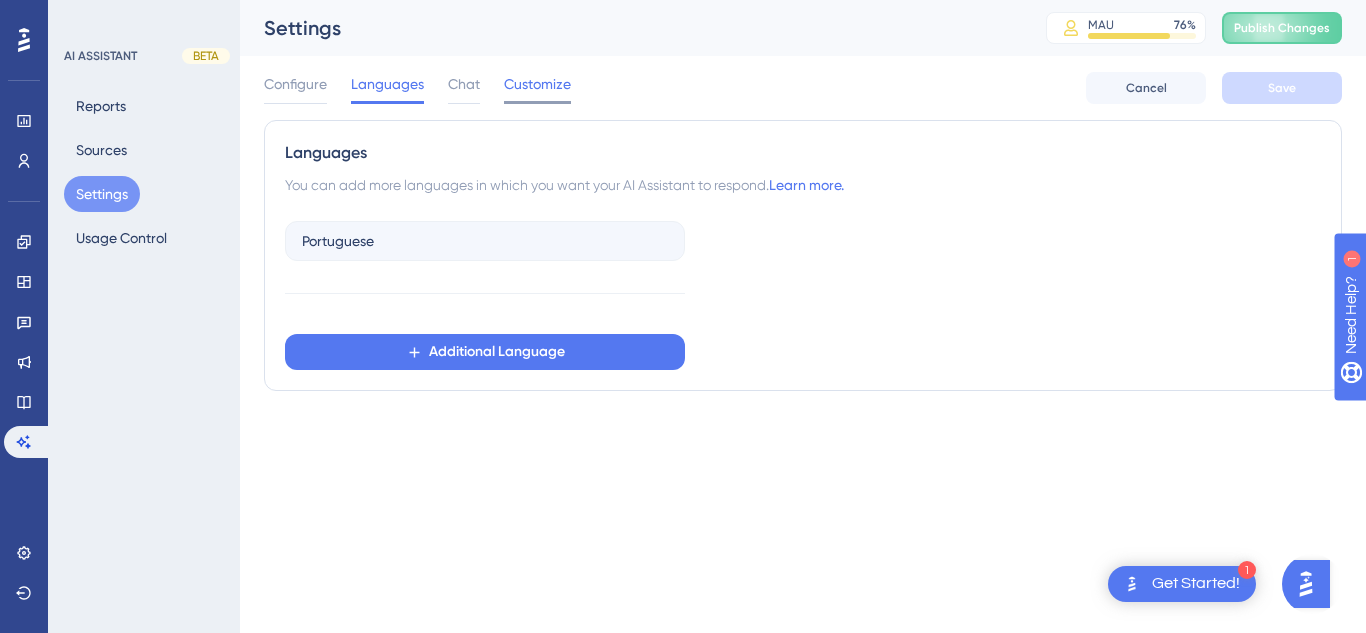 click on "Customize" at bounding box center (537, 84) 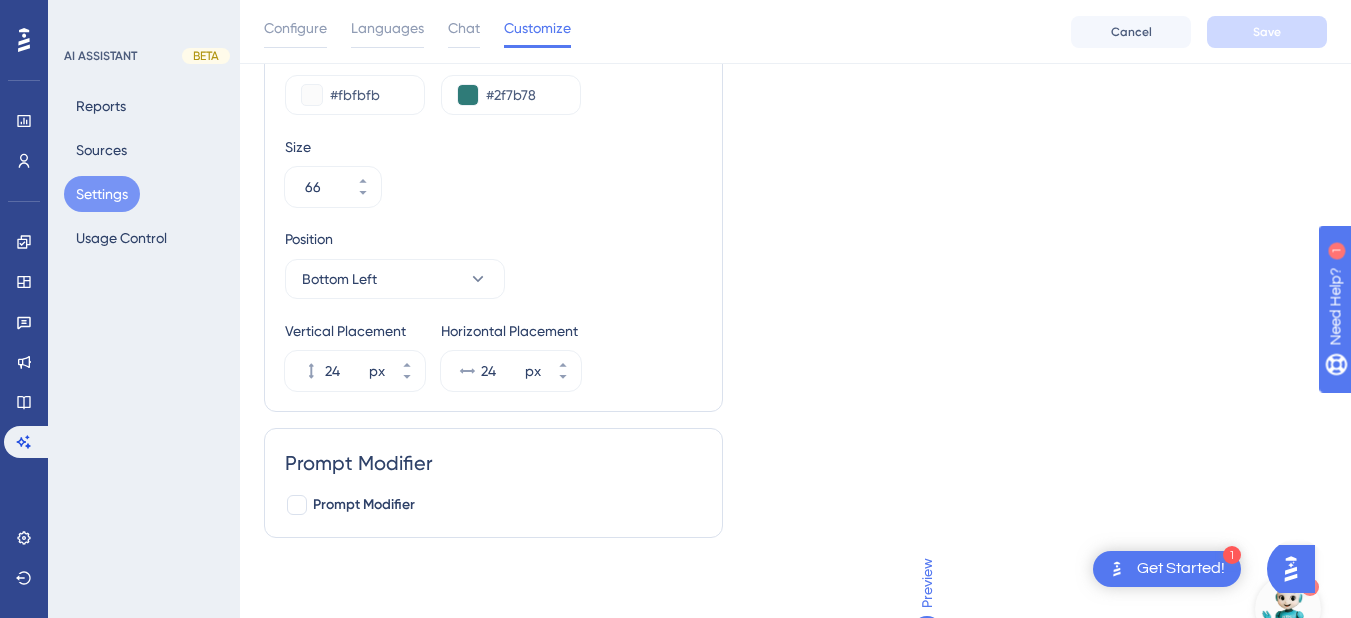 scroll, scrollTop: 0, scrollLeft: 0, axis: both 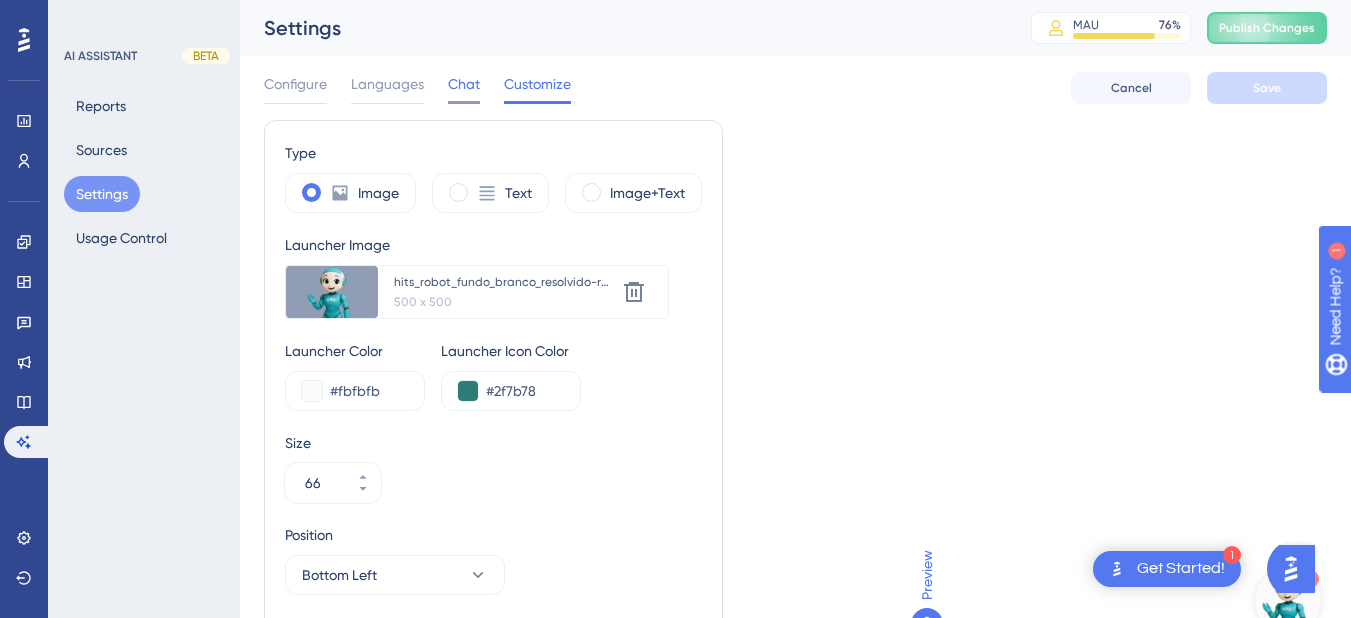 click on "Chat" at bounding box center (464, 84) 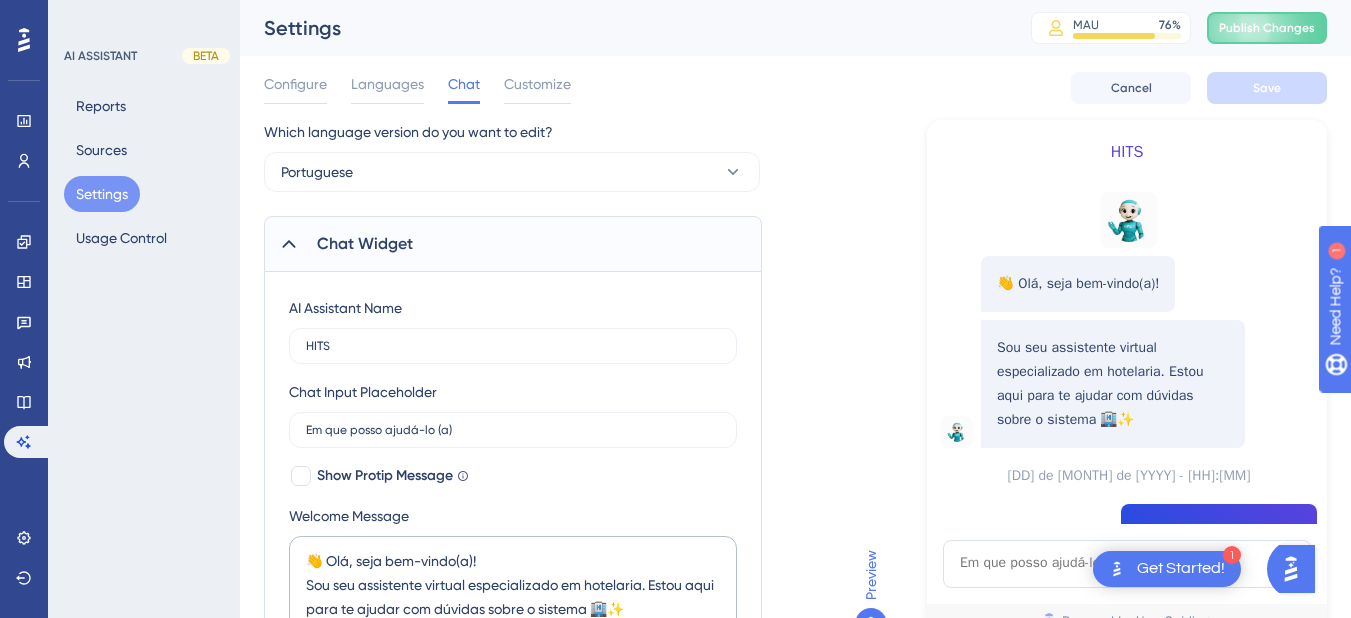 scroll, scrollTop: 200, scrollLeft: 0, axis: vertical 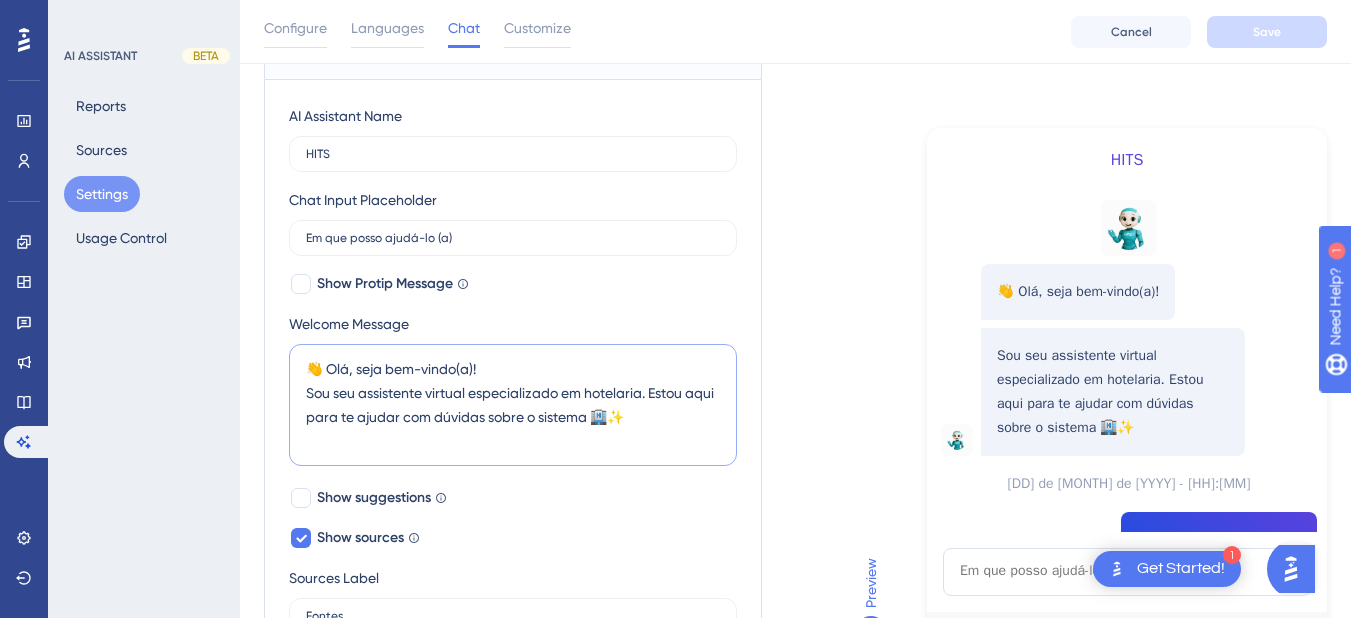 click on "👋 Olá, seja bem-vindo(a)!
Sou seu assistente virtual especializado em hotelaria. Estou aqui para te ajudar com dúvidas sobre o sistema 🏨✨" at bounding box center (513, 405) 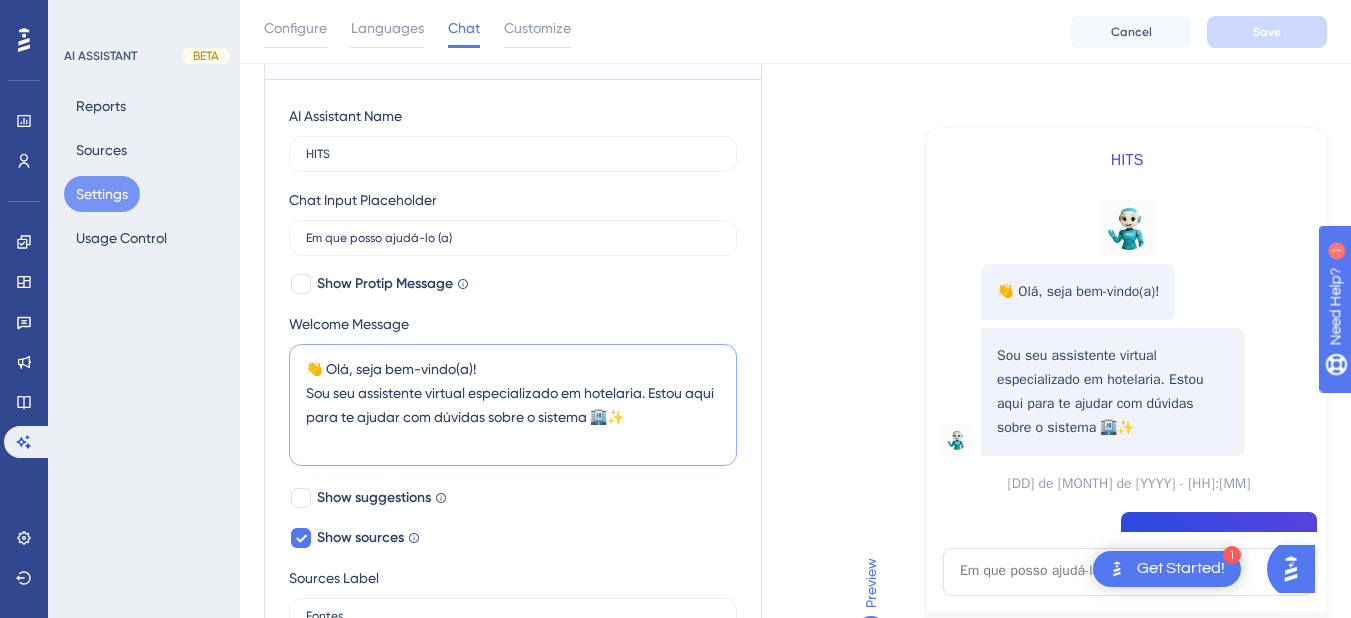 click on "👋 Olá, seja bem-vindo(a)!
Sou seu assistente virtual especializado em hotelaria. Estou aqui para te ajudar com dúvidas sobre o sistema 🏨✨" at bounding box center (513, 405) 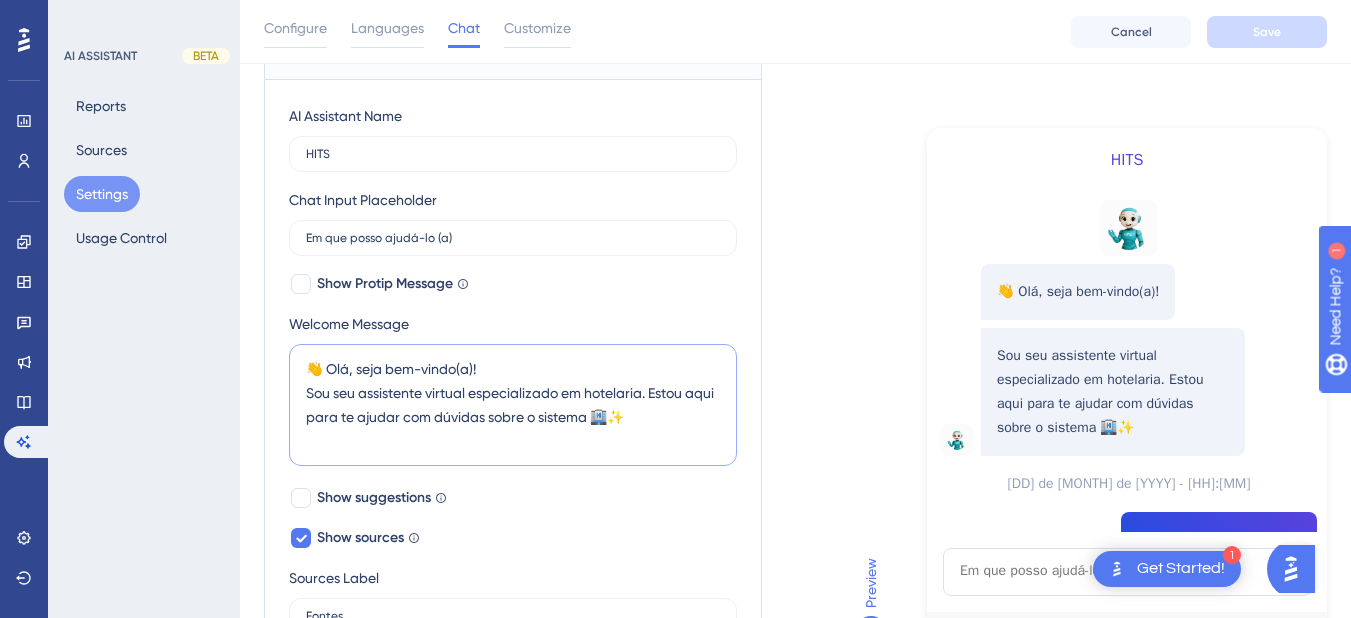 click on "👋 Olá, seja bem-vindo(a)!
Sou seu assistente virtual especializado em hotelaria. Estou aqui para te ajudar com dúvidas sobre o sistema 🏨✨" at bounding box center [513, 405] 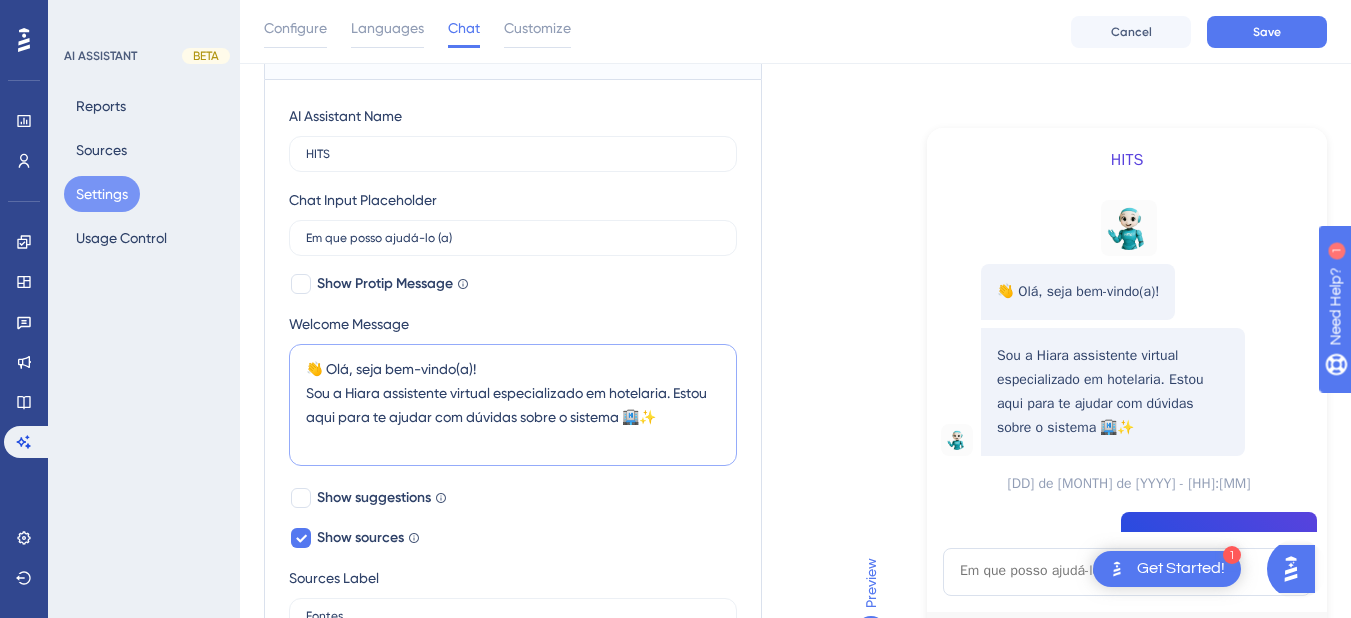 click on "👋 Olá, seja bem-vindo(a)!
Sou a Hiara assistente virtual especializado em hotelaria. Estou aqui para te ajudar com dúvidas sobre o sistema 🏨✨" at bounding box center [513, 405] 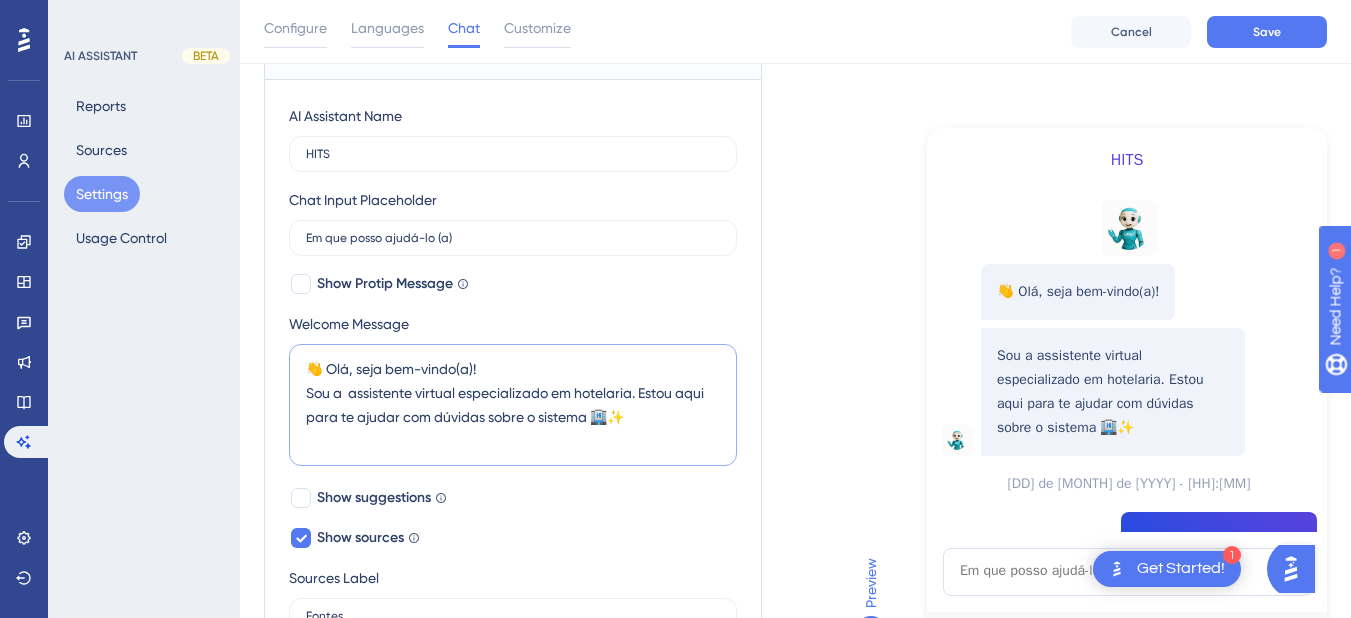 drag, startPoint x: 662, startPoint y: 430, endPoint x: 305, endPoint y: 369, distance: 362.17398 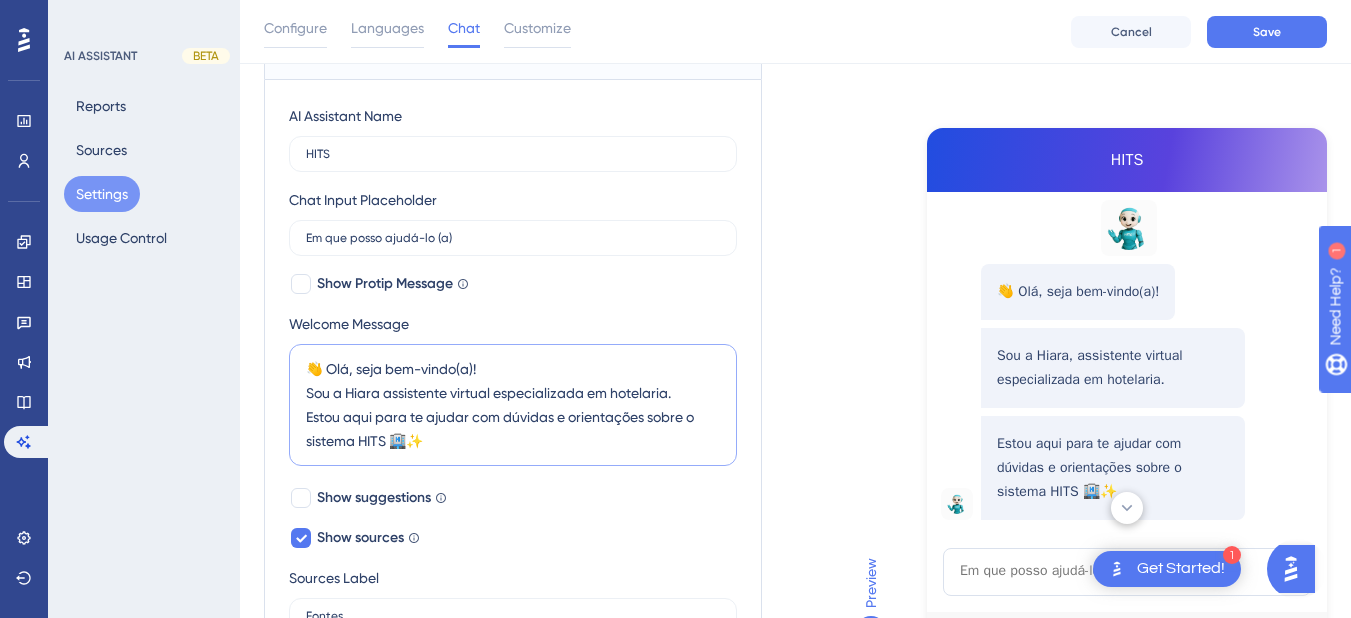 scroll, scrollTop: 26, scrollLeft: 0, axis: vertical 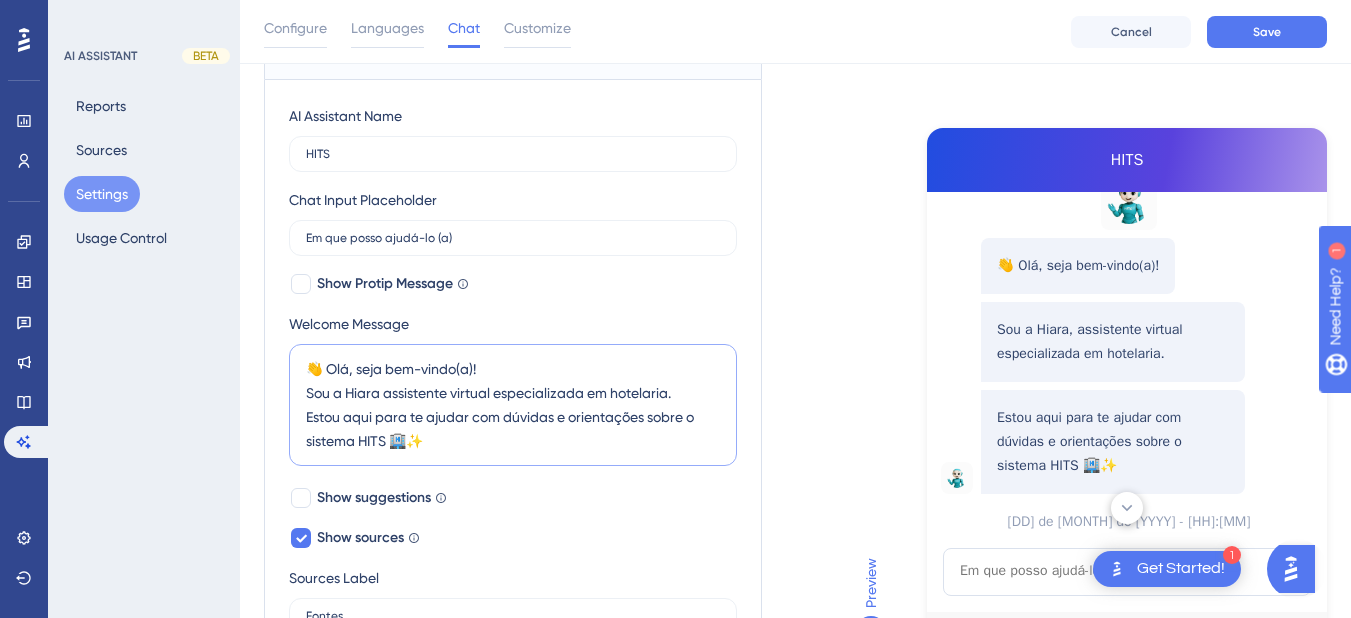 click on "👋 Olá, seja bem-vindo(a)!
Sou a Hiara assistente virtual especializada em hotelaria.
Estou aqui para te ajudar com dúvidas e orientações sobre o sistema HITS 🏨✨" at bounding box center (513, 405) 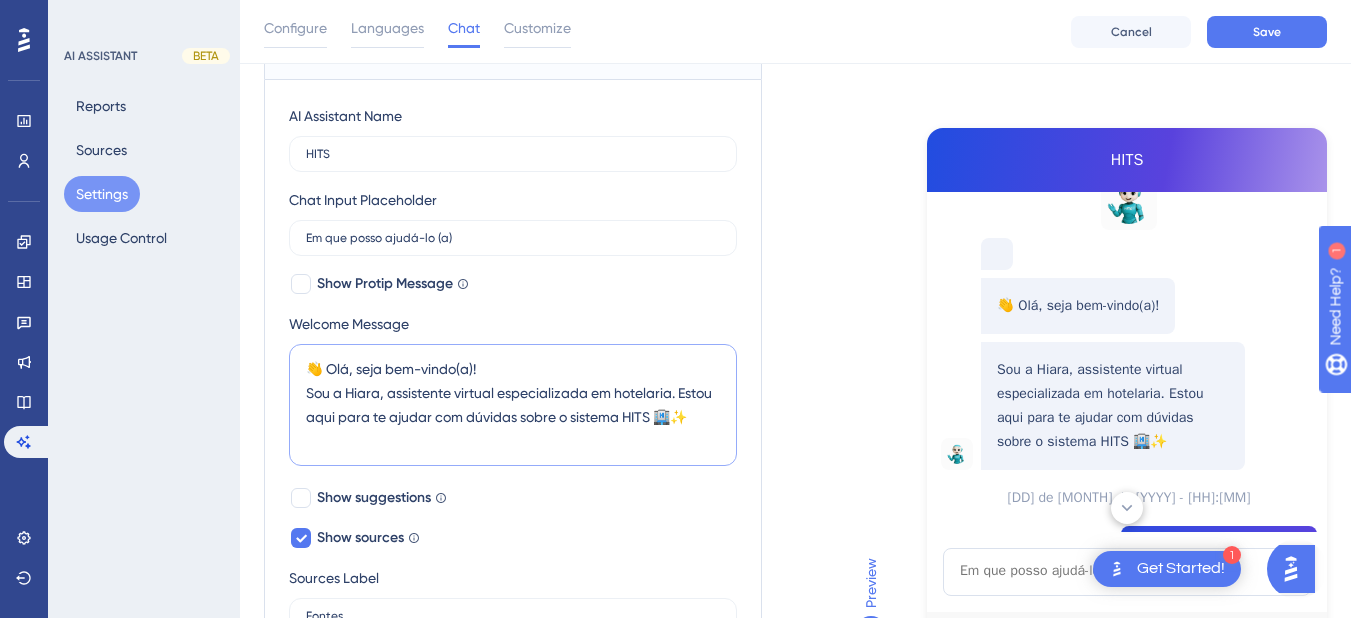 scroll, scrollTop: 24, scrollLeft: 0, axis: vertical 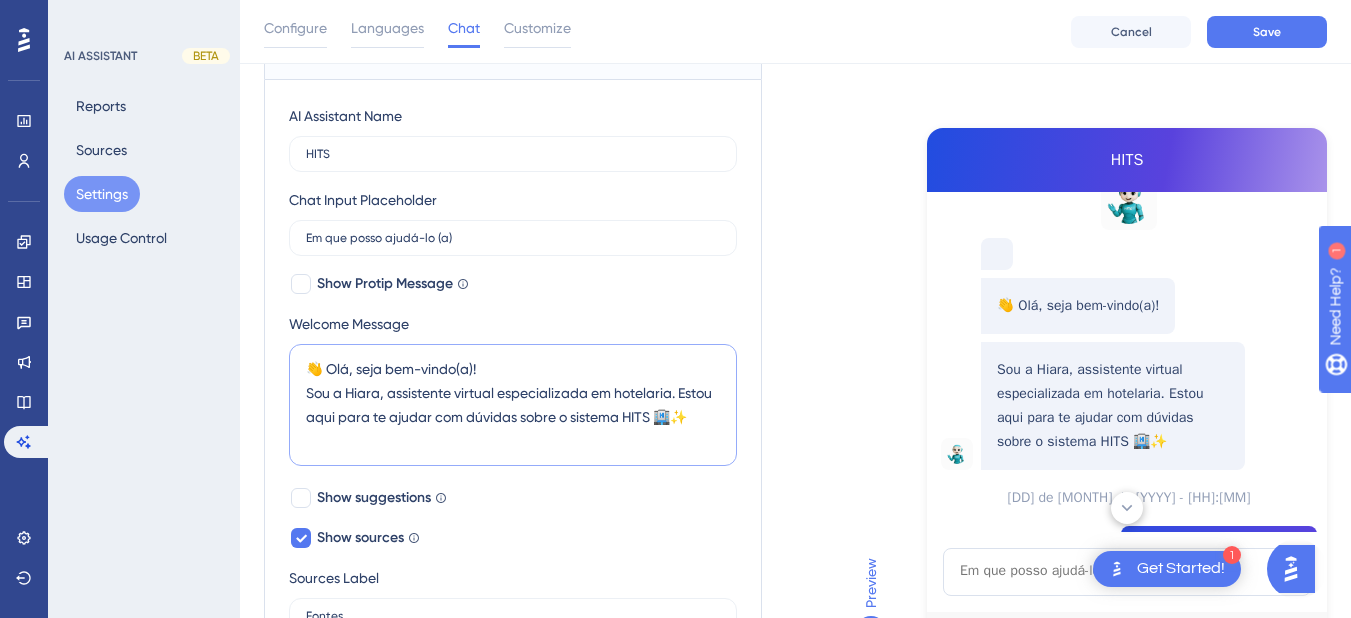 click on "👋 Olá, seja bem-vindo(a)!
Sou a Hiara, assistente virtual especializada em hotelaria. Estou aqui para te ajudar com dúvidas sobre o sistema HITS 🏨✨" at bounding box center (513, 405) 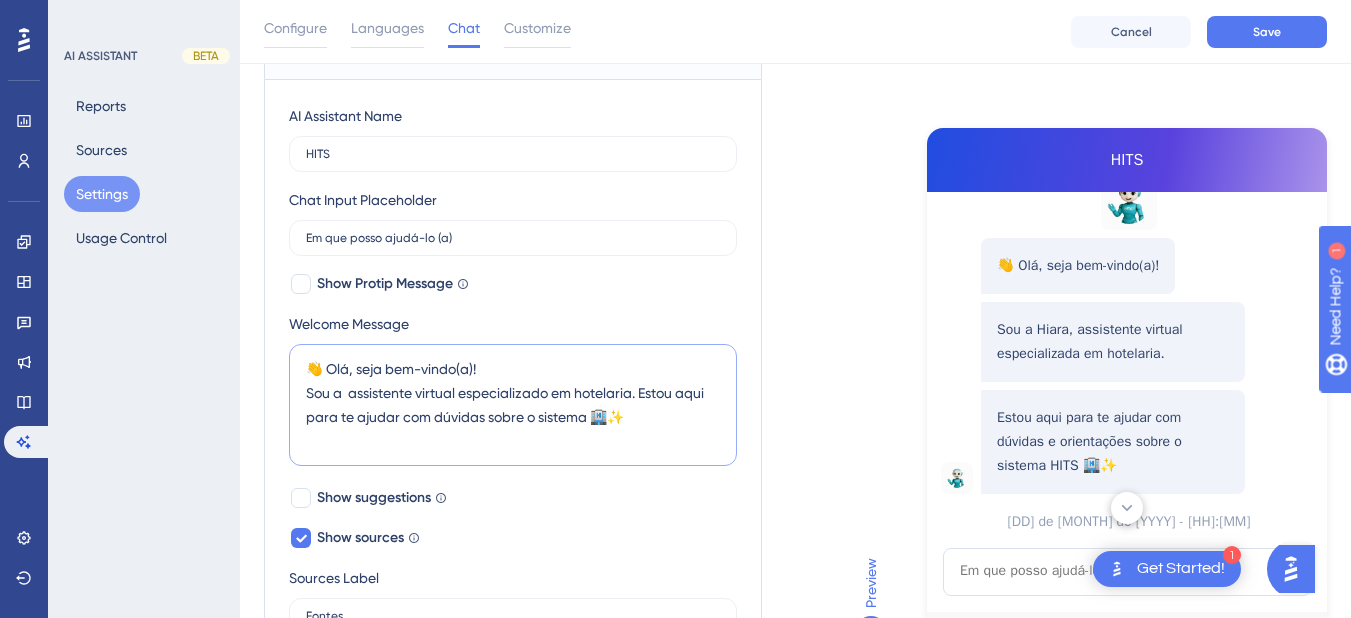 scroll, scrollTop: 0, scrollLeft: 0, axis: both 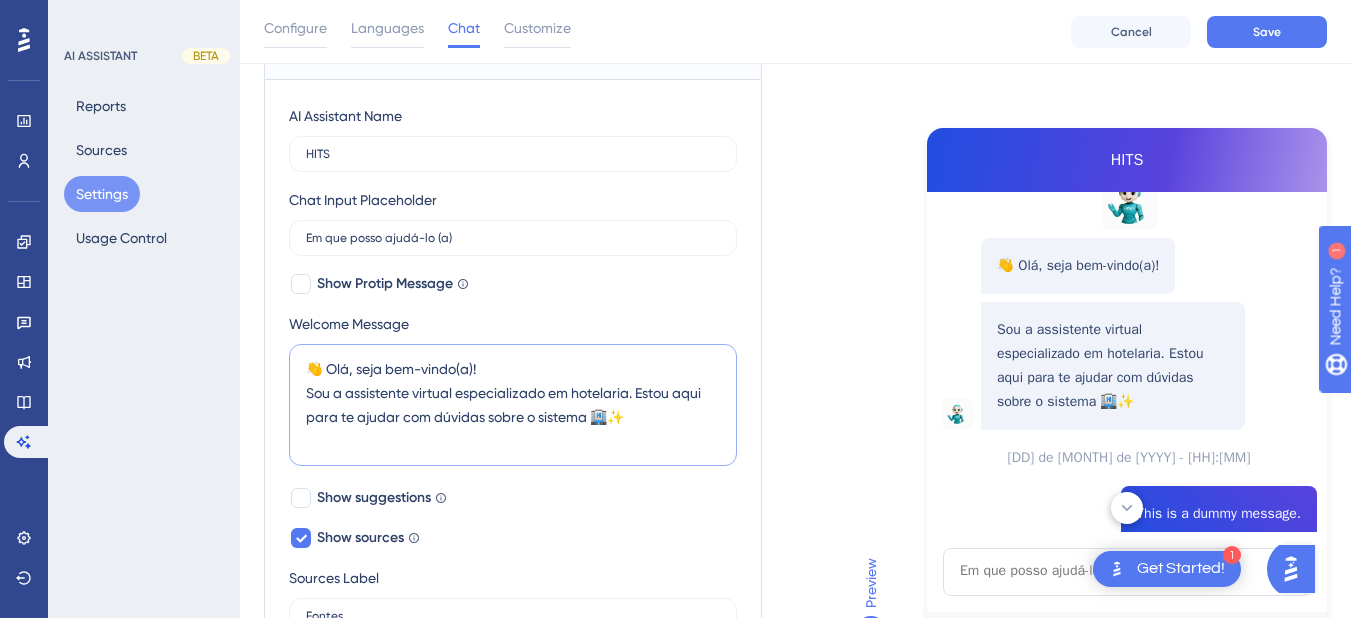 drag, startPoint x: 377, startPoint y: 397, endPoint x: 317, endPoint y: 384, distance: 61.39218 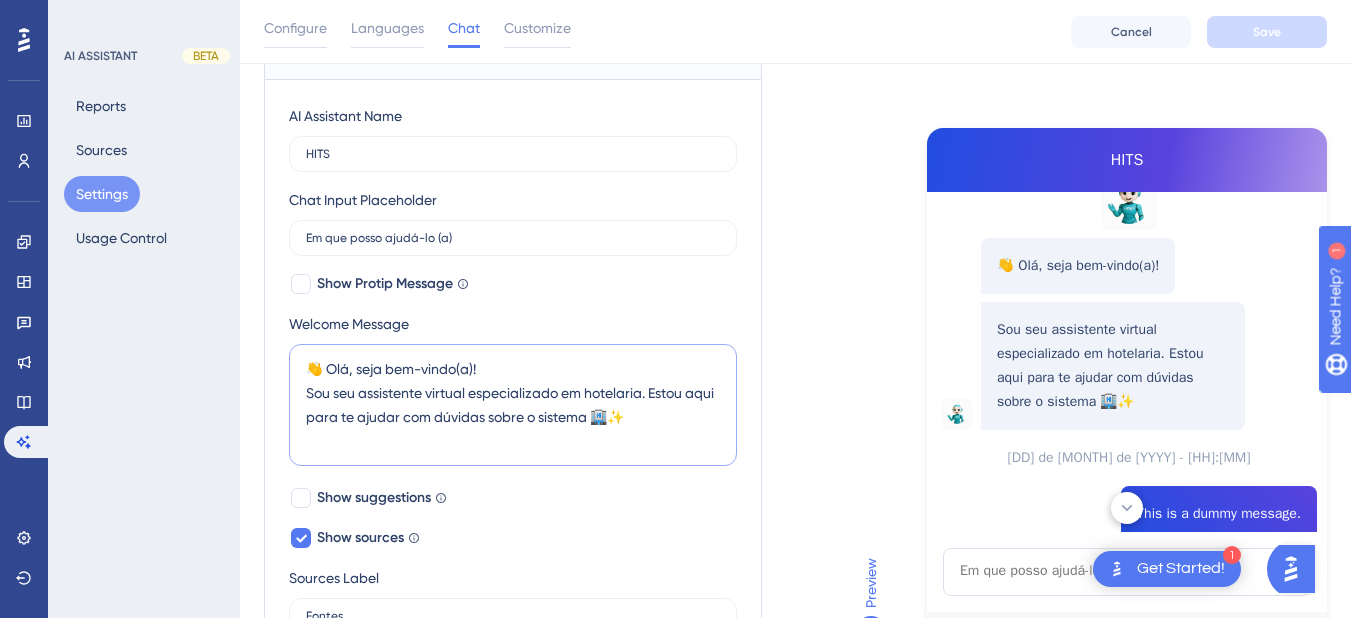 drag, startPoint x: 359, startPoint y: 389, endPoint x: 338, endPoint y: 390, distance: 21.023796 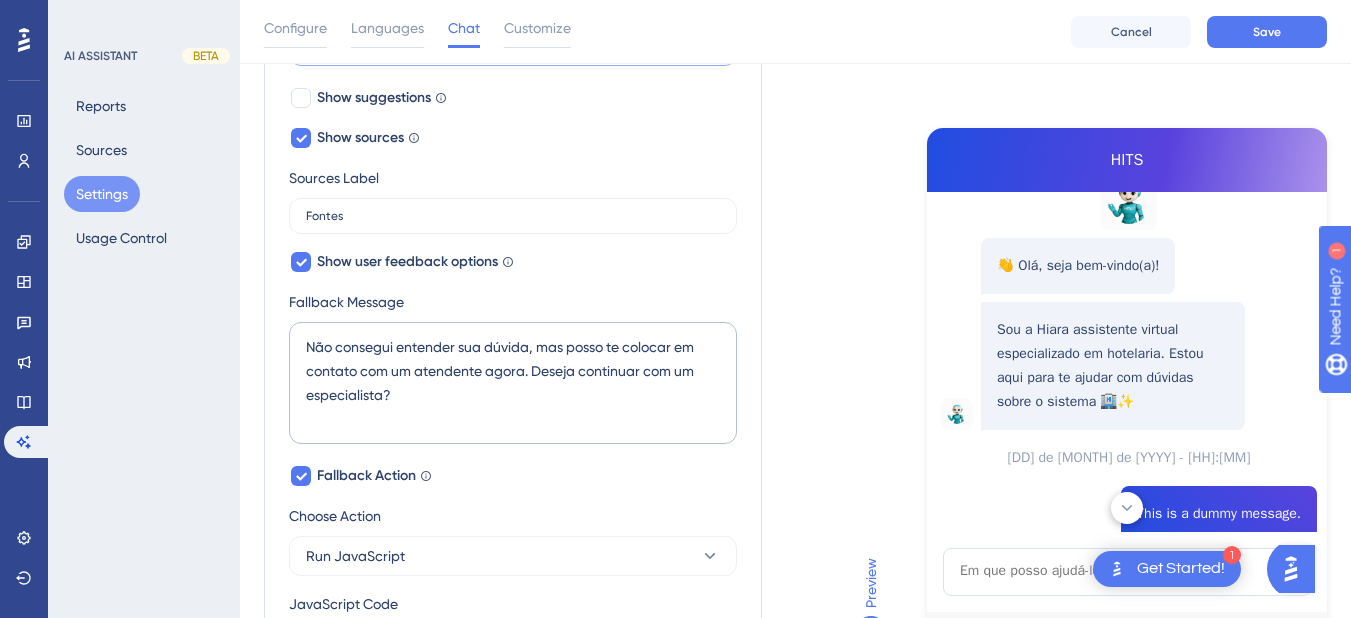 scroll, scrollTop: 985, scrollLeft: 0, axis: vertical 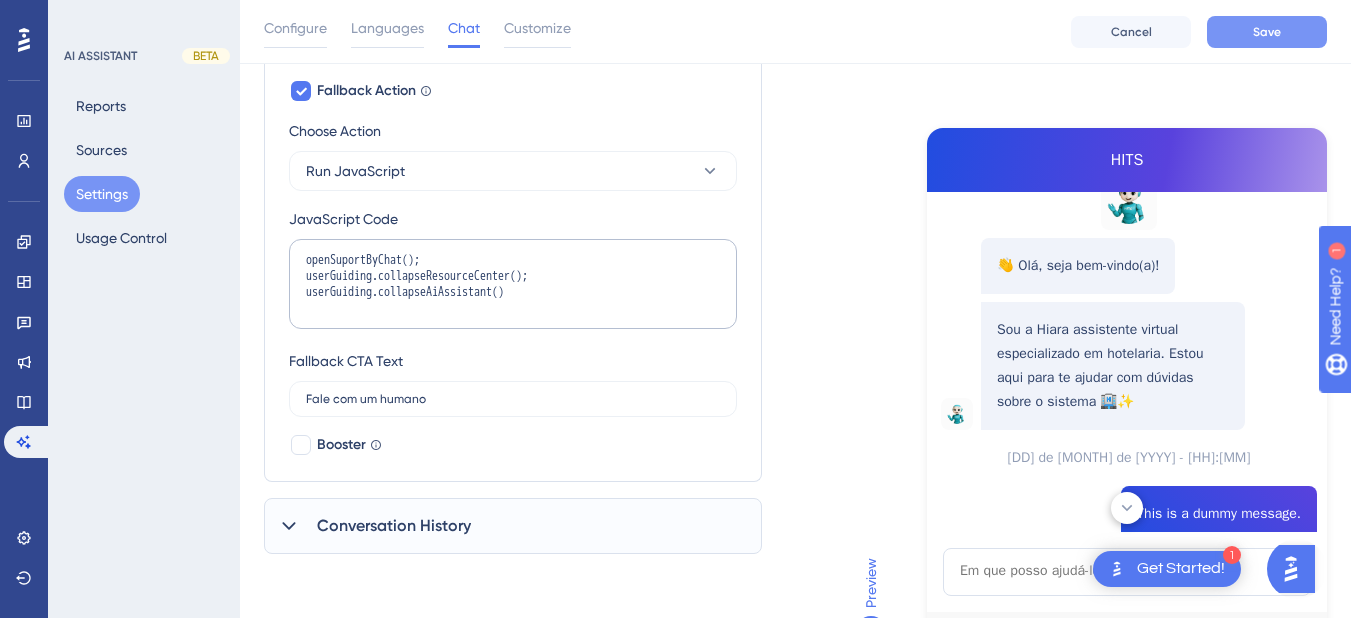 type on "👋 Olá, seja bem-vindo(a)!
Sou a Hiara assistente virtual especializado em hotelaria. Estou aqui para te ajudar com dúvidas sobre o sistema 🏨✨" 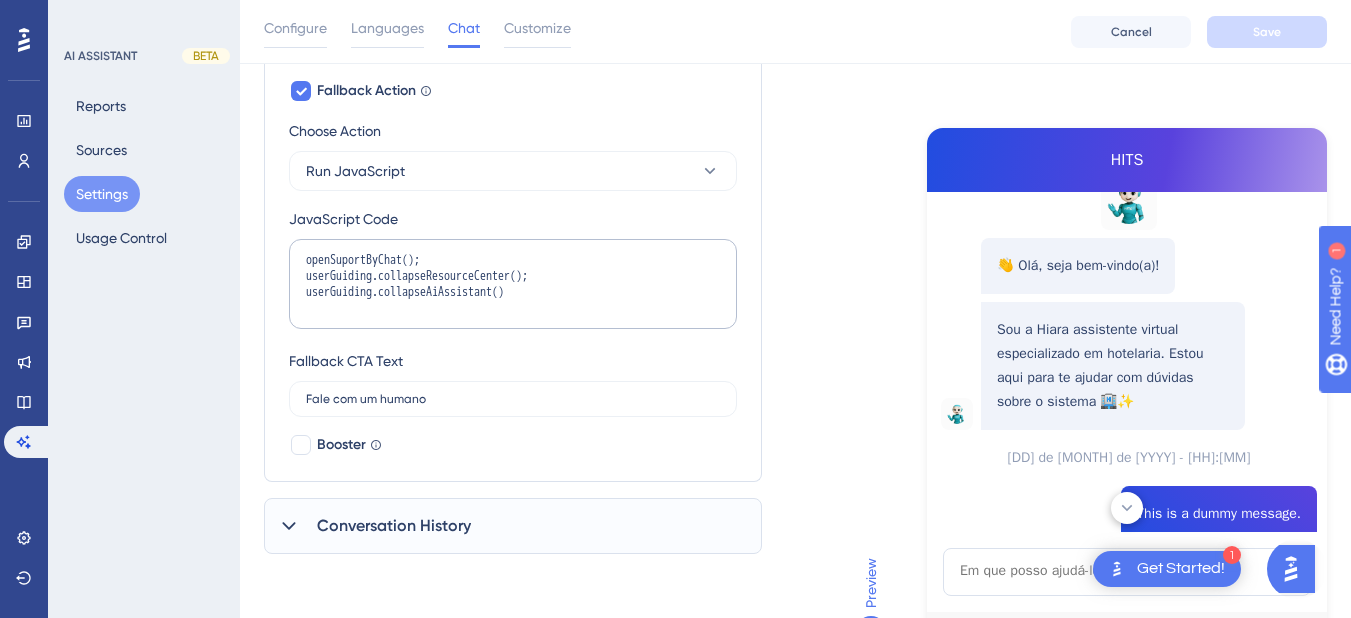 scroll, scrollTop: 426, scrollLeft: 0, axis: vertical 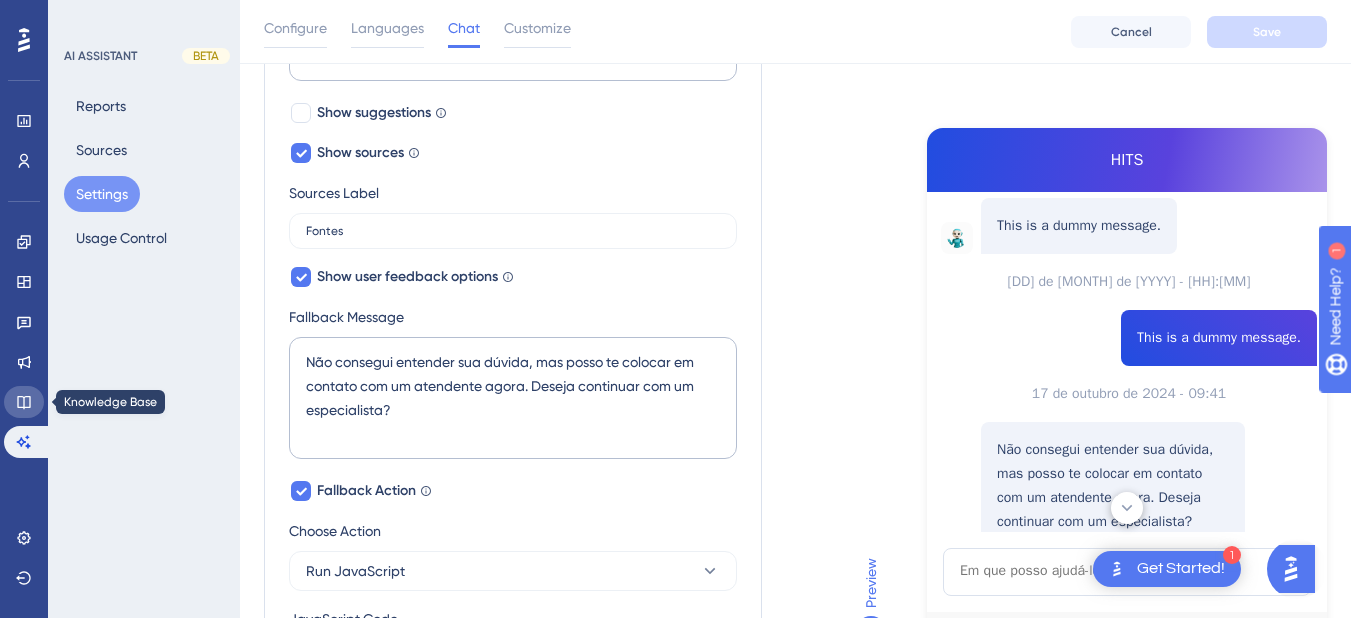 click at bounding box center [24, 402] 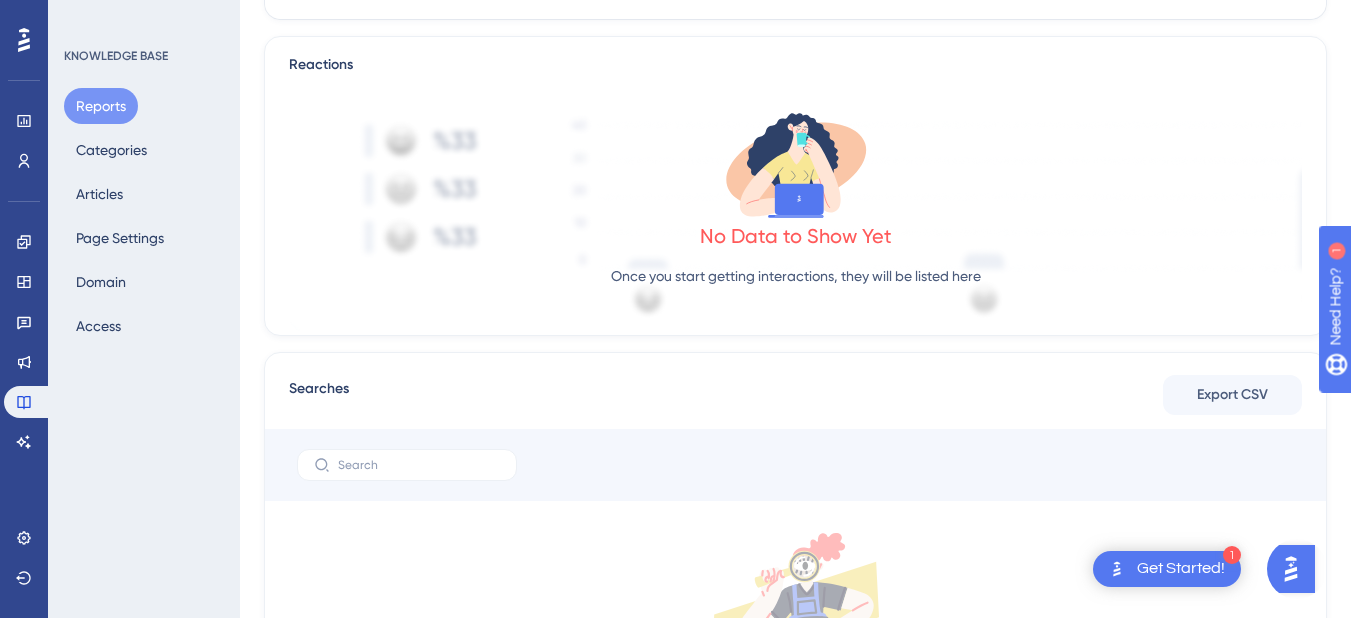 scroll, scrollTop: 0, scrollLeft: 0, axis: both 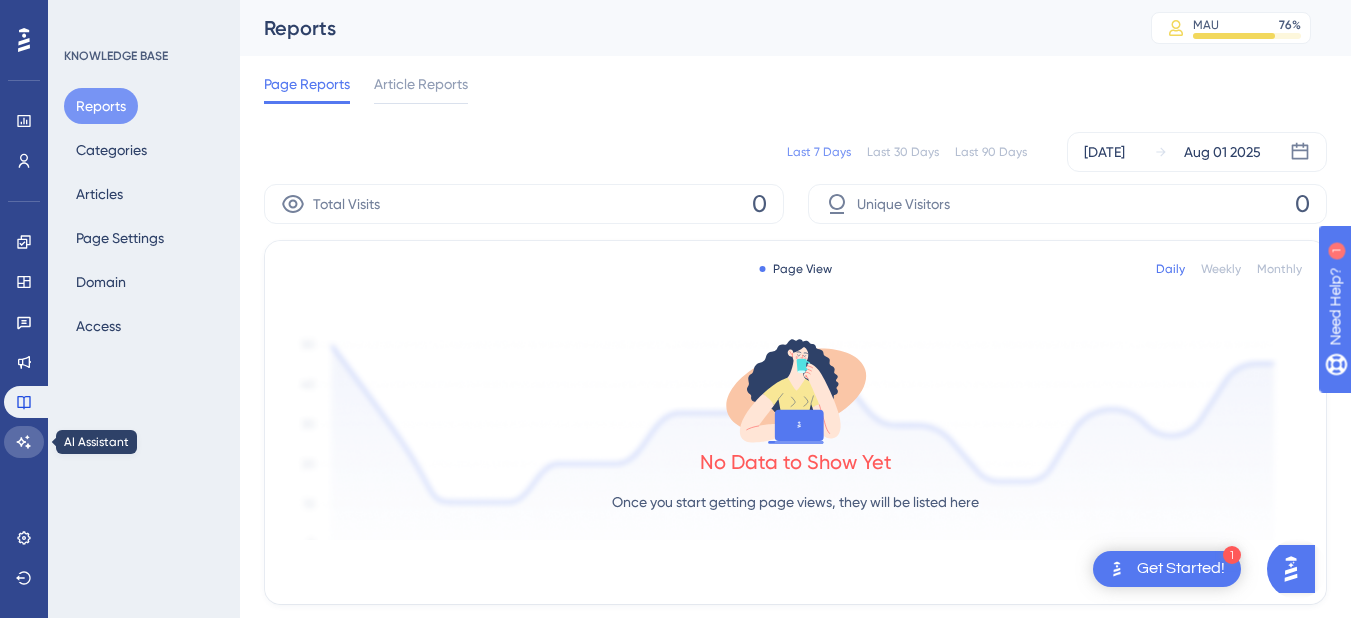 click 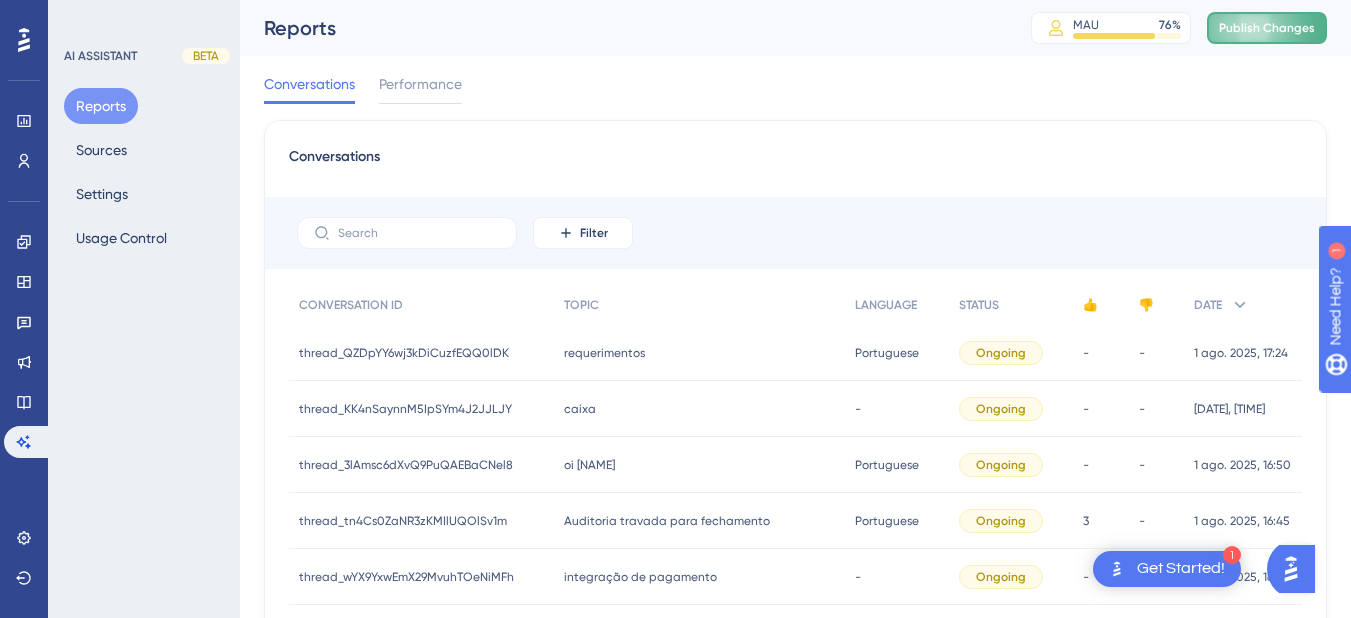 click on "Publish Changes" at bounding box center (1267, 28) 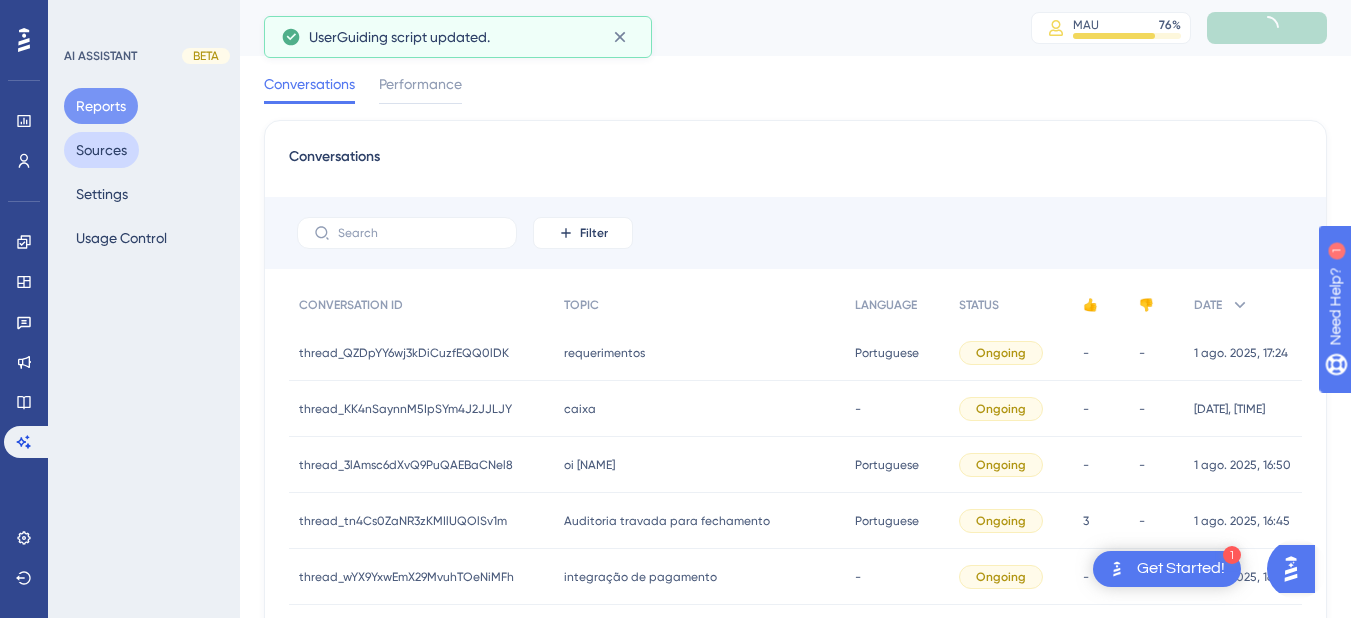 drag, startPoint x: 85, startPoint y: 153, endPoint x: 62, endPoint y: 160, distance: 24.04163 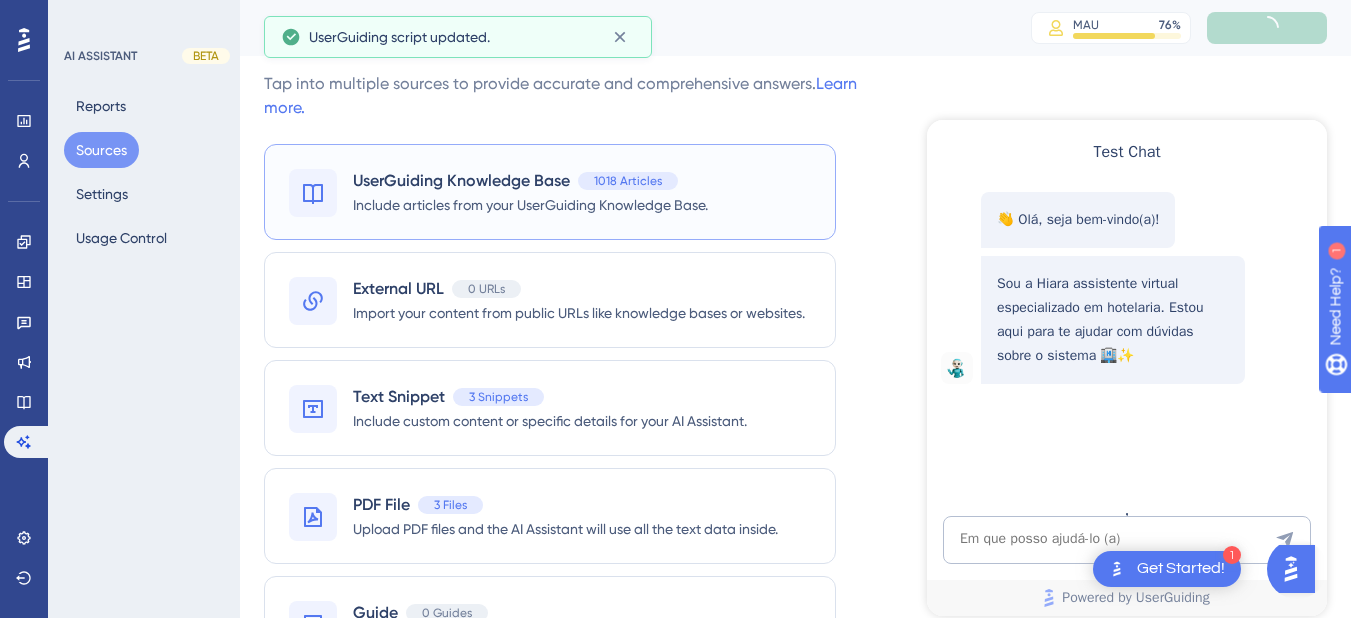 scroll, scrollTop: 0, scrollLeft: 0, axis: both 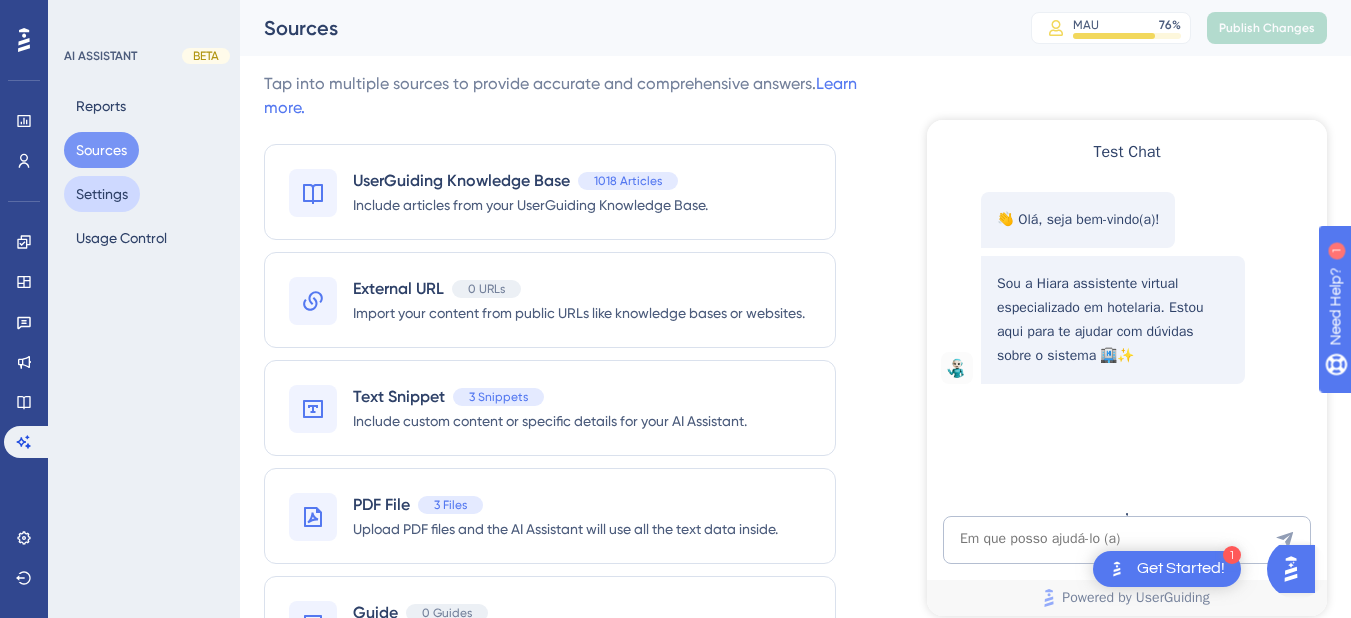 click on "Settings" at bounding box center [102, 194] 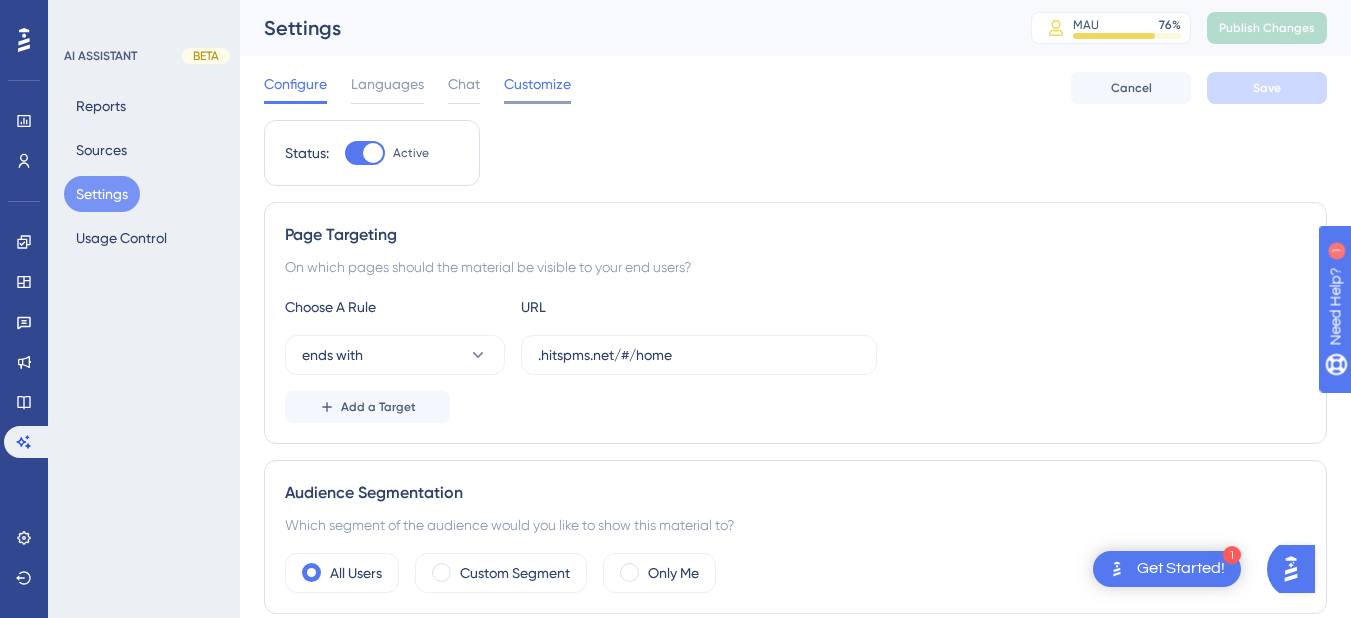 click on "Customize" at bounding box center (537, 84) 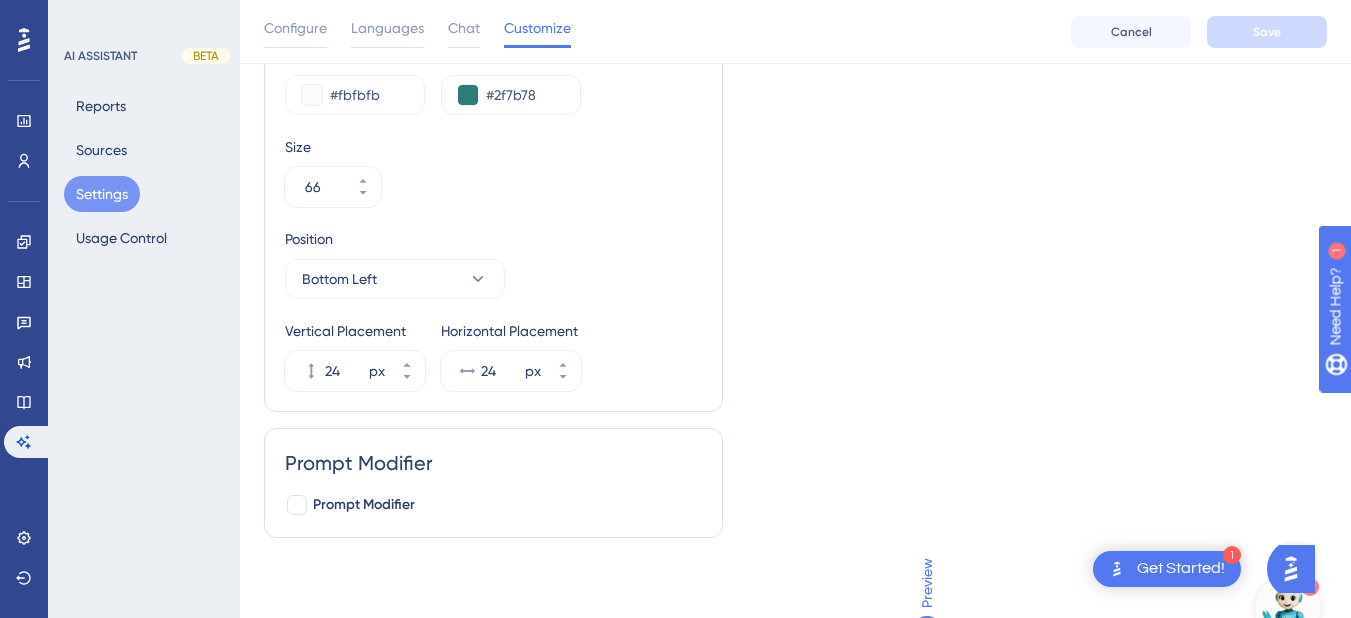 scroll, scrollTop: 0, scrollLeft: 0, axis: both 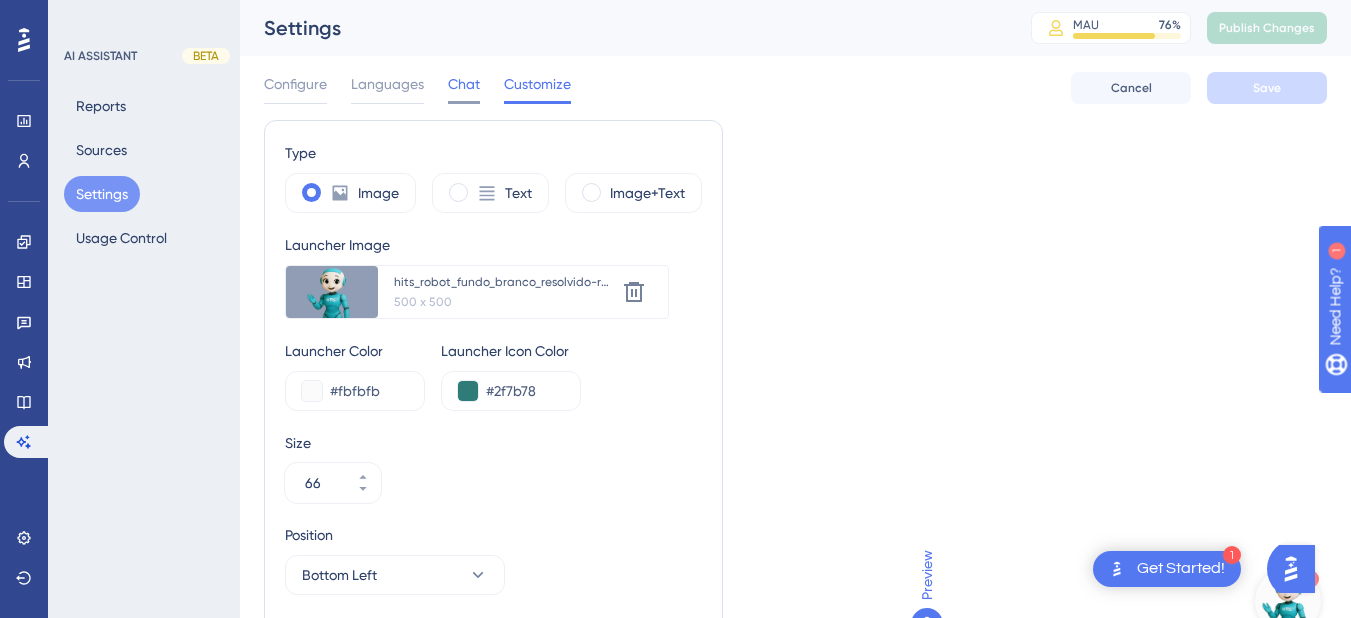 click on "Chat" at bounding box center (464, 84) 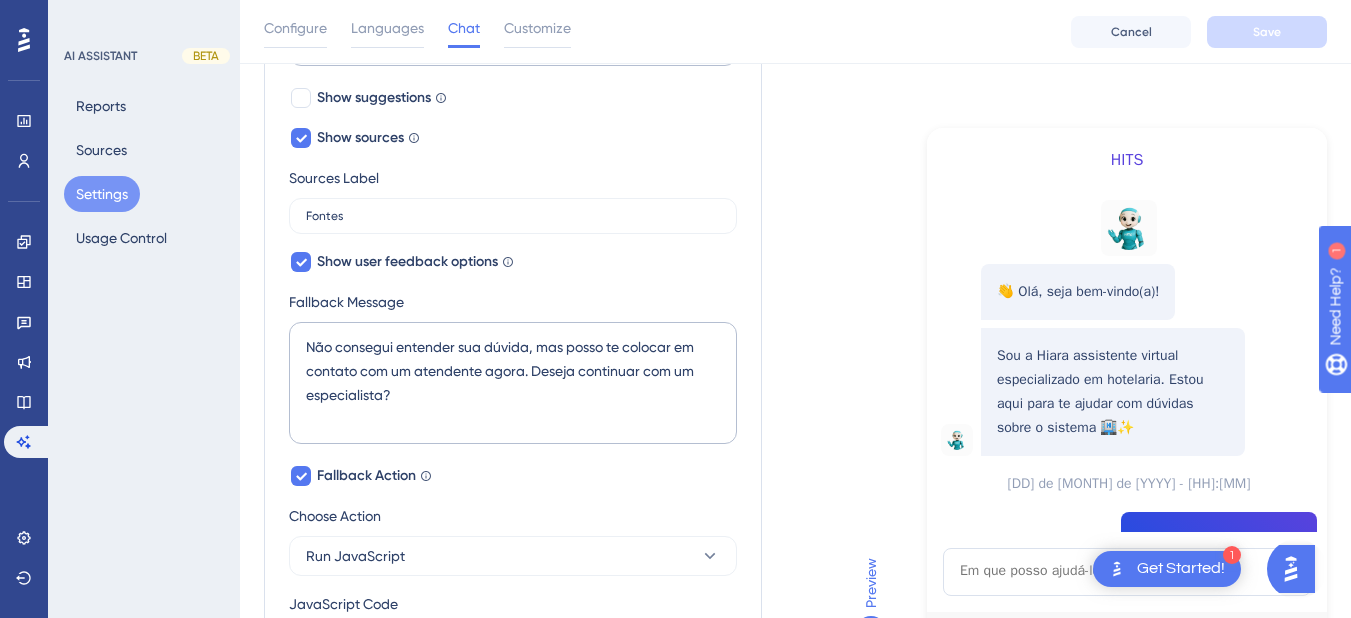 scroll, scrollTop: 400, scrollLeft: 0, axis: vertical 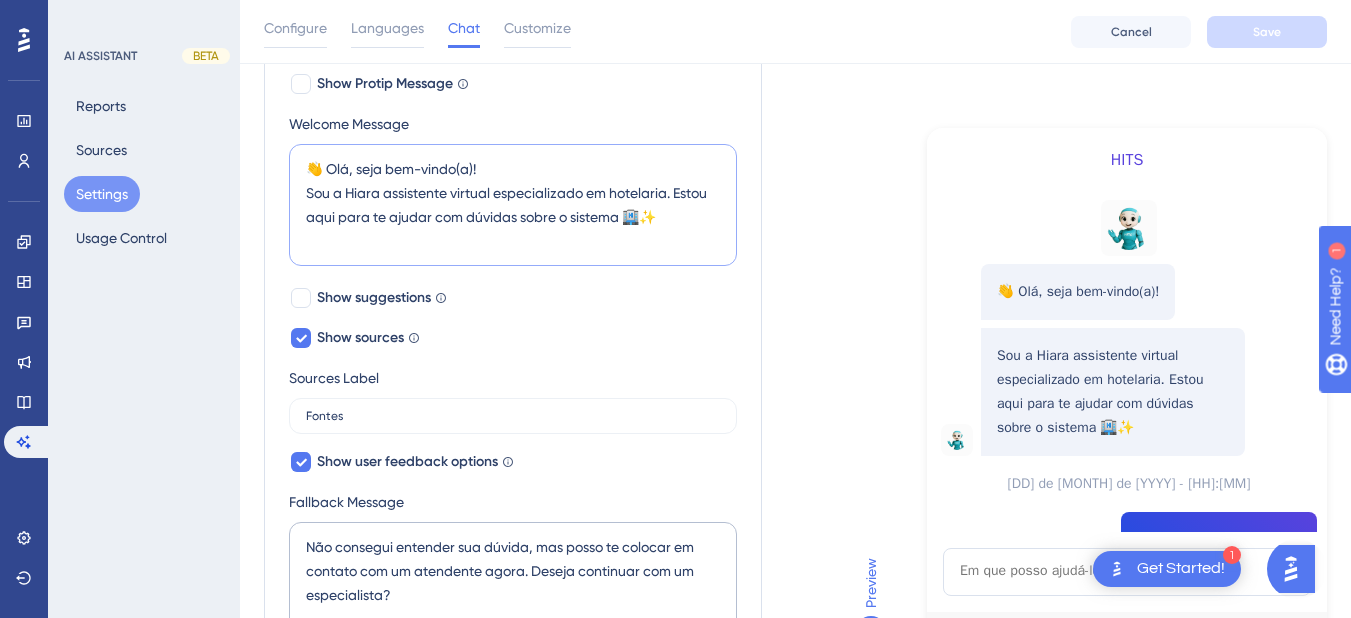 click on "👋 Olá, seja bem-vindo(a)!
Sou a Hiara assistente virtual especializado em hotelaria. Estou aqui para te ajudar com dúvidas sobre o sistema 🏨✨" at bounding box center (513, 205) 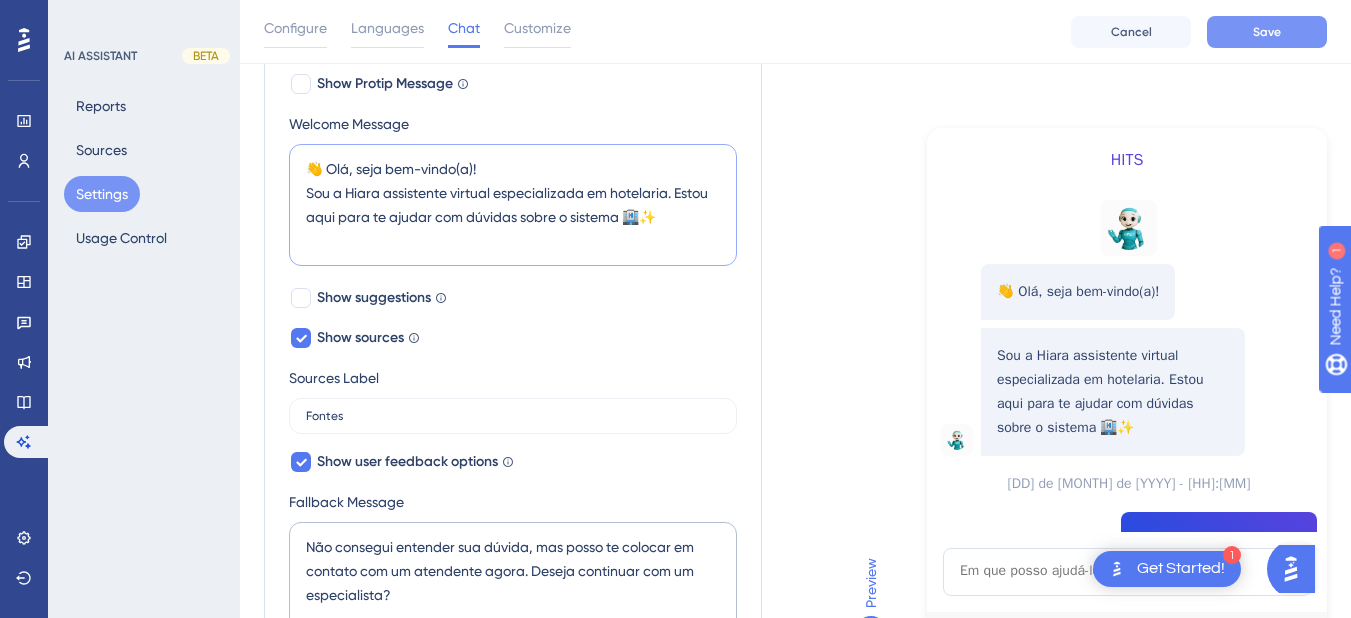 type on "👋 Olá, seja bem-vindo(a)!
Sou a Hiara assistente virtual especializada em hotelaria. Estou aqui para te ajudar com dúvidas sobre o sistema 🏨✨" 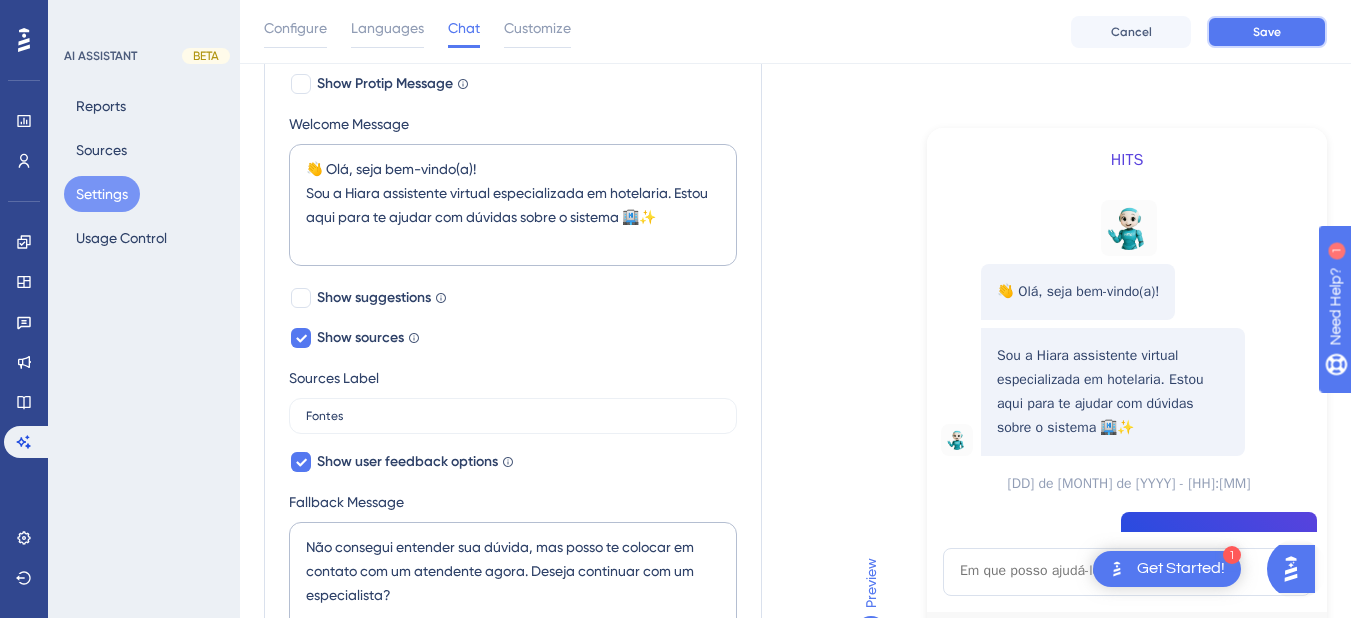 click on "Save" at bounding box center [1267, 32] 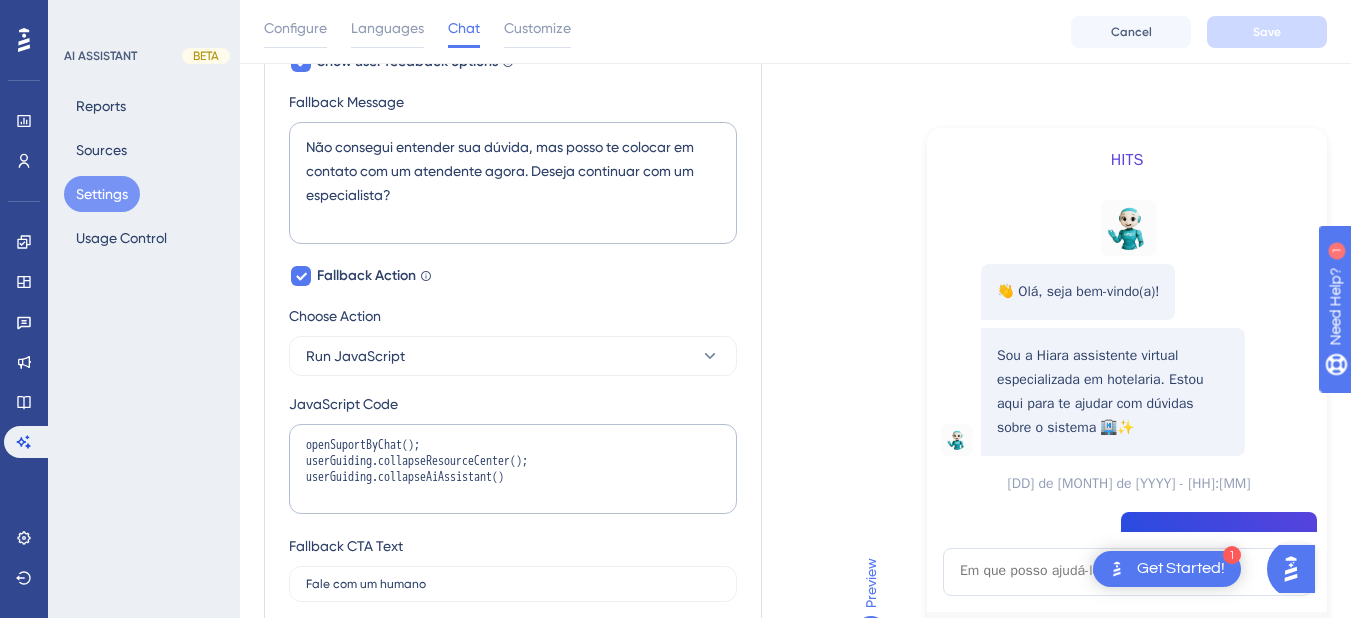 scroll, scrollTop: 985, scrollLeft: 0, axis: vertical 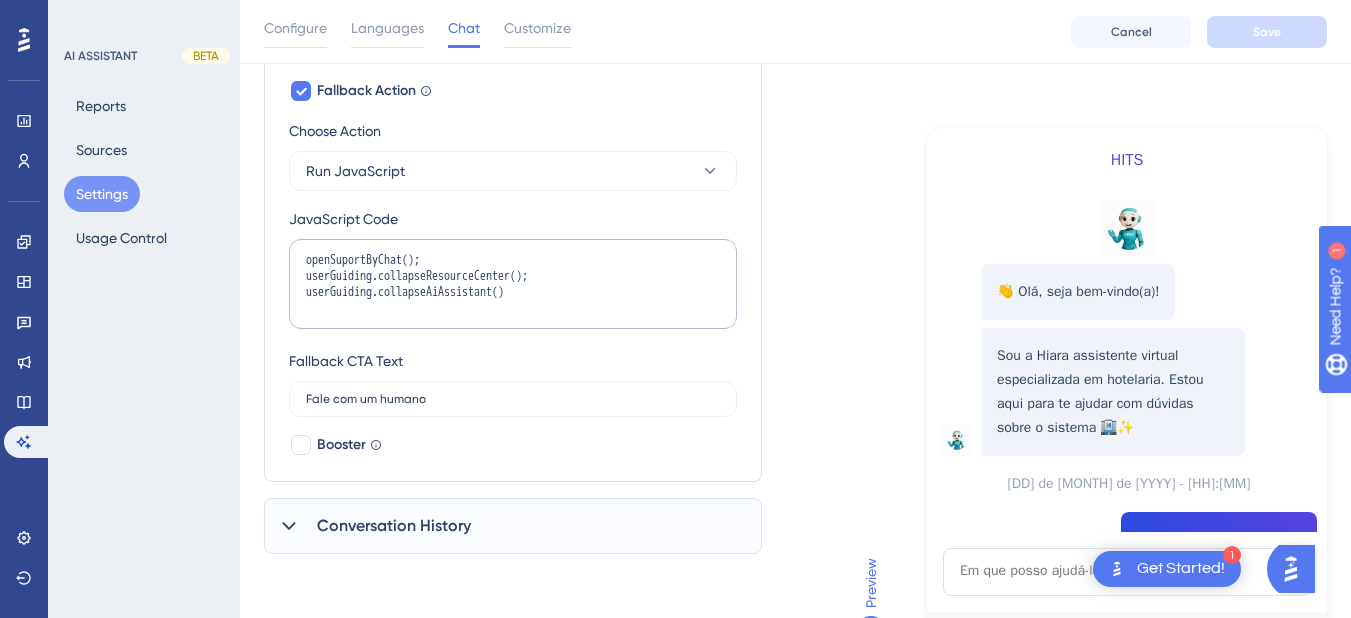 click on "Settings" at bounding box center [102, 194] 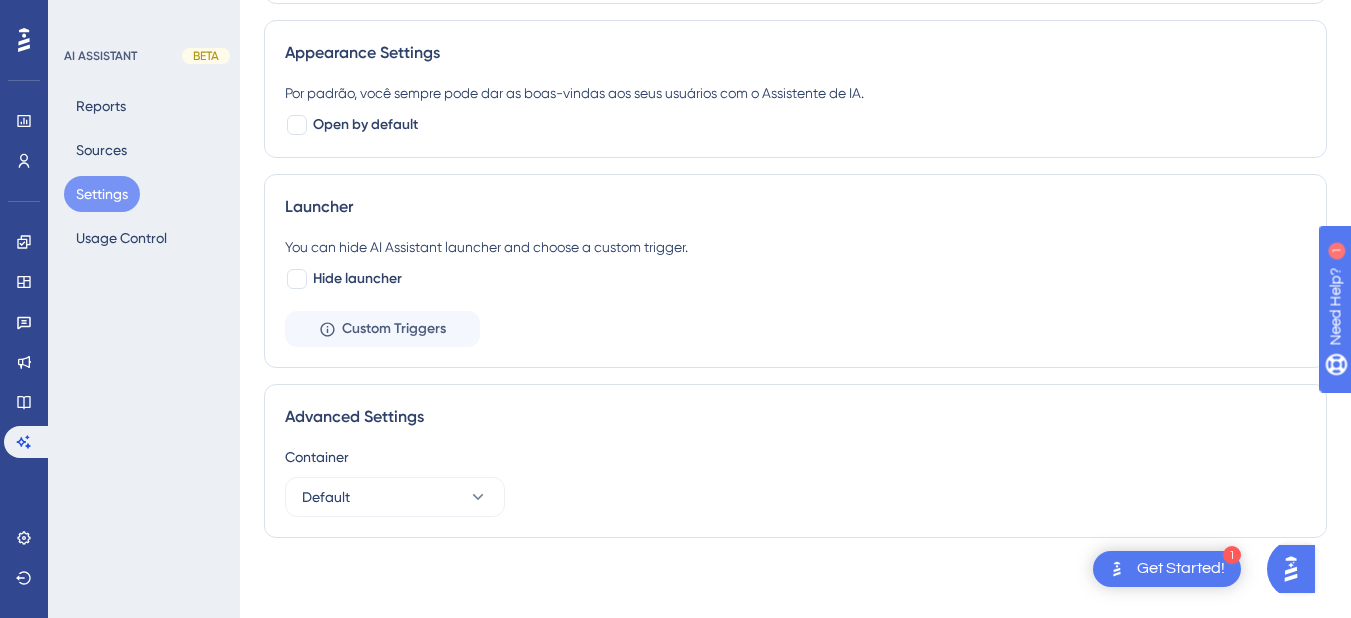 scroll, scrollTop: 0, scrollLeft: 0, axis: both 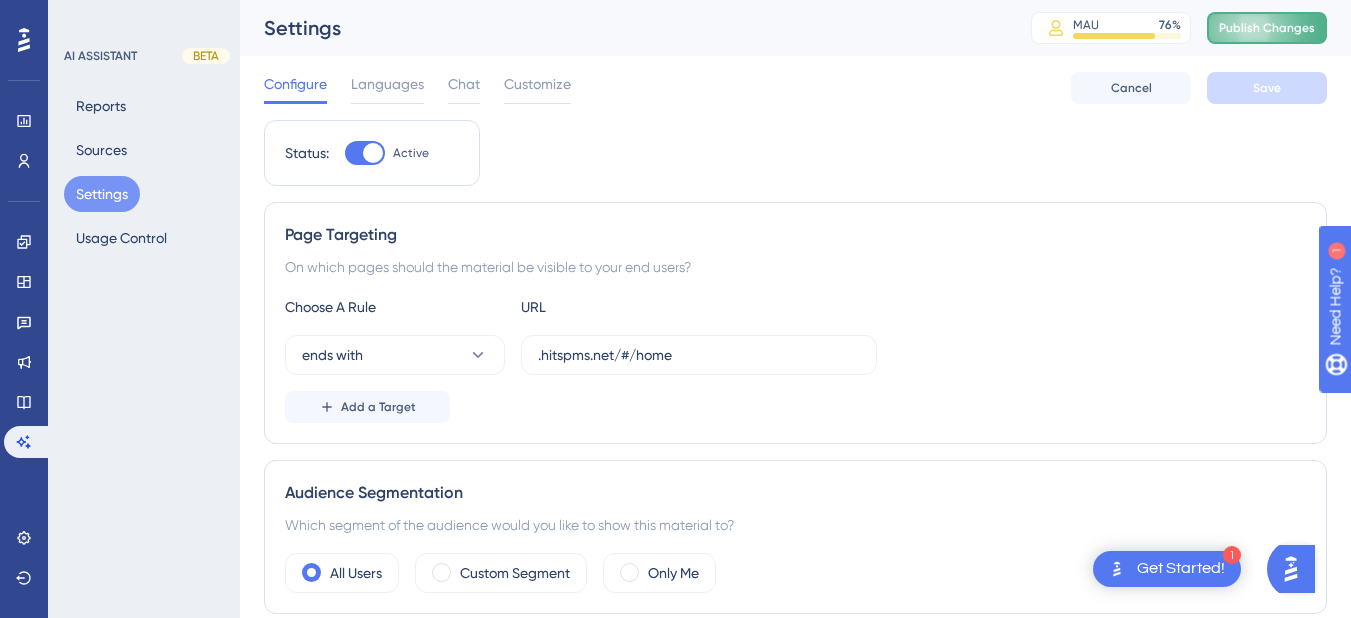 click on "Publish Changes" at bounding box center (1267, 28) 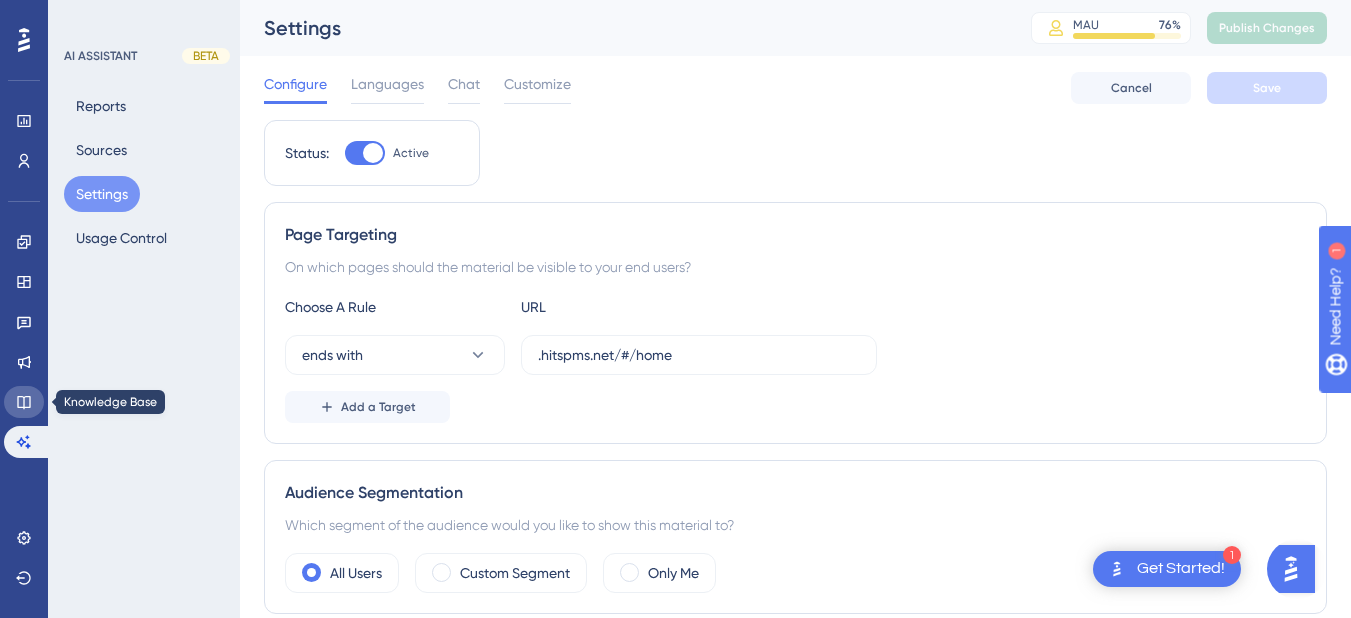 click 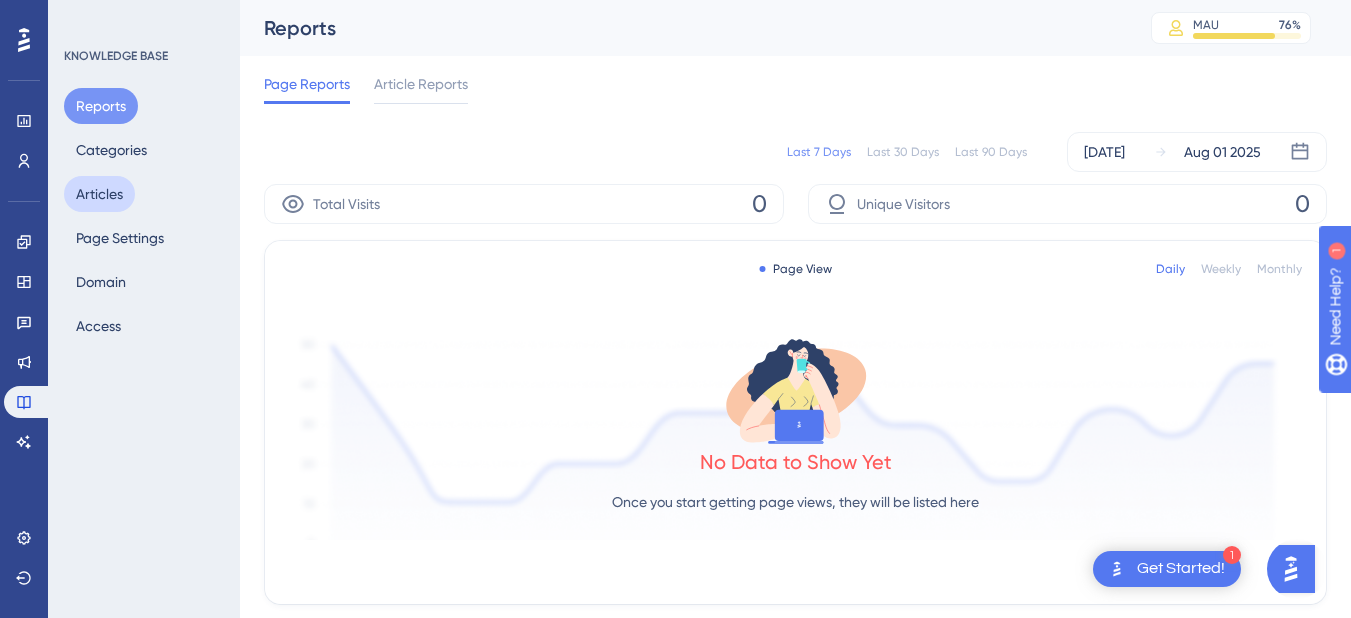click on "Articles" at bounding box center (99, 194) 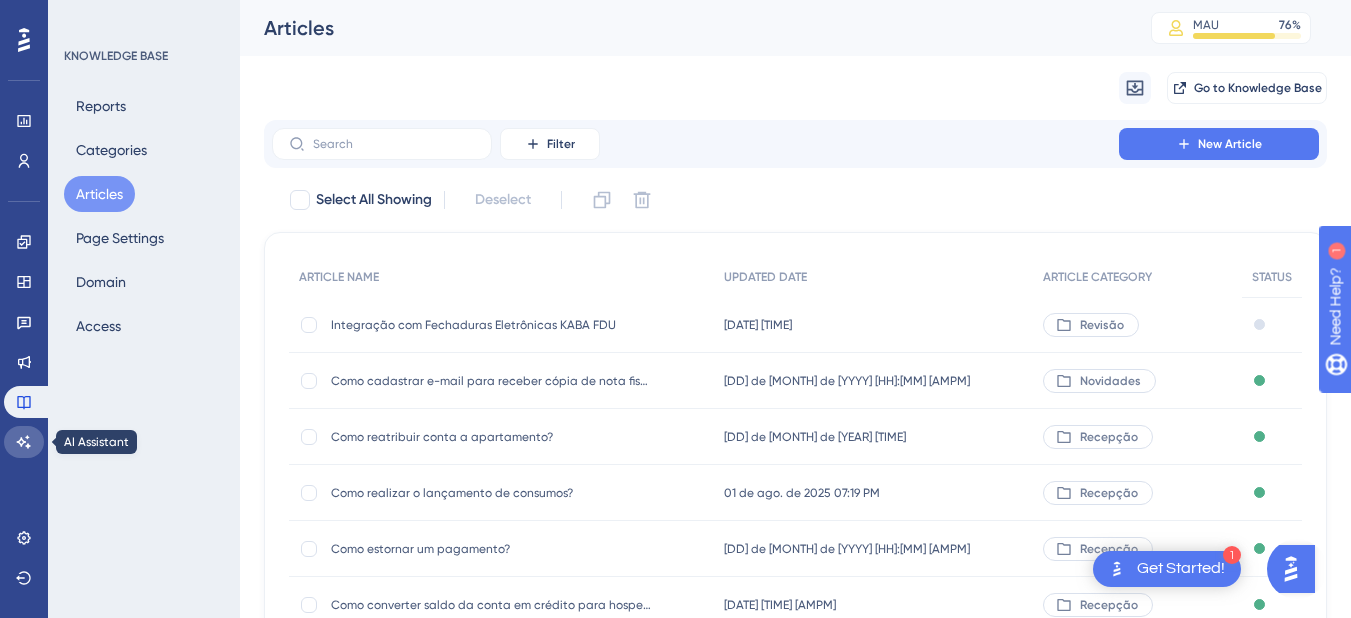 click 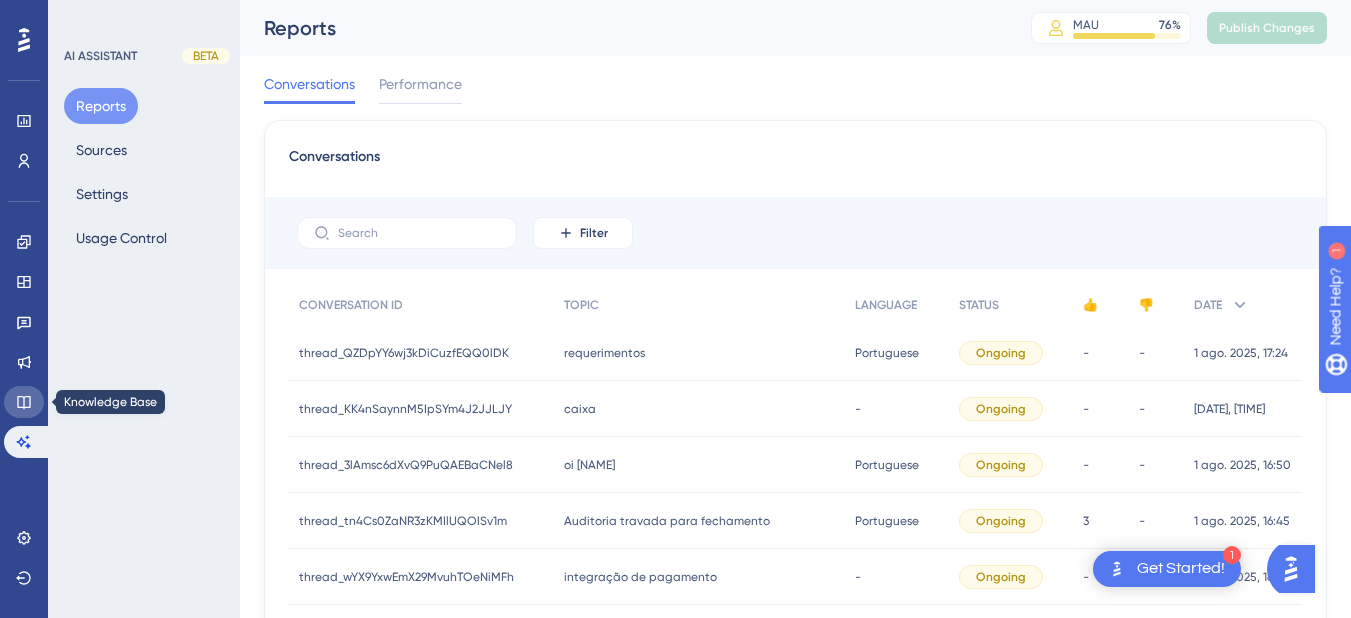 click at bounding box center [24, 402] 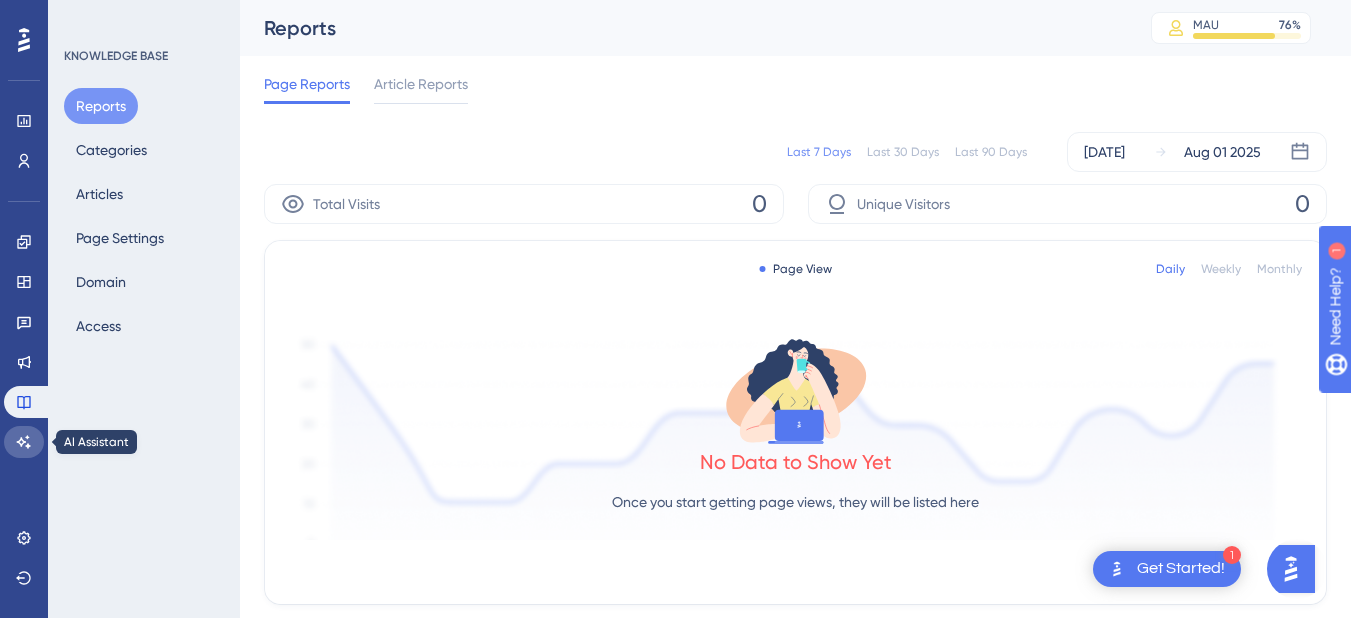 click 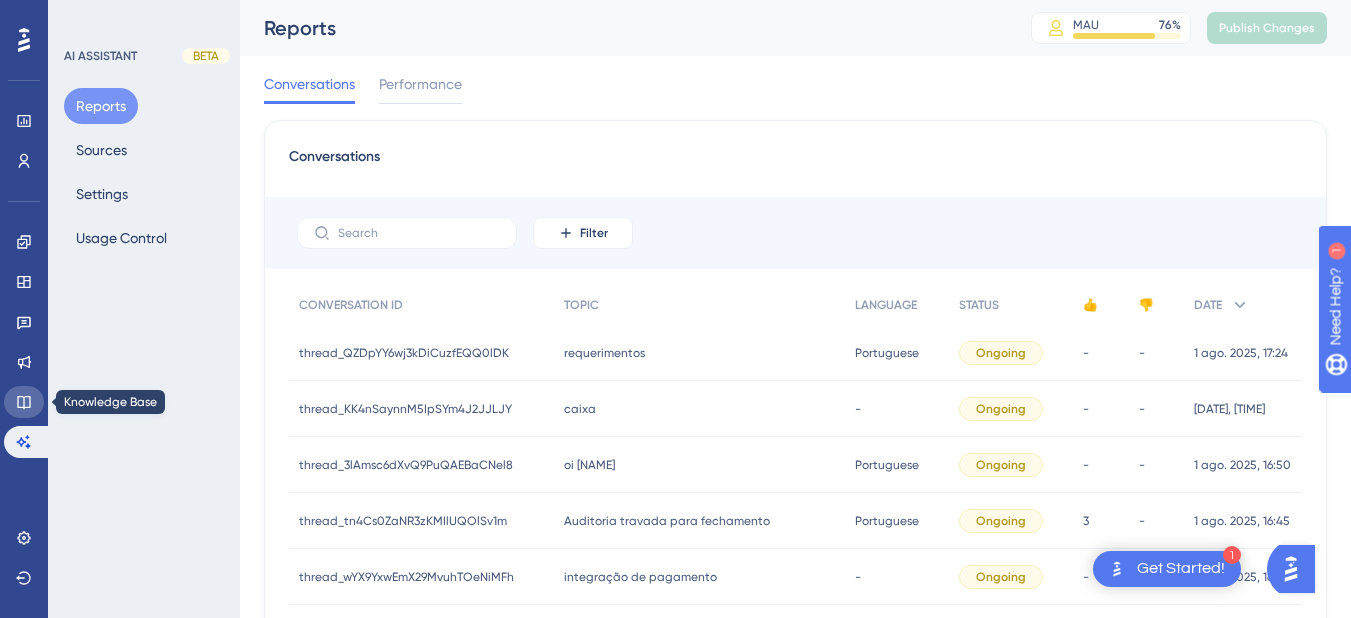 click 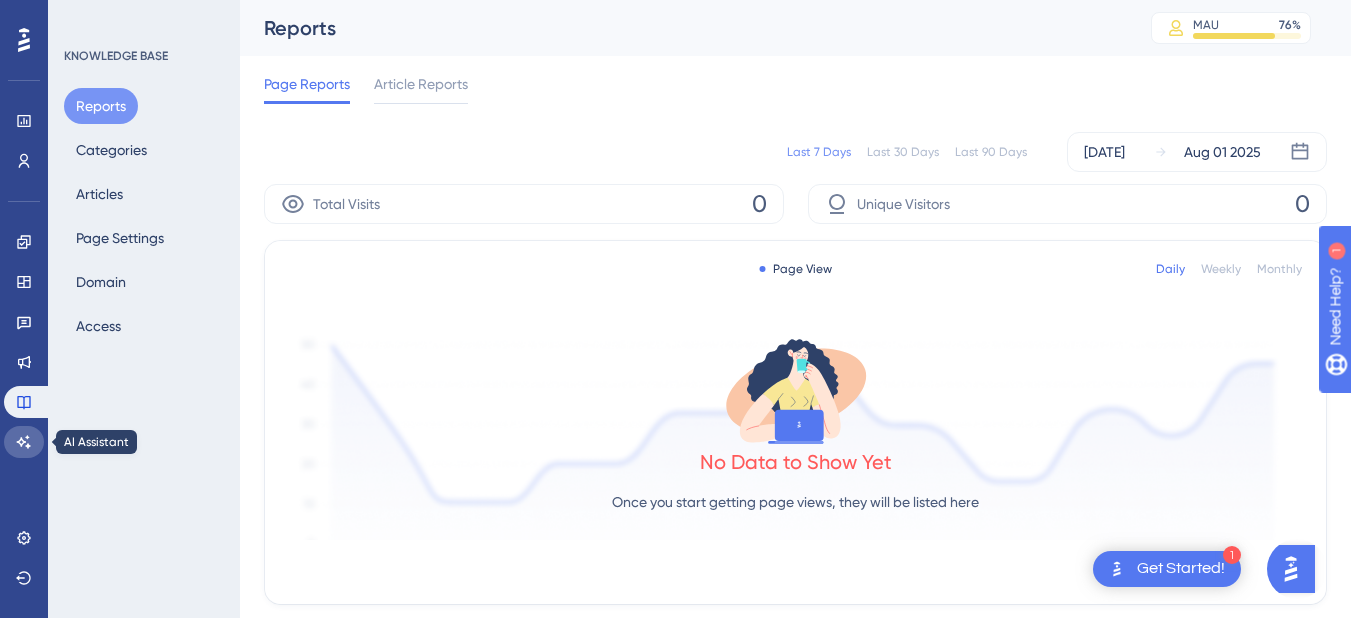 click at bounding box center (24, 442) 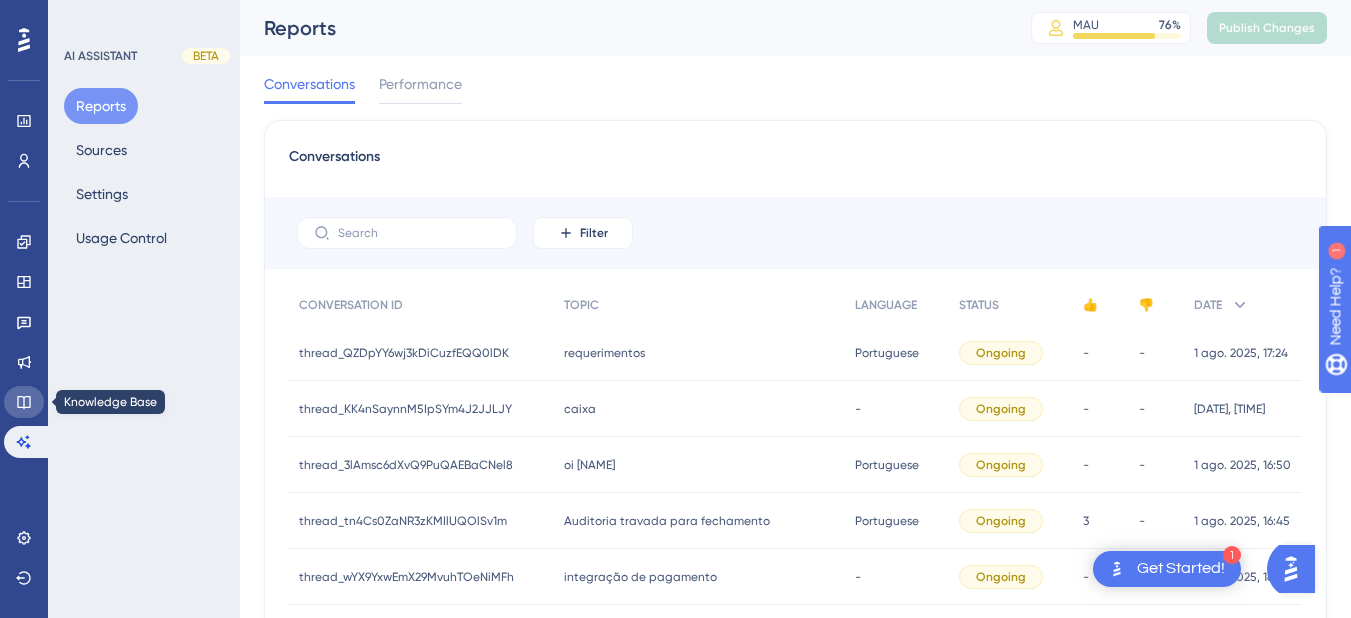 click at bounding box center (24, 402) 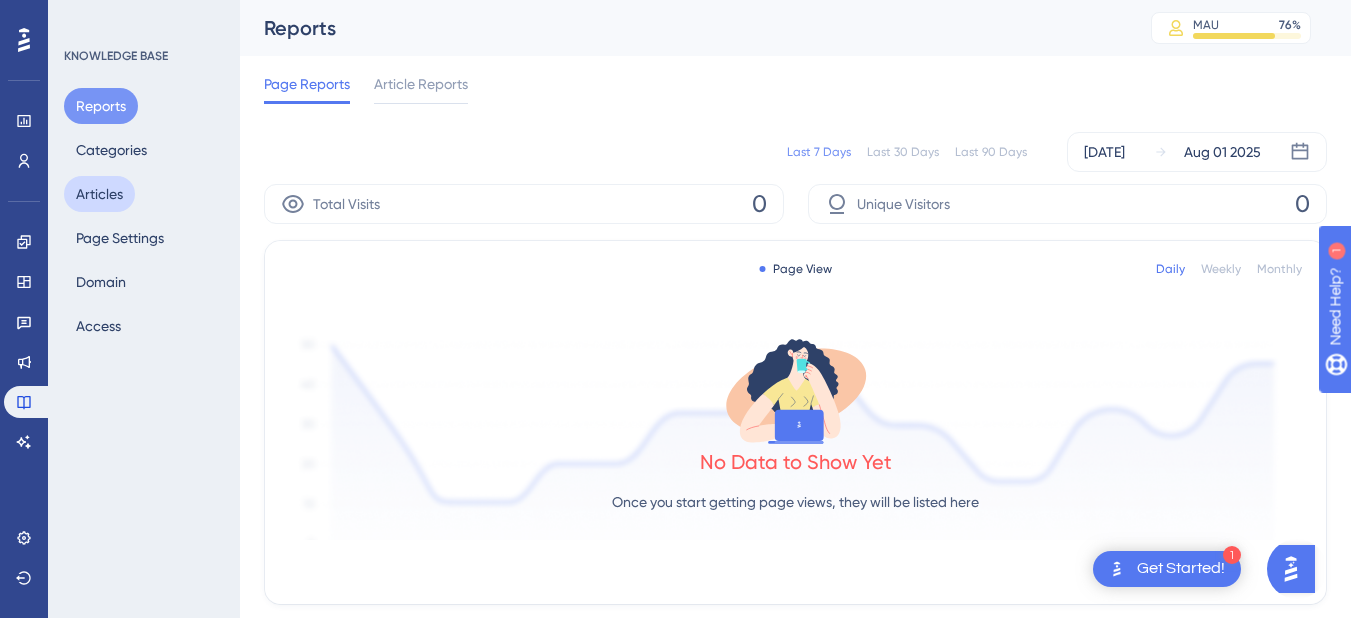 click on "Articles" at bounding box center [99, 194] 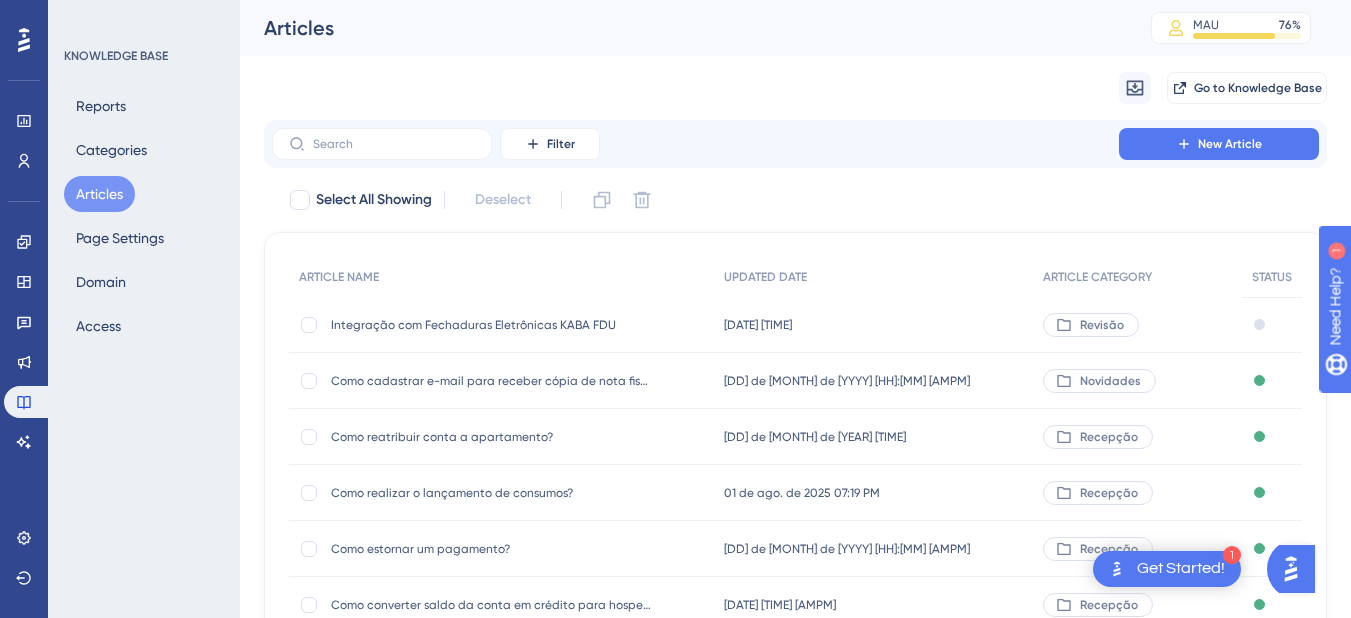 click on "Articles" at bounding box center [99, 194] 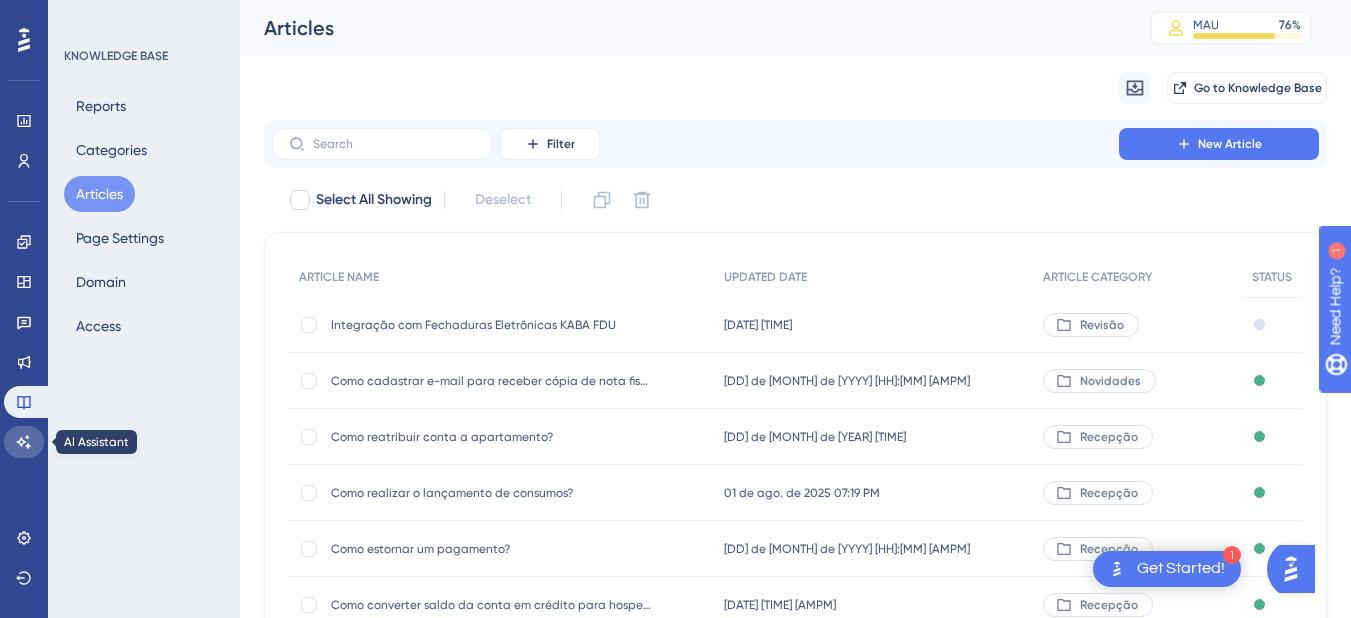 click at bounding box center (24, 442) 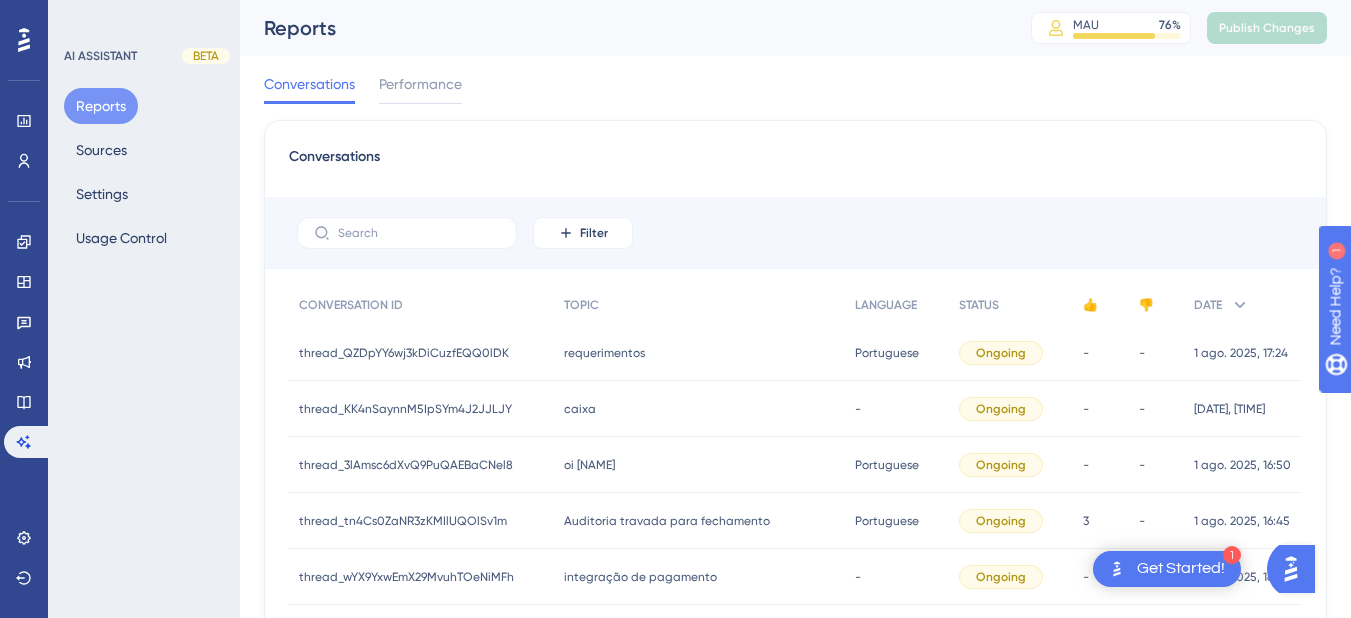 click on "oi iara oi iara" at bounding box center (699, 465) 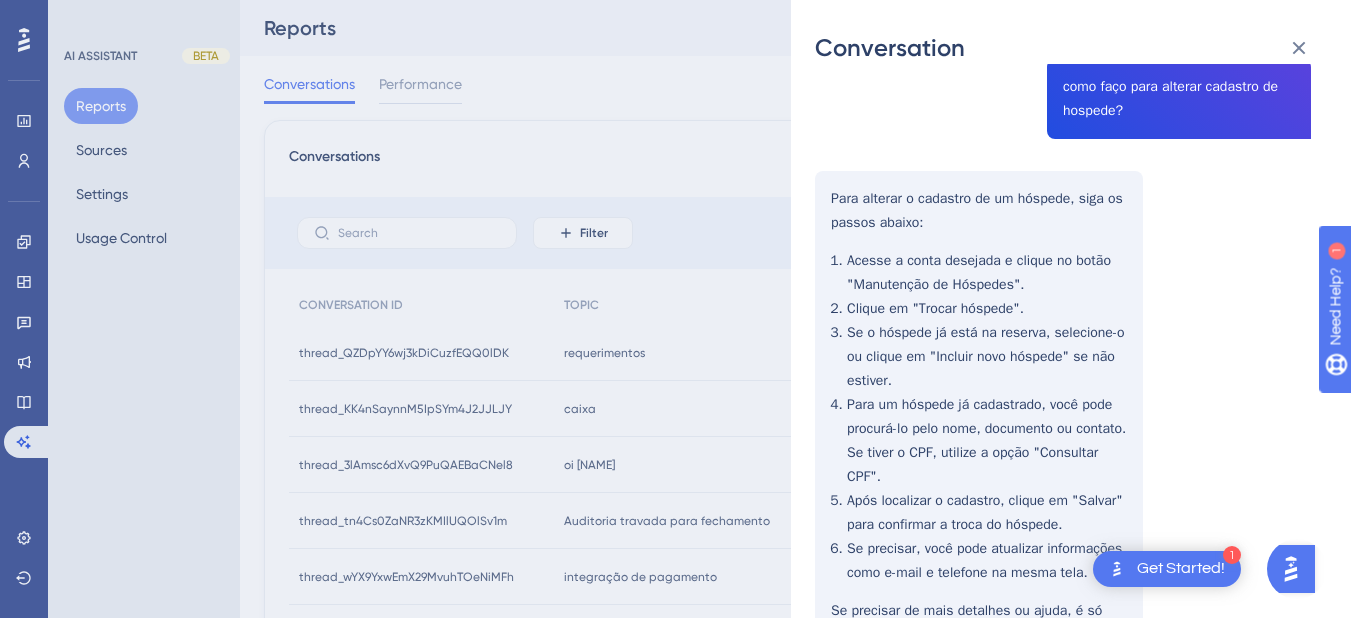 scroll, scrollTop: 0, scrollLeft: 0, axis: both 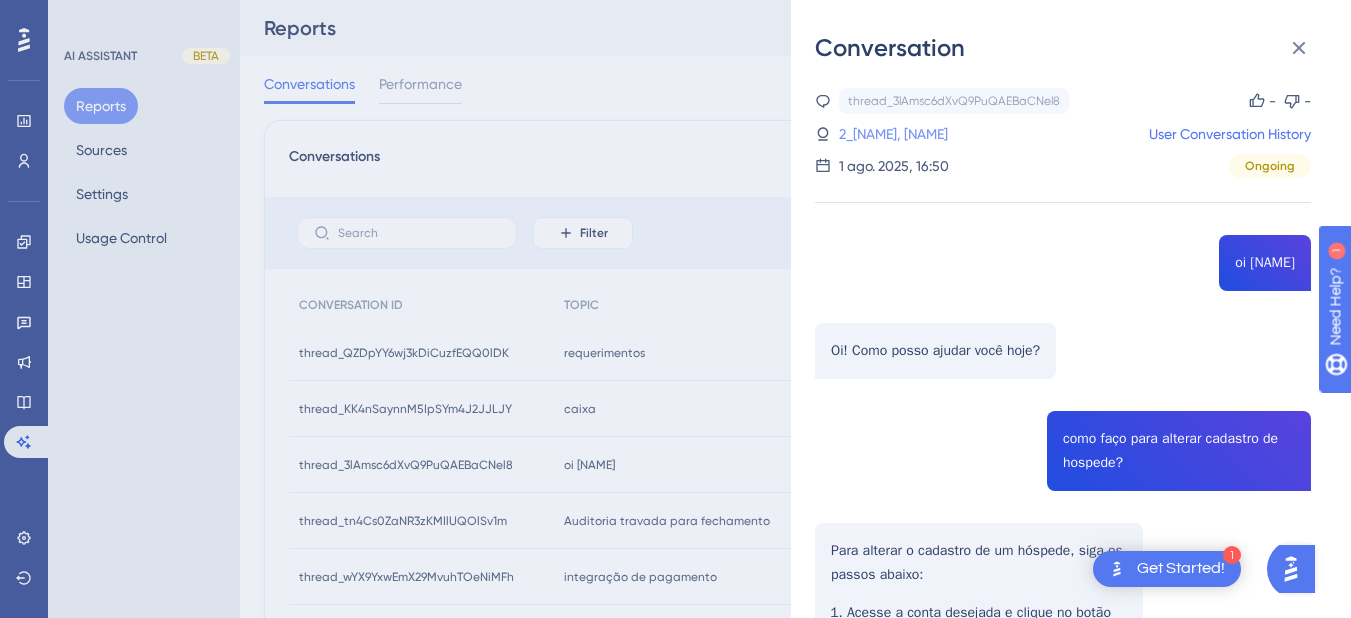 click on "2_[NAME], [NAME]" at bounding box center (893, 134) 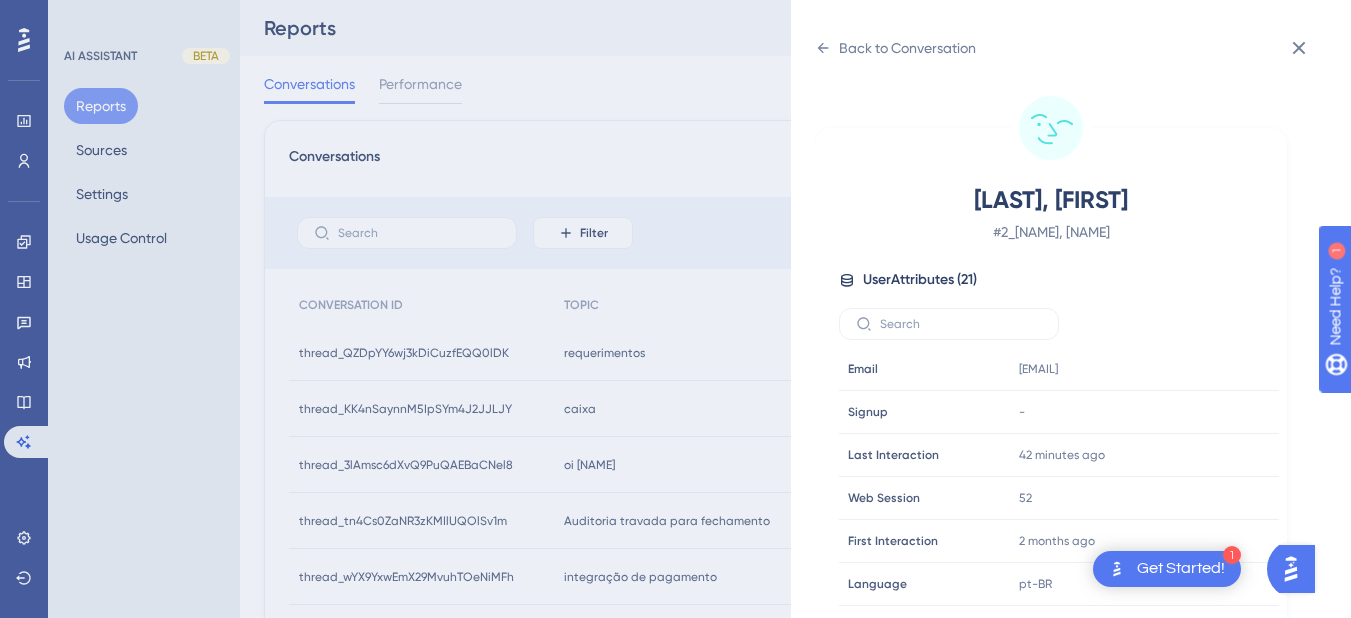 scroll, scrollTop: 600, scrollLeft: 0, axis: vertical 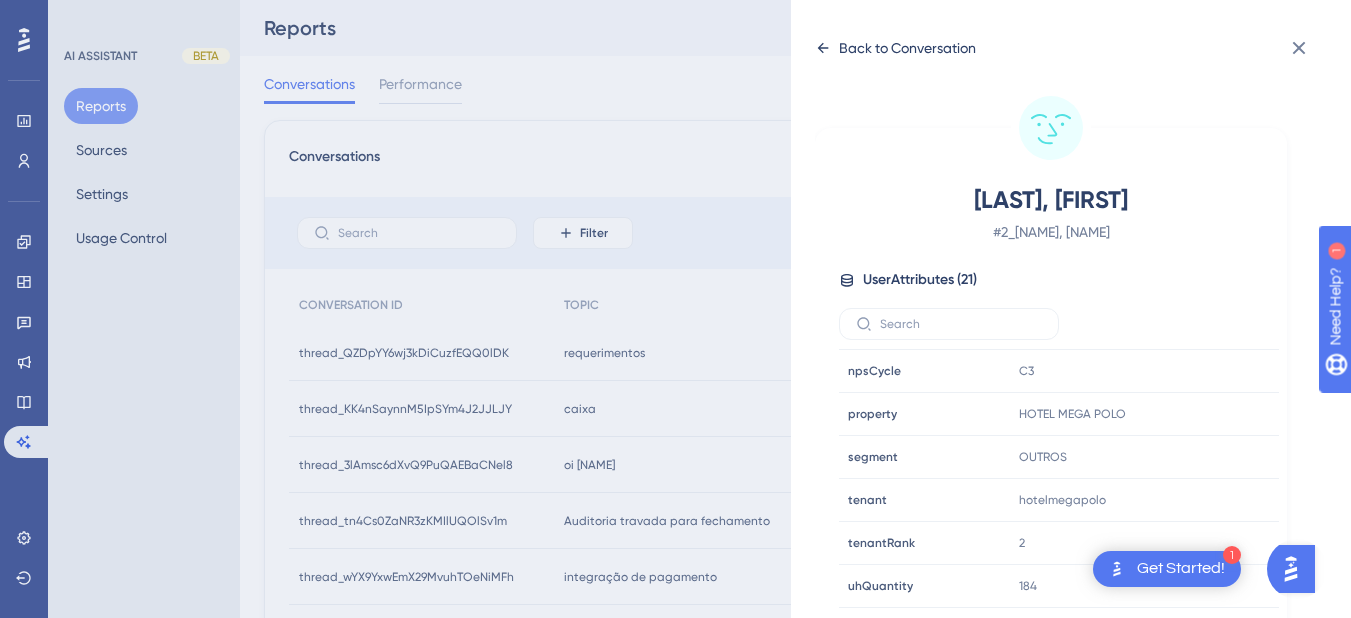 click 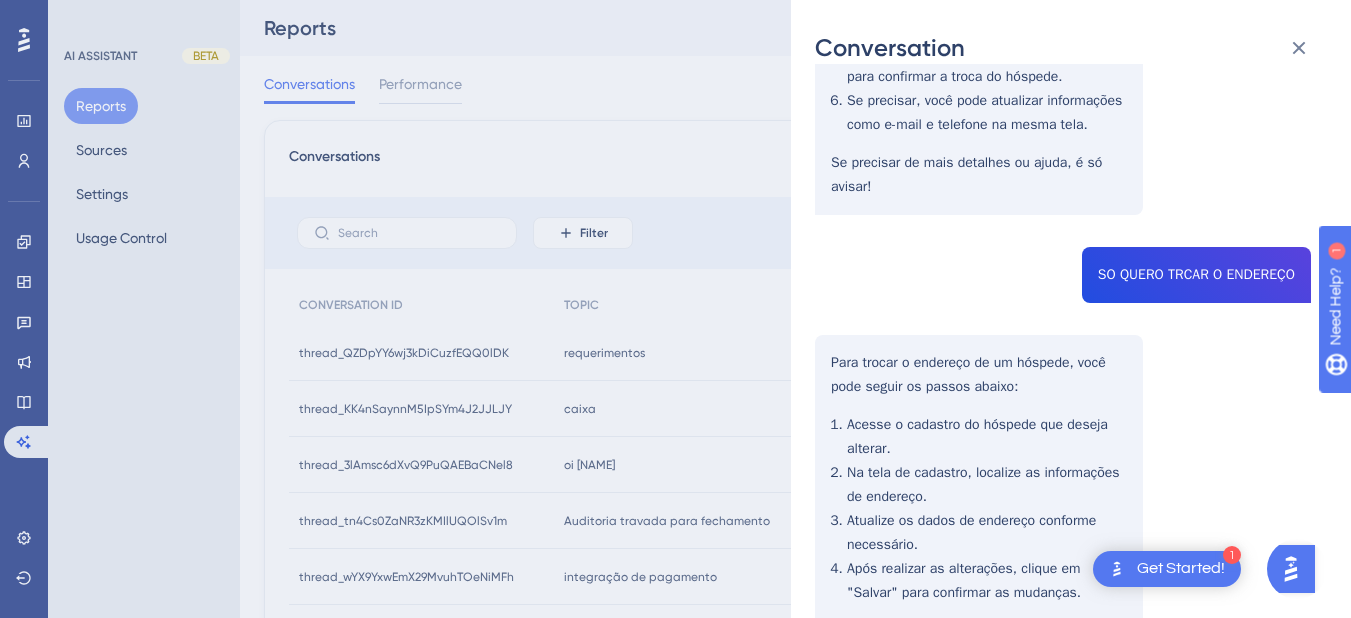 scroll, scrollTop: 952, scrollLeft: 0, axis: vertical 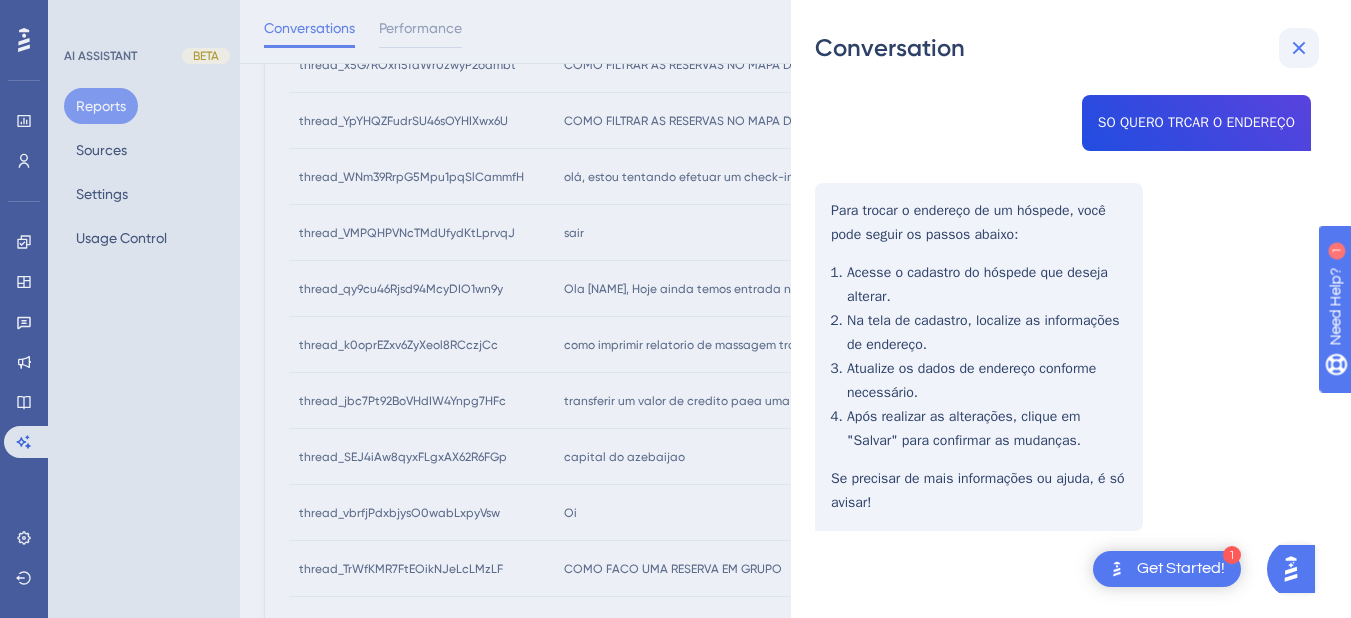 click 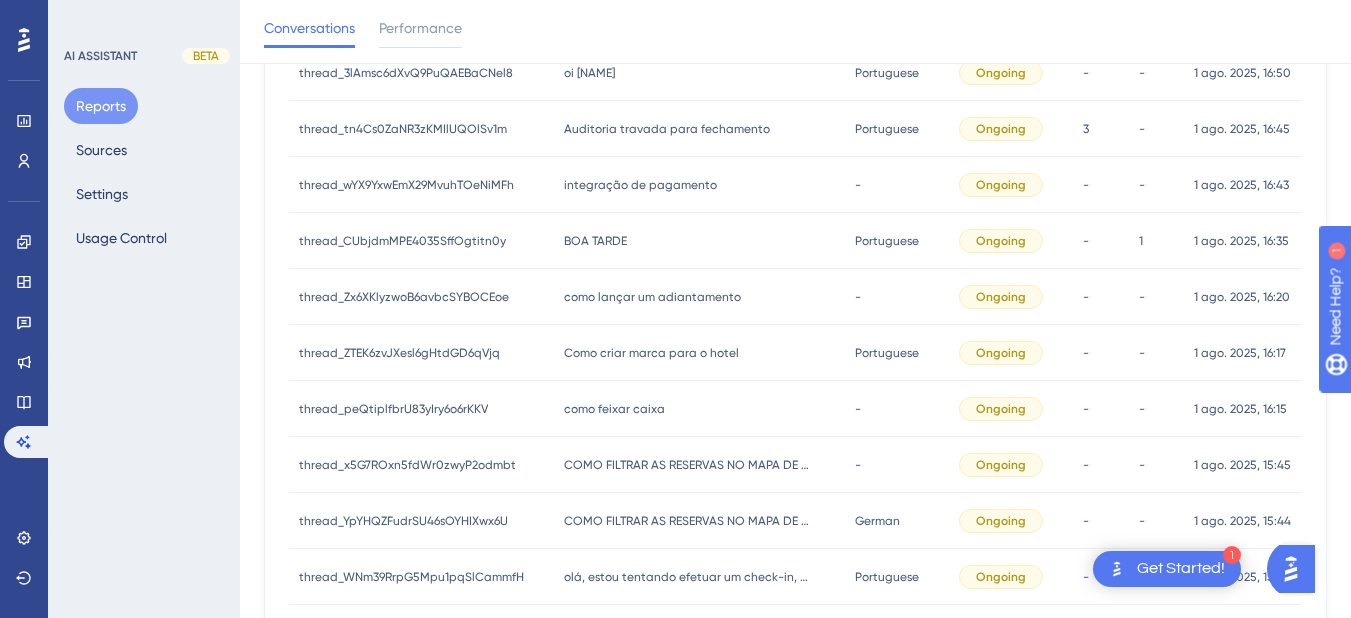 scroll, scrollTop: 600, scrollLeft: 0, axis: vertical 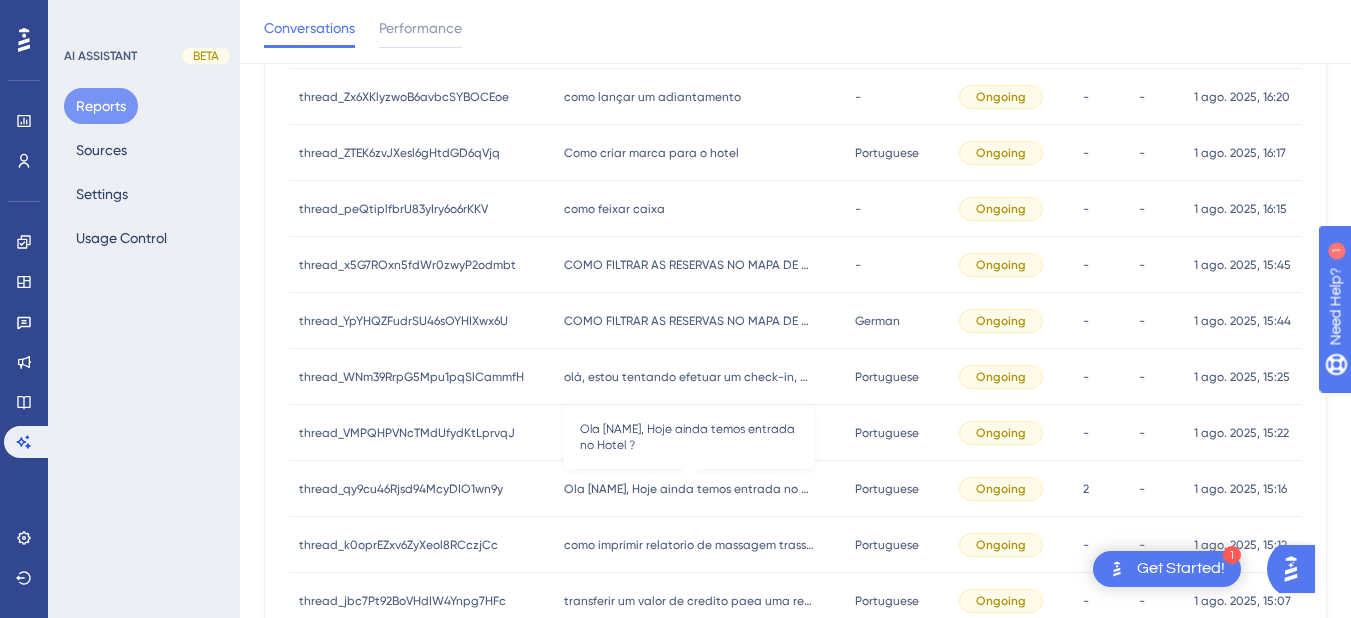 click on "Ola [NAME], Hoje ainda temos entrada no Hotel ?" at bounding box center (689, 489) 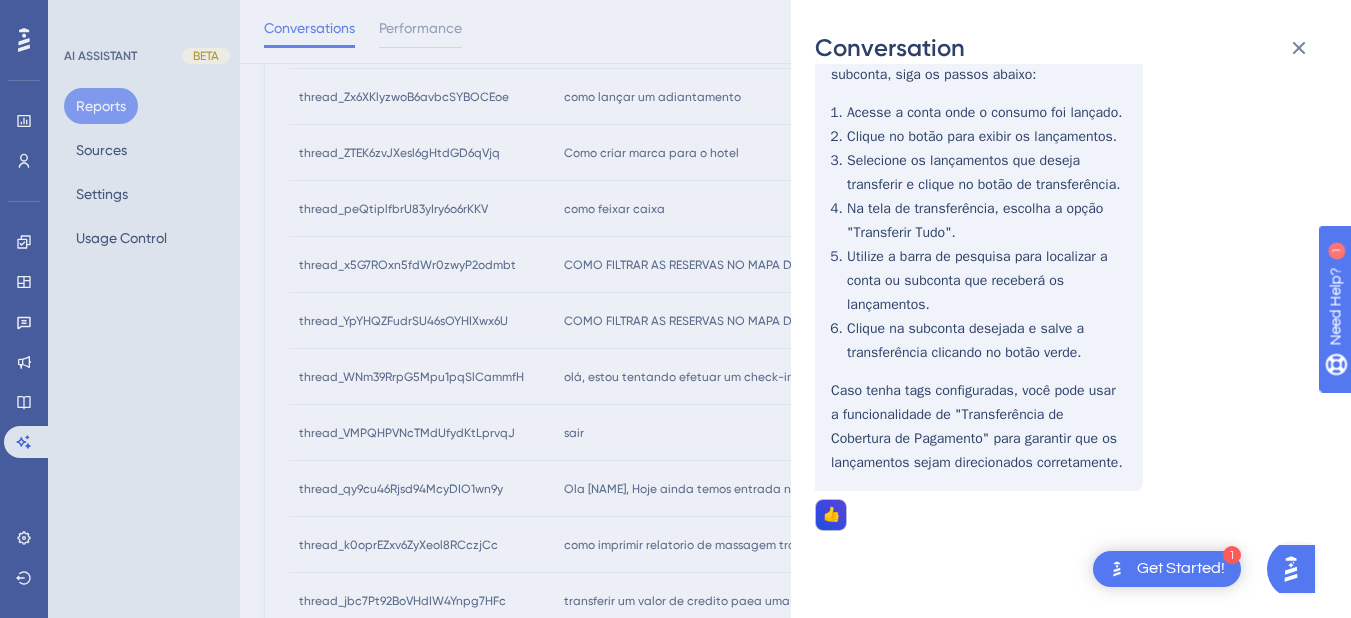 scroll, scrollTop: 0, scrollLeft: 0, axis: both 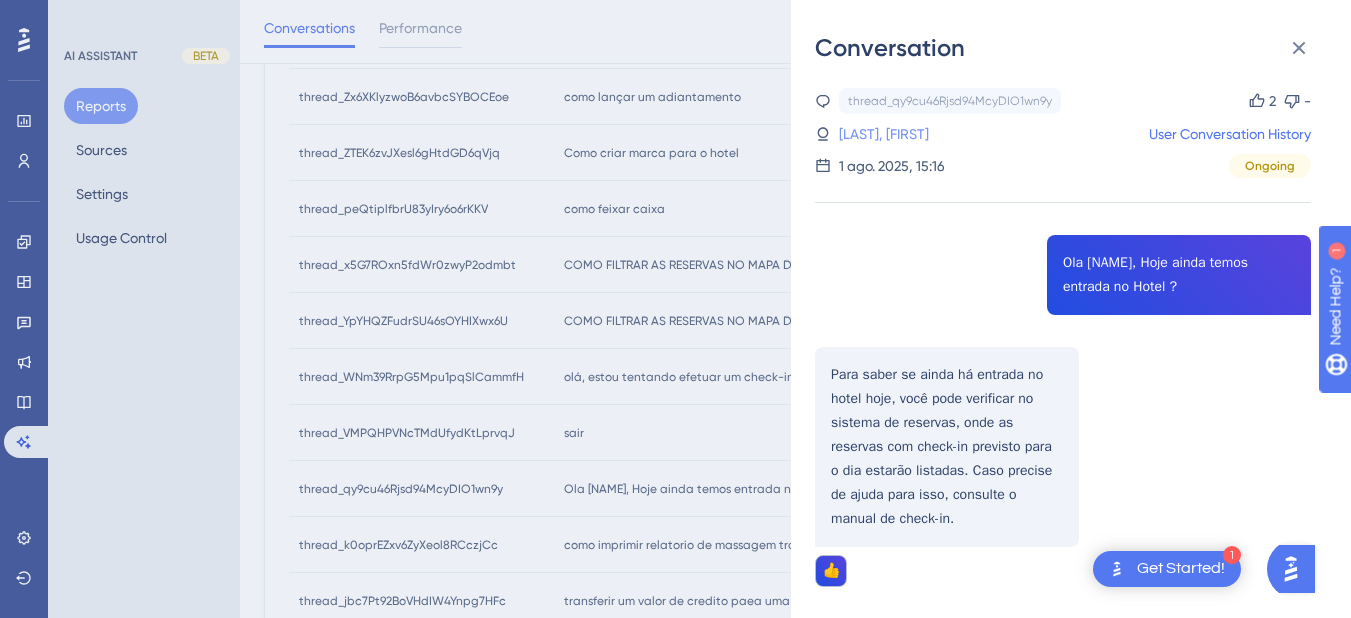 click on "[LAST], [FIRST]" at bounding box center [884, 134] 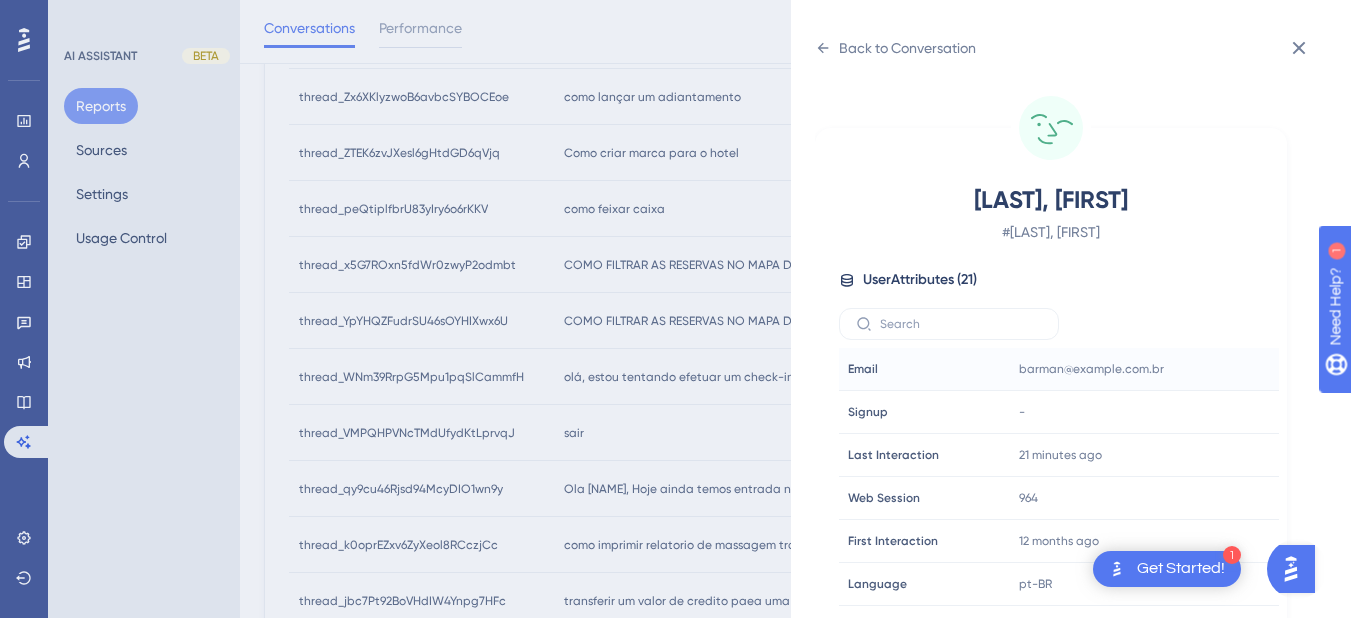 scroll, scrollTop: 25, scrollLeft: 0, axis: vertical 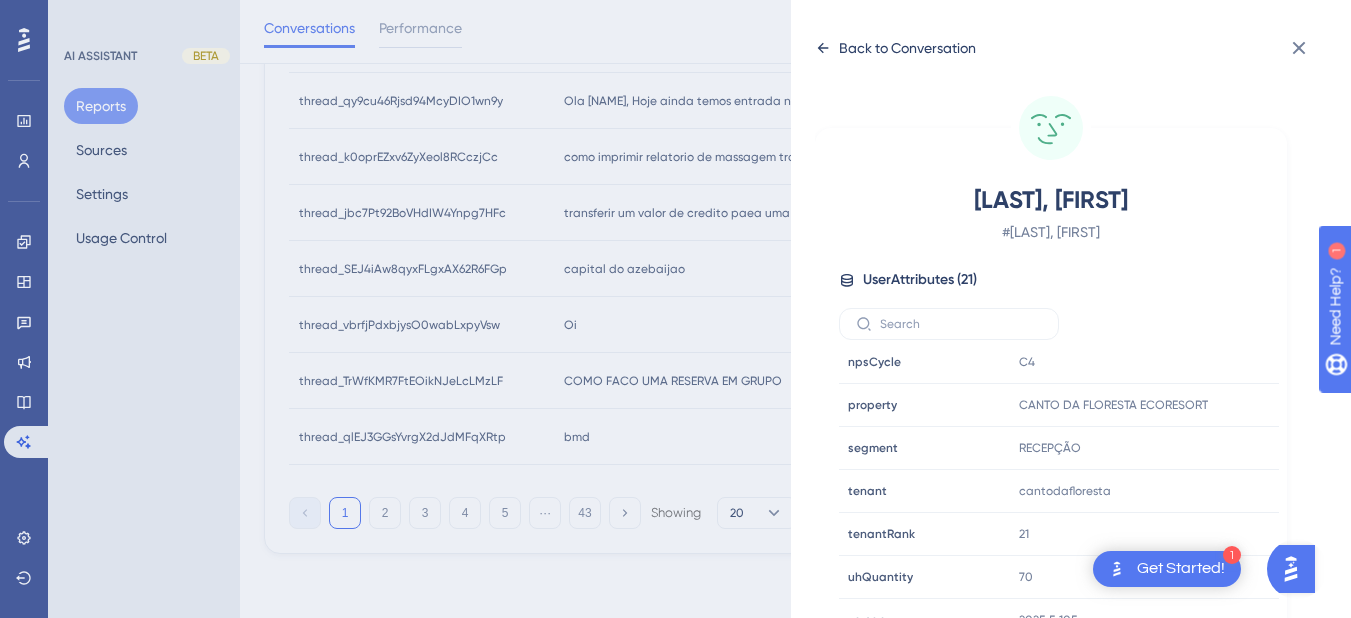 click 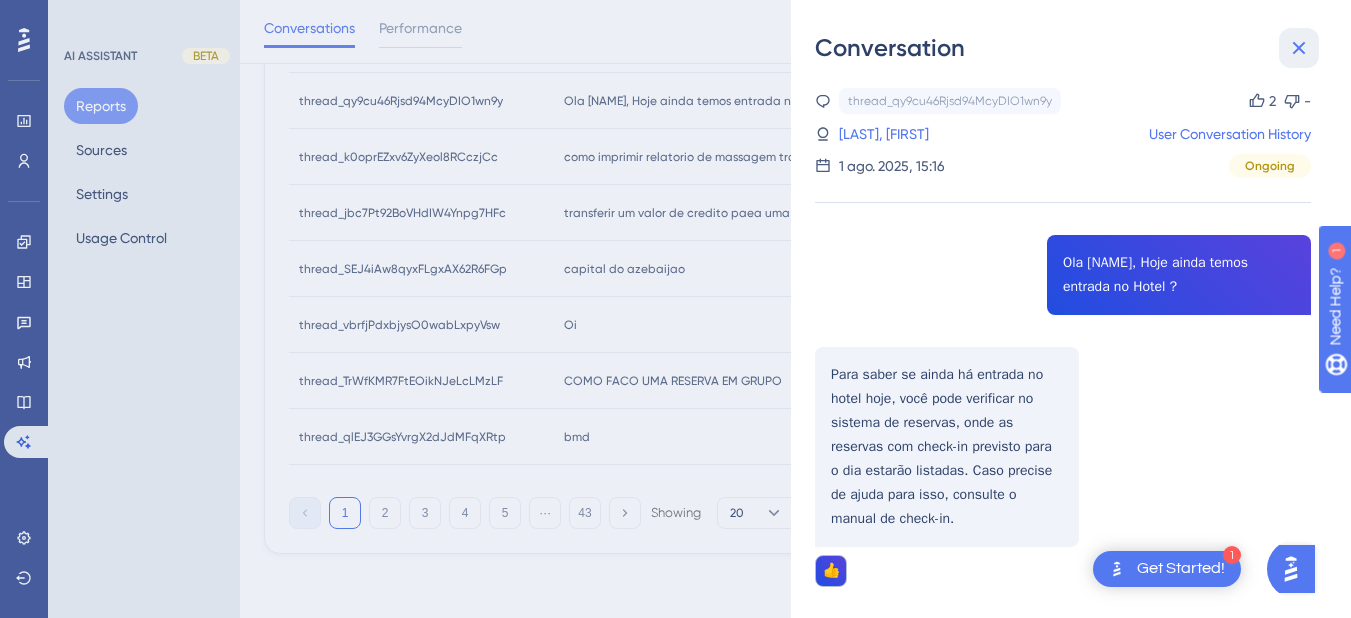 click 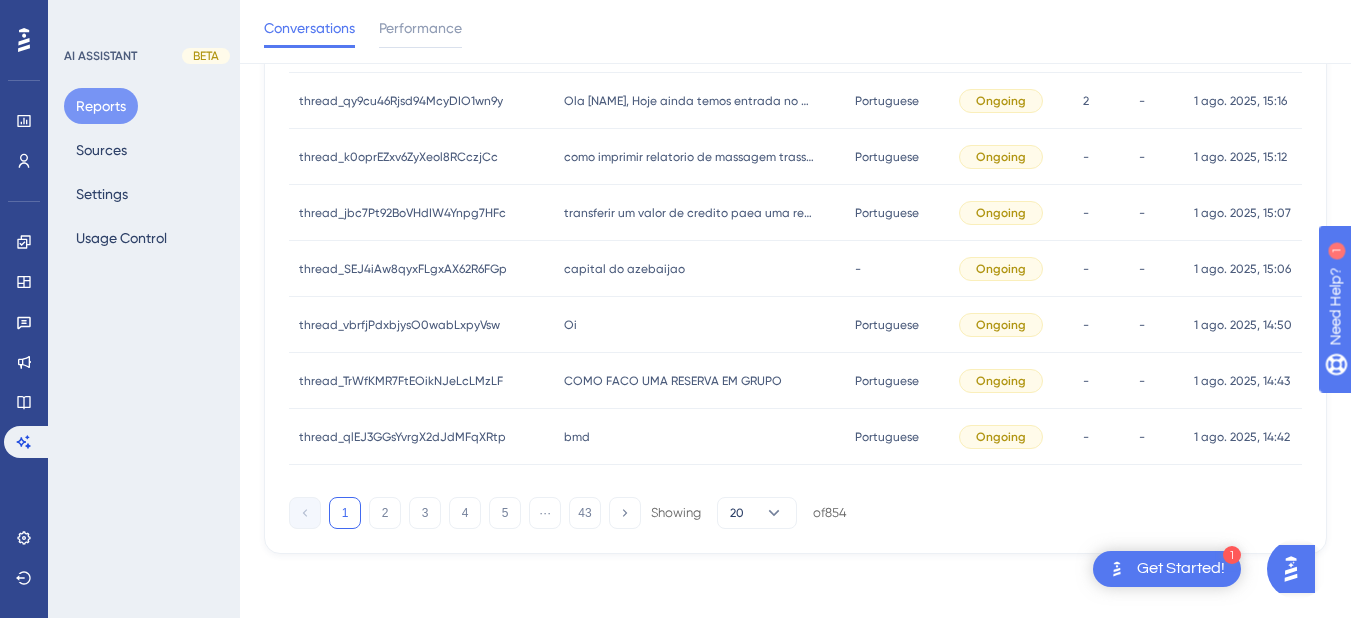 click on "Oi Oi" at bounding box center [699, 325] 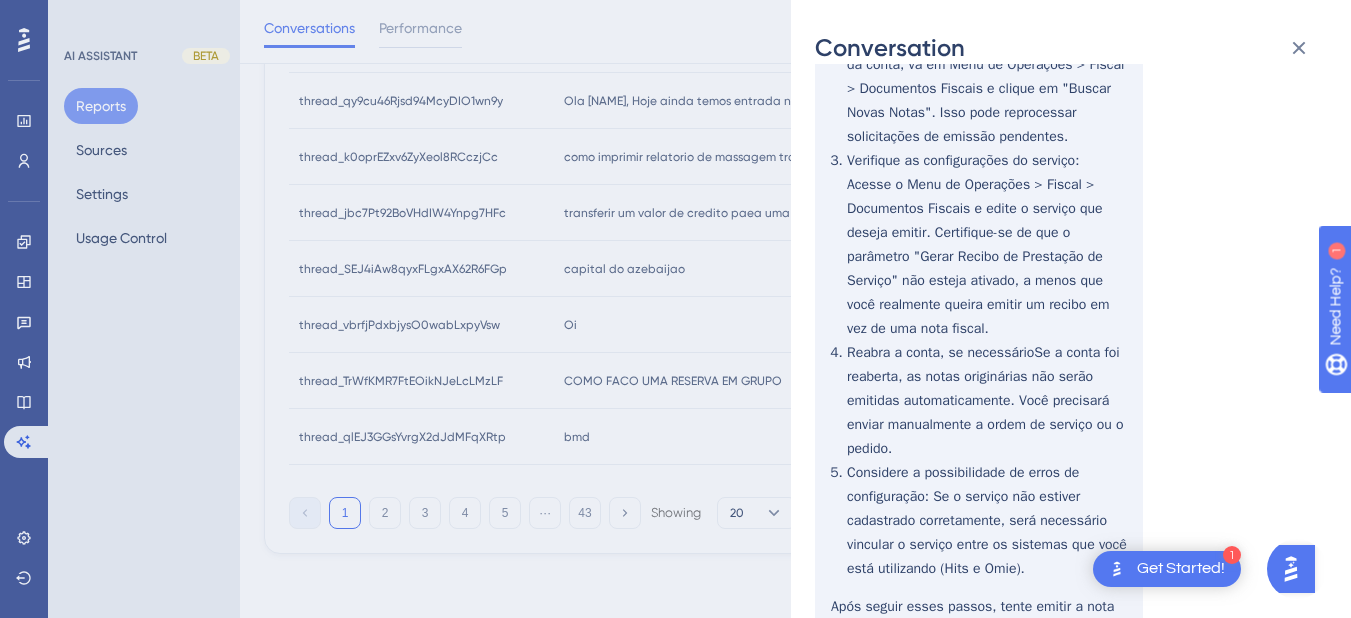 scroll, scrollTop: 1164, scrollLeft: 0, axis: vertical 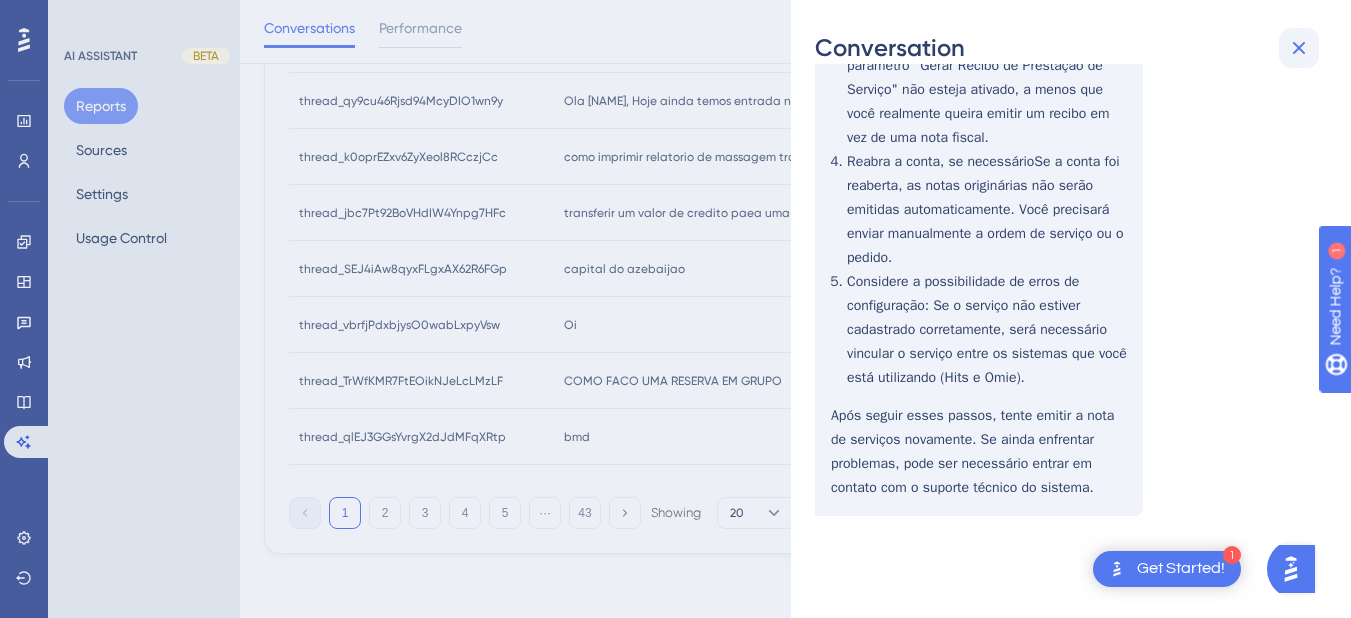 click 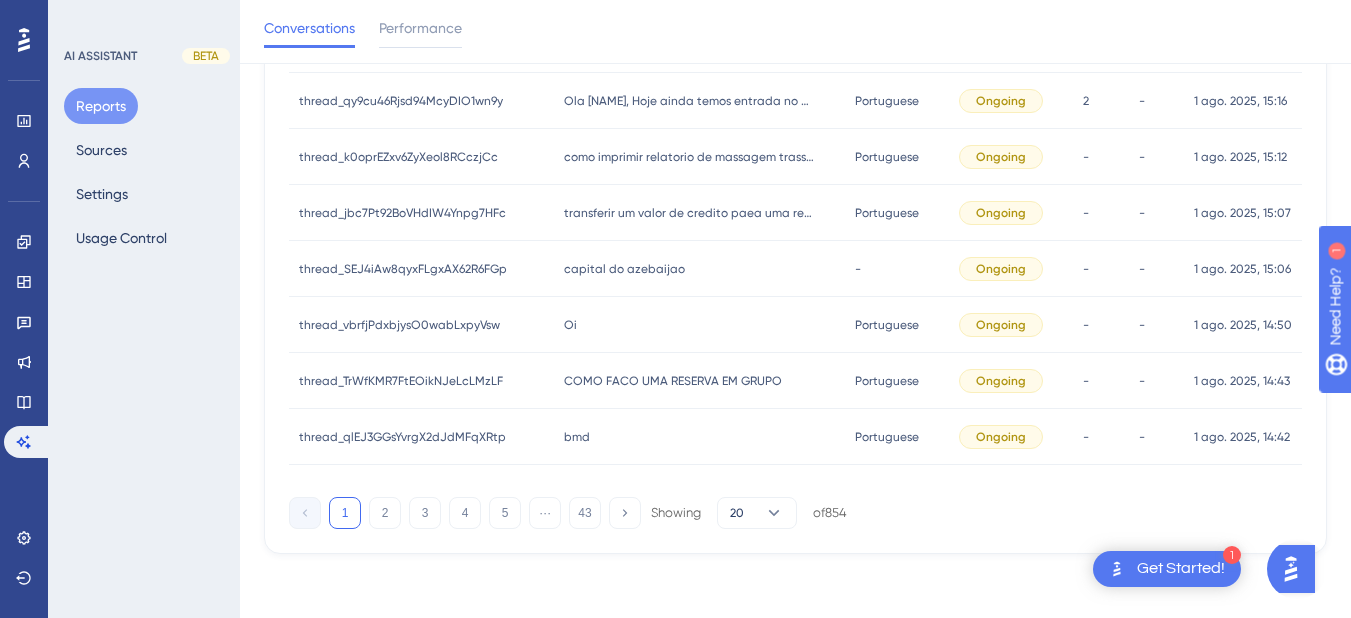 click on "COMO FACO UMA RESERVA EM GRUPO" at bounding box center [673, 381] 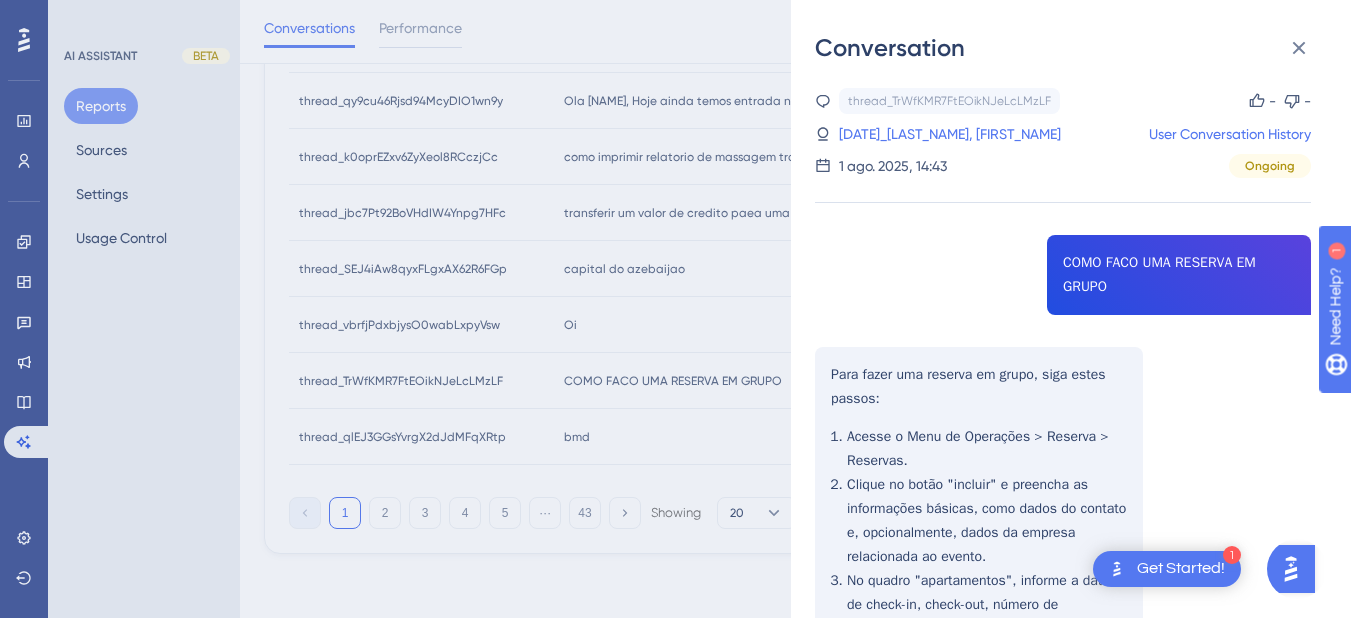 scroll, scrollTop: 620, scrollLeft: 0, axis: vertical 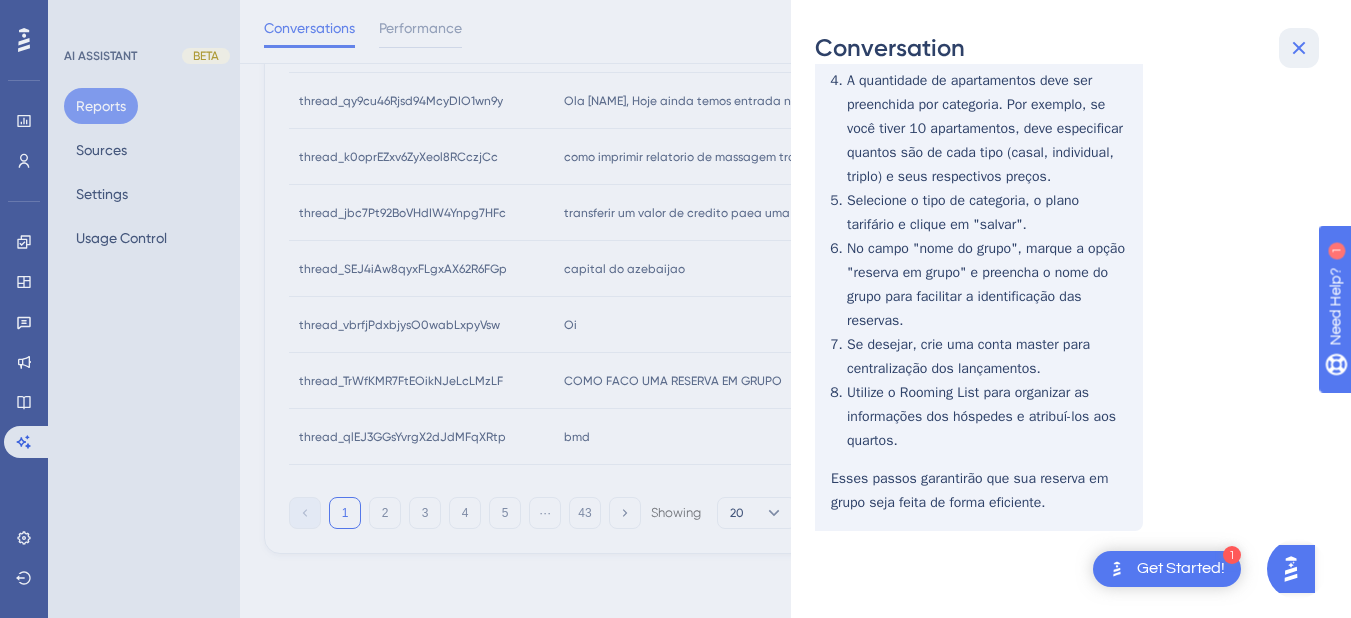 drag, startPoint x: 1285, startPoint y: 50, endPoint x: 776, endPoint y: 389, distance: 611.557 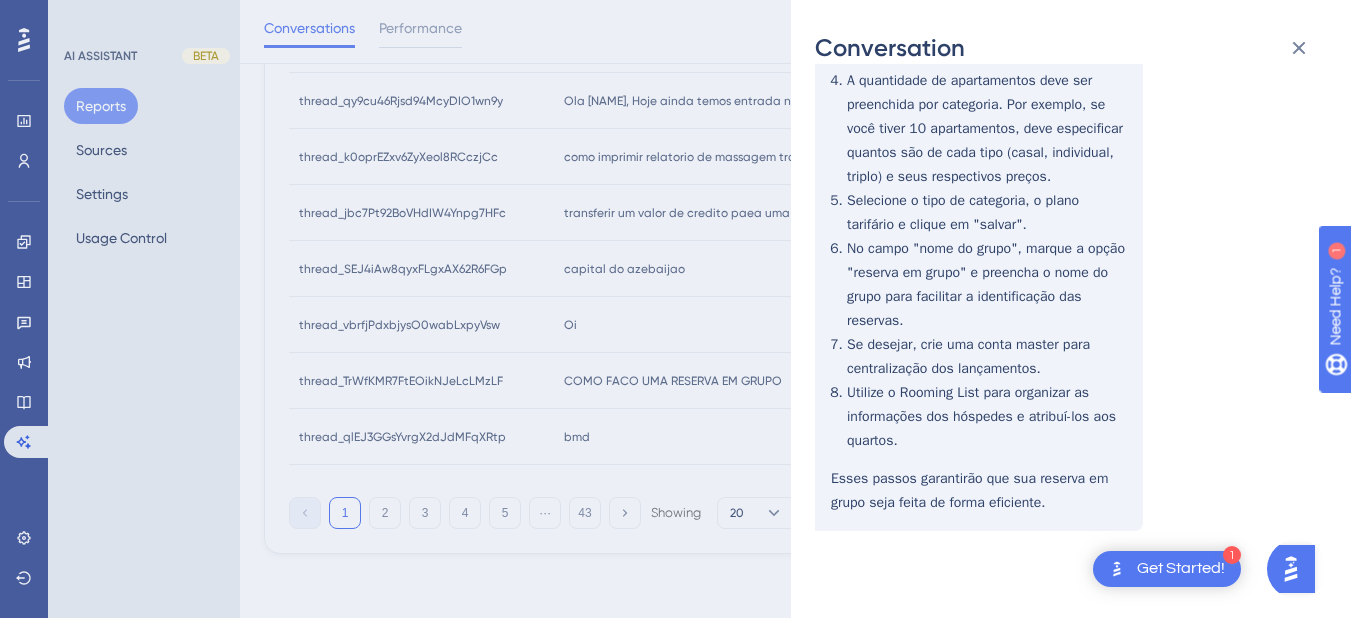 click at bounding box center [1299, 48] 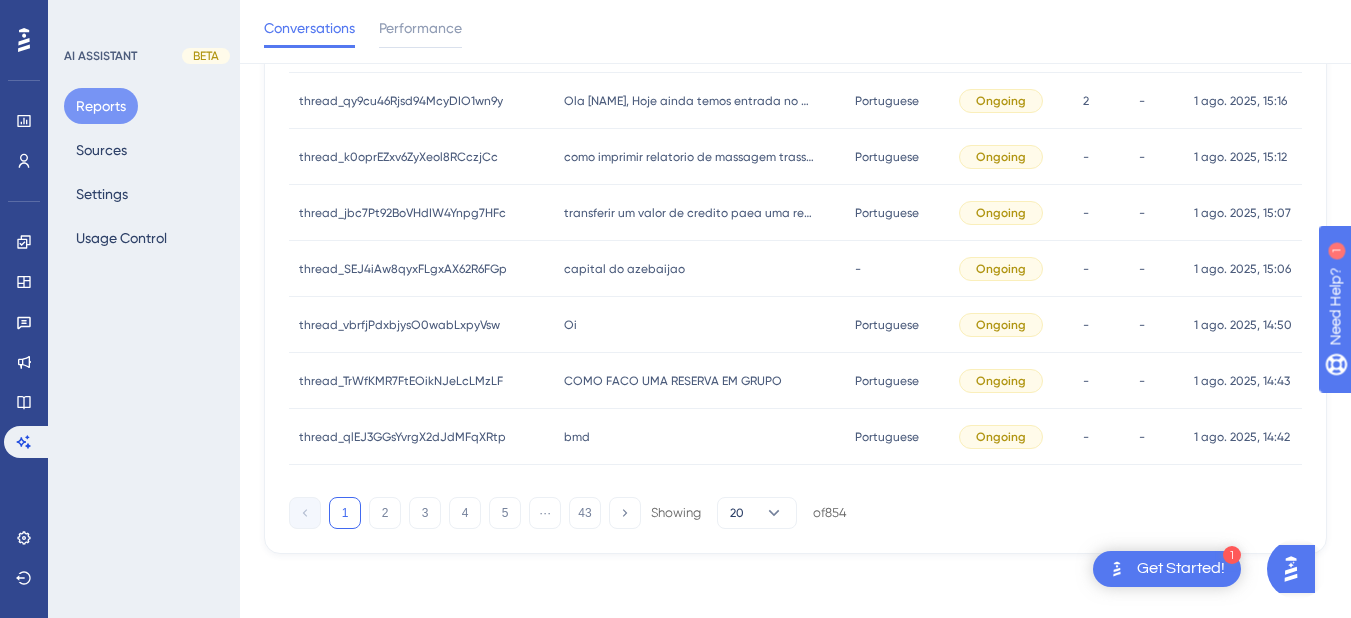 click on "bmd" at bounding box center (577, 437) 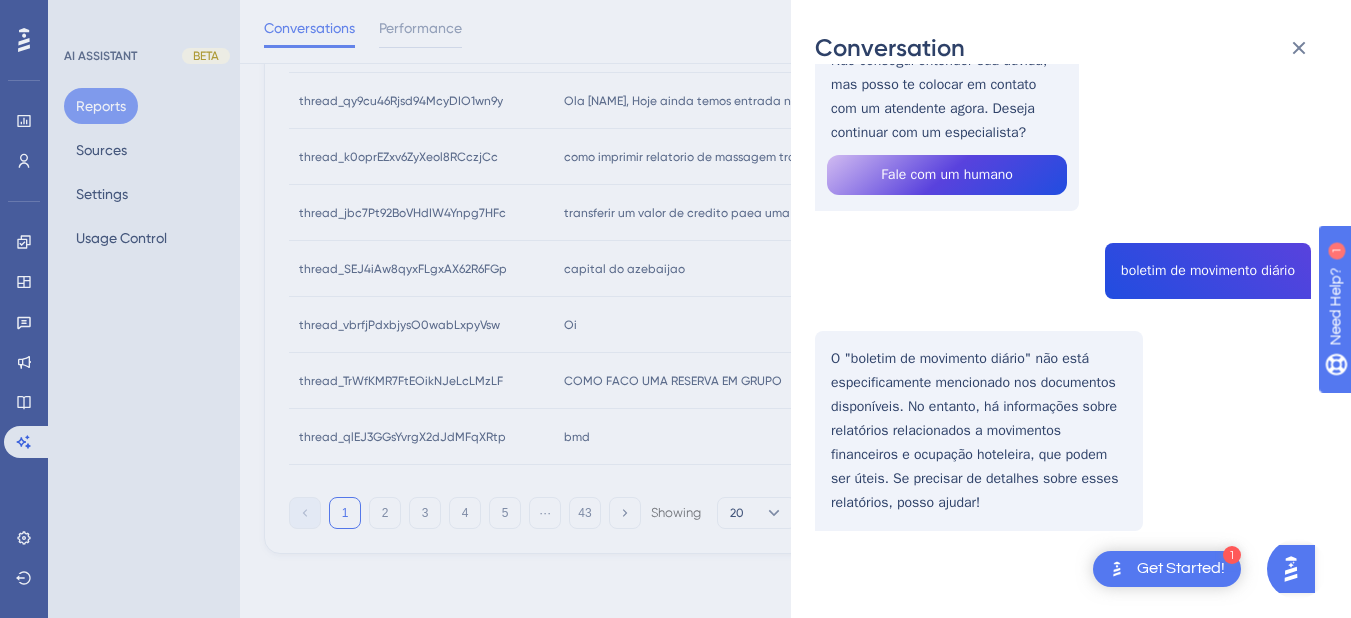 scroll, scrollTop: 0, scrollLeft: 0, axis: both 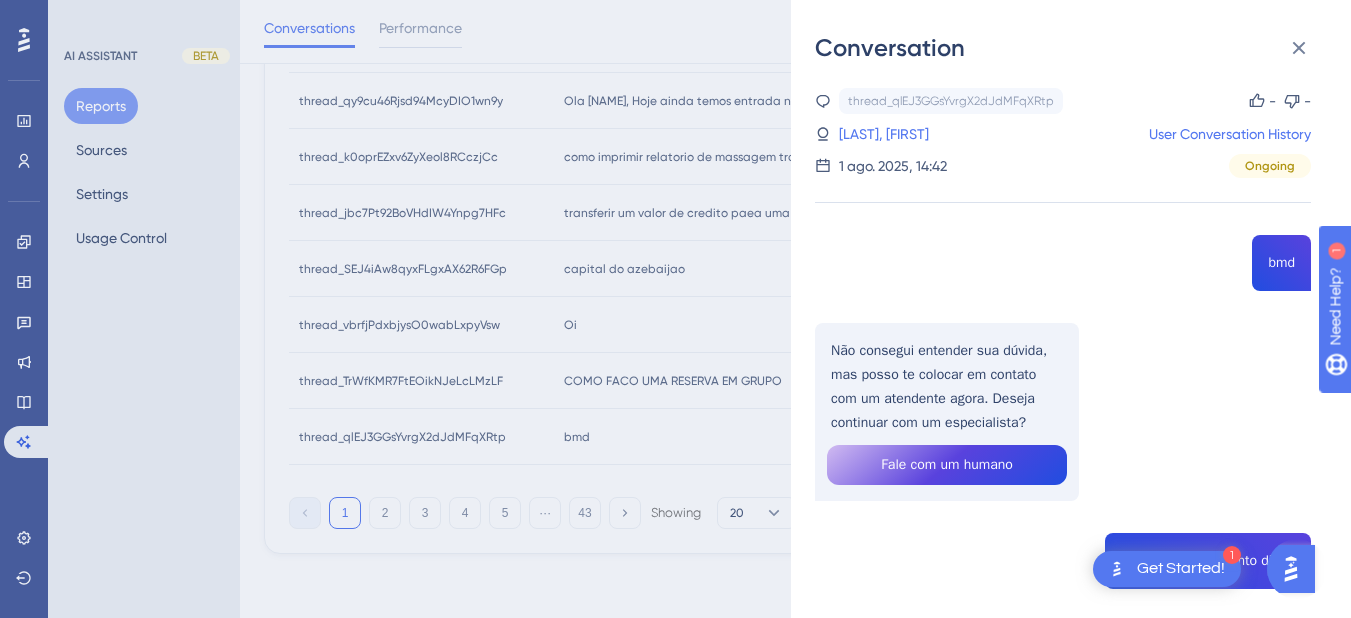 click on "thread_qlEJ3GGsYvrgX2dJdMFqXRtp Copy - - 1100_[NAME], [NAME] User Conversation History 1 ago. 2025,
14:42 Ongoing bmd Não consegui entender sua dúvida, mas posso te colocar em contato com um atendente agora. Deseja continuar com um especialista? Fale com um humano boletim de movimento diário O "boletim de movimento diário" não está especificamente mencionado nos documentos disponíveis. No entanto, há informações sobre relatórios relacionados a movimentos financeiros e ocupação hoteleira, que podem ser úteis. Se precisar de detalhes sobre esses relatórios, posso ajudar!" at bounding box center (1079, 341) 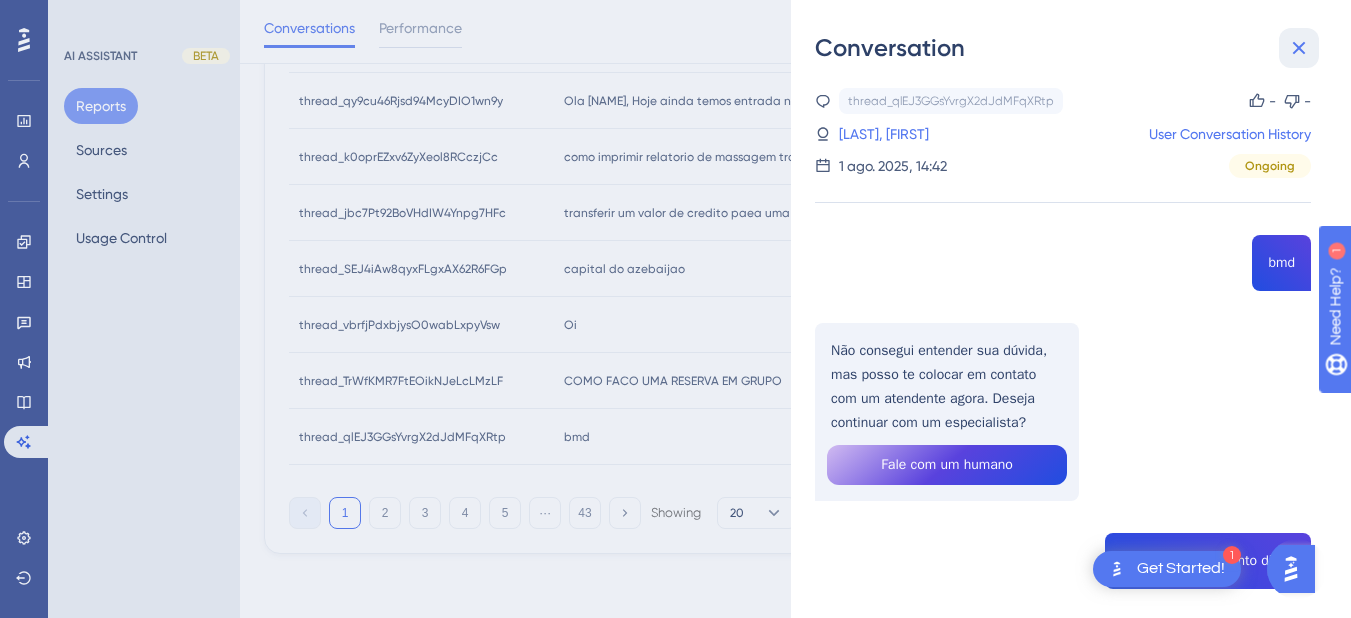 click at bounding box center [1299, 48] 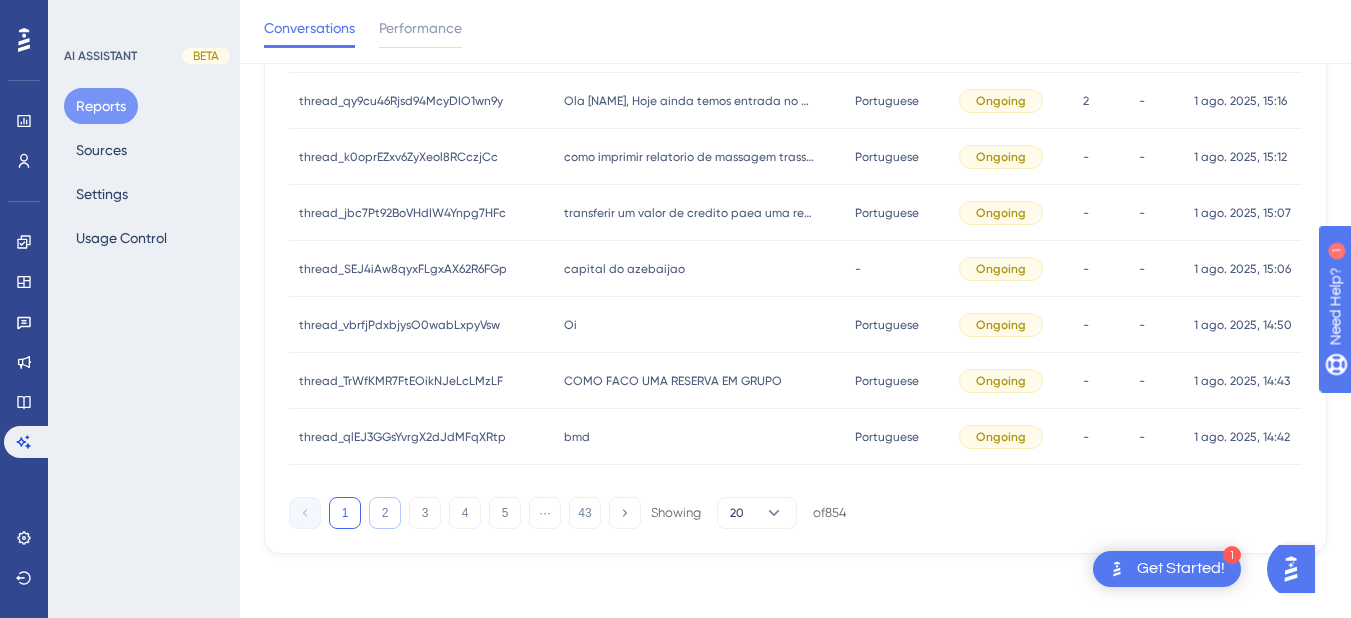 click on "2" at bounding box center [385, 513] 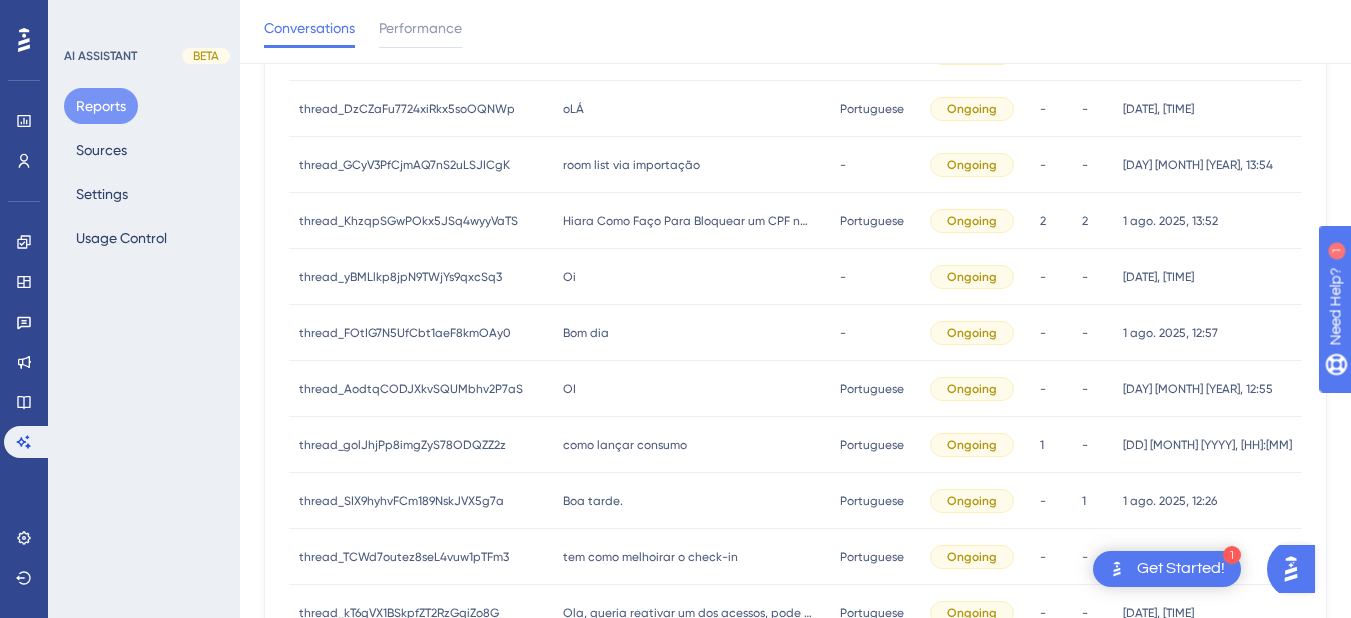 scroll, scrollTop: 0, scrollLeft: 0, axis: both 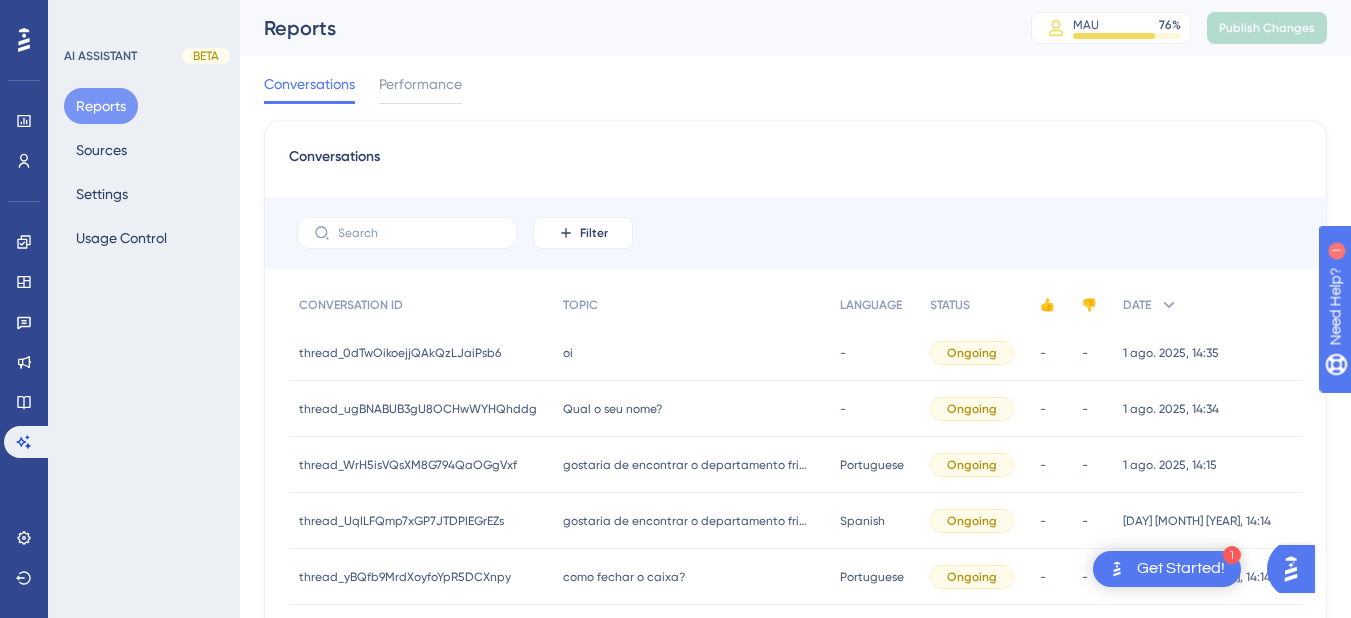 click on "oi oi" at bounding box center (691, 353) 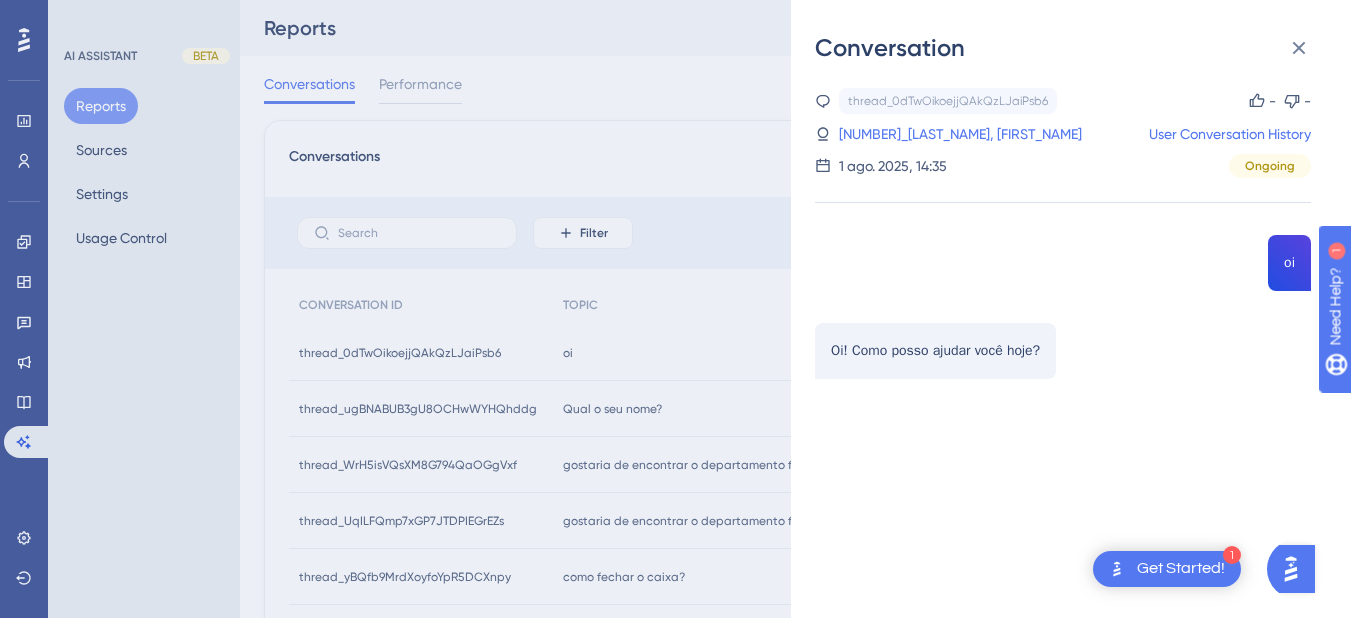 scroll, scrollTop: 600, scrollLeft: 0, axis: vertical 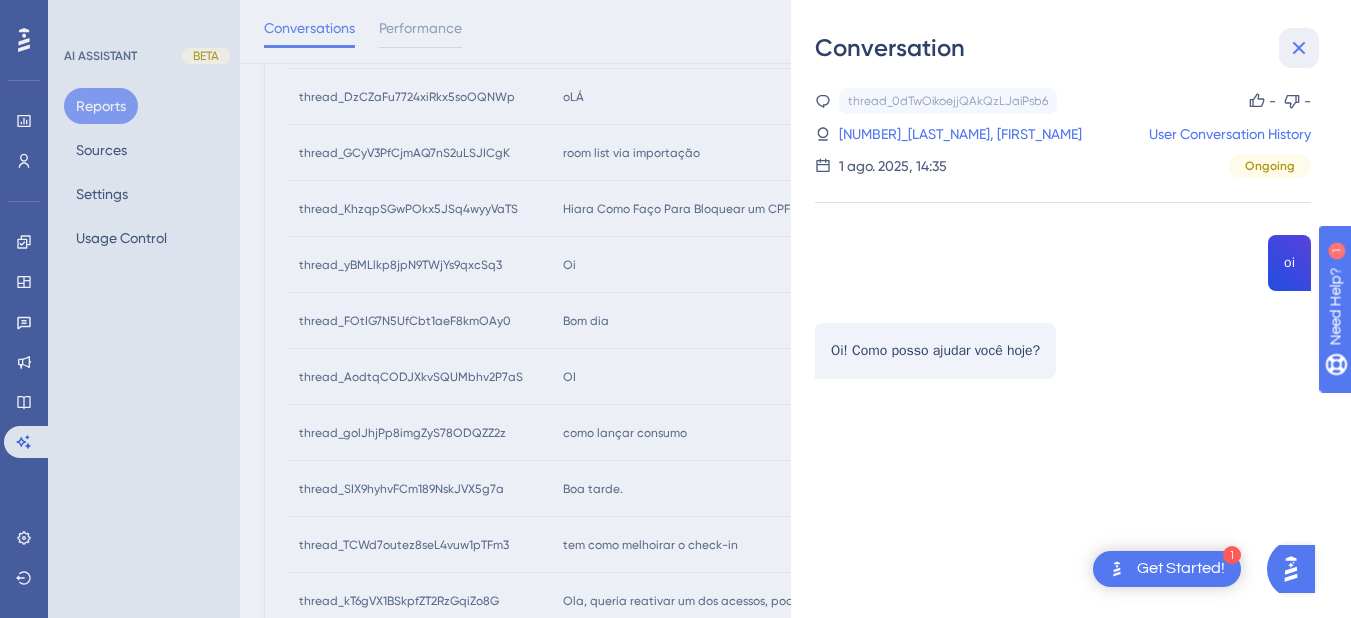 click 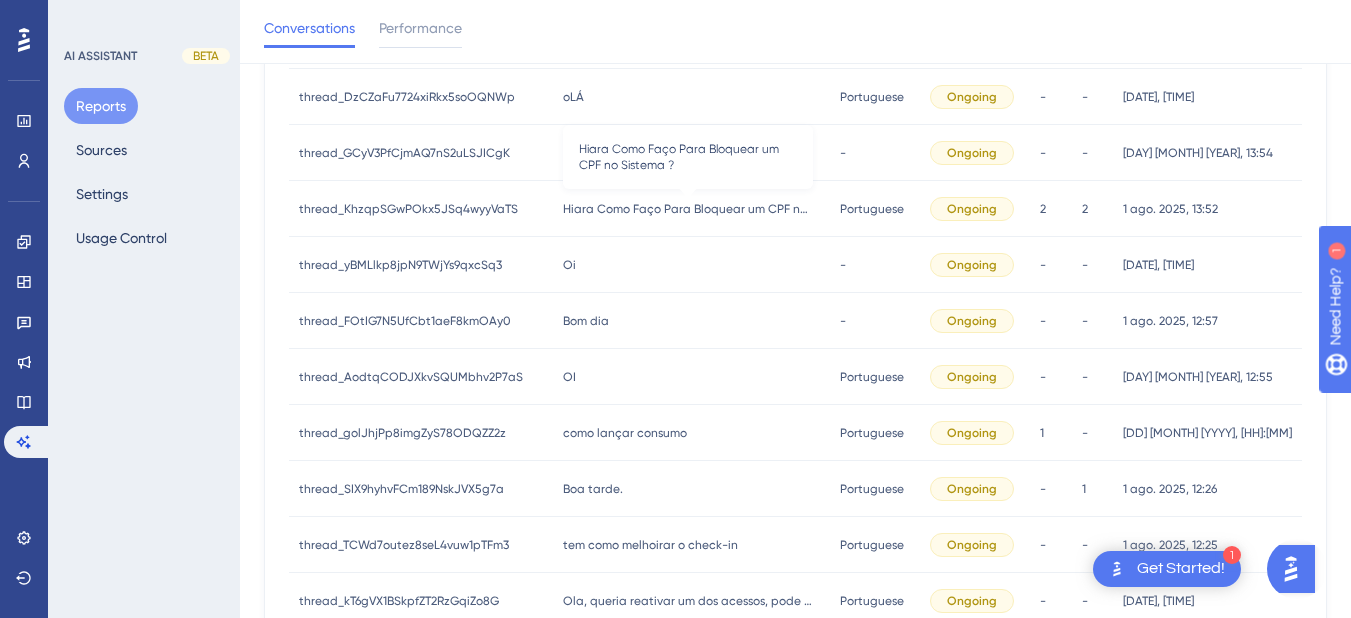 scroll, scrollTop: 0, scrollLeft: 0, axis: both 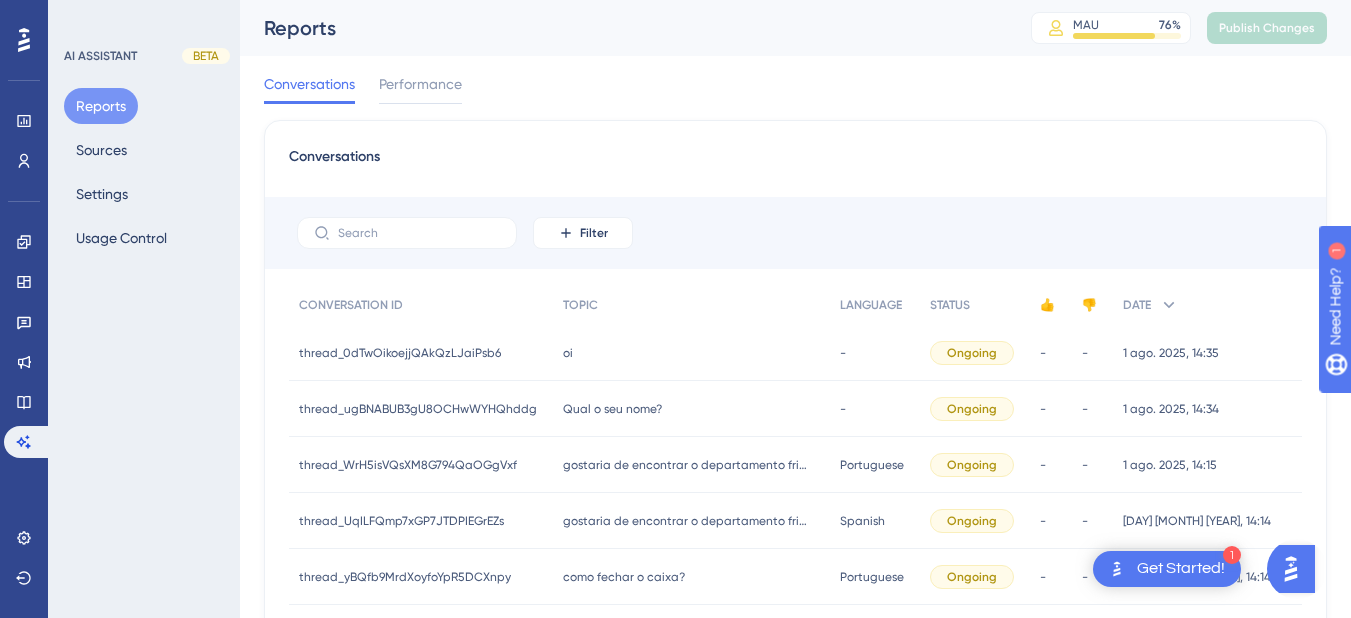 drag, startPoint x: 578, startPoint y: 410, endPoint x: 1238, endPoint y: 401, distance: 660.06134 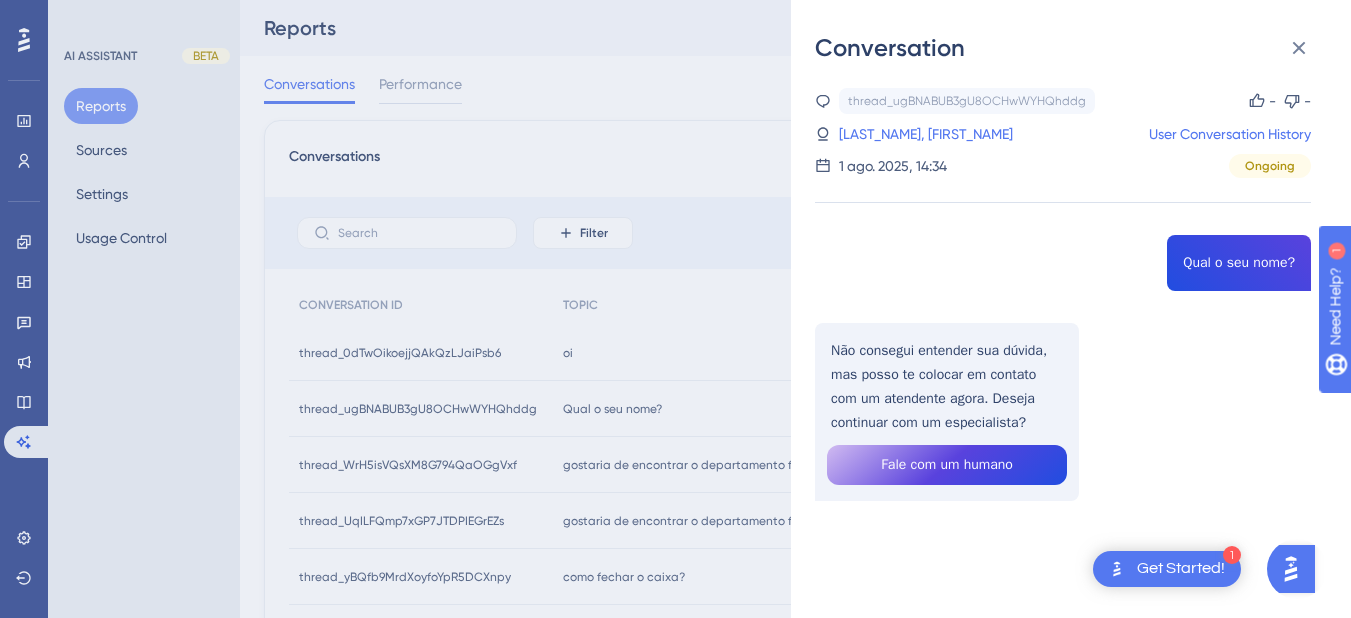 scroll, scrollTop: 600, scrollLeft: 0, axis: vertical 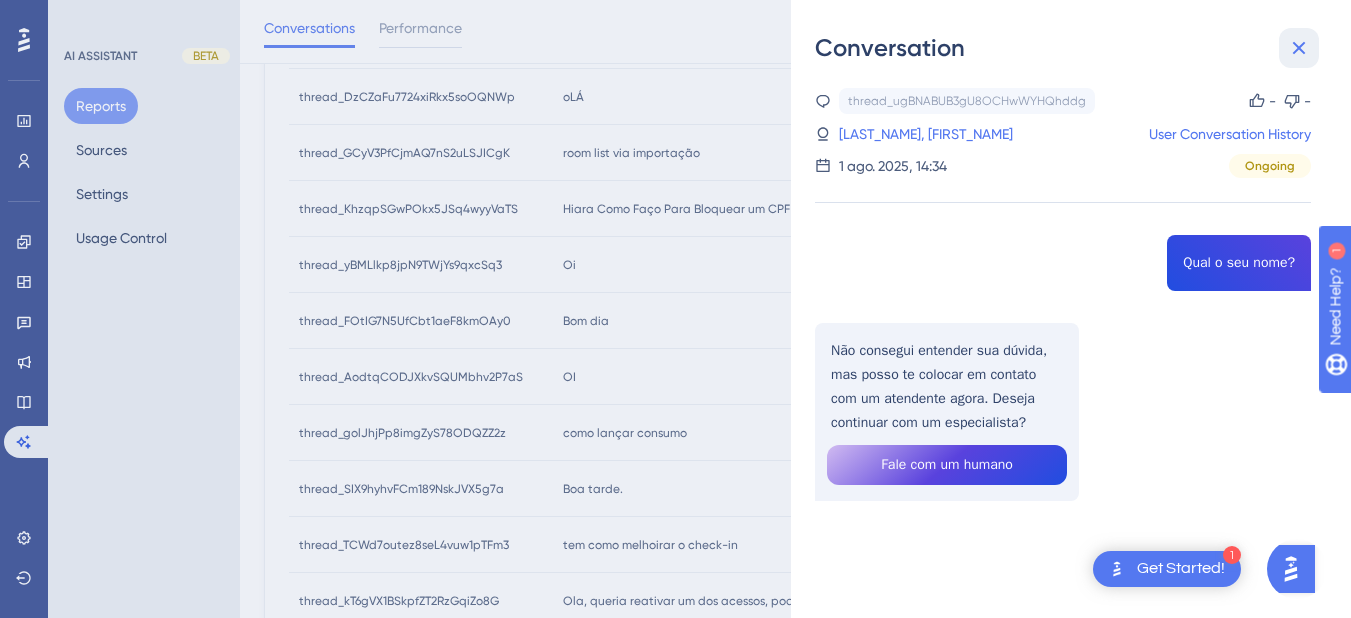 click 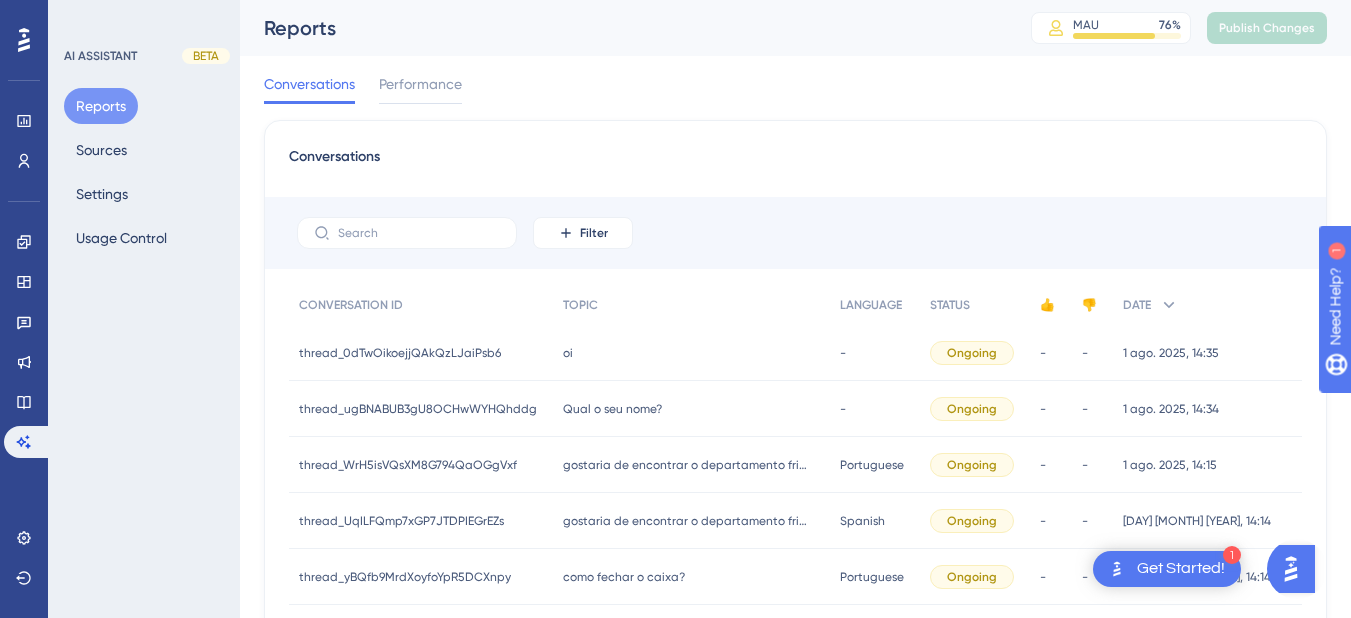 scroll, scrollTop: 200, scrollLeft: 0, axis: vertical 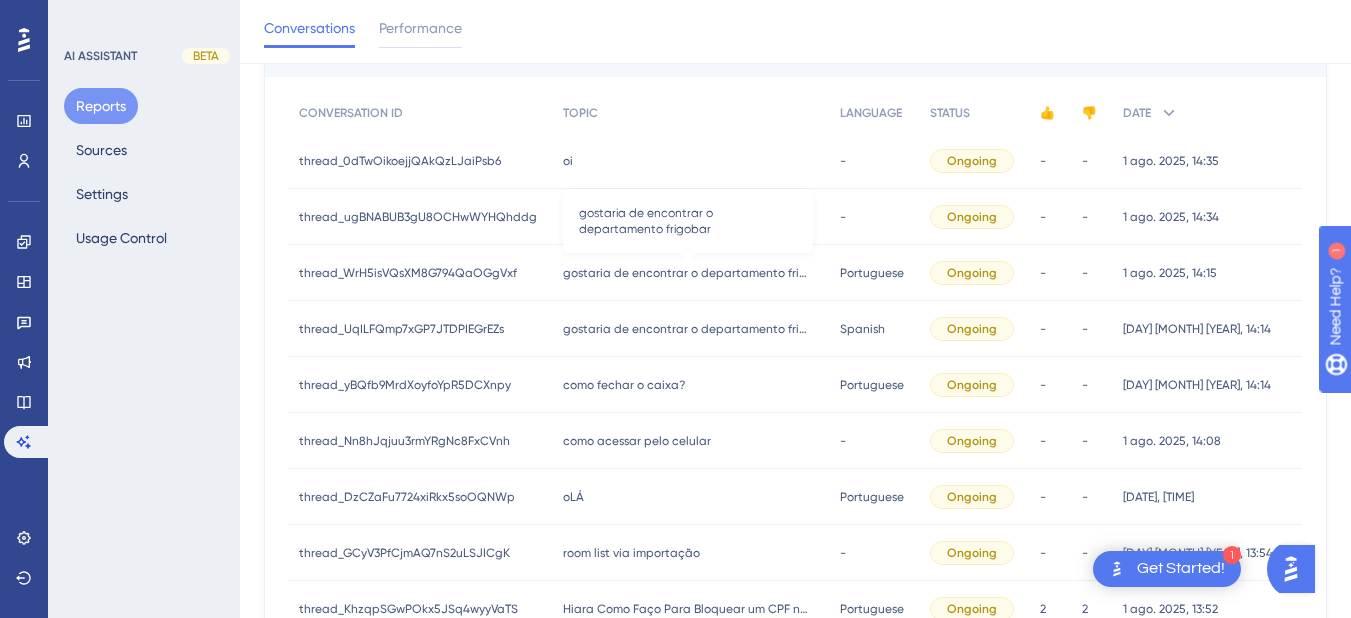 click on "gostaria de encontrar o departamento frigobar" at bounding box center (688, 273) 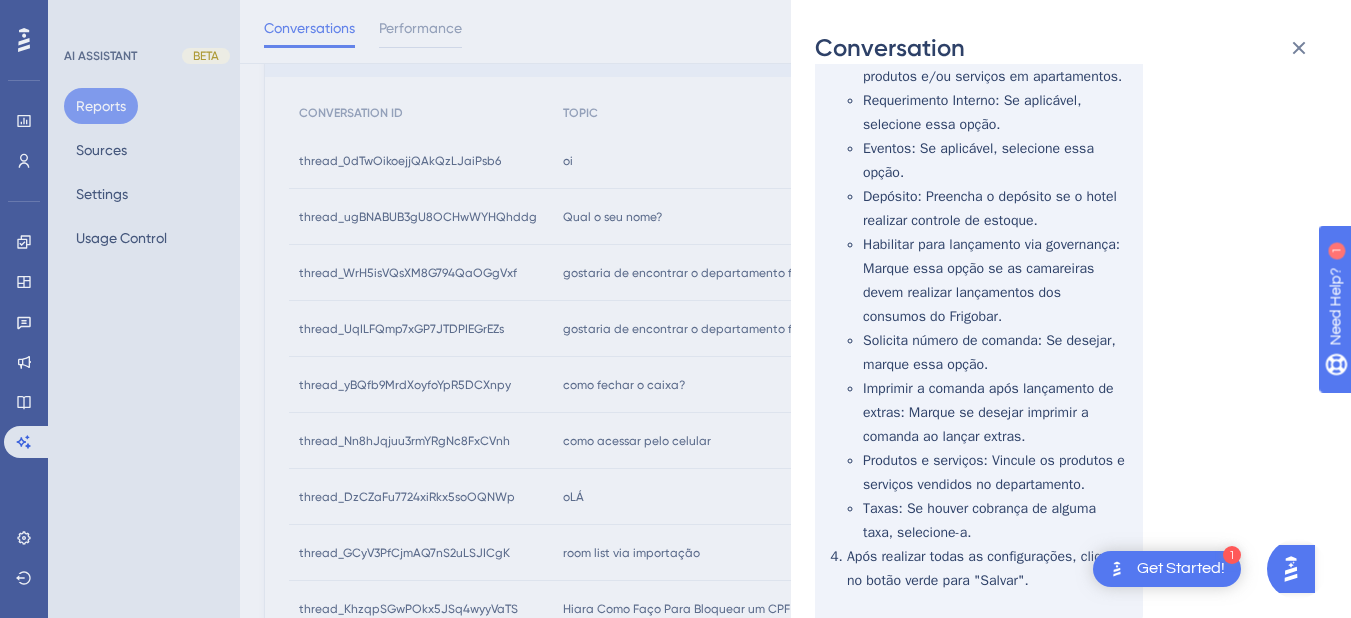 scroll, scrollTop: 0, scrollLeft: 0, axis: both 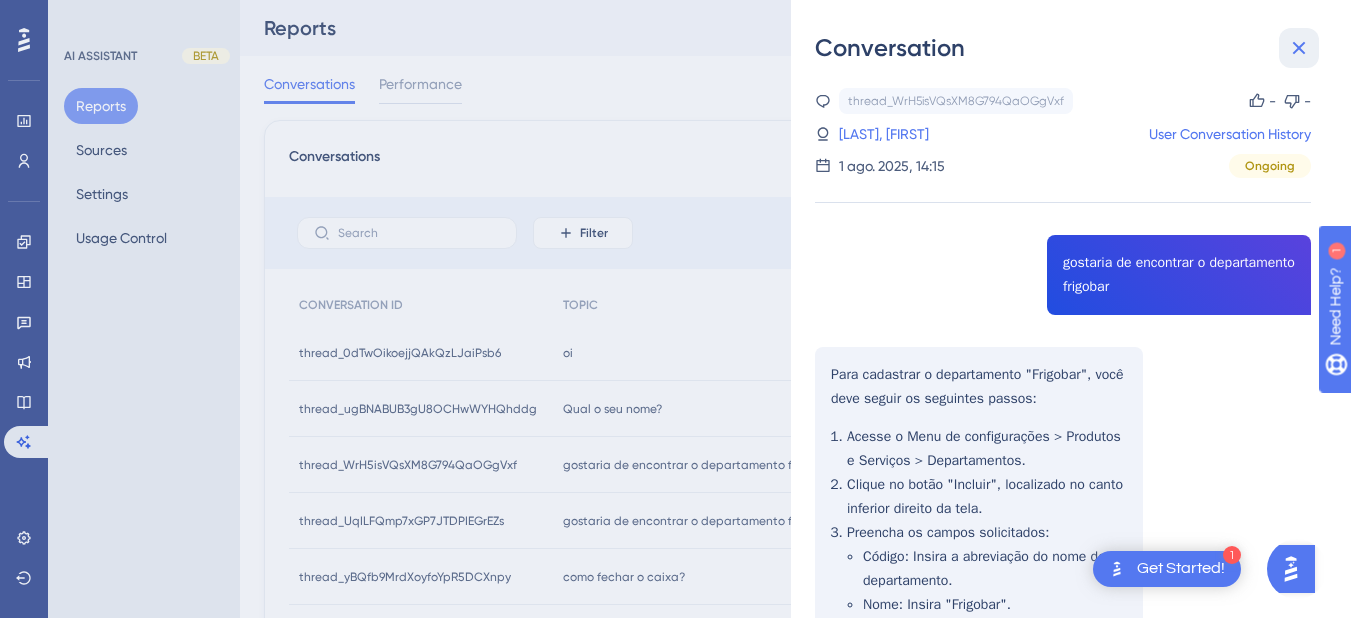 click 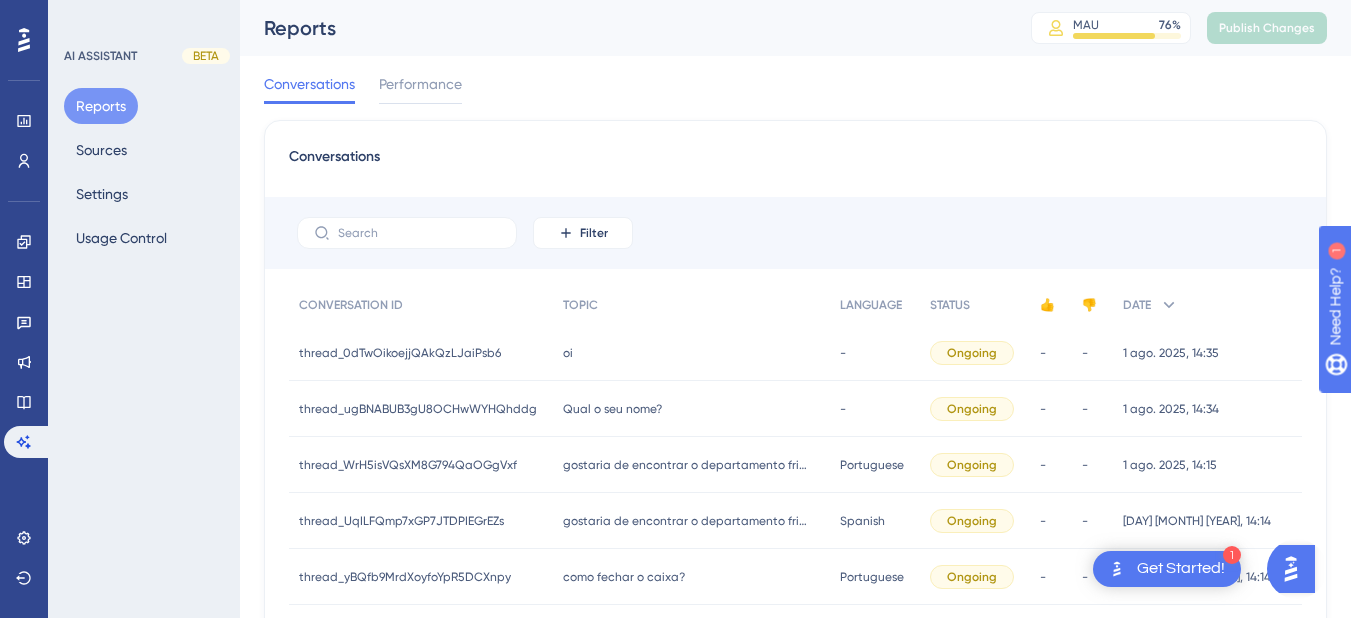 scroll, scrollTop: 200, scrollLeft: 0, axis: vertical 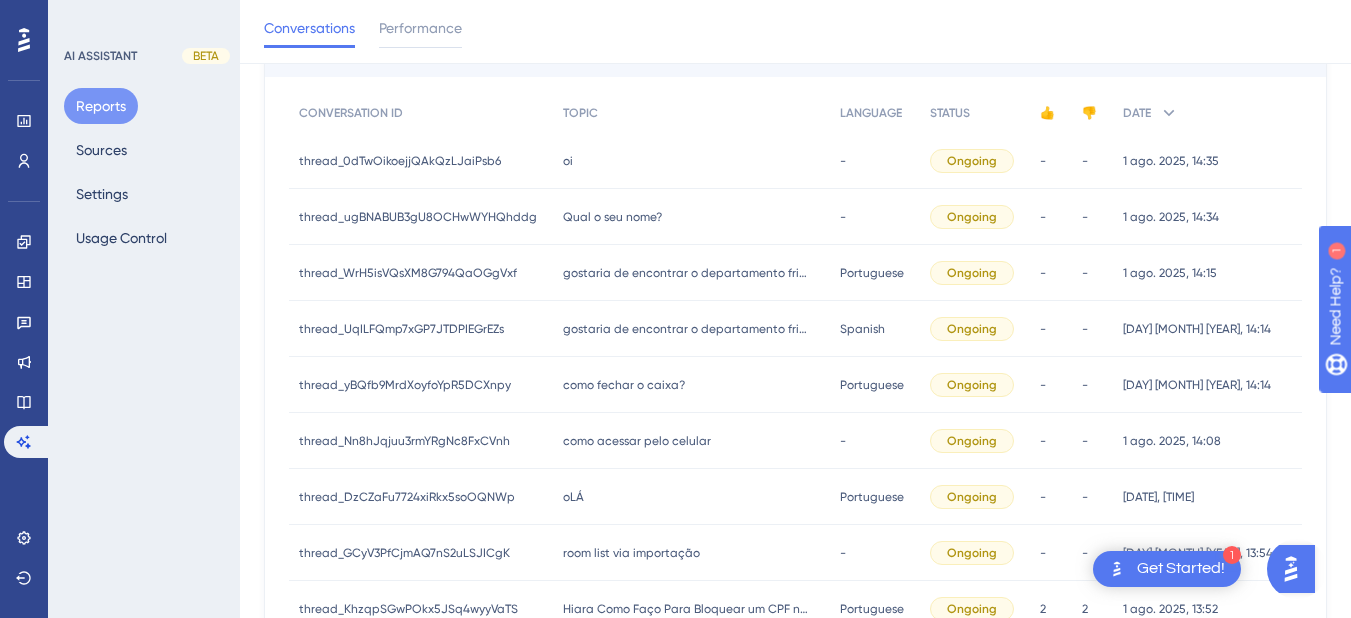 click on "como acessar pelo celular" at bounding box center [637, 441] 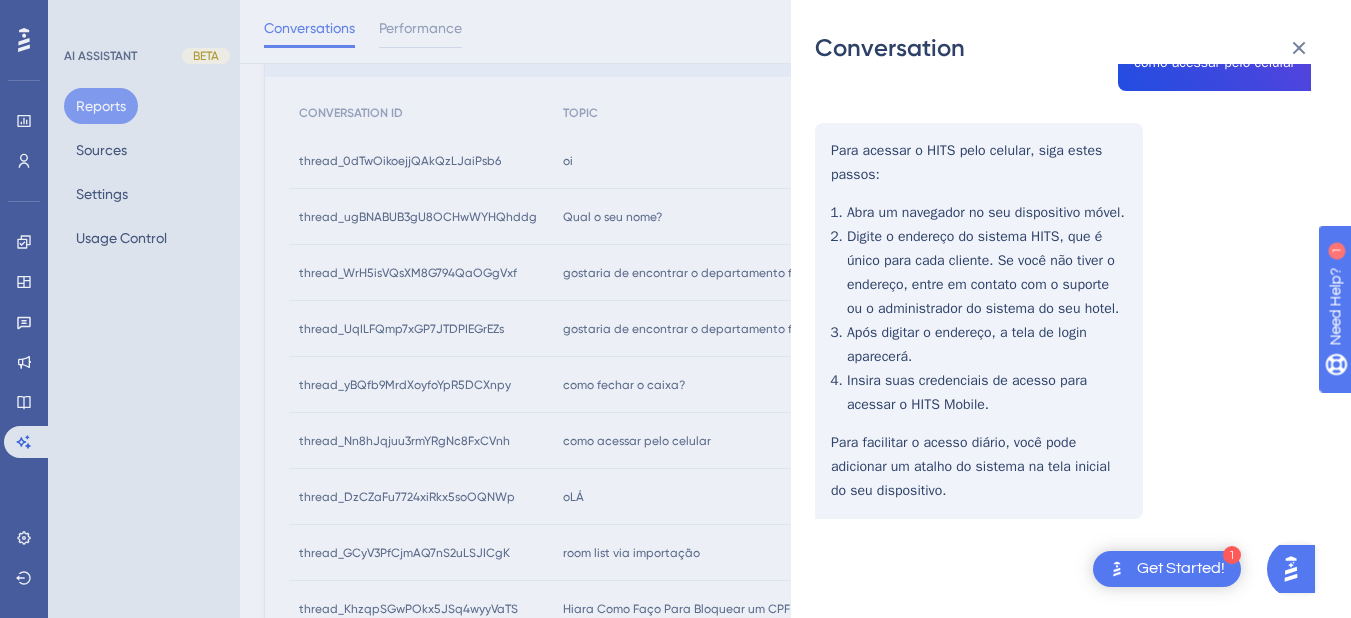 scroll, scrollTop: 212, scrollLeft: 0, axis: vertical 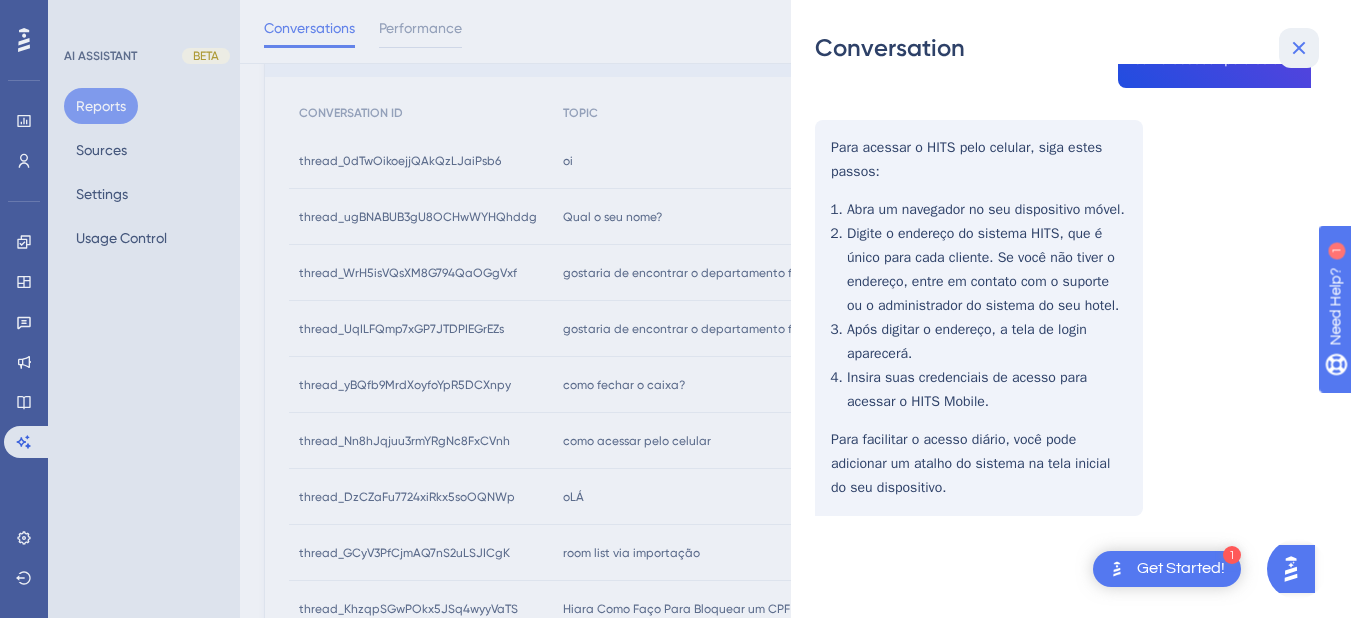 drag, startPoint x: 1300, startPoint y: 51, endPoint x: 653, endPoint y: 613, distance: 857.0023 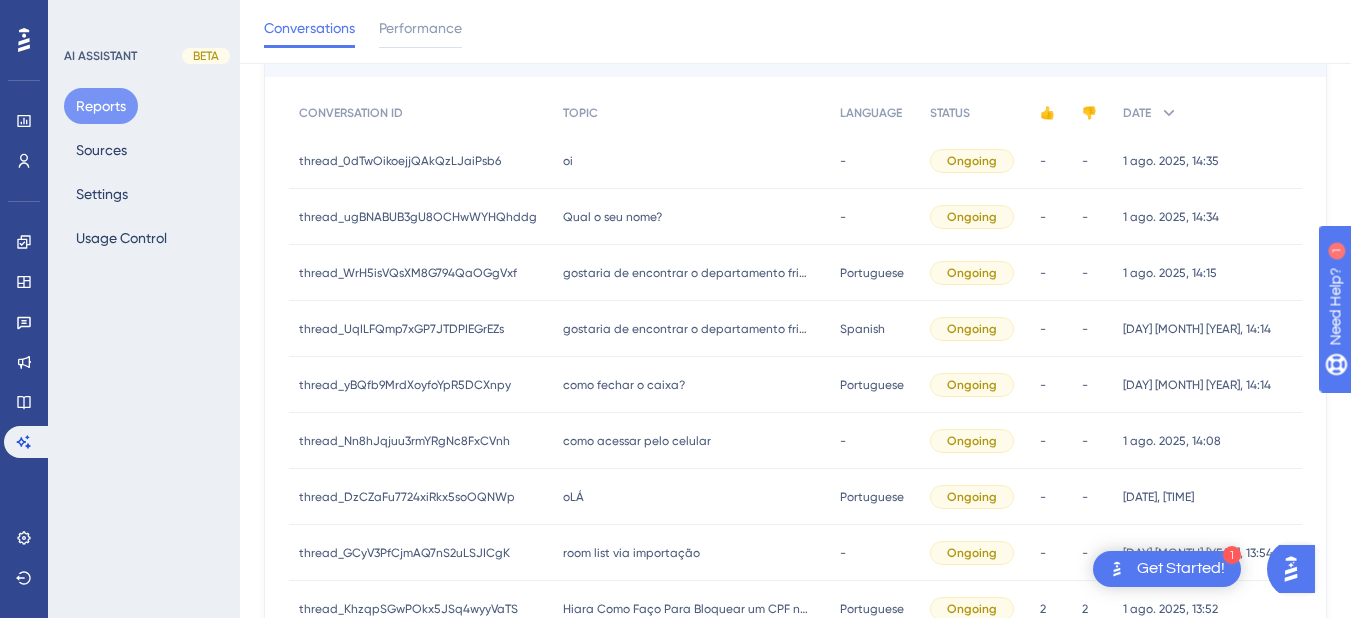 scroll, scrollTop: 400, scrollLeft: 0, axis: vertical 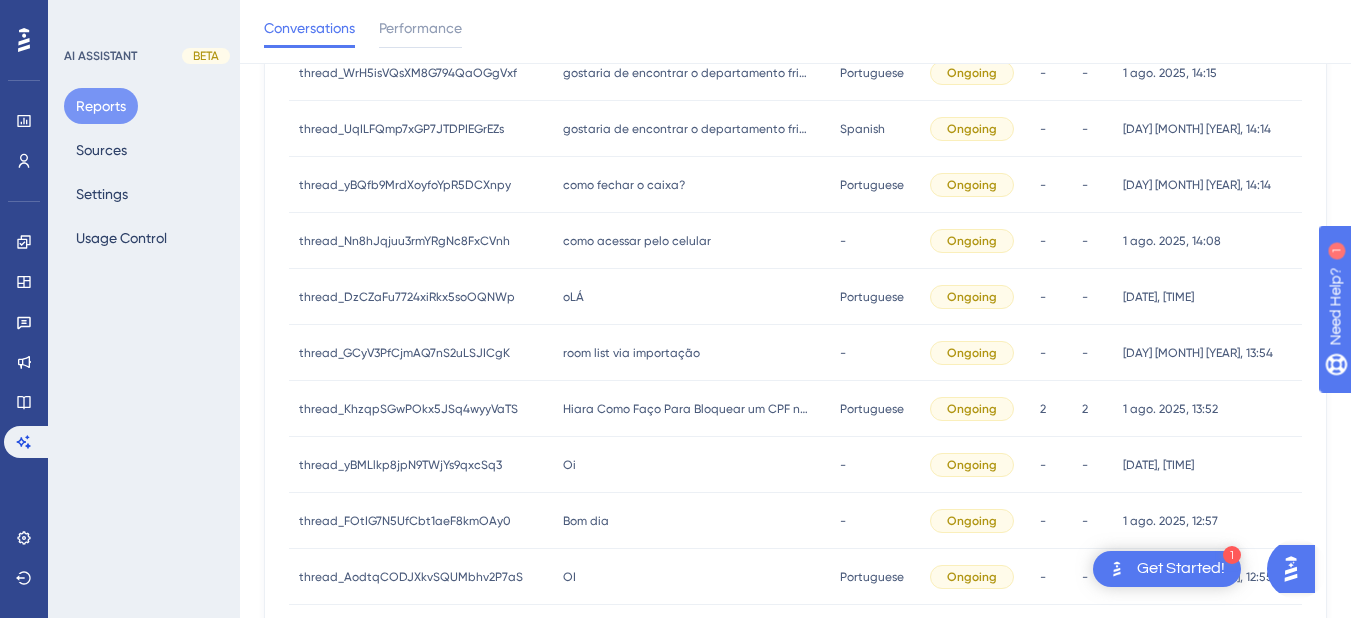 click on "room list via importação" at bounding box center (631, 353) 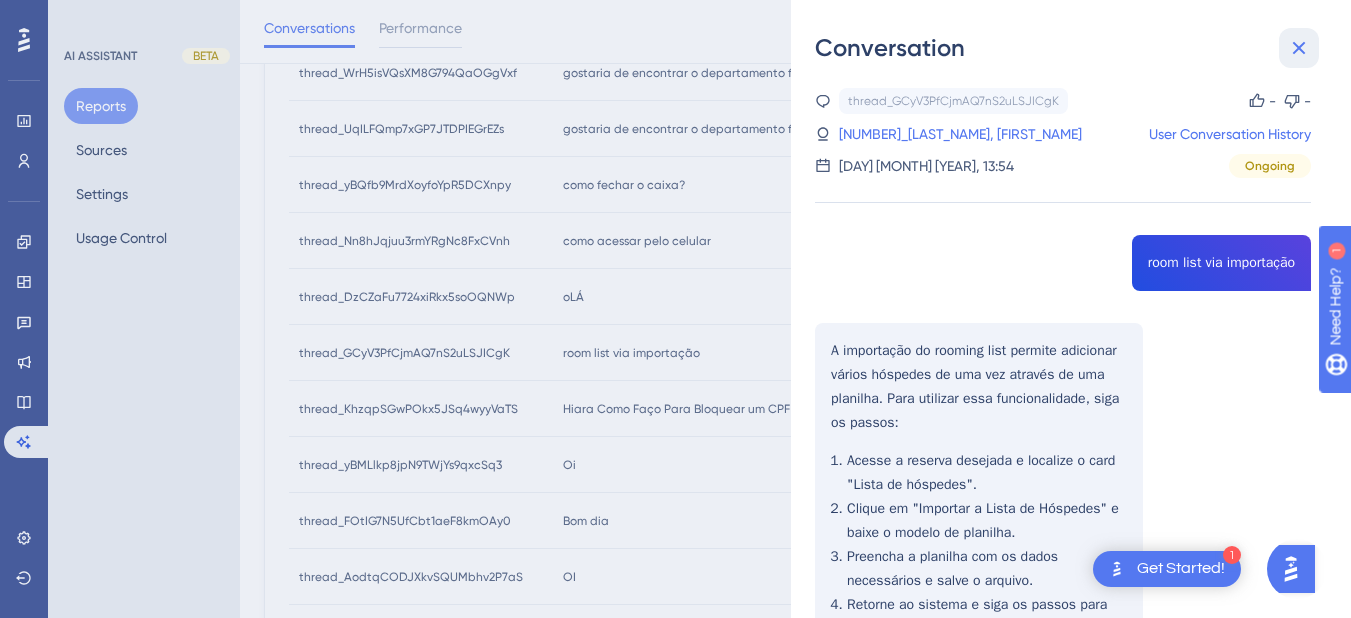 click 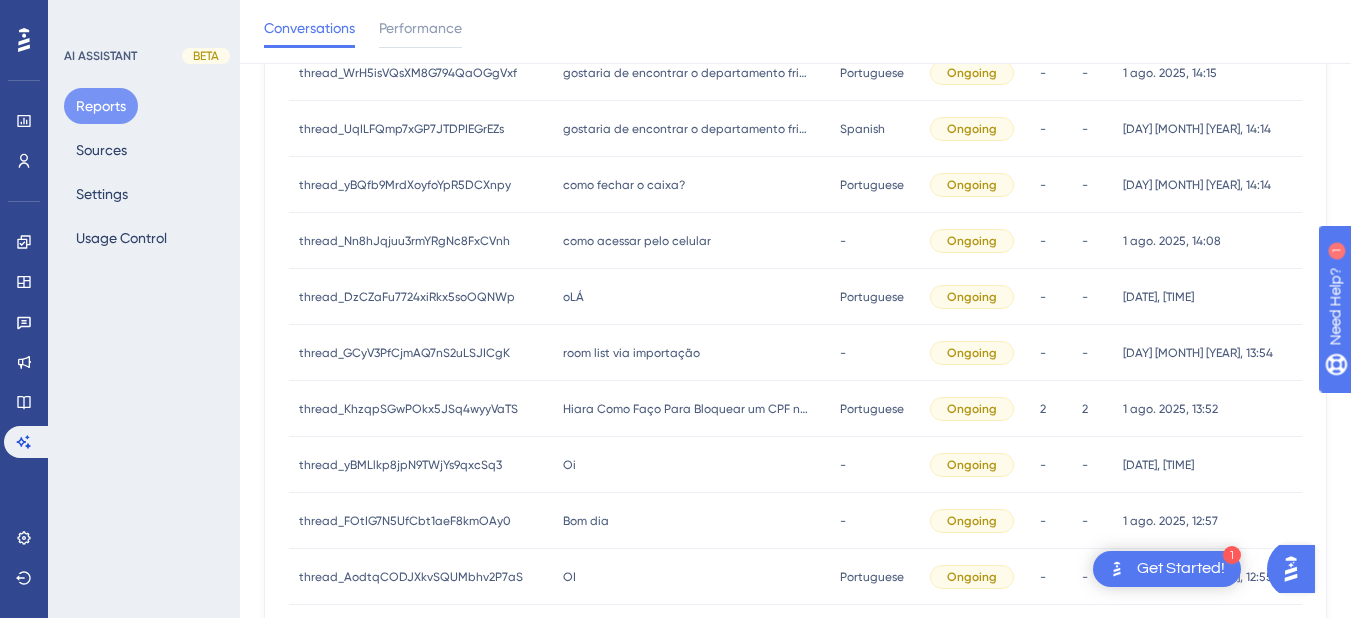scroll, scrollTop: 600, scrollLeft: 0, axis: vertical 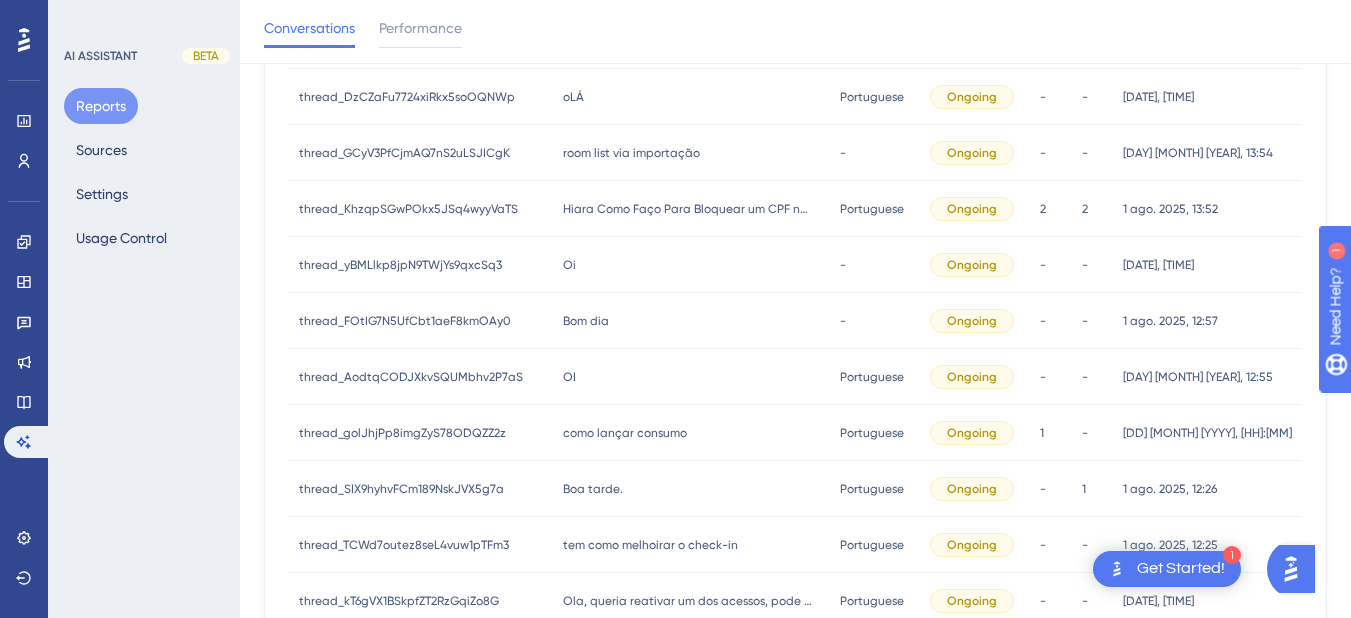 click on "como lançar consumo como lançar consumo" at bounding box center [691, 433] 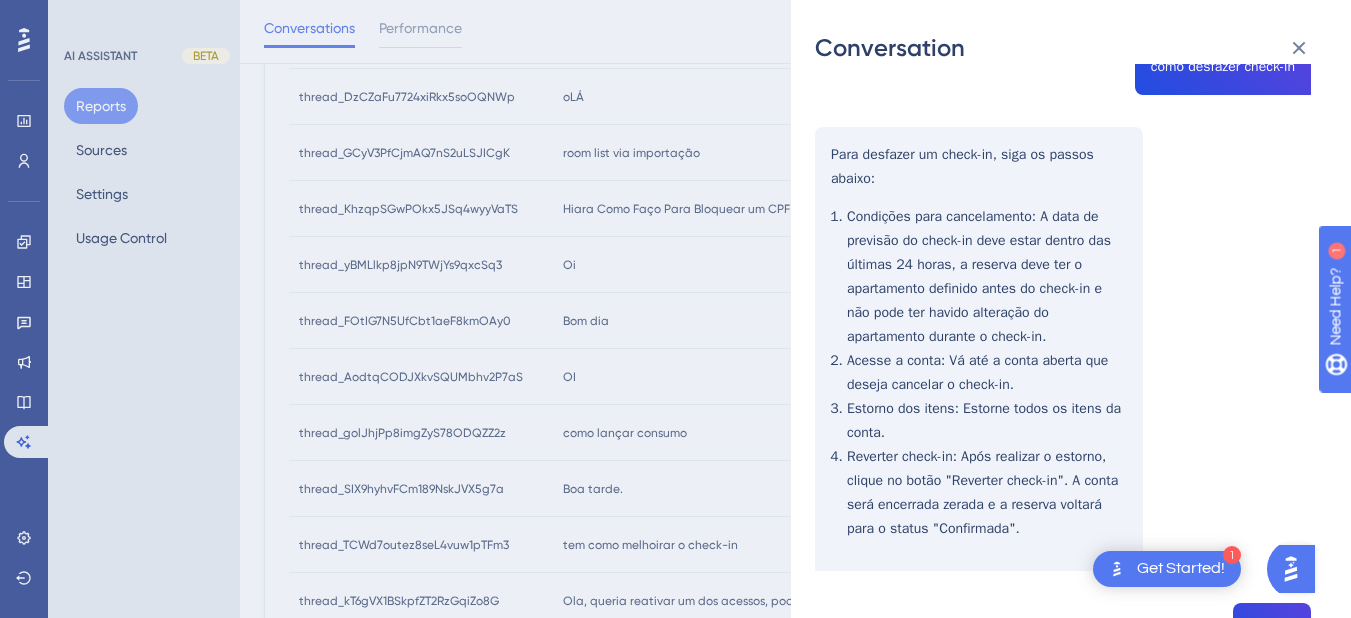 scroll, scrollTop: 1400, scrollLeft: 0, axis: vertical 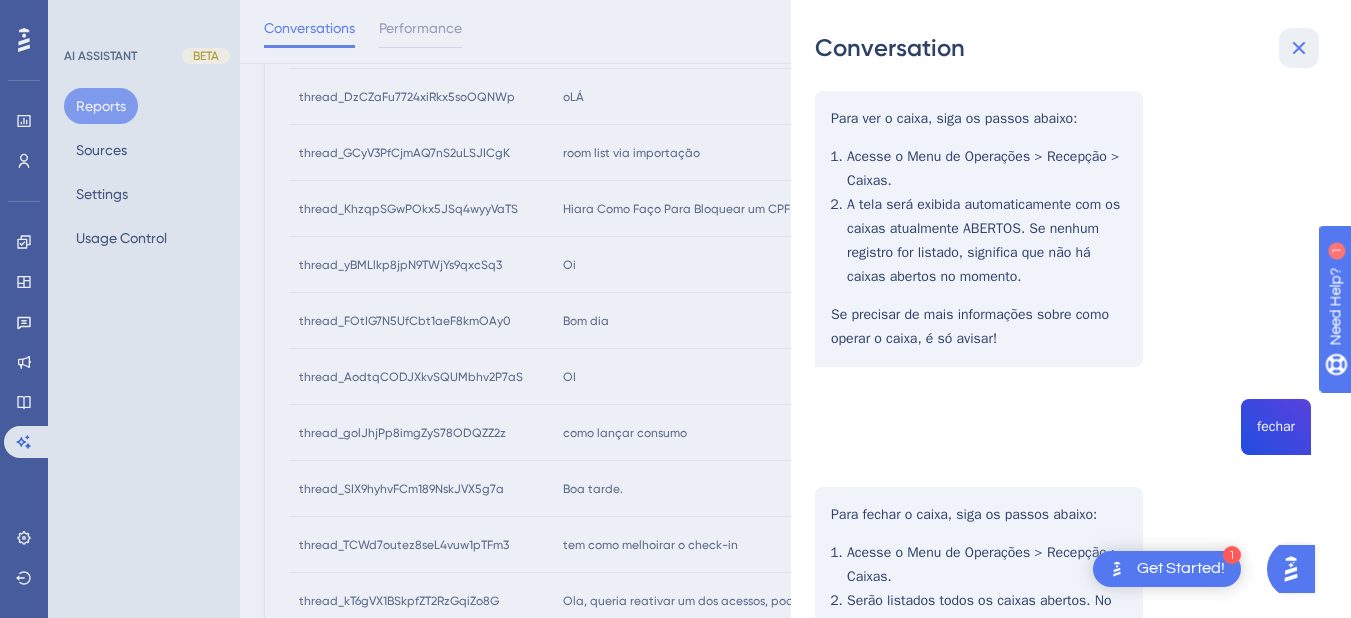 click 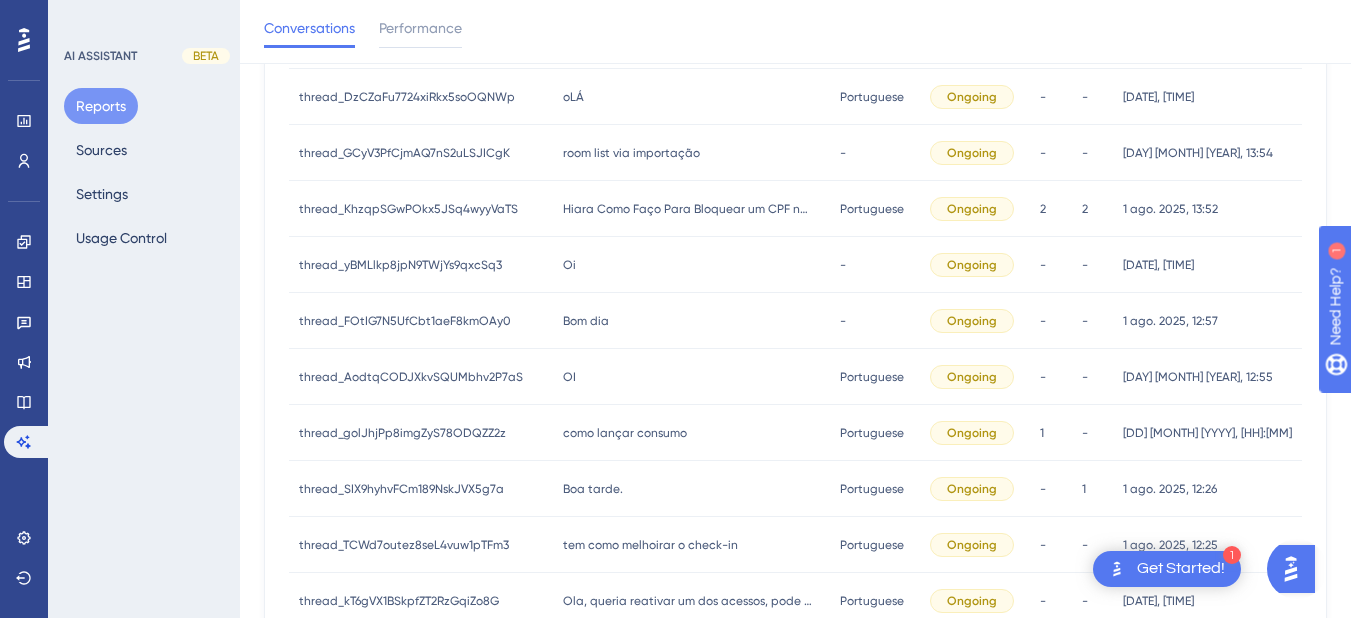 scroll, scrollTop: 988, scrollLeft: 0, axis: vertical 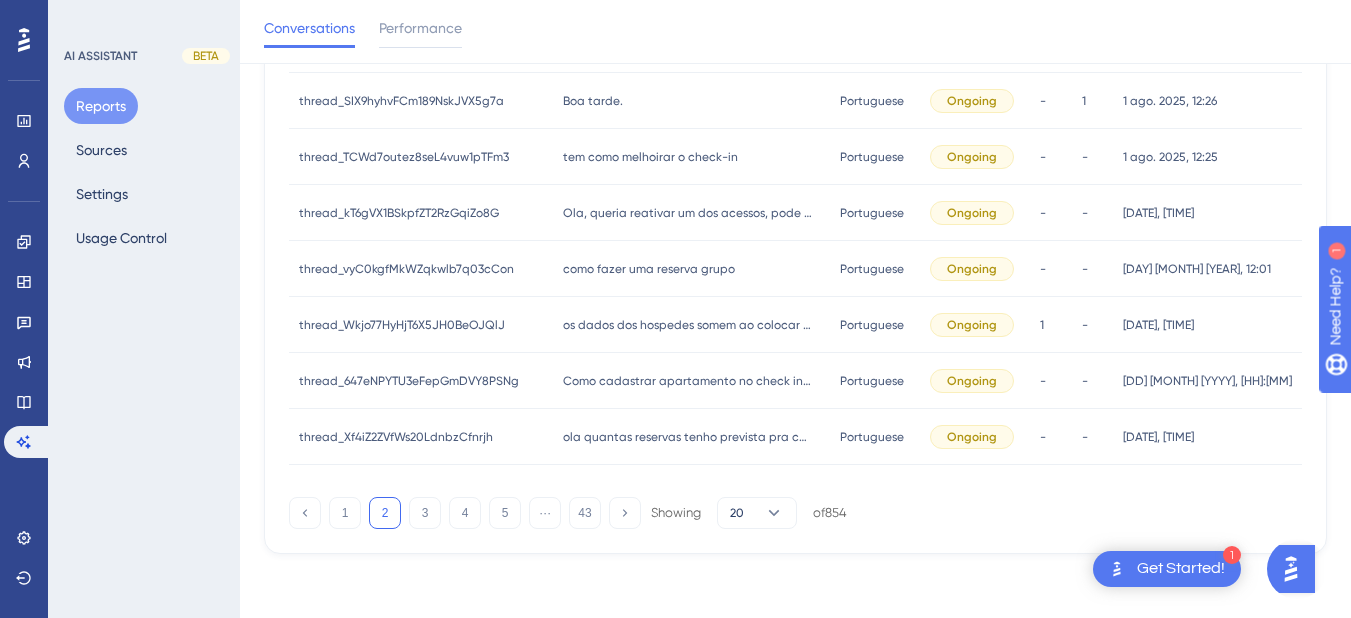 click on "Como cadastrar apartamento no check in do dia  Como cadastrar apartamento no check in do dia" at bounding box center (691, 381) 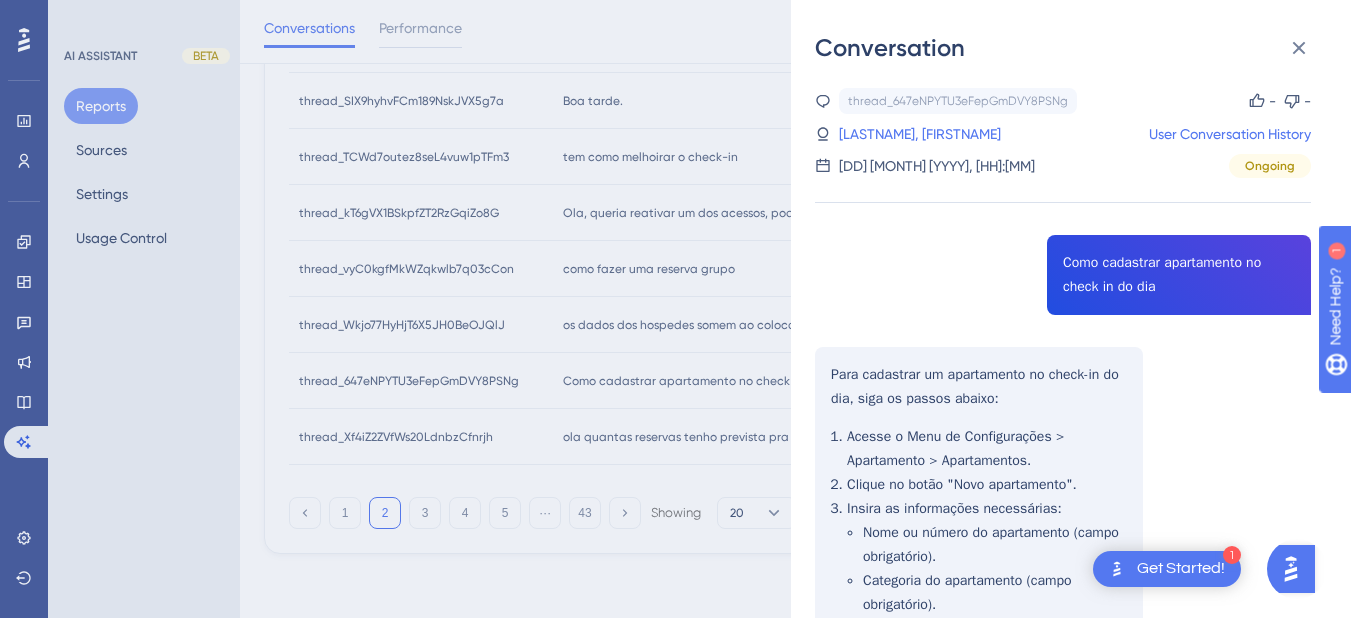 scroll, scrollTop: 260, scrollLeft: 0, axis: vertical 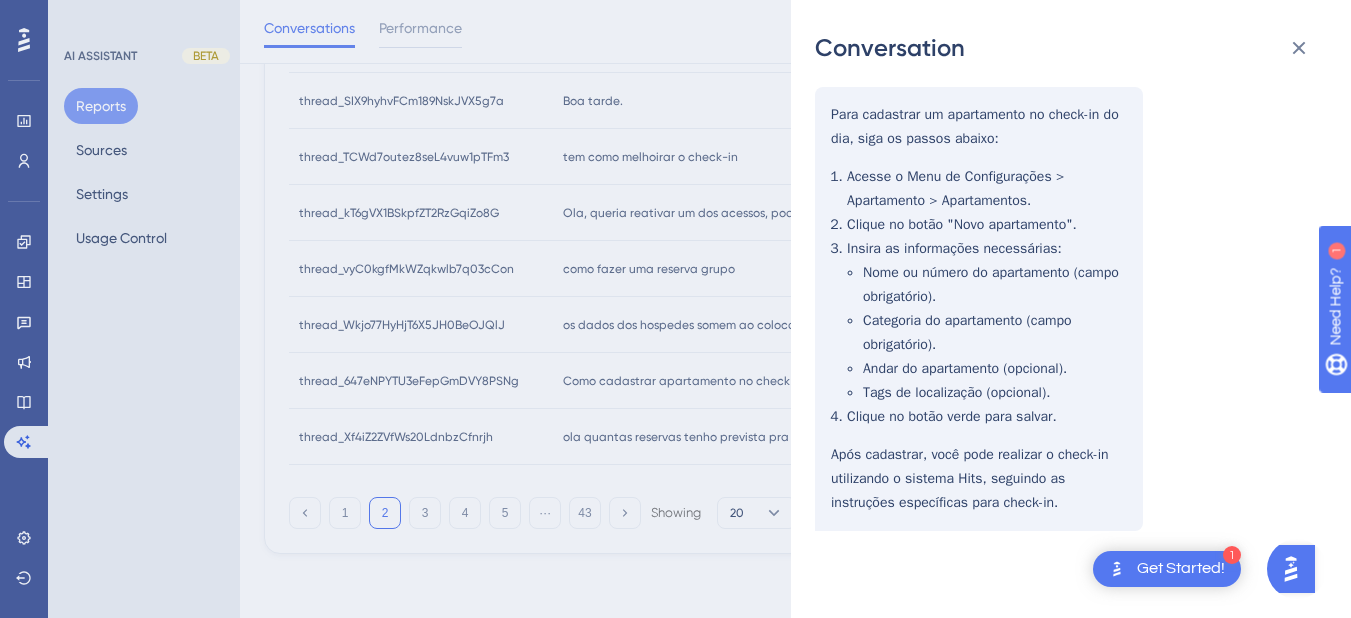 click at bounding box center (1299, 48) 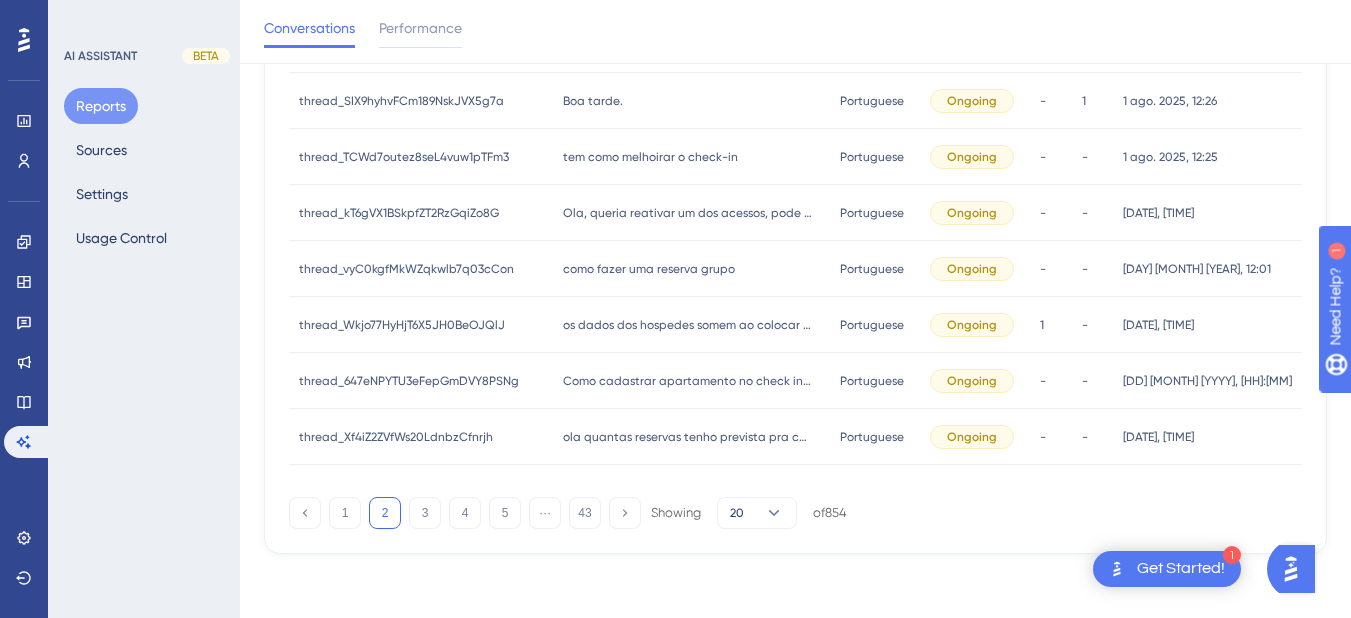 click on "ola quantas reservas tenho prevista pra check in hoje? ola quantas reservas tenho prevista pra check in hoje?" at bounding box center [691, 437] 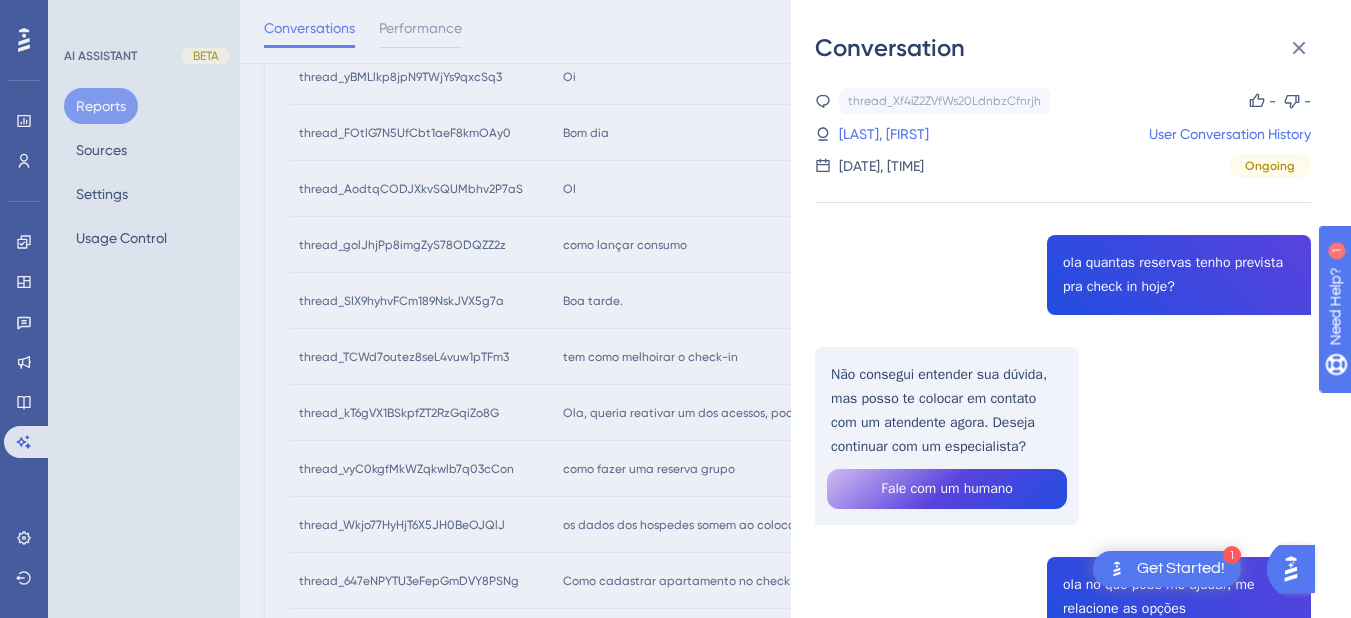 scroll, scrollTop: 988, scrollLeft: 0, axis: vertical 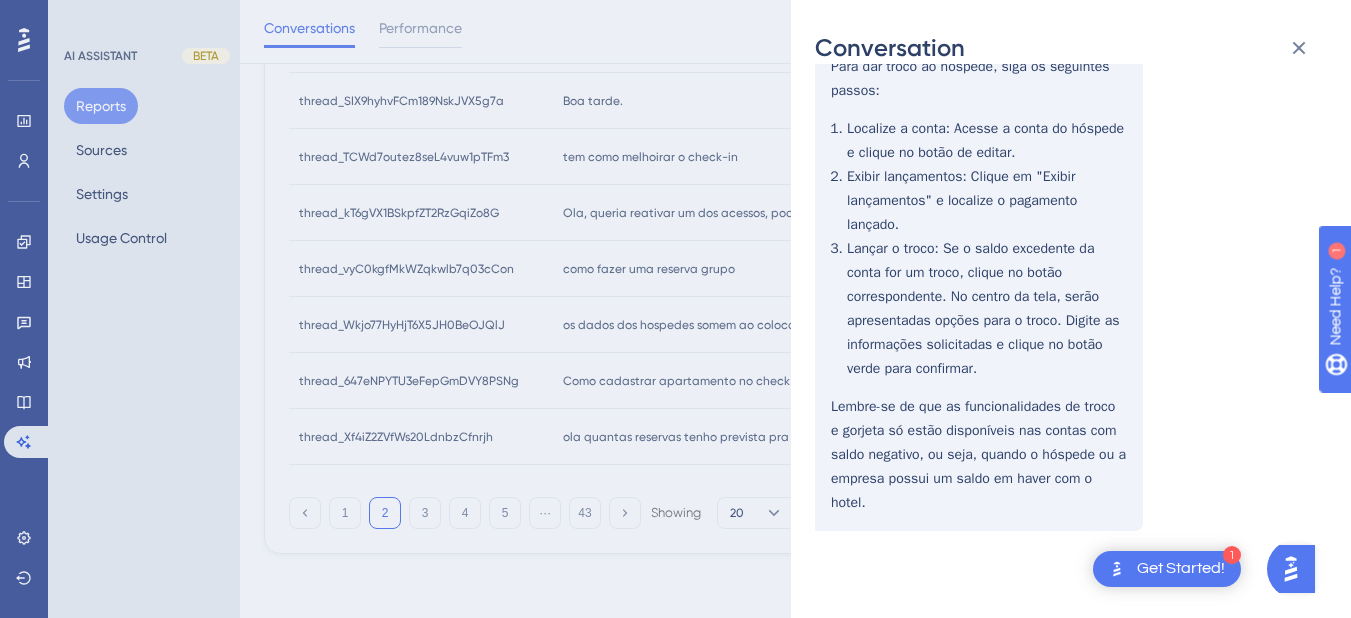 click on "Conversation" at bounding box center (1071, 48) 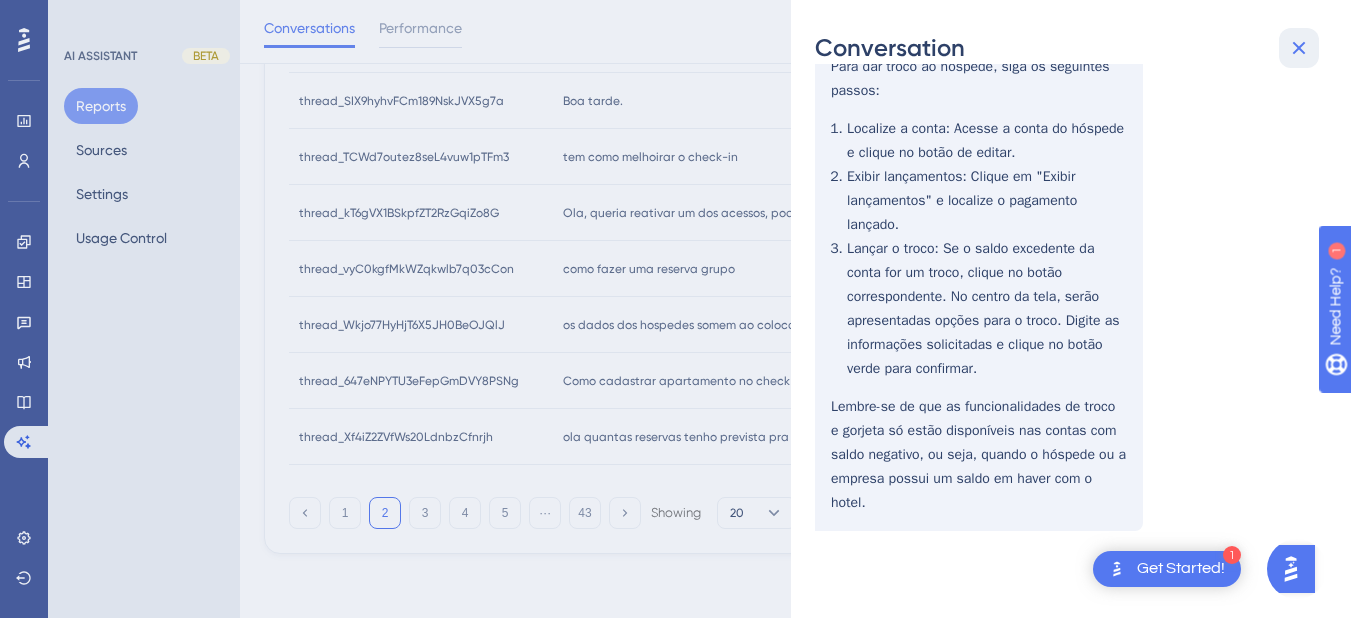 drag, startPoint x: 1306, startPoint y: 50, endPoint x: 481, endPoint y: 267, distance: 853.0615 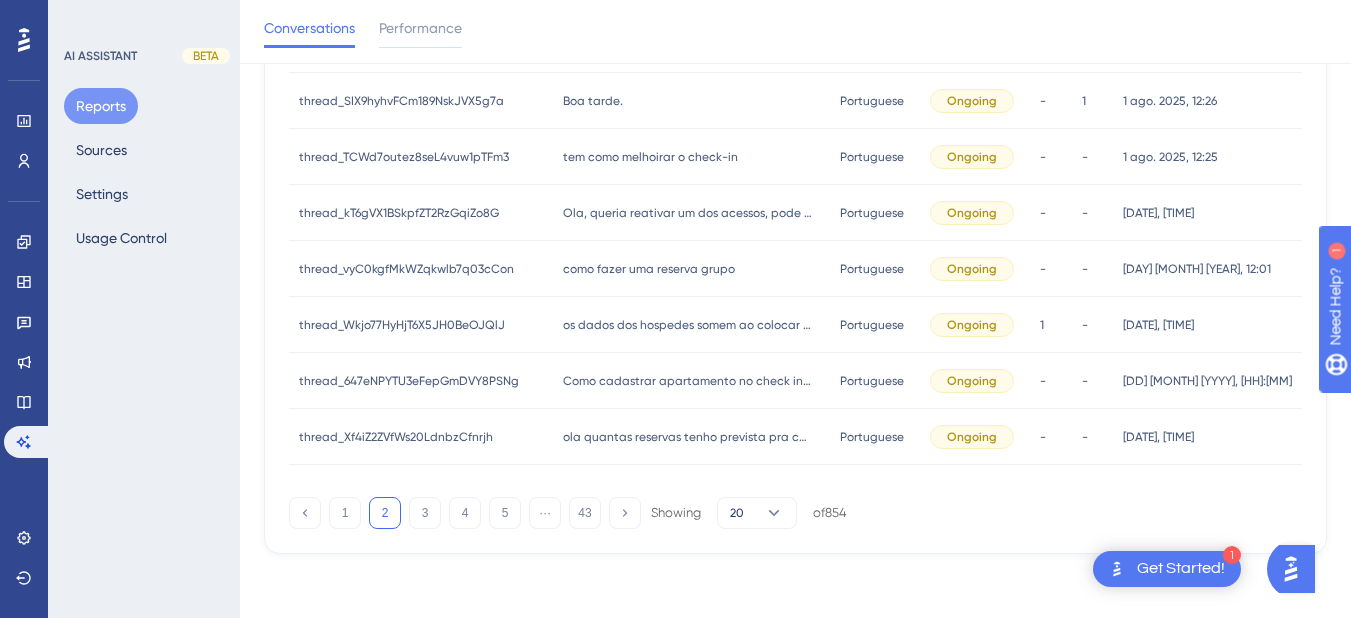 click on "como fazer uma reserva grupo" at bounding box center [649, 269] 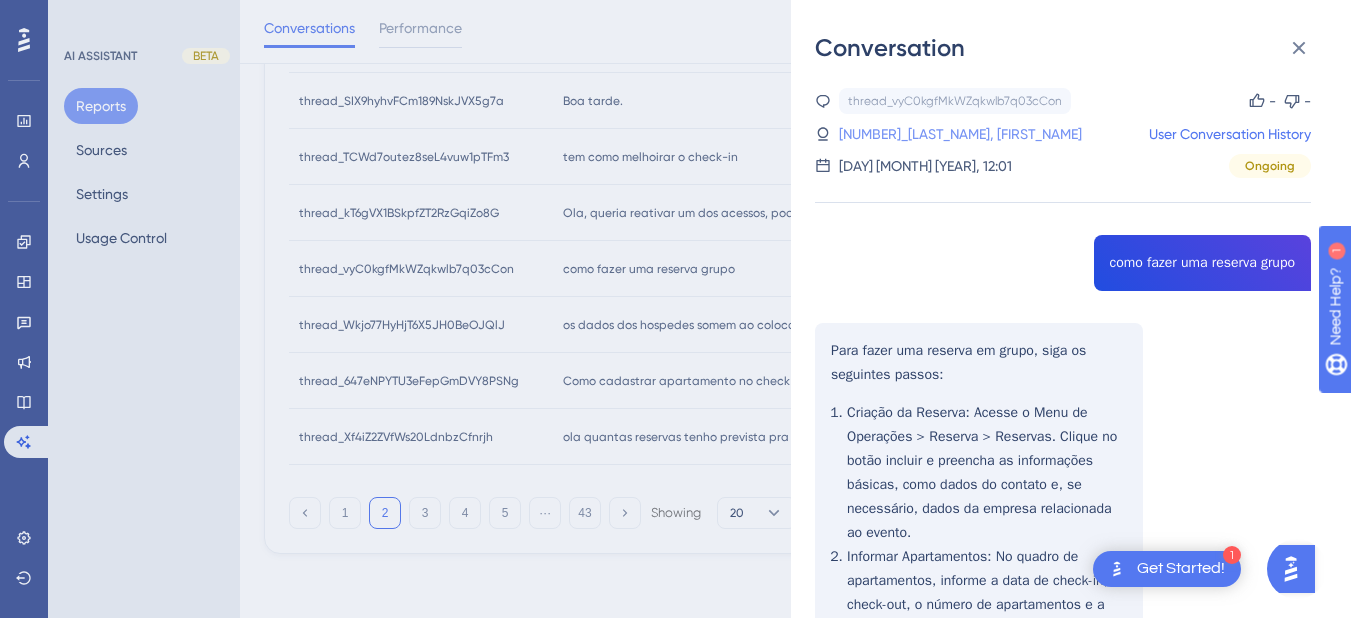 drag, startPoint x: 913, startPoint y: 140, endPoint x: 902, endPoint y: 140, distance: 11 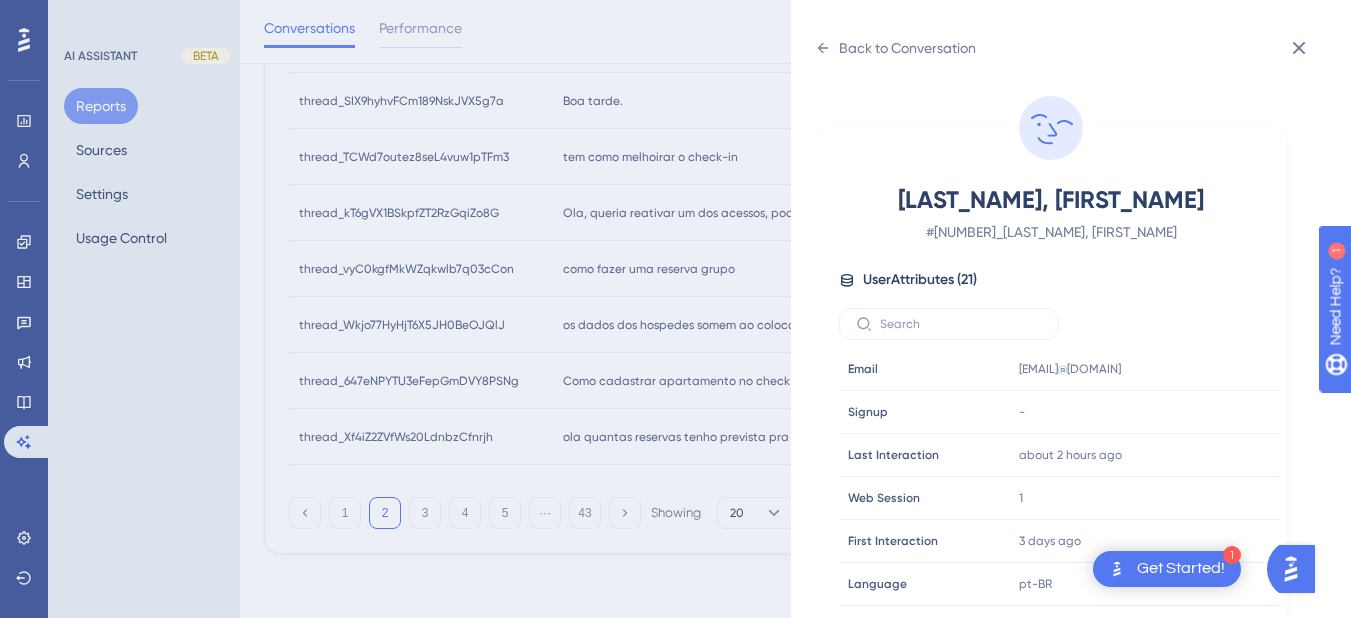 scroll, scrollTop: 609, scrollLeft: 0, axis: vertical 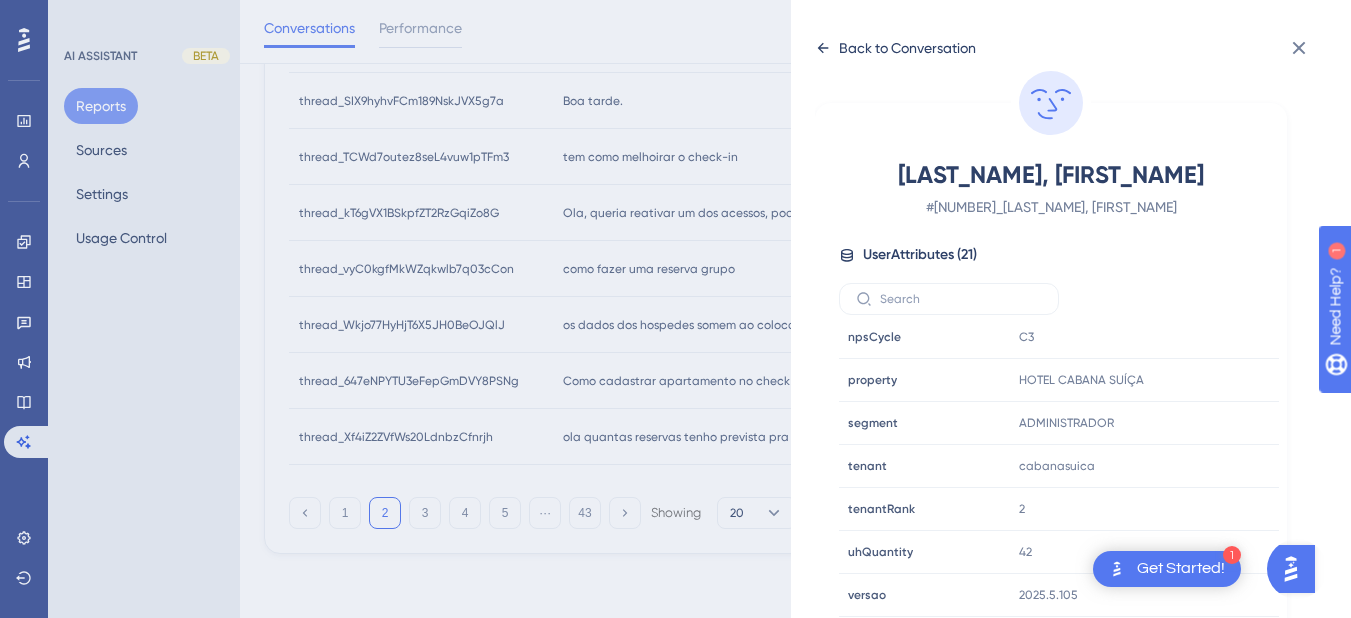 click 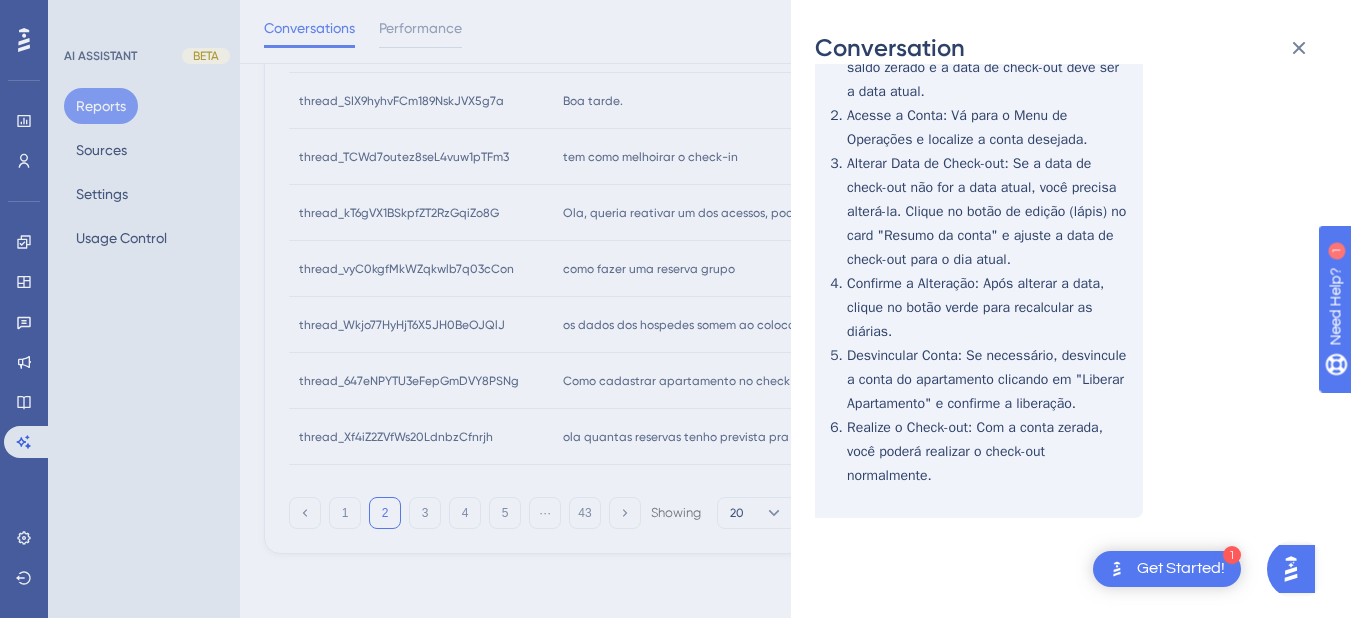 scroll, scrollTop: 2060, scrollLeft: 0, axis: vertical 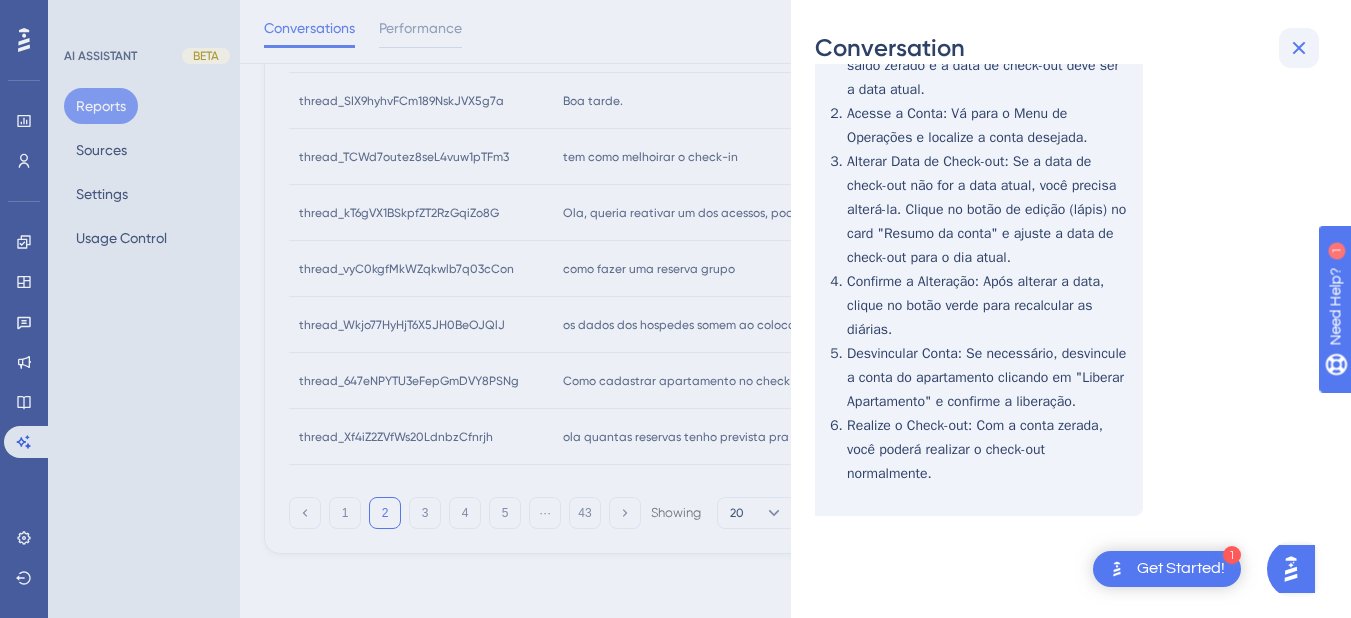 click 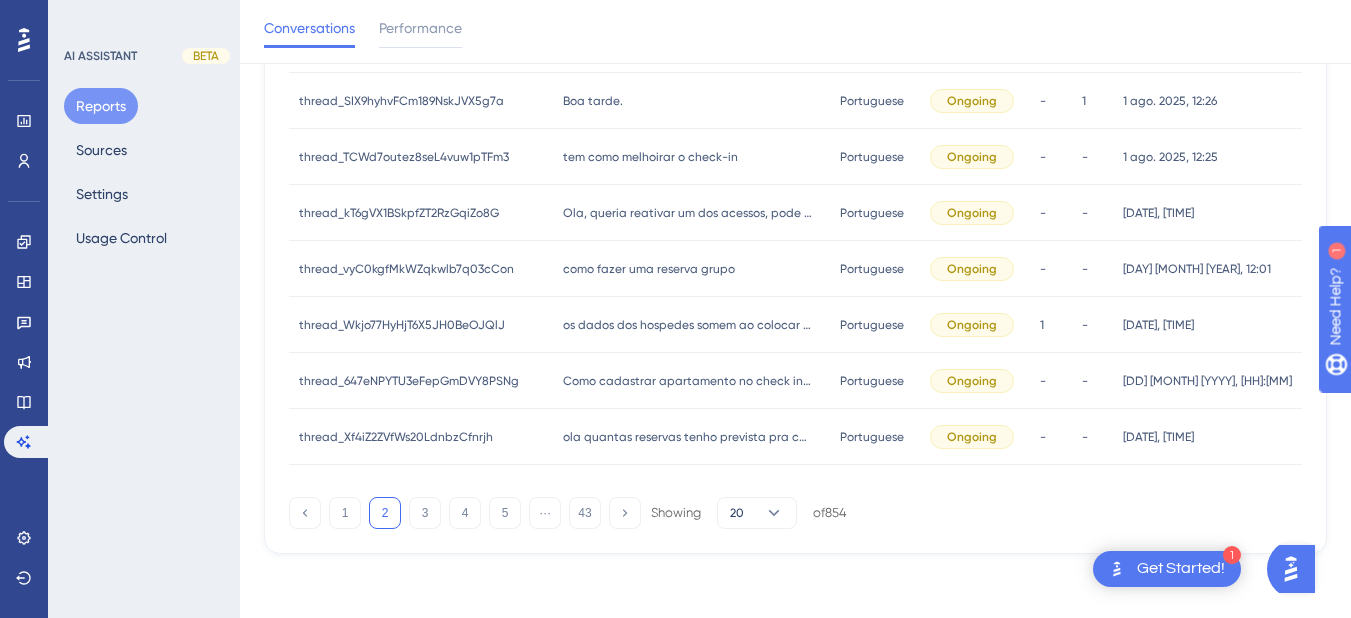 scroll, scrollTop: 788, scrollLeft: 0, axis: vertical 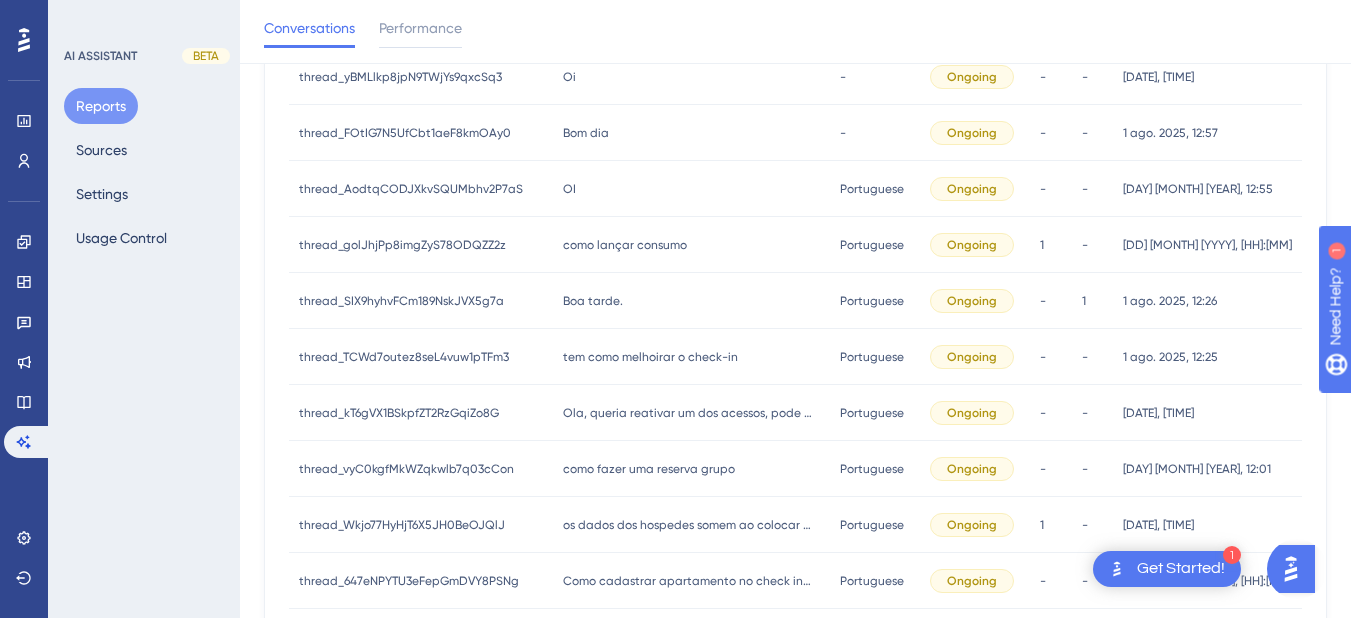 click on "Boa tarde. Boa tarde." at bounding box center [691, 301] 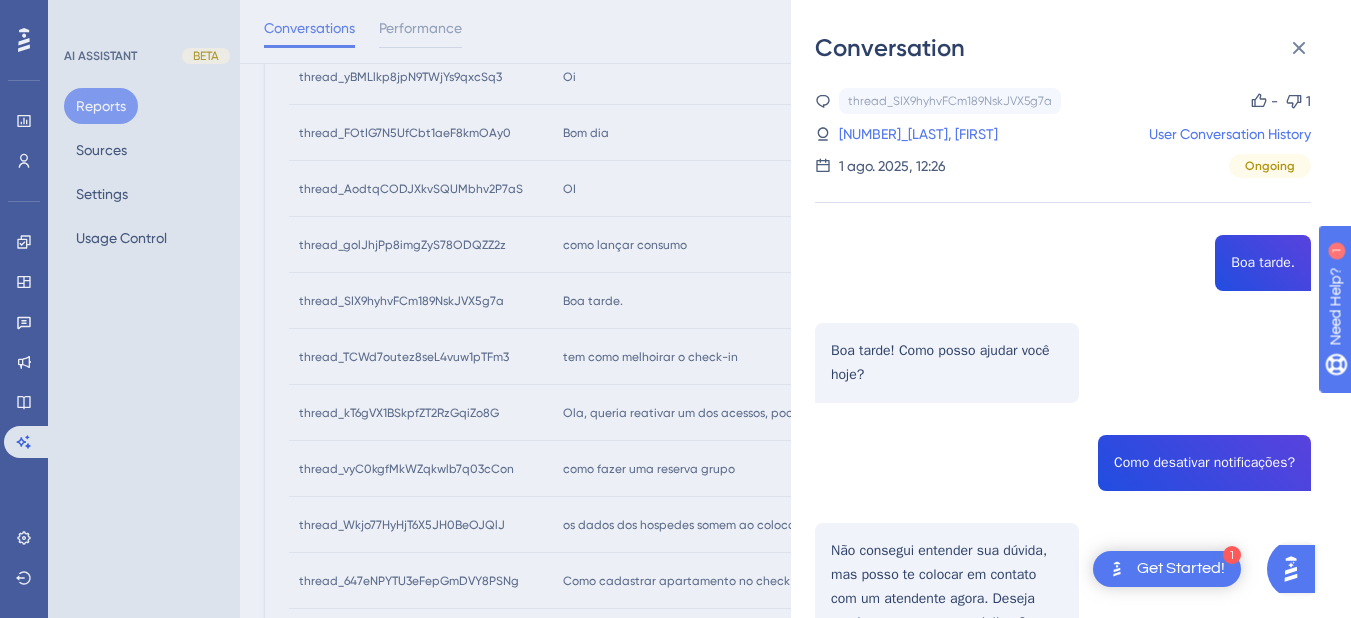 scroll, scrollTop: 200, scrollLeft: 0, axis: vertical 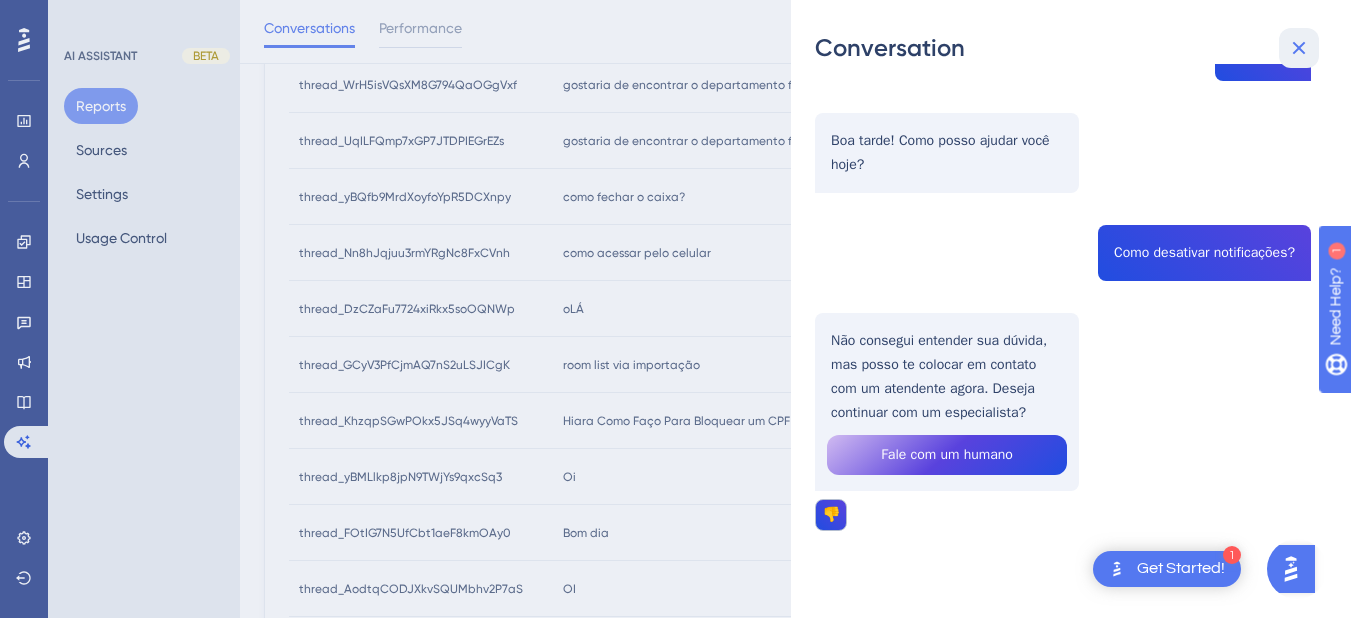 click 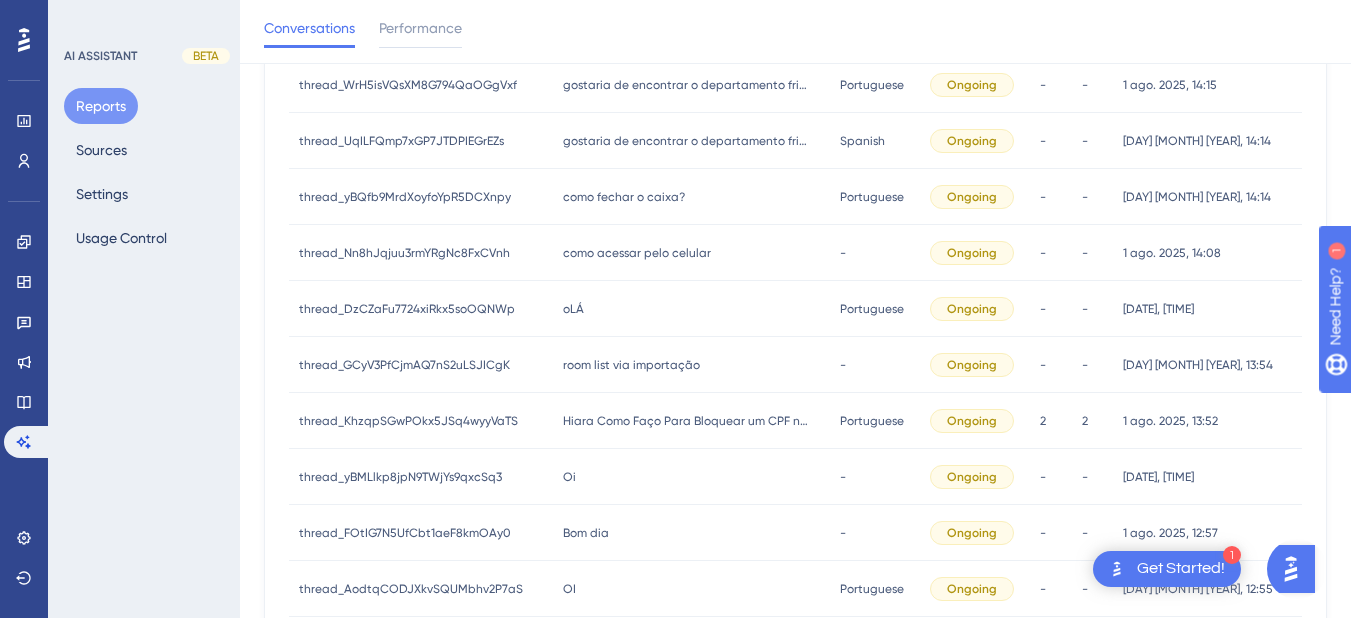 click on "room list via importação" at bounding box center (631, 365) 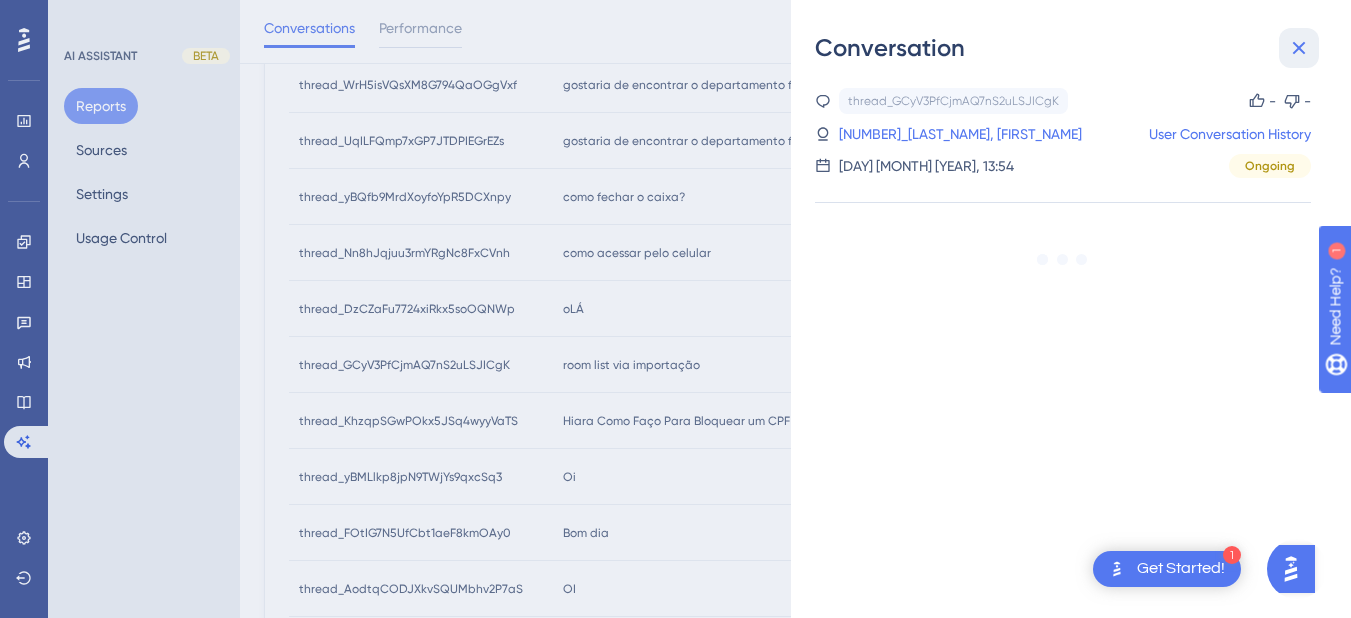 click 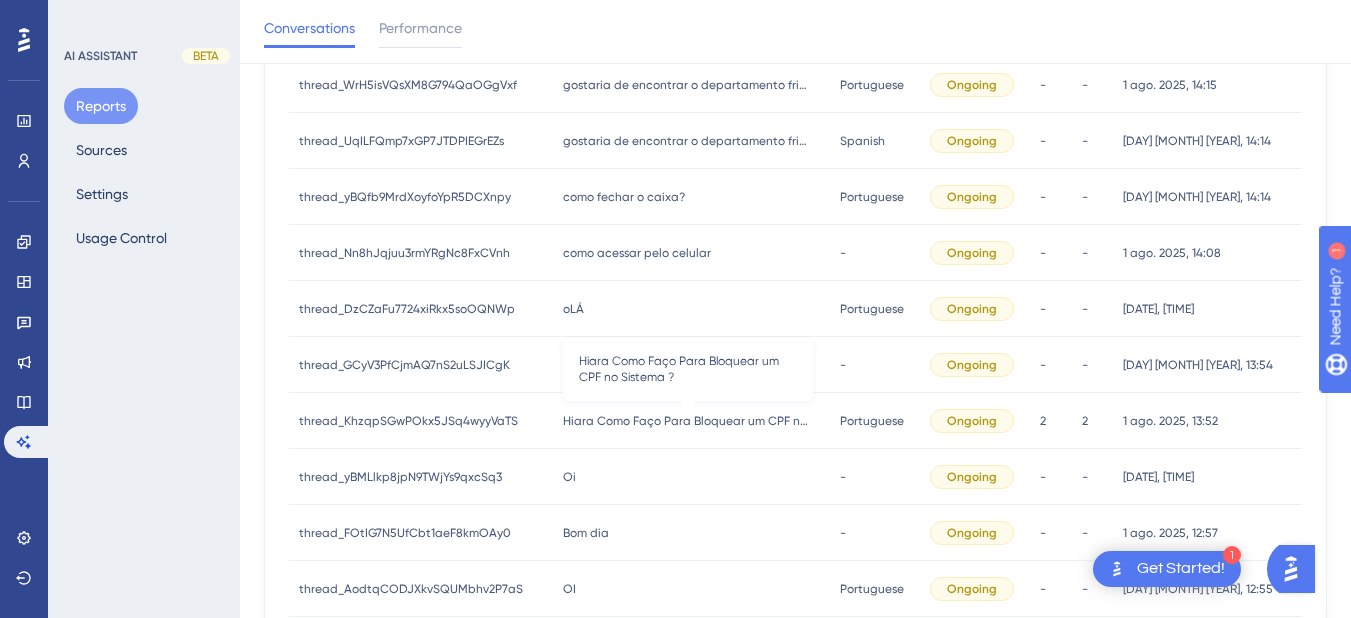 click on "Hiara Como Faço Para Bloquear um CPF no Sistema ?" at bounding box center [688, 421] 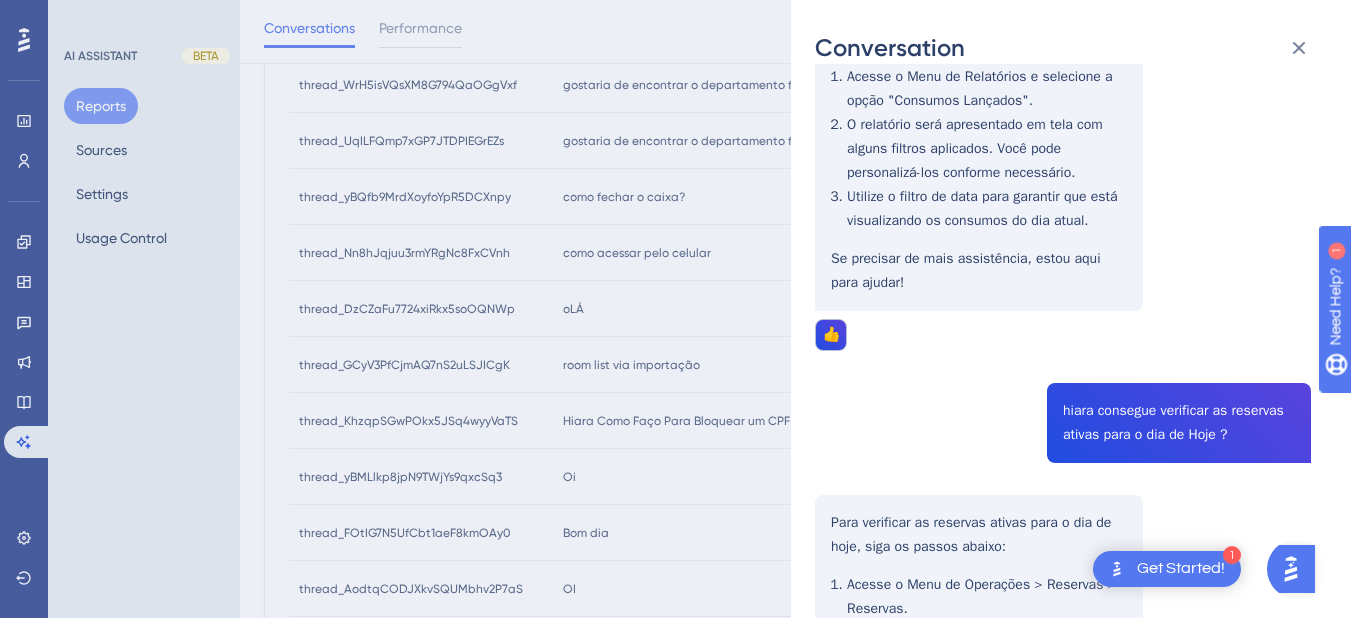 scroll, scrollTop: 0, scrollLeft: 0, axis: both 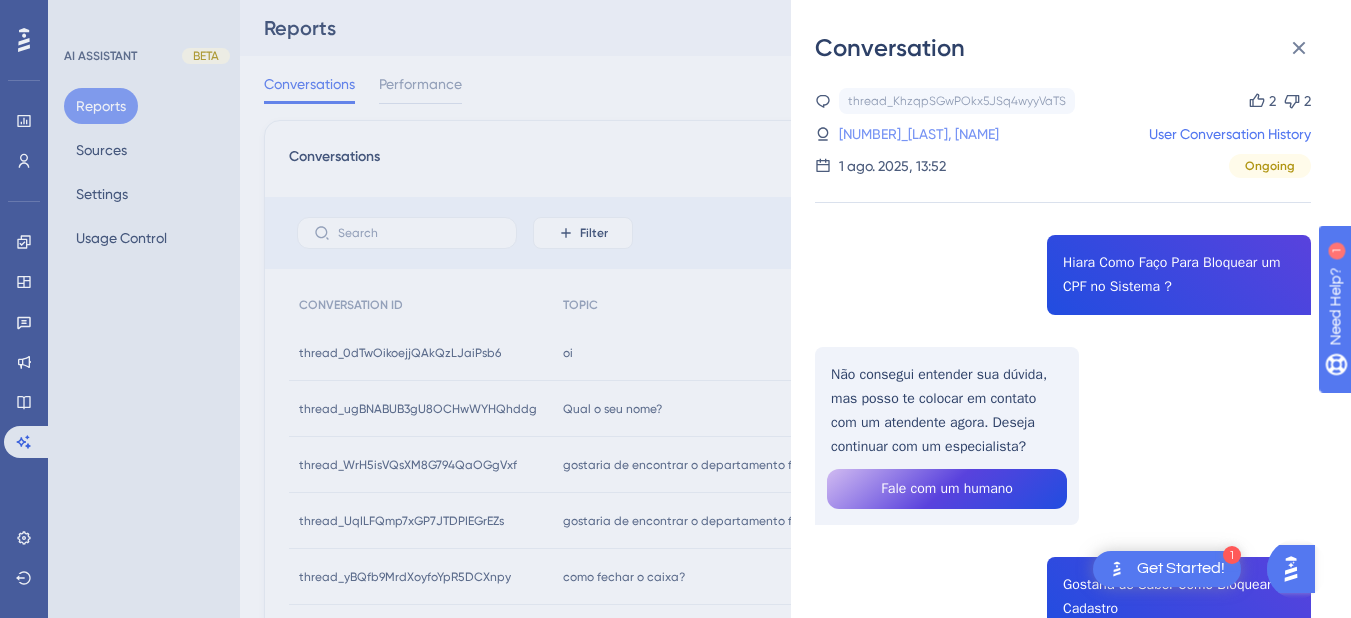 click on "[NUMBER]_[LAST], [NAME]" at bounding box center [919, 134] 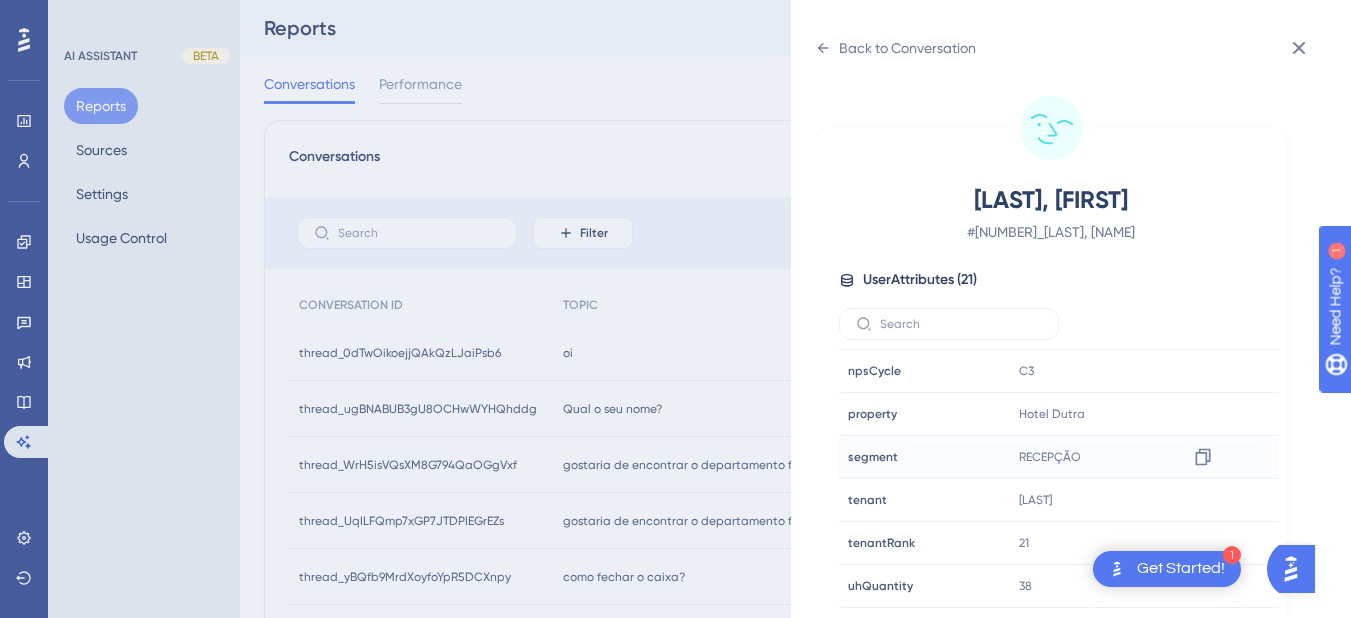 scroll, scrollTop: 609, scrollLeft: 0, axis: vertical 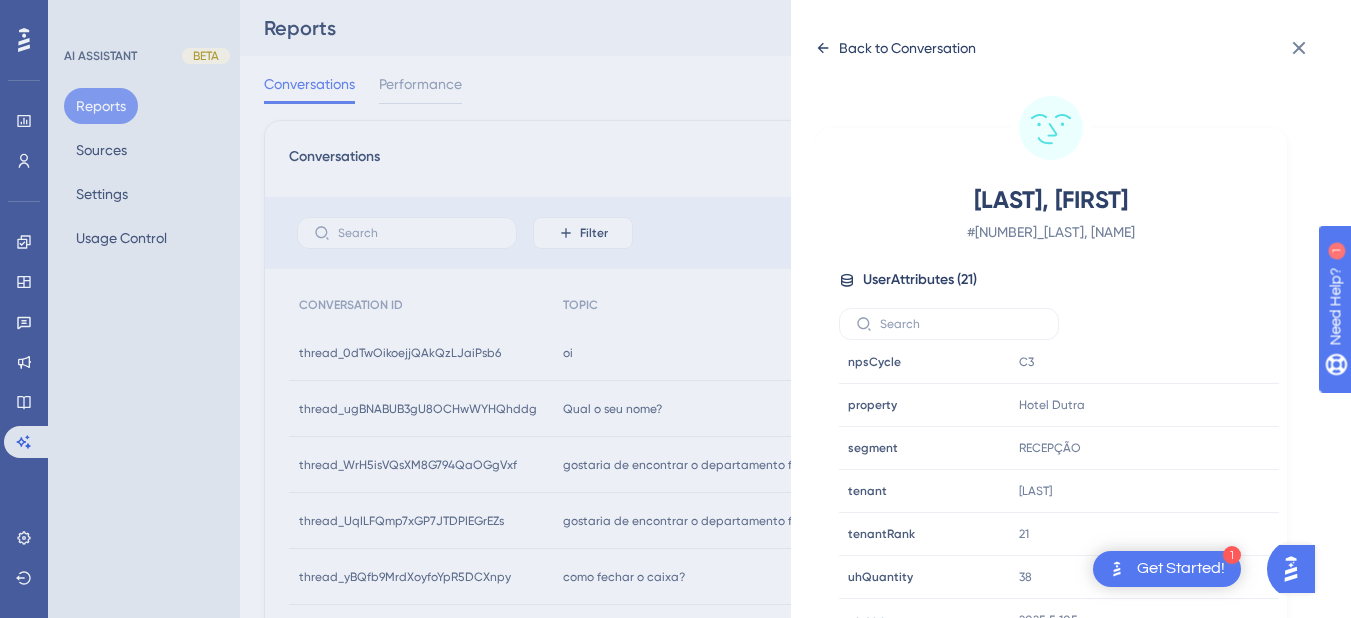 click 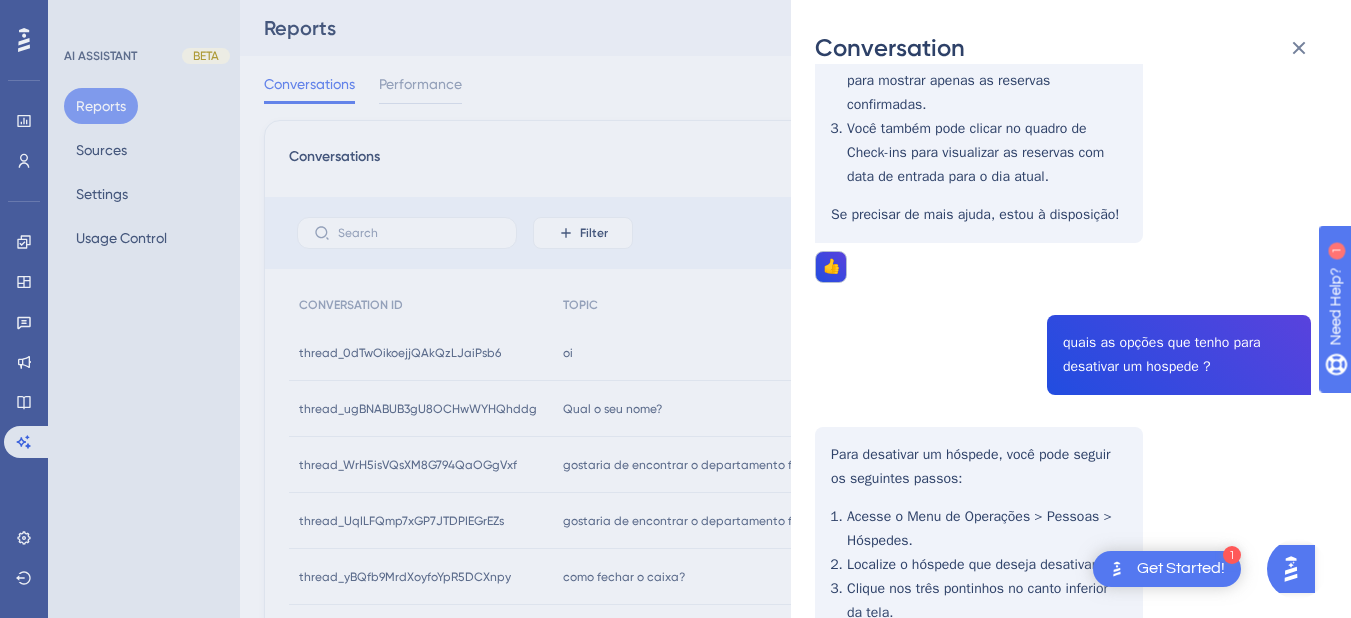 scroll, scrollTop: 2444, scrollLeft: 0, axis: vertical 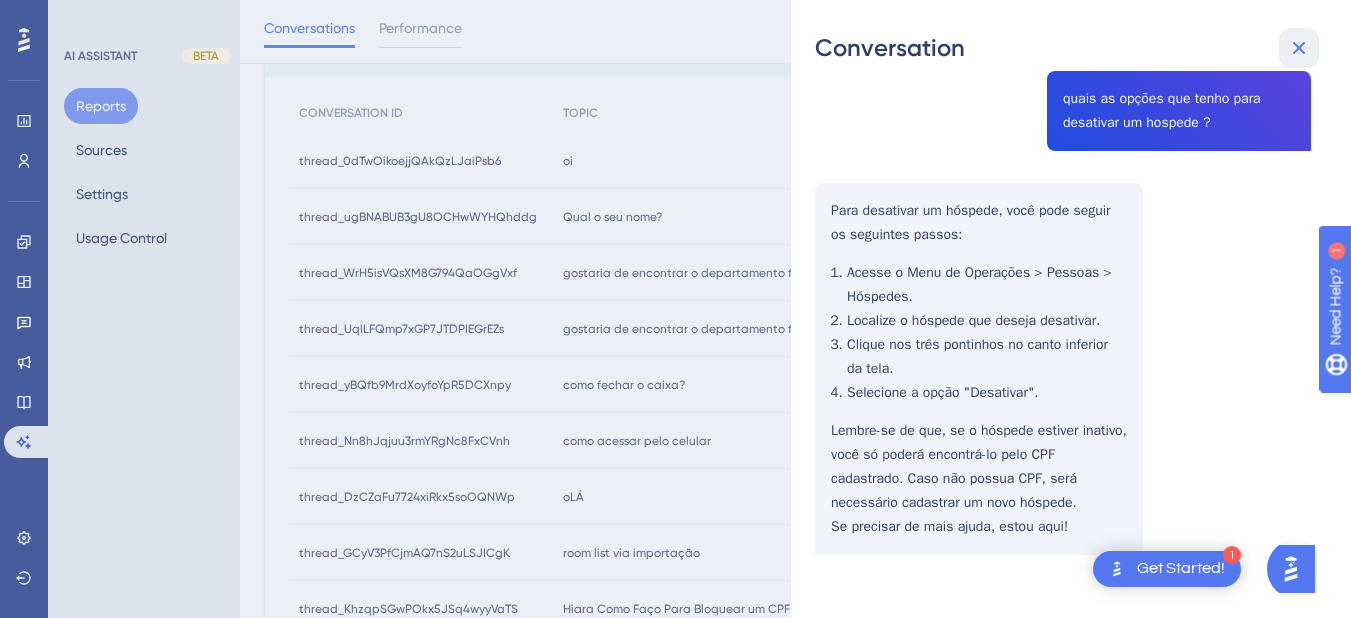 click 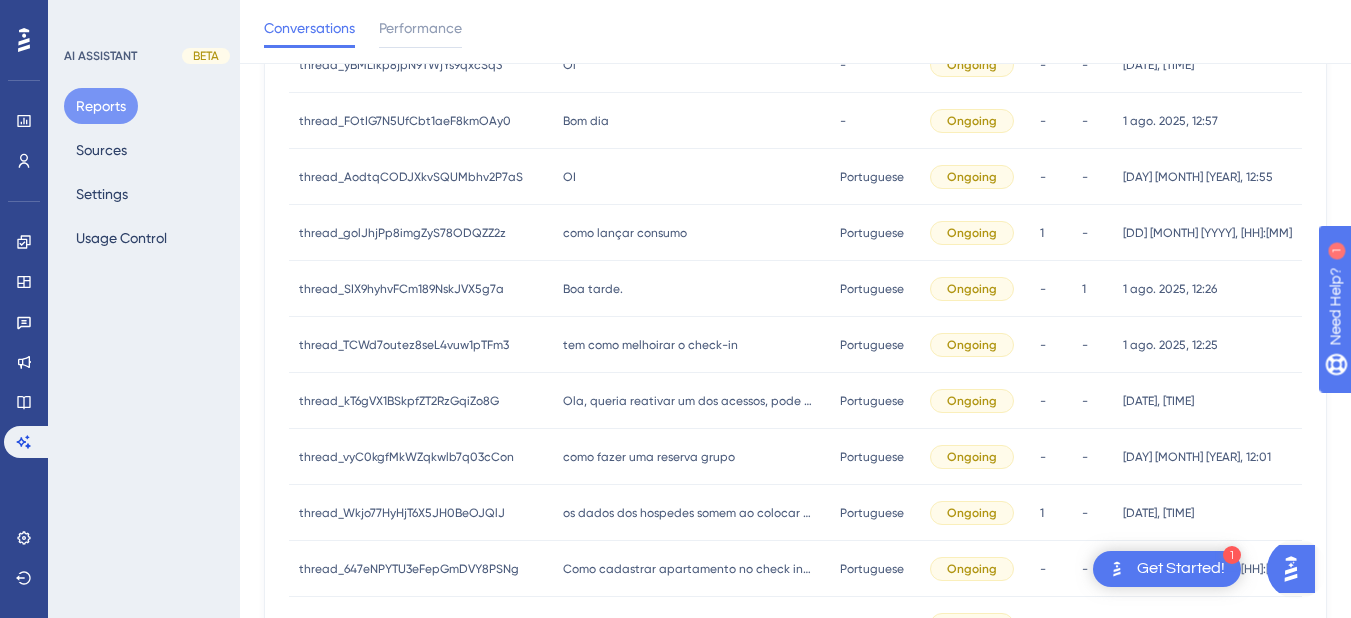 scroll, scrollTop: 988, scrollLeft: 0, axis: vertical 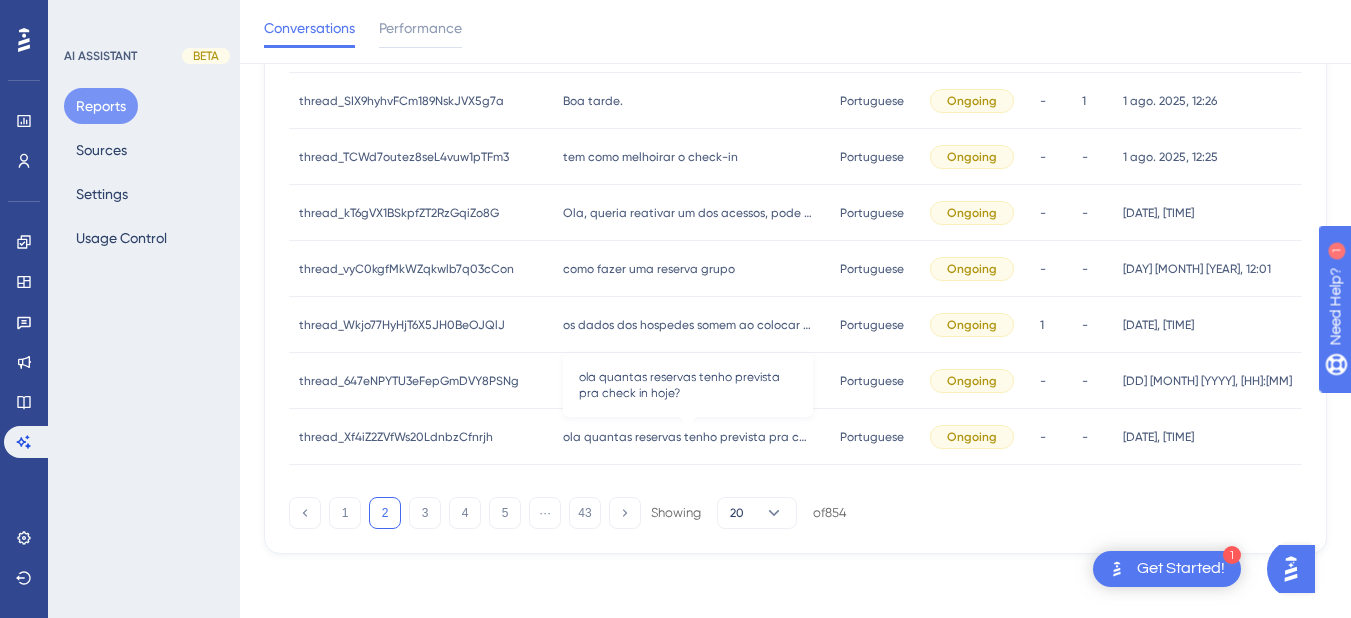 click on "ola quantas reservas tenho prevista pra check in hoje?" at bounding box center (688, 437) 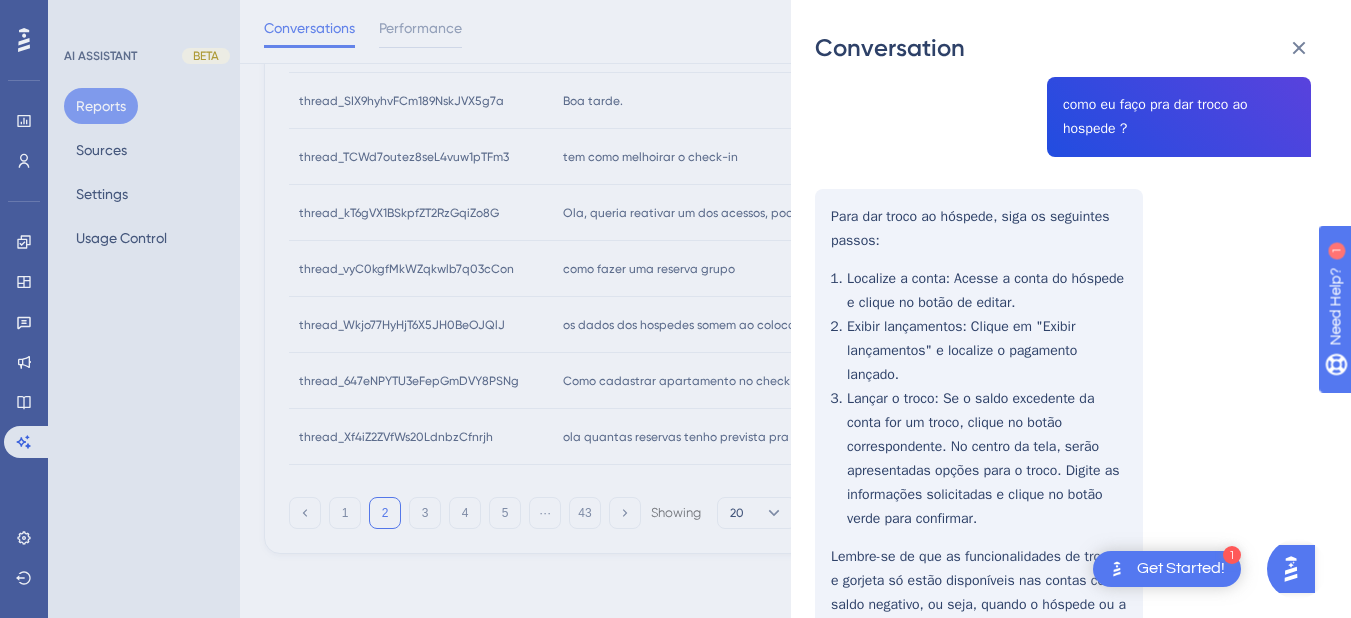 scroll, scrollTop: 950, scrollLeft: 0, axis: vertical 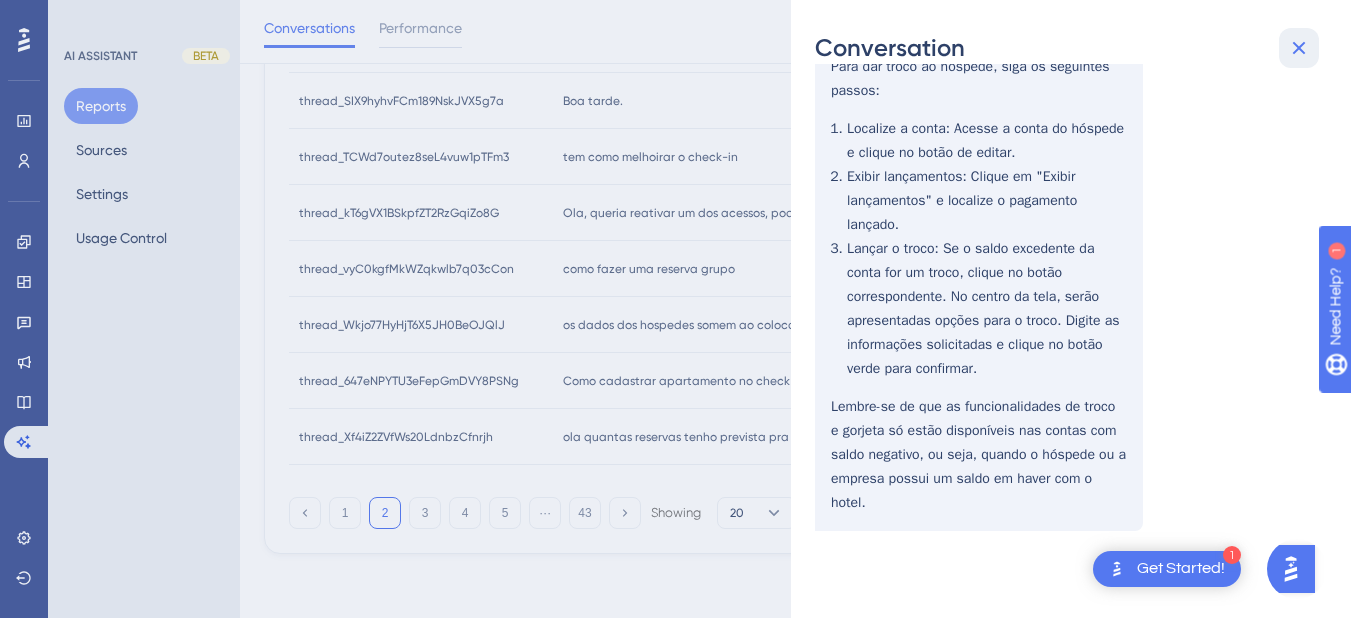 click 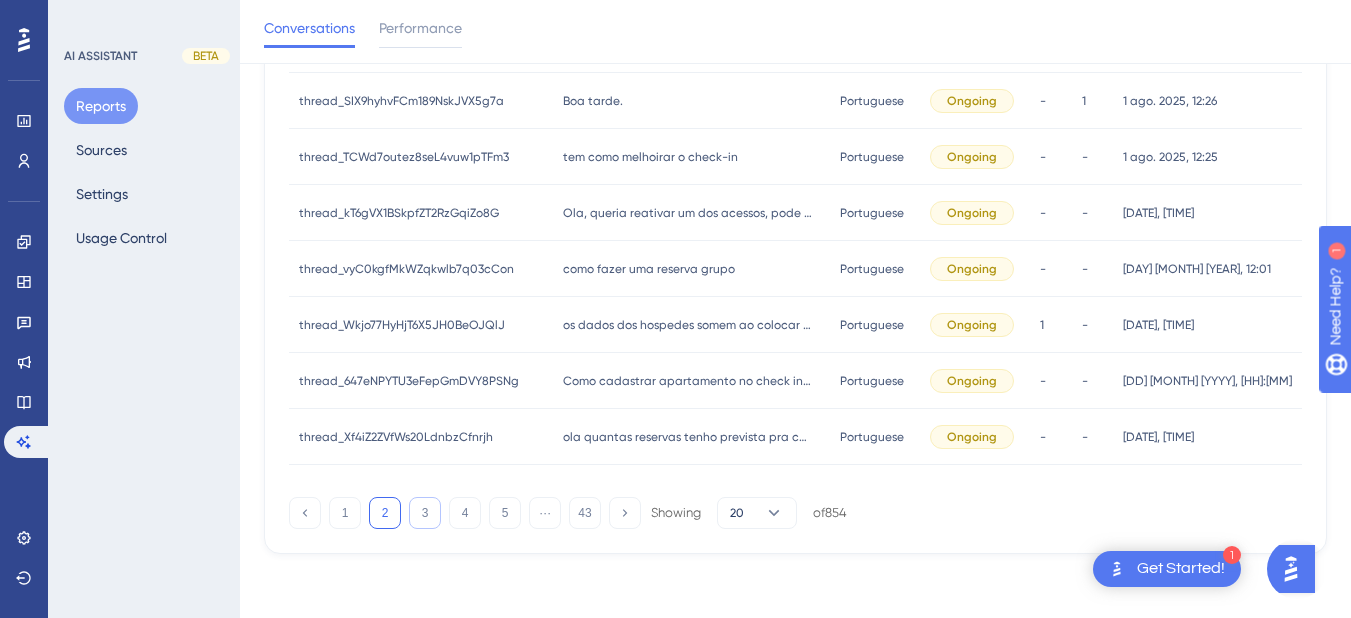 click on "3" at bounding box center [425, 513] 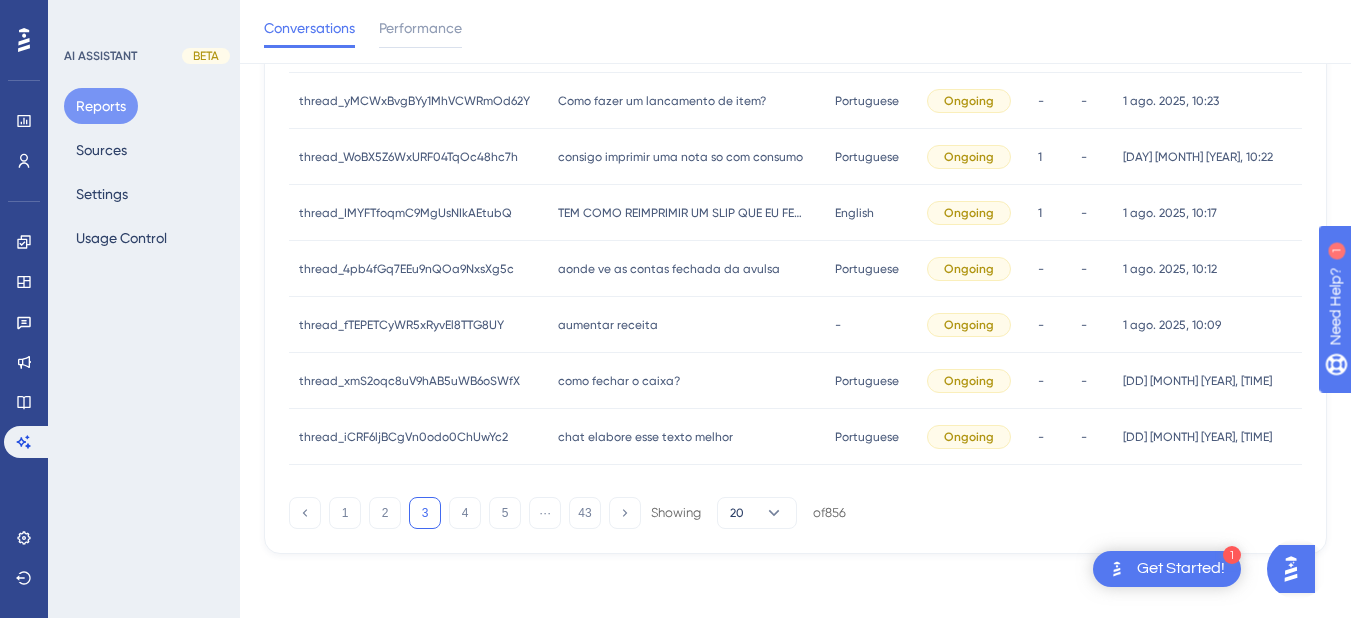 scroll, scrollTop: 0, scrollLeft: 0, axis: both 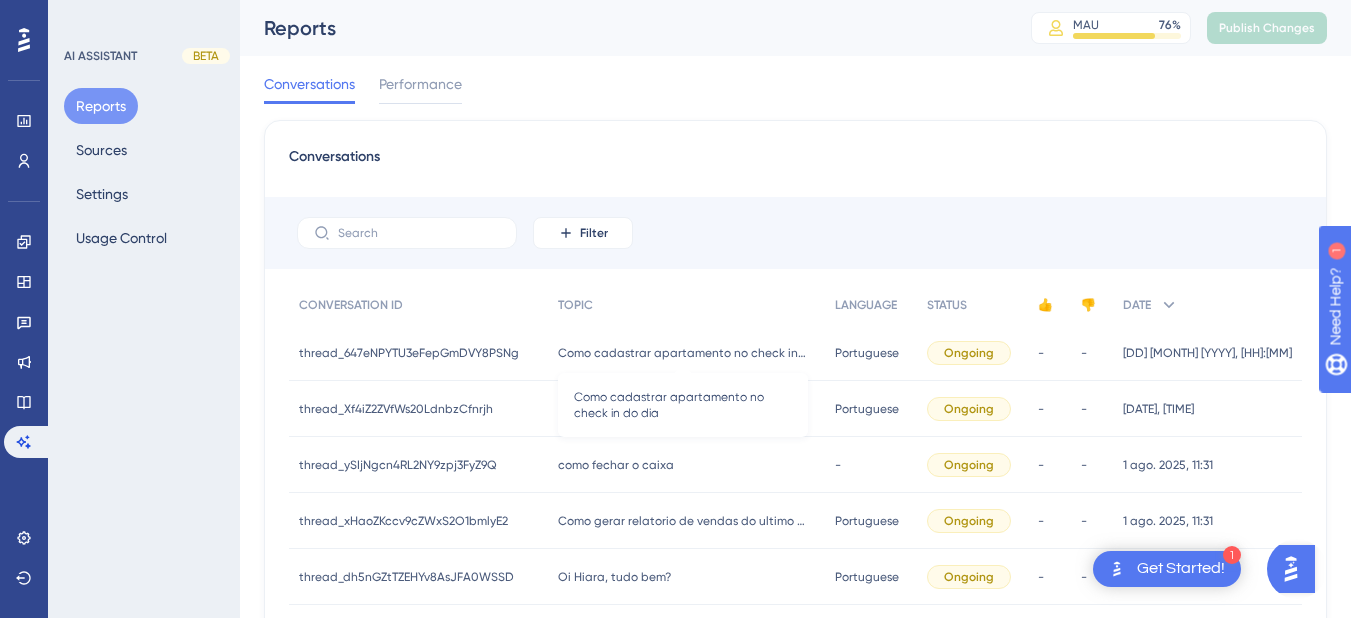 click on "Como cadastrar apartamento no check in do dia" at bounding box center [683, 353] 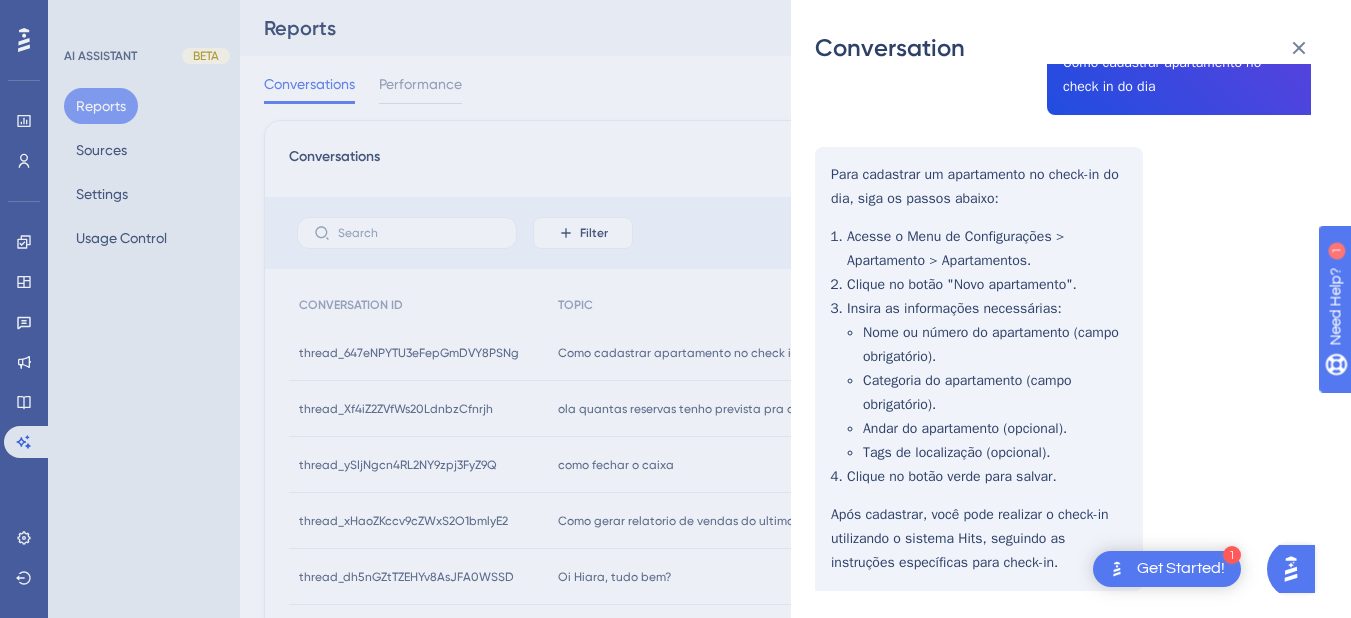 scroll, scrollTop: 260, scrollLeft: 0, axis: vertical 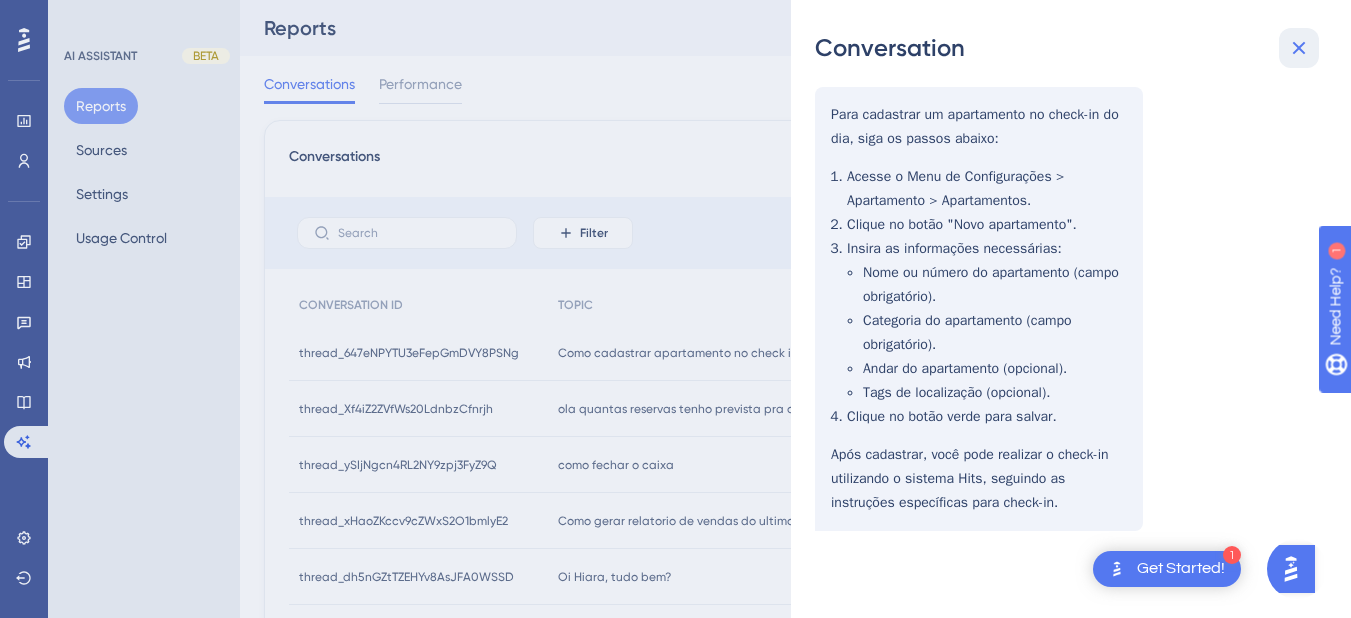 click 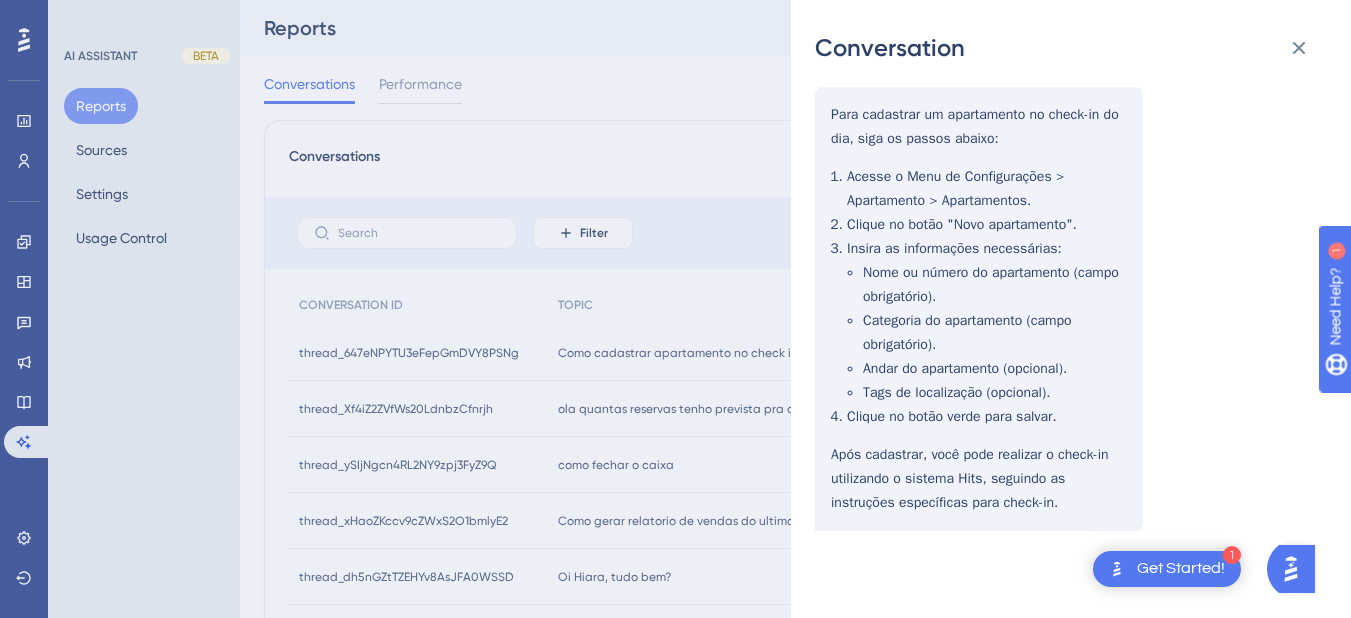 scroll, scrollTop: 0, scrollLeft: 0, axis: both 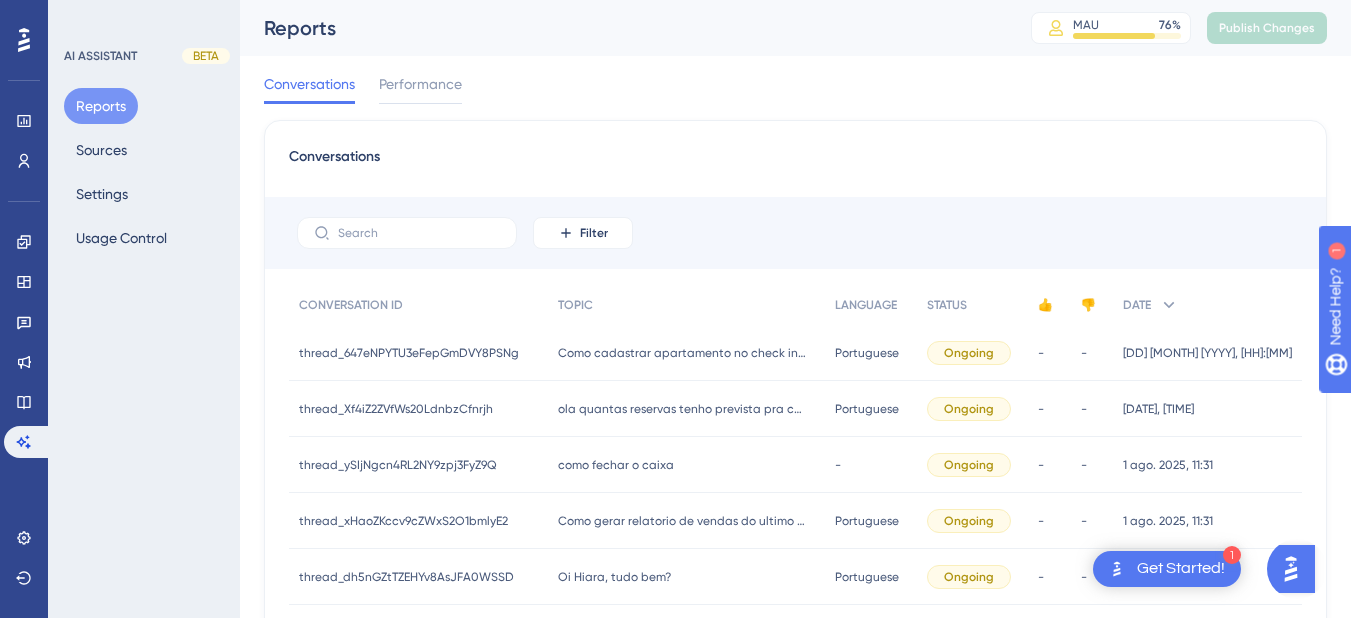click on "ola quantas reservas tenho prevista pra check in hoje?" at bounding box center [683, 409] 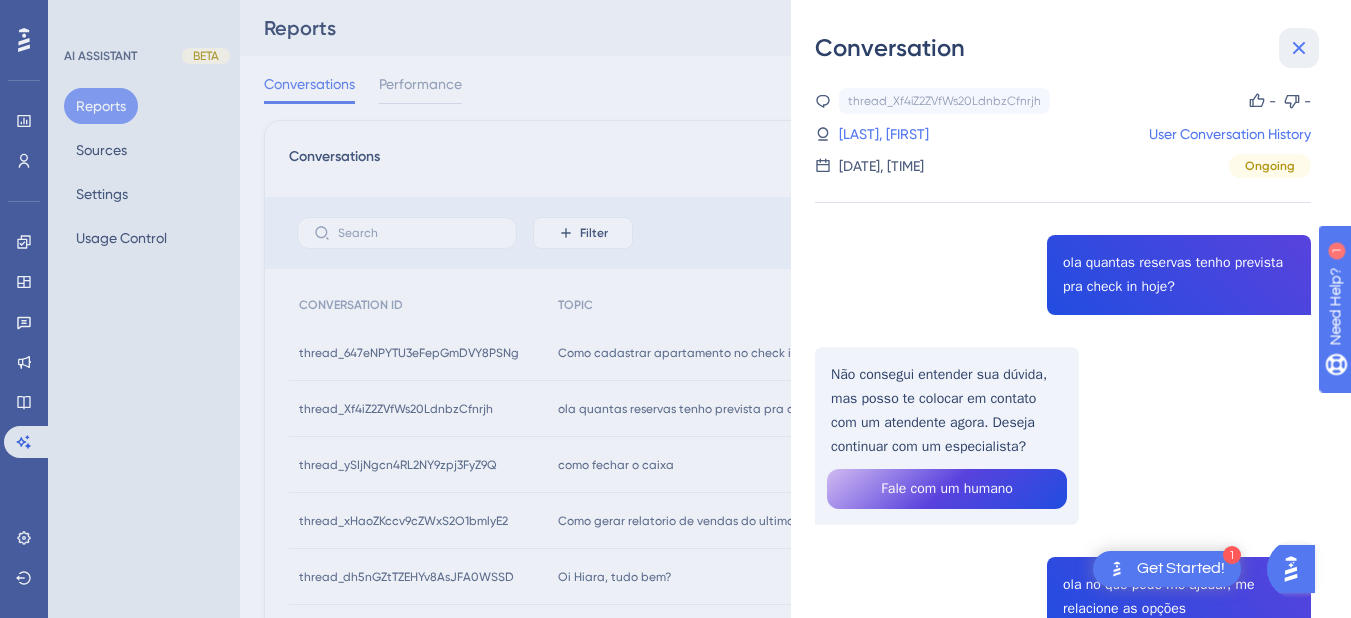 click at bounding box center (1299, 48) 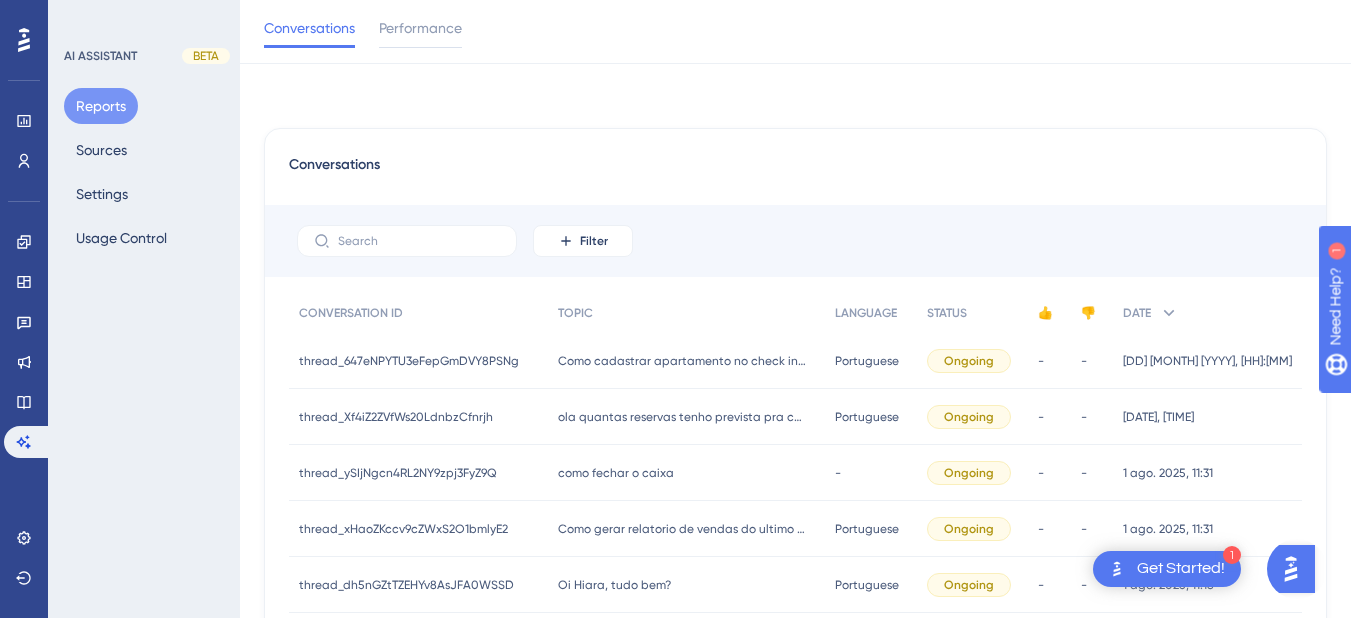 scroll, scrollTop: 980, scrollLeft: 0, axis: vertical 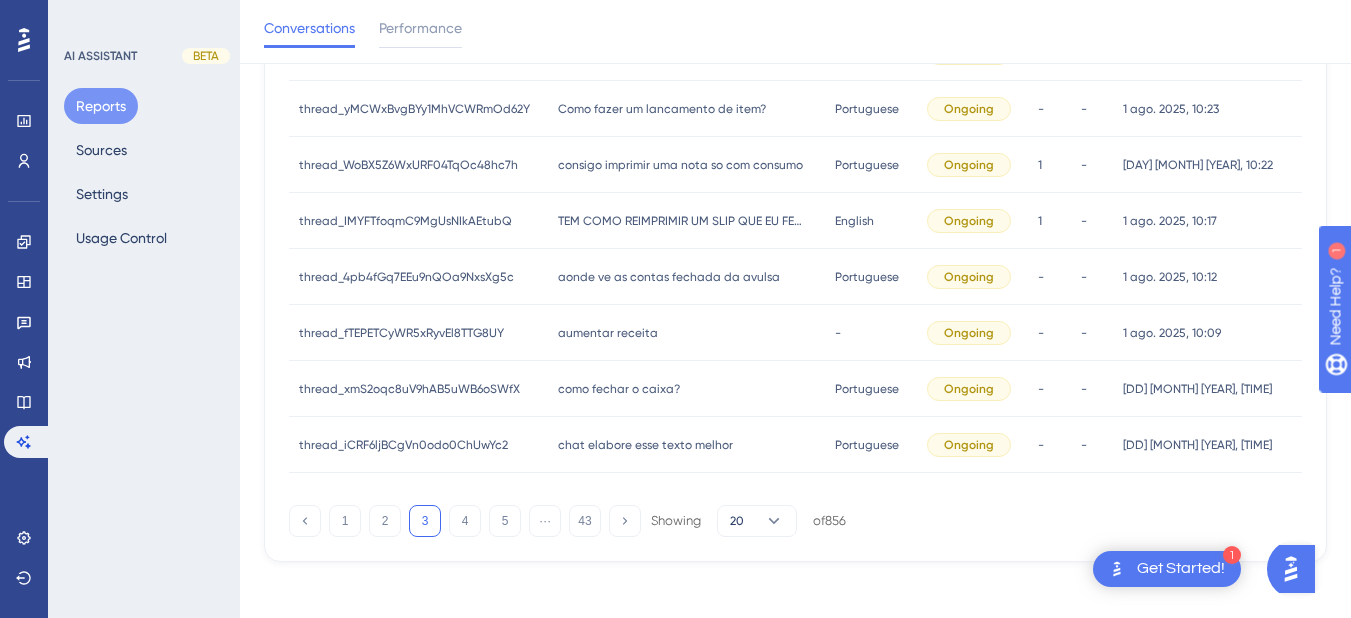 click on "aumentar receita" at bounding box center [608, 333] 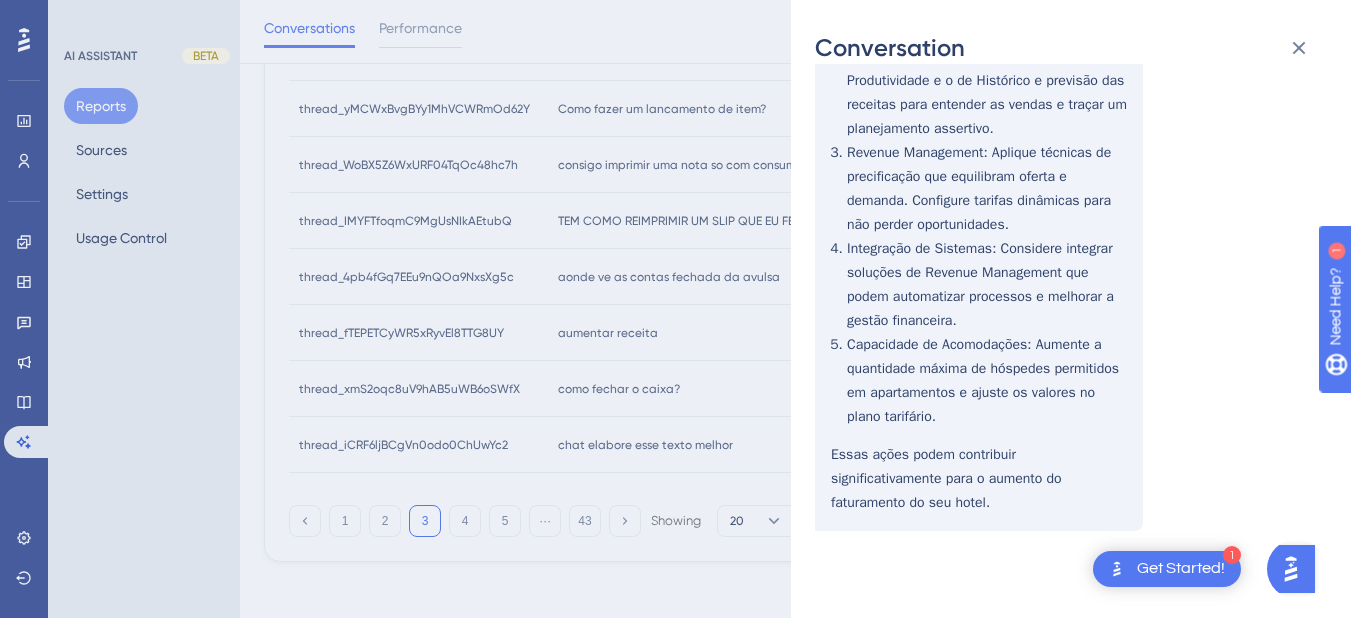 scroll, scrollTop: 52, scrollLeft: 0, axis: vertical 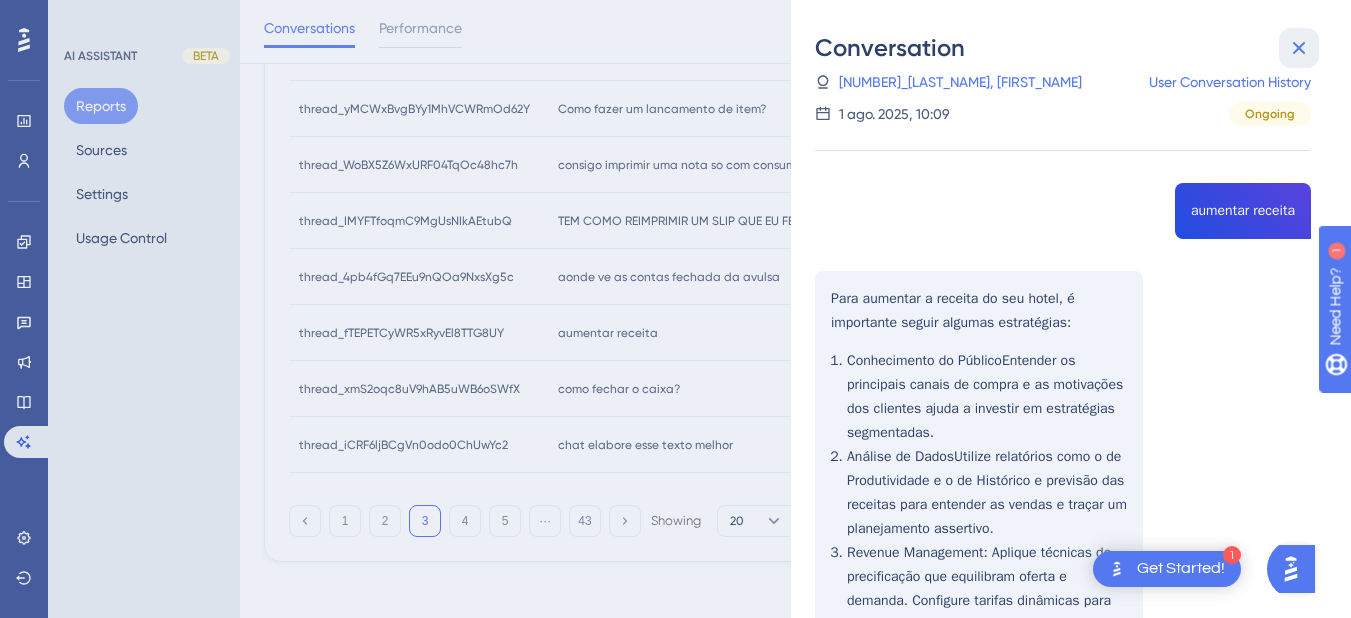 click 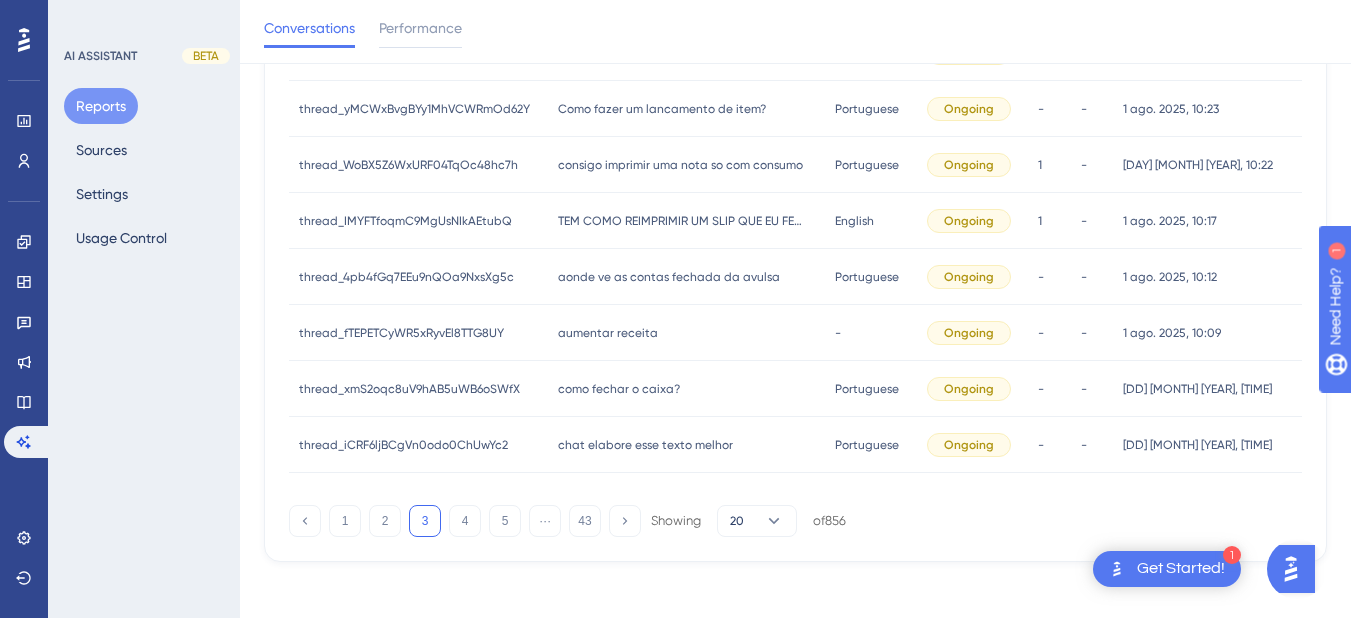 click on "aonde ve as contas fechada da avulsa  aonde ve as contas fechada da avulsa" at bounding box center [687, 277] 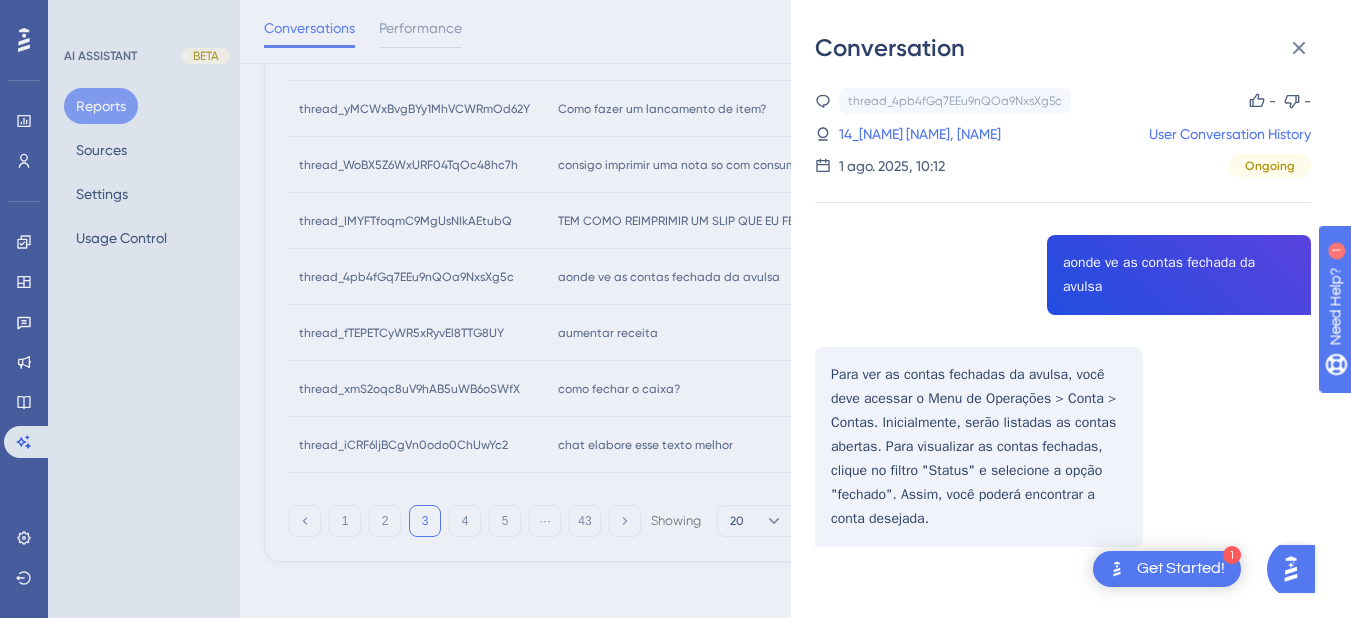 scroll, scrollTop: 988, scrollLeft: 0, axis: vertical 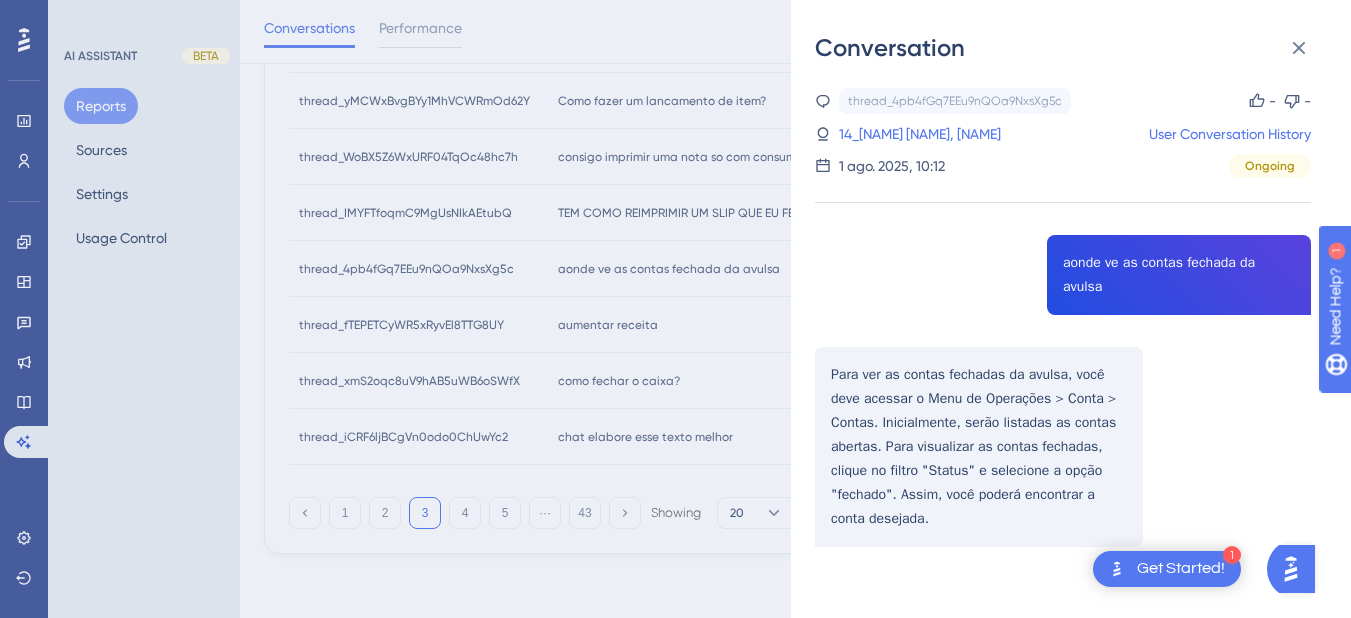 click on "Conversation" at bounding box center [1071, 48] 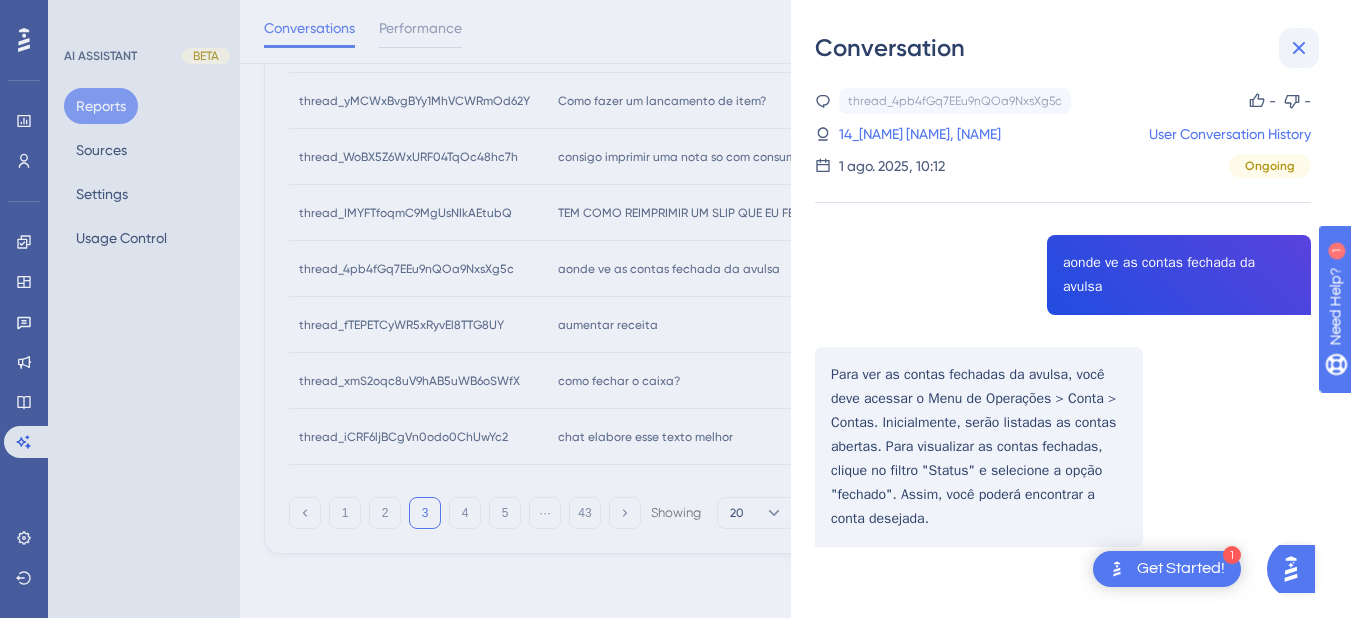 click 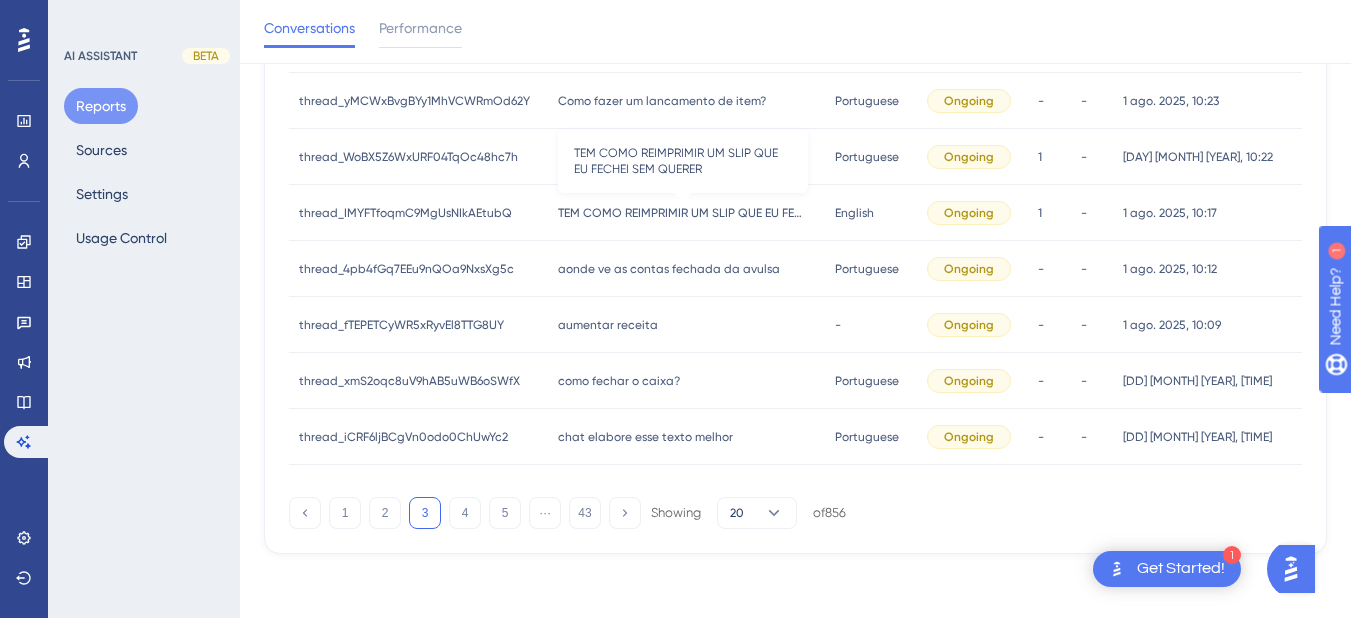 click on "TEM COMO REIMPRIMIR UM SLIP QUE EU FECHEI SEM QUERER" at bounding box center [683, 213] 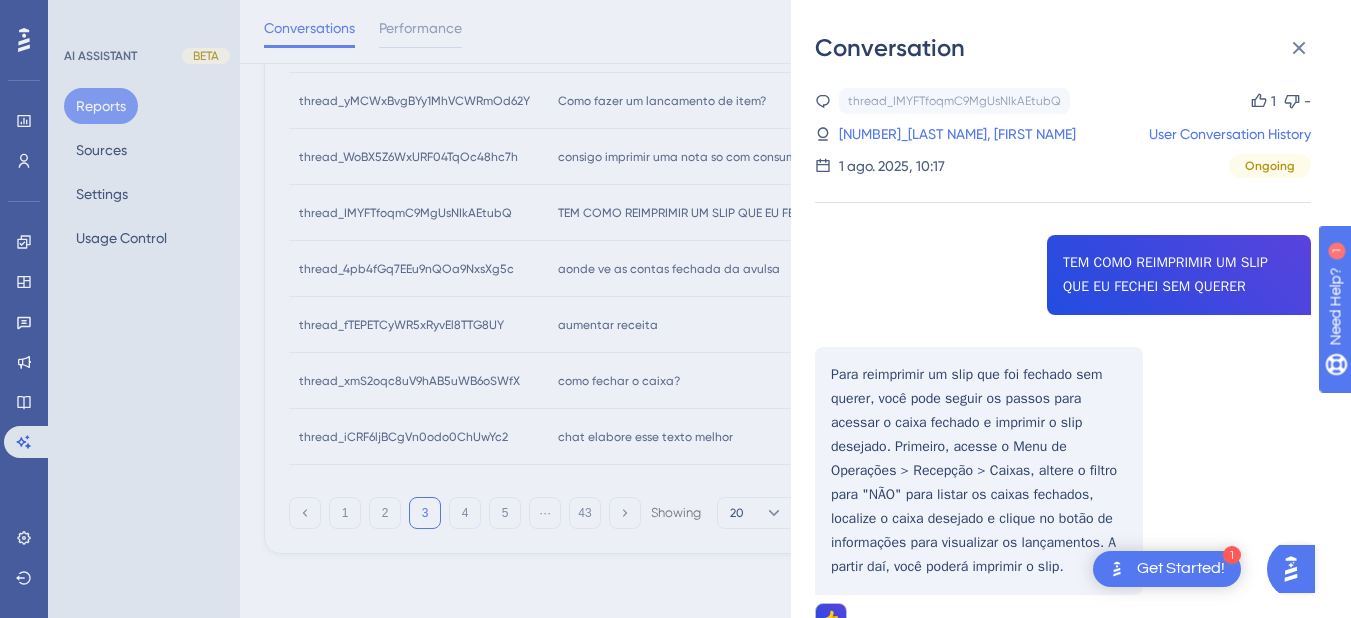 scroll, scrollTop: 472, scrollLeft: 0, axis: vertical 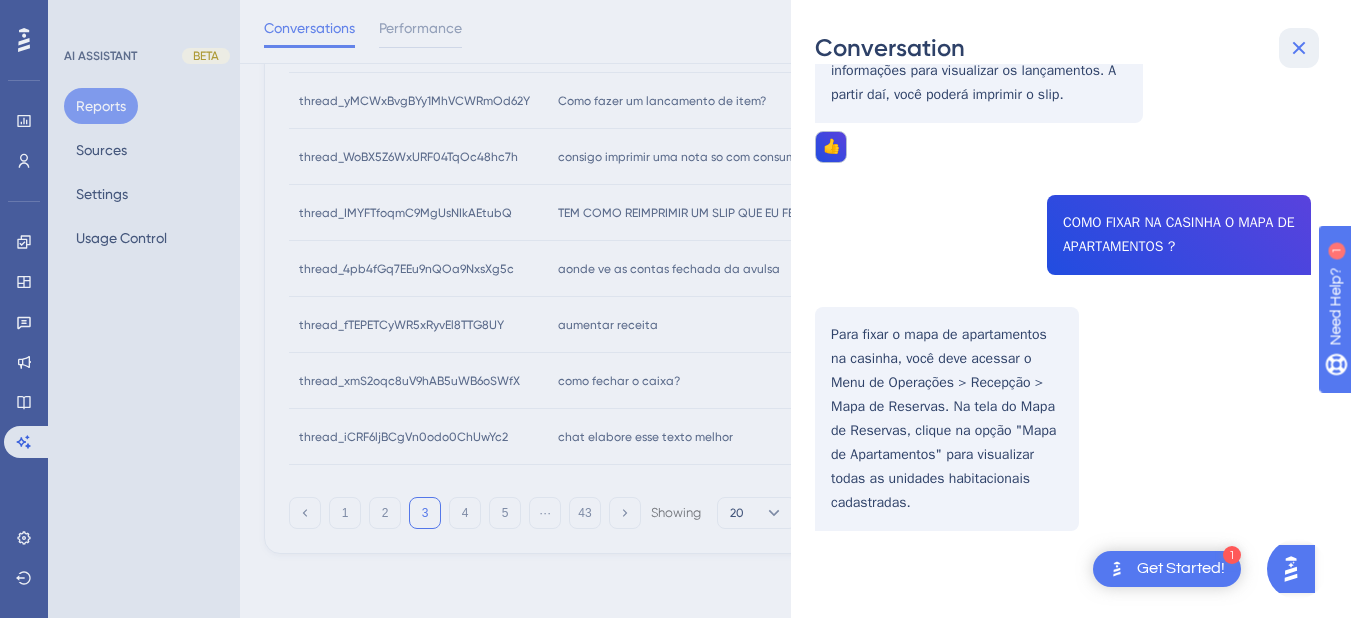 click 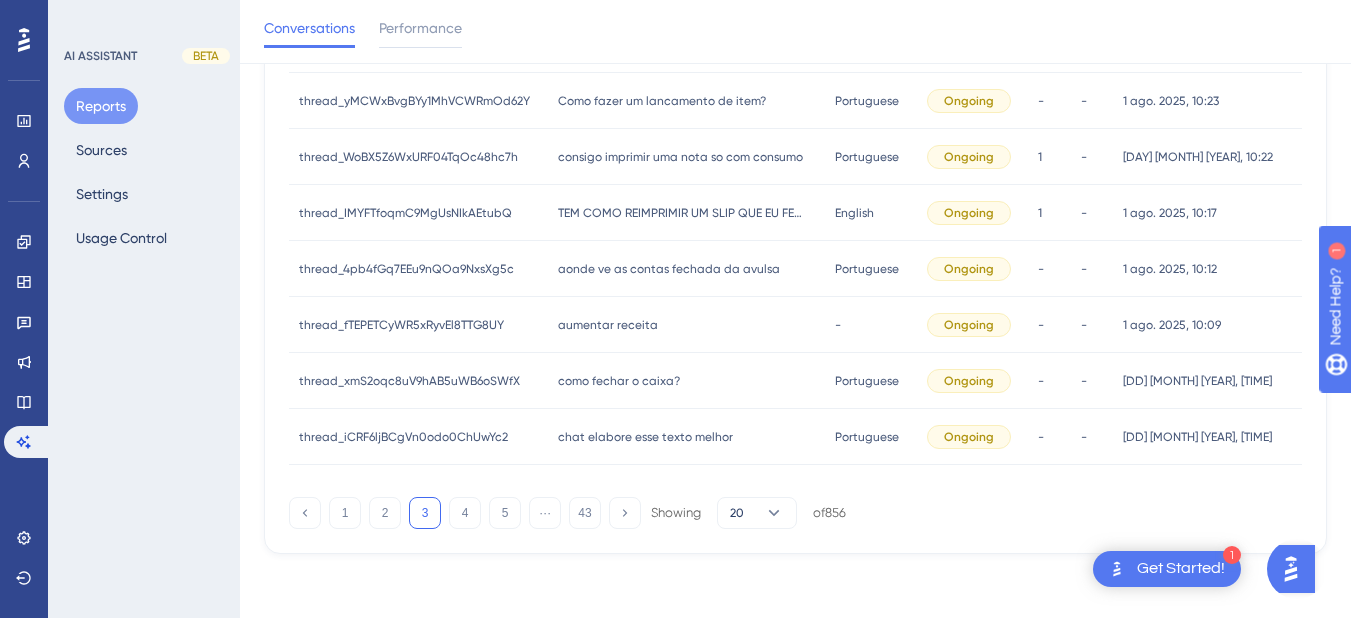 scroll, scrollTop: 788, scrollLeft: 0, axis: vertical 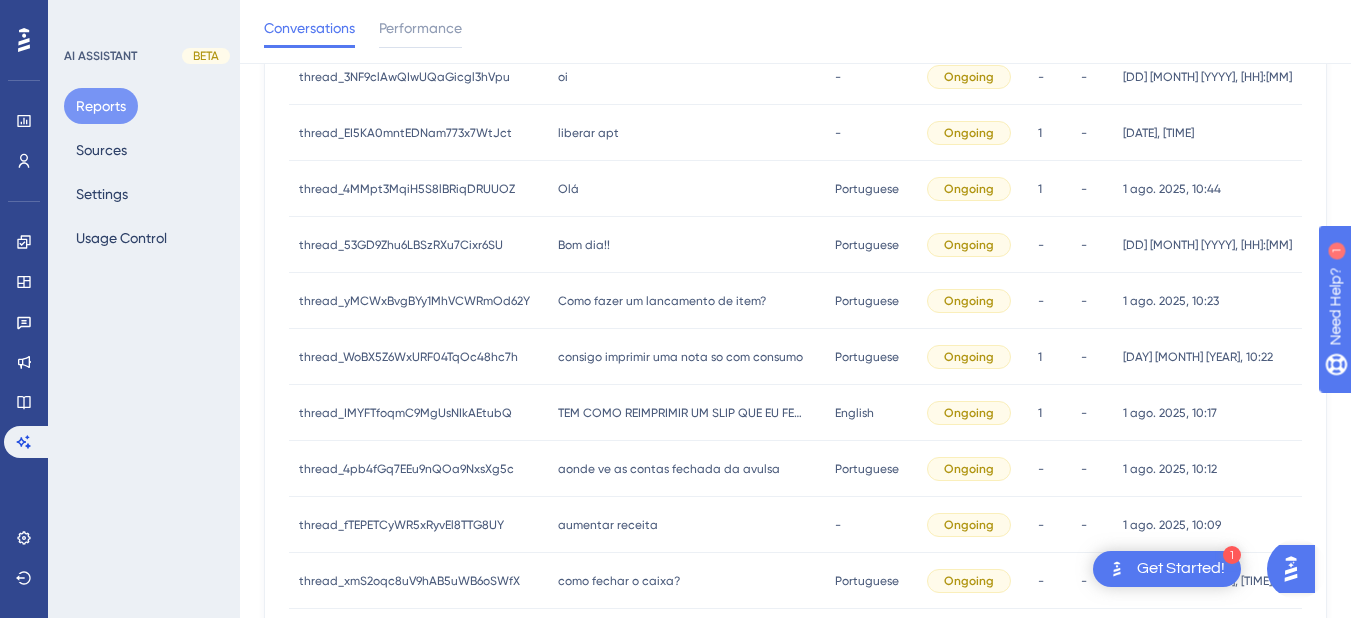 click on "Como fazer um lancamento de item?" at bounding box center (662, 301) 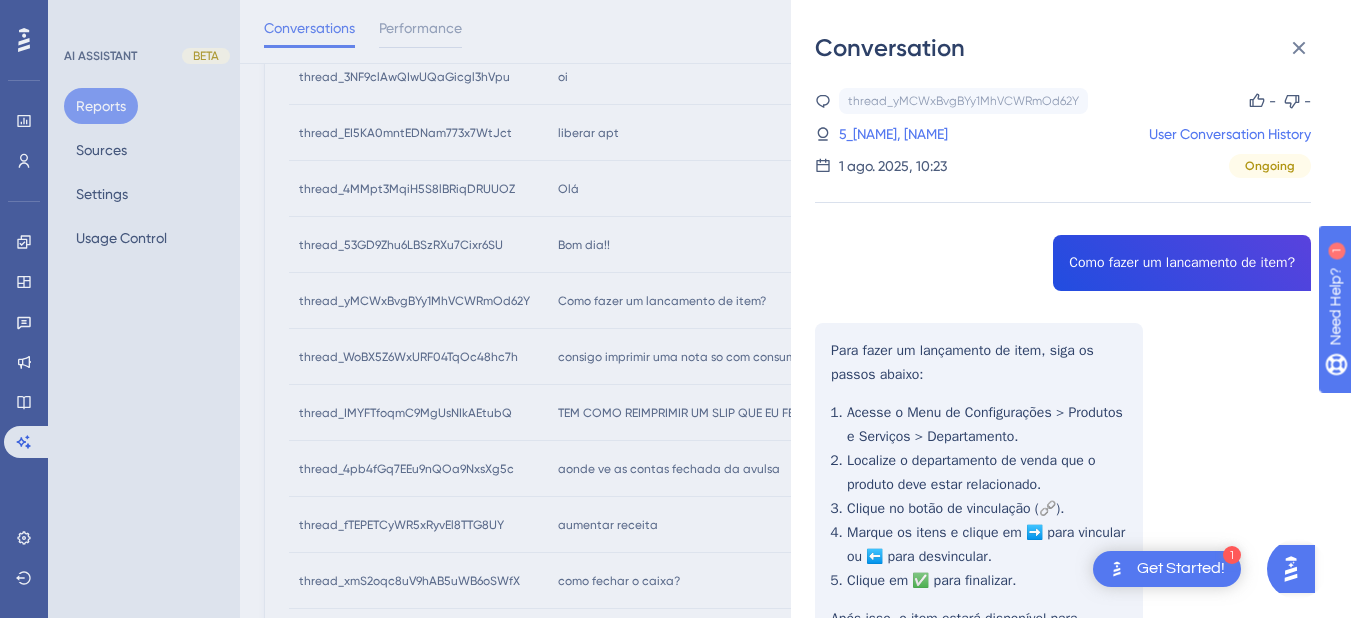 scroll, scrollTop: 188, scrollLeft: 0, axis: vertical 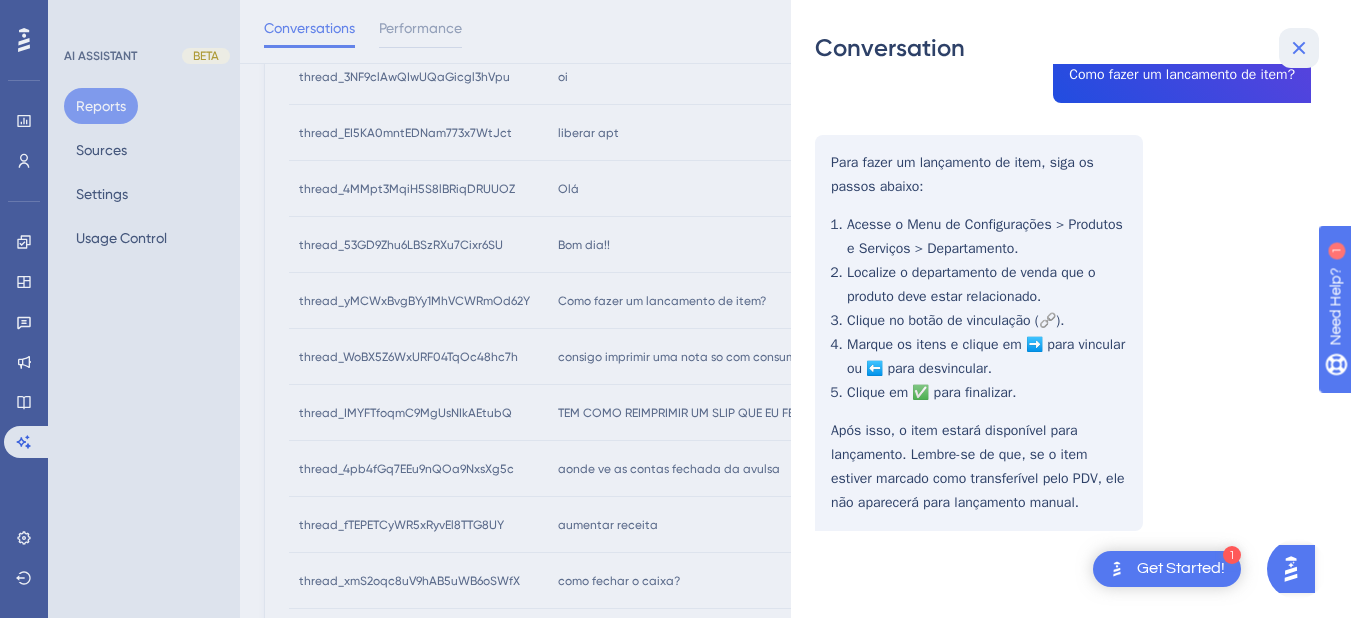 click 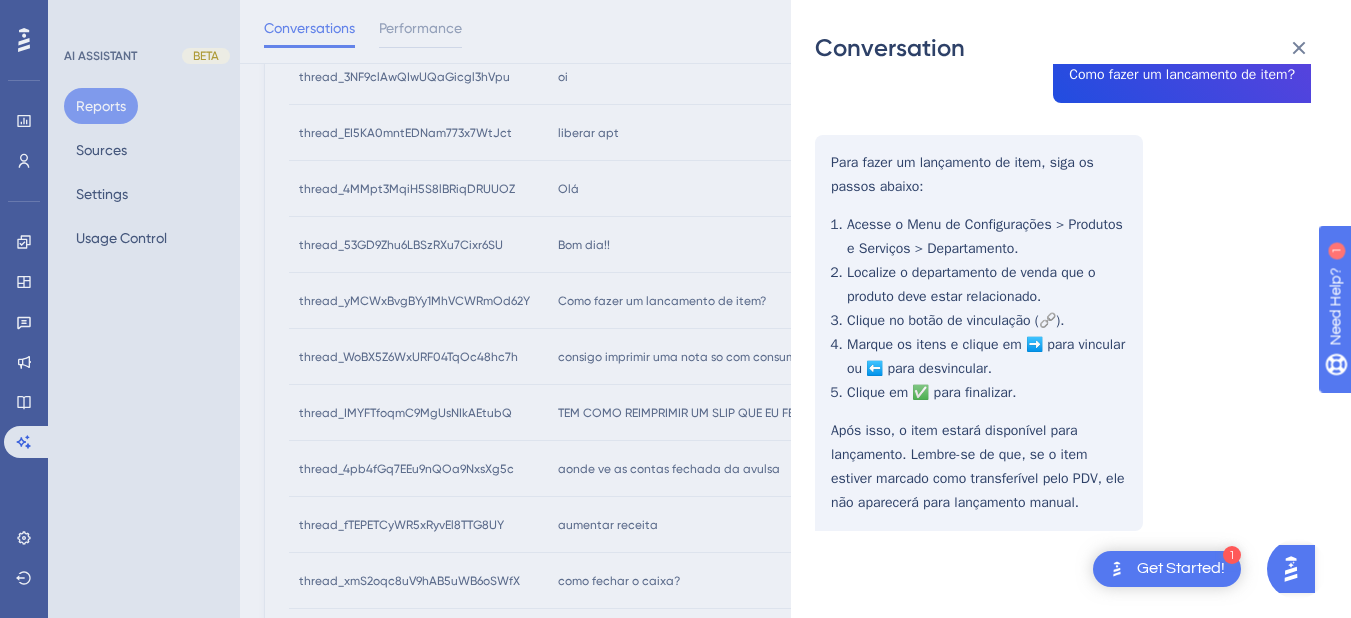 scroll, scrollTop: 0, scrollLeft: 0, axis: both 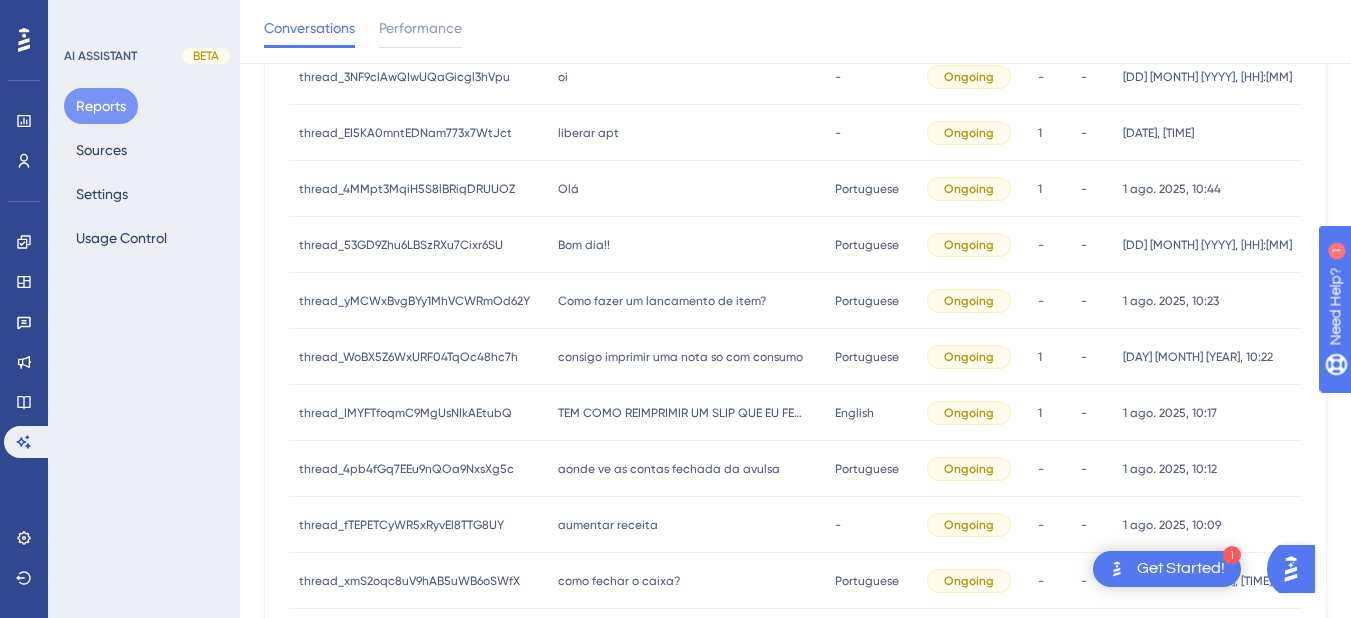 drag, startPoint x: 655, startPoint y: 196, endPoint x: 710, endPoint y: 174, distance: 59.236813 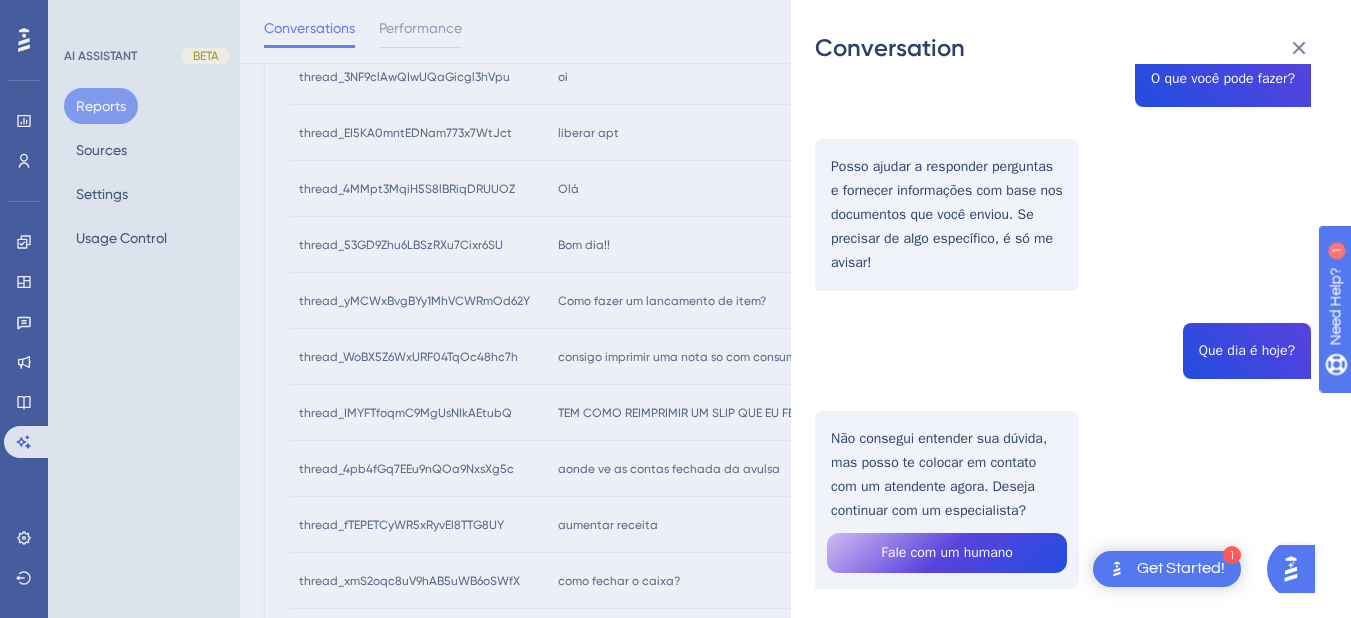 scroll, scrollTop: 458, scrollLeft: 0, axis: vertical 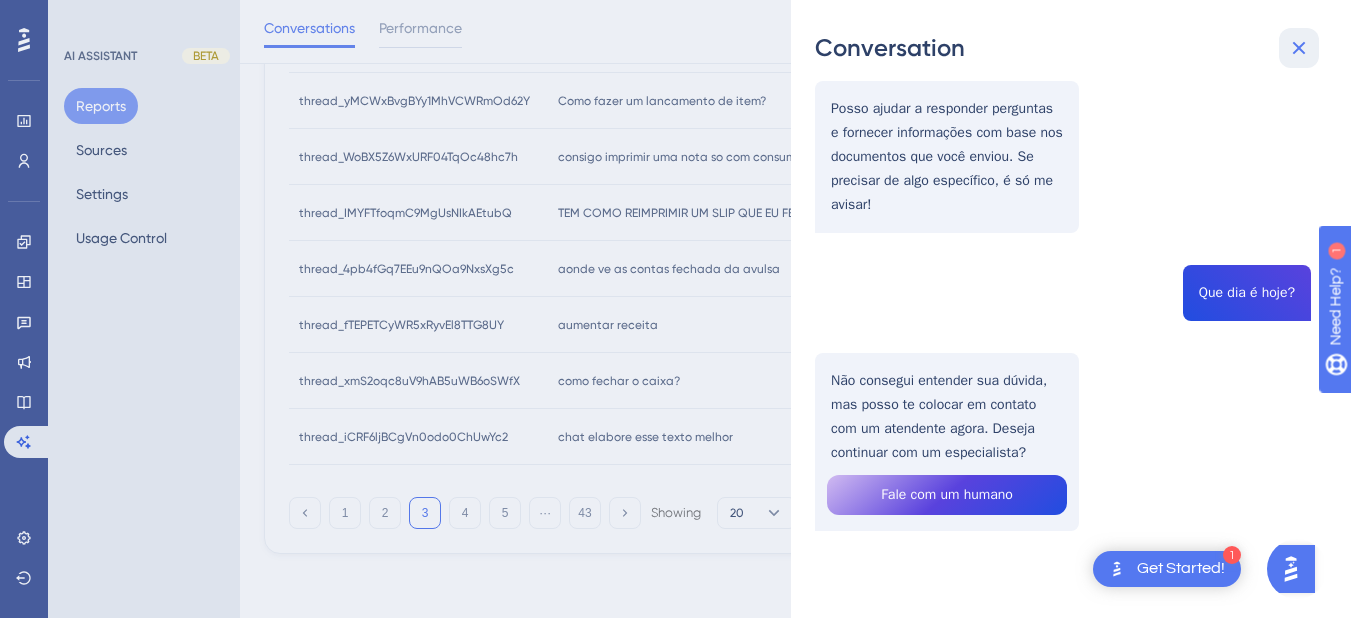 click 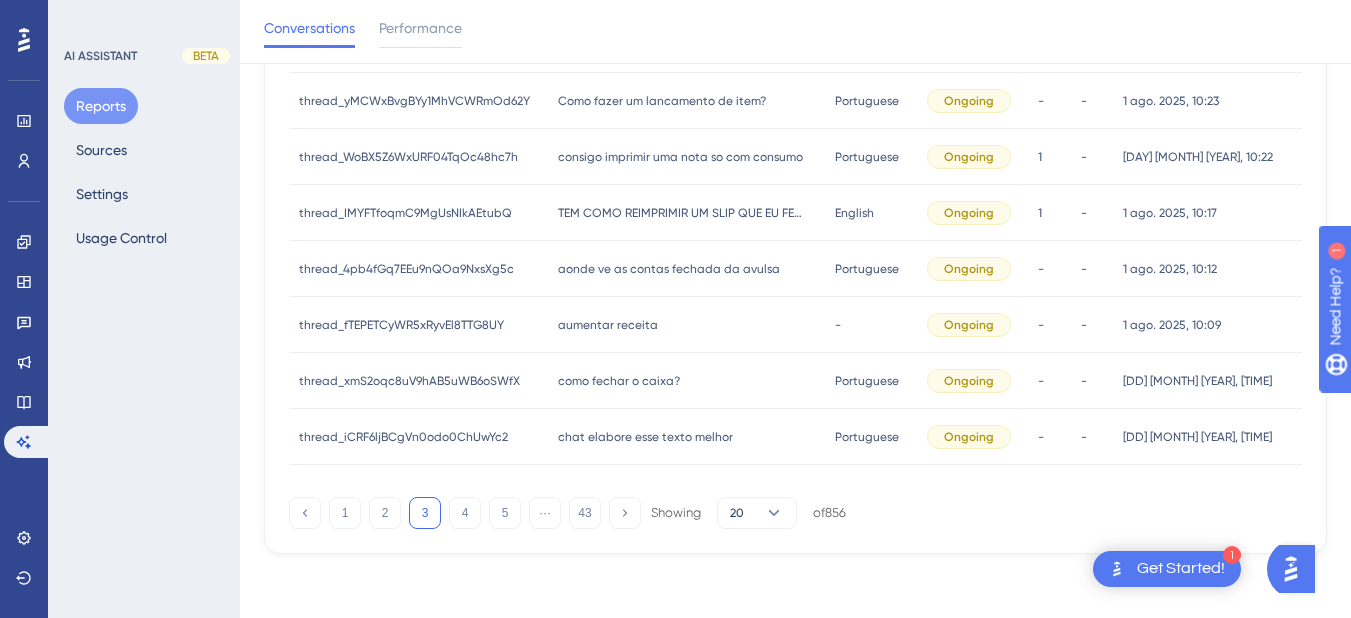 scroll, scrollTop: 588, scrollLeft: 0, axis: vertical 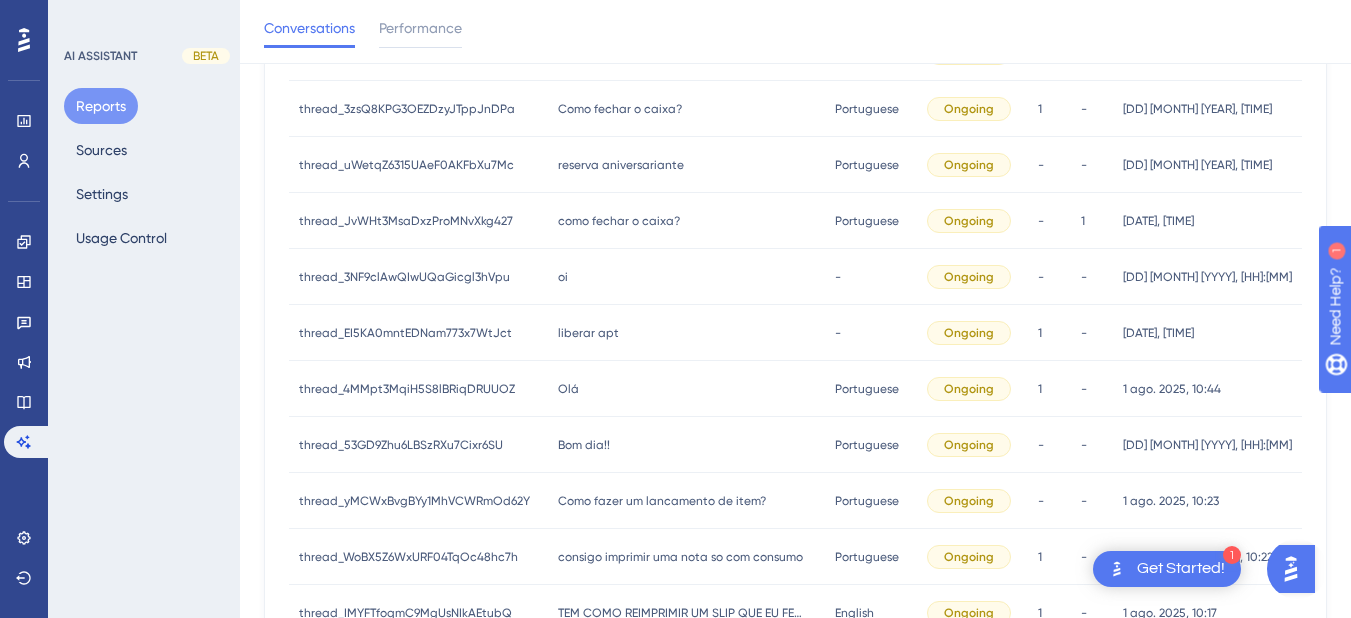 click on "como fechar o caixa? como fechar o caixa?" at bounding box center [687, 221] 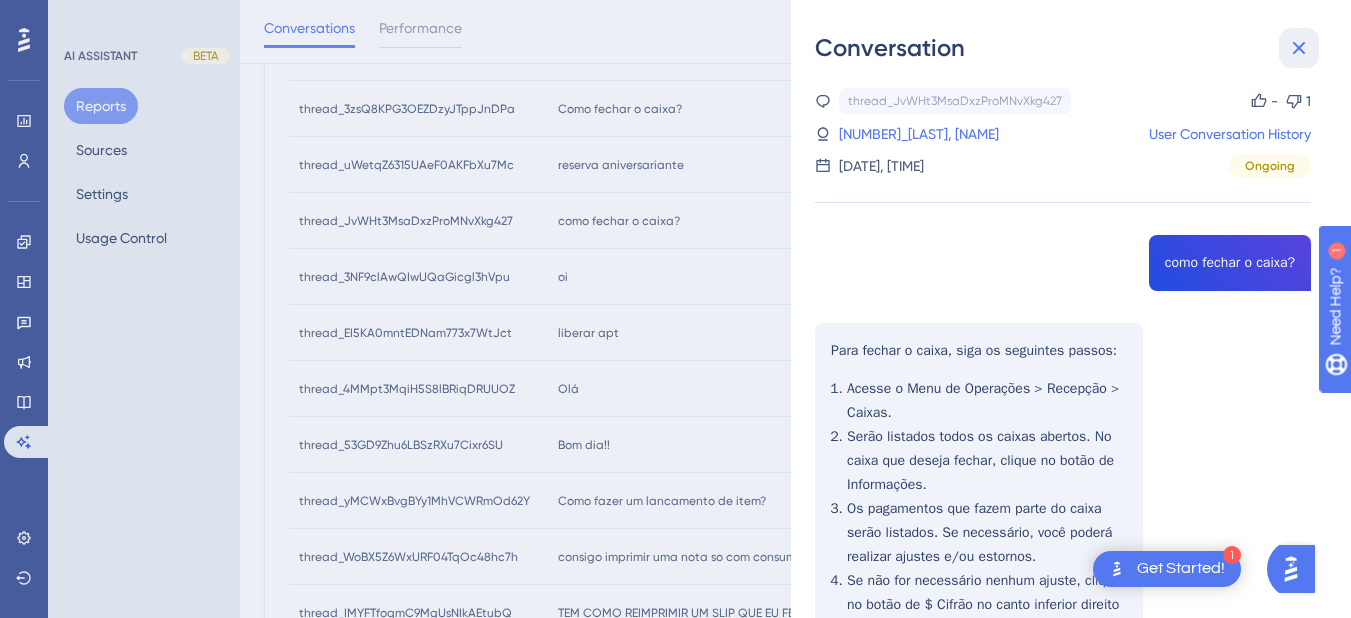 click 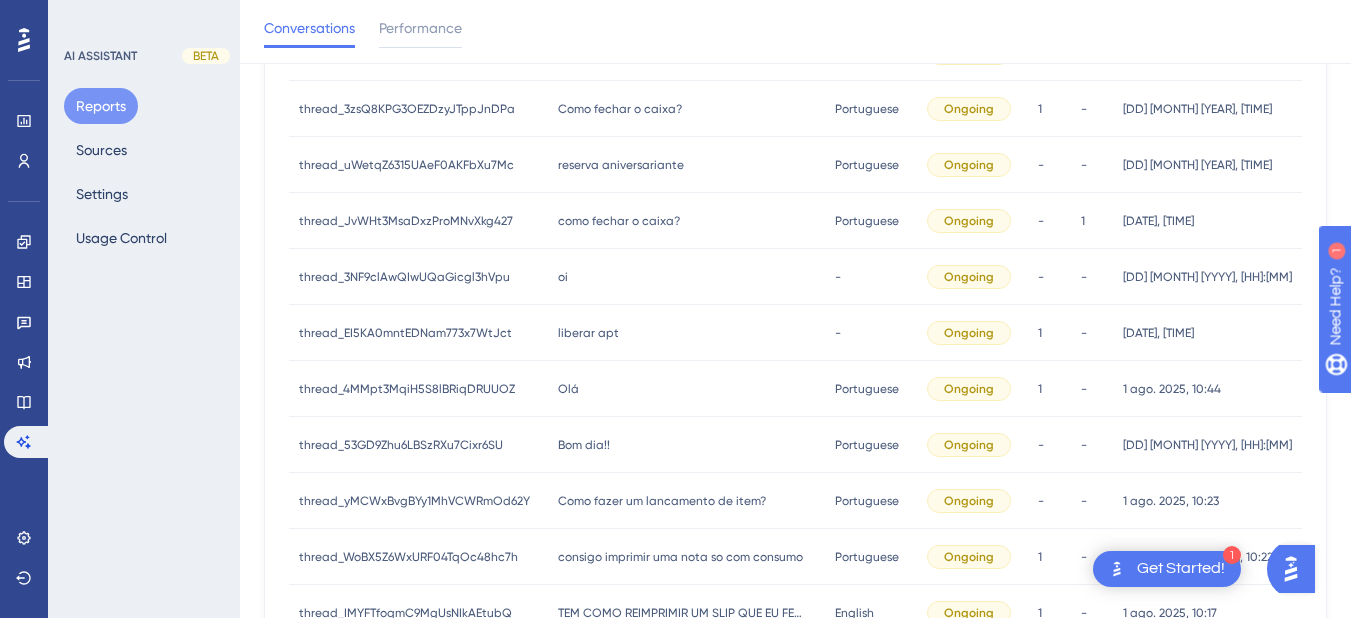 click on "reserva aniversariante" at bounding box center (621, 165) 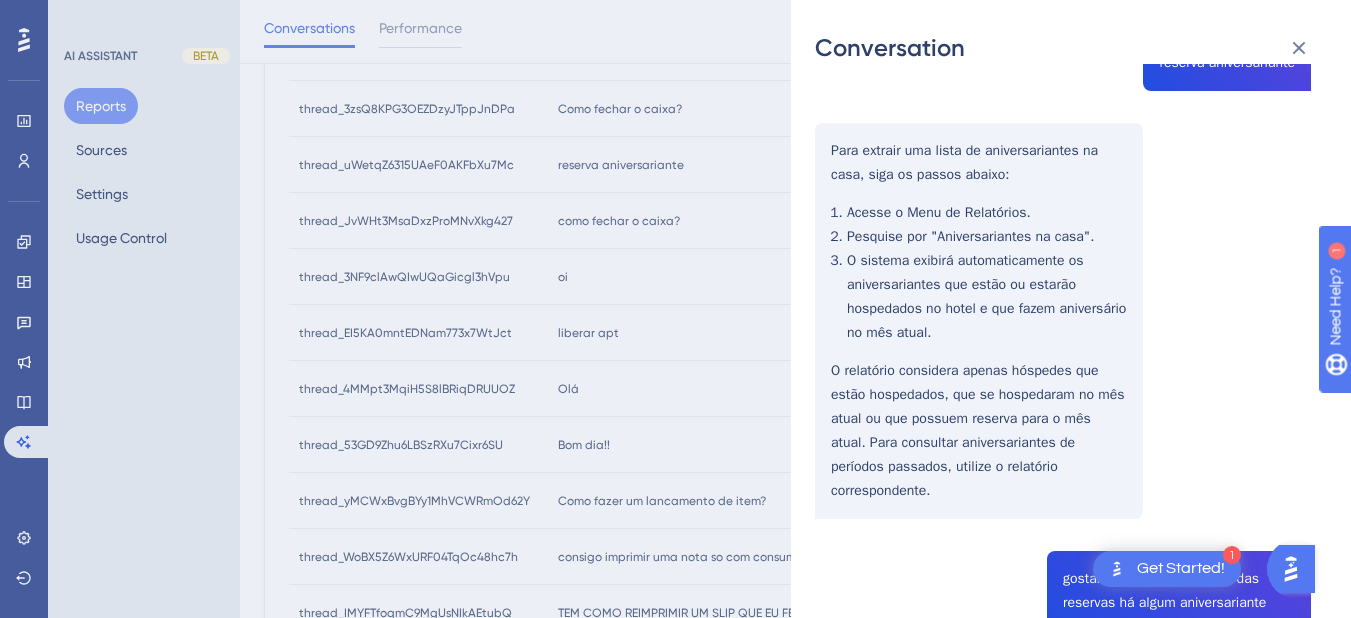 scroll, scrollTop: 556, scrollLeft: 0, axis: vertical 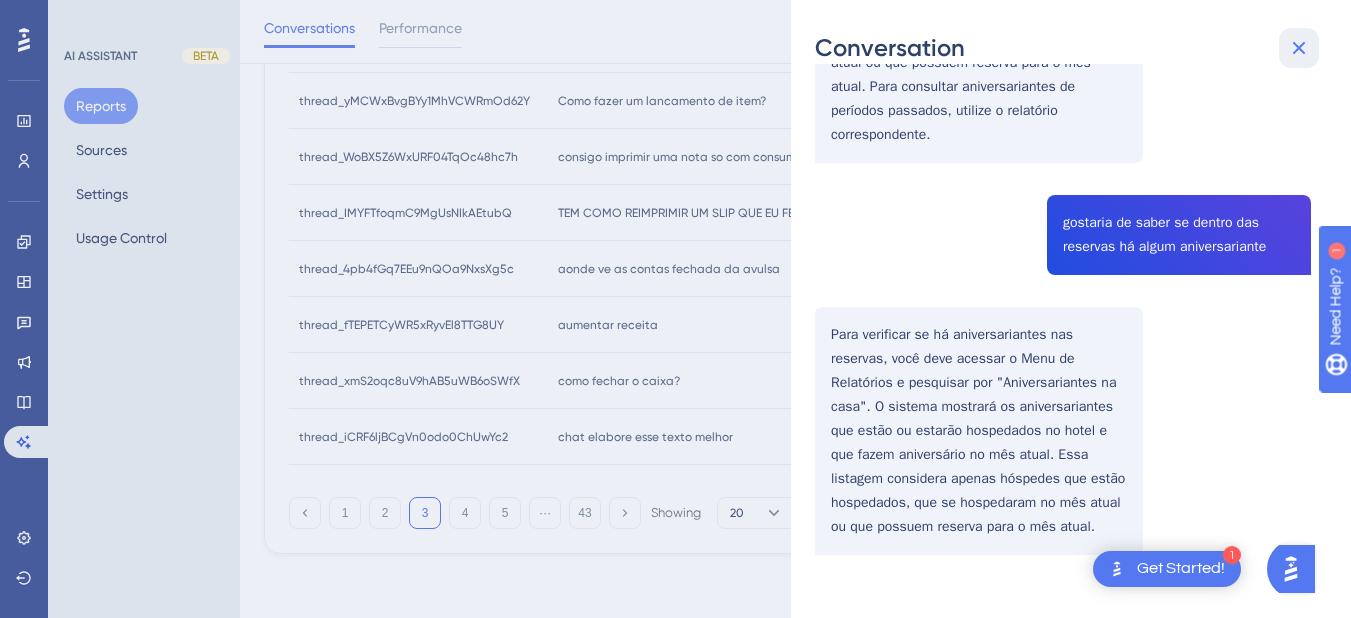 click at bounding box center [1299, 48] 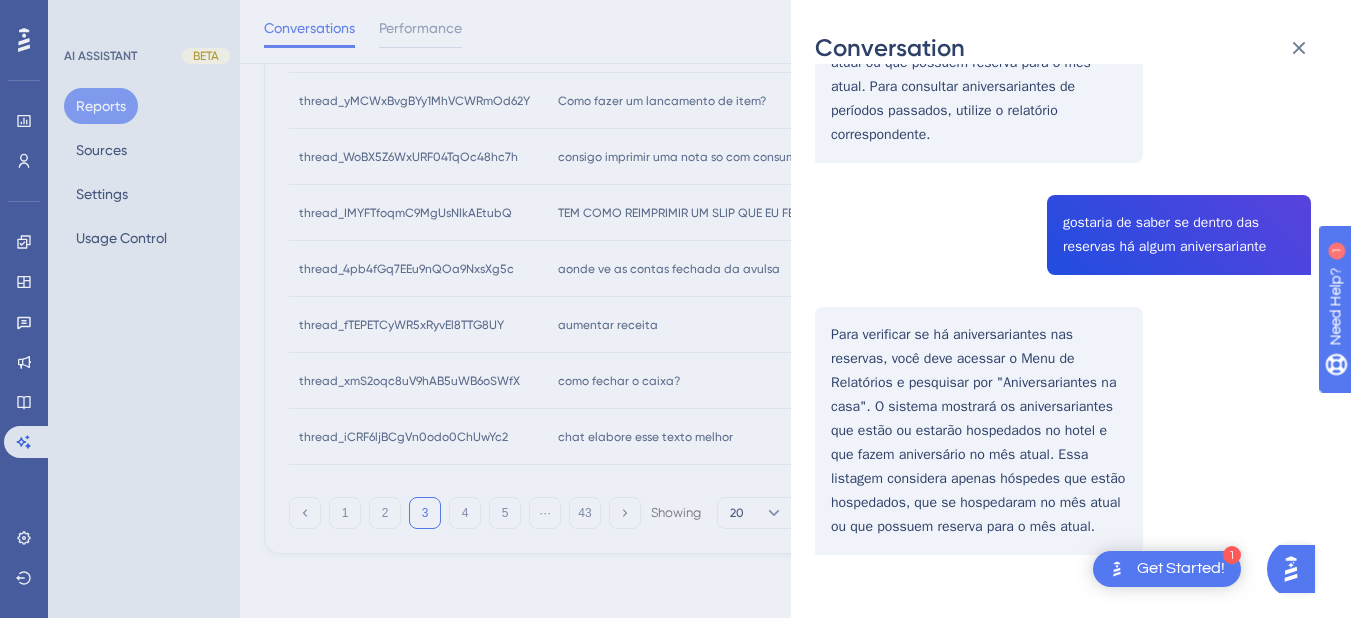 scroll, scrollTop: 0, scrollLeft: 0, axis: both 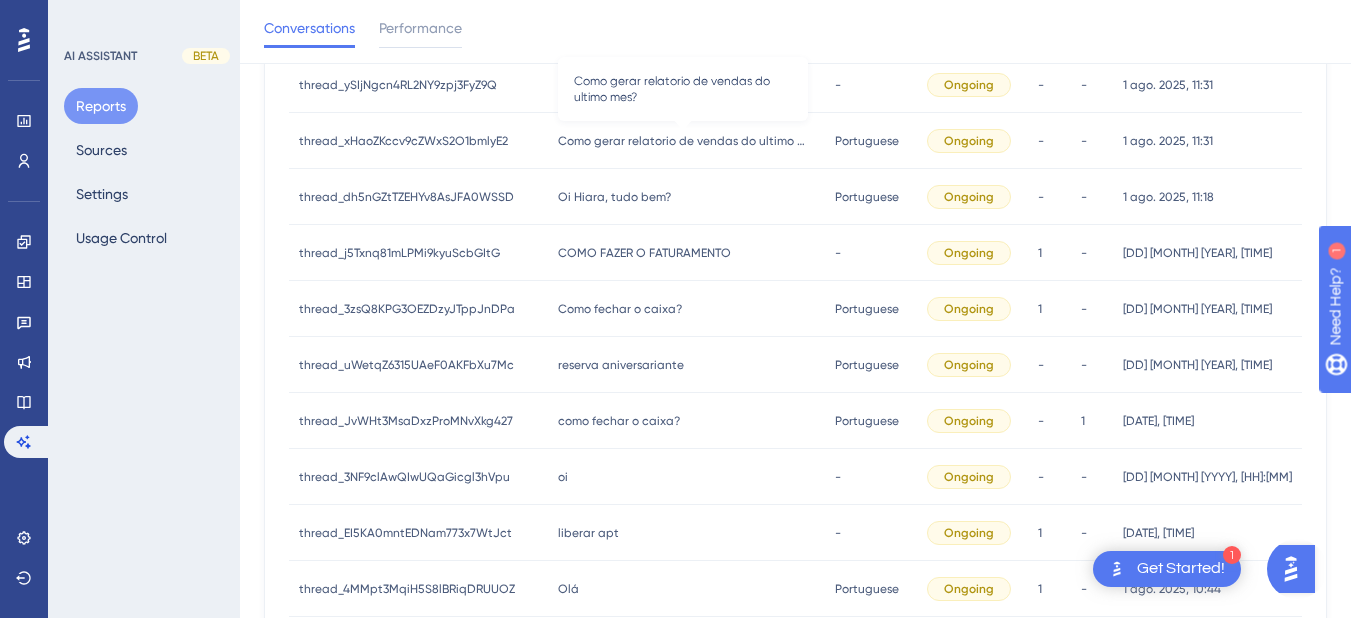 click on "Como gerar relatorio de vendas do ultimo mes?" at bounding box center (683, 141) 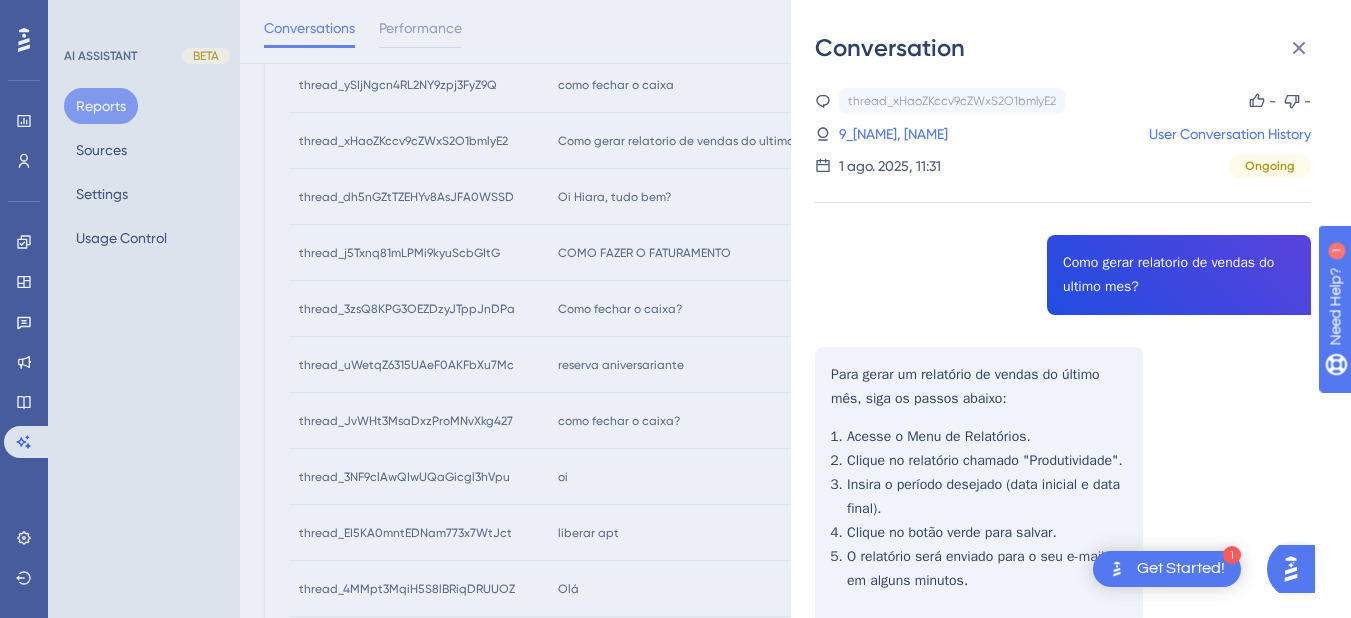 scroll, scrollTop: 588, scrollLeft: 0, axis: vertical 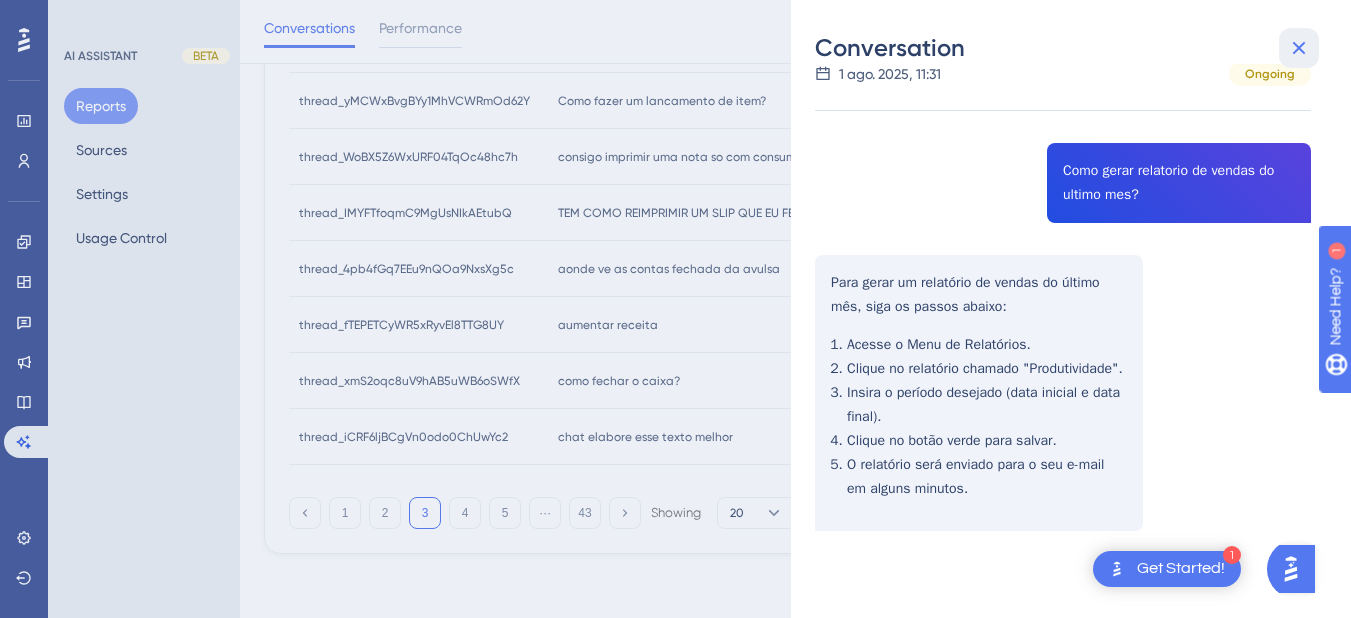 drag, startPoint x: 1293, startPoint y: 46, endPoint x: 810, endPoint y: 227, distance: 515.80035 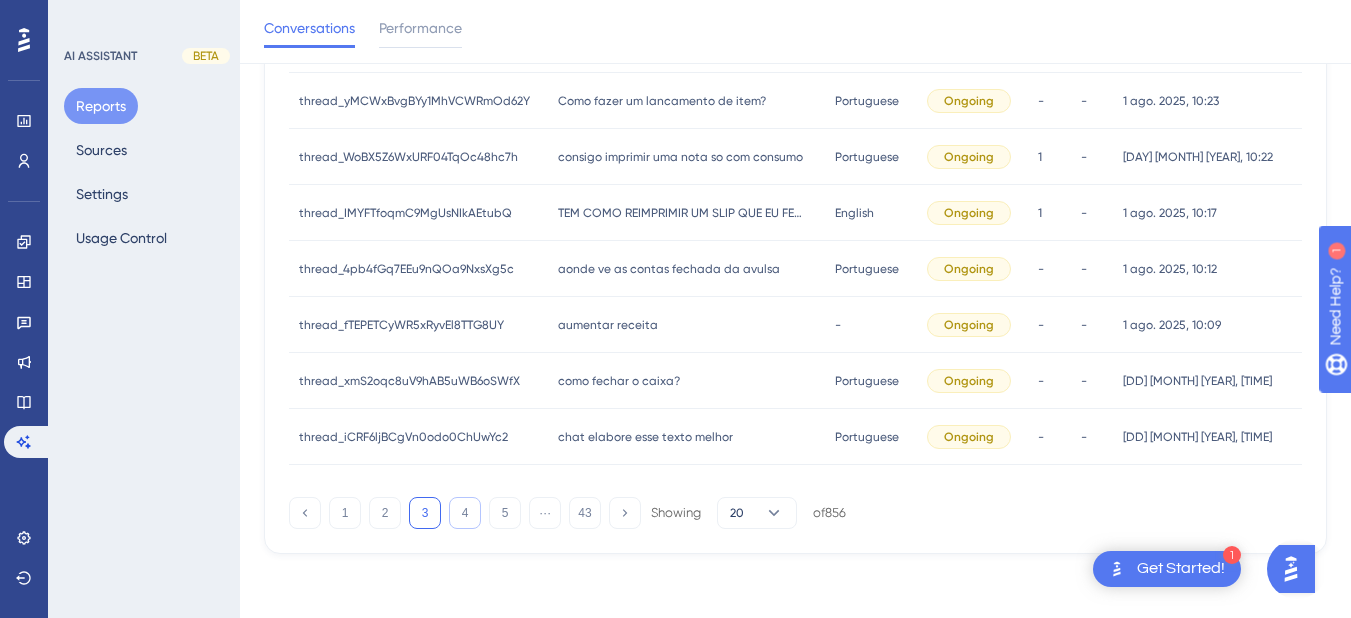 click on "4" at bounding box center (465, 513) 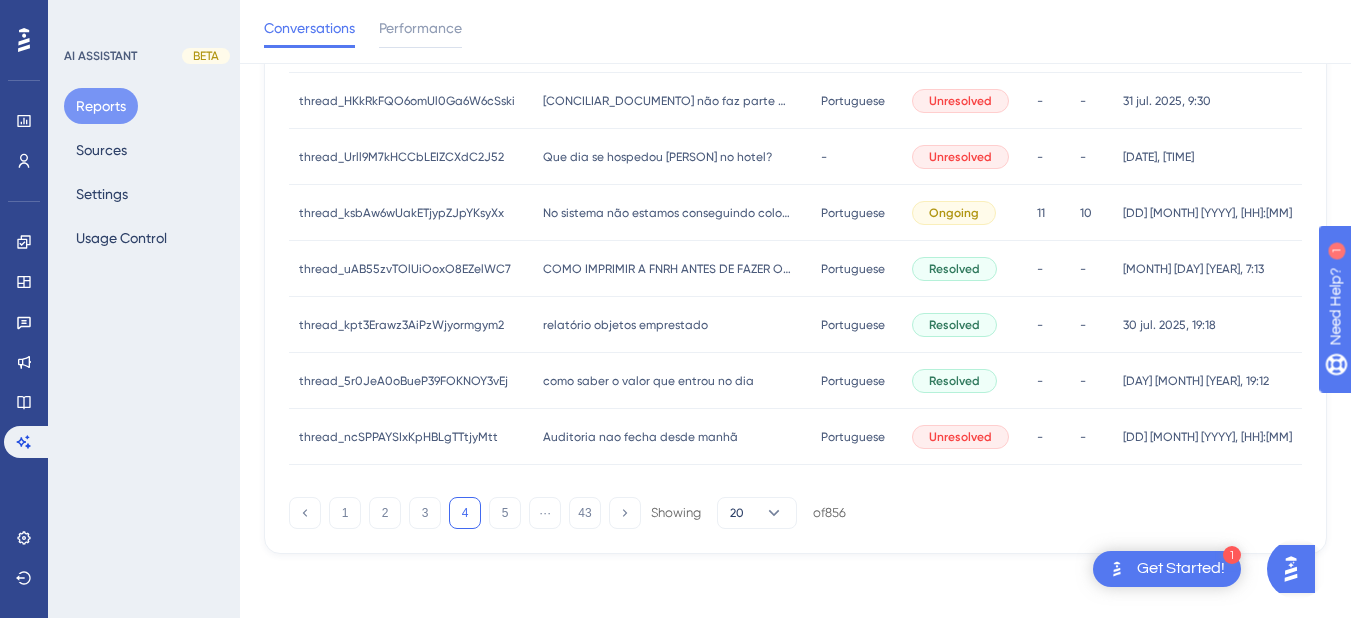 scroll, scrollTop: 0, scrollLeft: 0, axis: both 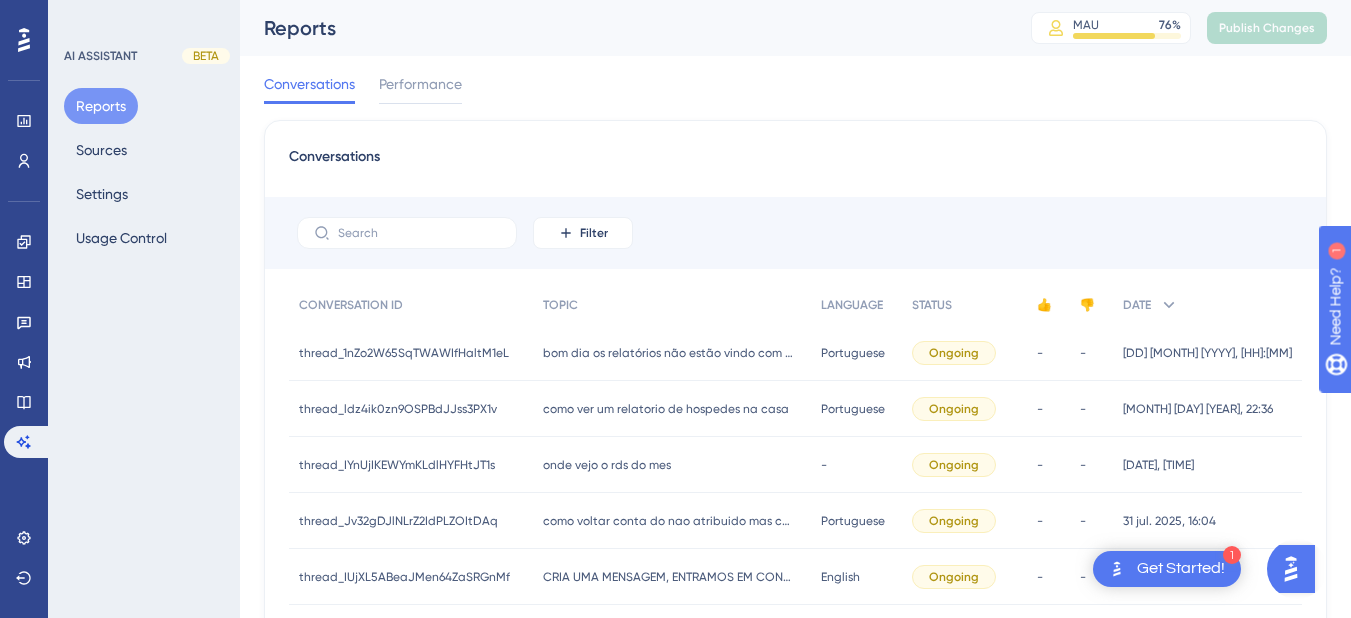 click on "Bom dia
os relatórios não estão vindo com a observação   Bom dia
os relatórios não estão vindo com a observação" at bounding box center [672, 353] 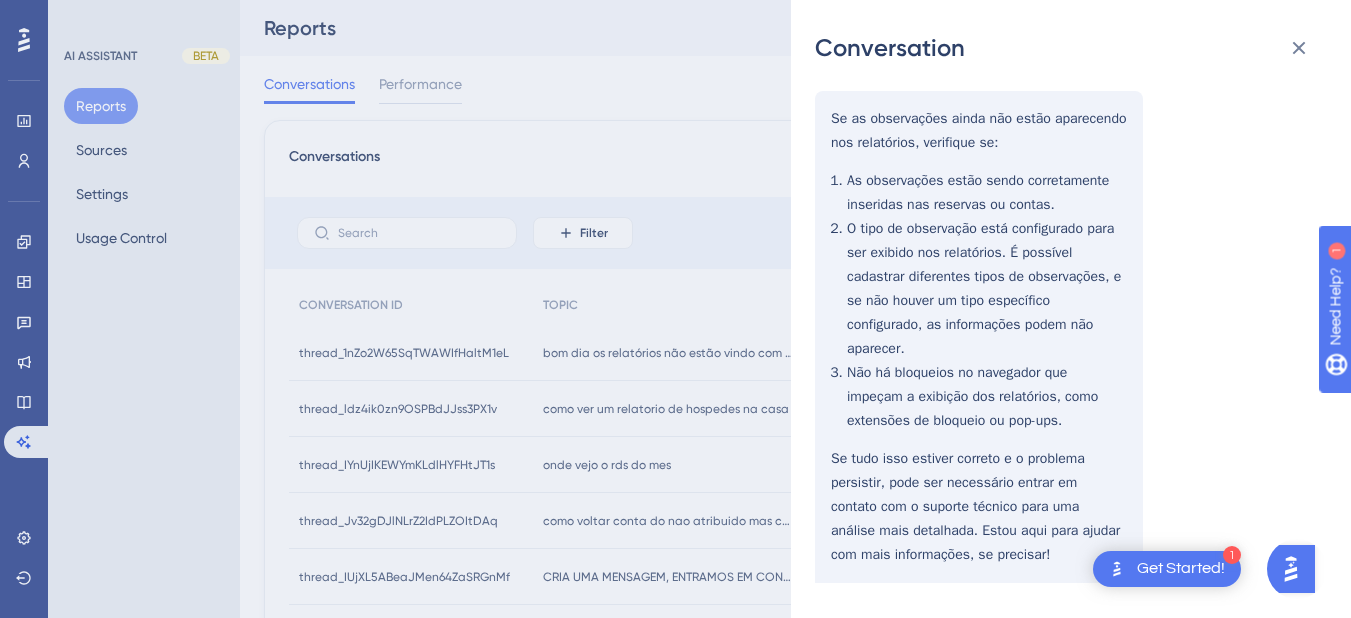 scroll, scrollTop: 652, scrollLeft: 0, axis: vertical 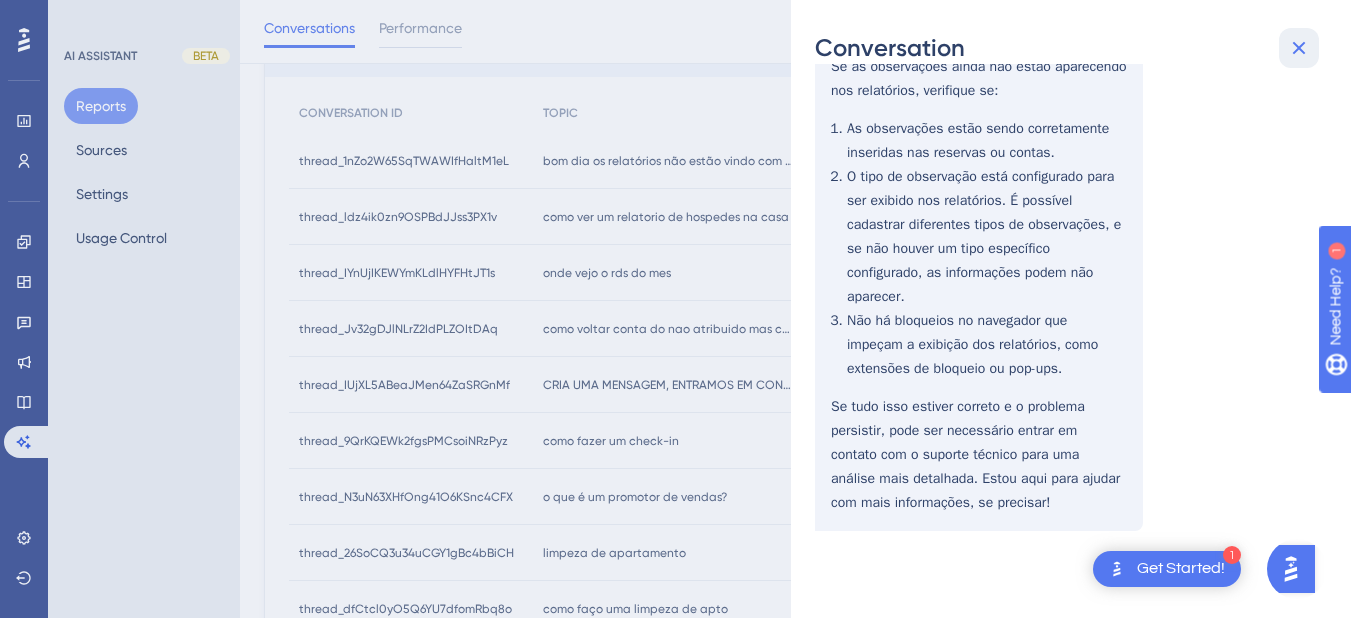 click 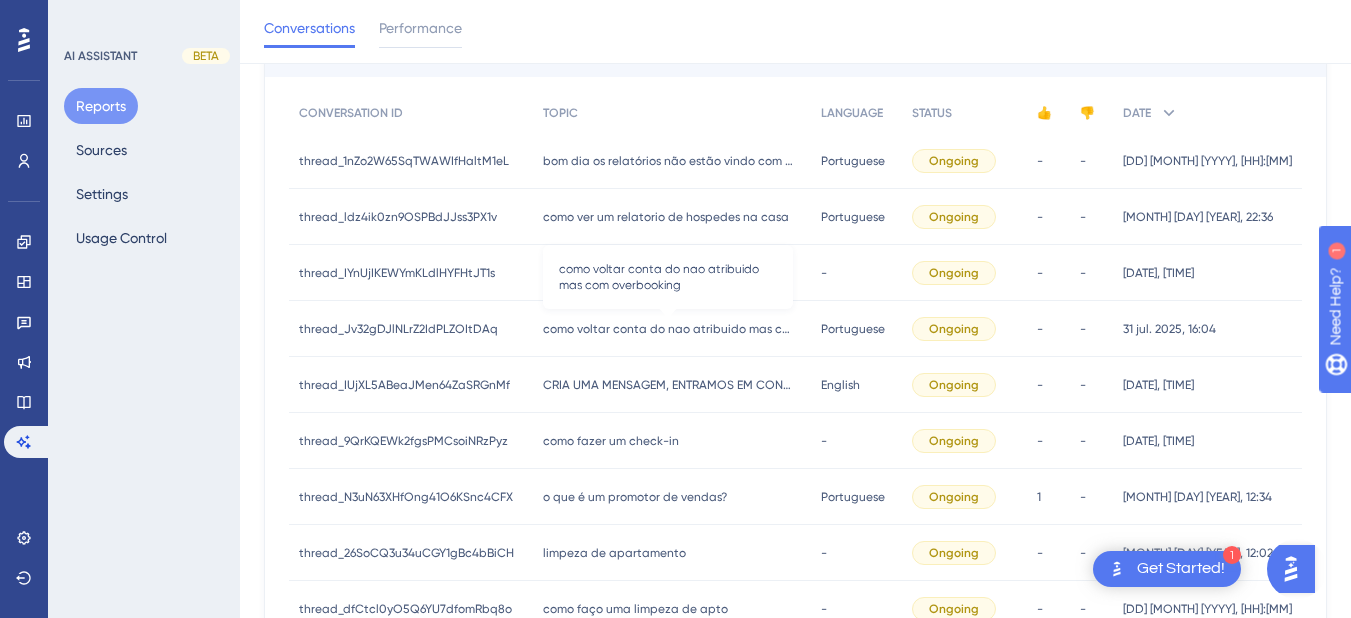 scroll, scrollTop: 0, scrollLeft: 0, axis: both 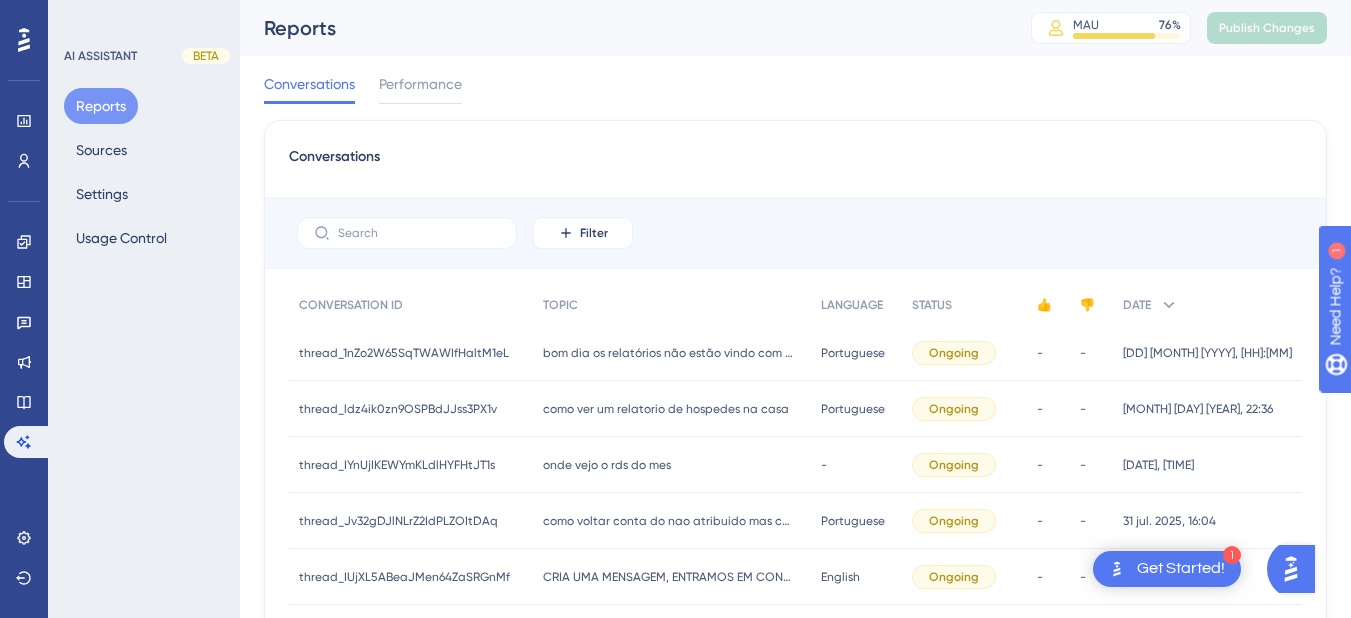 click on "como ver um relatorio de hospedes na casa" at bounding box center (666, 409) 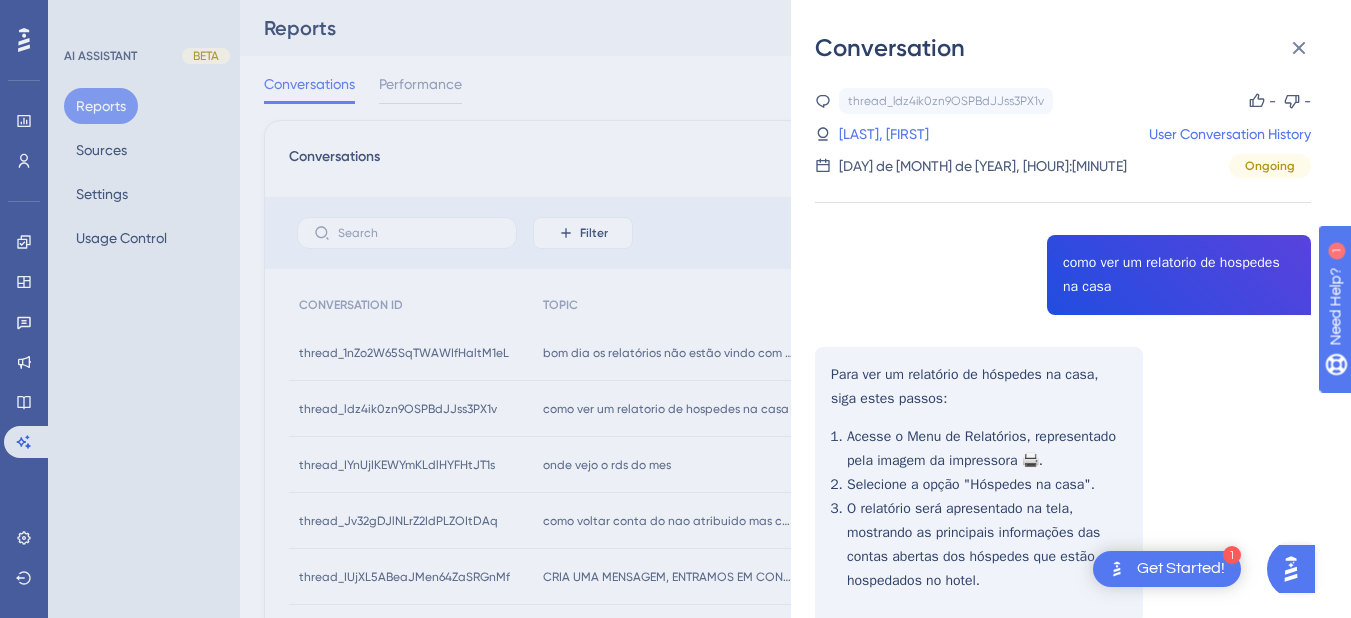 scroll, scrollTop: 92, scrollLeft: 0, axis: vertical 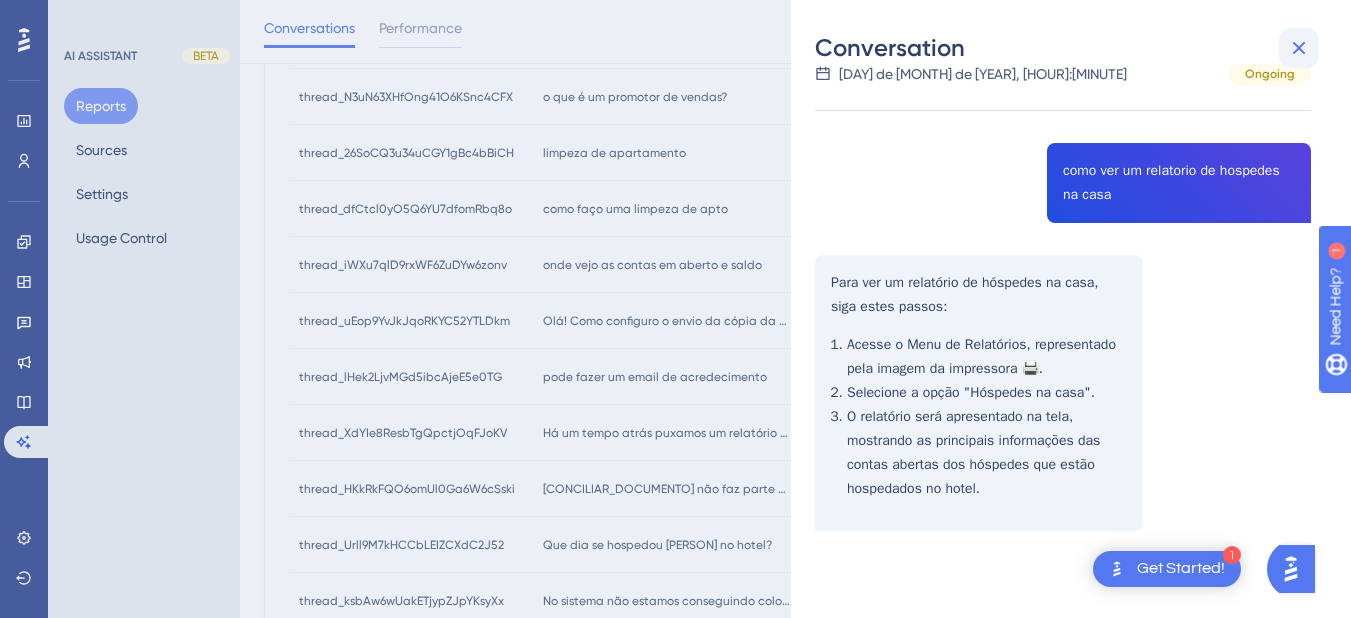 click 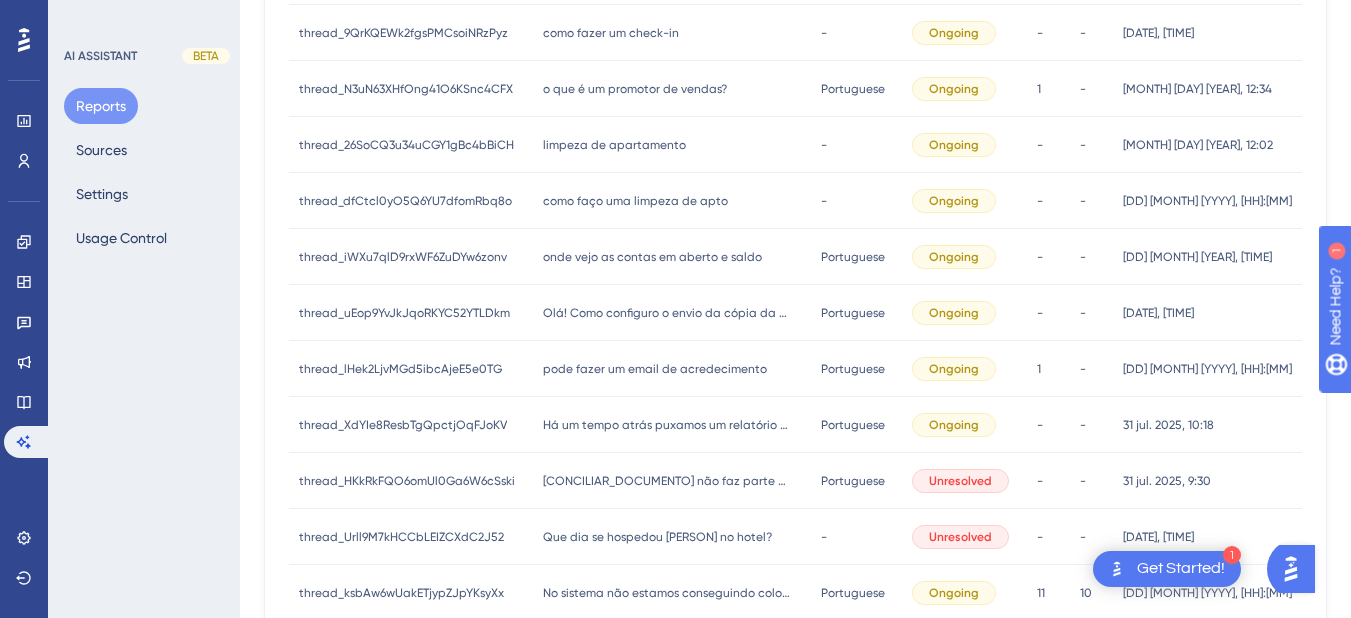 scroll, scrollTop: 0, scrollLeft: 0, axis: both 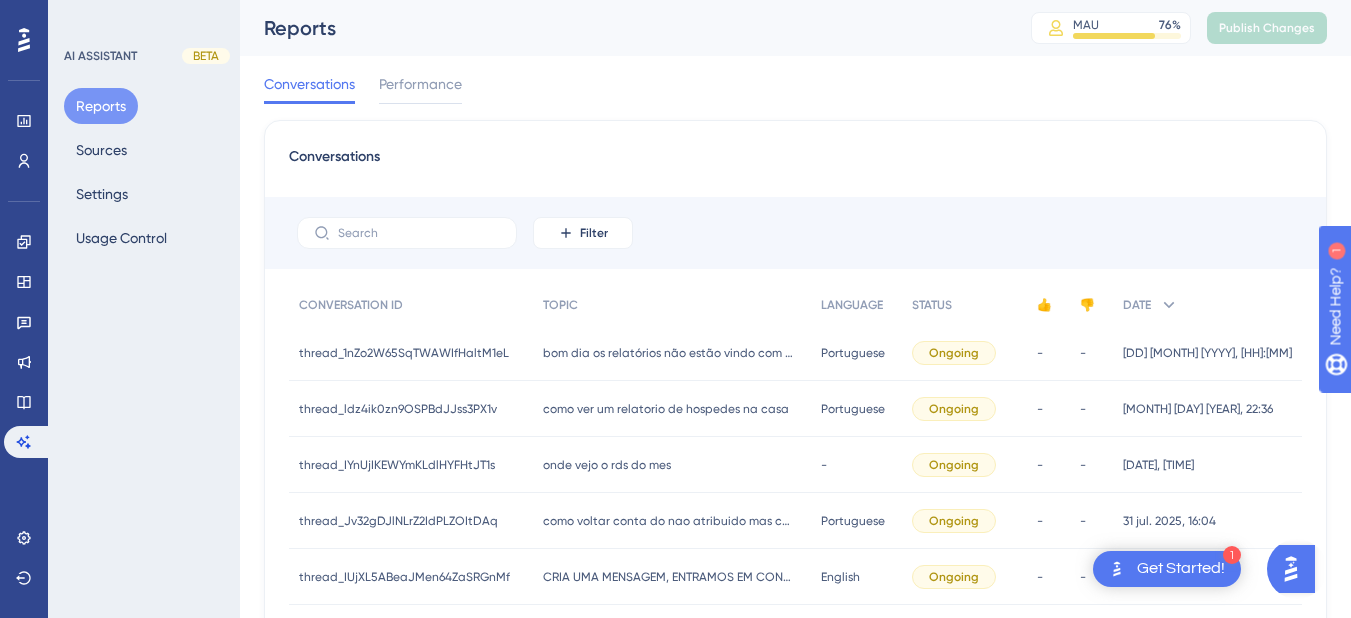 drag, startPoint x: 612, startPoint y: 462, endPoint x: 633, endPoint y: 457, distance: 21.587032 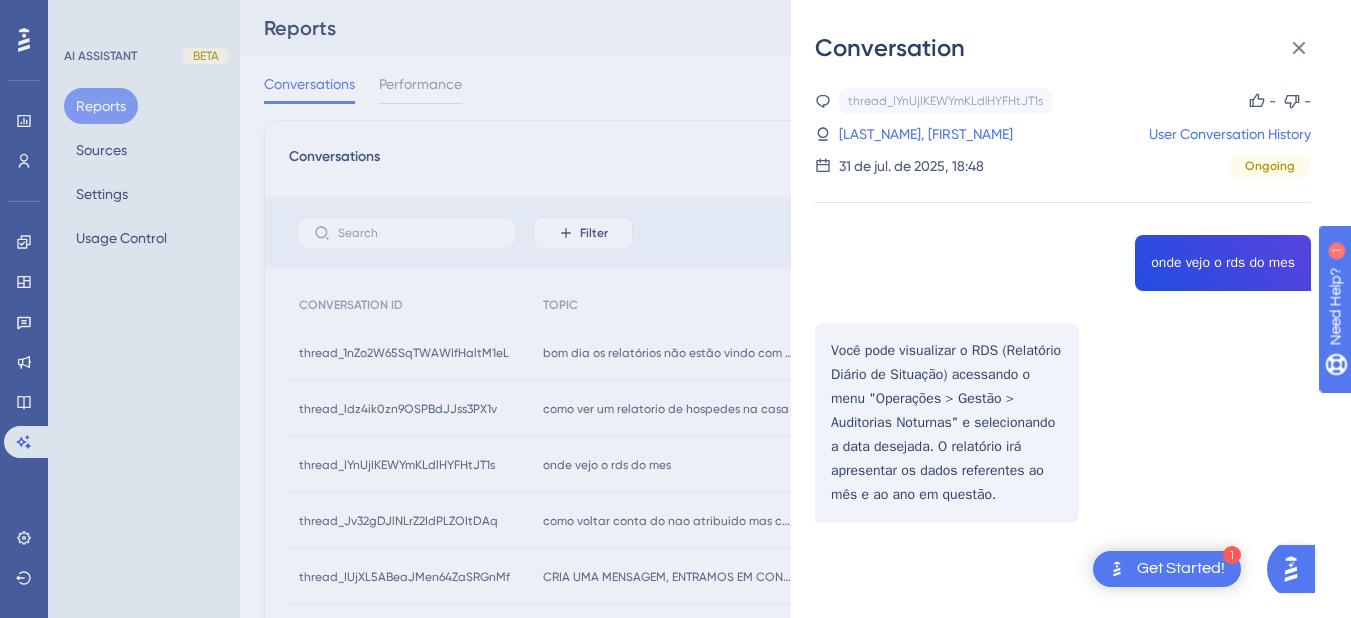 scroll, scrollTop: 400, scrollLeft: 0, axis: vertical 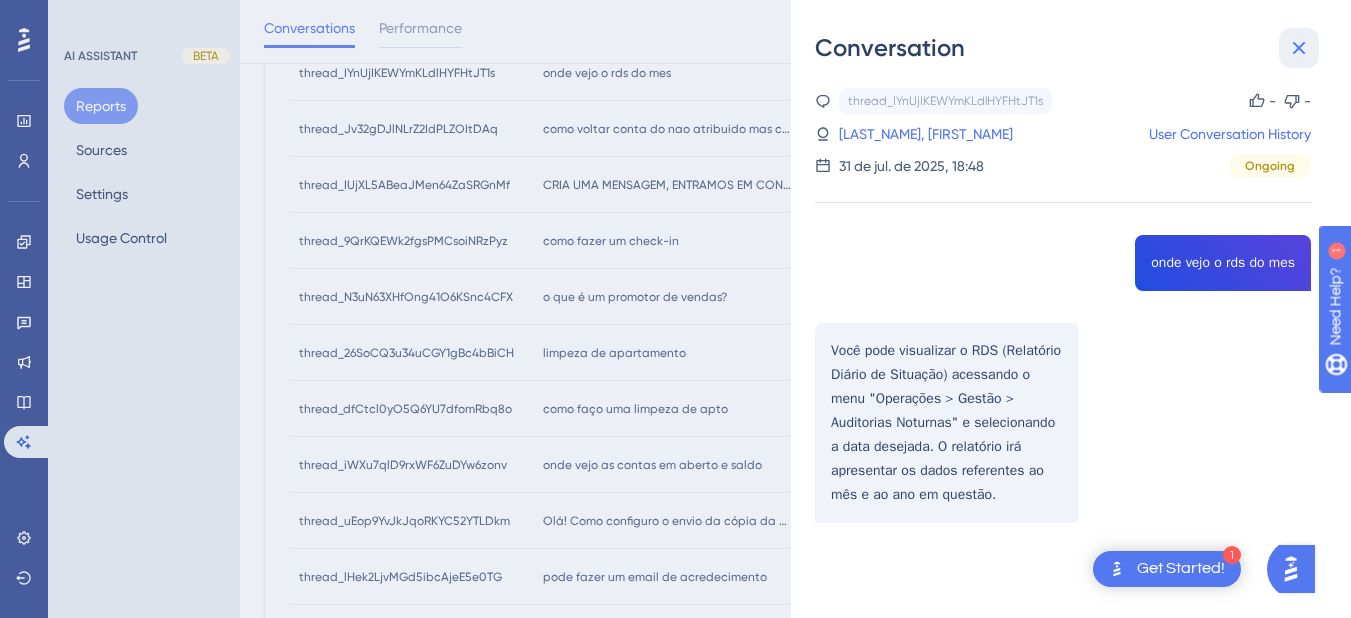 click 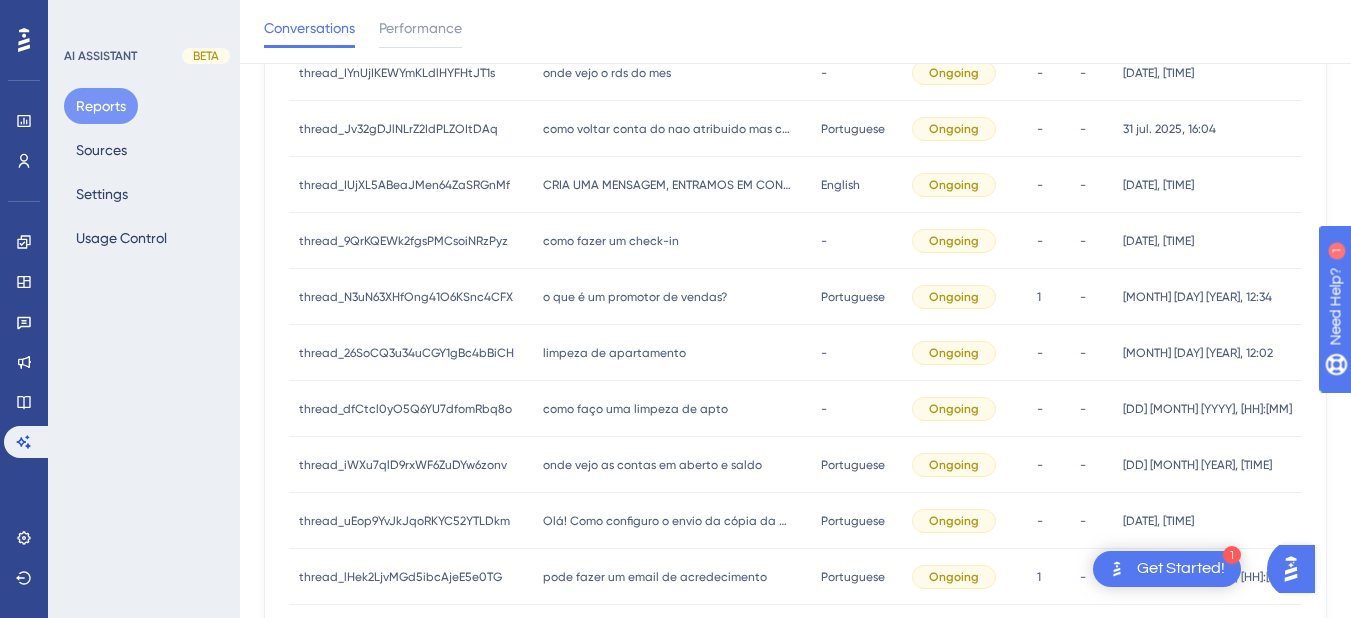 click on "CRIA UMA MENSAGEM, ENTRAMOS EM CONTATO PRA PROSEGUIR COM AS INFORMAÇOES SOBRE A SALA DE ENVENTO" at bounding box center [668, 185] 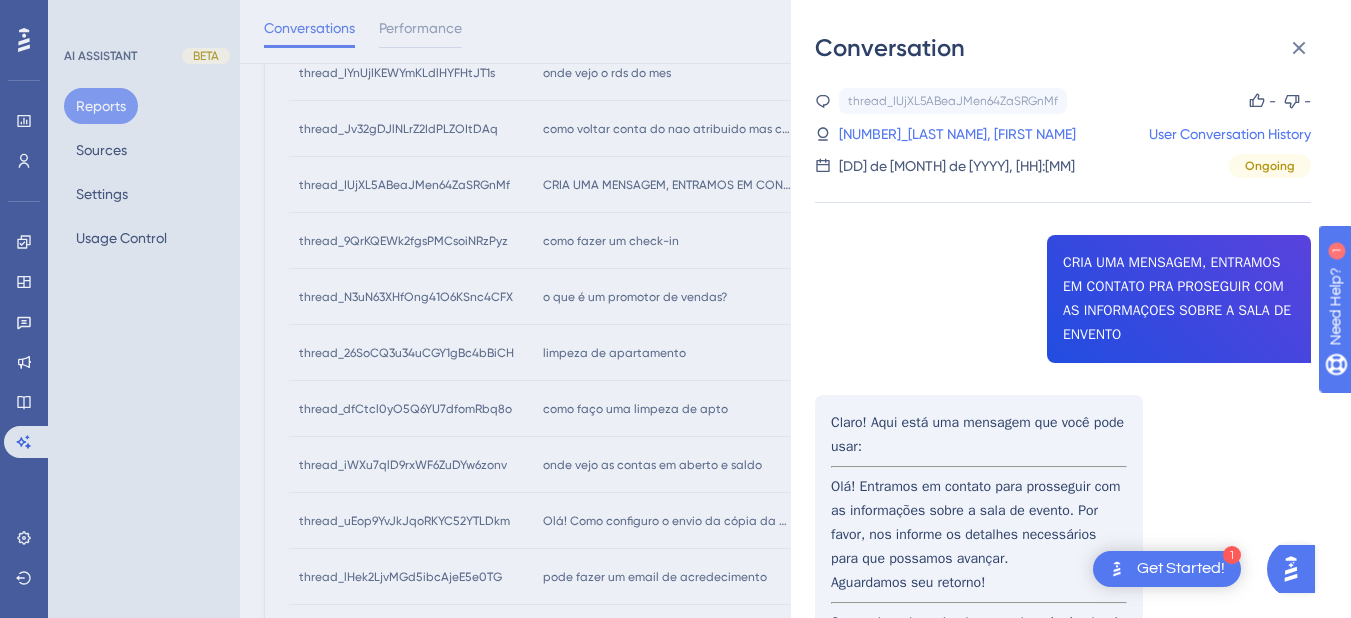 scroll, scrollTop: 120, scrollLeft: 0, axis: vertical 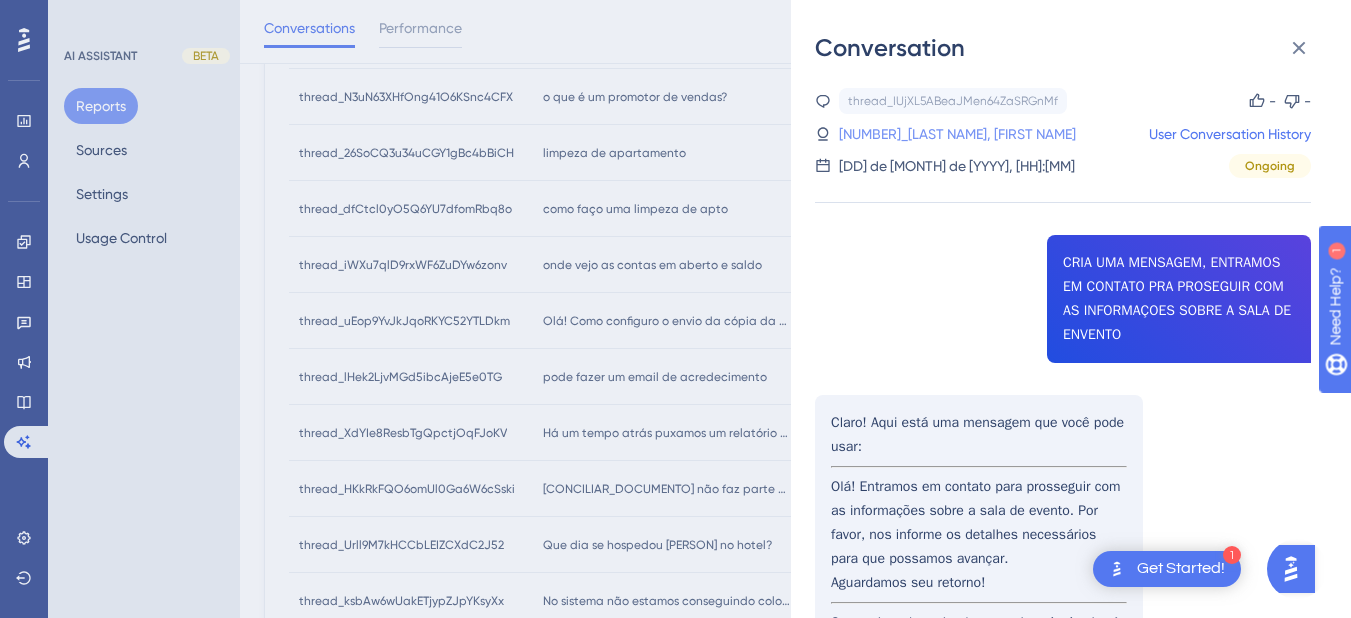 click on "[NUMBER]_[LAST NAME], [FIRST NAME]" at bounding box center [957, 134] 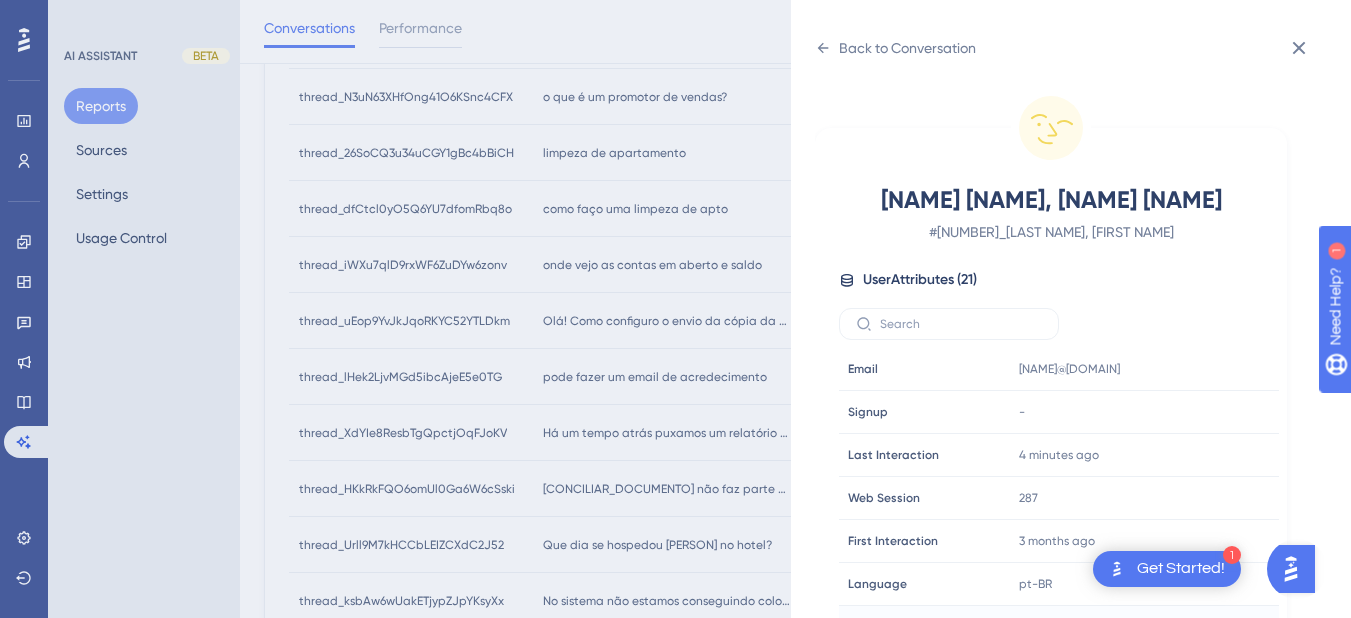 scroll, scrollTop: 25, scrollLeft: 0, axis: vertical 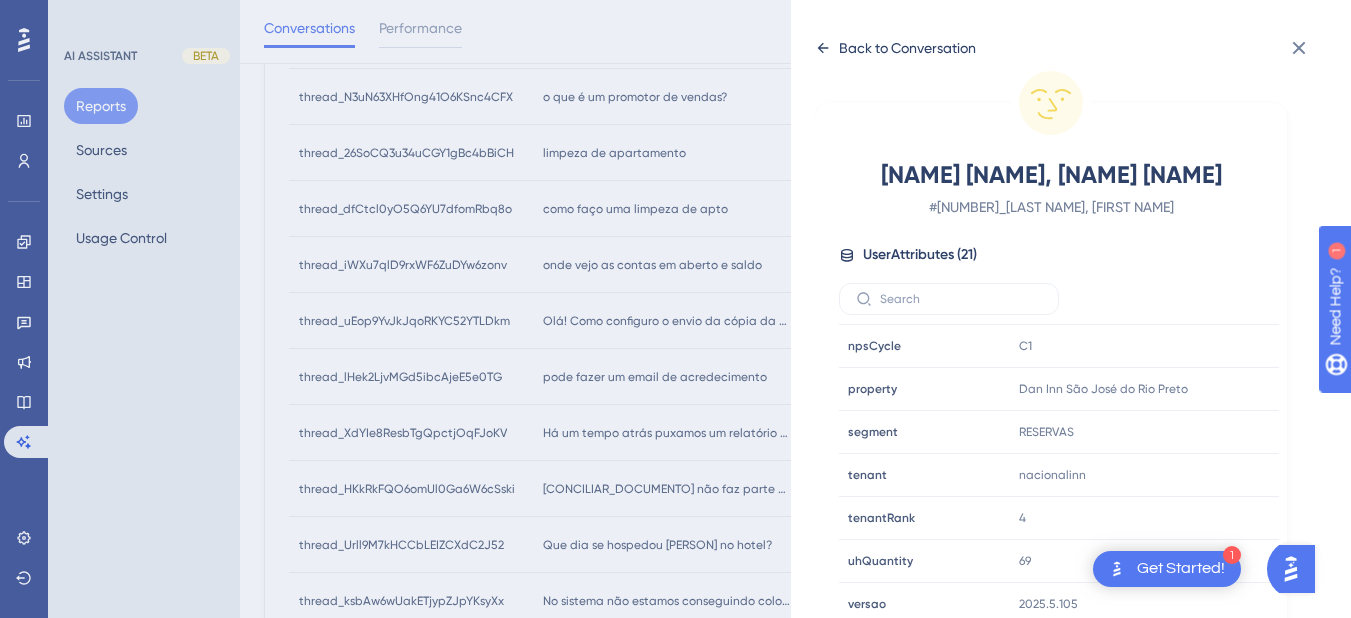 click 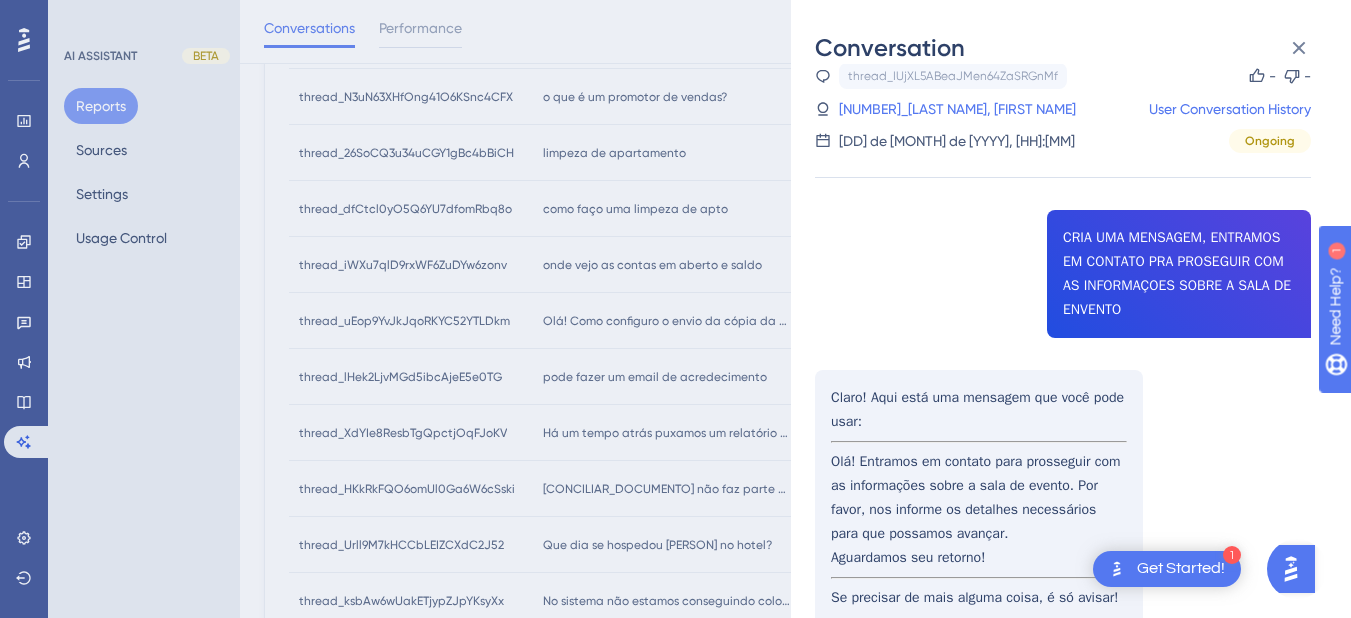 scroll, scrollTop: 120, scrollLeft: 0, axis: vertical 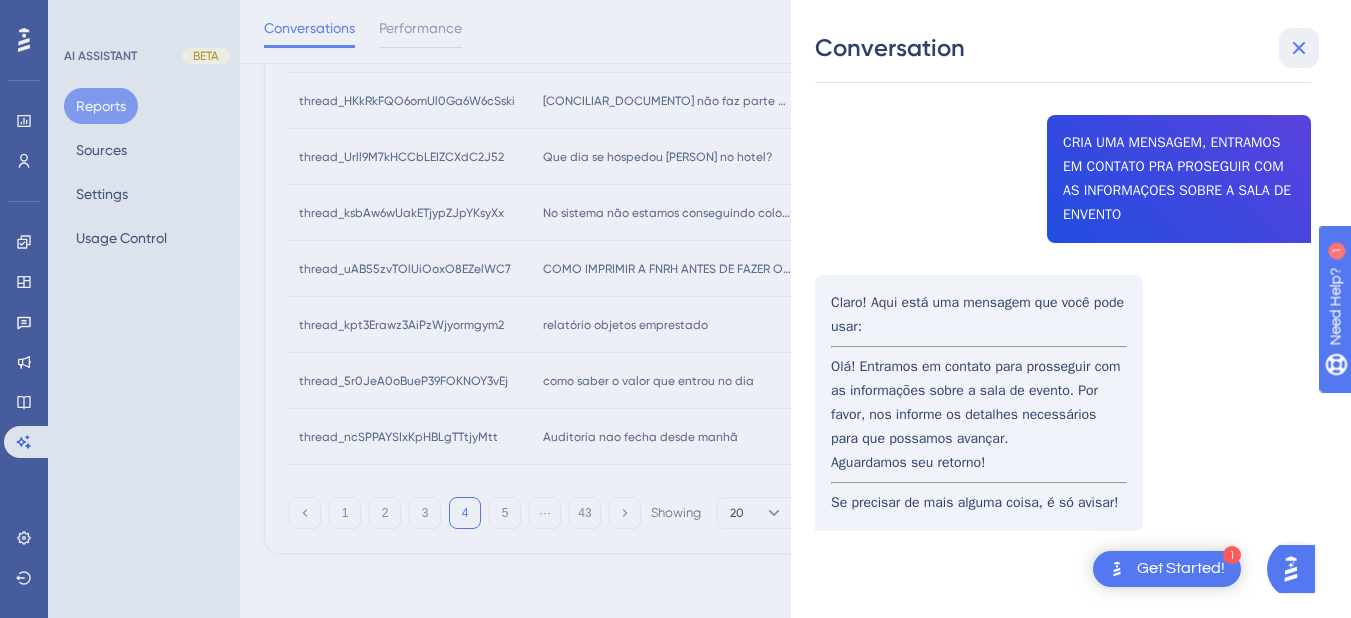 click 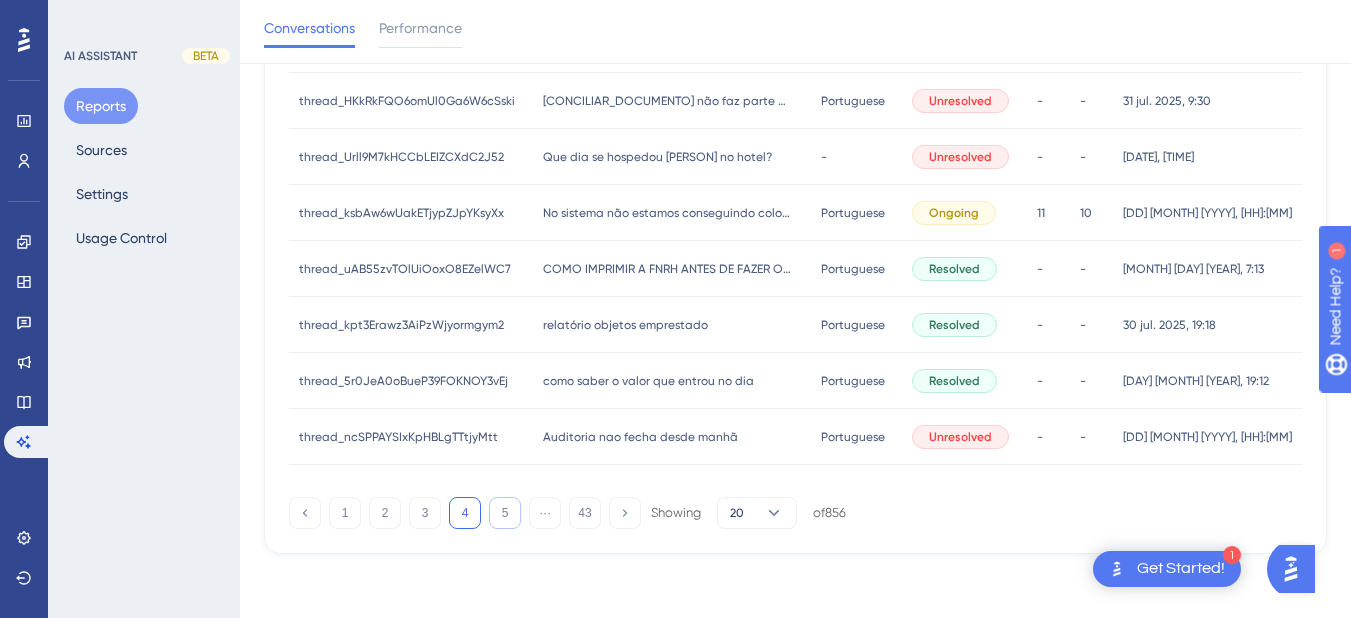 click on "5" at bounding box center [505, 513] 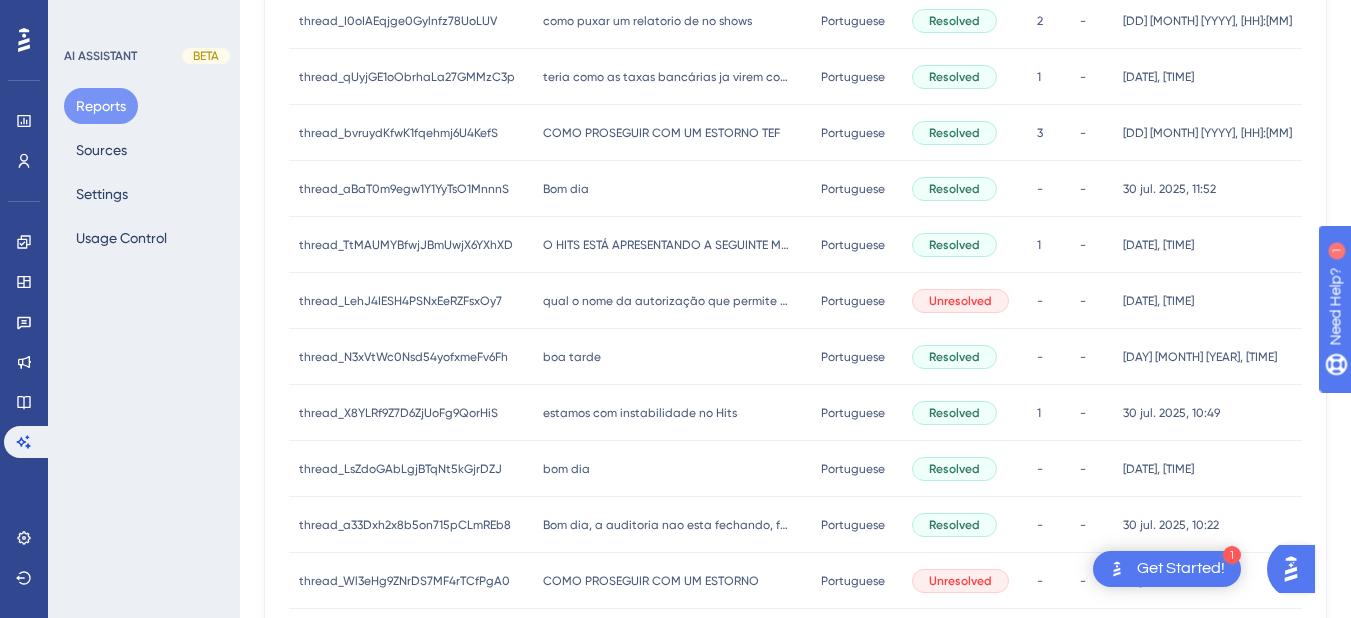 scroll, scrollTop: 0, scrollLeft: 0, axis: both 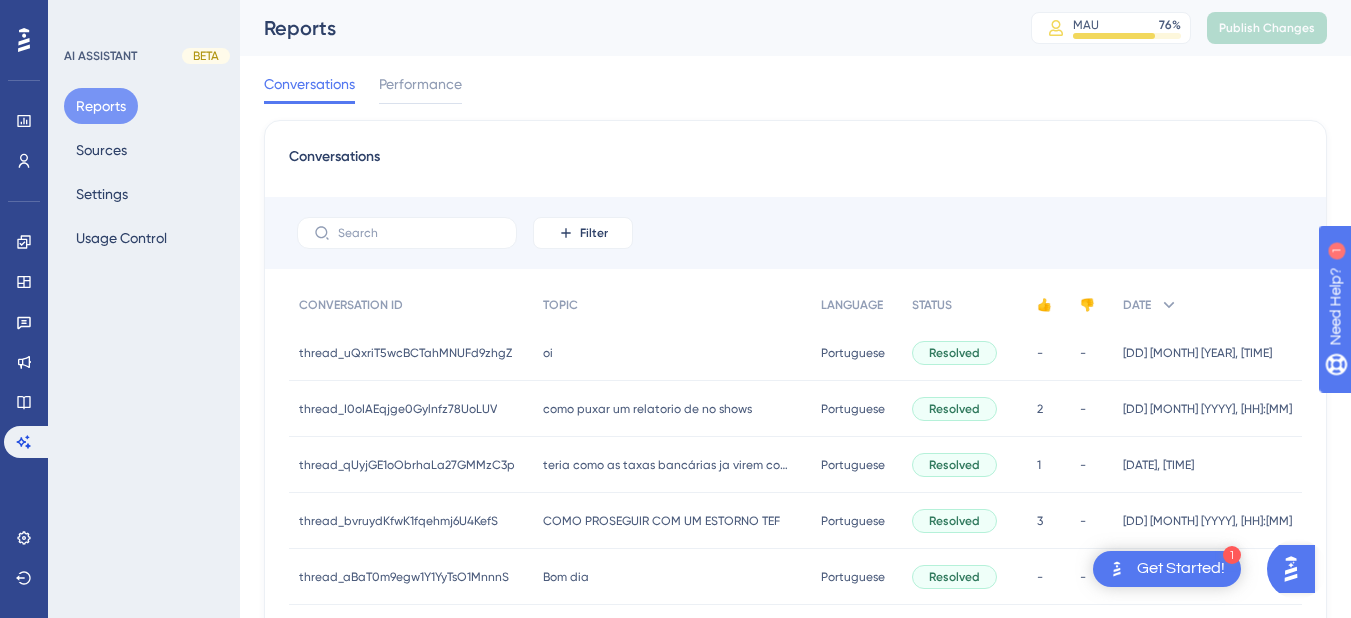 click on "oi oi" at bounding box center (672, 353) 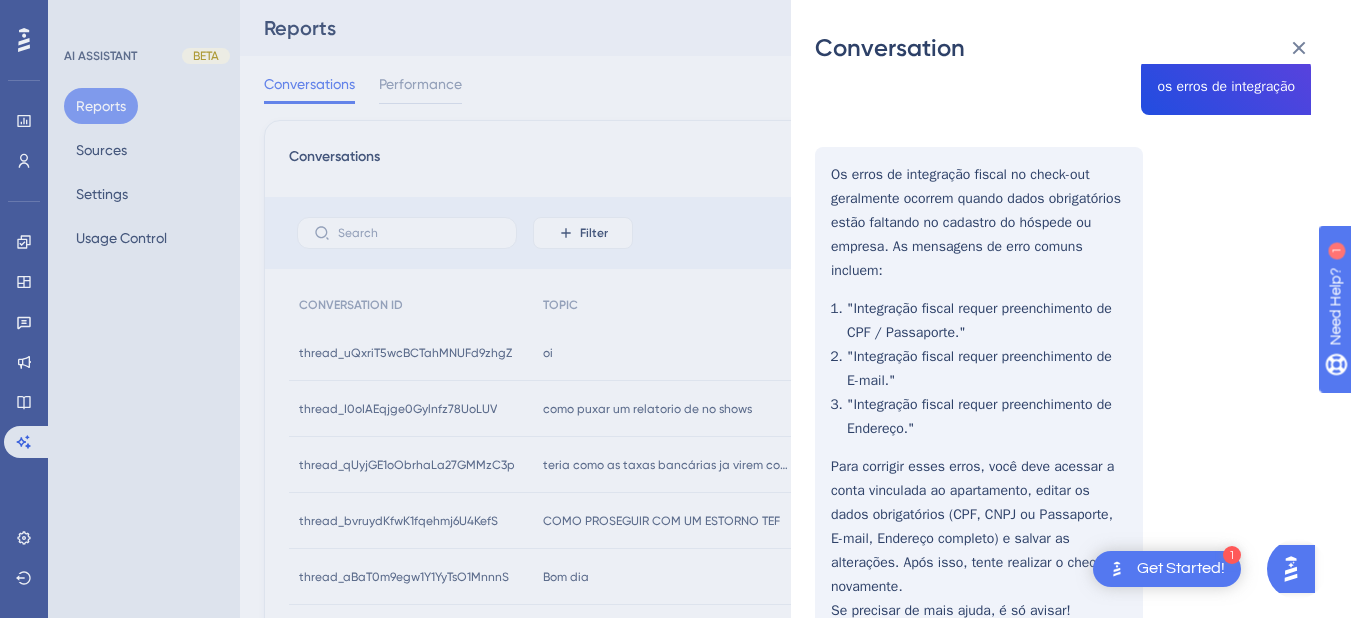 scroll, scrollTop: 708, scrollLeft: 0, axis: vertical 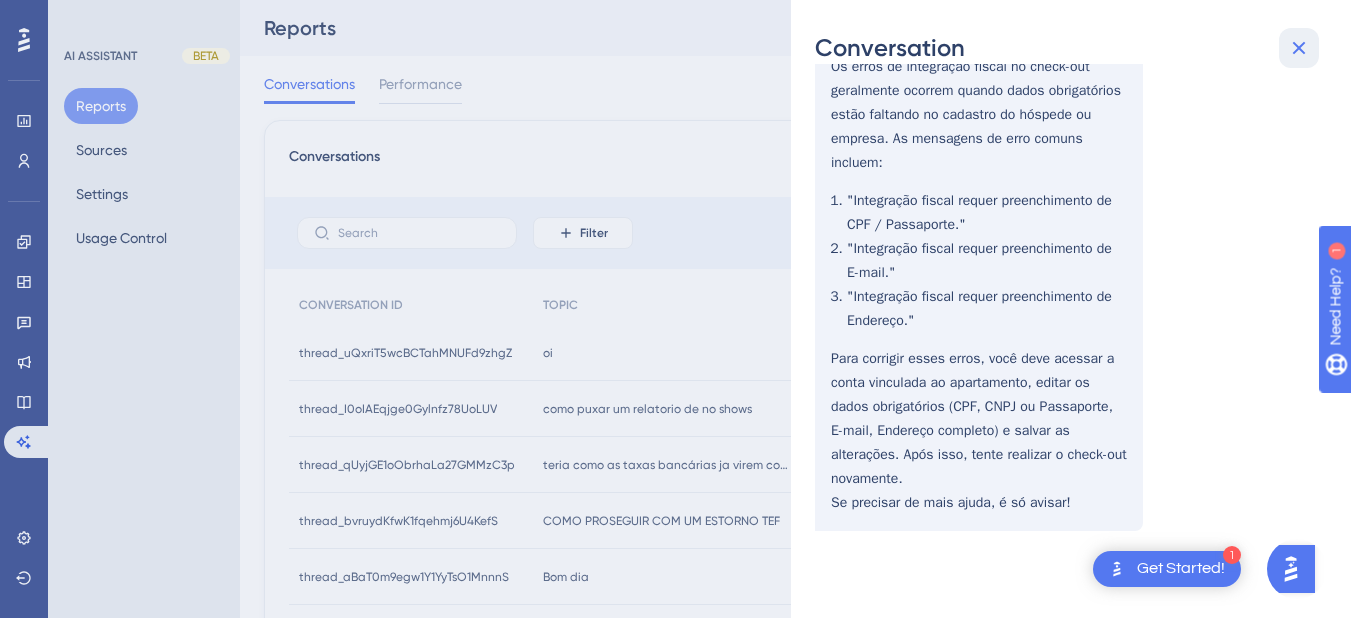 click 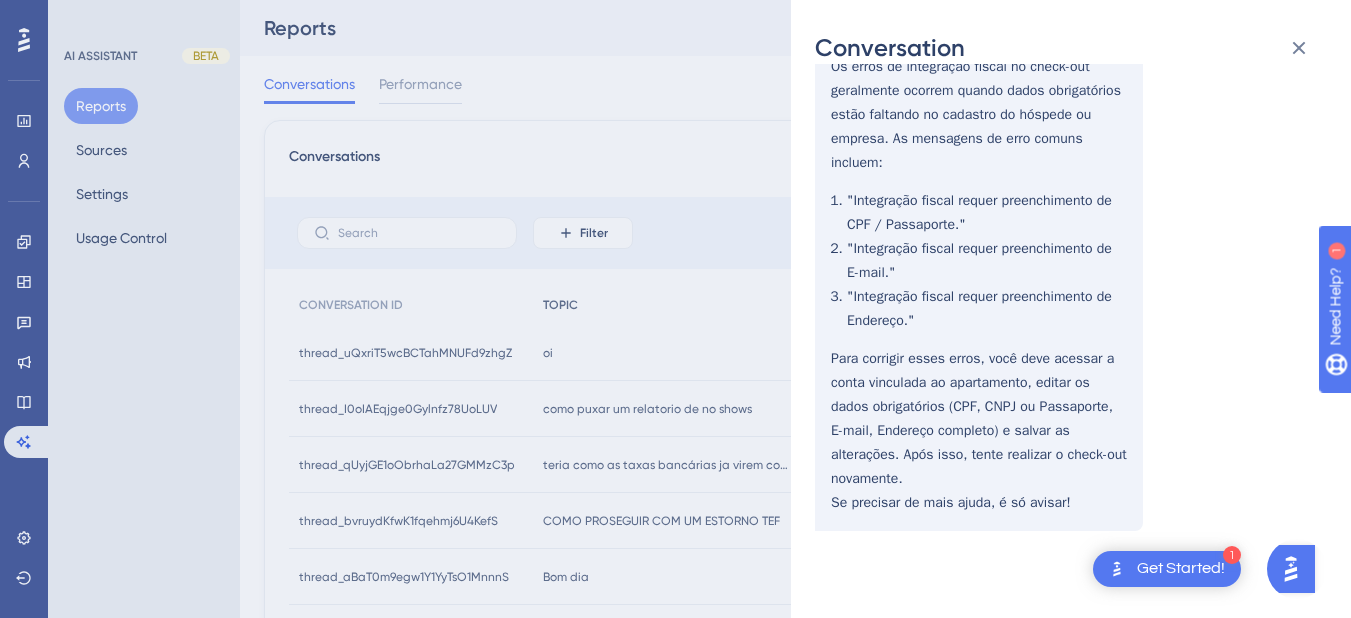 scroll, scrollTop: 0, scrollLeft: 0, axis: both 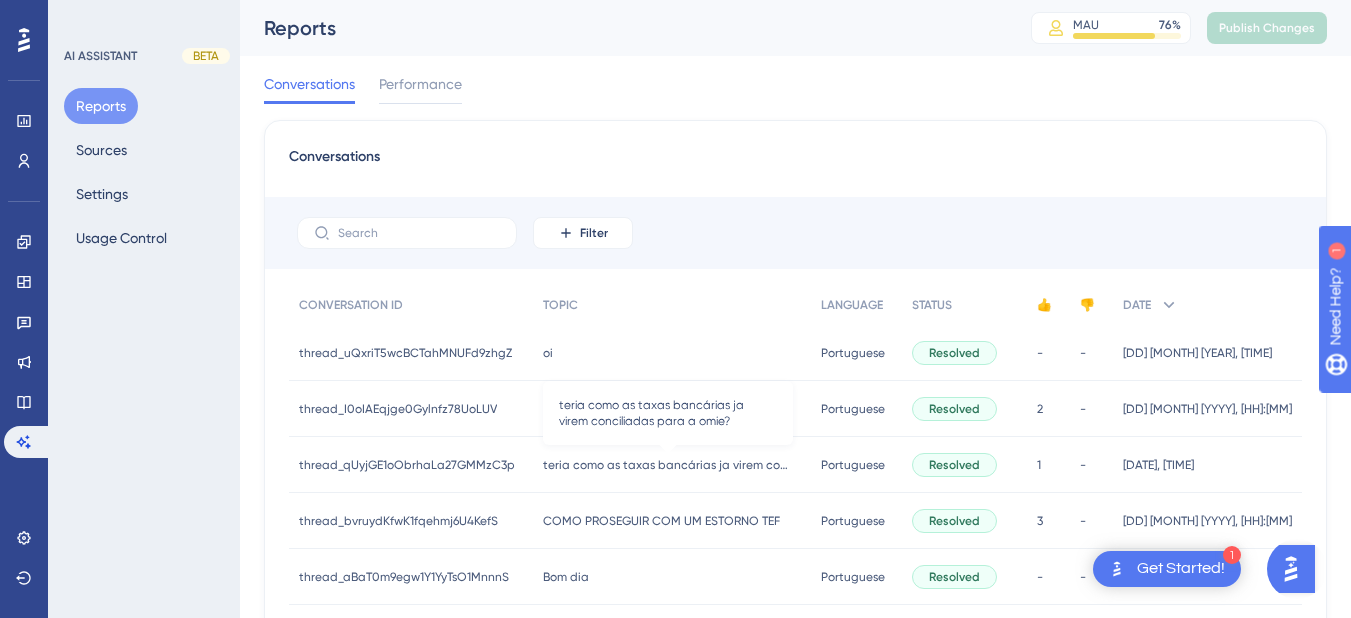 click on "teria como as taxas bancárias ja virem conciliadas para a omie?" at bounding box center (668, 465) 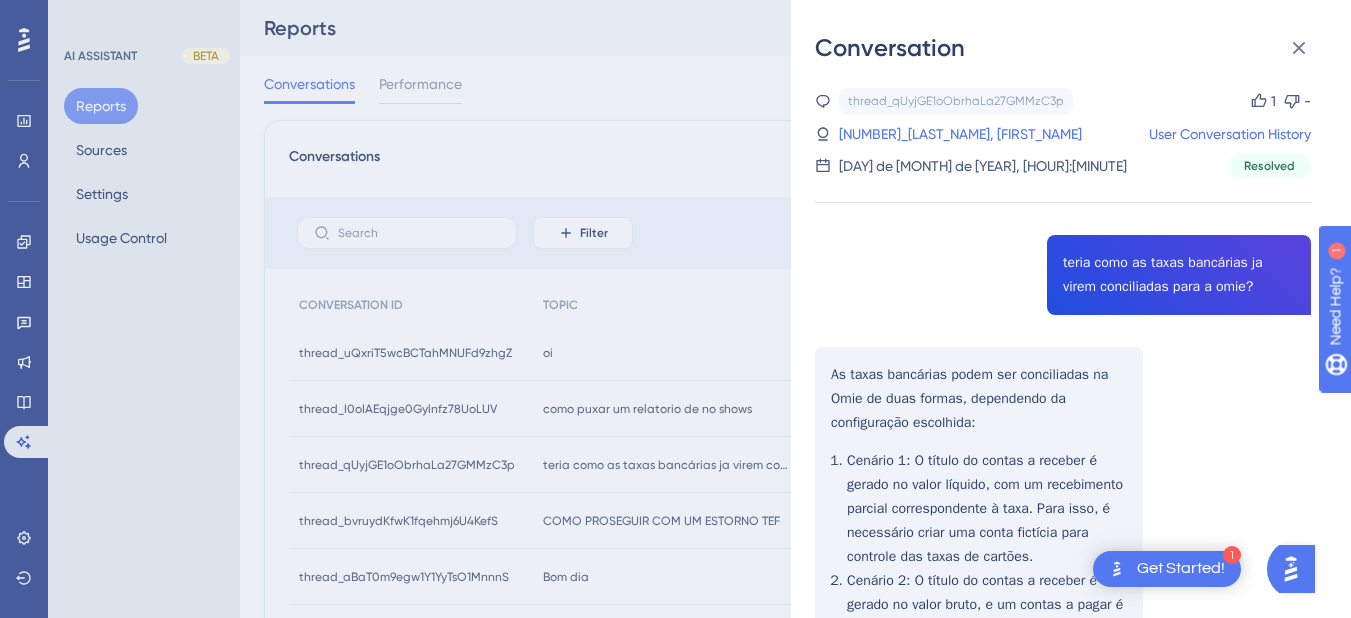 click on "Conversation" at bounding box center (1071, 48) 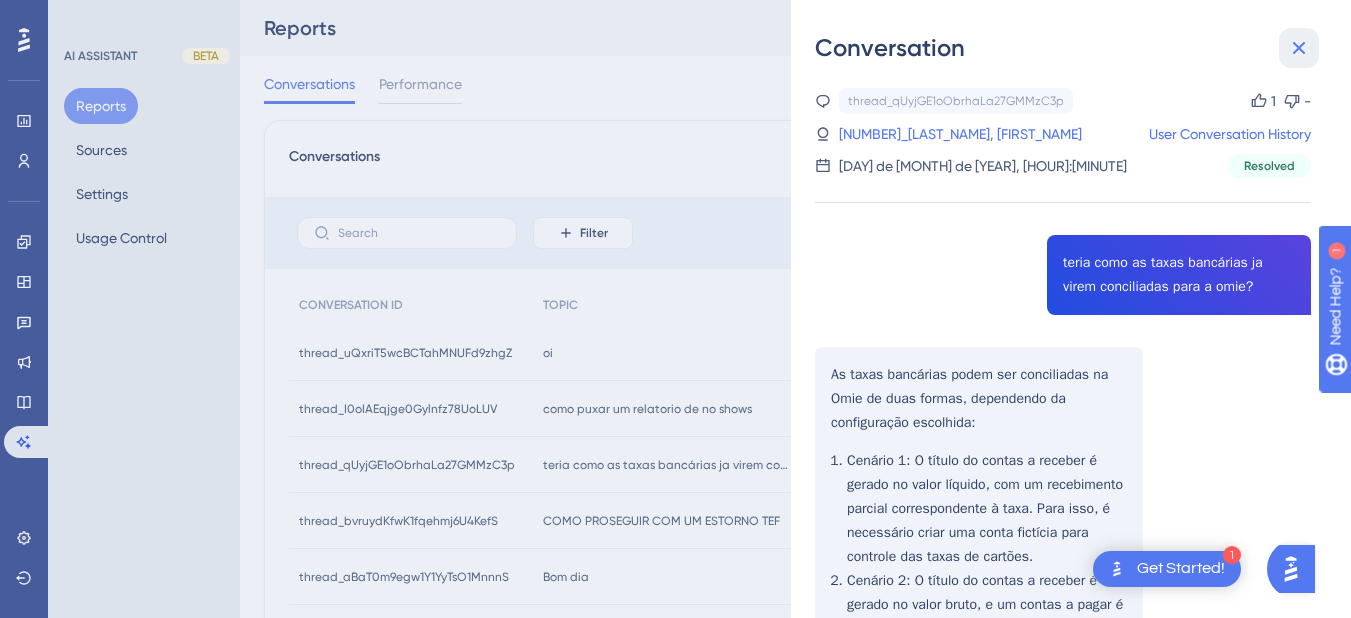 click 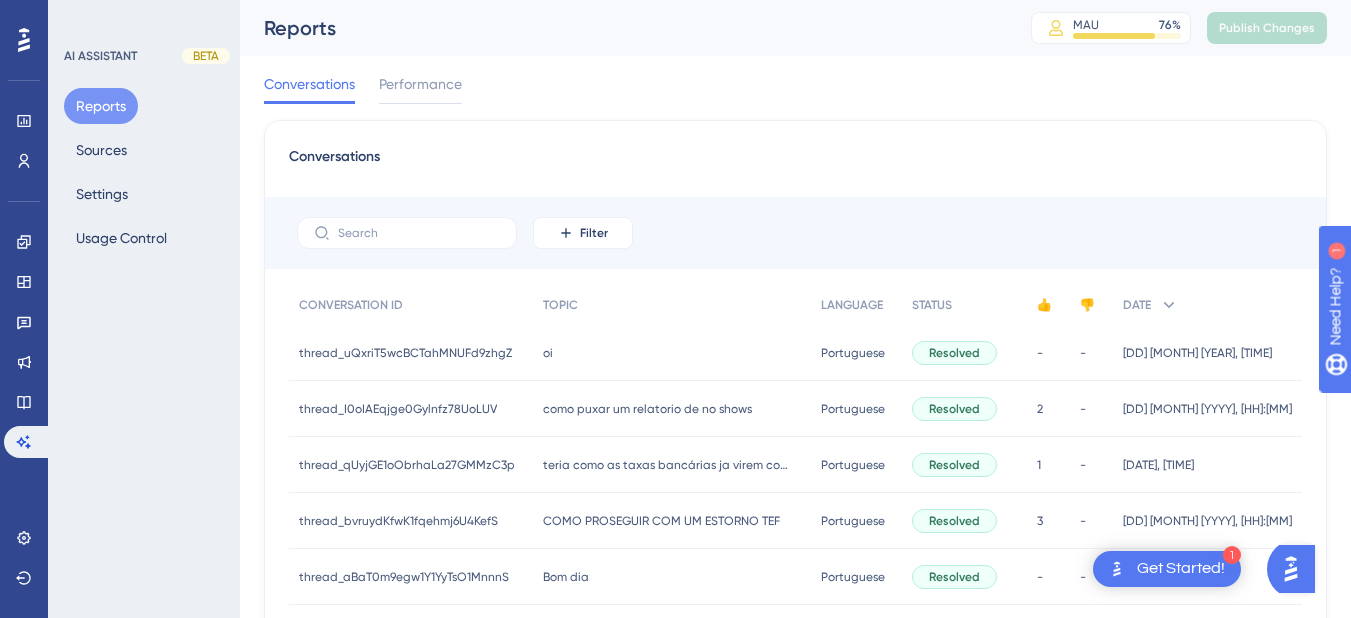 click on "COMO PROSEGUIR COM UM ESTORNO TEF COMO PROSEGUIR COM UM ESTORNO TEF" at bounding box center [672, 521] 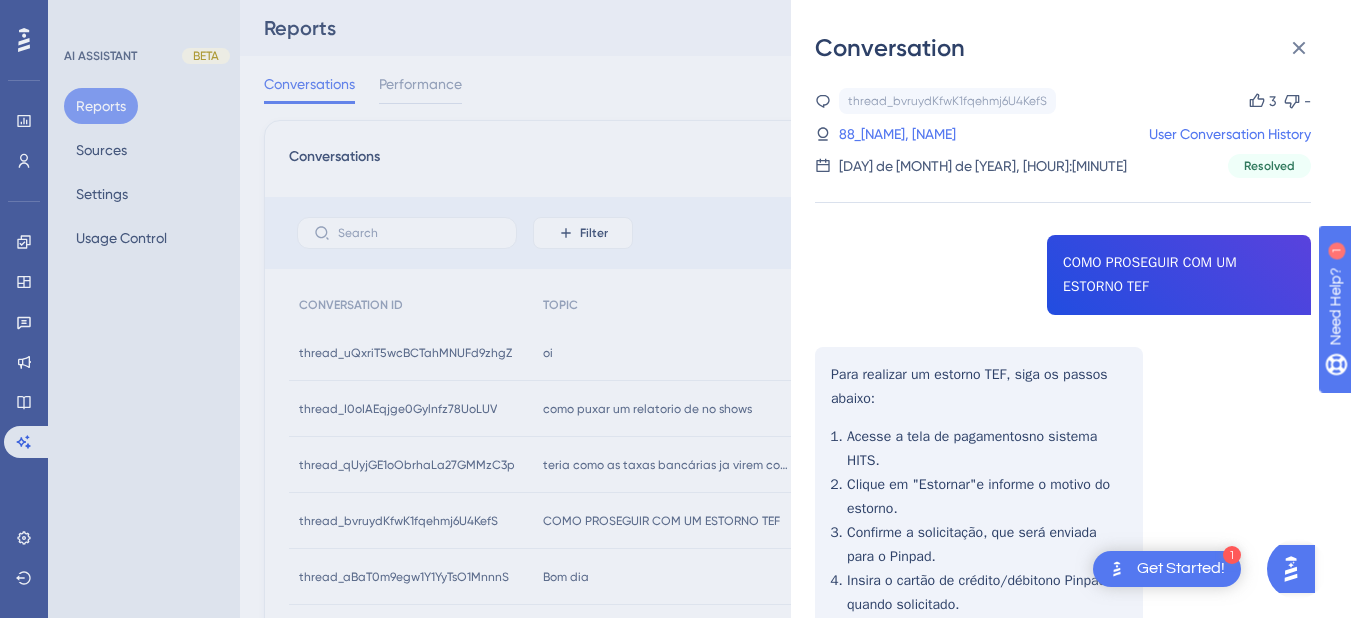 scroll, scrollTop: 1200, scrollLeft: 0, axis: vertical 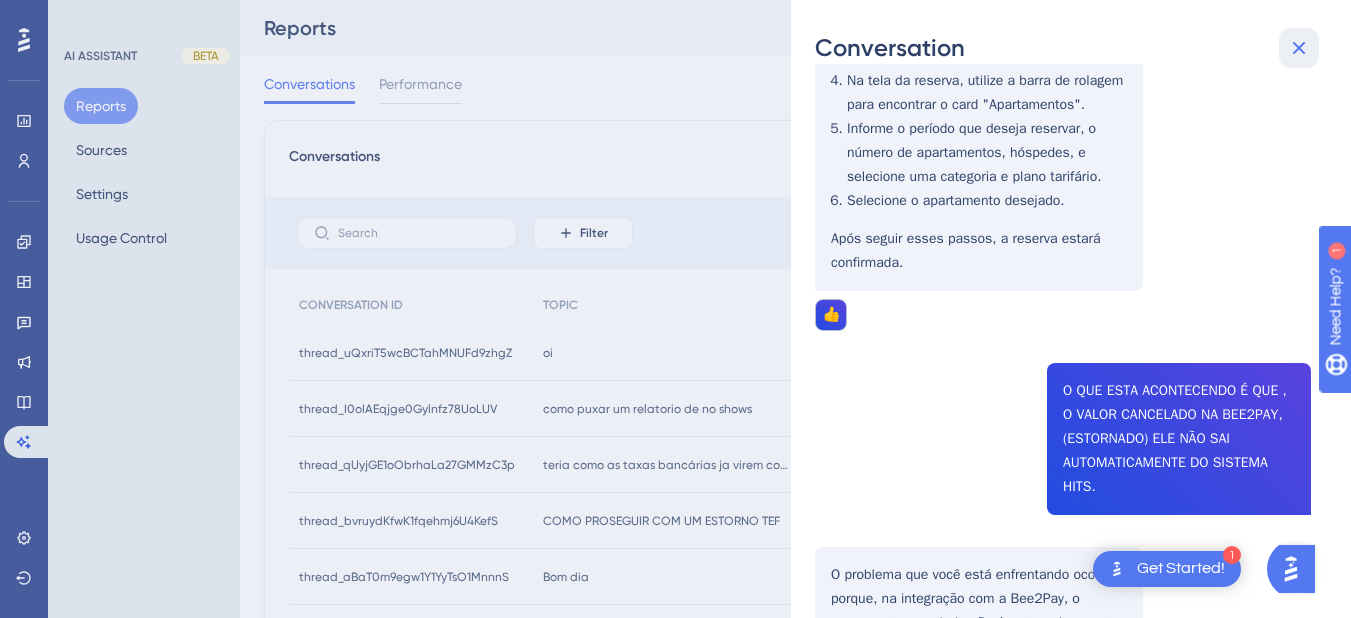 click 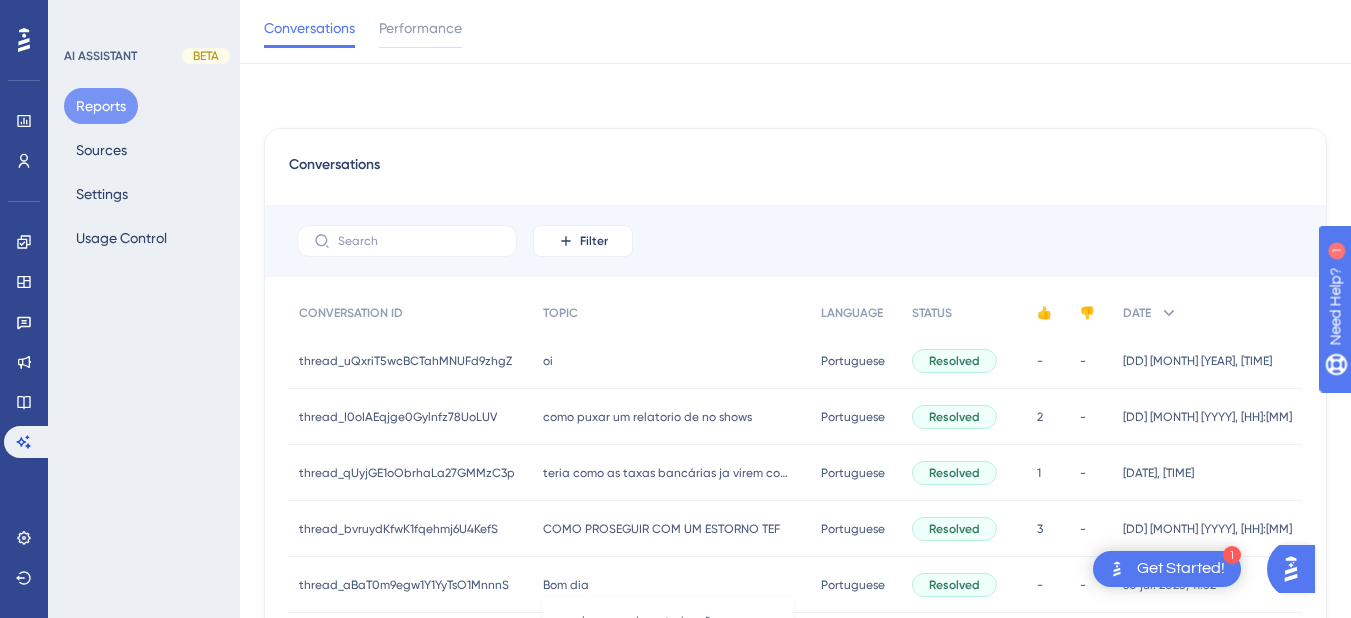 scroll, scrollTop: 200, scrollLeft: 0, axis: vertical 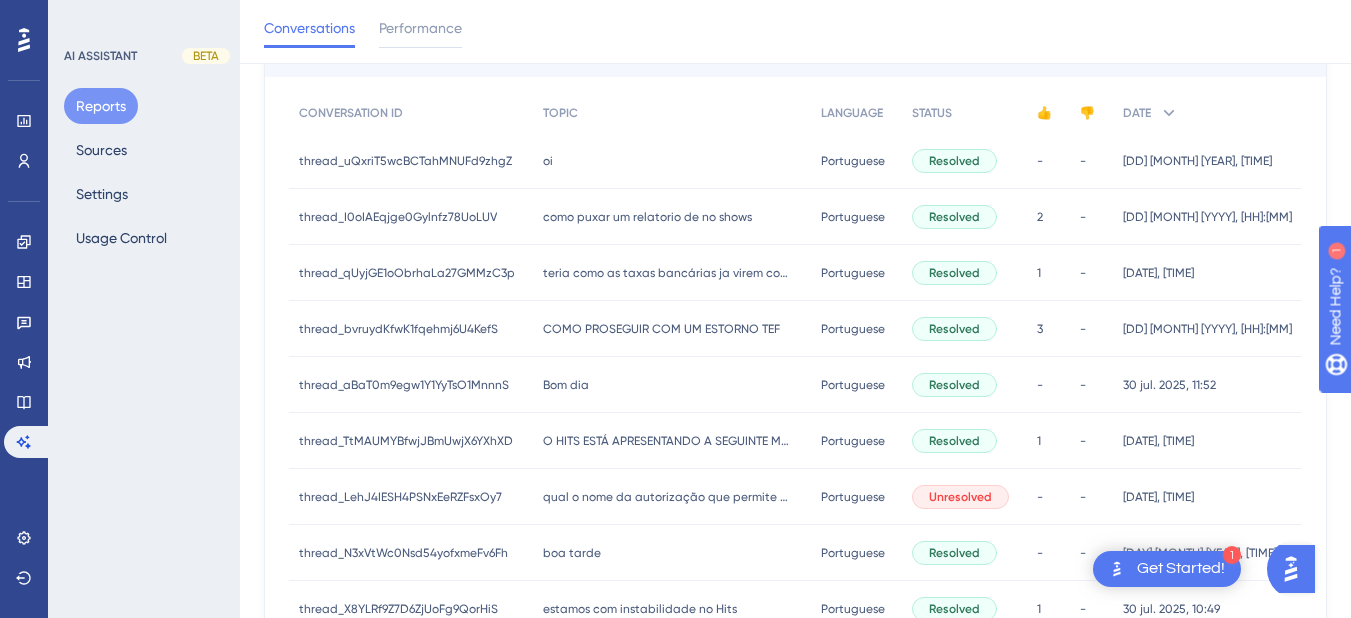 click on "Bom dia" at bounding box center (566, 385) 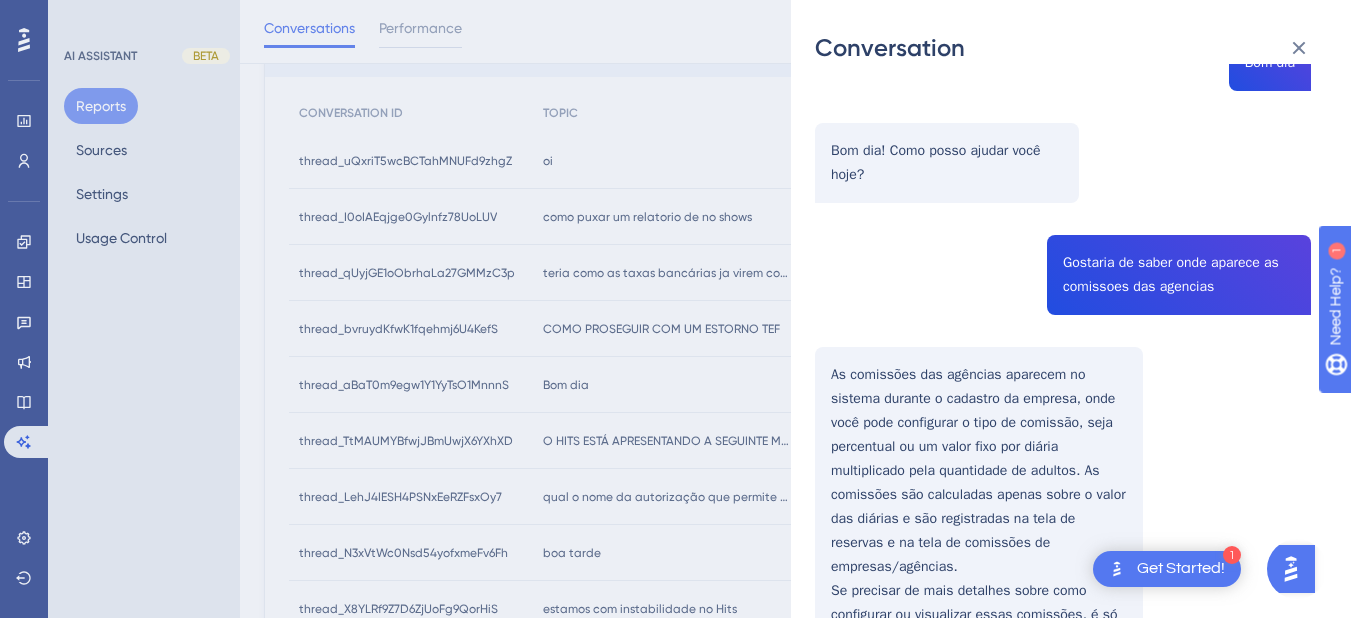 scroll, scrollTop: 312, scrollLeft: 0, axis: vertical 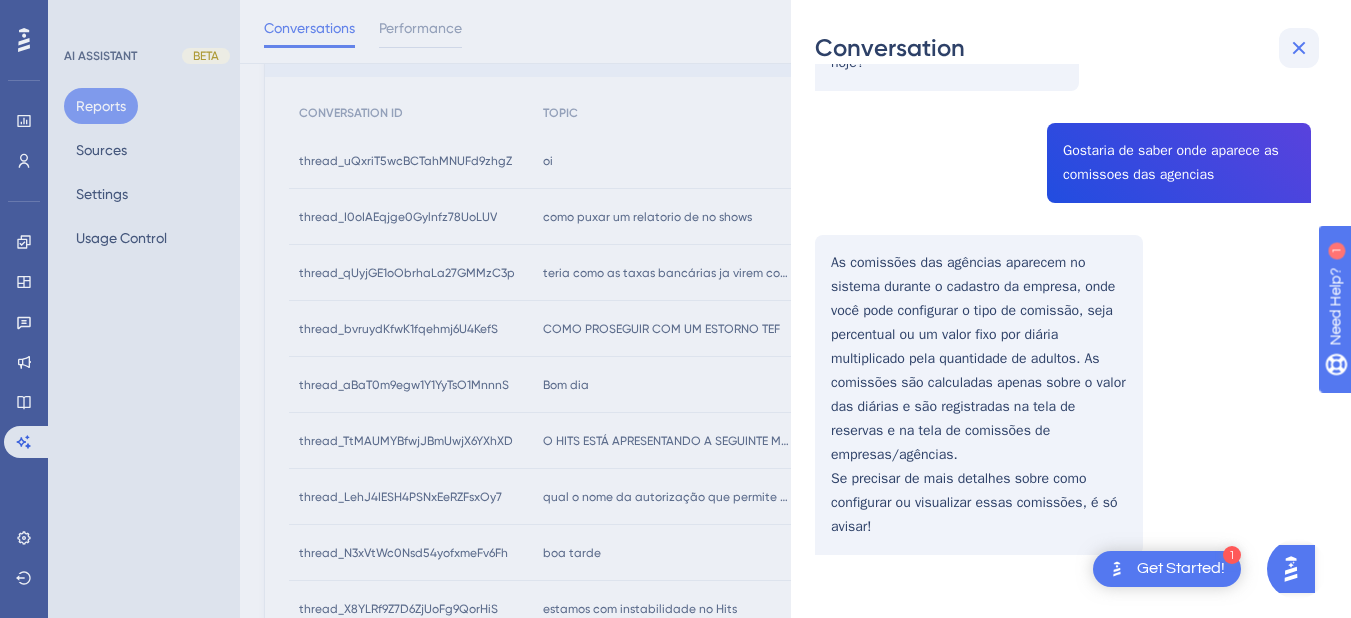 click 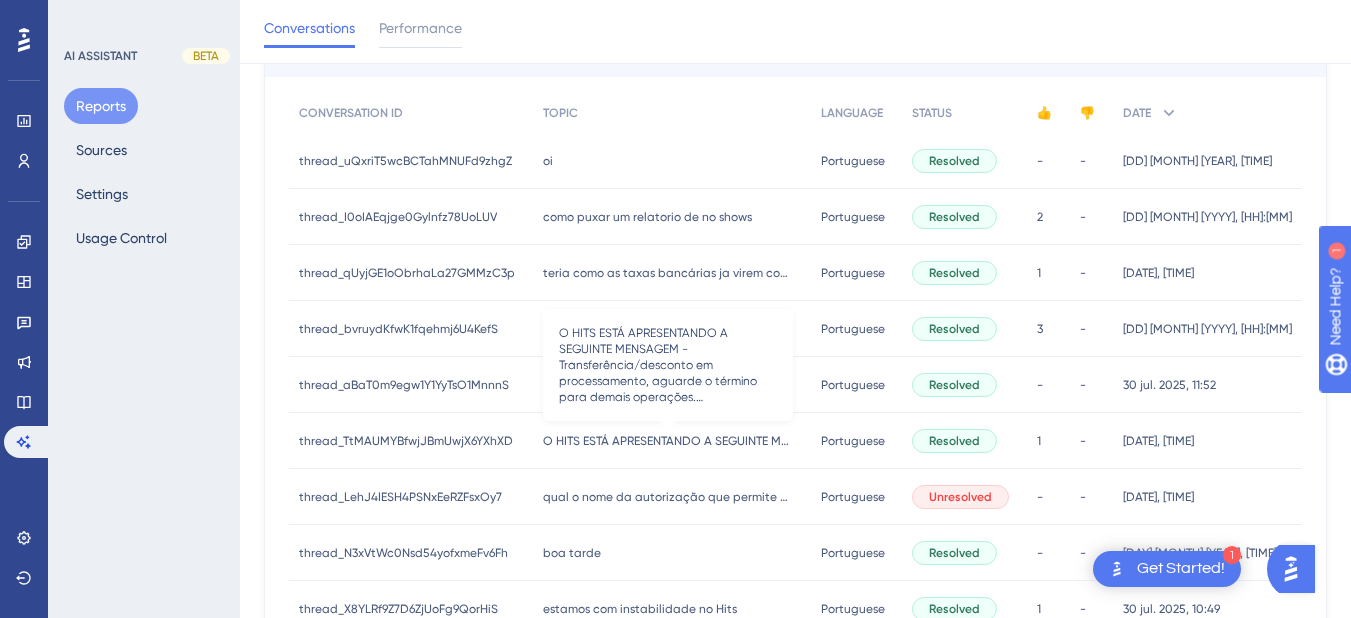 click on "O HITS ESTÁ APRESENTANDO A SEGUINTE MENSAGEM - Transferência/desconto em processamento, aguarde o término para demais operações.
Atualizar
CONSGUE ME AJUDAR ?" at bounding box center [668, 441] 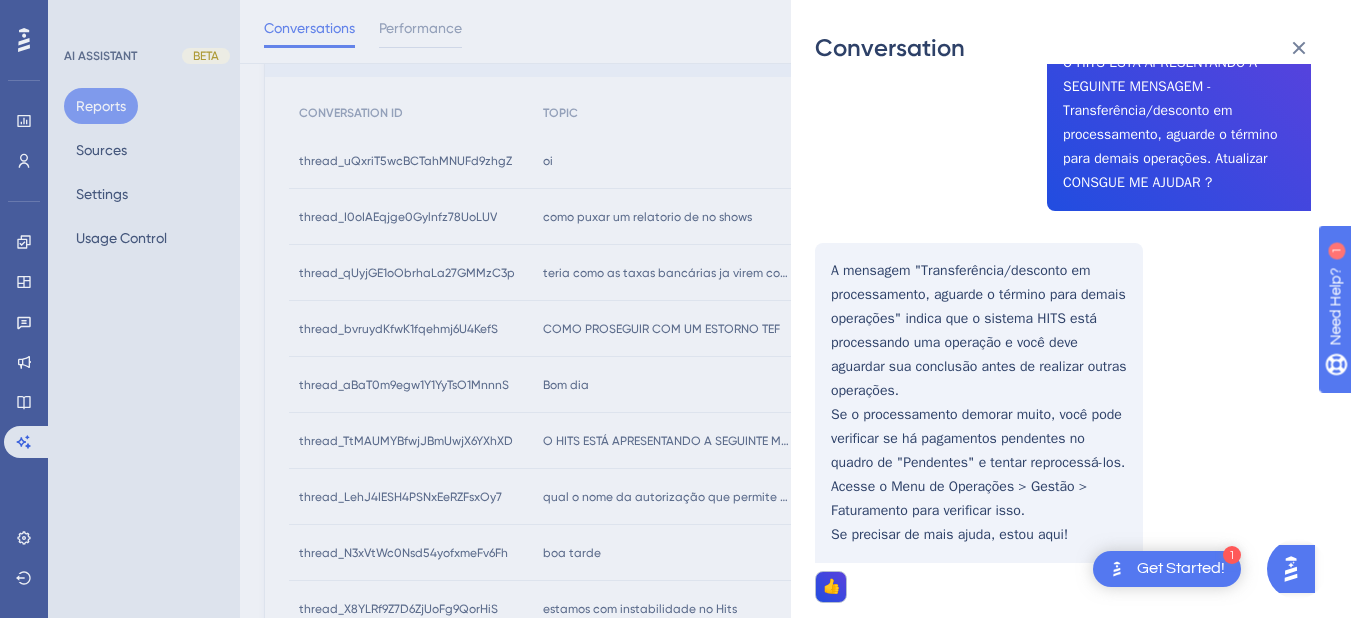 scroll, scrollTop: 0, scrollLeft: 0, axis: both 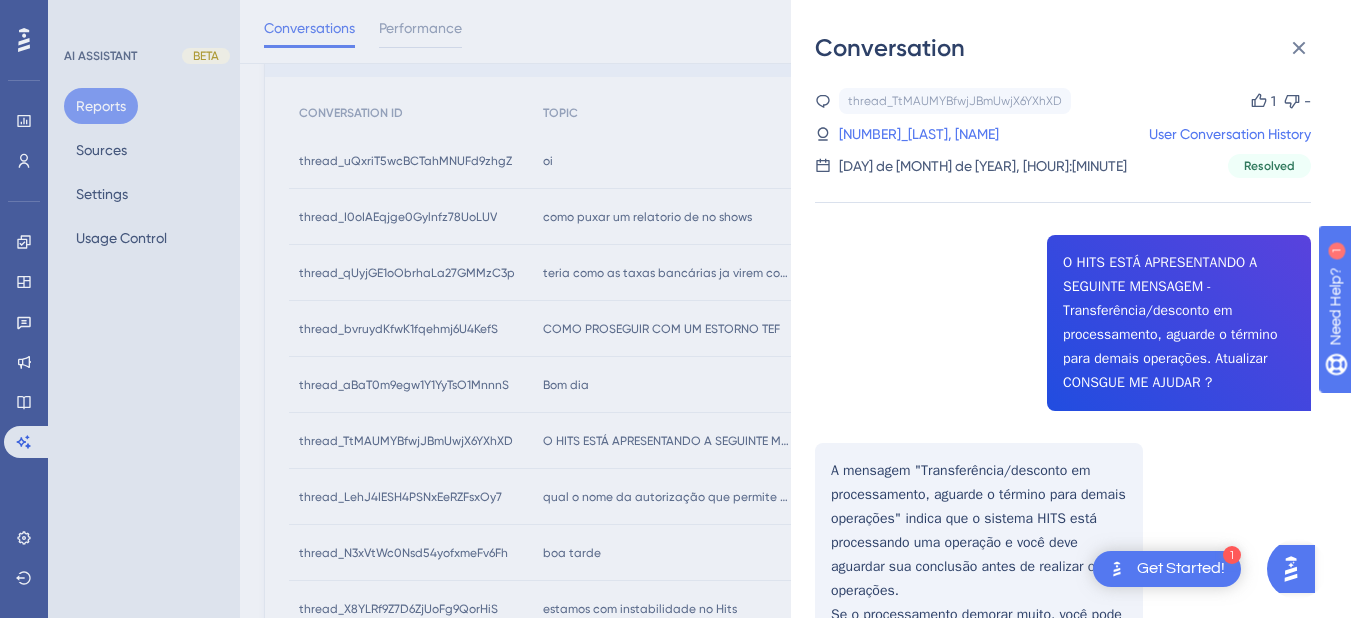 click on "[DAY] de [MONTH] de [YEAR], [HOUR]:[MINUTE]" at bounding box center (983, 166) 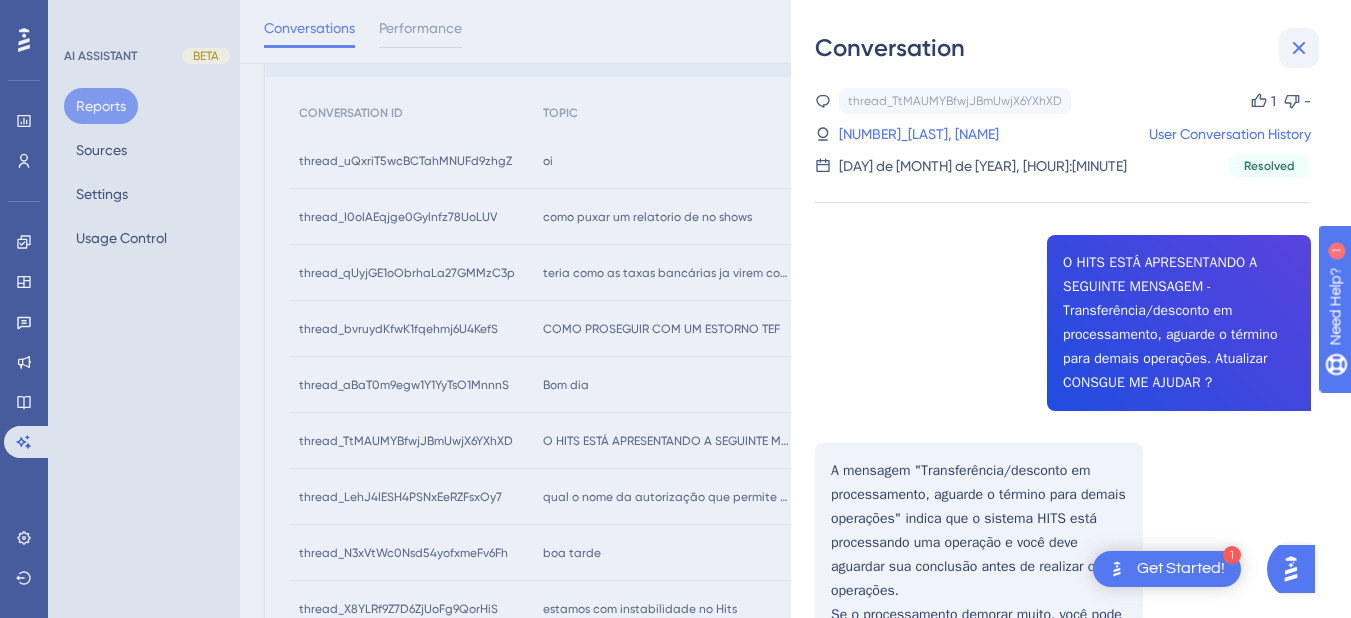 click 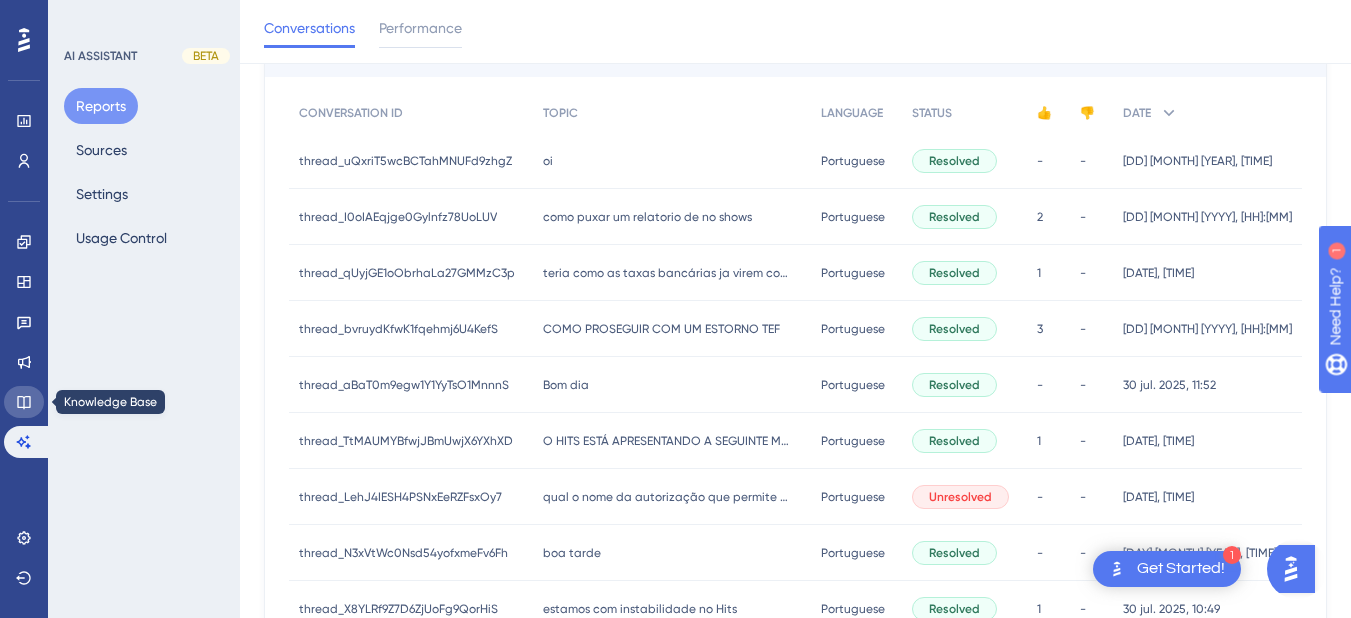 click 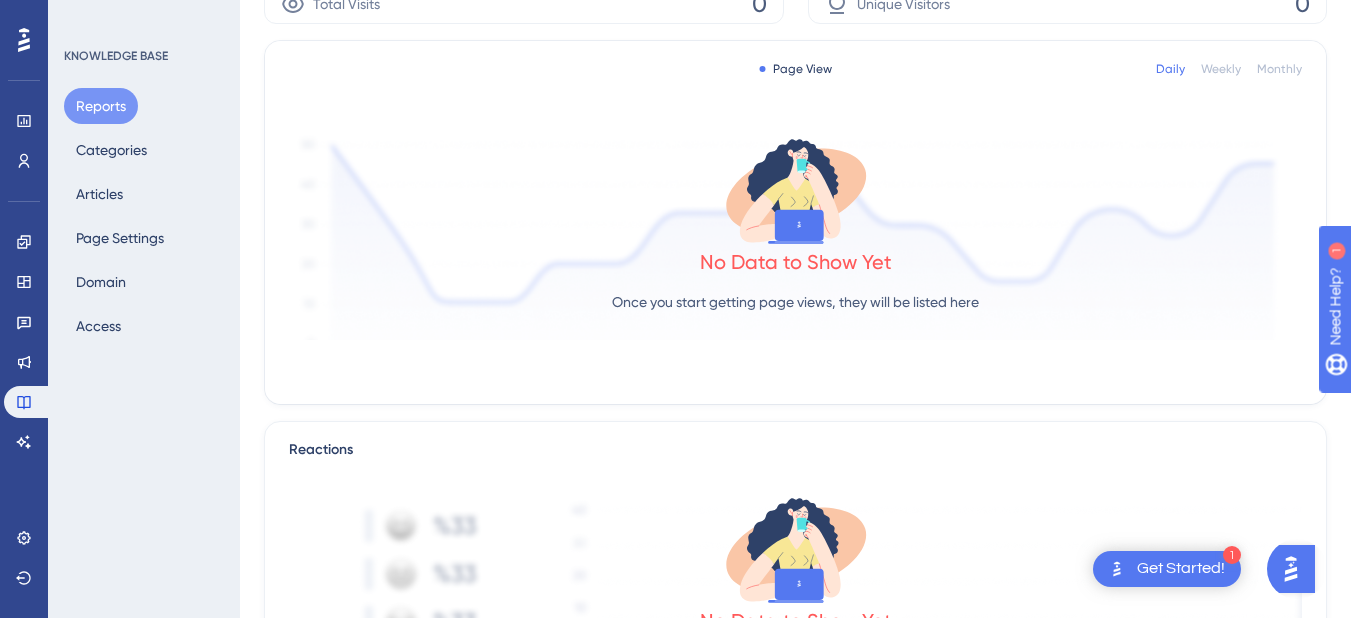 scroll, scrollTop: 0, scrollLeft: 0, axis: both 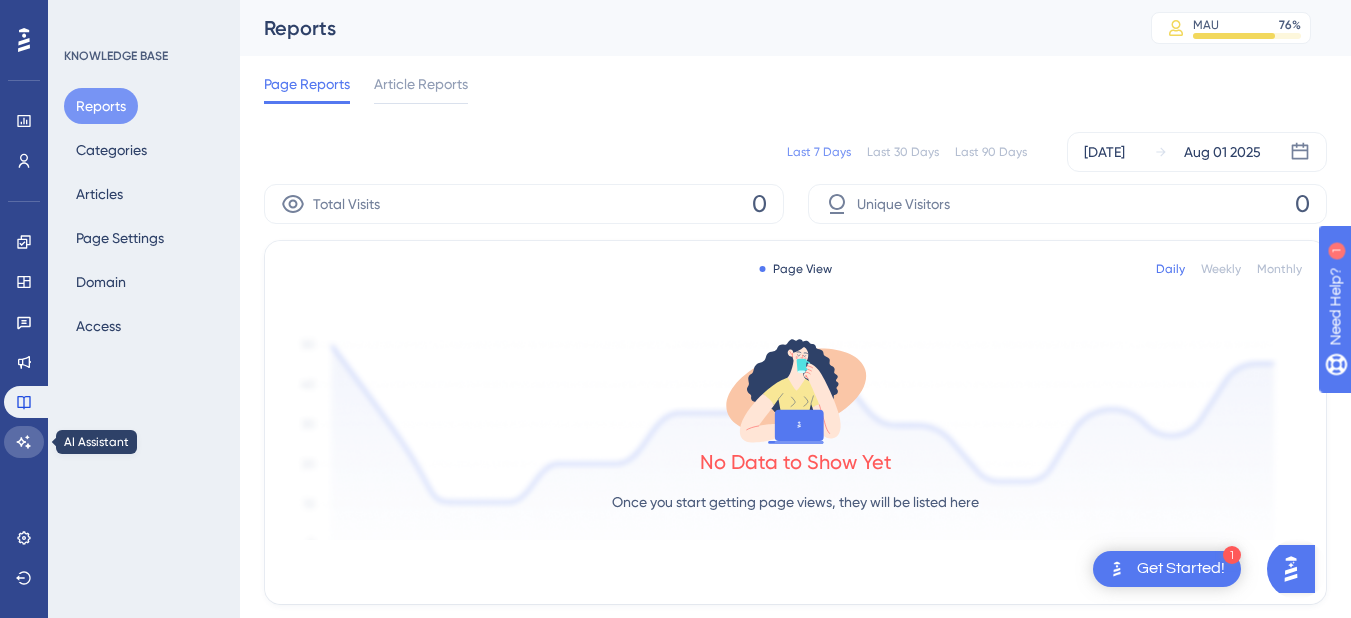 click 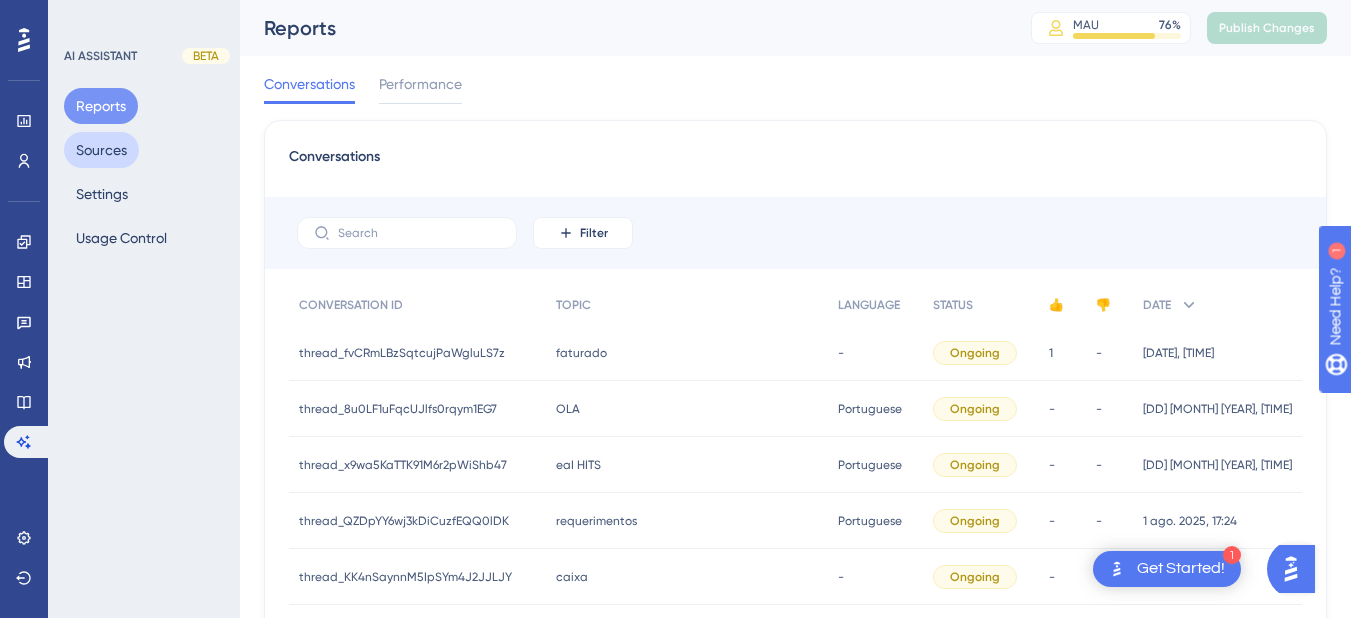 click on "Sources" at bounding box center (101, 150) 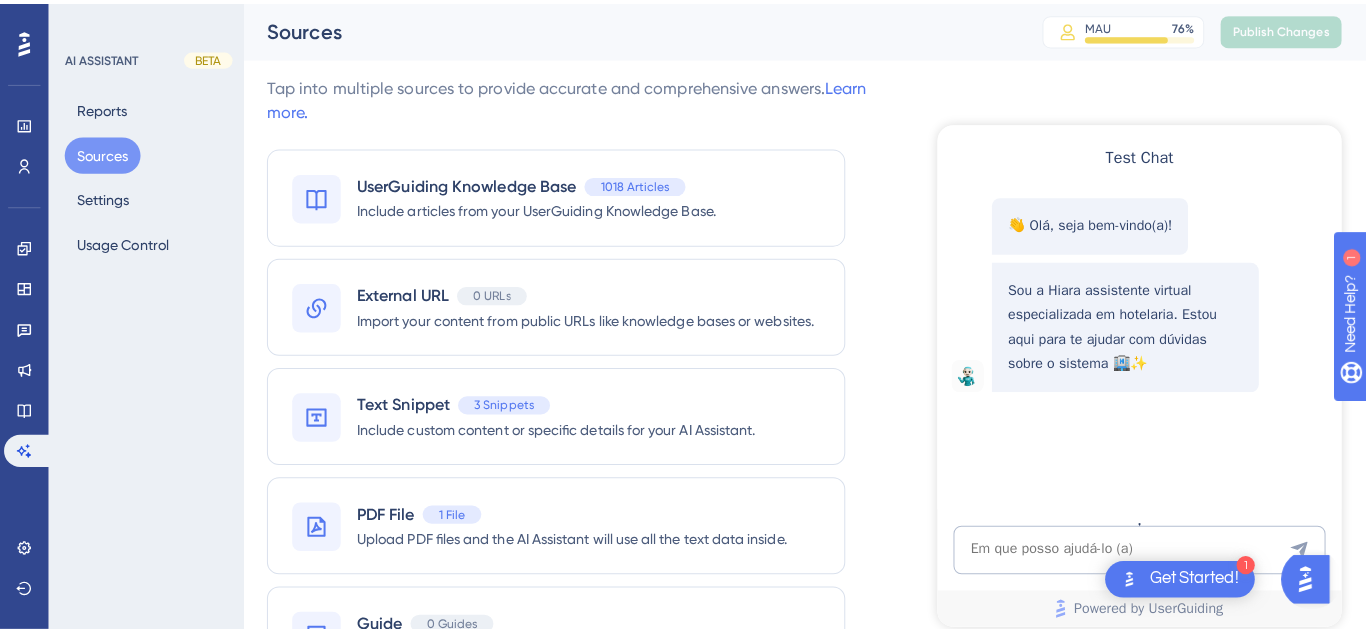 scroll, scrollTop: 0, scrollLeft: 0, axis: both 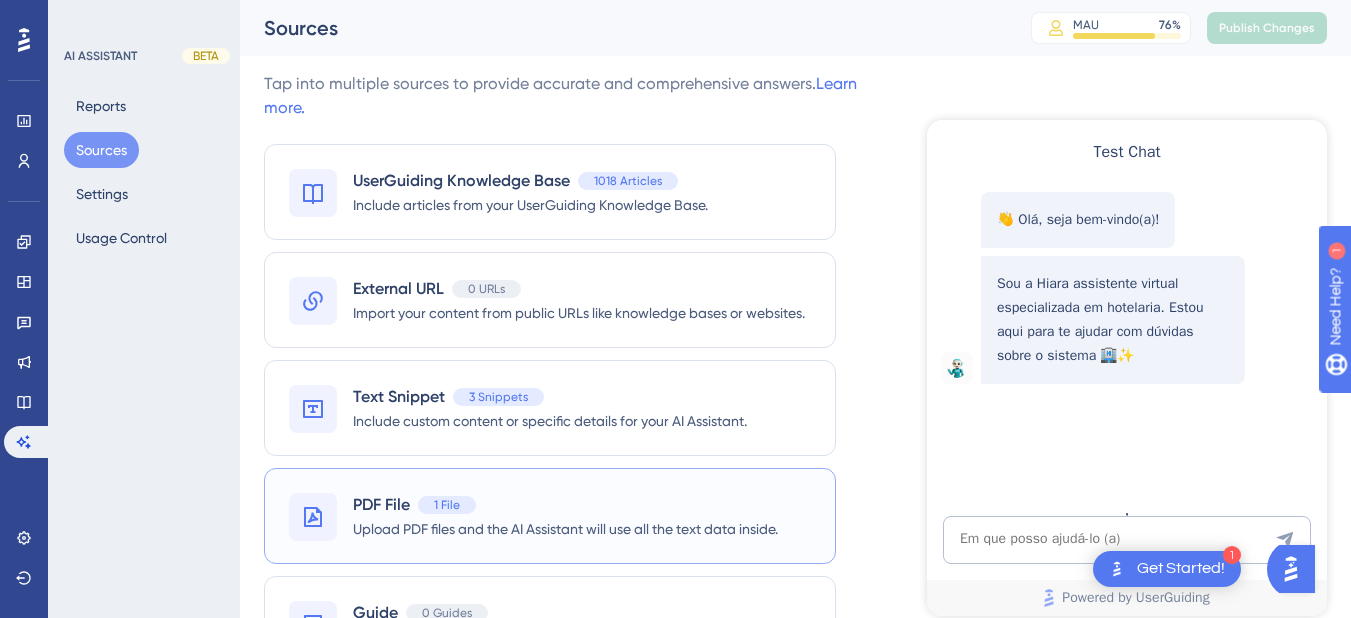 click on "Upload PDF files and the AI Assistant will use all the text data inside." at bounding box center [565, 529] 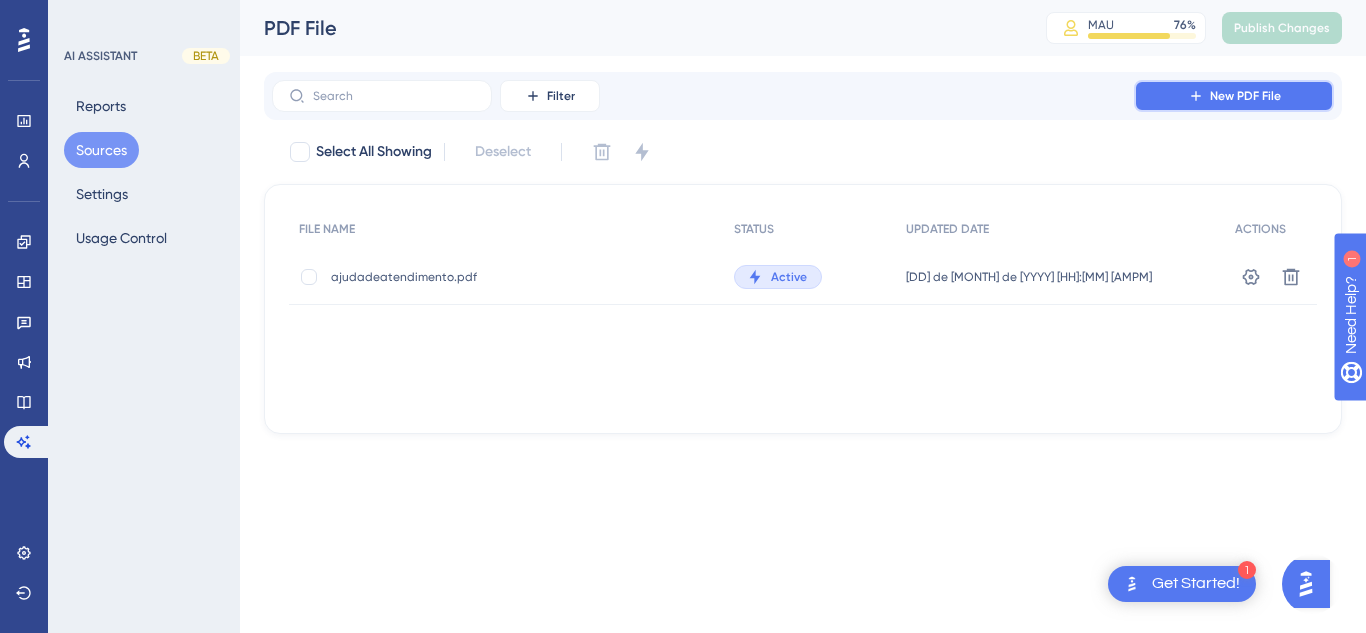 click on "New PDF File" at bounding box center [1245, 96] 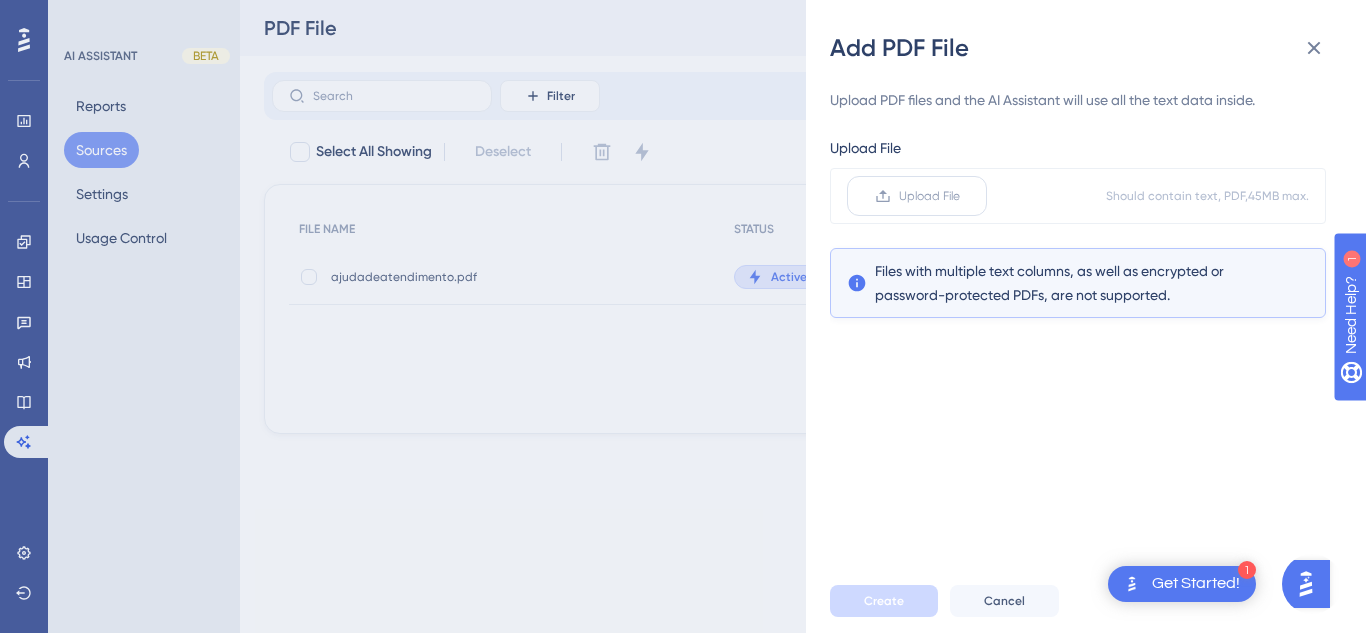 click on "Upload File" at bounding box center [917, 196] 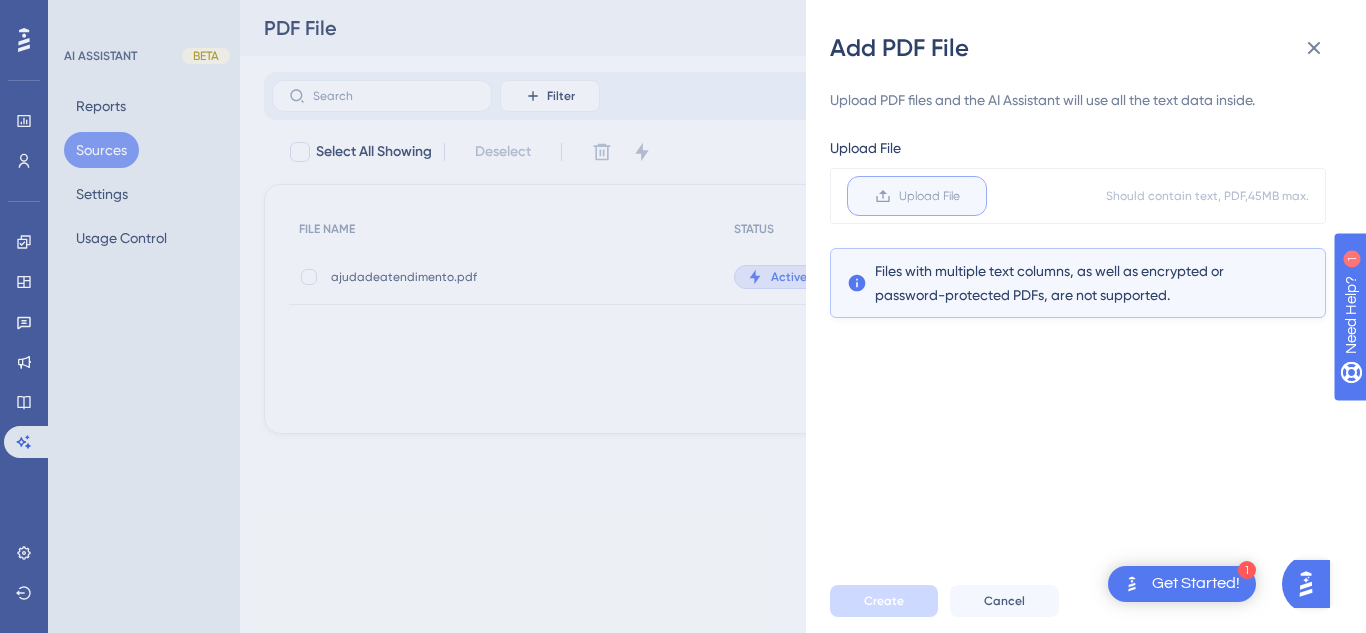click on "Upload File" at bounding box center (960, 196) 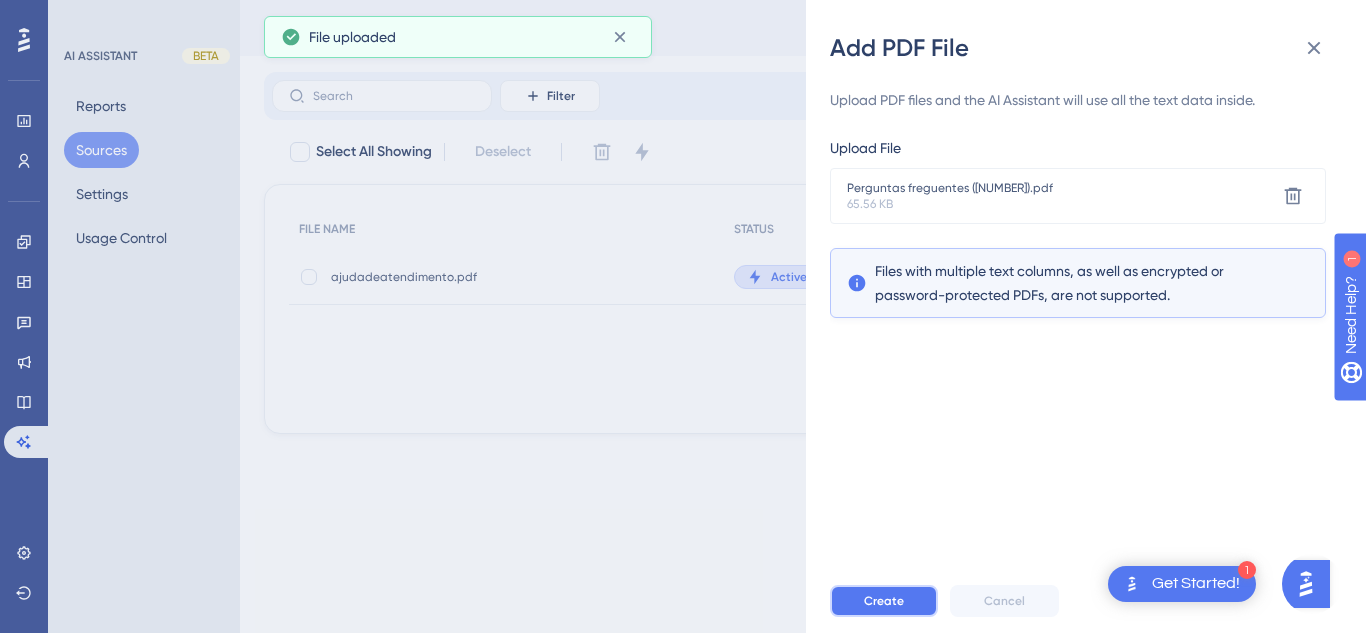 click on "Create" at bounding box center [884, 601] 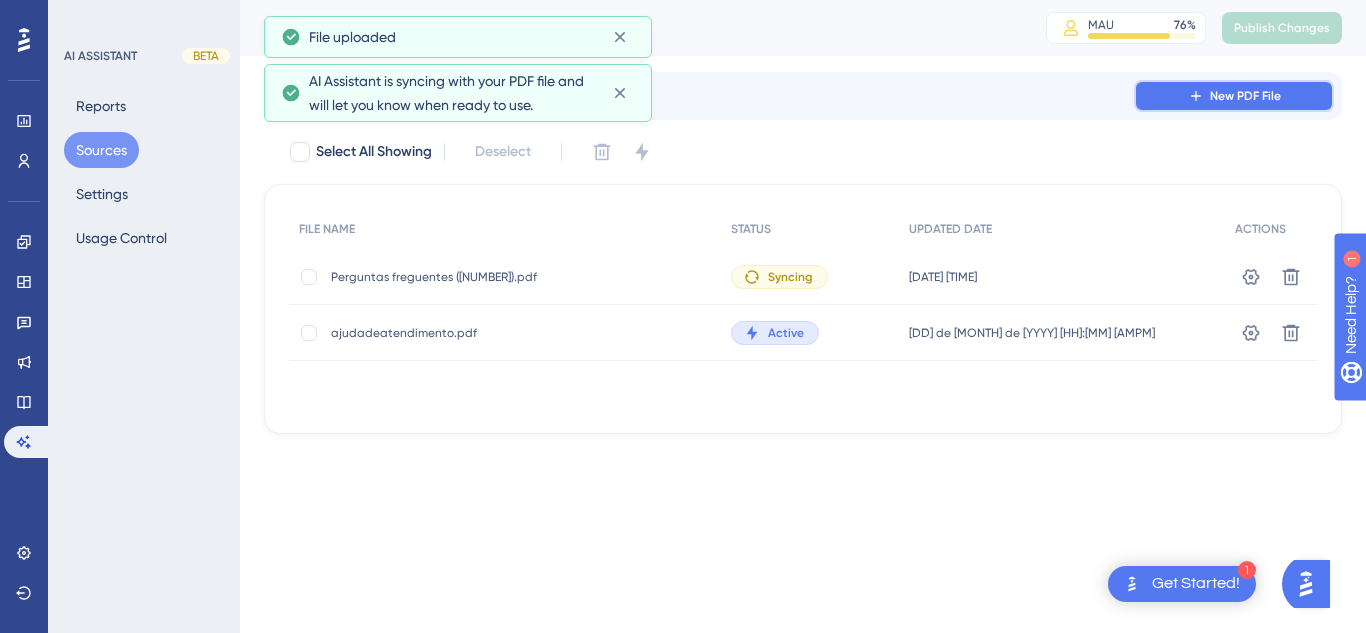 click on "New PDF File" at bounding box center [1245, 96] 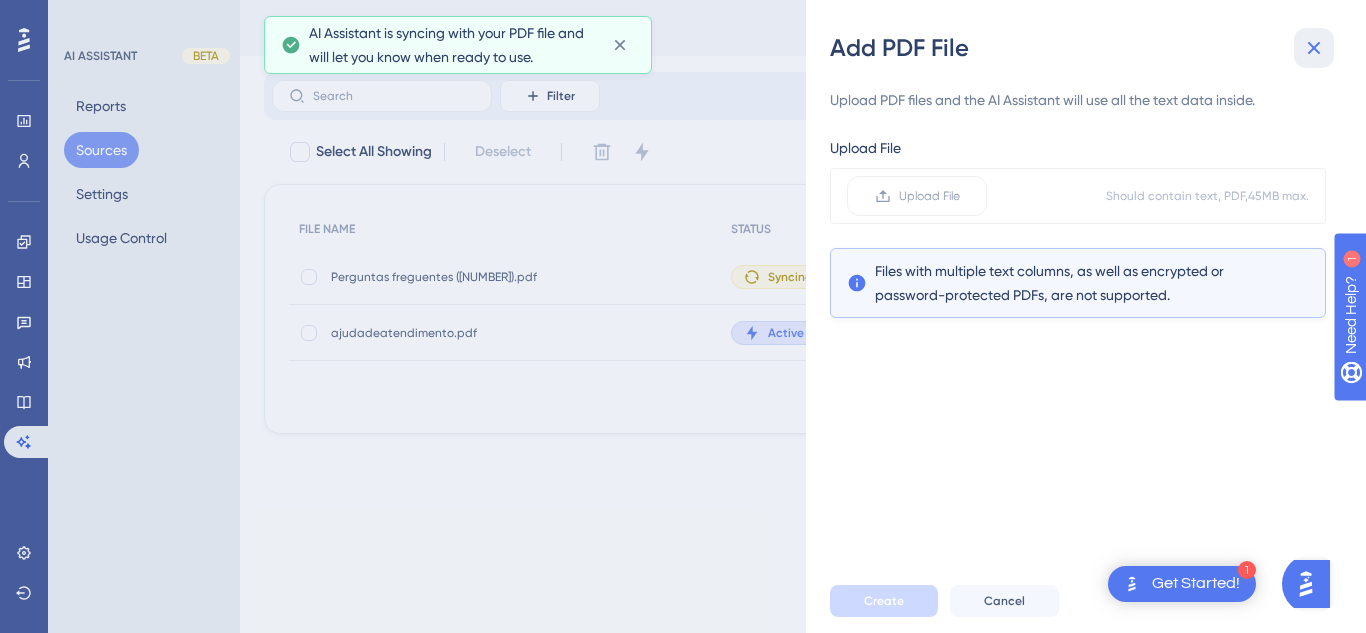 click 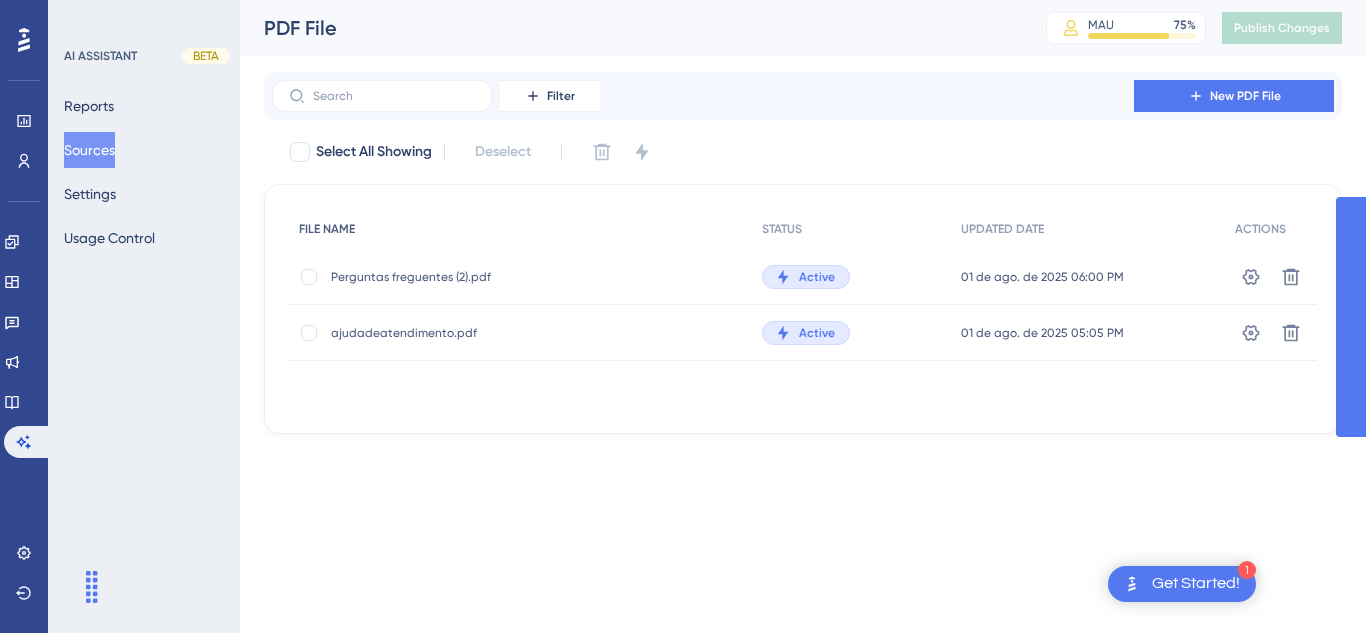 scroll, scrollTop: 0, scrollLeft: 0, axis: both 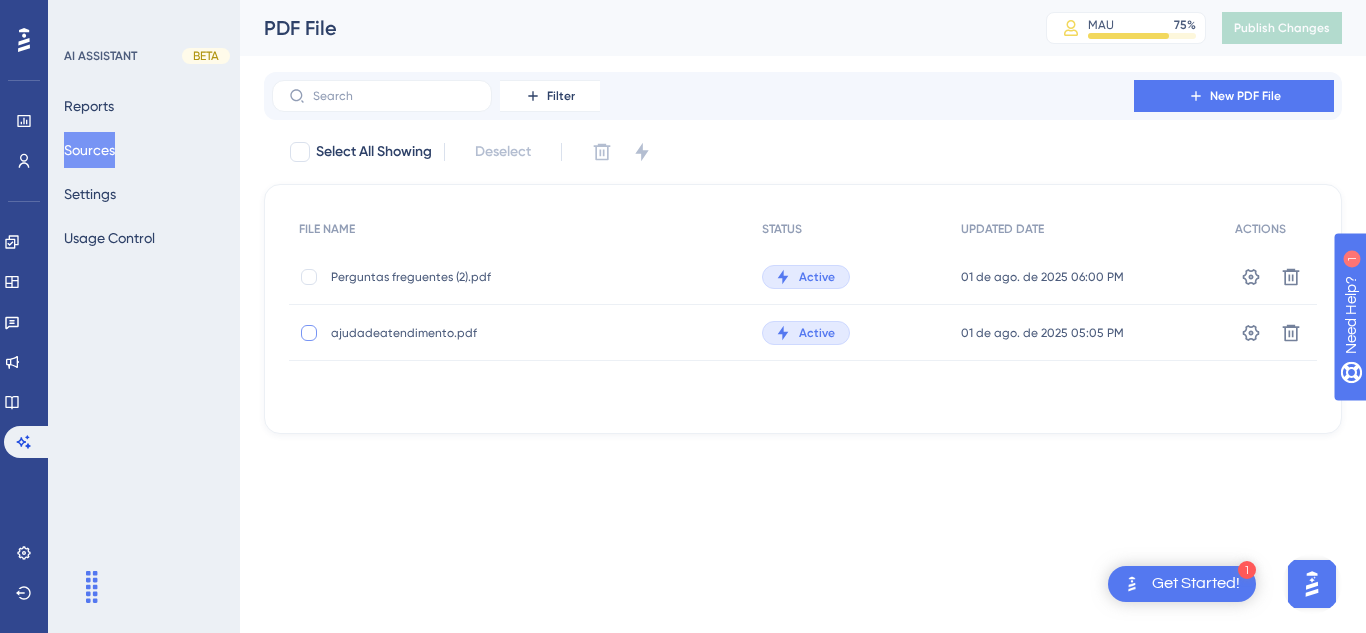click at bounding box center (311, 333) 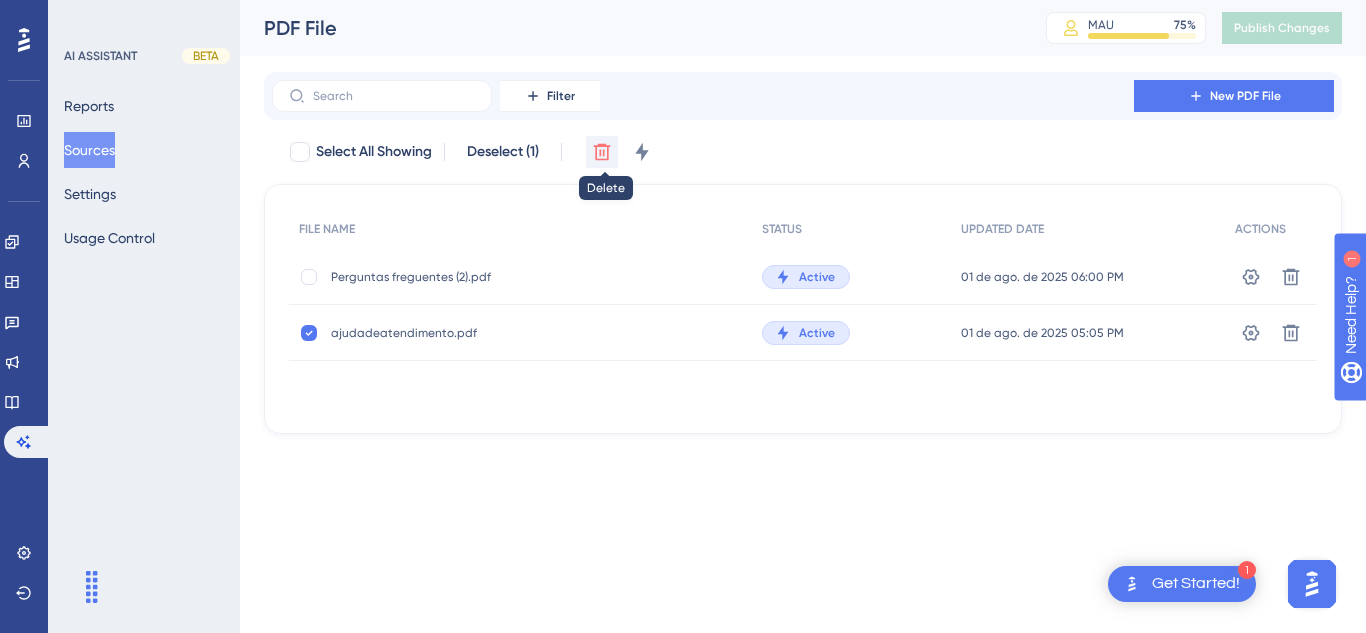 click 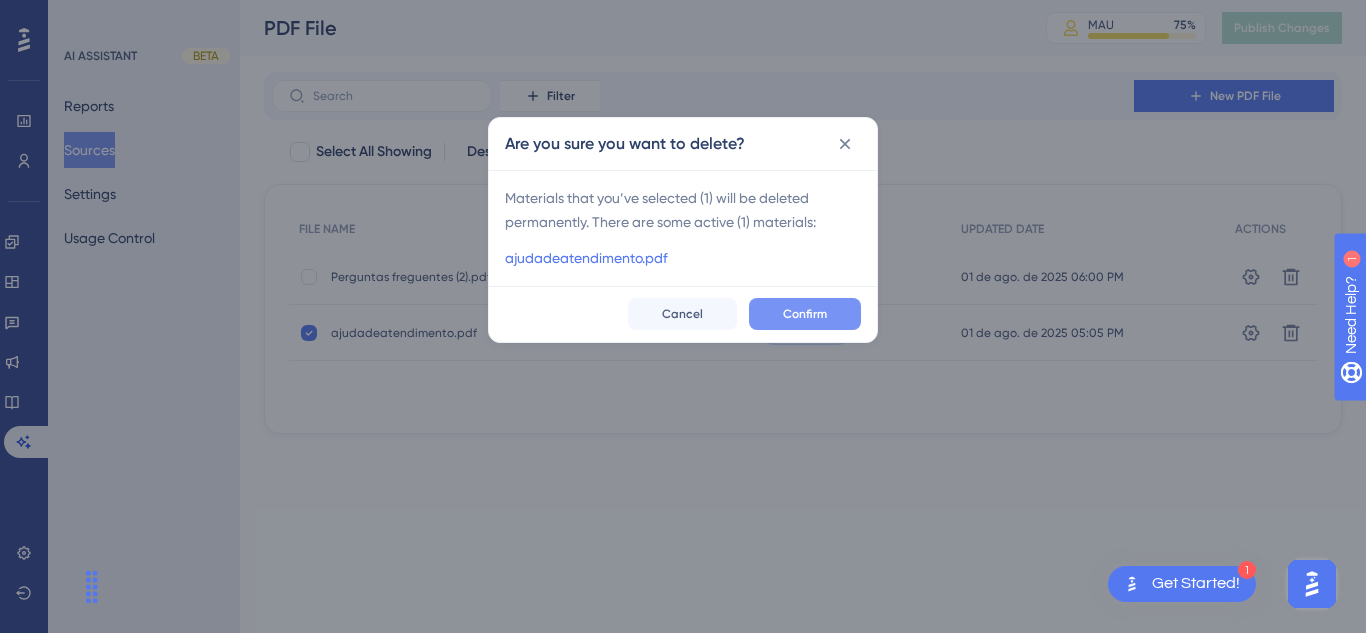 click on "Confirm Cancel" at bounding box center (683, 314) 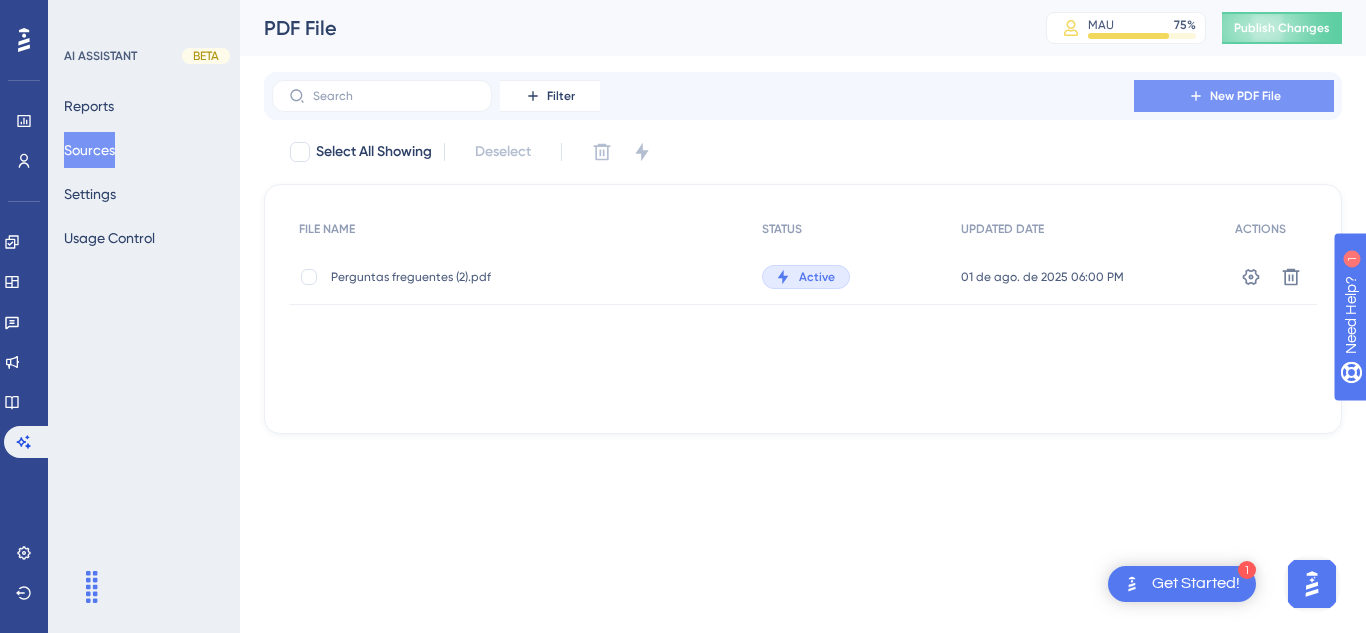 click on "New PDF File" at bounding box center [1234, 96] 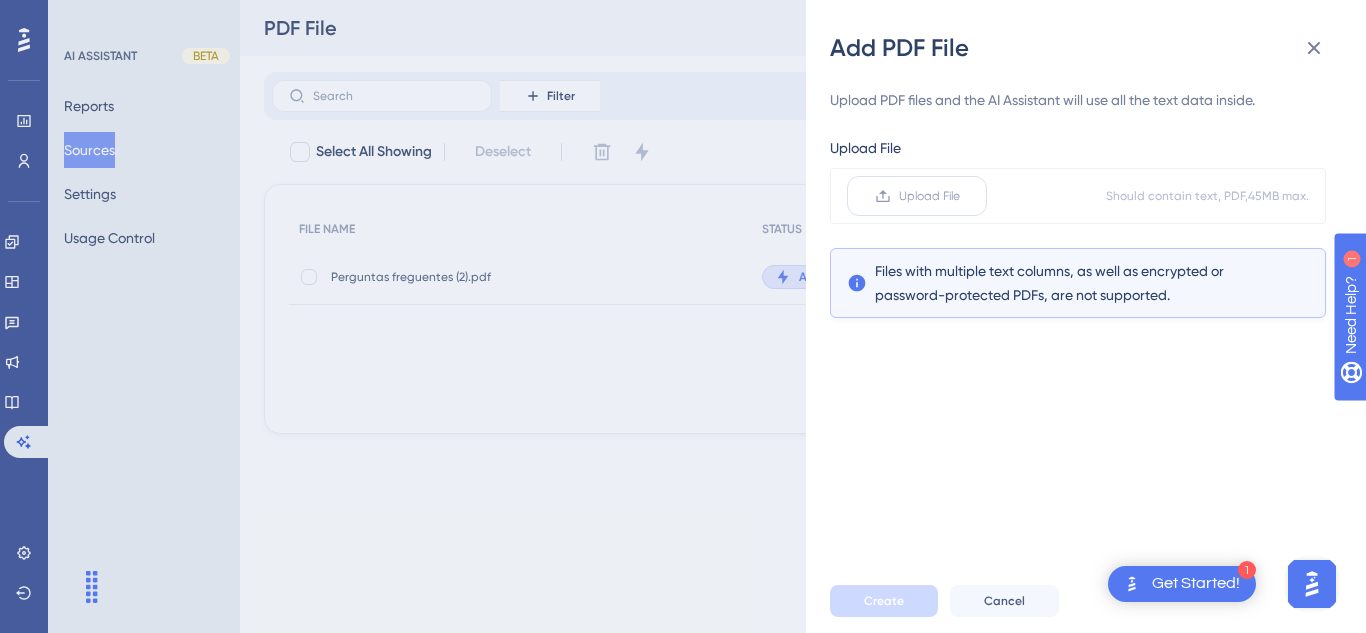 click on "Upload File" at bounding box center [929, 196] 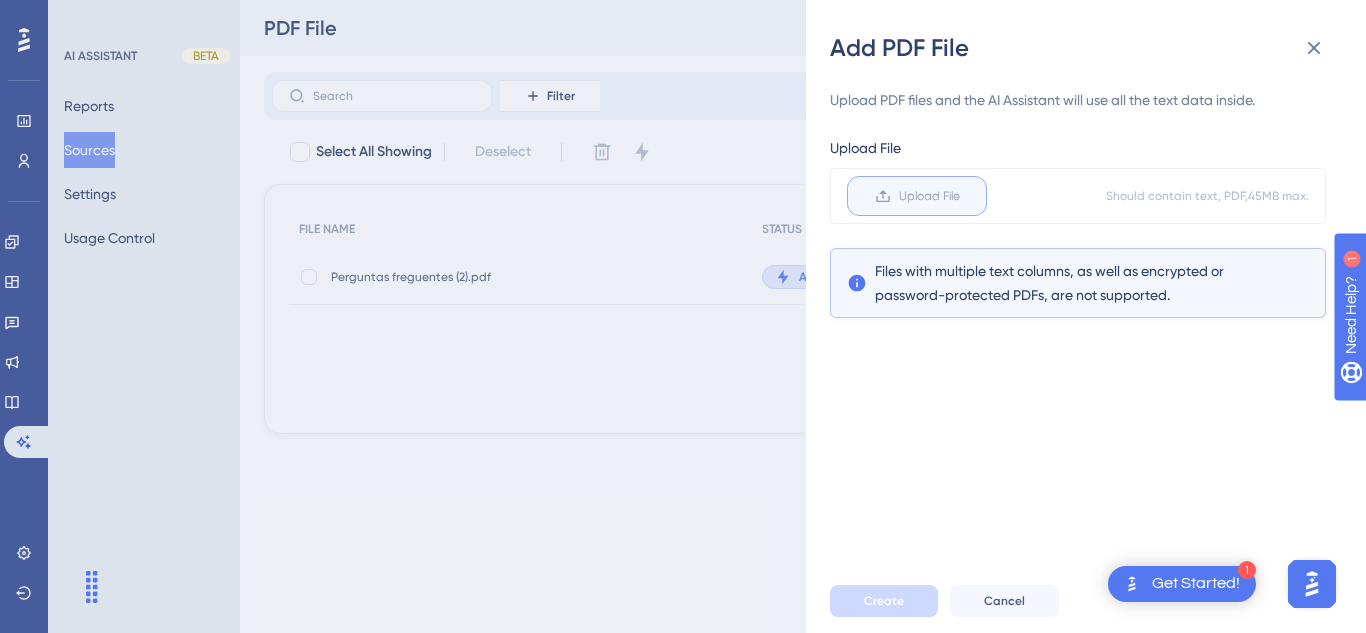 click on "Upload File" at bounding box center (960, 196) 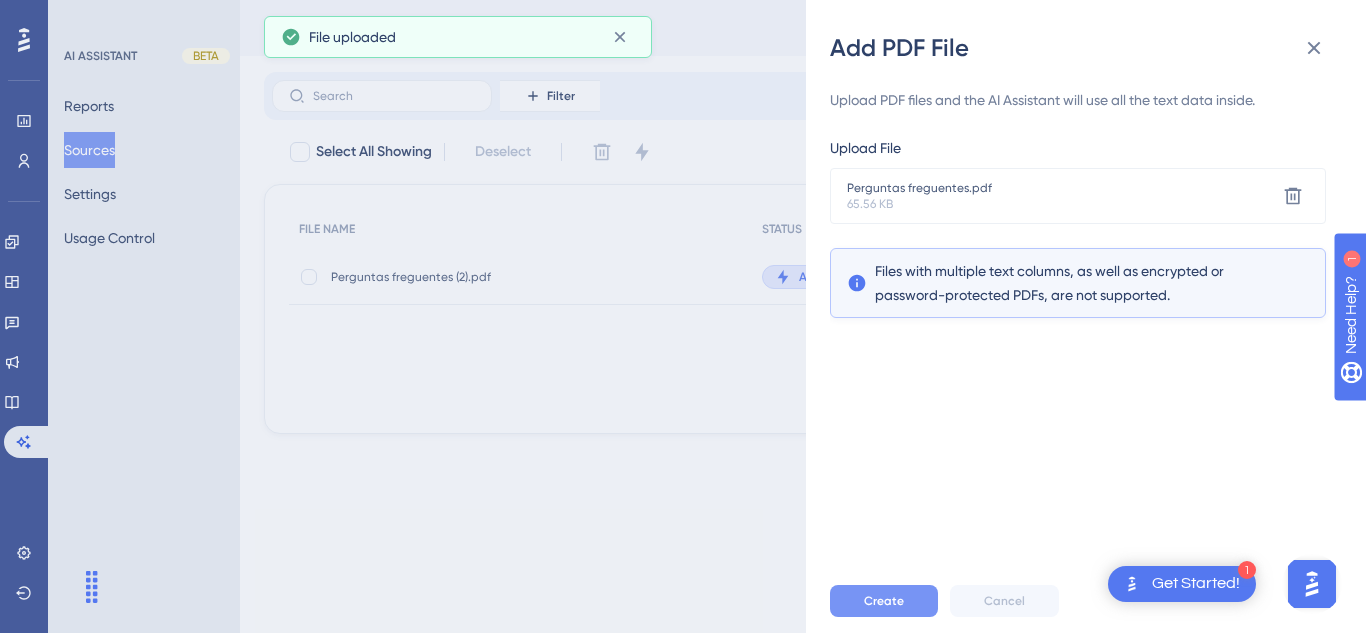 click on "Create" at bounding box center (884, 601) 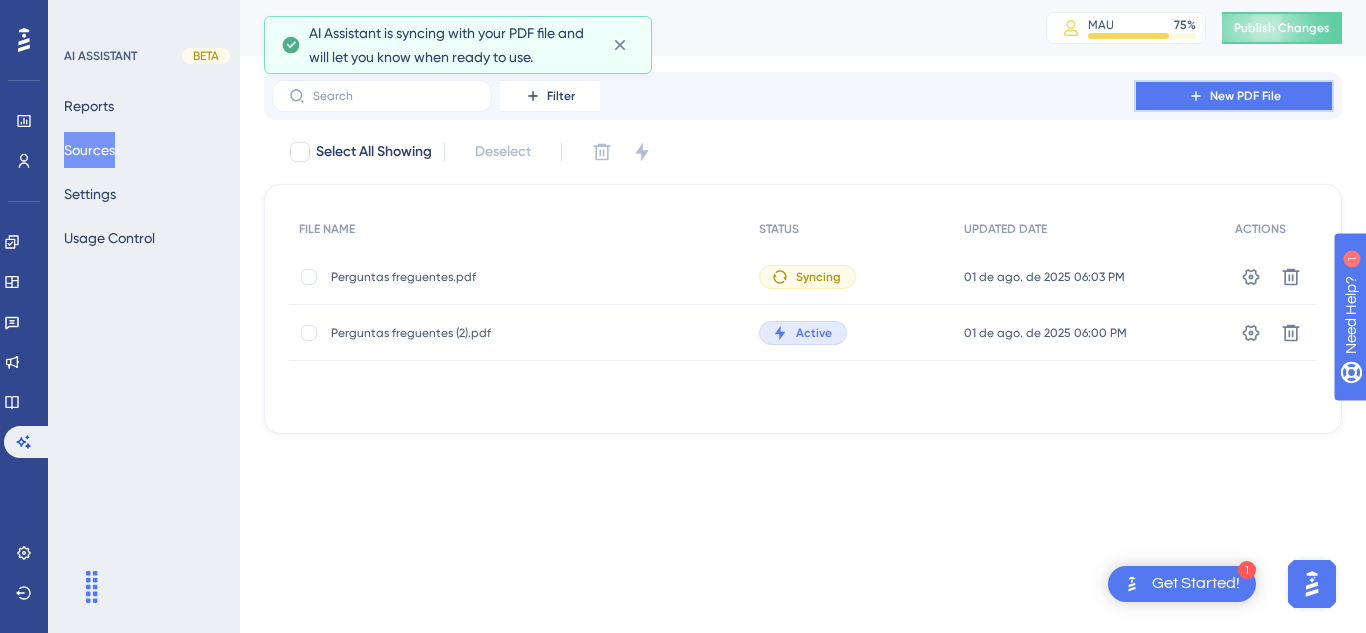 click on "New PDF File" at bounding box center [1234, 96] 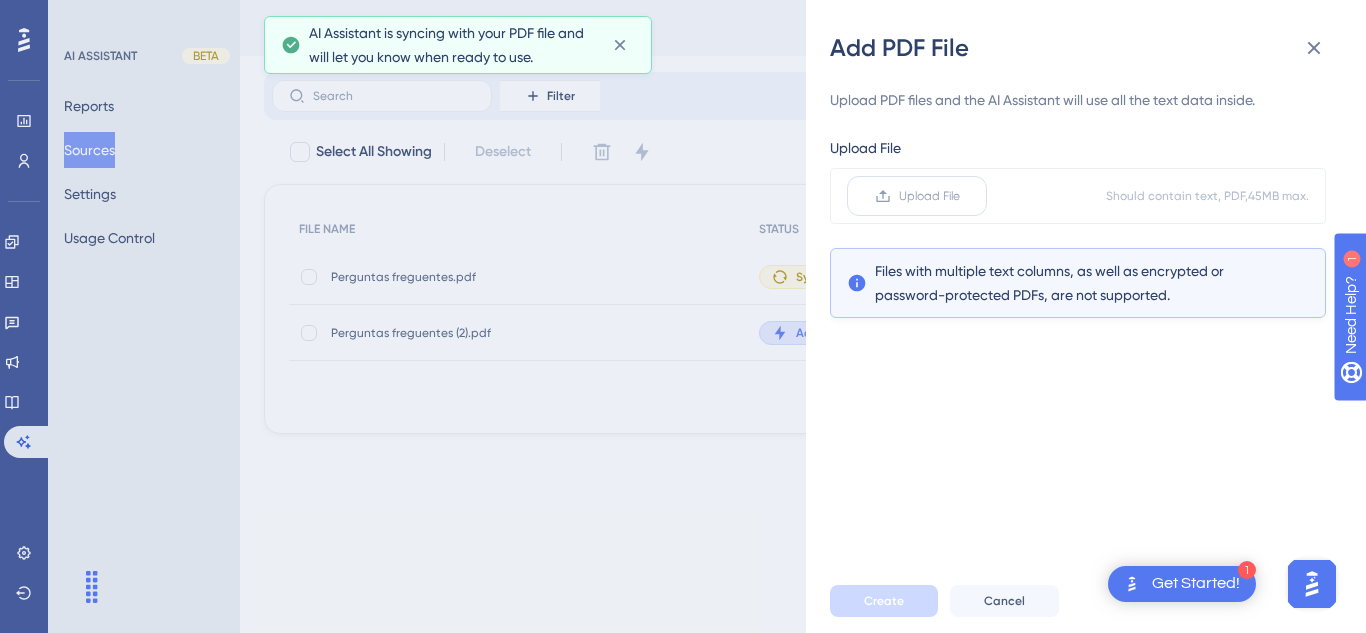 click on "Upload File" at bounding box center [929, 196] 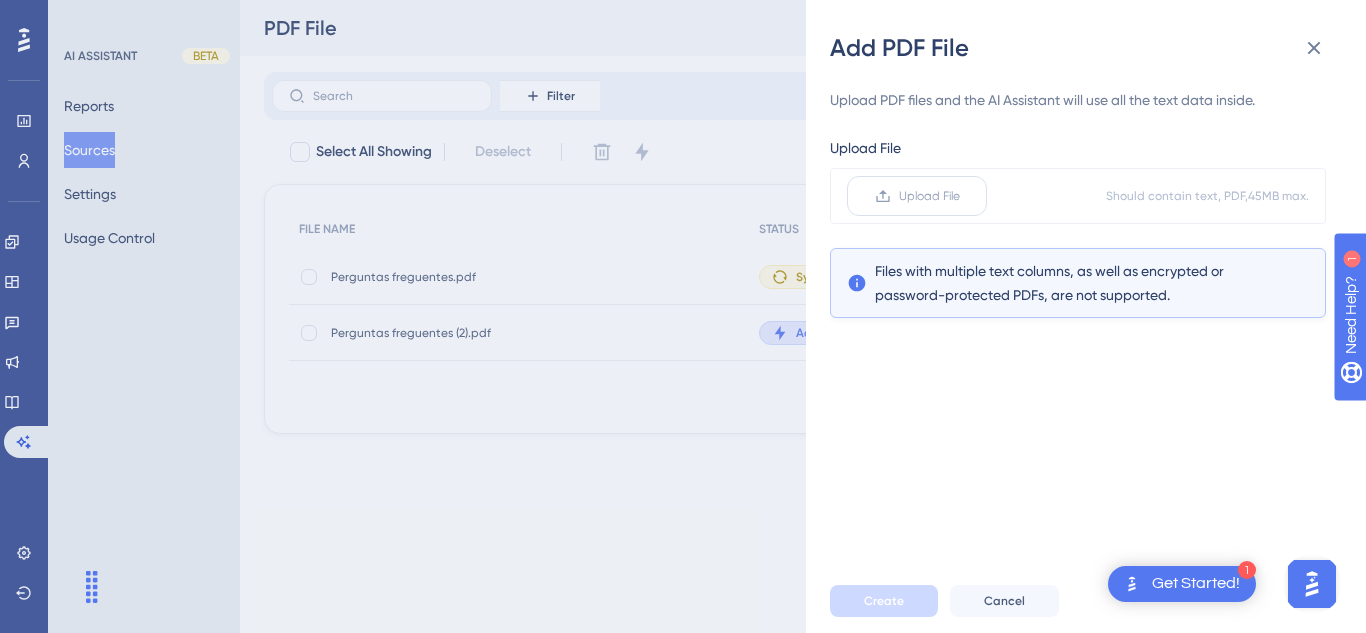 click on "Upload File" at bounding box center [929, 196] 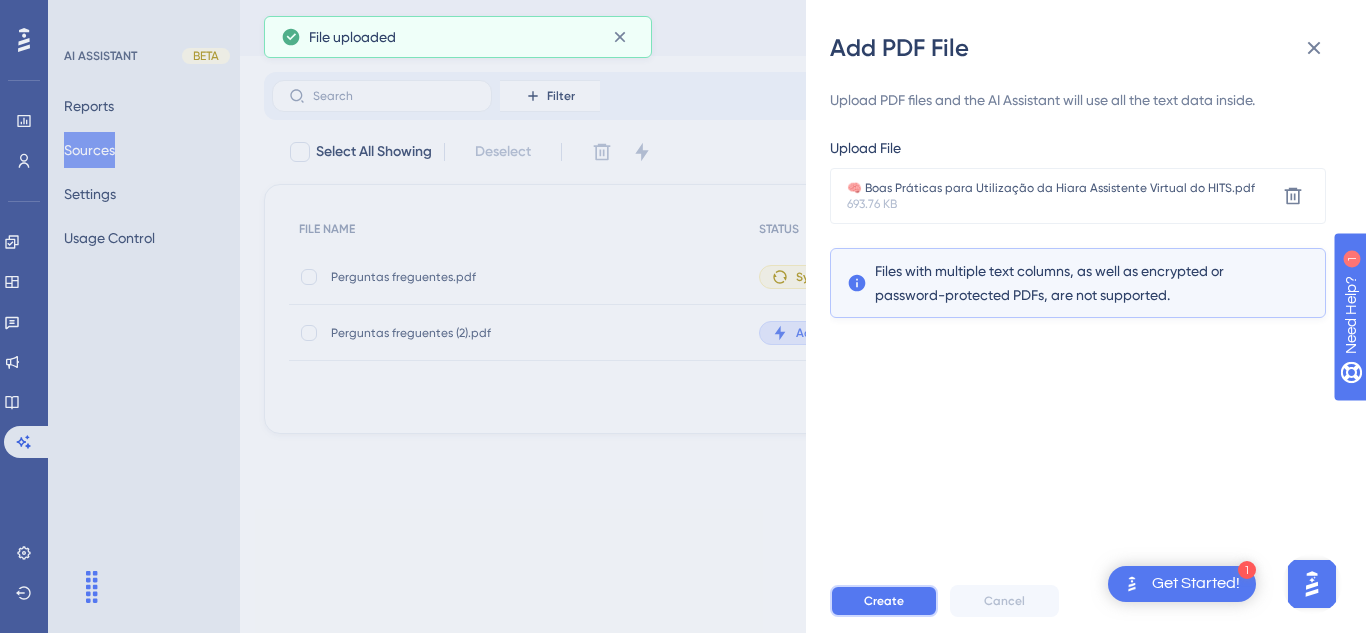 click on "Create" at bounding box center (884, 601) 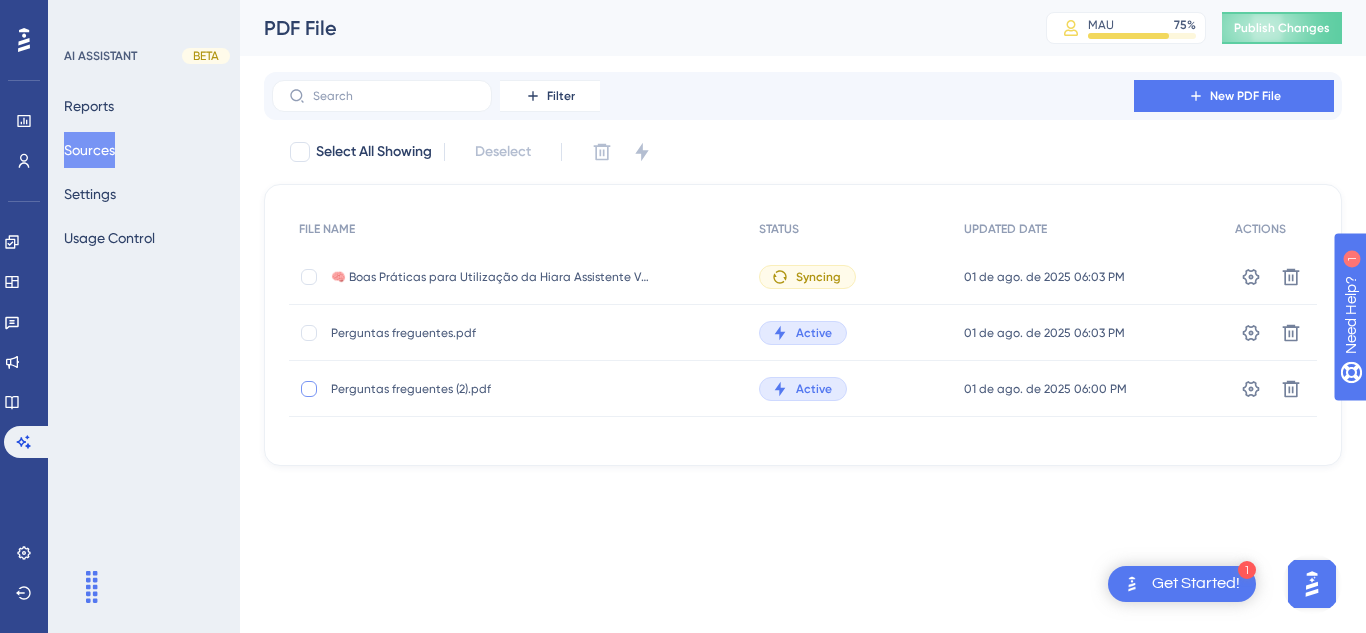 click at bounding box center [309, 389] 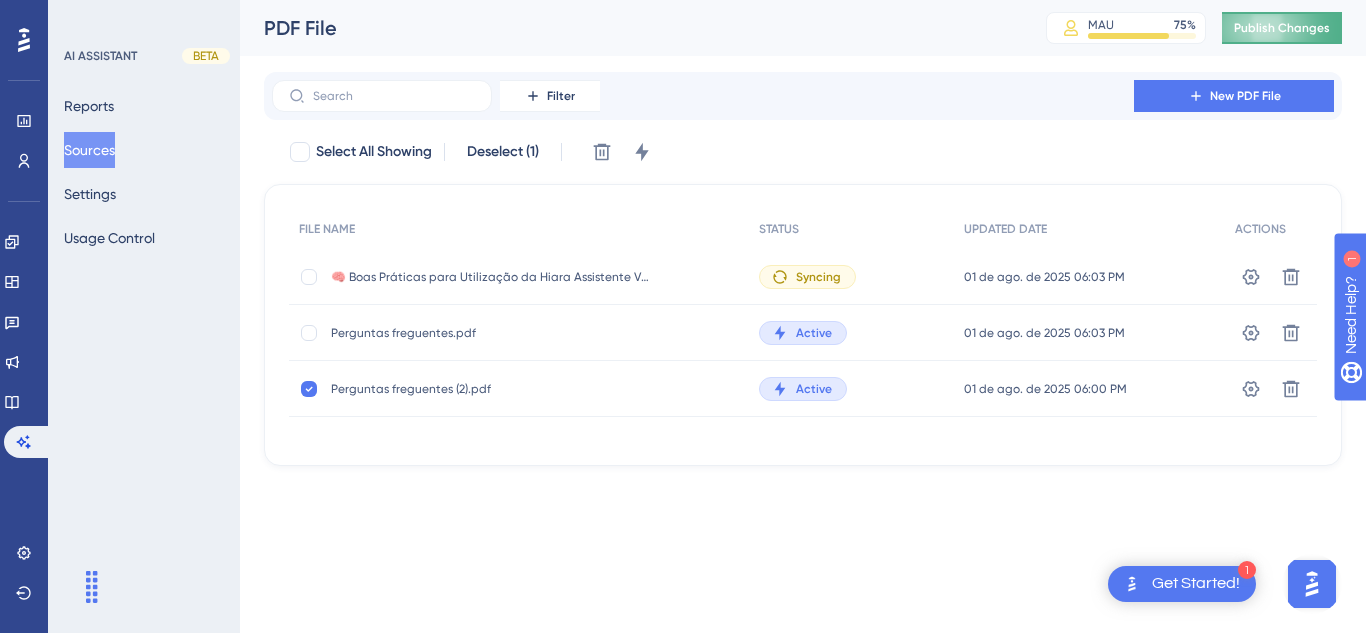 click on "Publish Changes" at bounding box center (1282, 28) 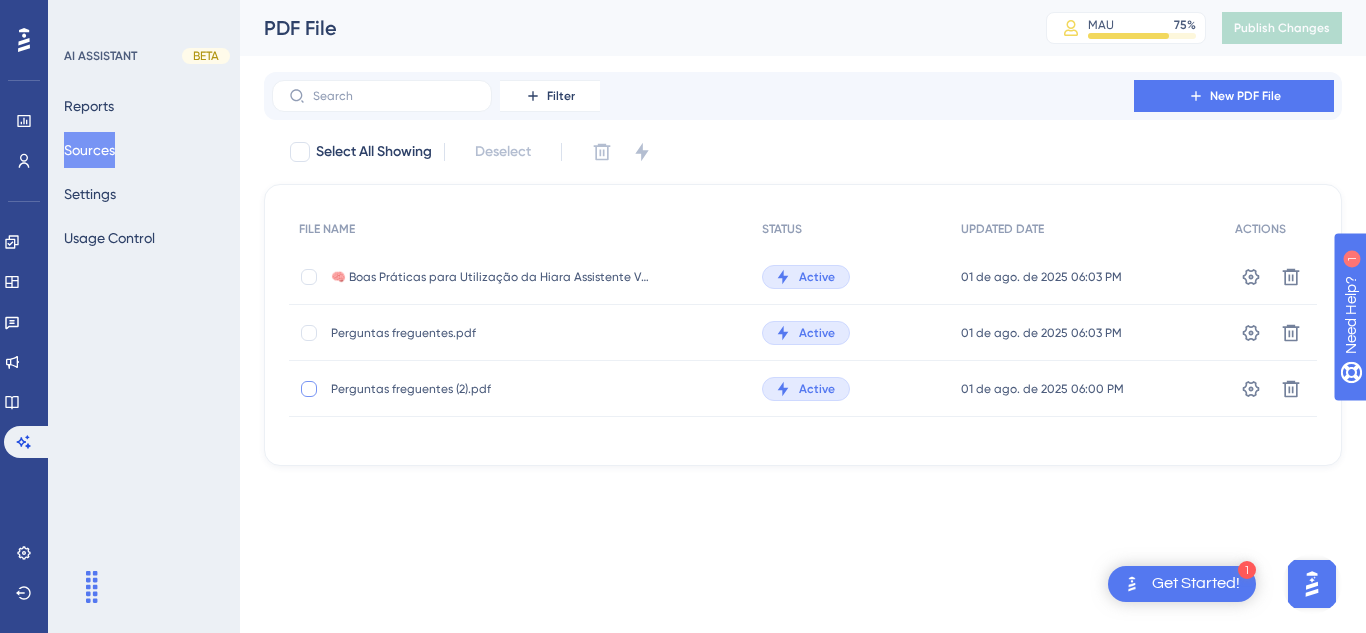 click at bounding box center [309, 389] 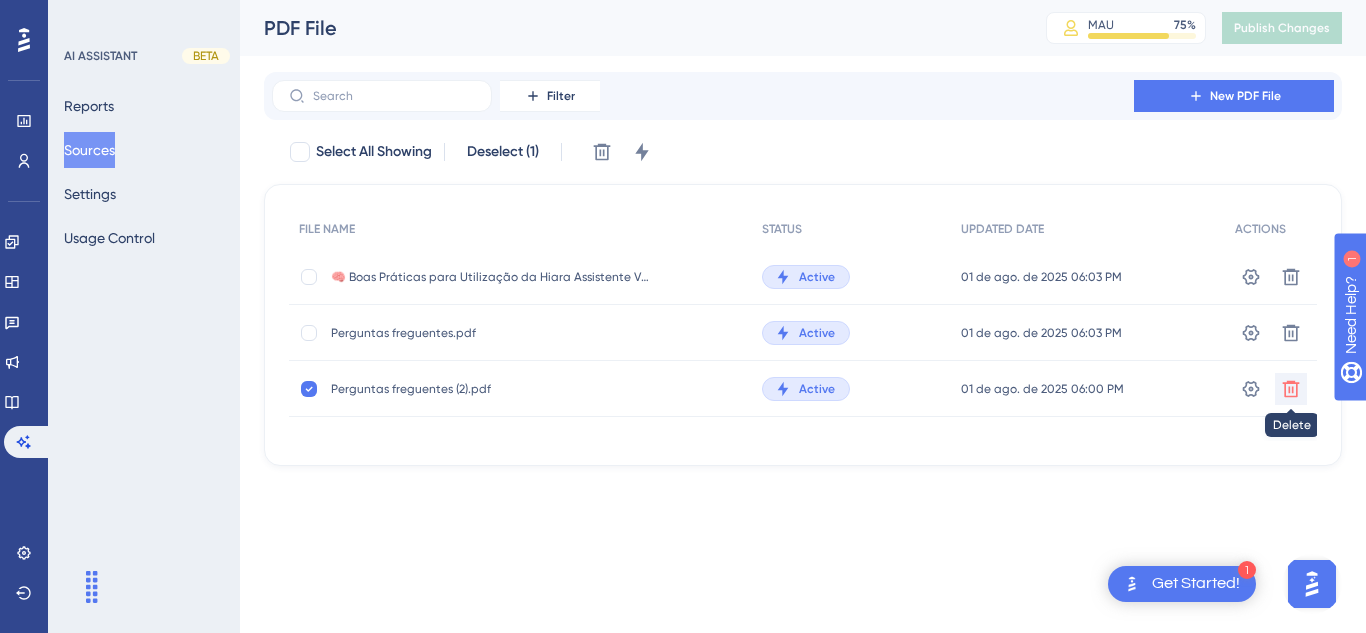 click 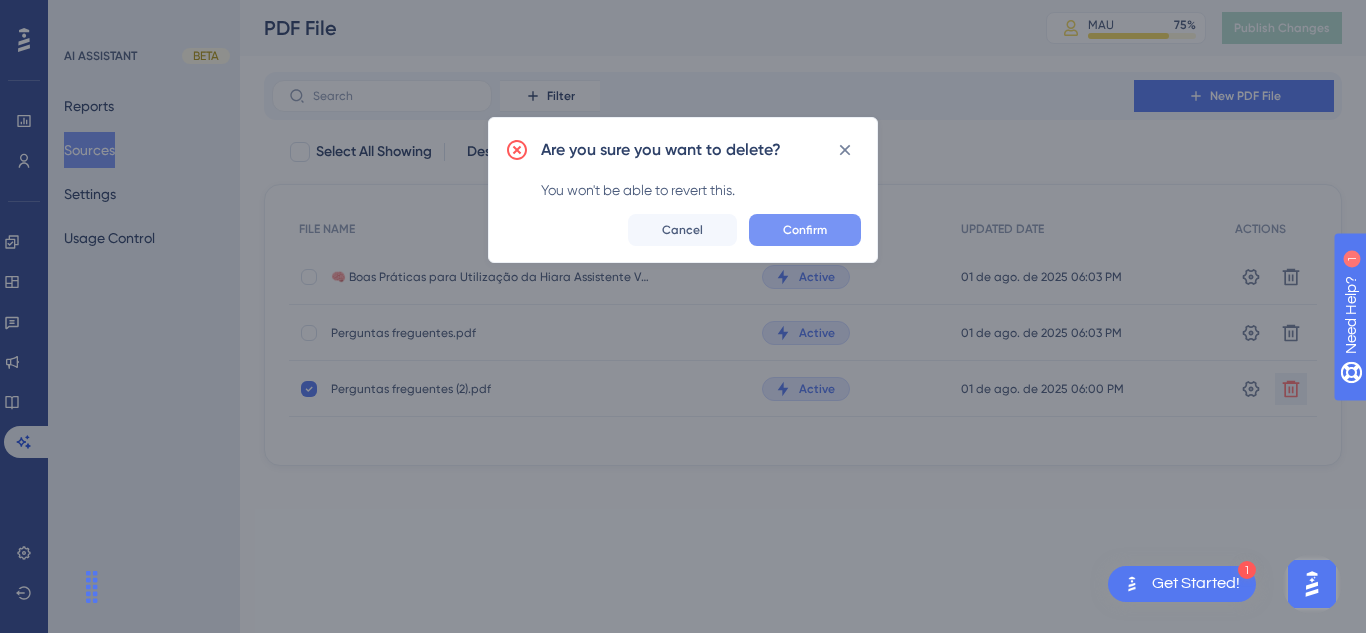 click on "Confirm" at bounding box center (805, 230) 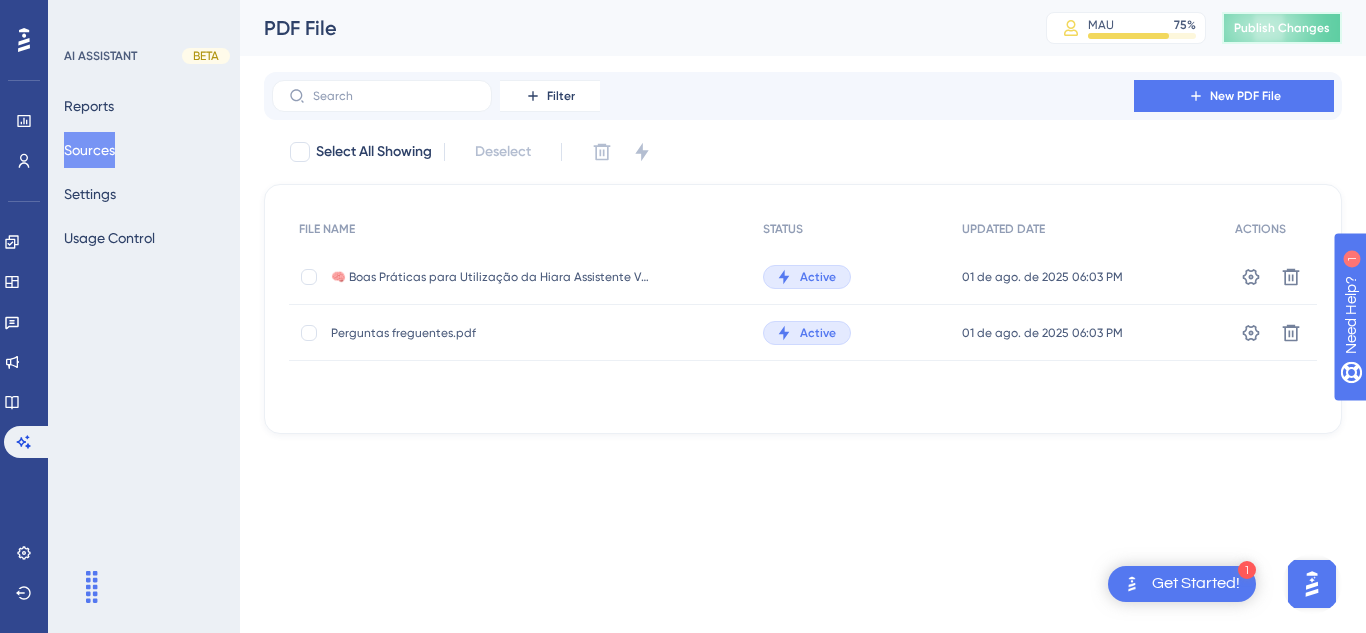 click on "Publish Changes" at bounding box center (1282, 28) 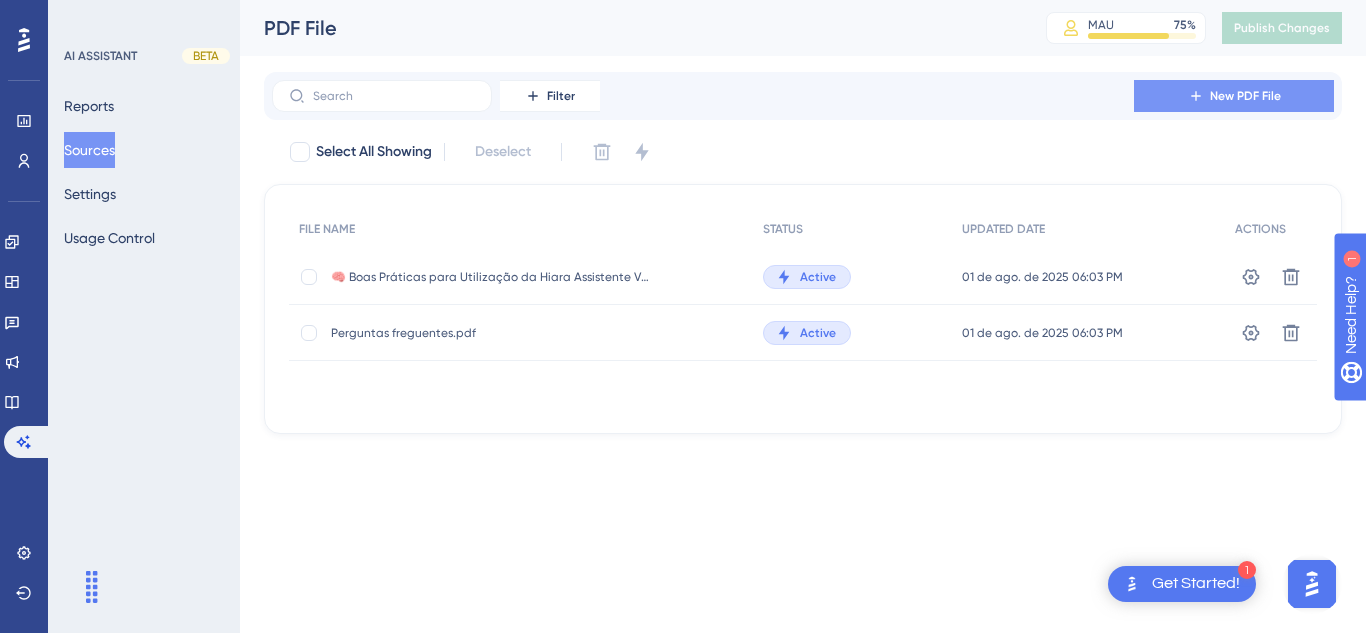 click 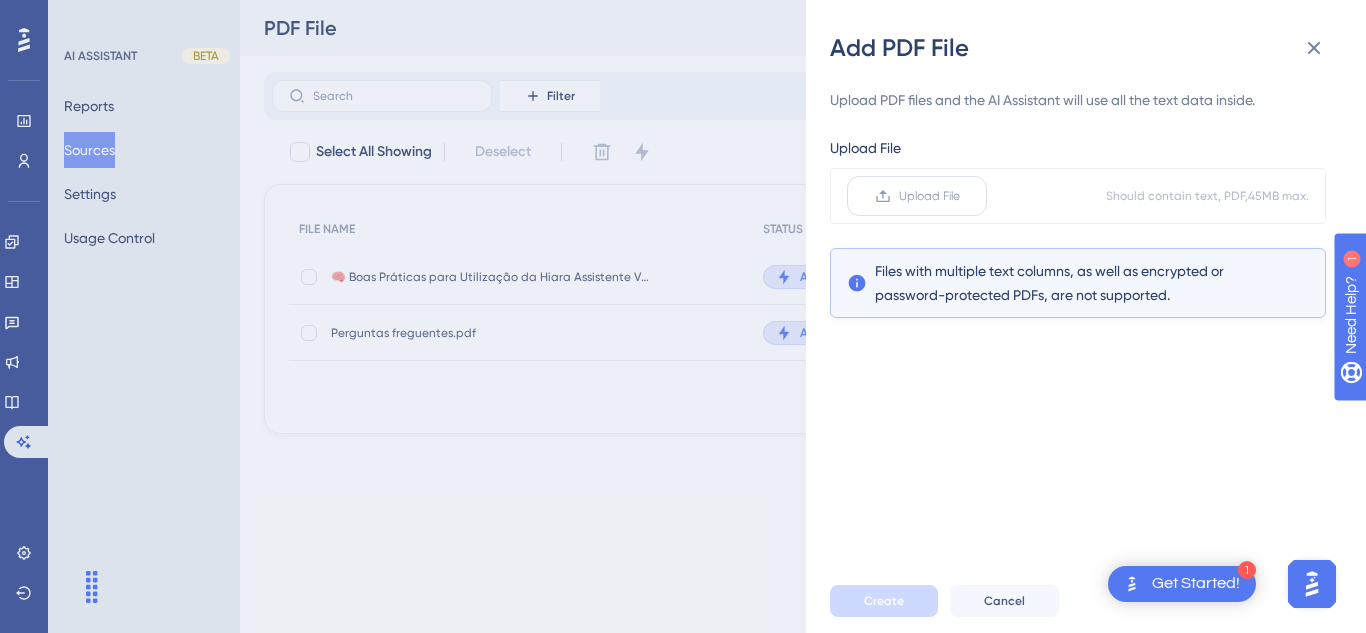 click on "Upload File" at bounding box center (917, 196) 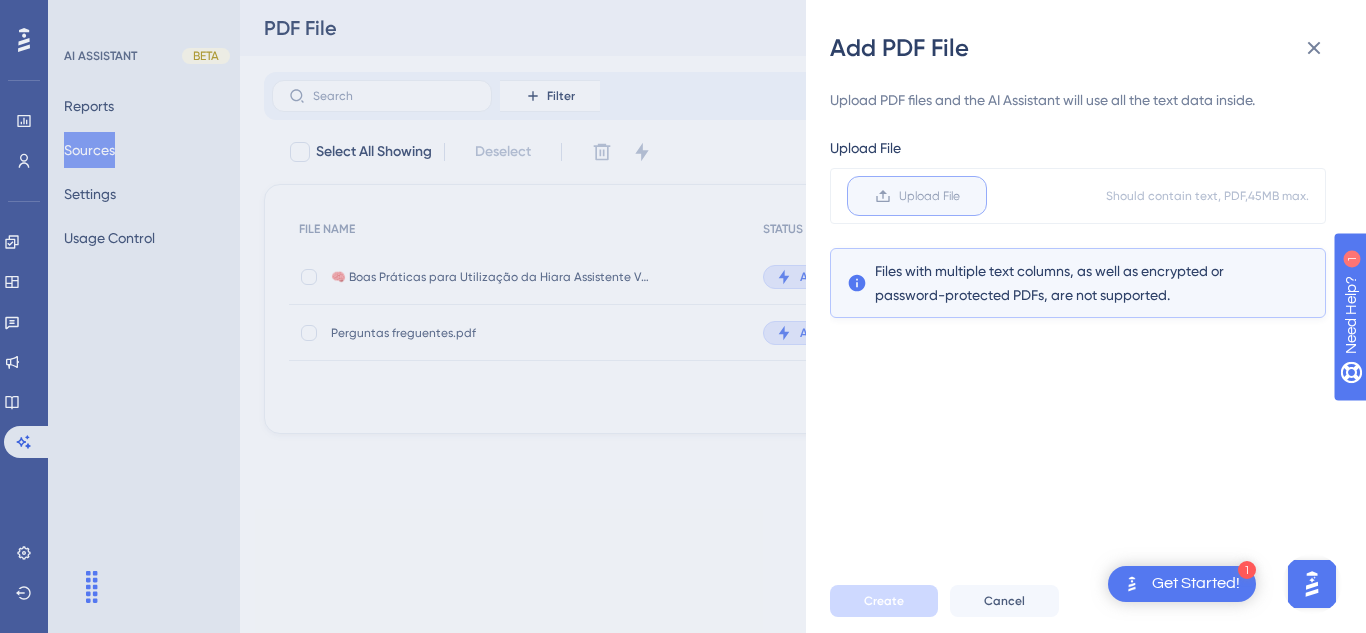 click on "Upload File" at bounding box center (960, 196) 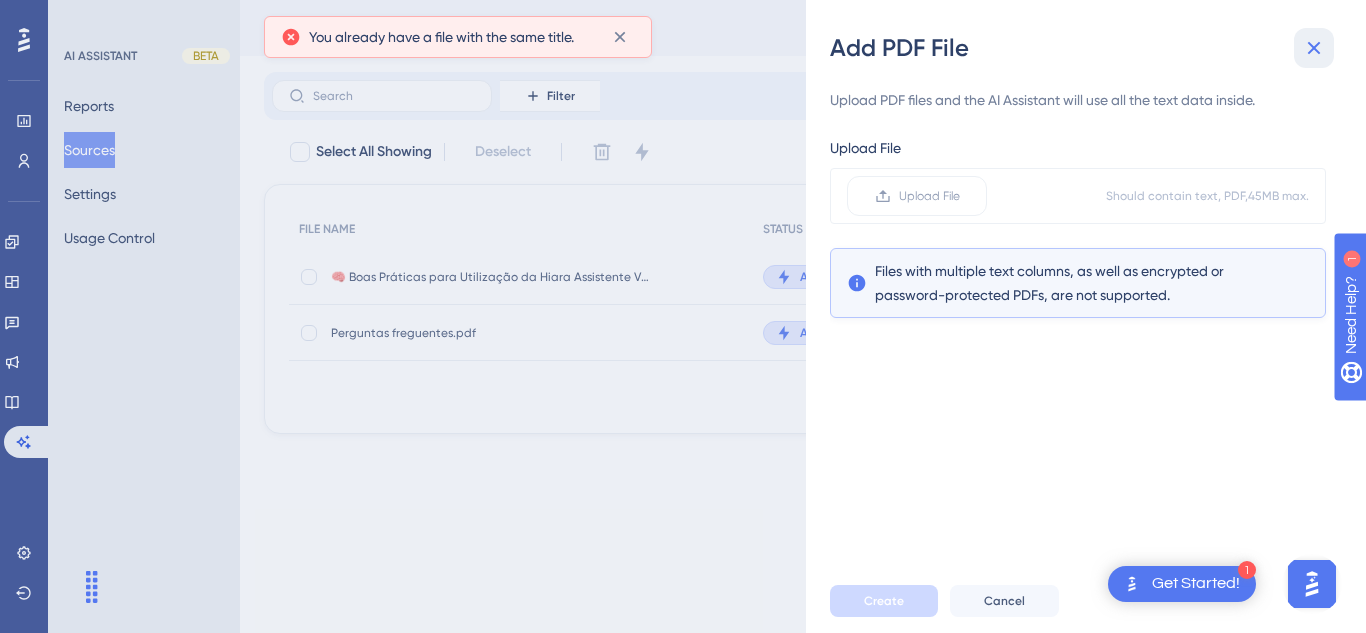 click 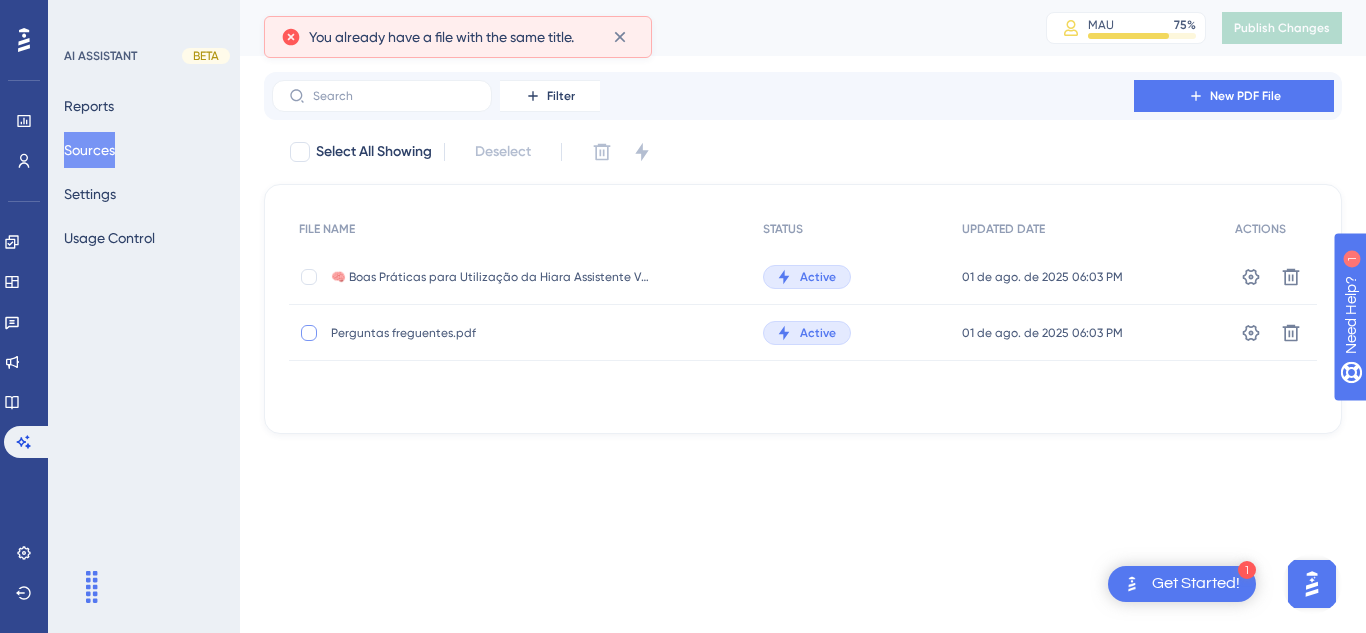 click at bounding box center [309, 333] 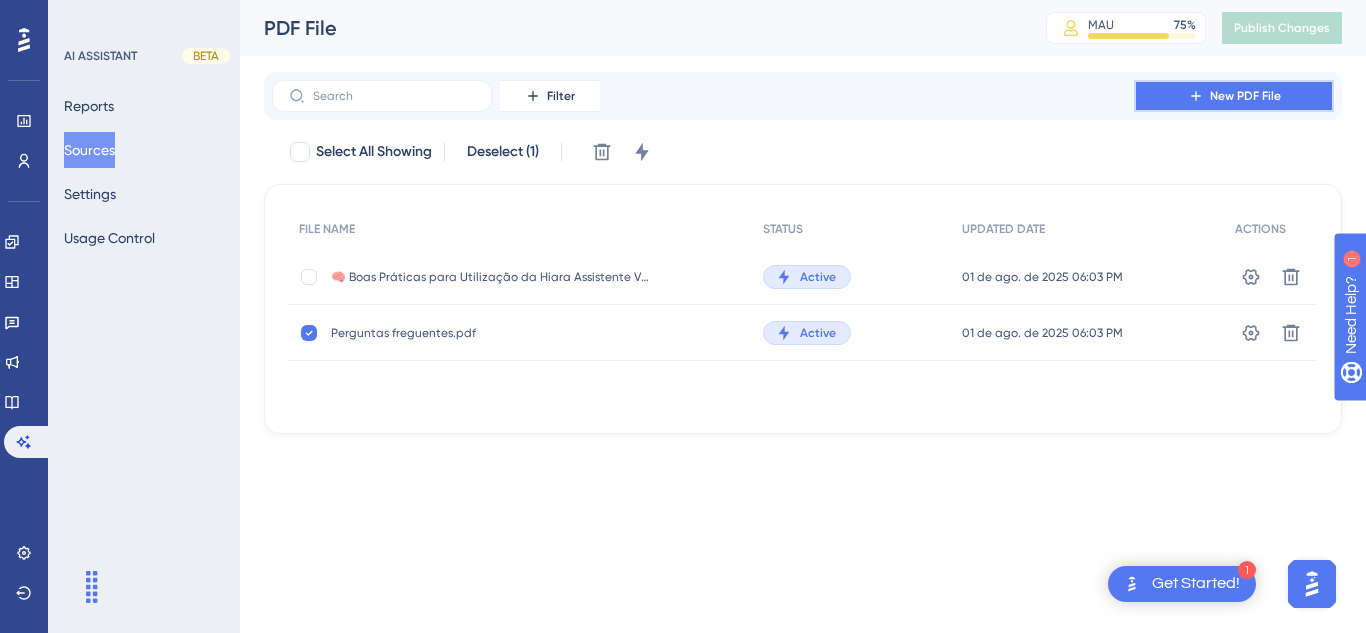 click on "New PDF File" at bounding box center [1234, 96] 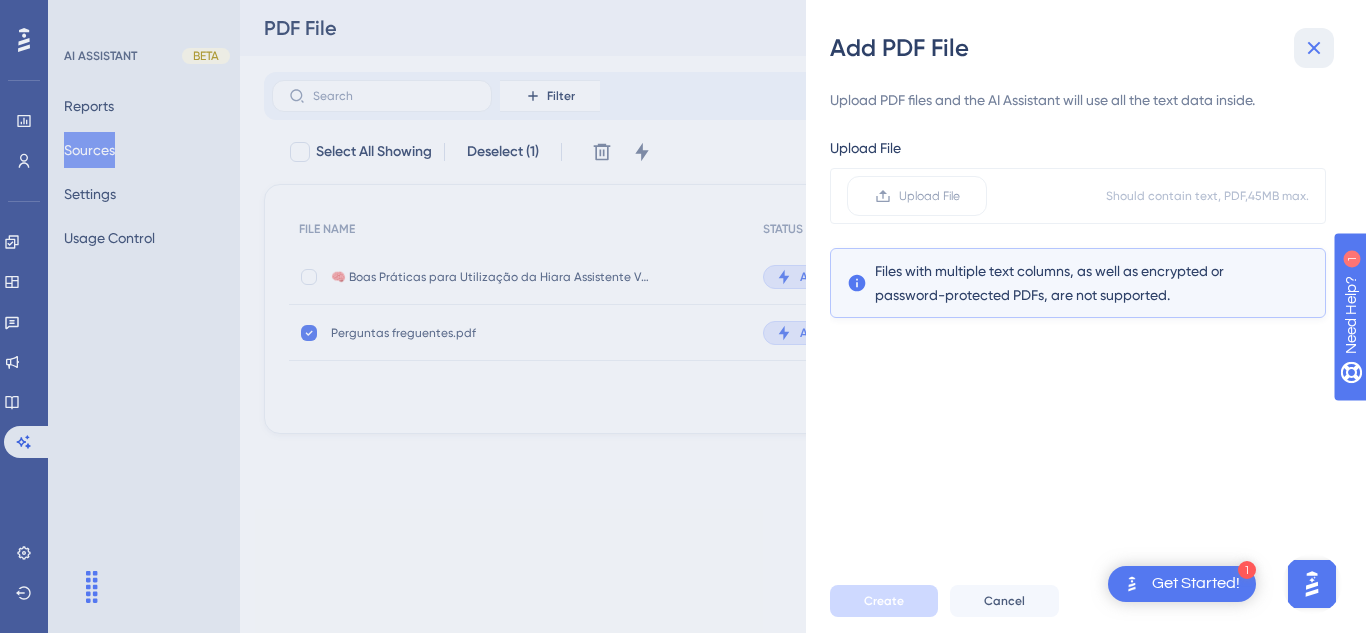 click 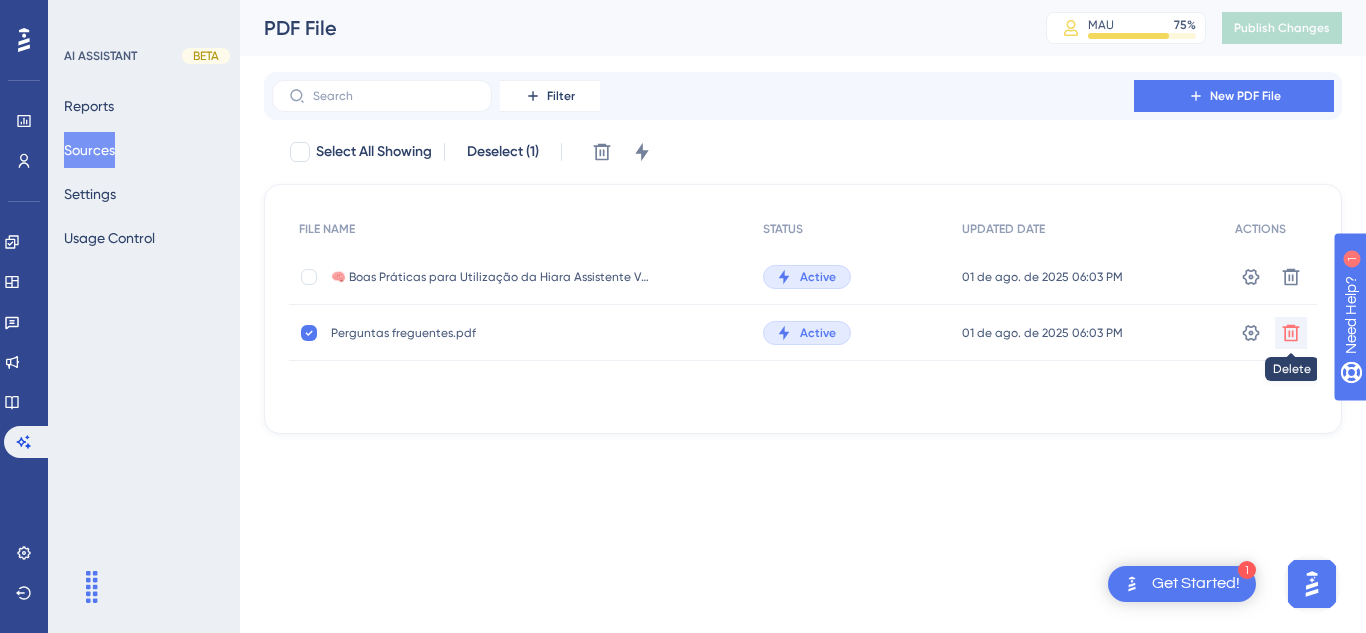 click 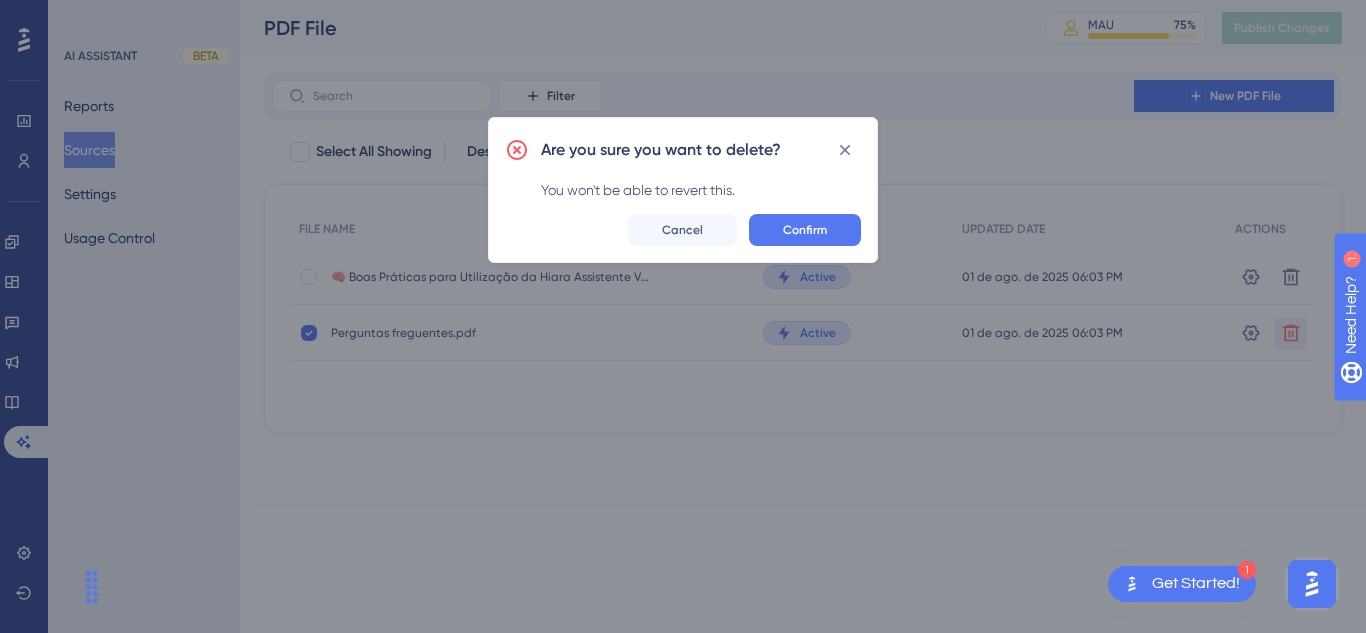 click on "Confirm" at bounding box center (805, 230) 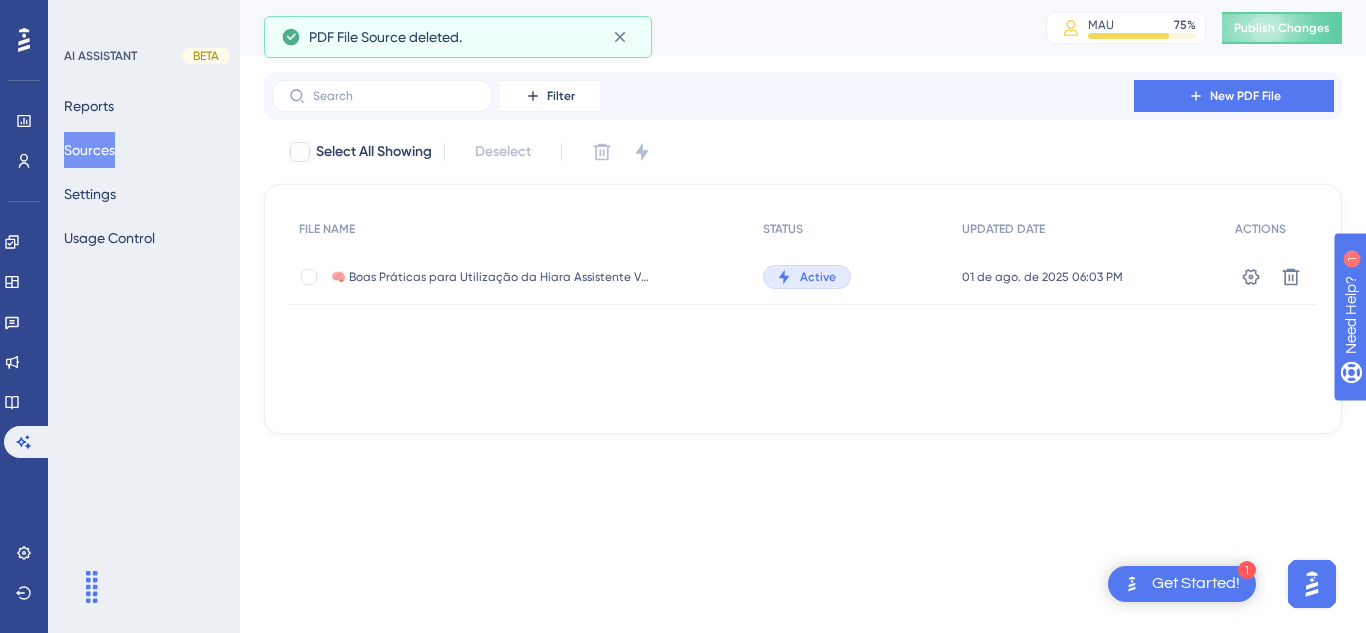 click on "Filter New PDF File" at bounding box center (803, 96) 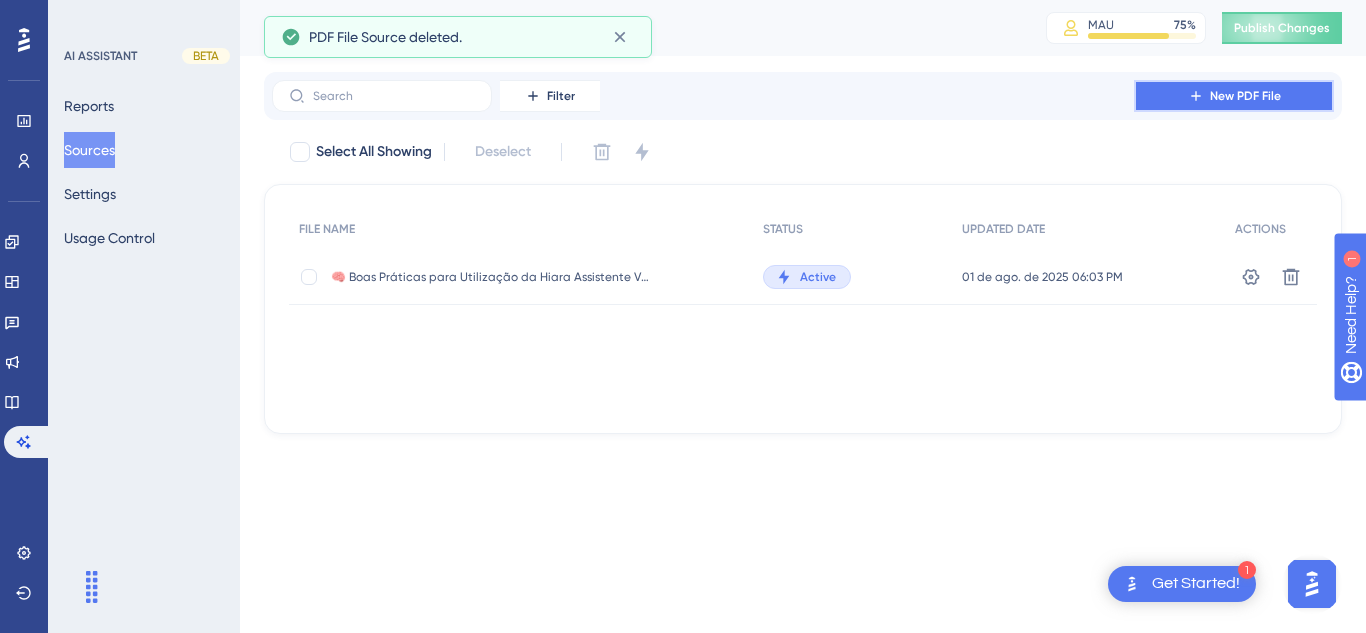 click on "New PDF File" at bounding box center [1234, 96] 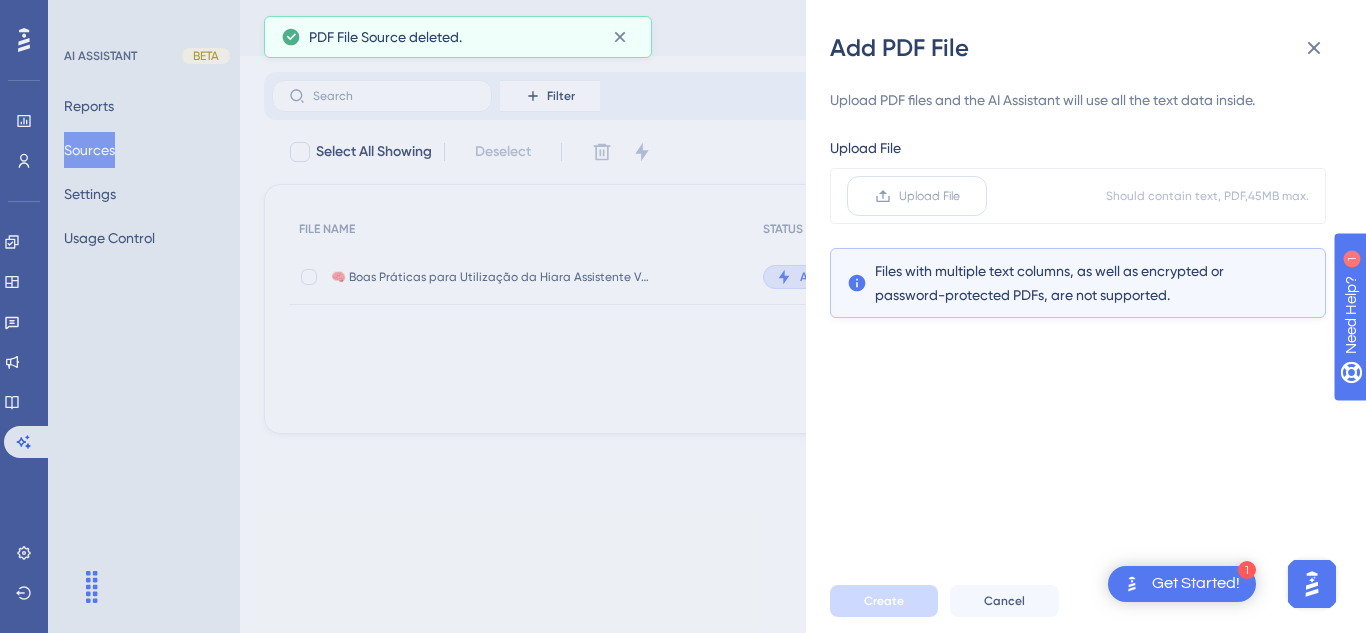 click on "Upload File" at bounding box center (929, 196) 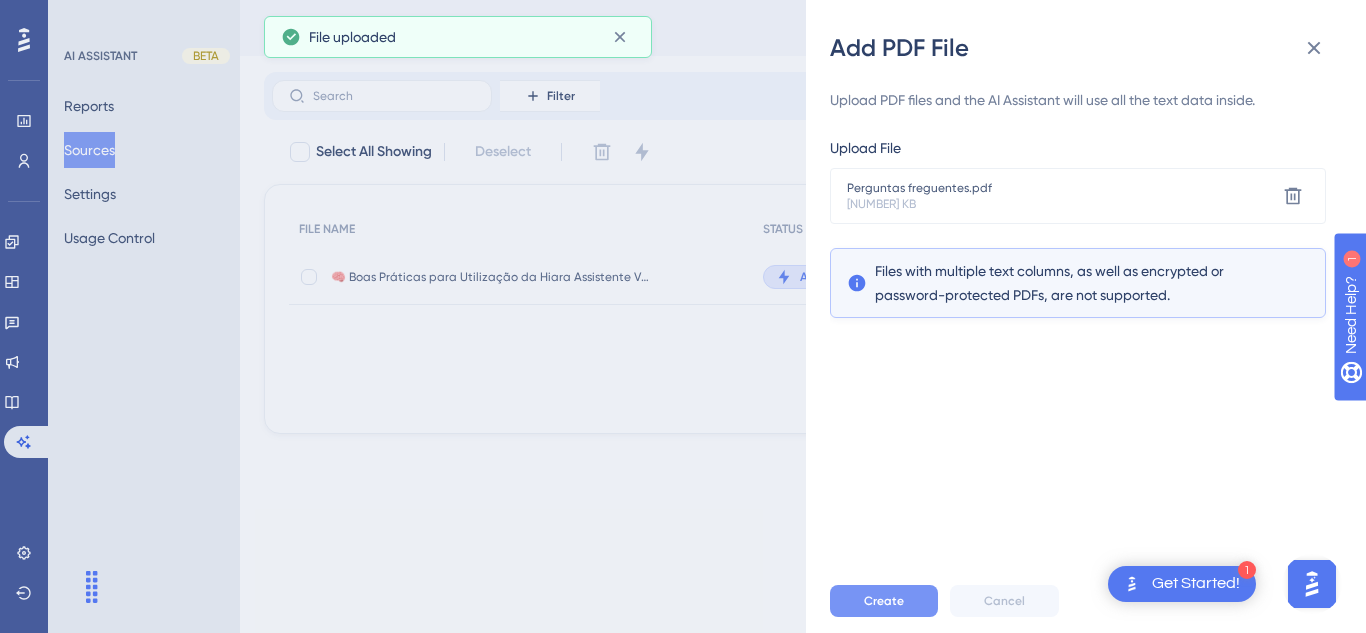 click on "Create" at bounding box center [884, 601] 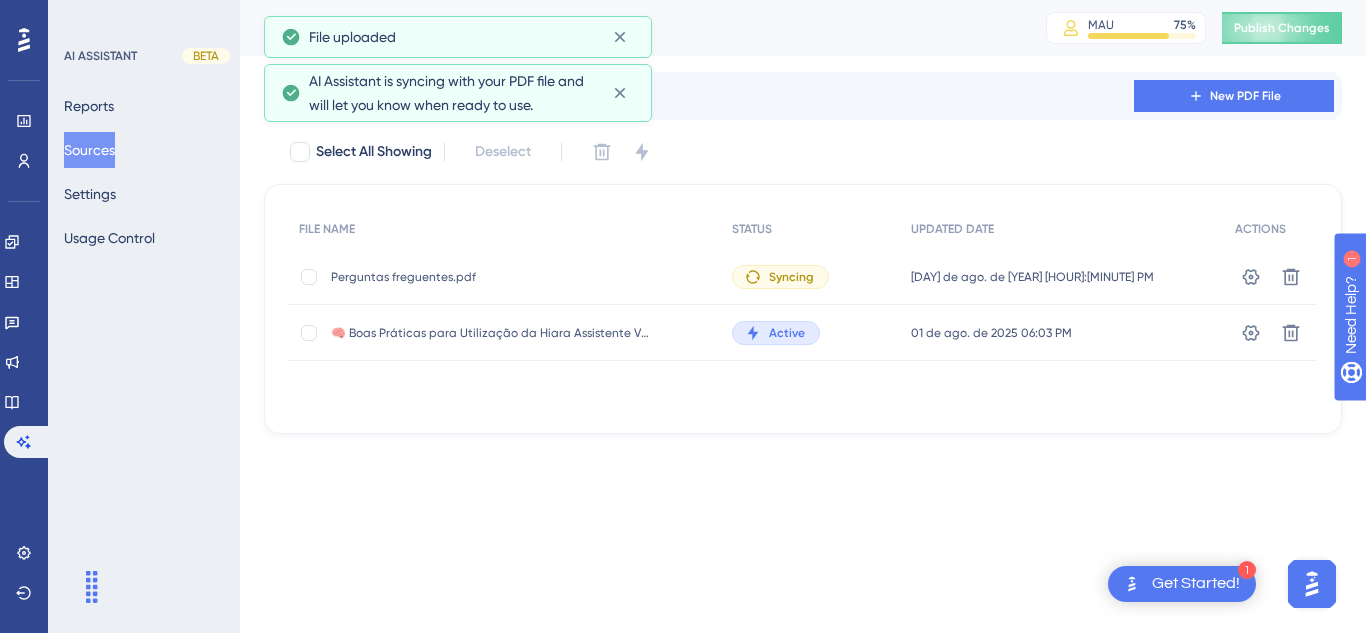 click on "PDF File MAU 75 % Click to see add-on and upgrade options Publish Changes" at bounding box center (803, 28) 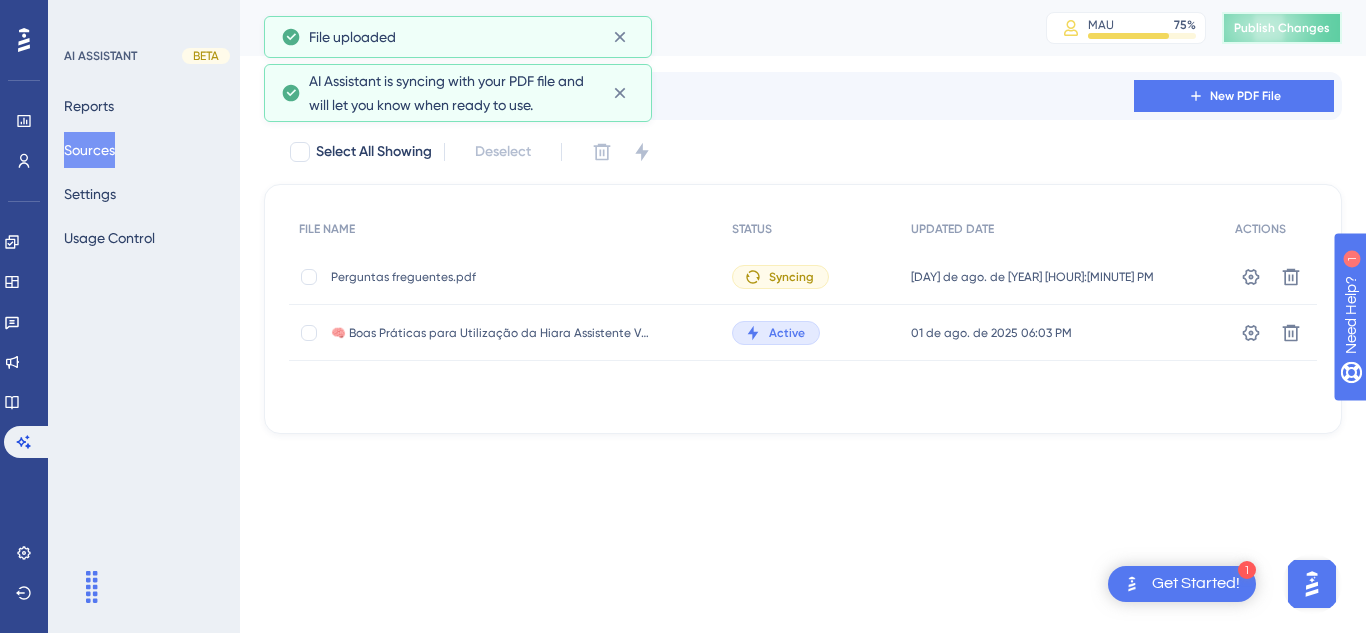click on "Publish Changes" at bounding box center [1282, 28] 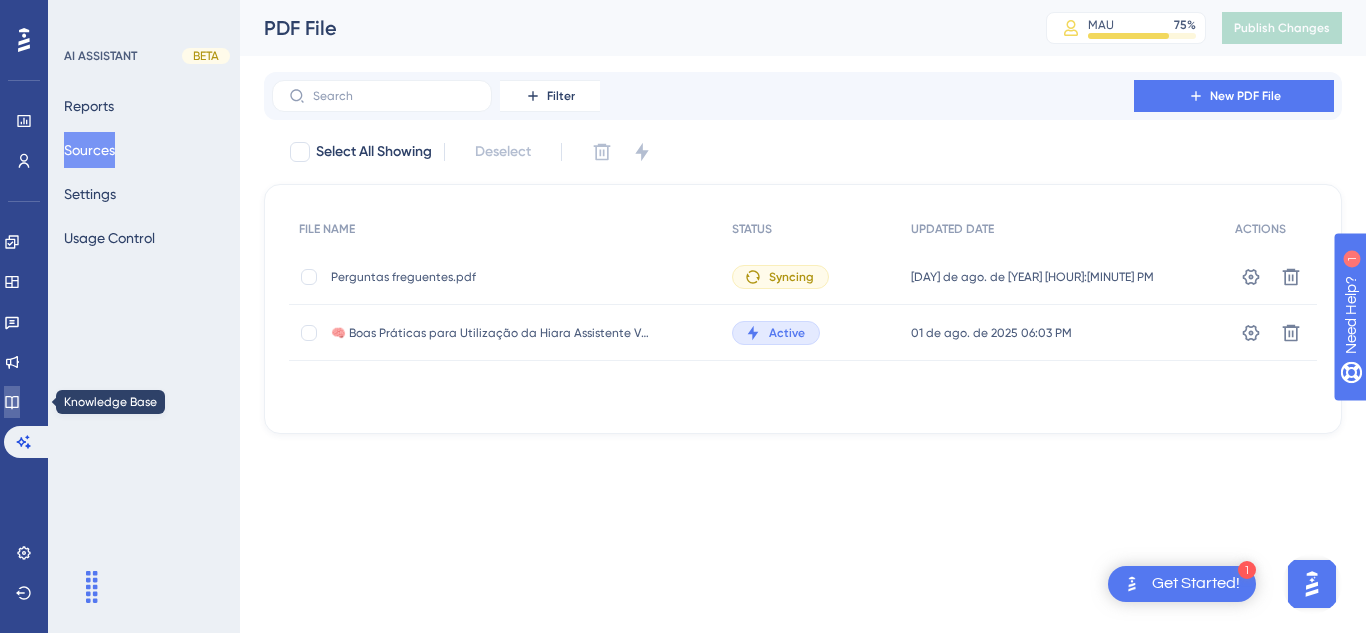 click 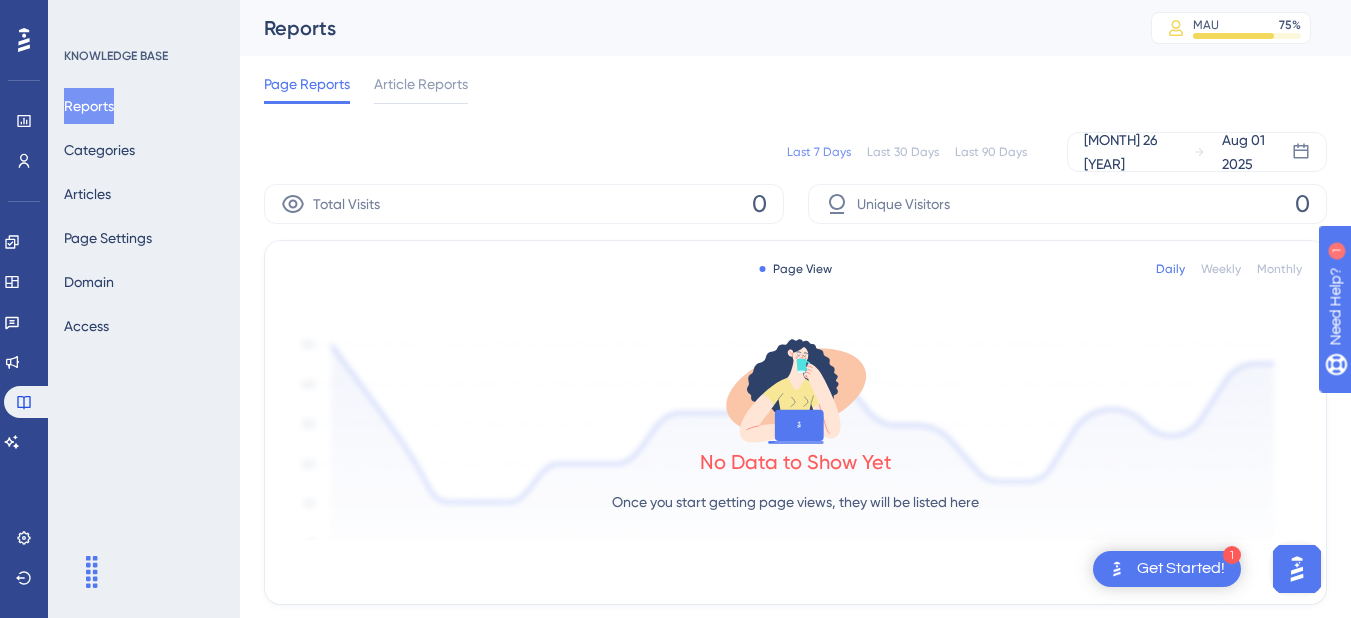 click on "Performance Users Engagement Widgets Feedback Product Updates Knowledge Base AI Assistant Settings Logout" at bounding box center [24, 309] 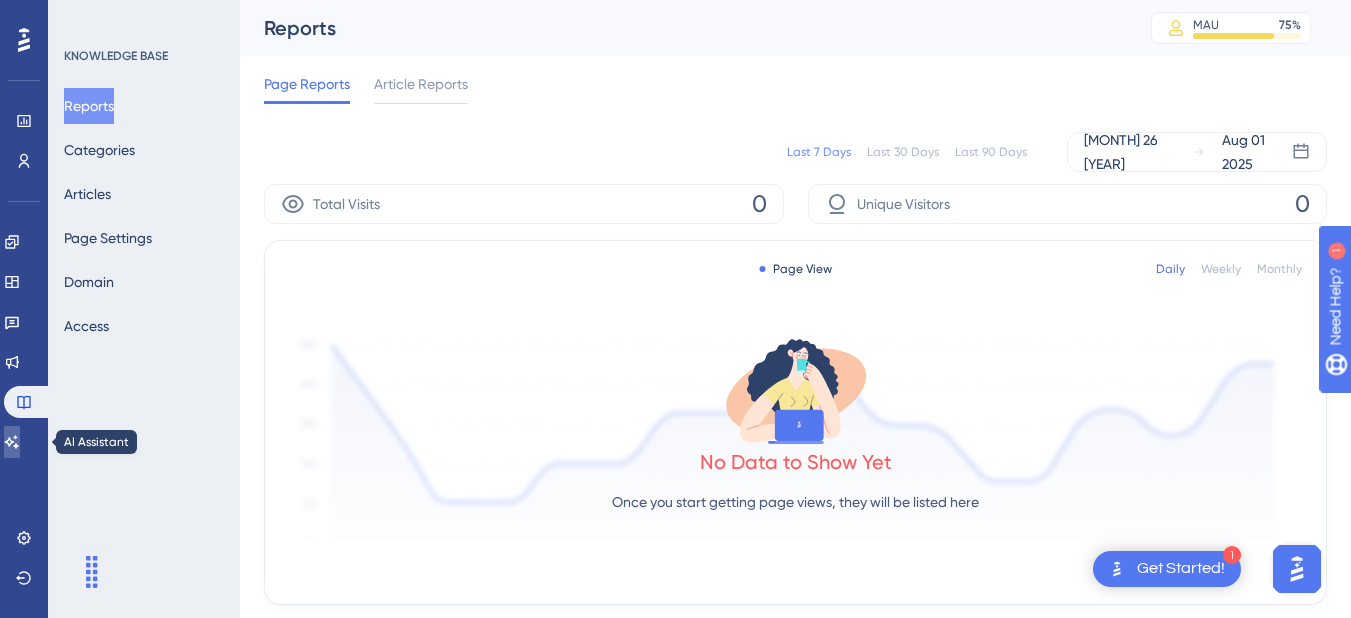 click 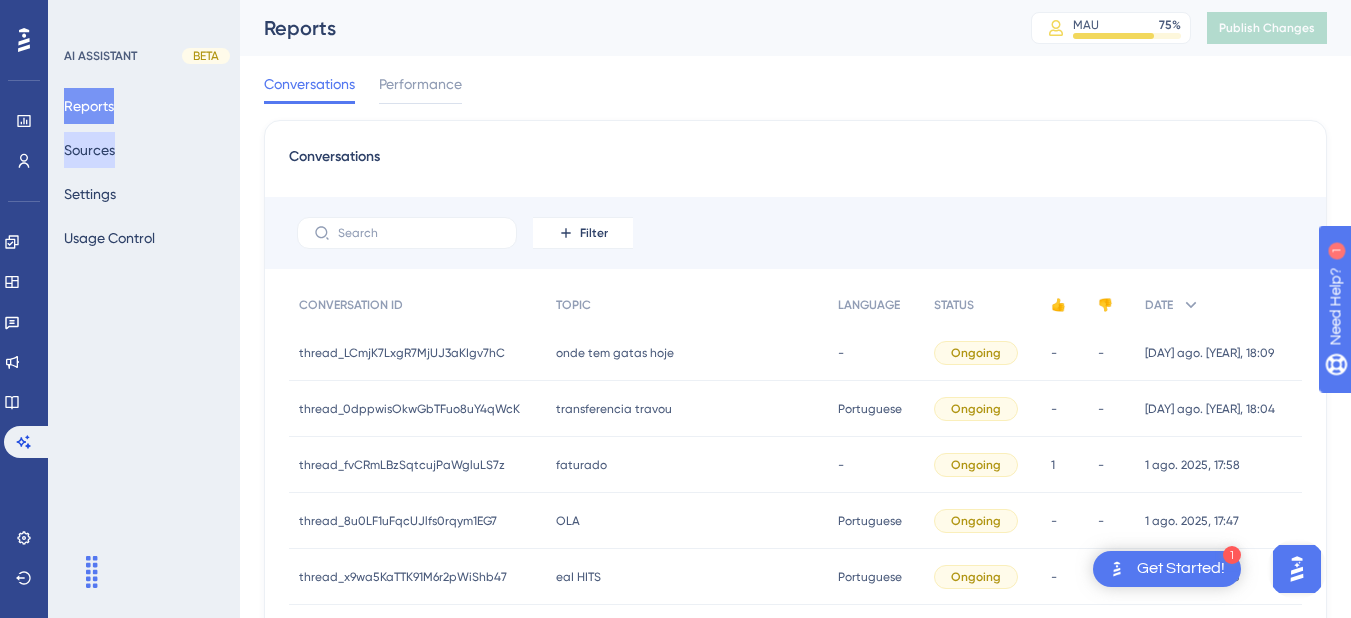 click on "Sources" at bounding box center [89, 150] 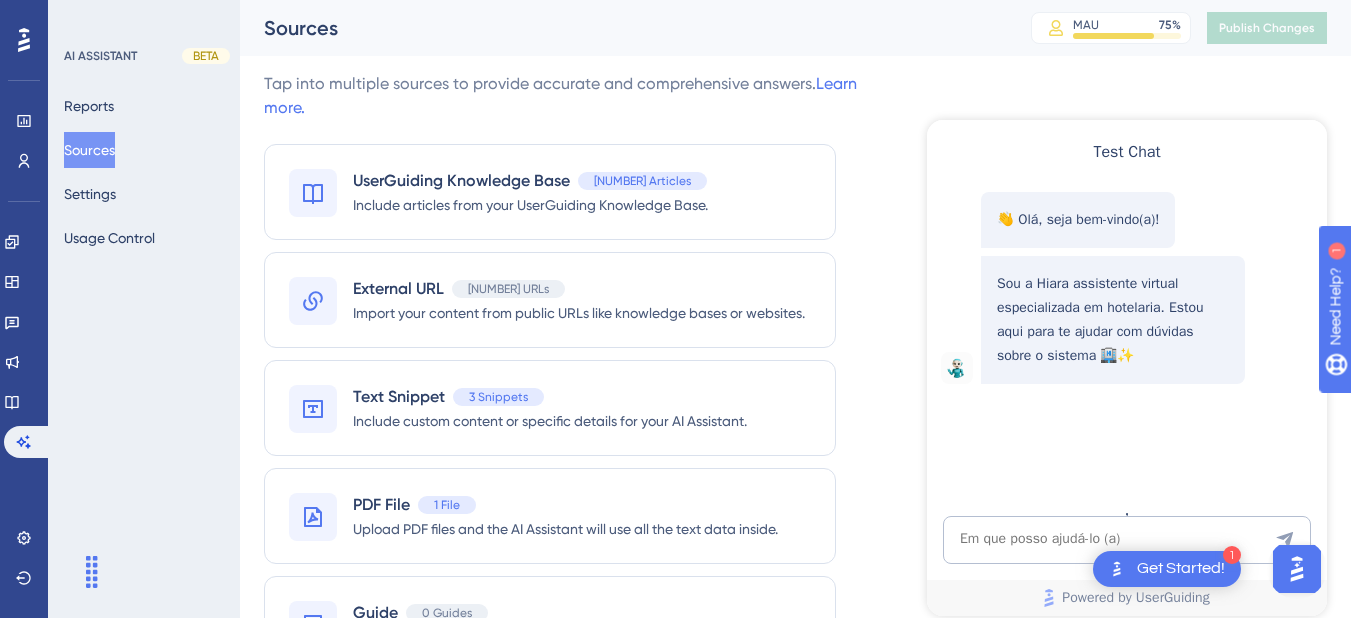 scroll, scrollTop: 0, scrollLeft: 0, axis: both 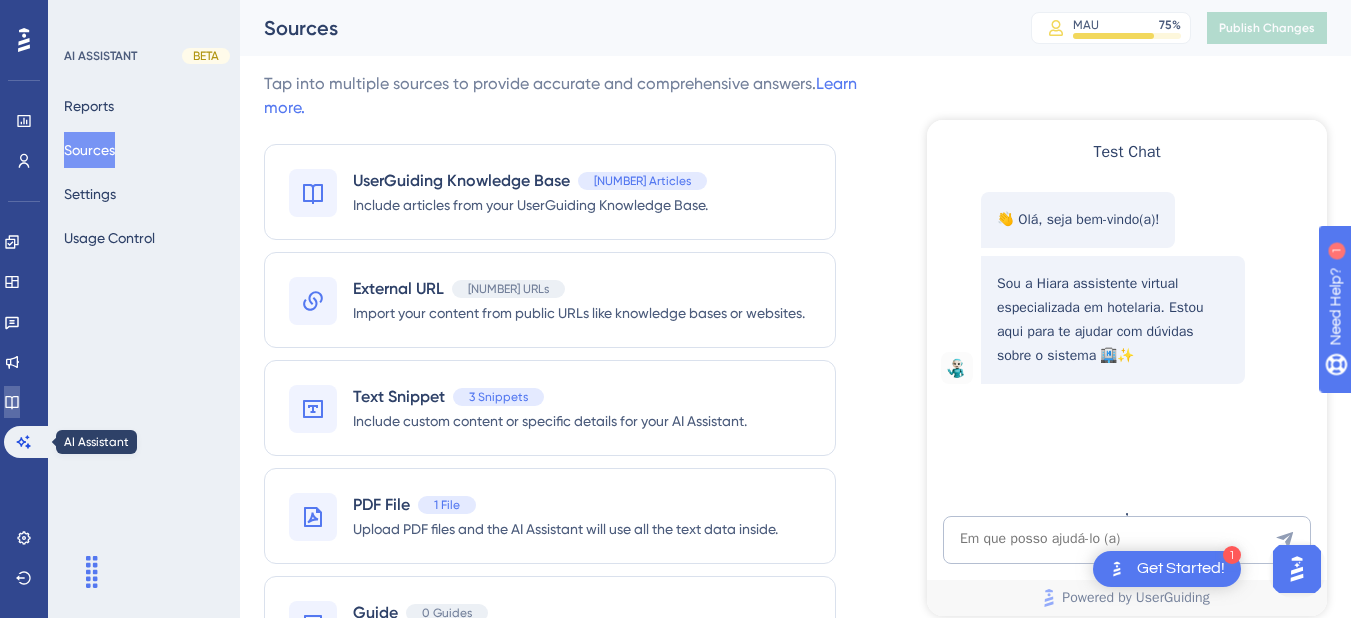 click at bounding box center (12, 402) 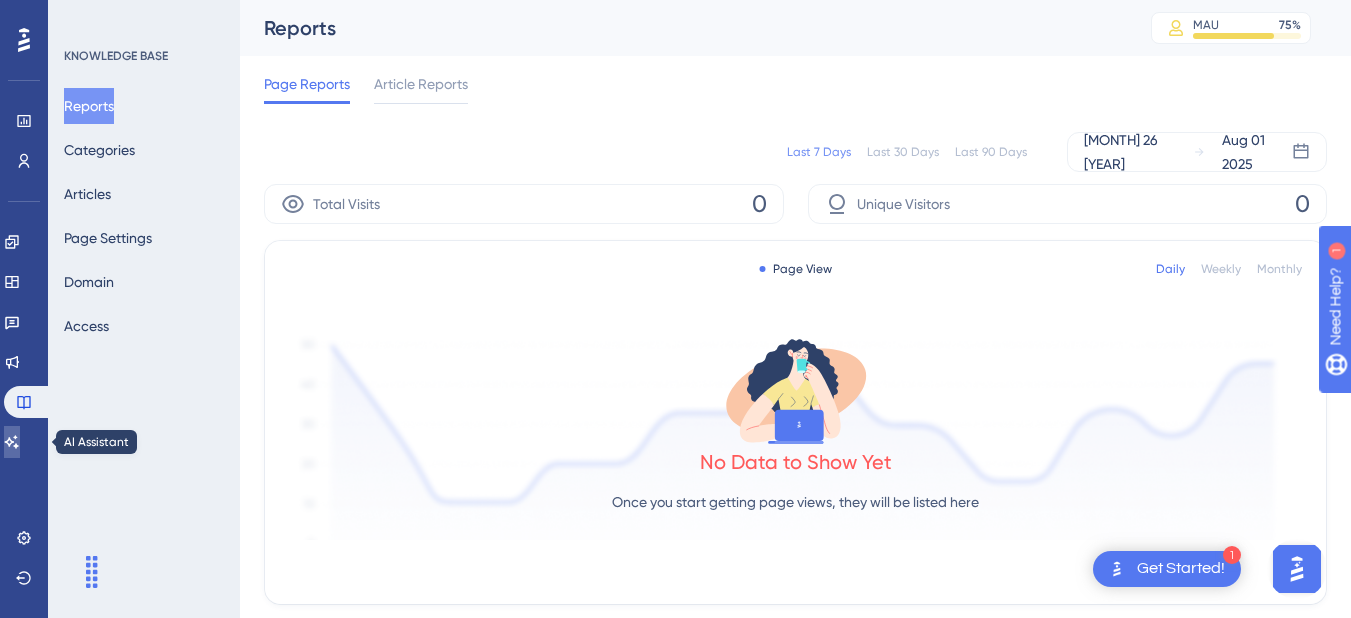 click at bounding box center [12, 442] 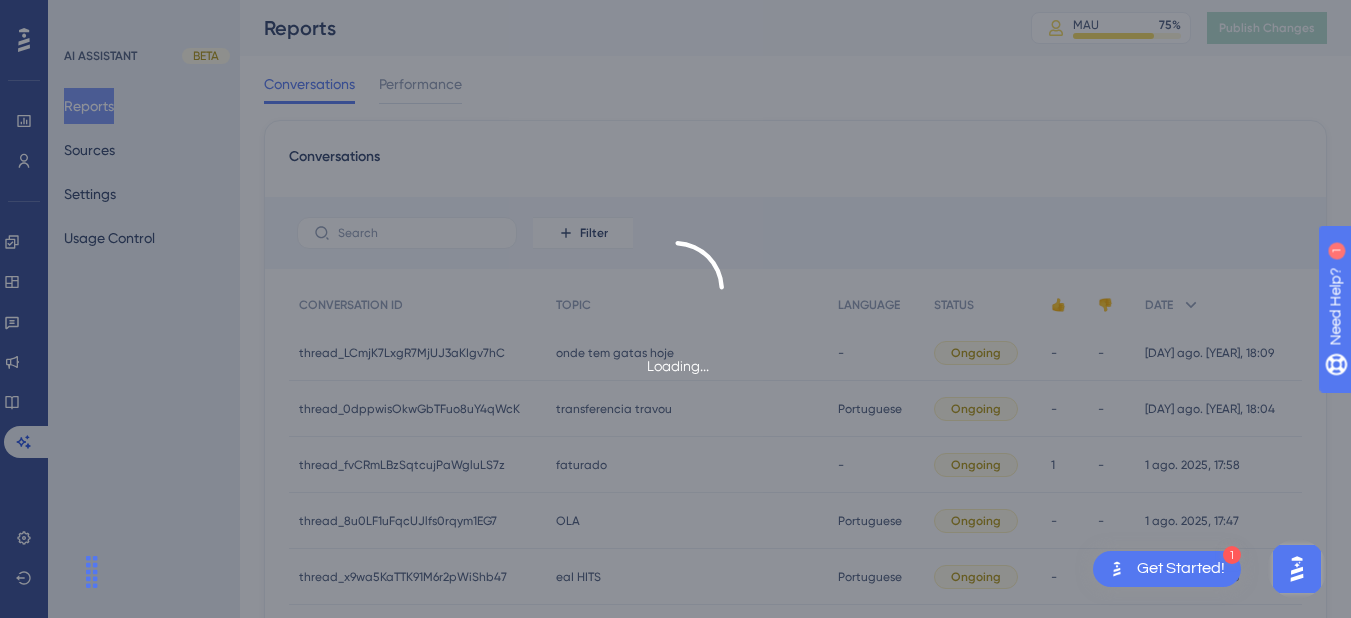 click on "Loading..." at bounding box center [675, 309] 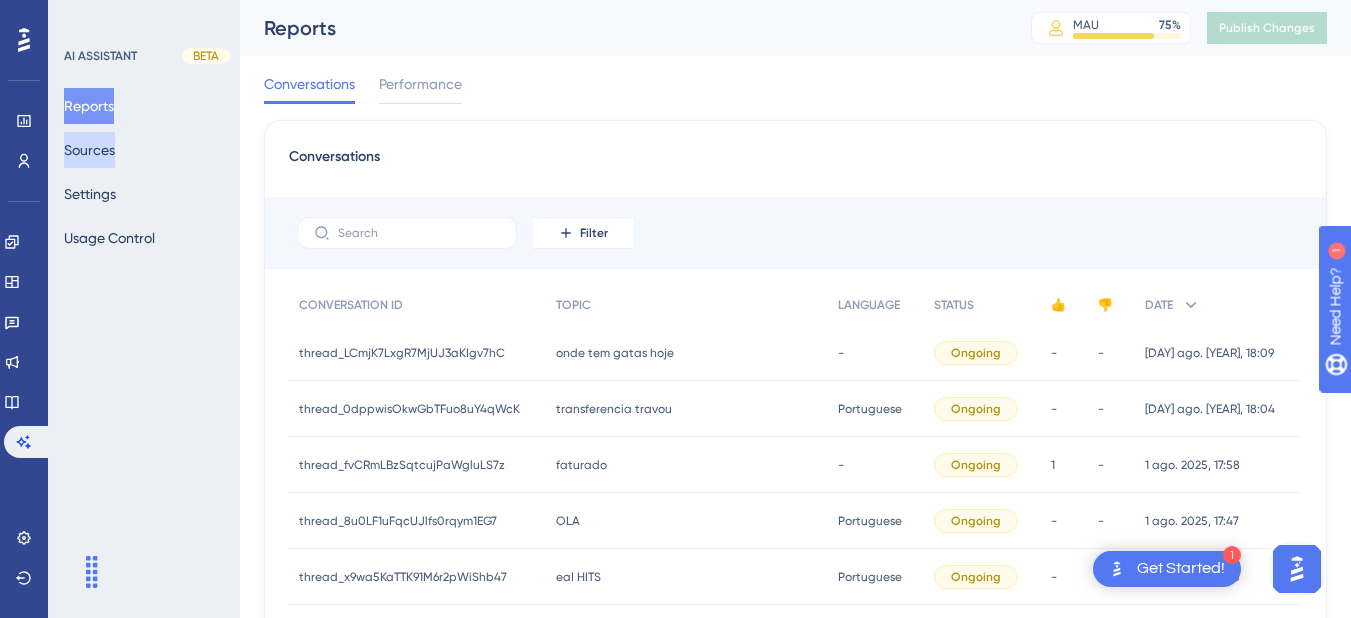 click on "Sources" at bounding box center [89, 150] 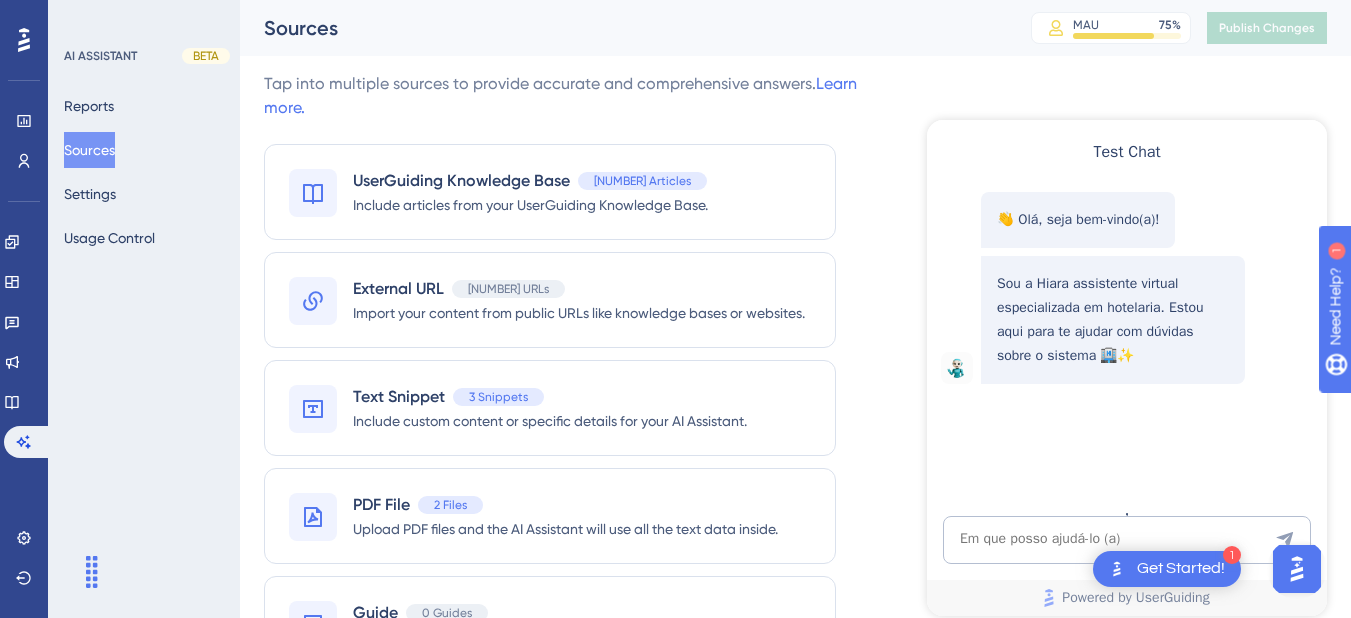 scroll, scrollTop: 0, scrollLeft: 0, axis: both 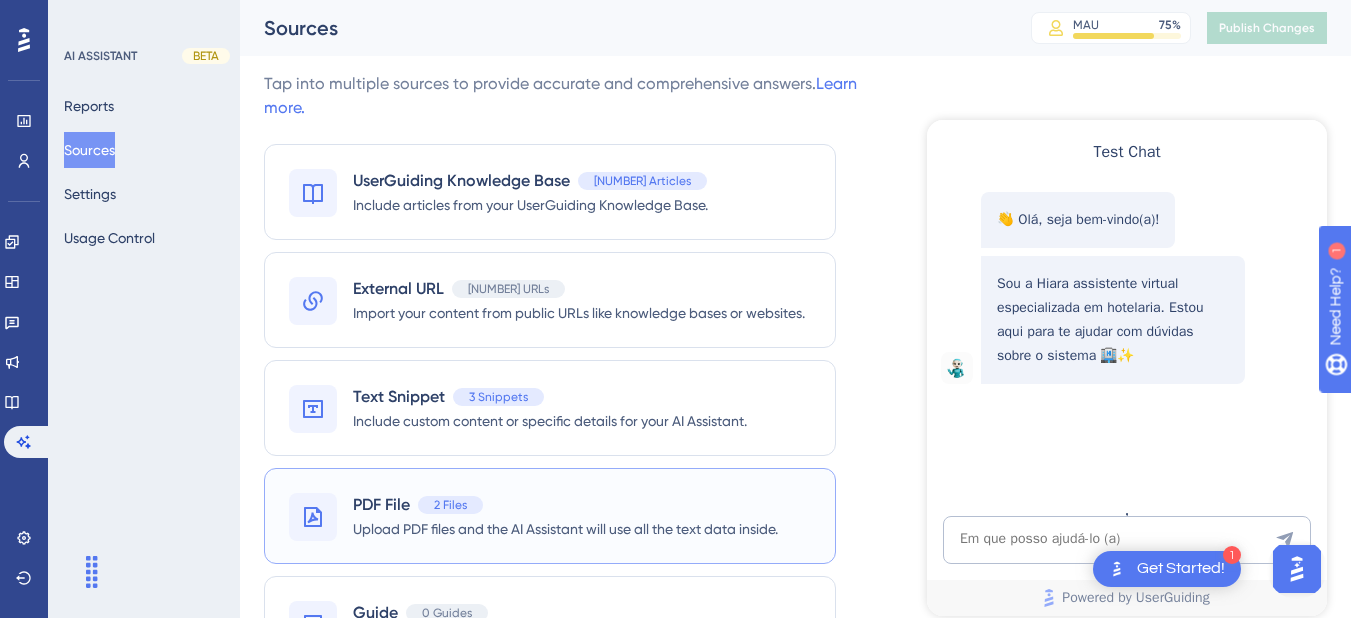 click on "PDF File" at bounding box center (381, 505) 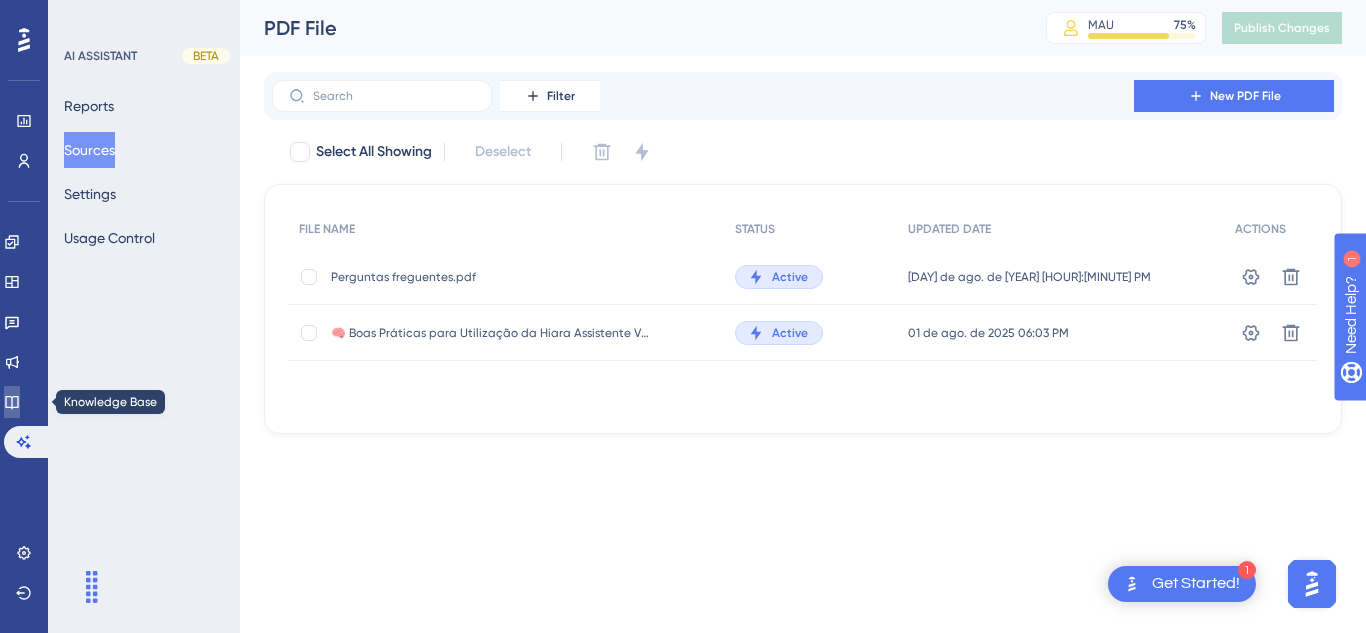 click 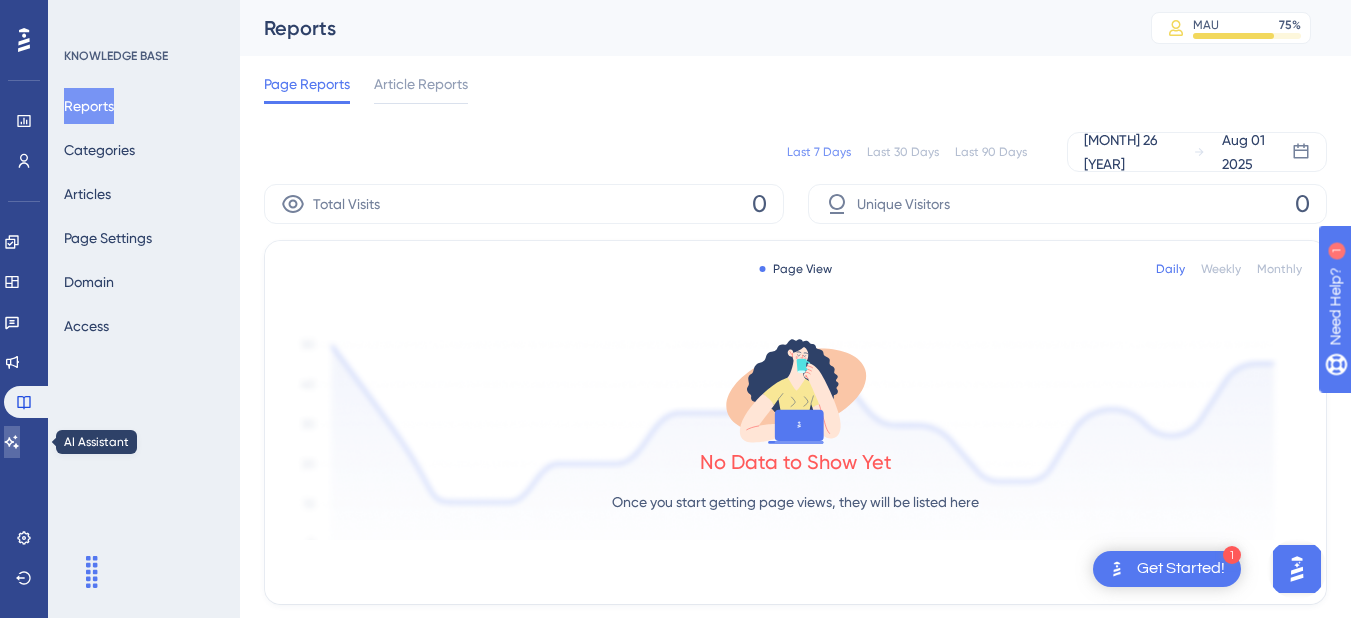 click at bounding box center [12, 442] 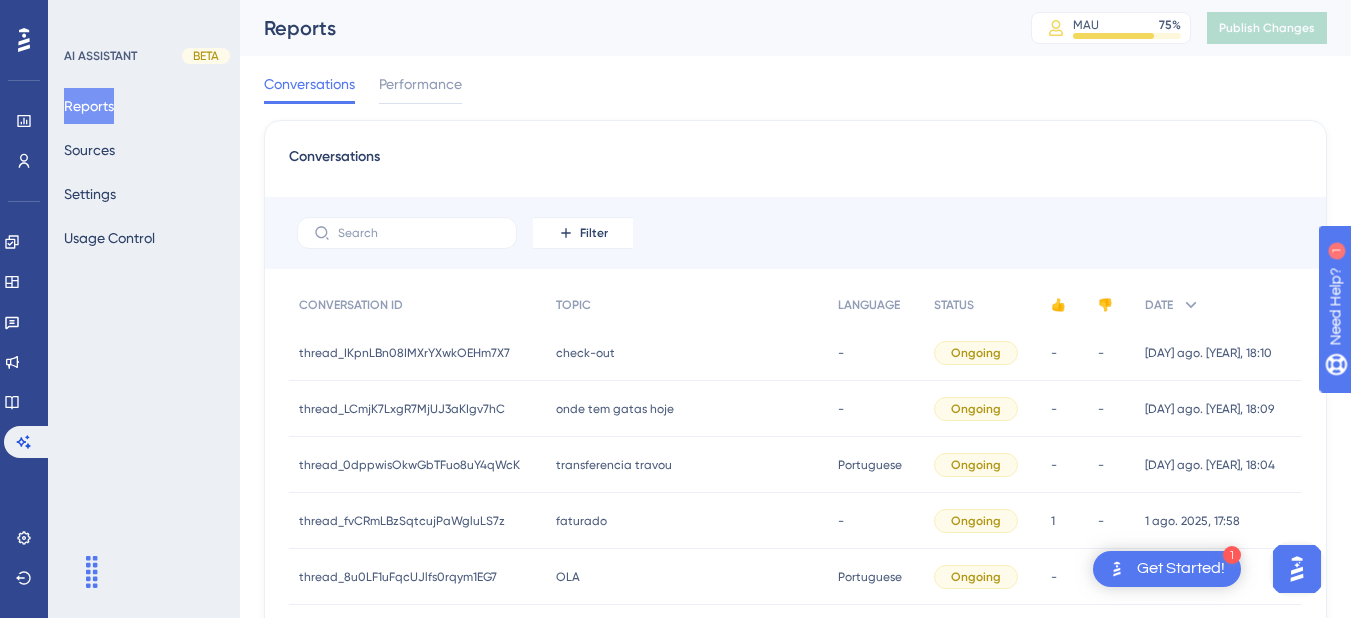 click on "check-out" at bounding box center [585, 353] 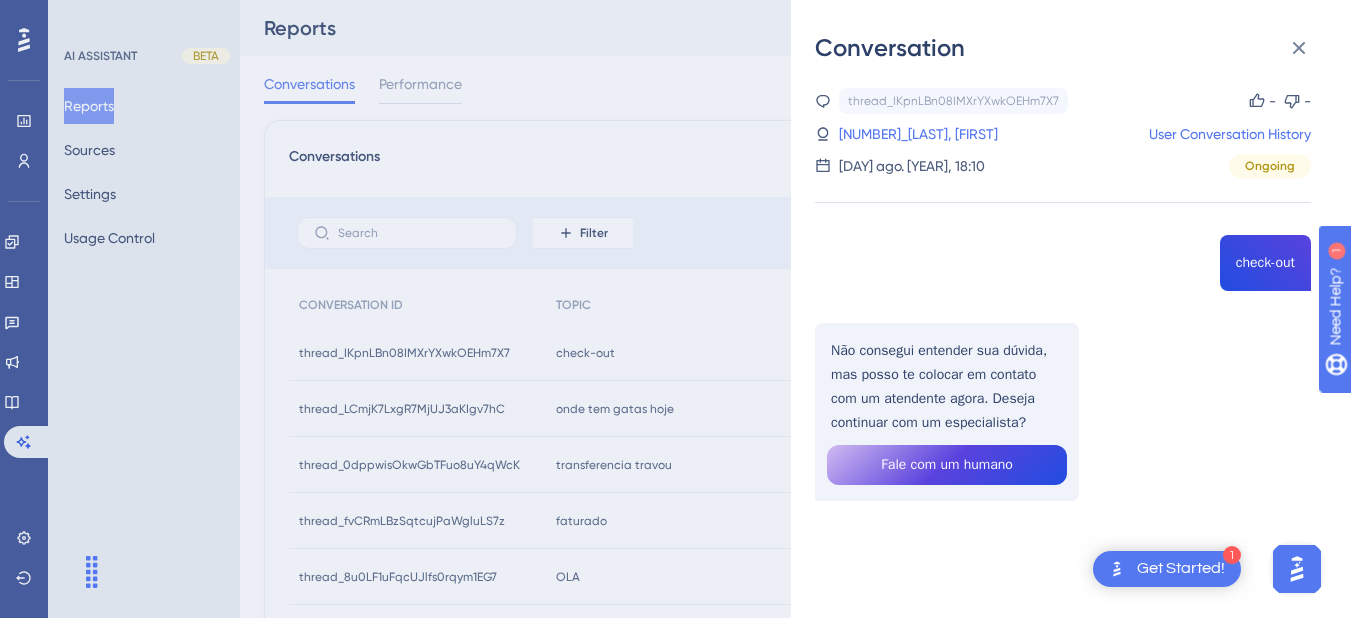 scroll, scrollTop: 400, scrollLeft: 0, axis: vertical 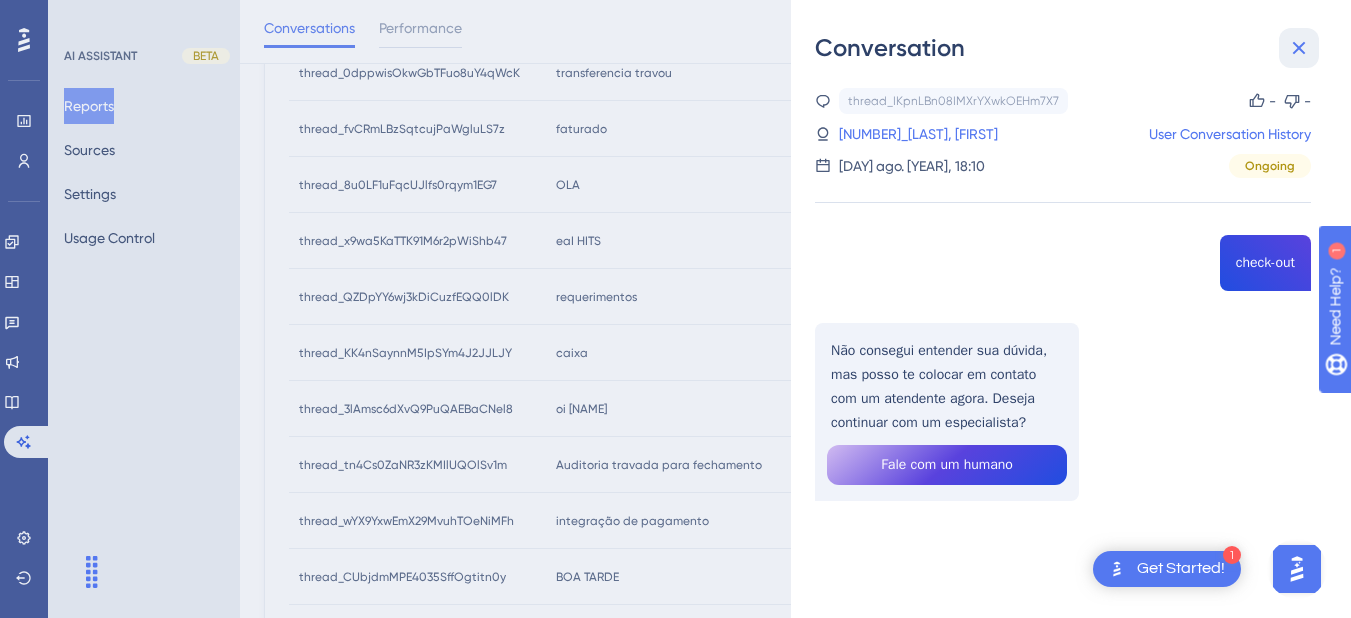 click at bounding box center [1299, 48] 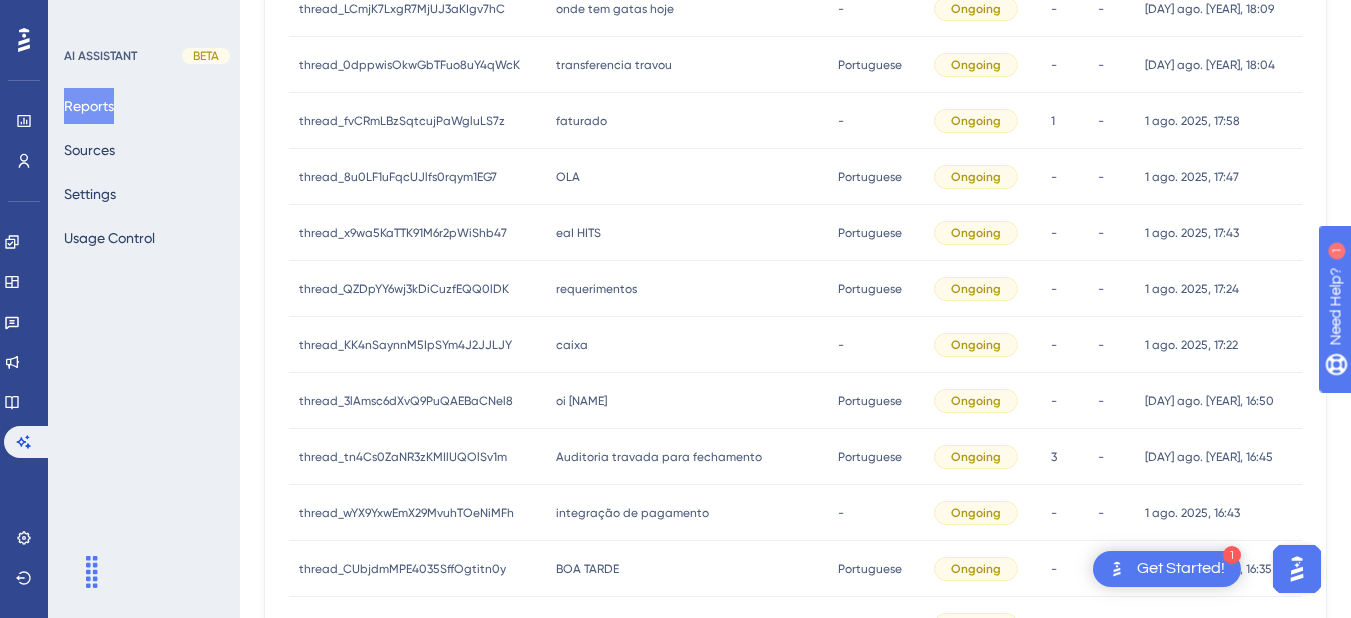 scroll, scrollTop: 0, scrollLeft: 0, axis: both 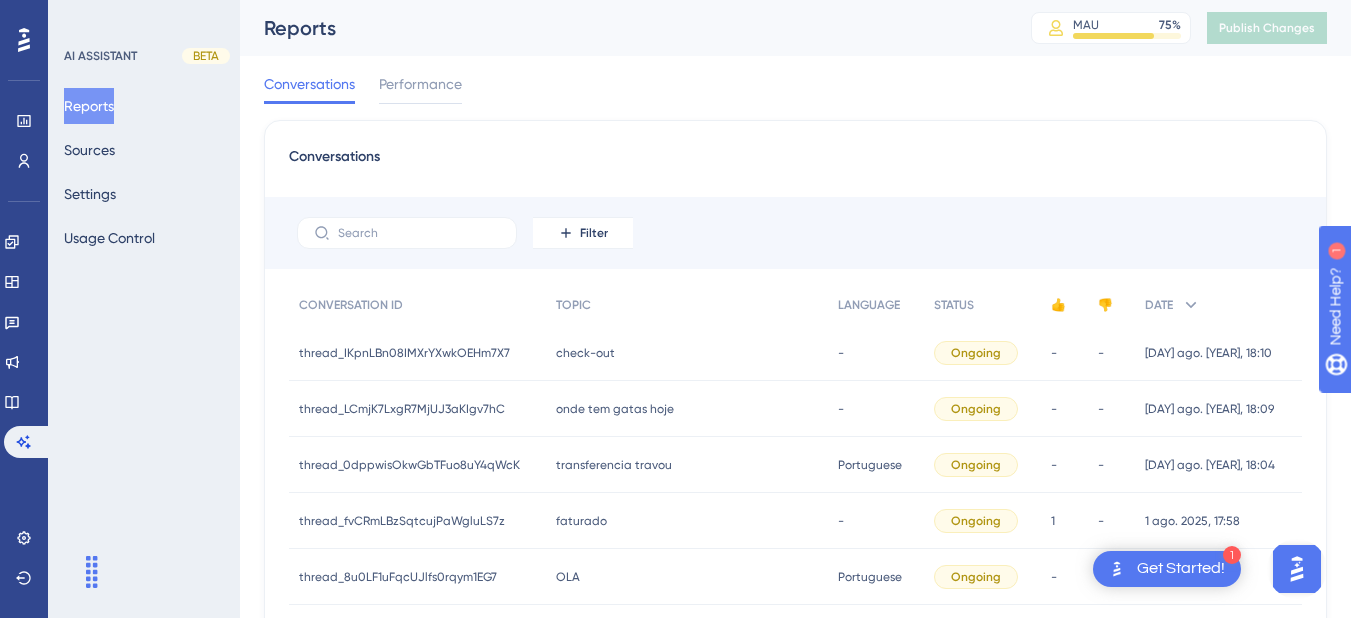 click on "onde tem gatas hoje  onde tem gatas hoje" at bounding box center (687, 409) 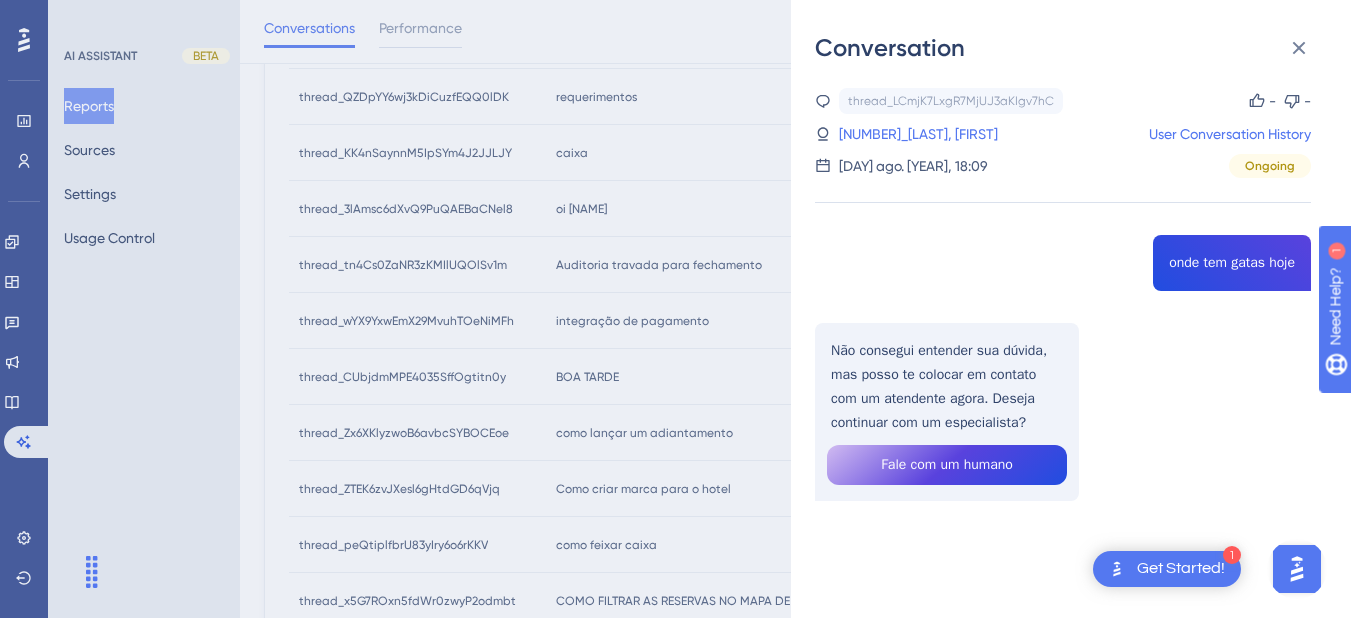 scroll, scrollTop: 0, scrollLeft: 0, axis: both 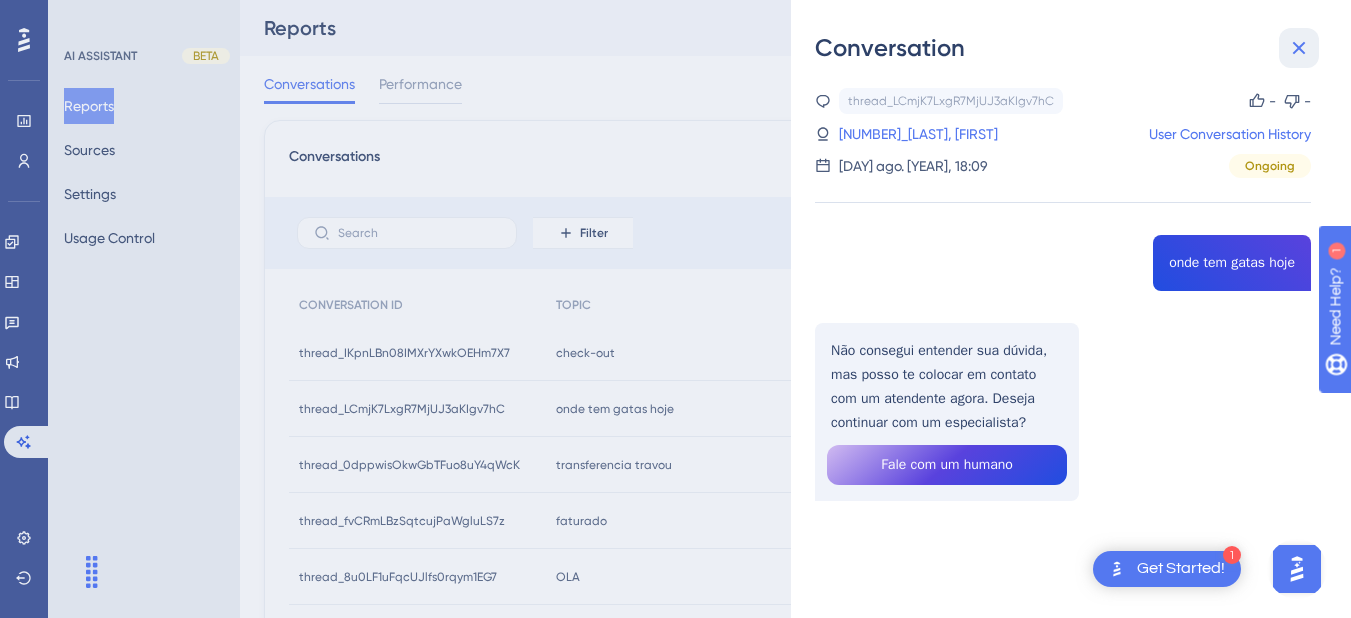 click at bounding box center [1299, 48] 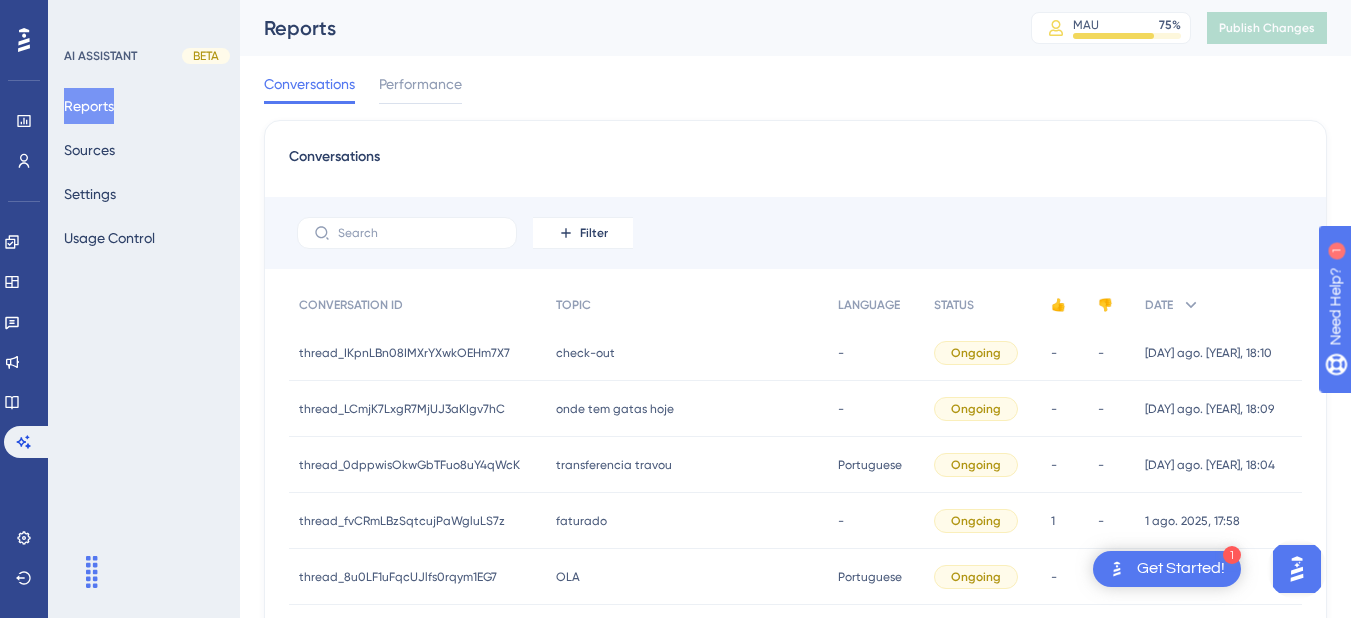 click on "transferencia travou" at bounding box center (614, 465) 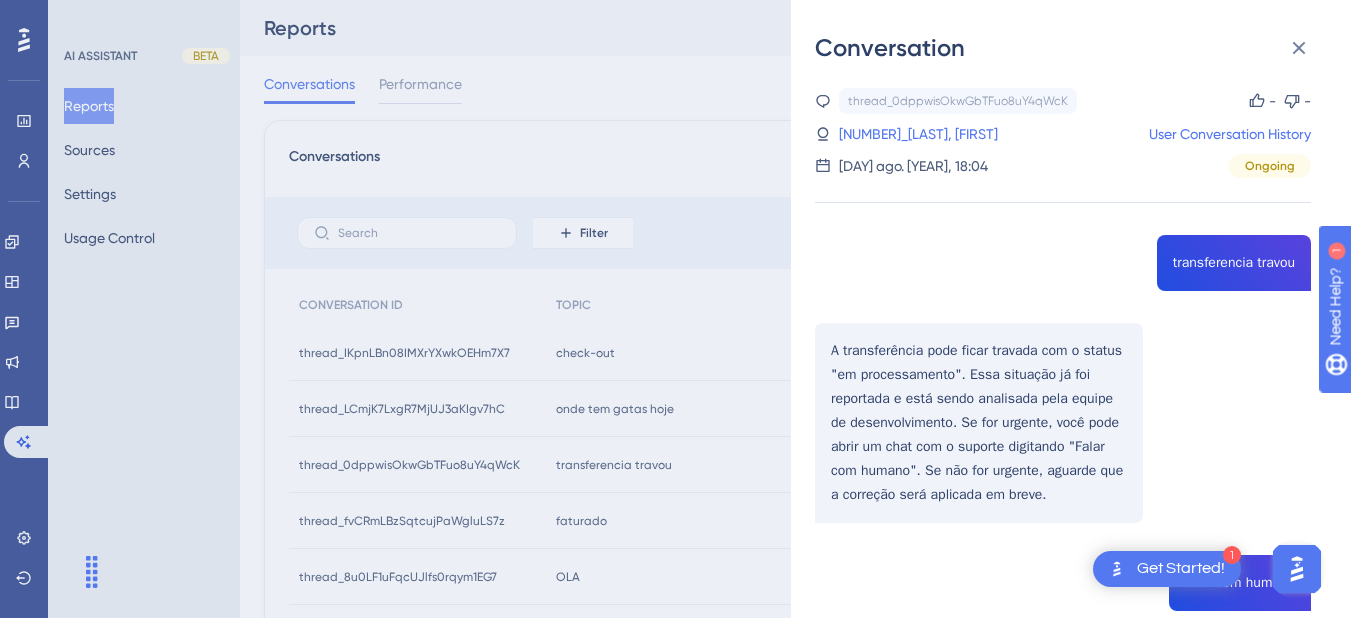 scroll, scrollTop: 600, scrollLeft: 0, axis: vertical 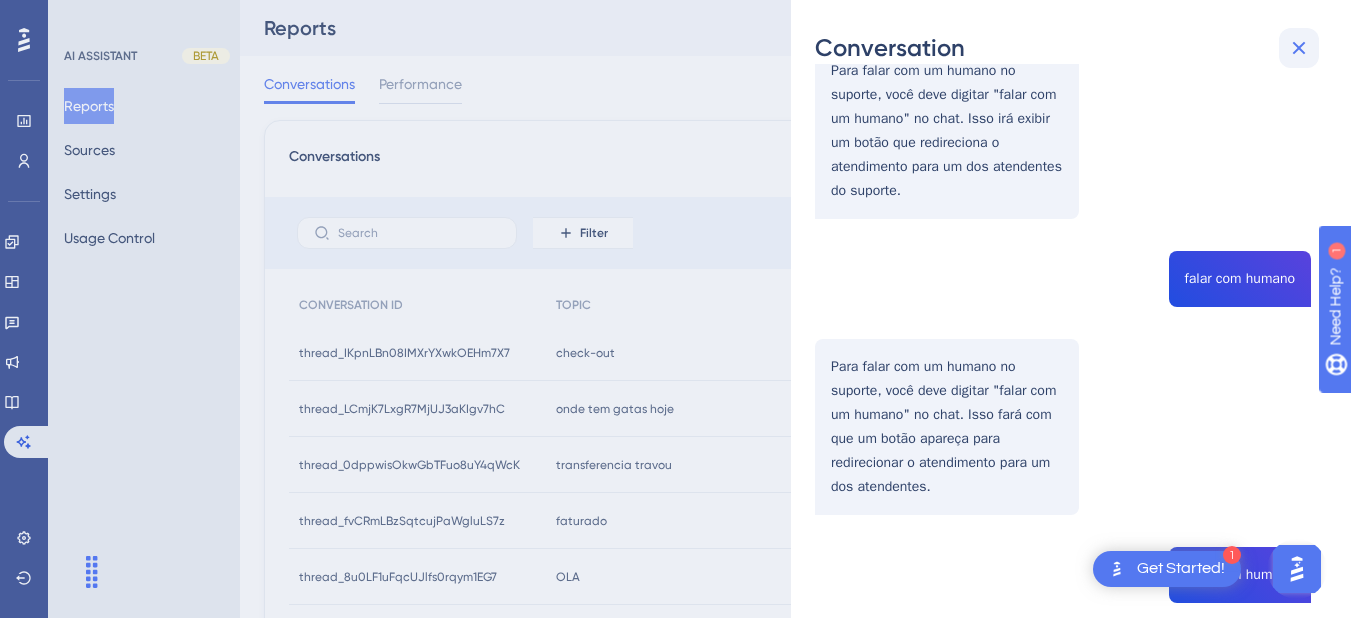 click at bounding box center [1299, 48] 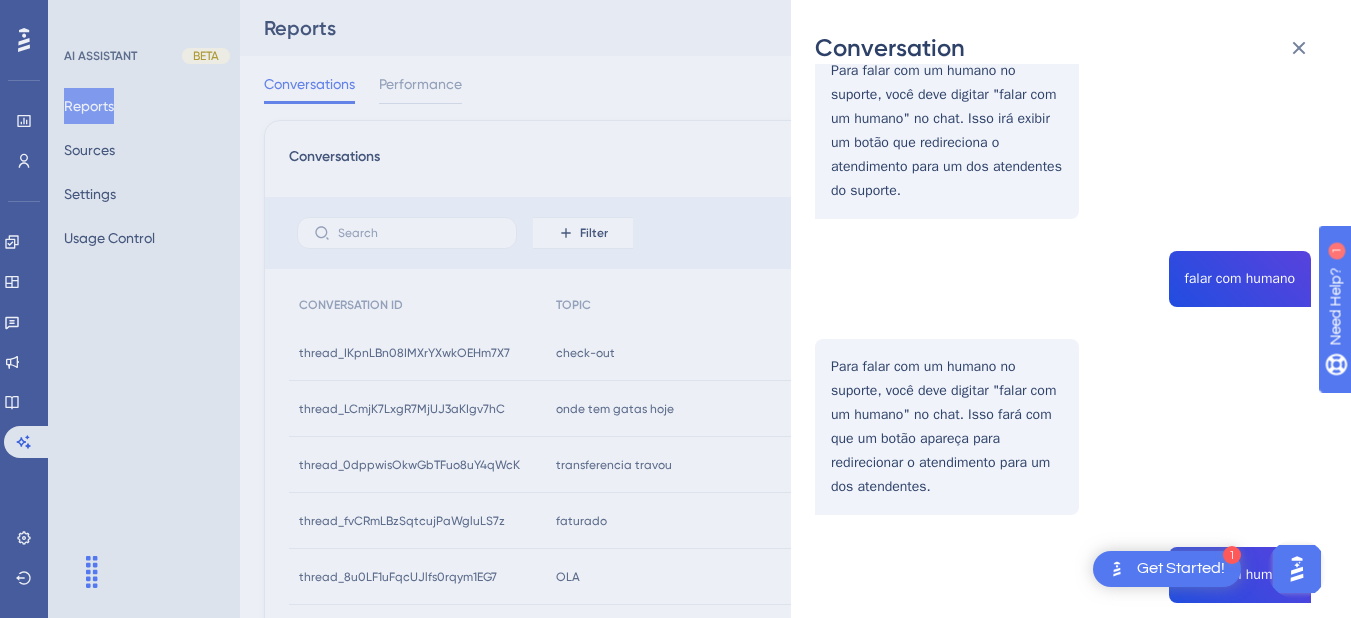 scroll, scrollTop: 0, scrollLeft: 0, axis: both 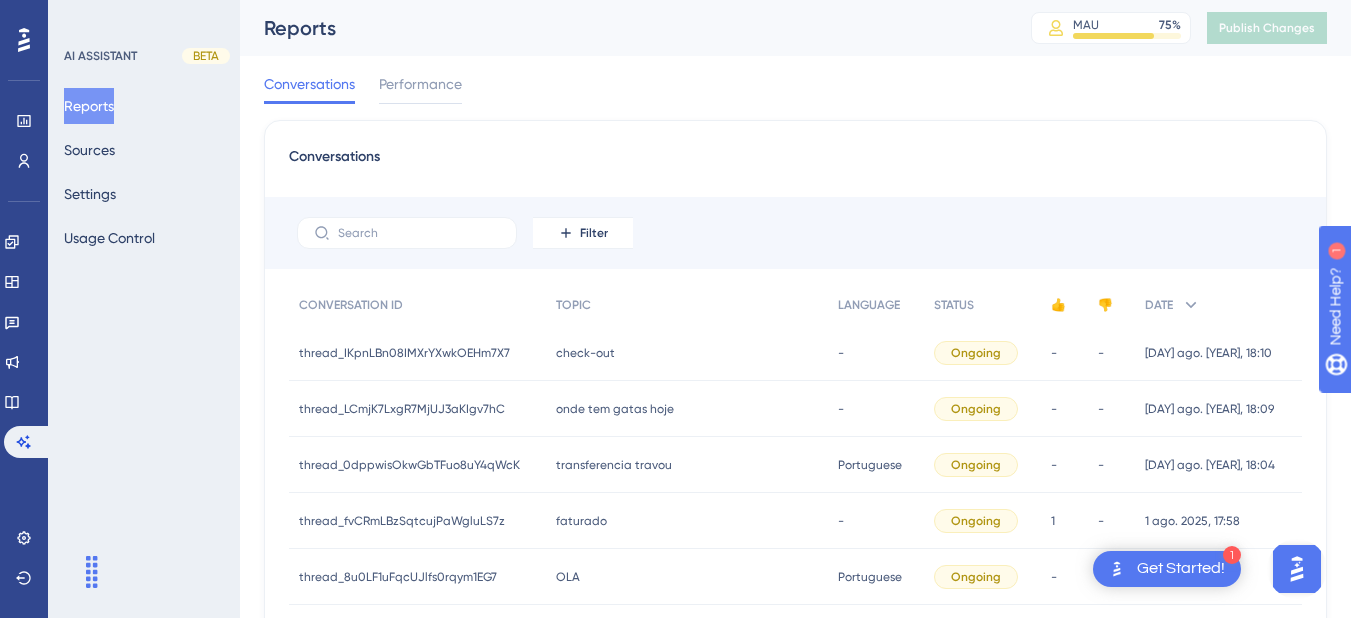 click on "faturado faturado" at bounding box center [687, 521] 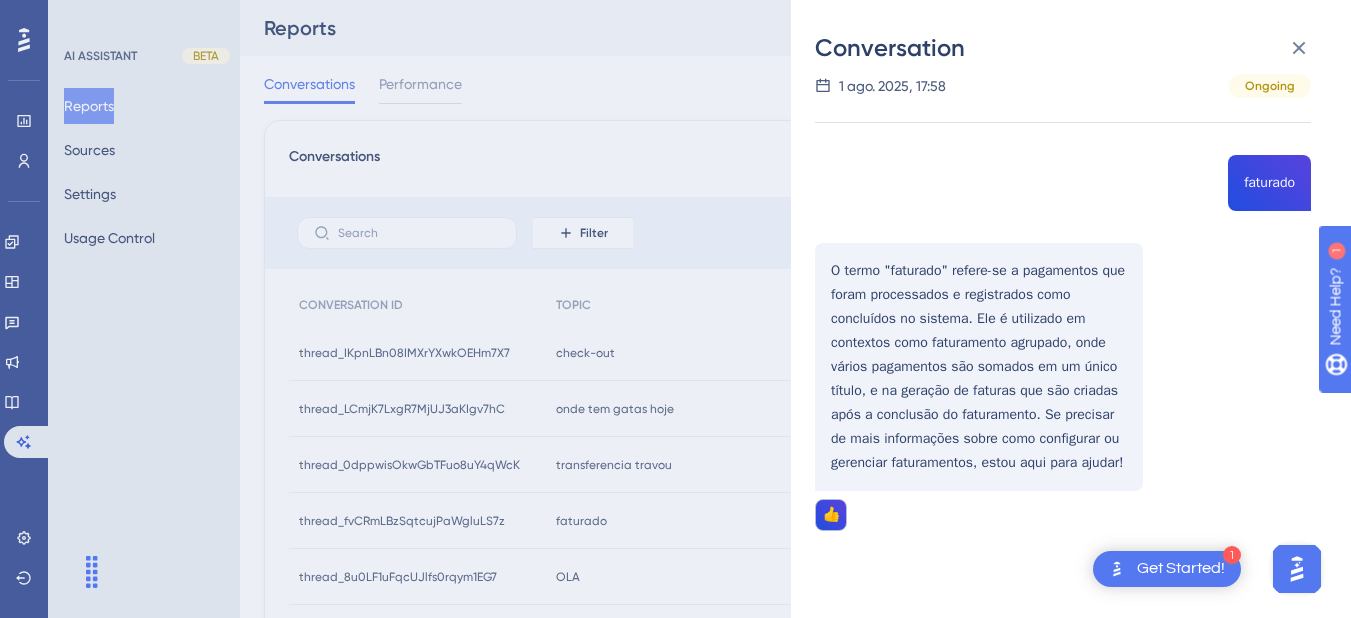 scroll, scrollTop: 0, scrollLeft: 0, axis: both 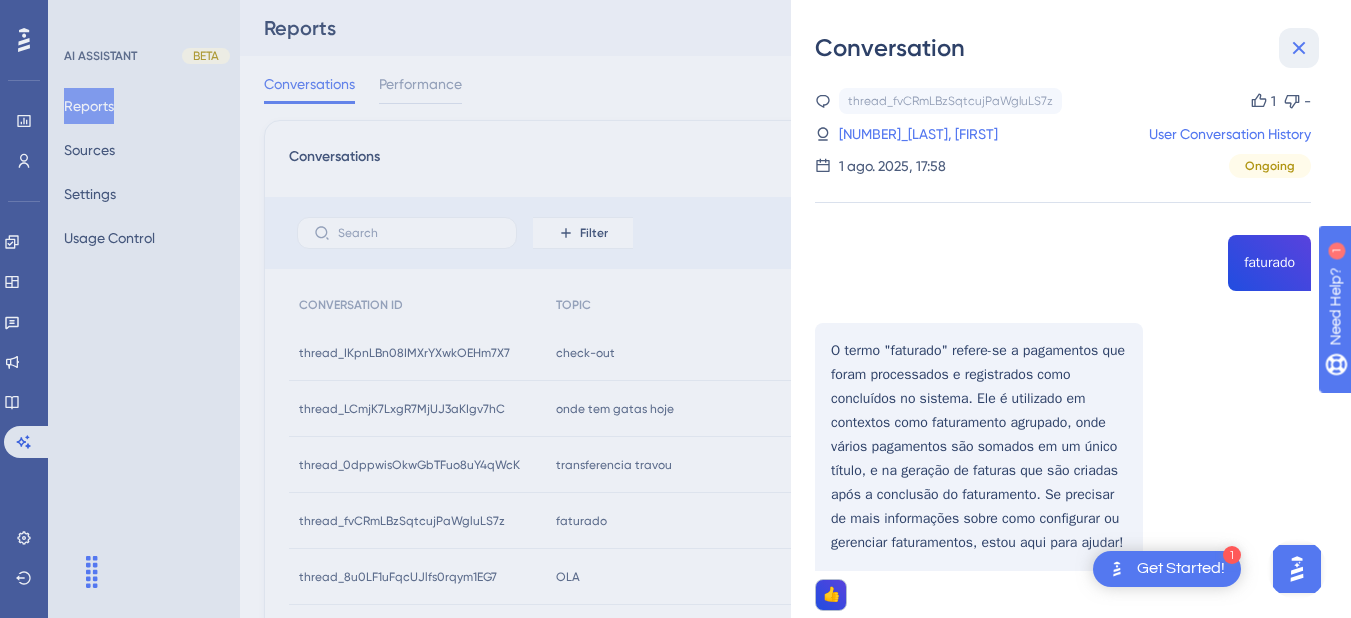 click 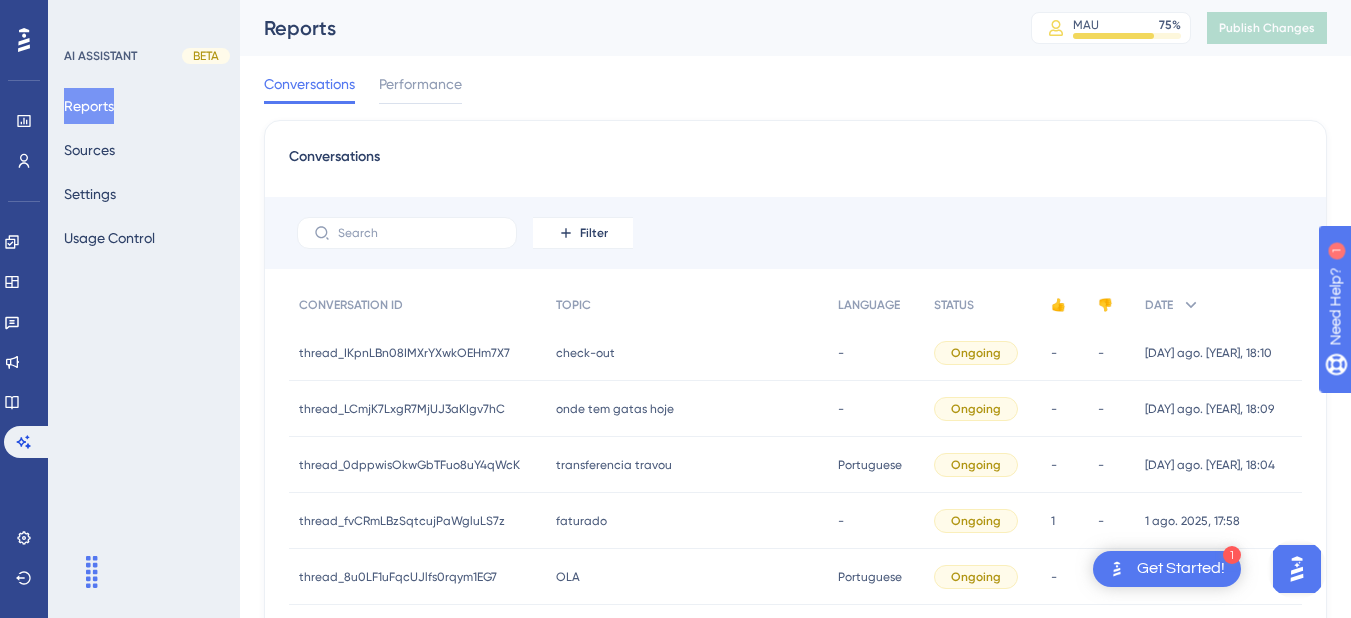 scroll, scrollTop: 400, scrollLeft: 0, axis: vertical 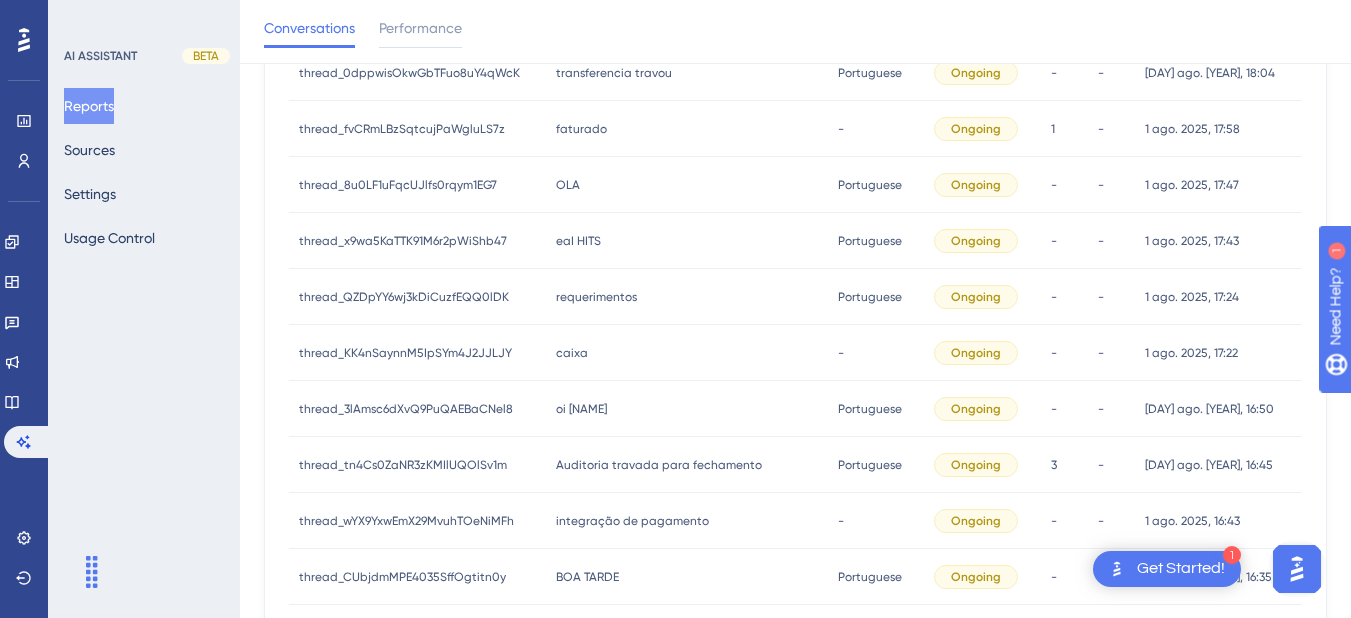 click on "OLA OLA" at bounding box center (687, 185) 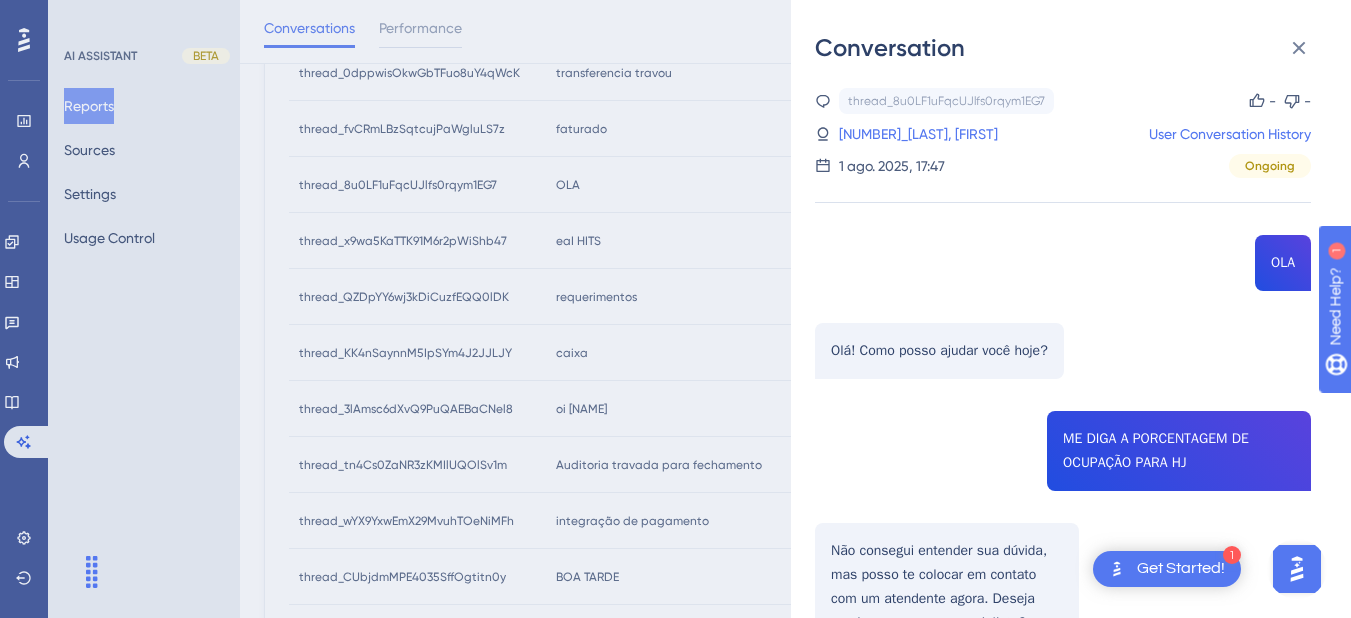 scroll, scrollTop: 170, scrollLeft: 0, axis: vertical 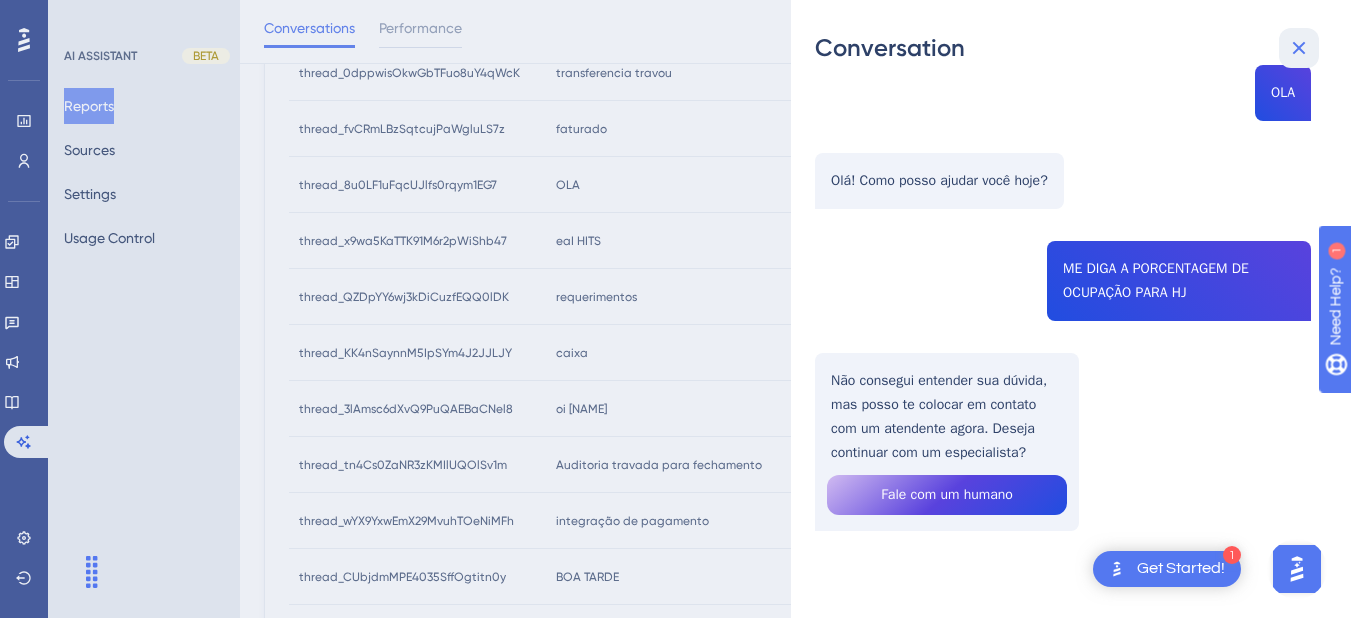 click 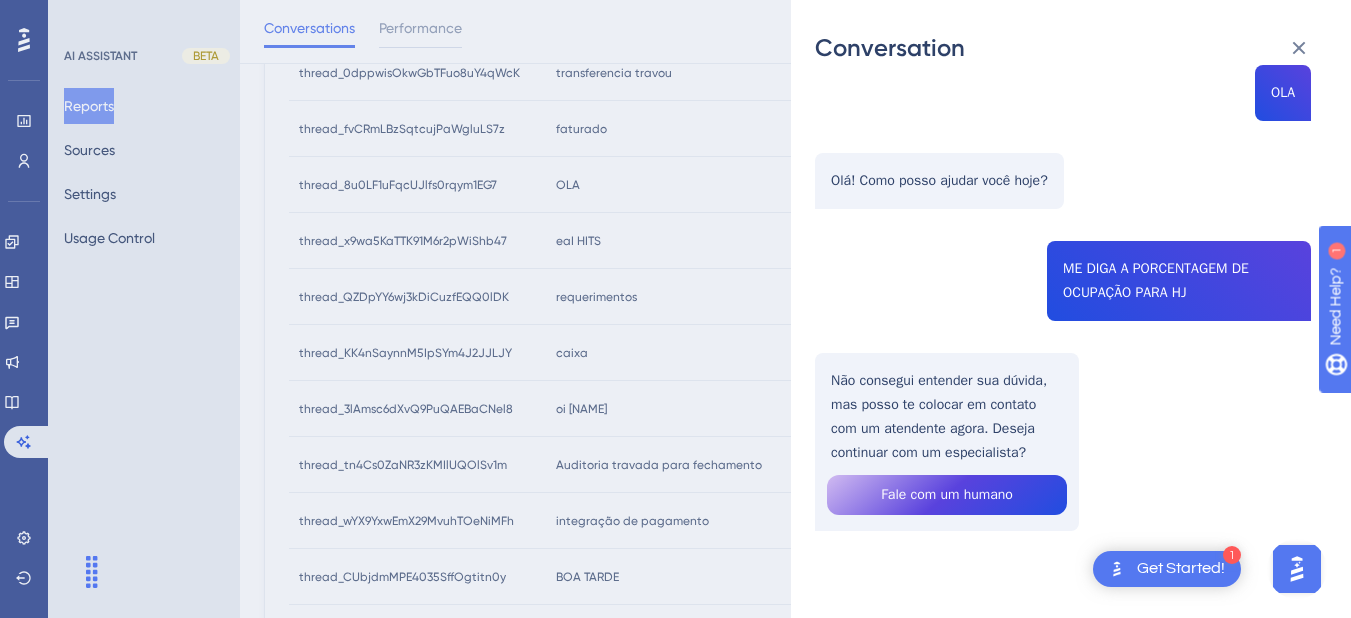 scroll, scrollTop: 0, scrollLeft: 0, axis: both 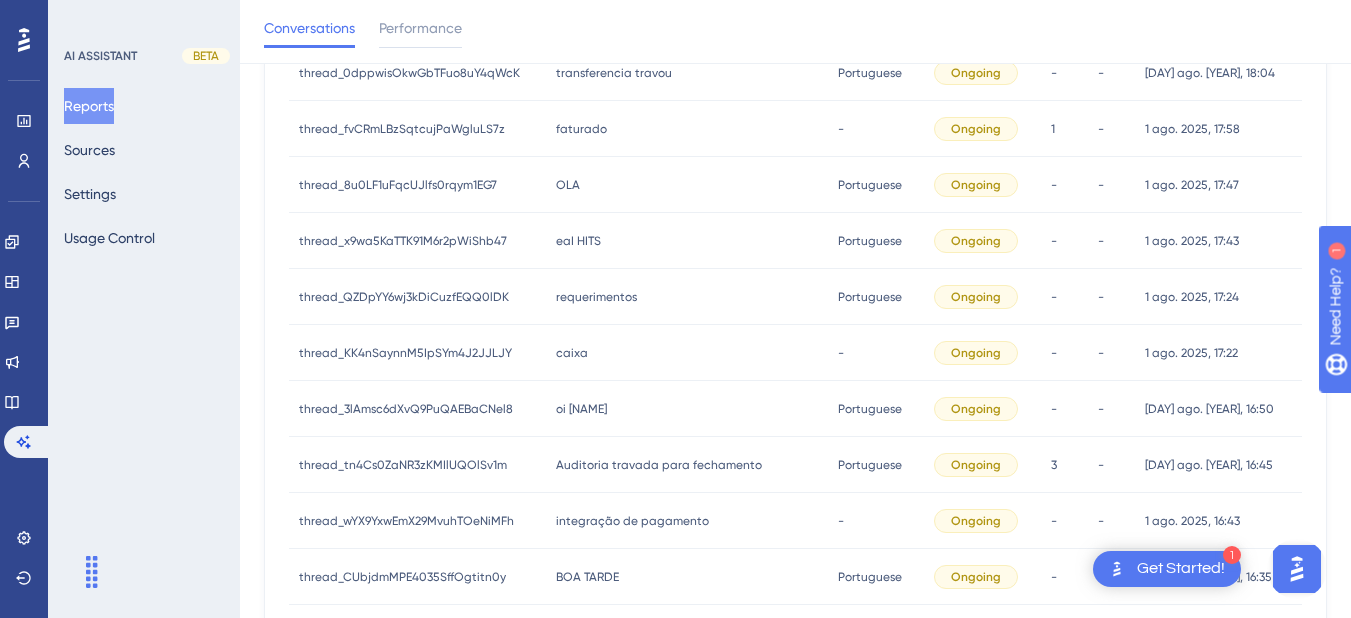click on "eaI HITS" at bounding box center (578, 241) 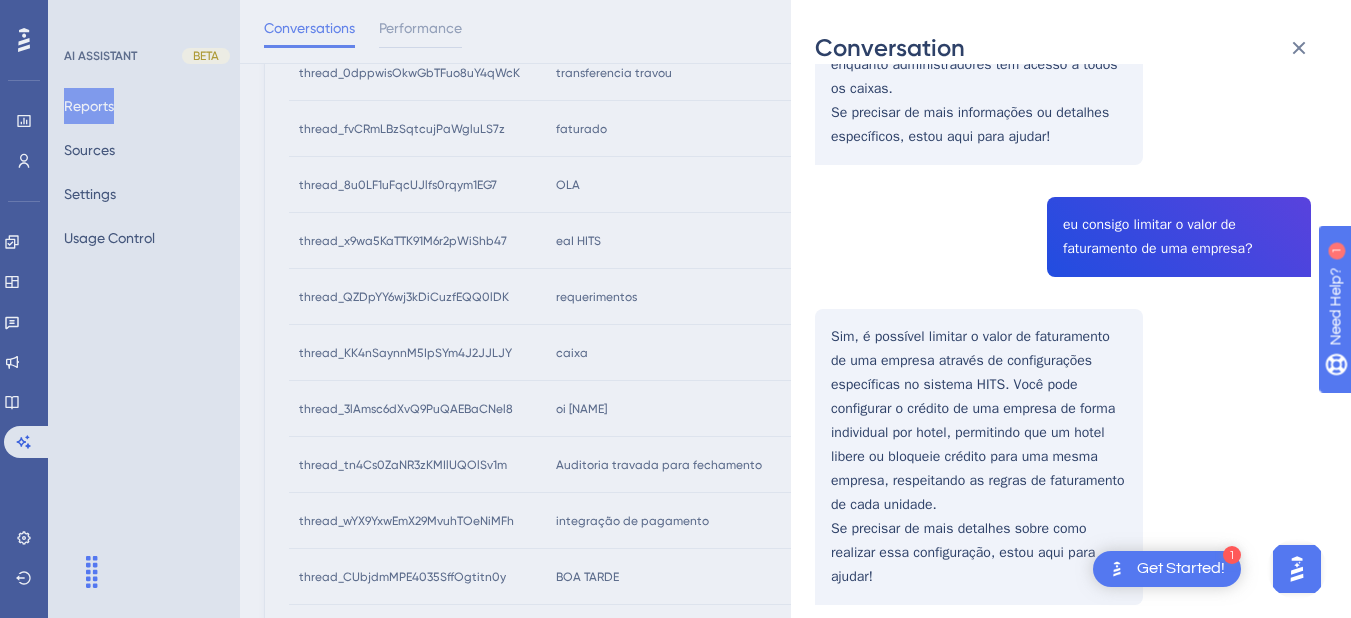 scroll, scrollTop: 874, scrollLeft: 0, axis: vertical 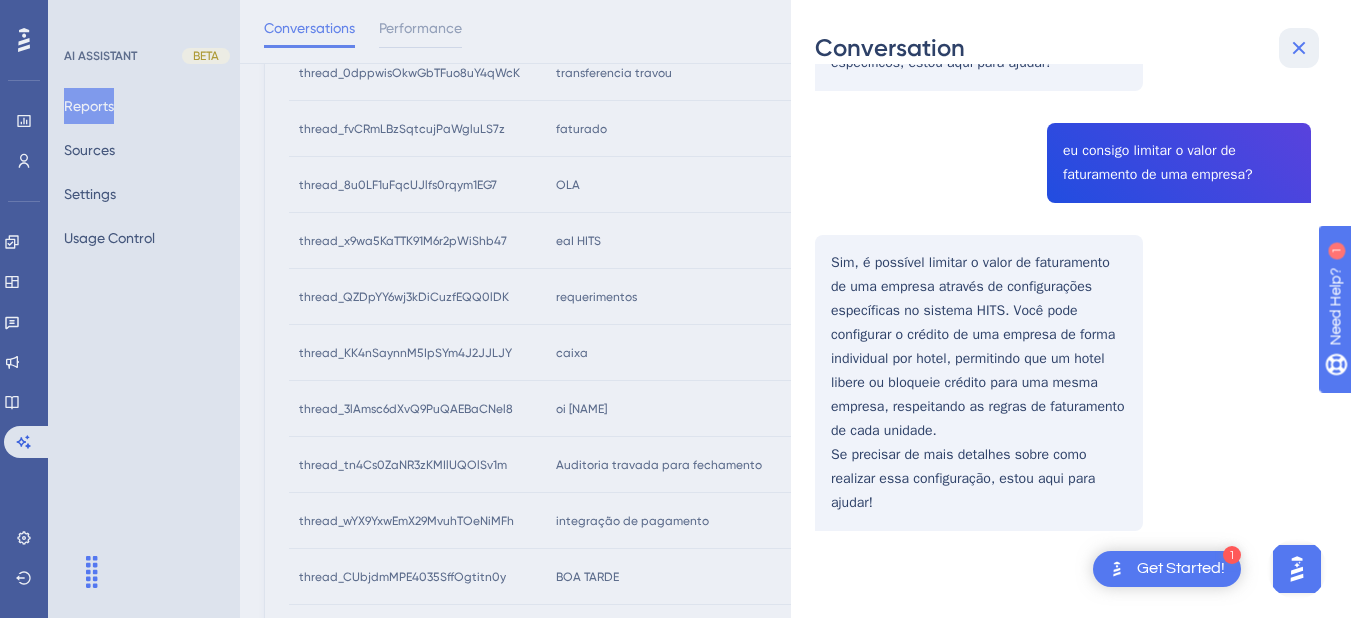click 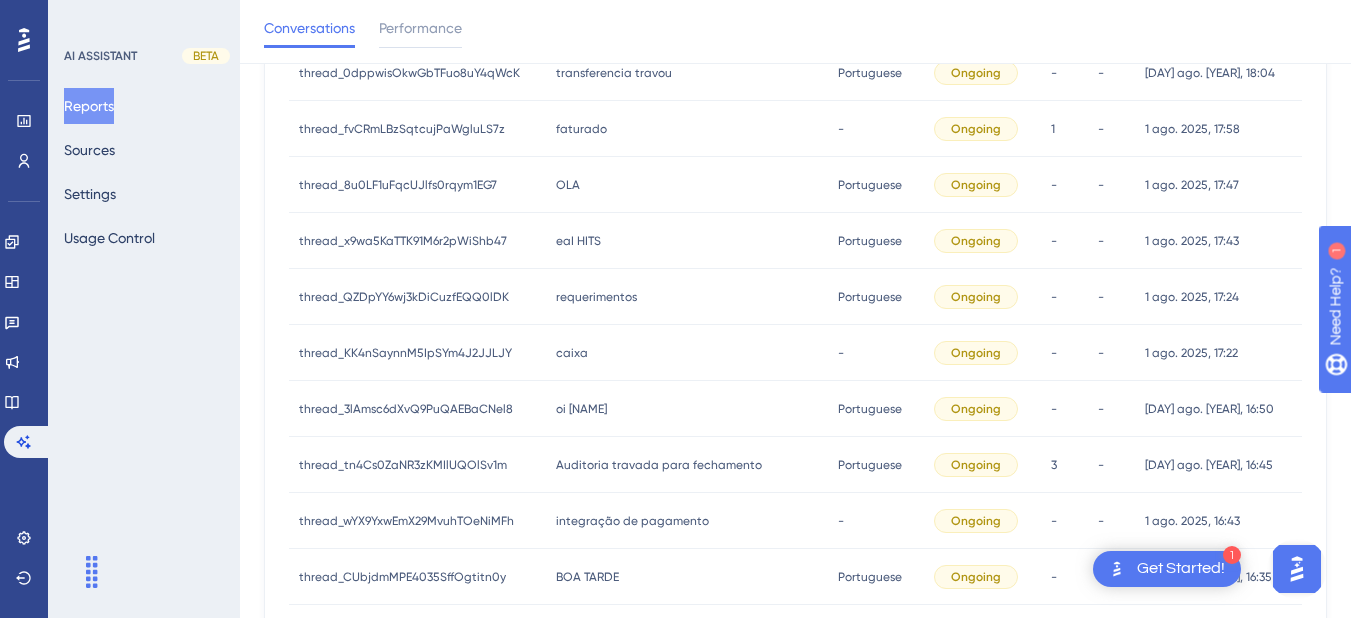 click on "caixa caixa" at bounding box center [687, 353] 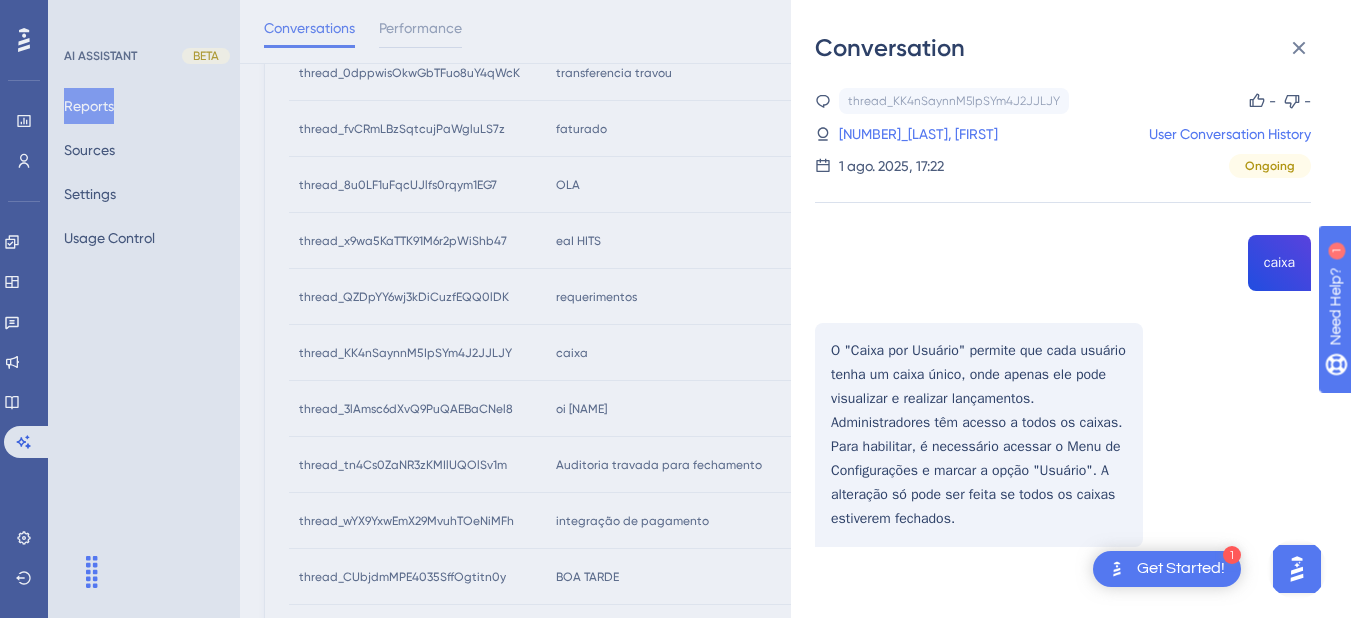 scroll, scrollTop: 16, scrollLeft: 0, axis: vertical 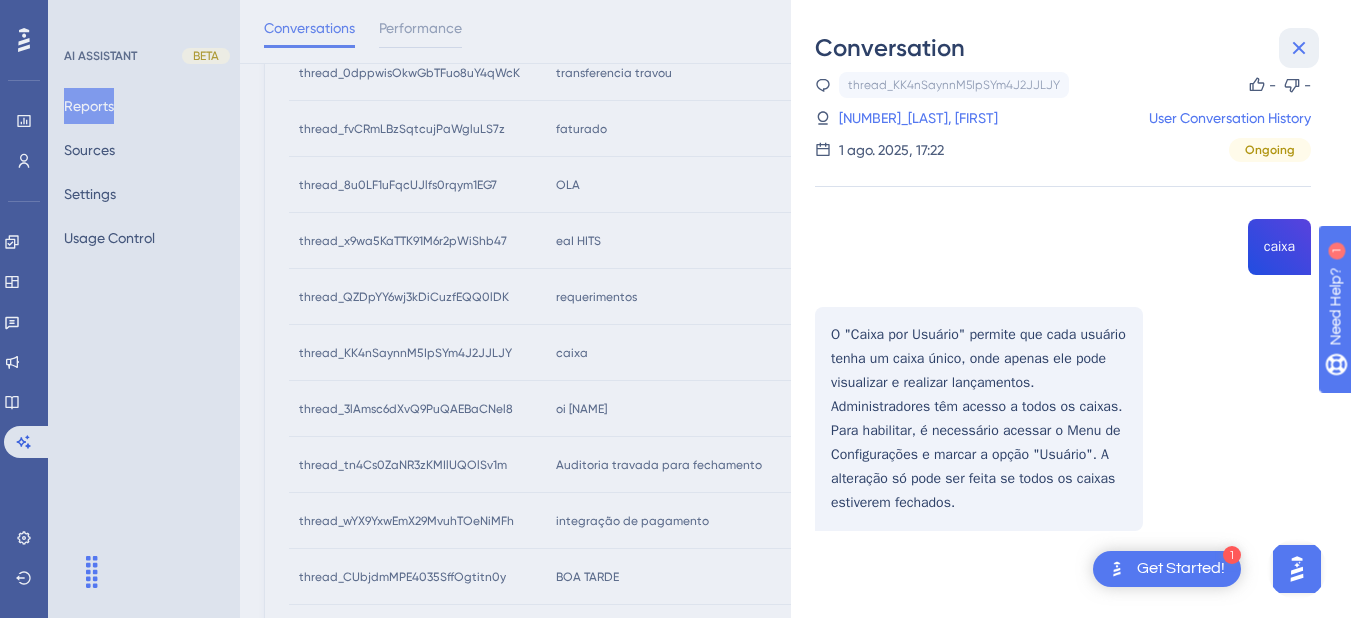 click 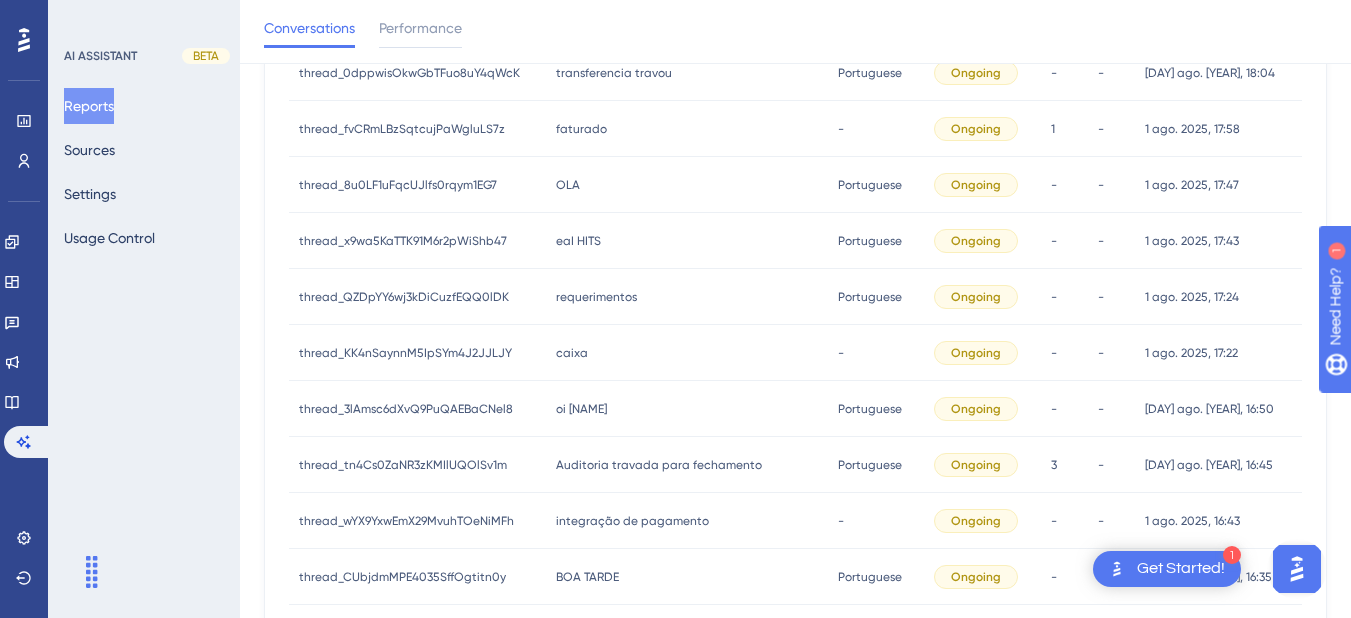click on "Auditoria travada para fechamento
Auditoria travada para fechamento" at bounding box center (687, 465) 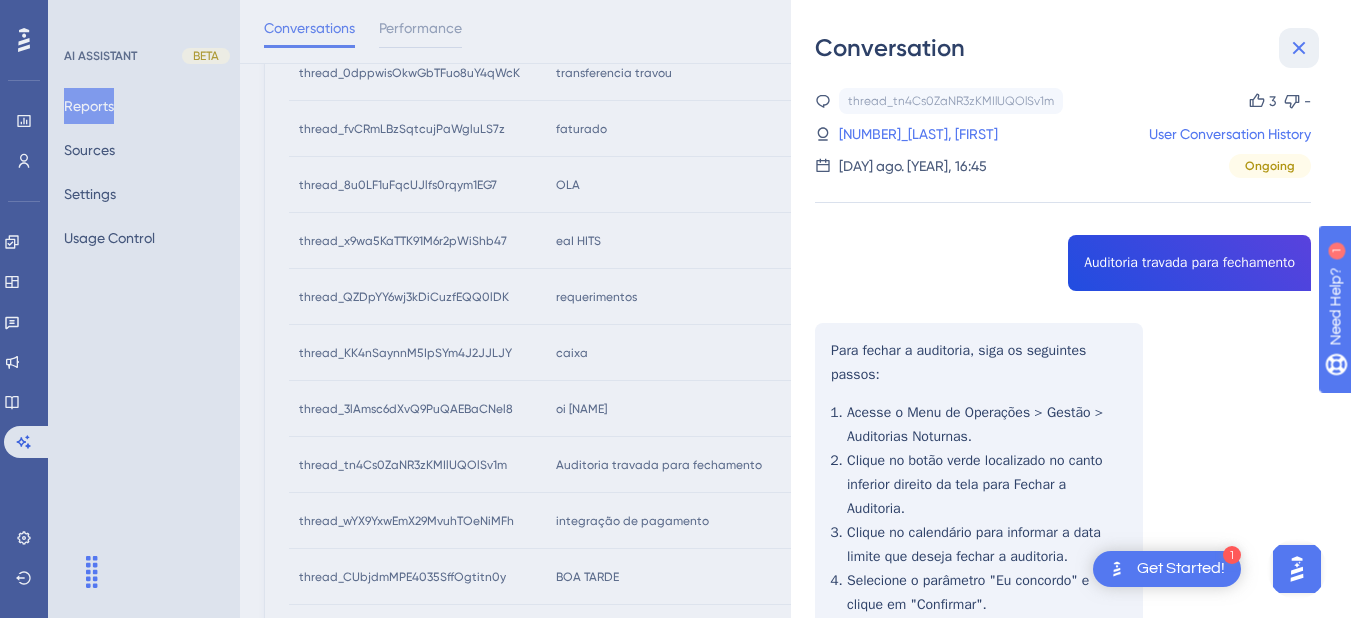 click 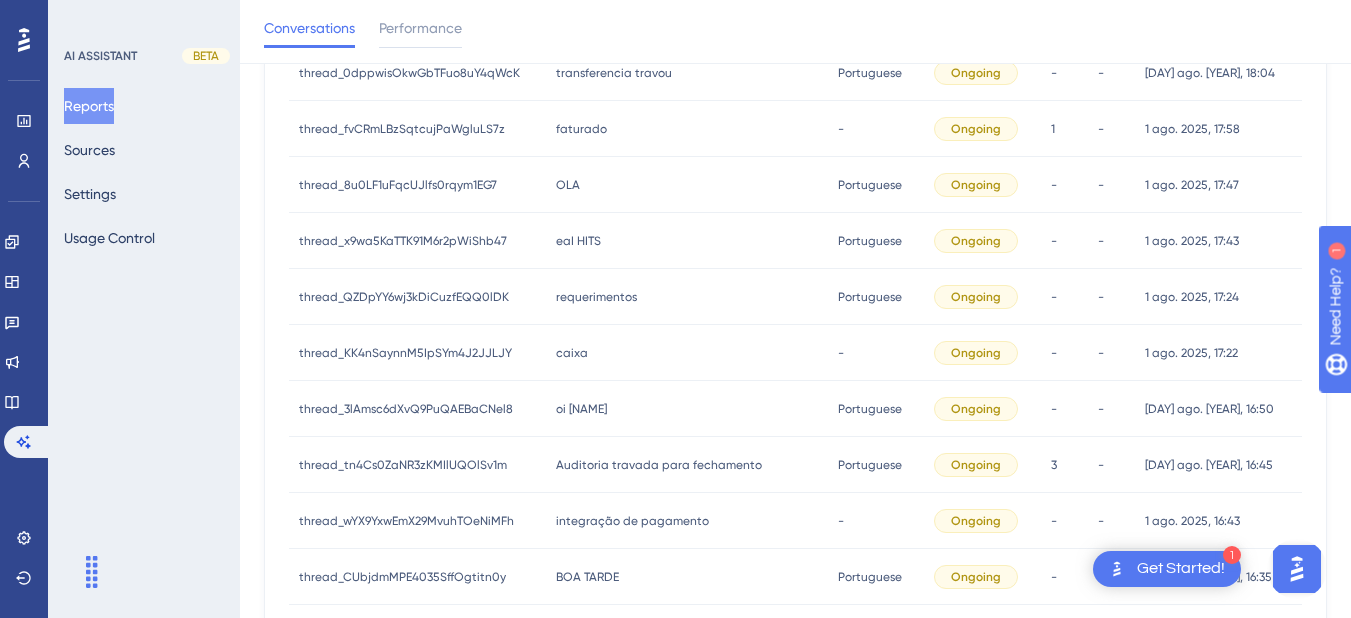 click on "Auditoria travada para fechamento" at bounding box center [659, 465] 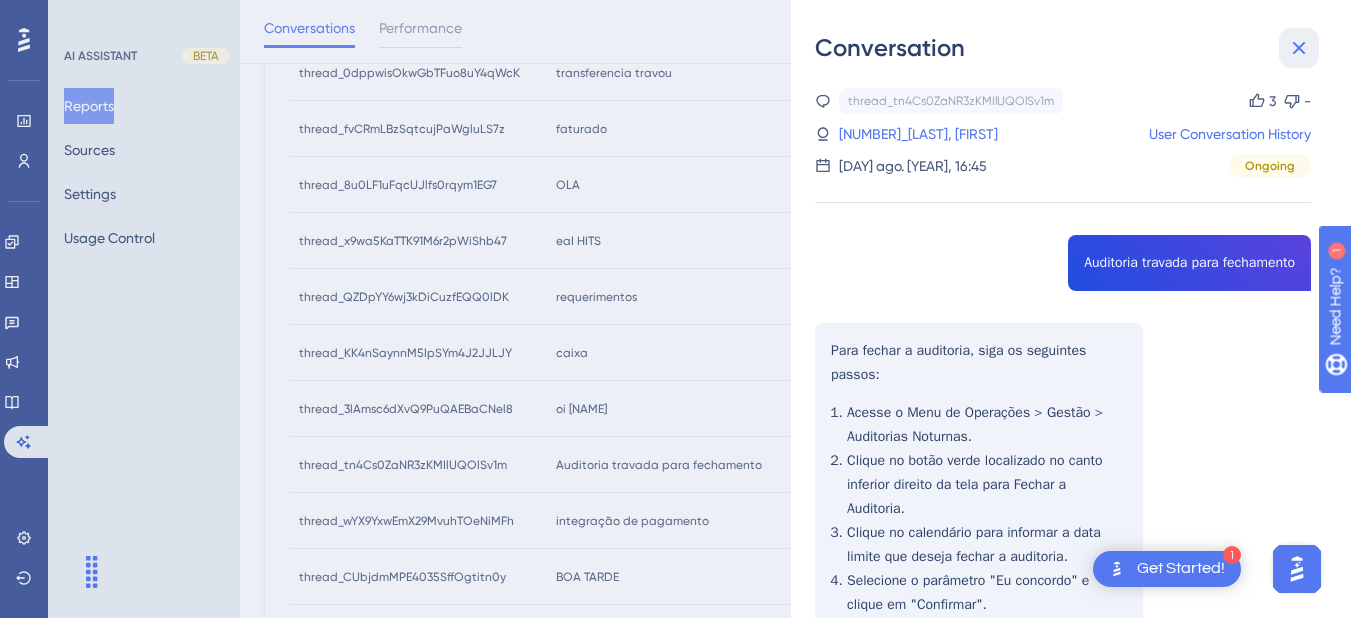 click at bounding box center (1299, 48) 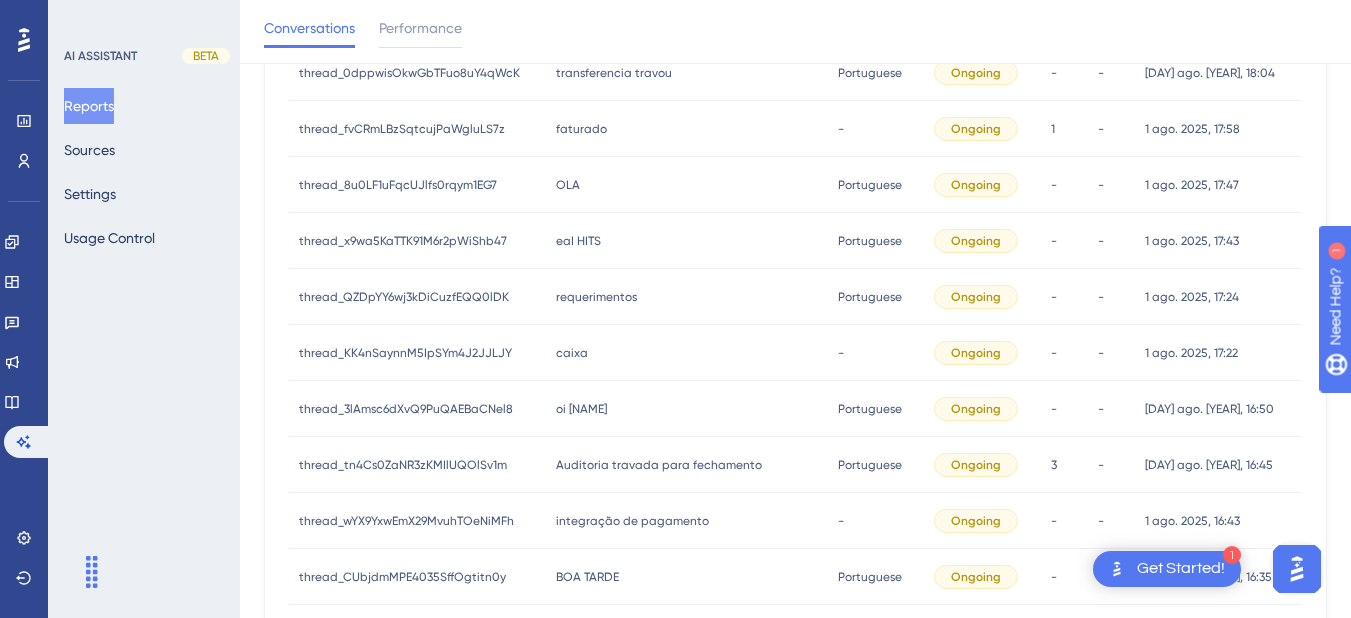 scroll, scrollTop: 600, scrollLeft: 0, axis: vertical 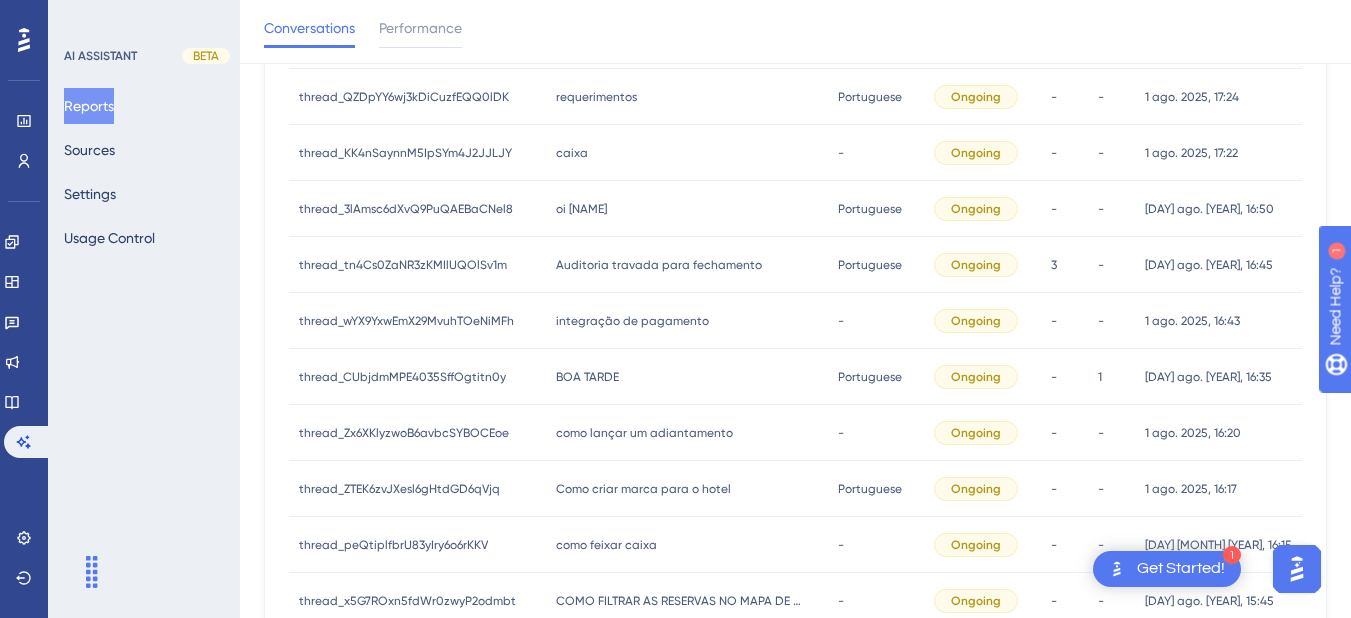 click on "integração de pagamento" at bounding box center [632, 321] 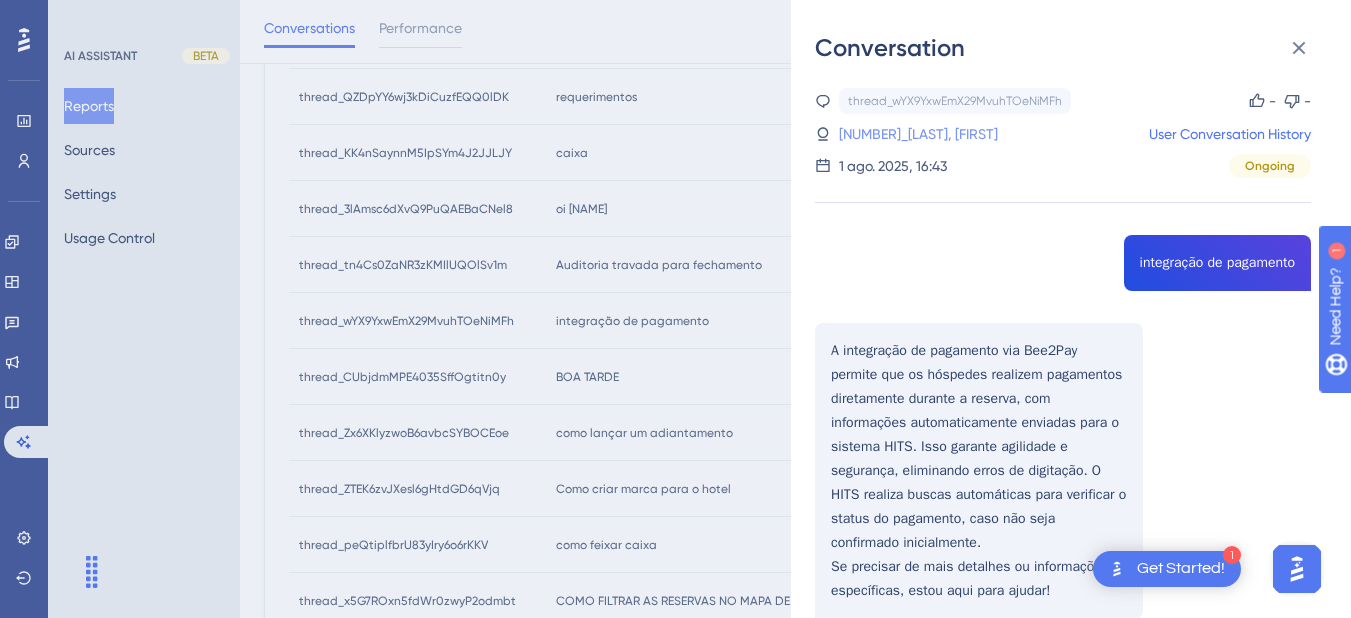click on "7_Rosa Alves, Franciele" at bounding box center [918, 134] 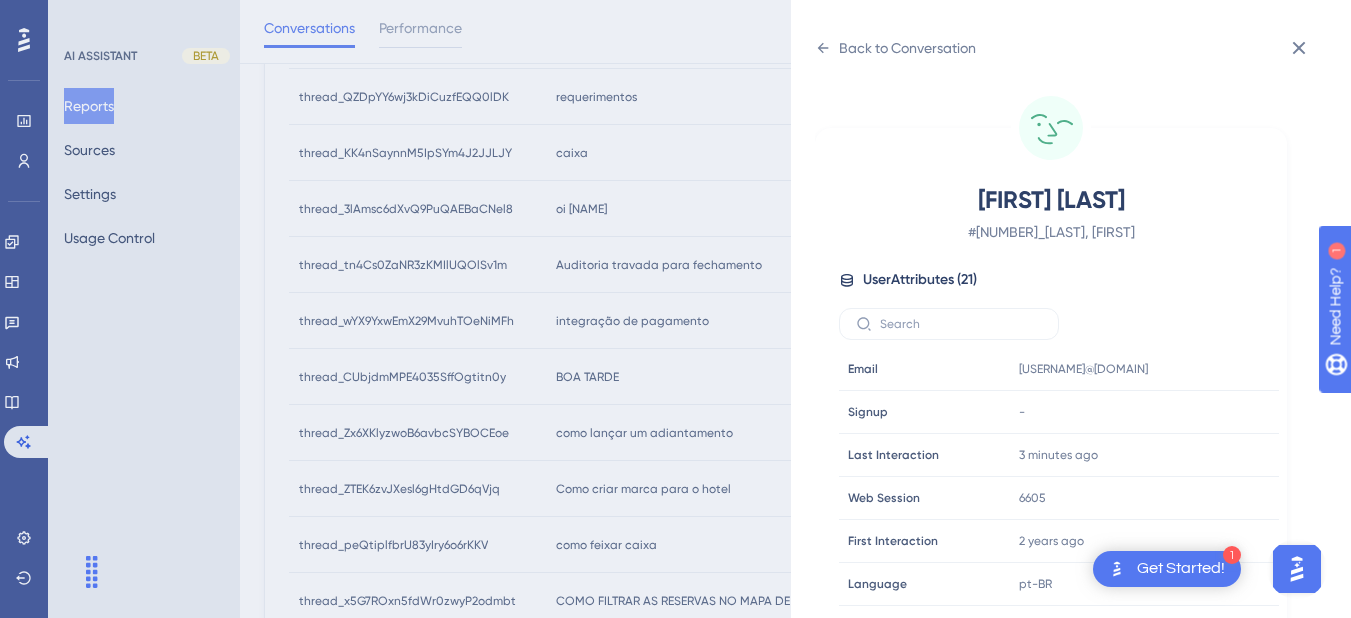scroll, scrollTop: 600, scrollLeft: 0, axis: vertical 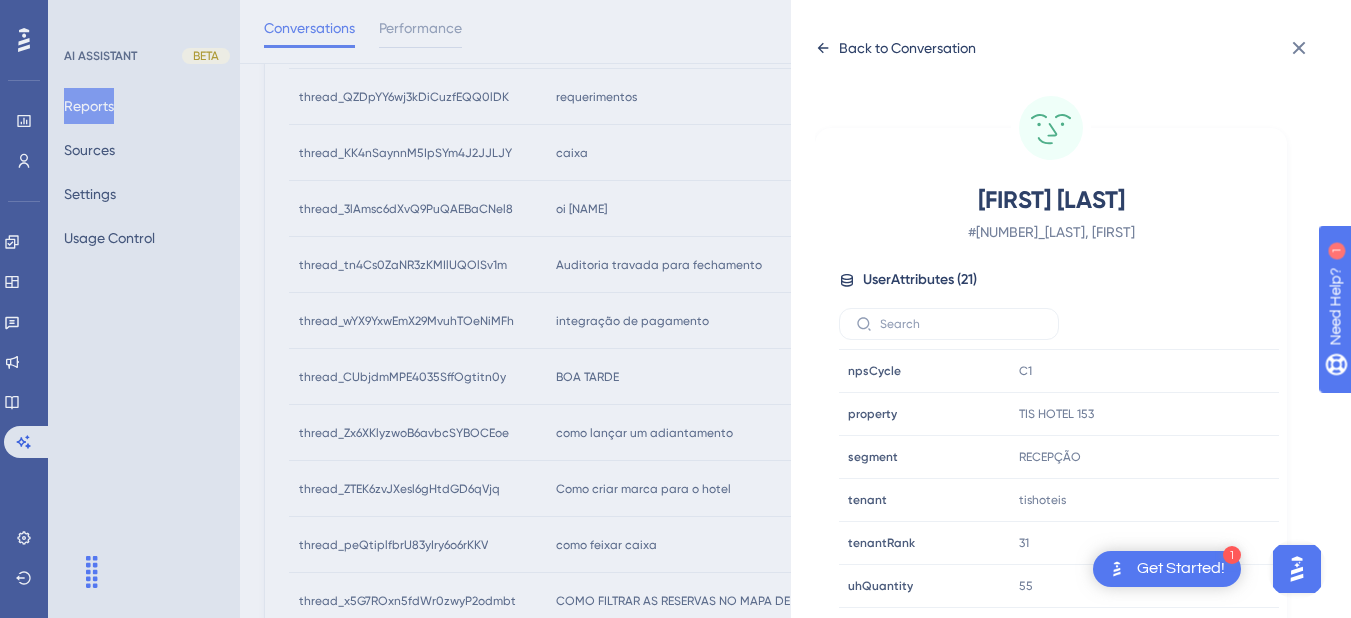 click on "Back to Conversation" at bounding box center (895, 48) 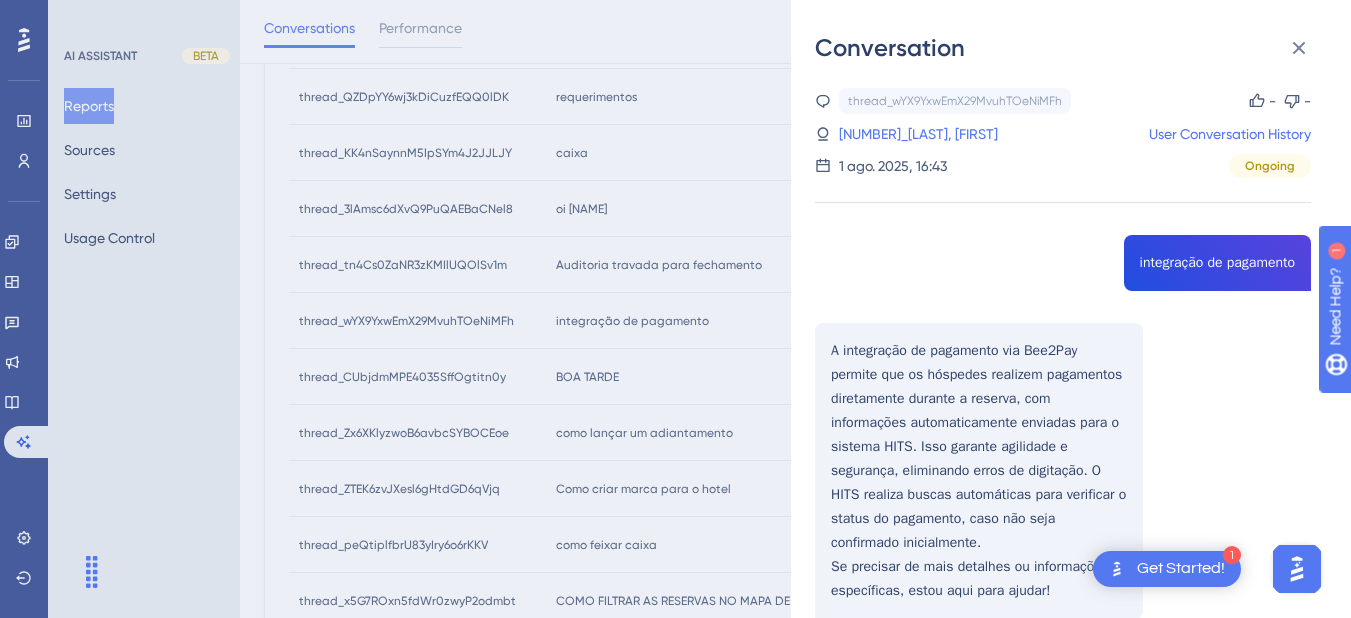 scroll, scrollTop: 88, scrollLeft: 0, axis: vertical 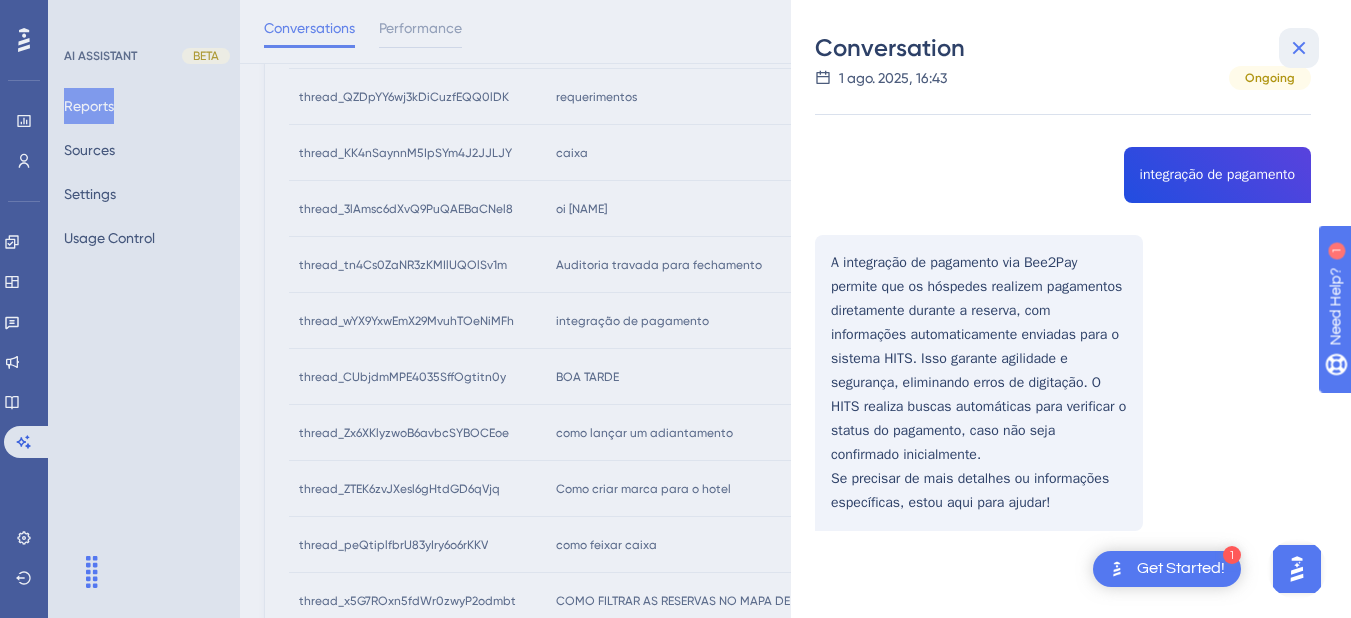 click at bounding box center (1299, 48) 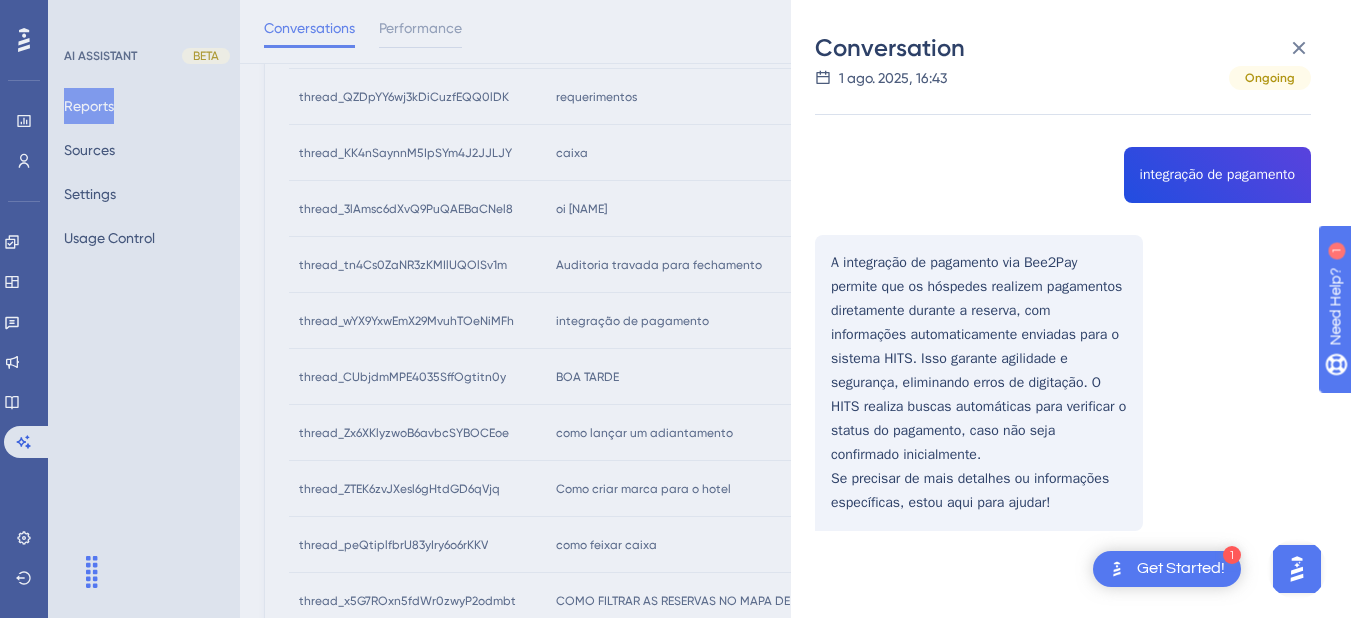 scroll, scrollTop: 0, scrollLeft: 0, axis: both 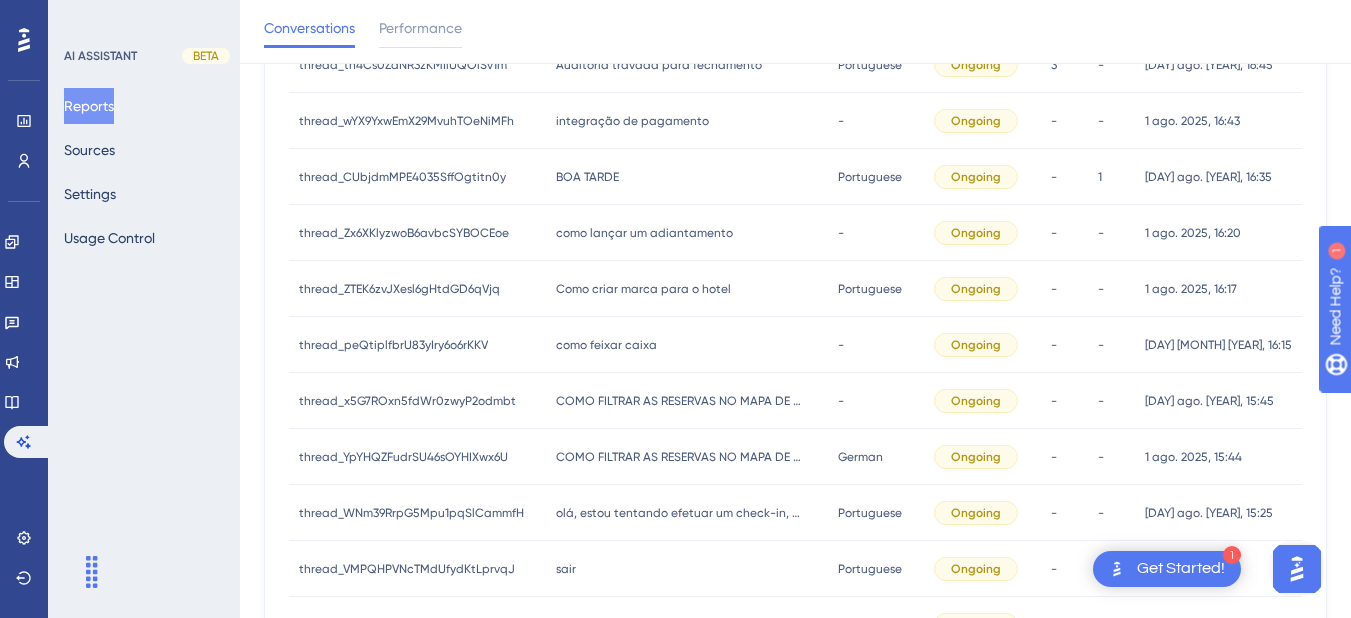click on "Como criar marca para o hotel" at bounding box center (643, 289) 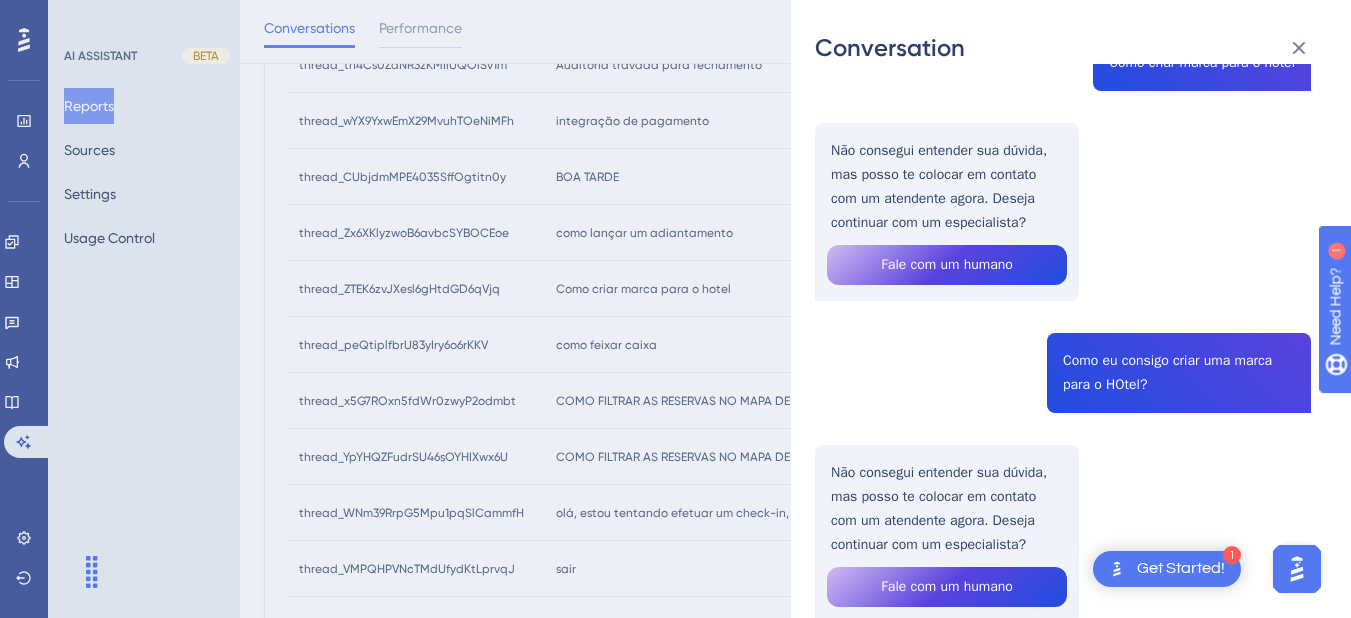 scroll, scrollTop: 292, scrollLeft: 0, axis: vertical 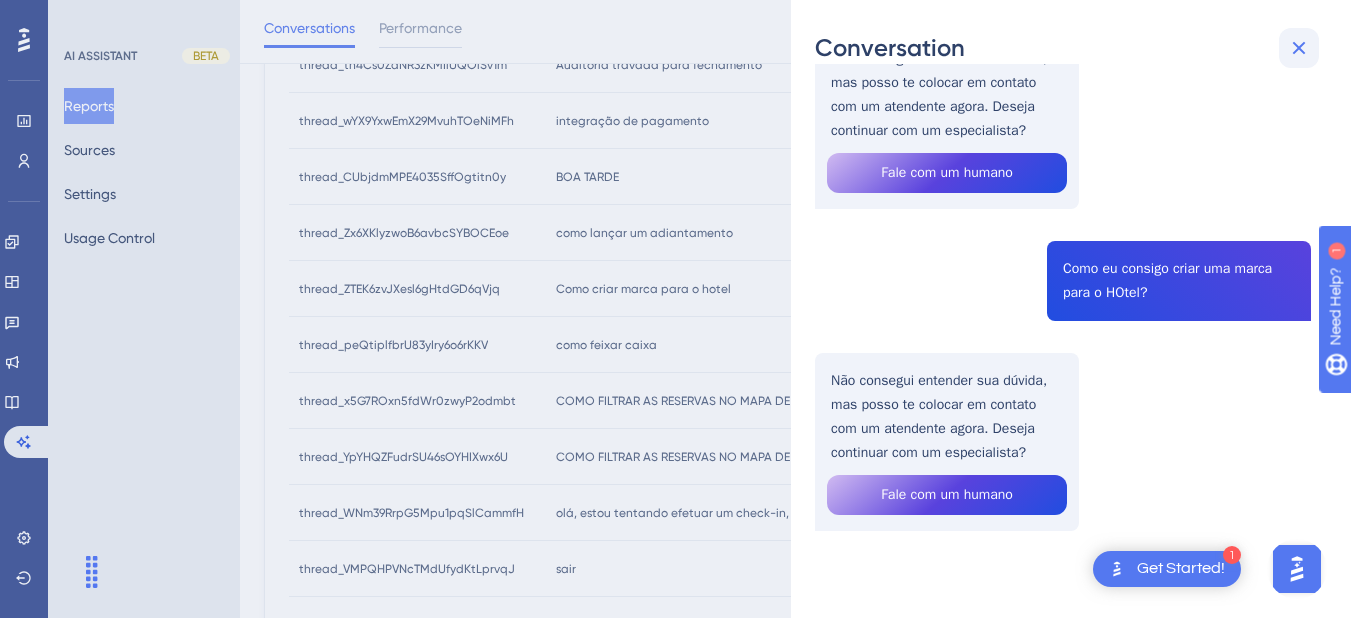 click 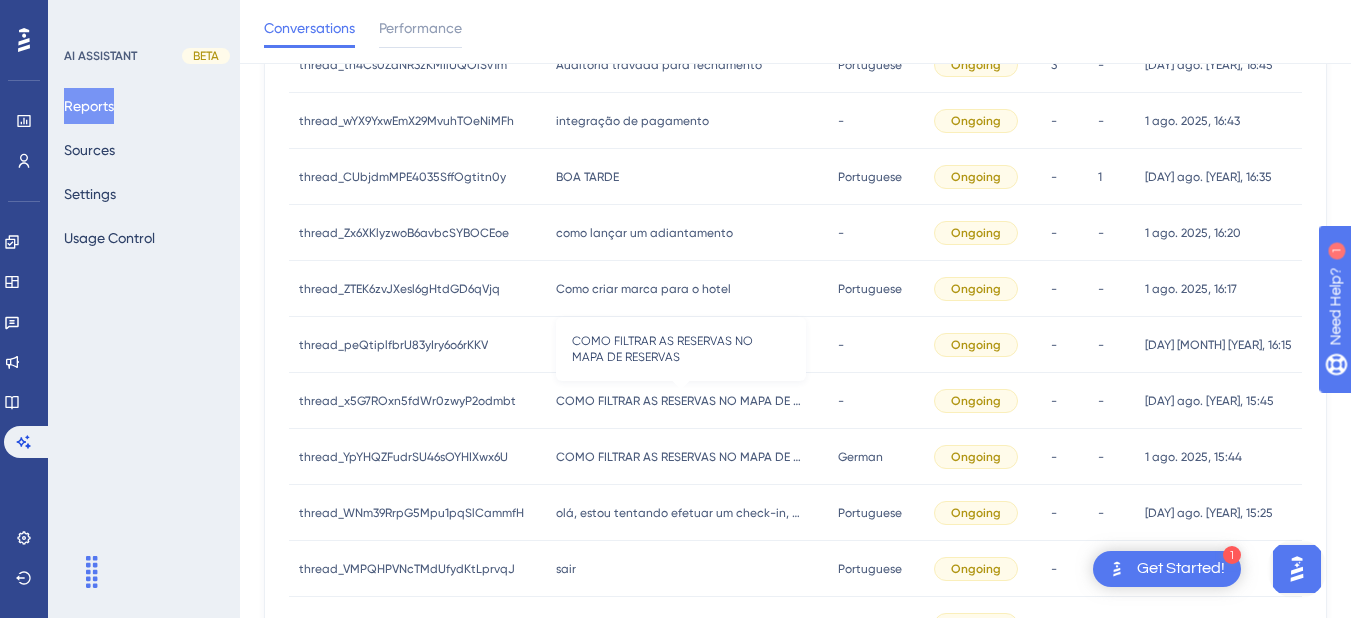 click on "COMO FILTRAR AS RESERVAS NO MAPA DE RESERVAS" at bounding box center [681, 401] 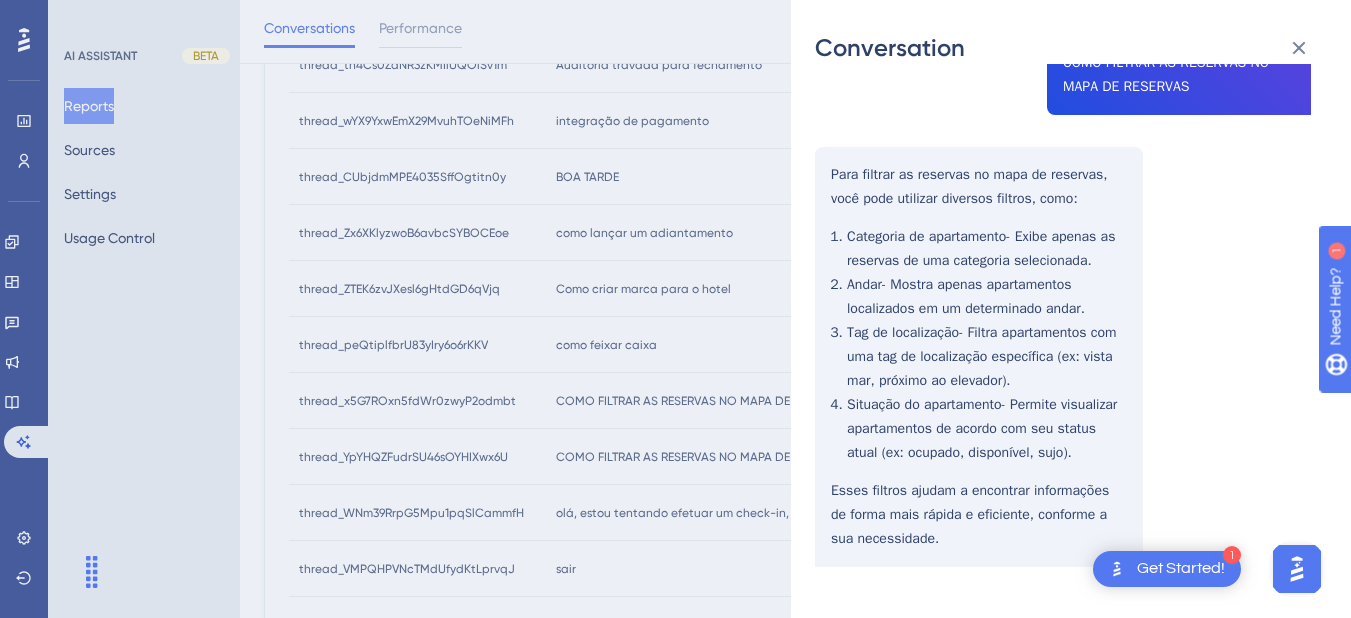 scroll, scrollTop: 236, scrollLeft: 0, axis: vertical 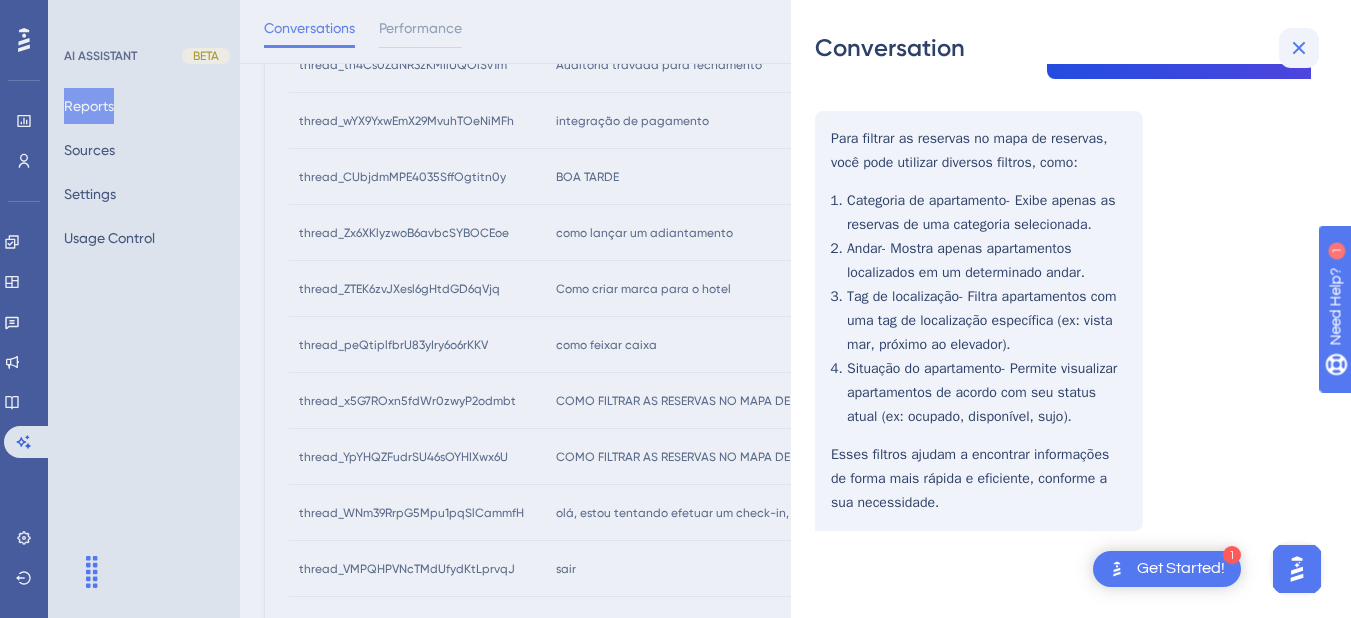 click at bounding box center (1299, 48) 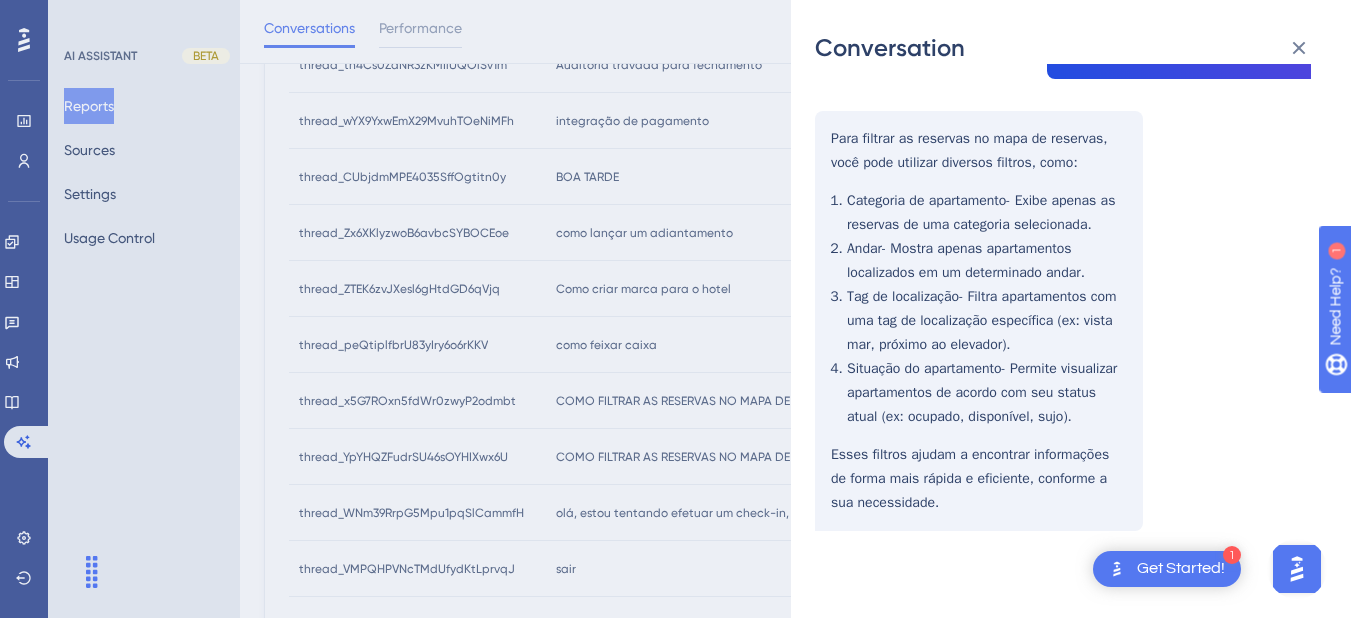 scroll, scrollTop: 0, scrollLeft: 0, axis: both 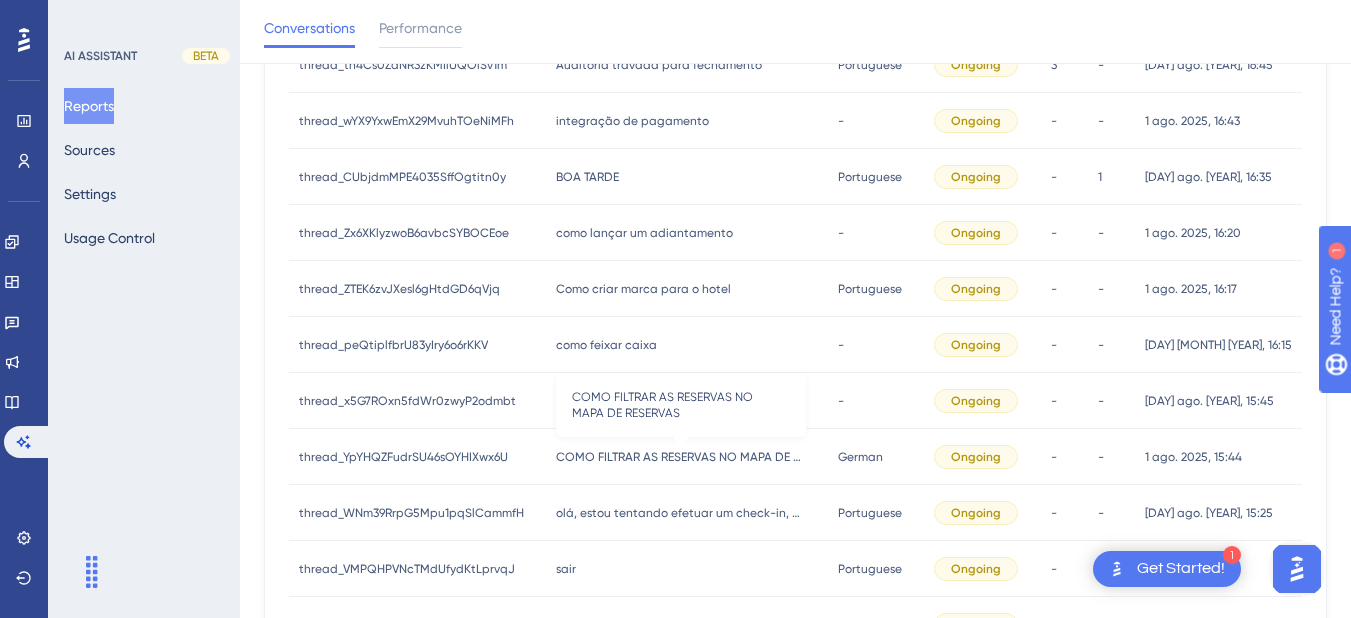 click on "COMO FILTRAR AS RESERVAS NO MAPA DE RESERVAS" at bounding box center (681, 457) 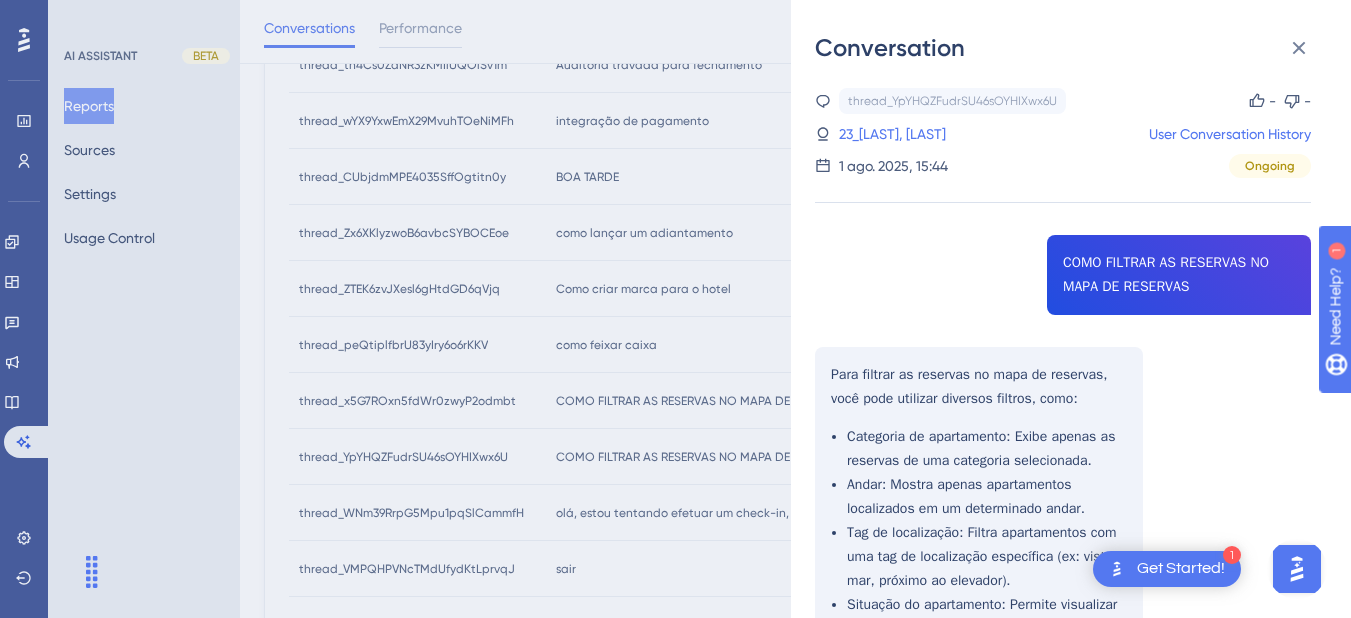 scroll, scrollTop: 200, scrollLeft: 0, axis: vertical 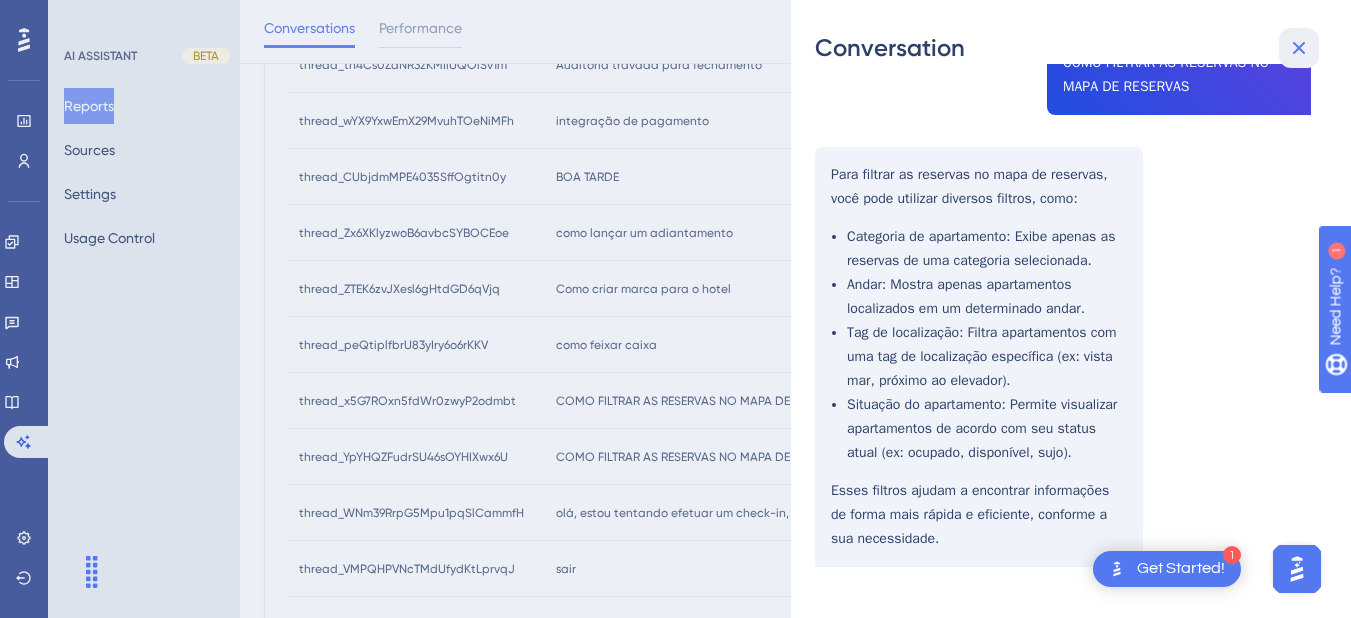 click 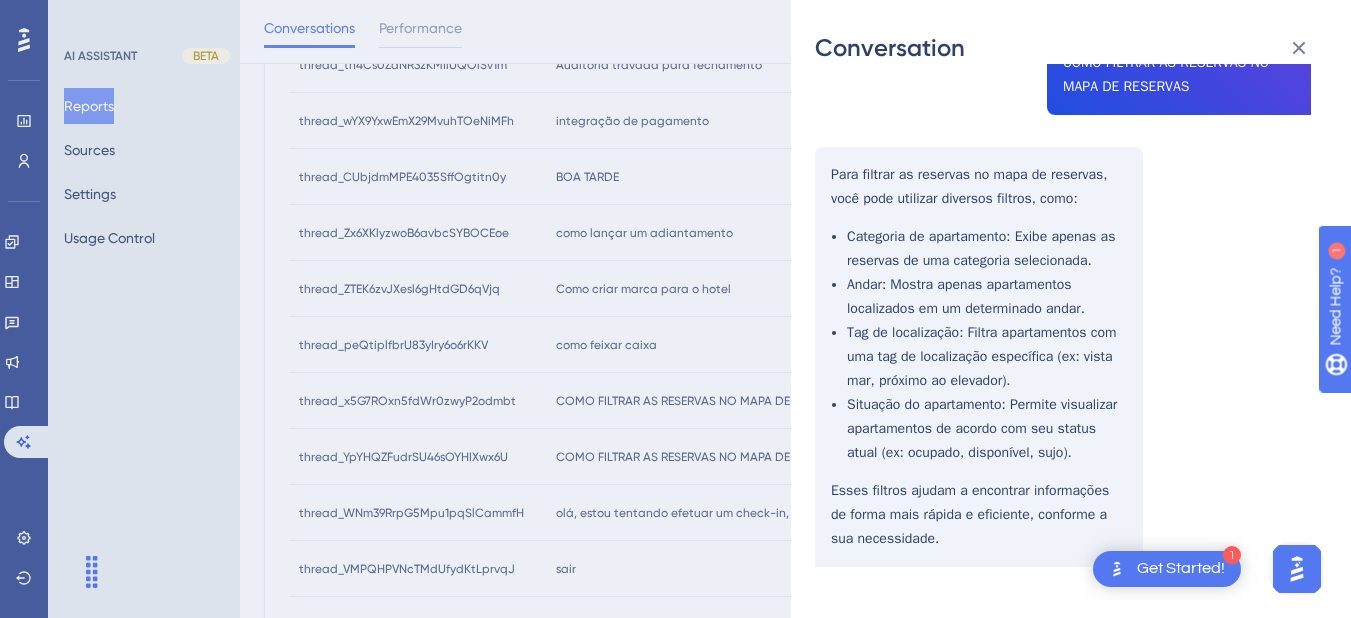 scroll, scrollTop: 0, scrollLeft: 0, axis: both 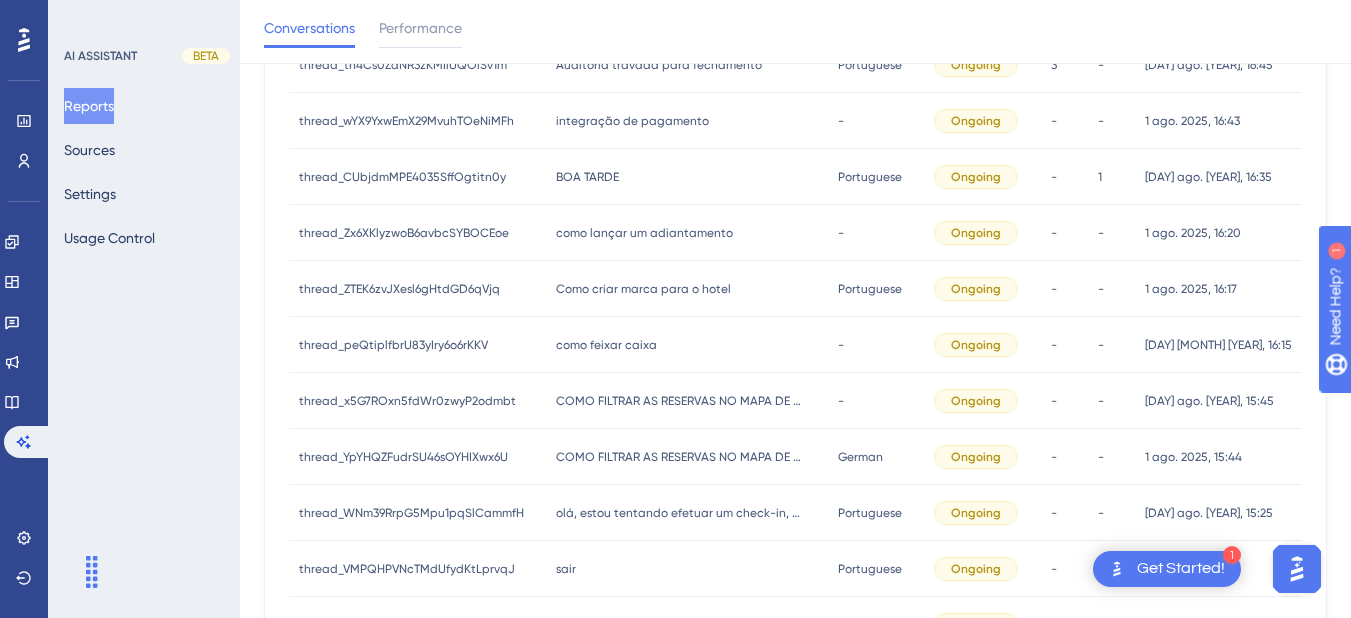 click on "olá, estou tentando efetuar um check-in, porém nao está atualizando o cadastro de hospede. sempre que eu tento atualizar, ele "duplica" o que fazer olá, estou tentando efetuar um check-in, porém nao está atualizando o cadastro de hospede. sempre que eu tento atualizar, ele "duplica" o que fazer" at bounding box center [687, 513] 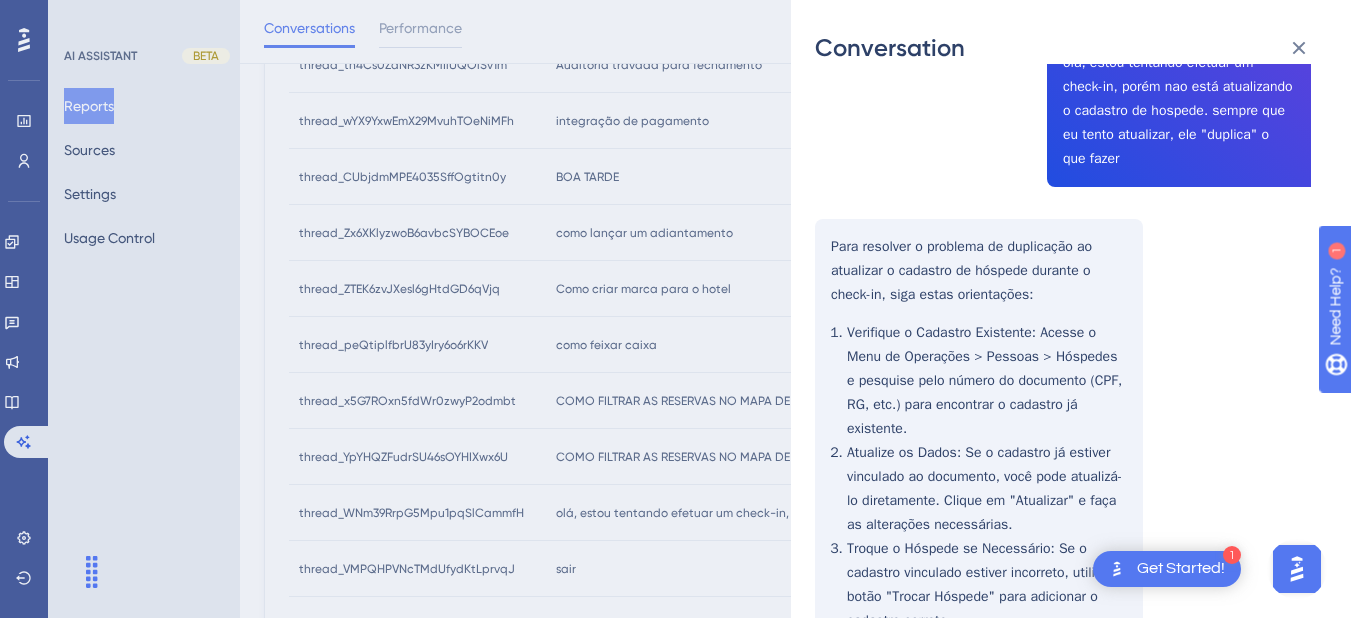 scroll, scrollTop: 400, scrollLeft: 0, axis: vertical 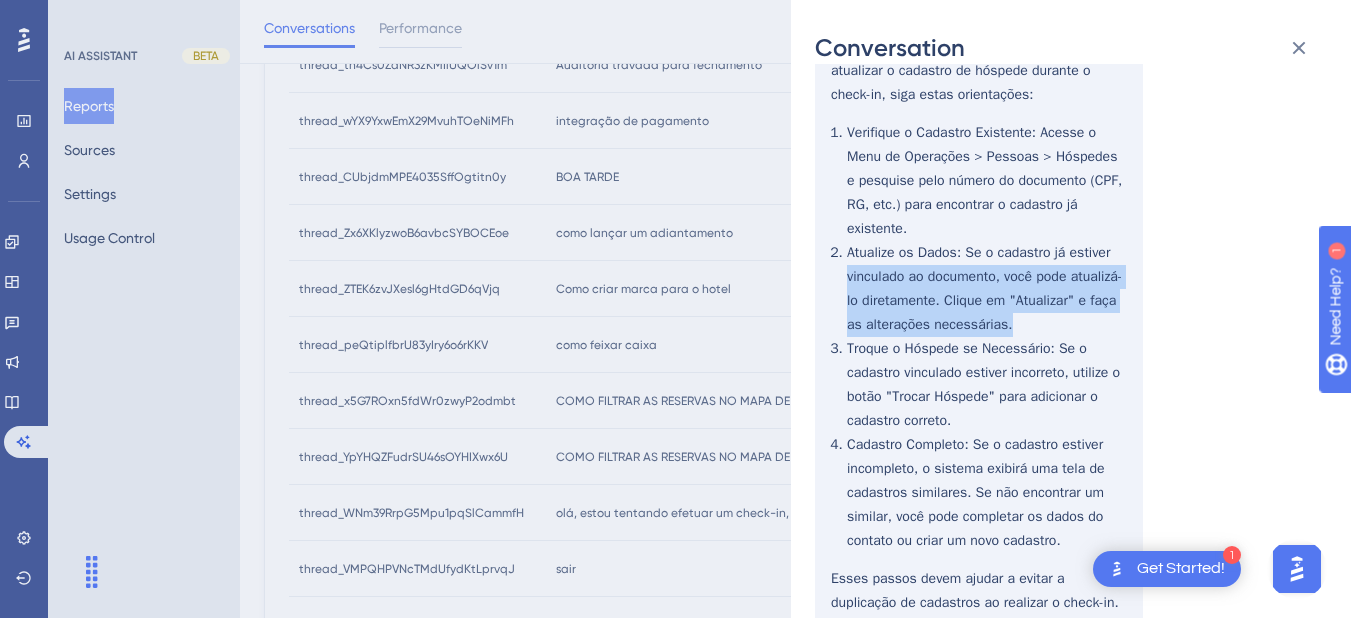 drag, startPoint x: 840, startPoint y: 281, endPoint x: 1123, endPoint y: 328, distance: 286.87628 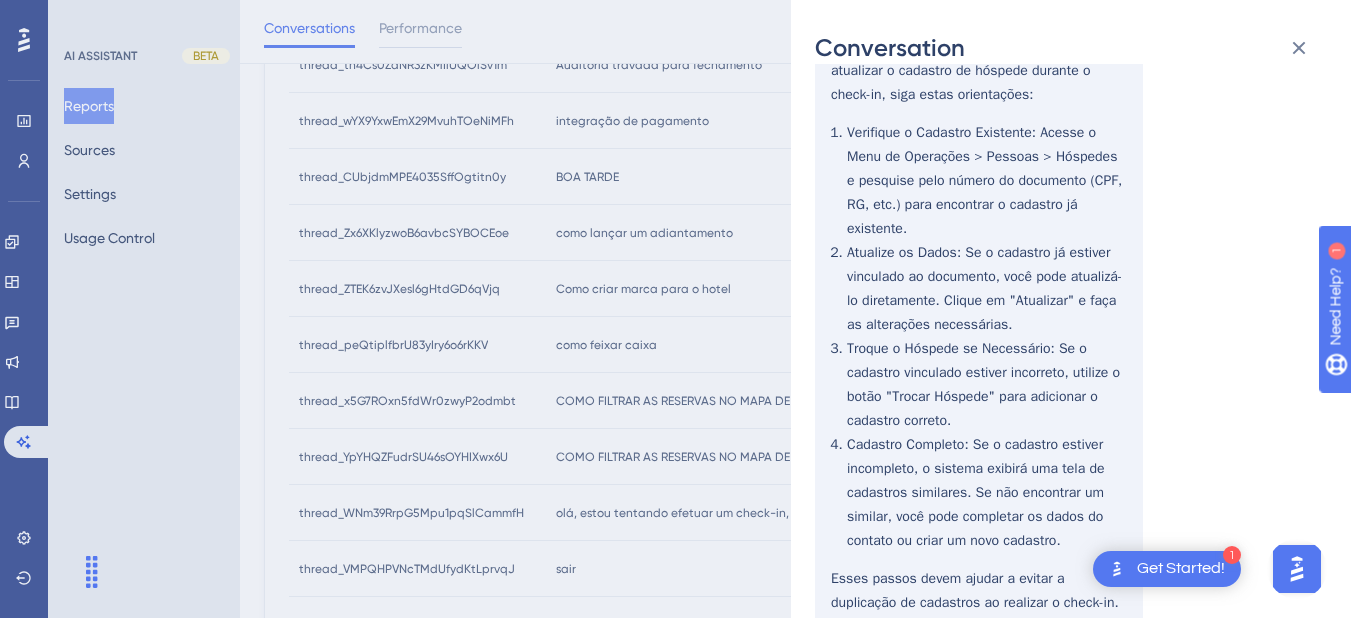 click on "thread_WNm39RrpG5Mpu1pqSlCammfH Copy - - 15_Karfes, Edinei User Conversation History 1 ago. 2025,
15:25 Ongoing olá, estou tentando efetuar um check-in, porém nao está atualizando o cadastro de hospede. sempre que eu tento atualizar, ele "duplica" o que fazer Para resolver o problema de duplicação ao atualizar o cadastro de hóspede durante o check-in, siga estas orientações:
Verifique o Cadastro Existente : Acesse o Menu de Operações > Pessoas > Hóspedes e pesquise pelo número do documento (CPF, RG, etc.) para encontrar o cadastro já existente.
Atualize os Dados : Se o cadastro já estiver vinculado ao documento, você pode atualizá-lo diretamente. Clique em "Atualizar" e faça as alterações necessárias.
Troque o Hóspede se Necessário : Se o cadastro vinculado estiver incorreto, utilize o botão "Trocar Hóspede" para adicionar o cadastro correto.
Cadastro Completo" at bounding box center (1063, 234) 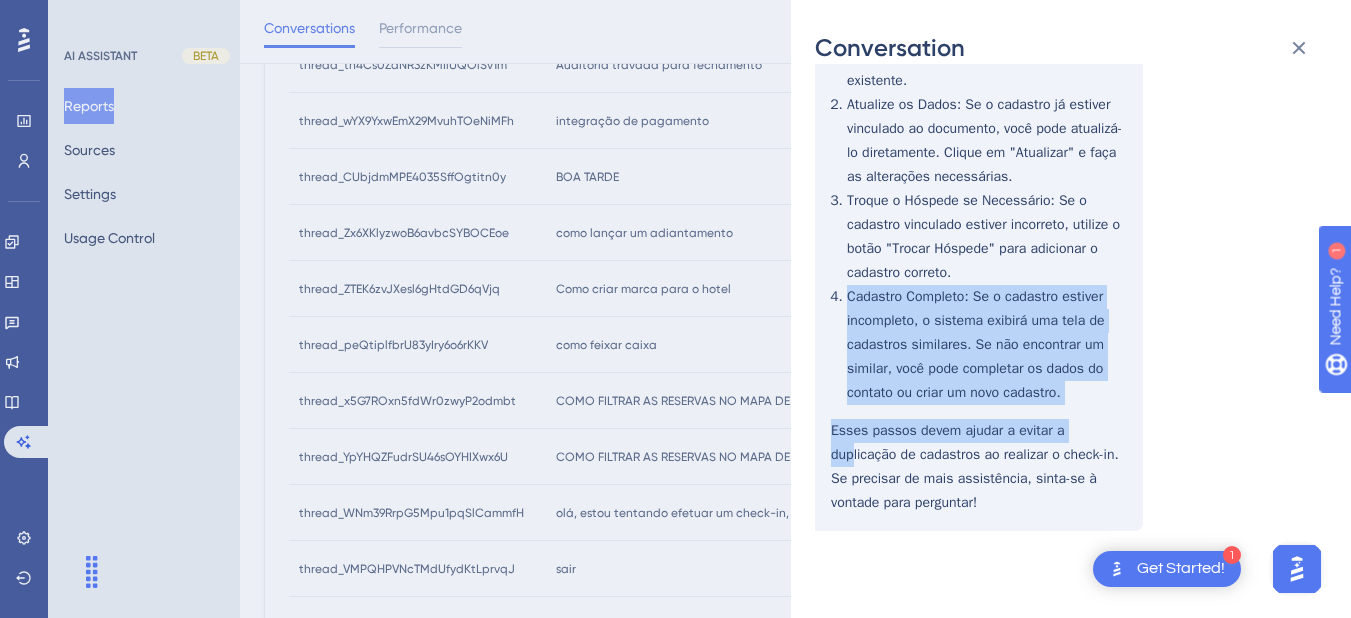 drag, startPoint x: 975, startPoint y: 301, endPoint x: 1084, endPoint y: 411, distance: 154.858 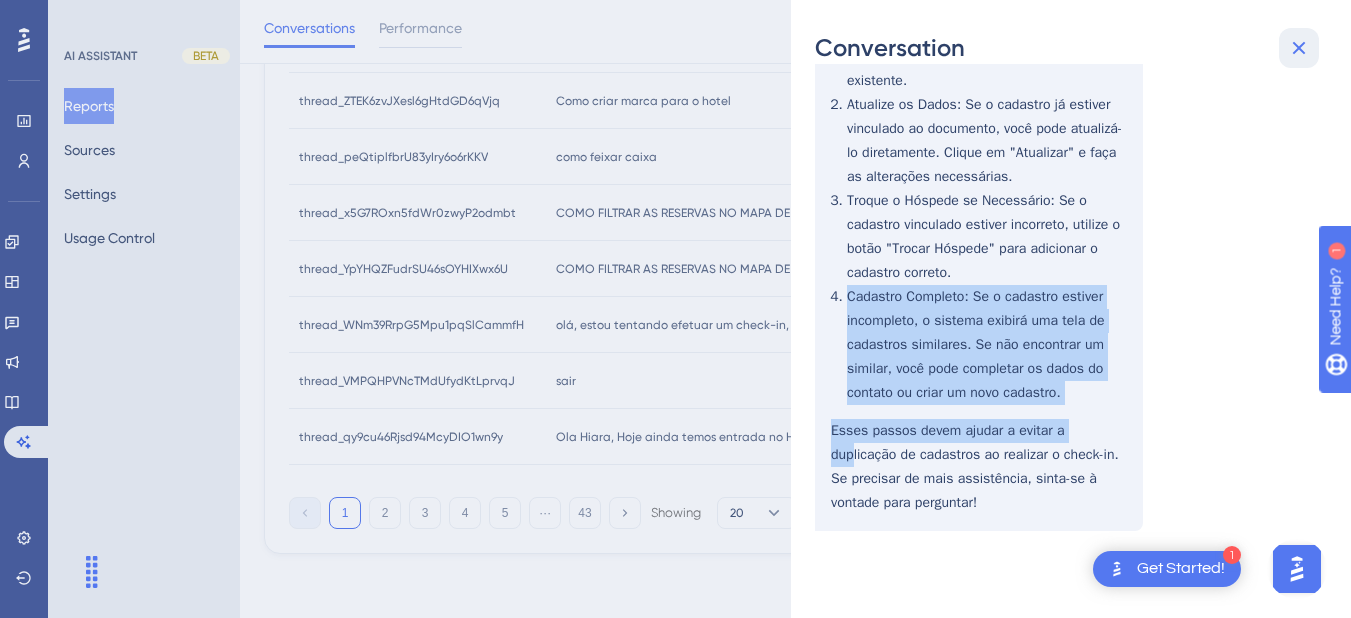 click 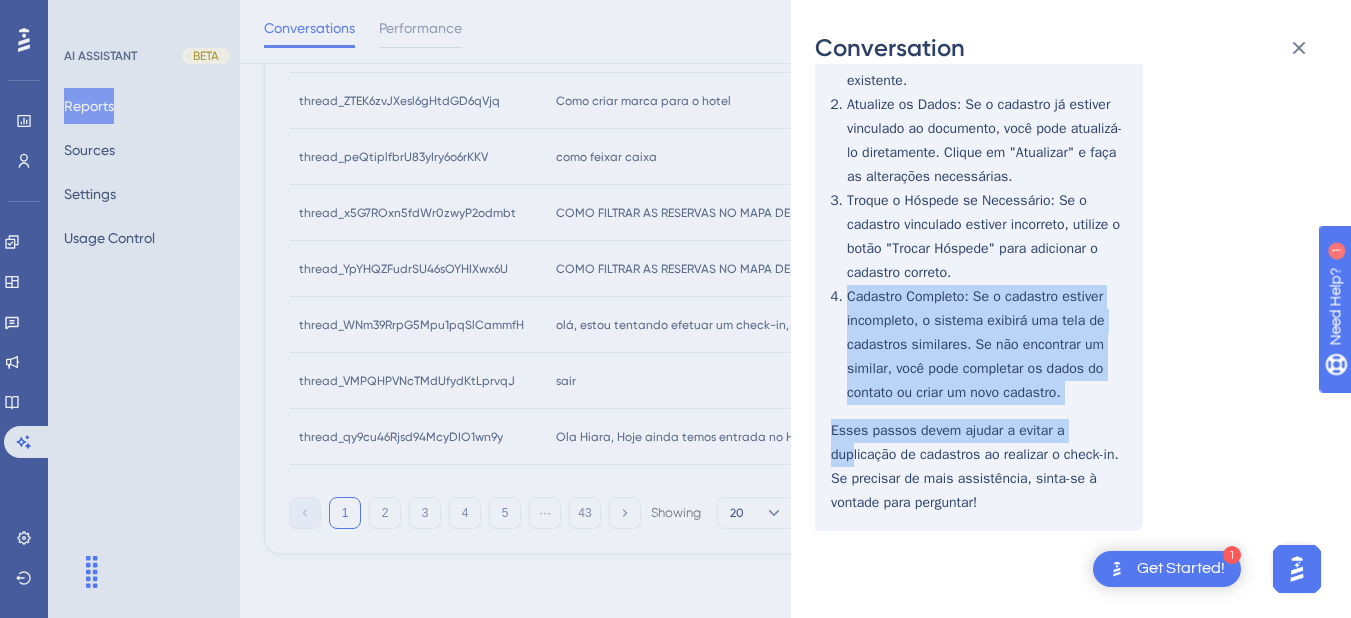 scroll, scrollTop: 0, scrollLeft: 0, axis: both 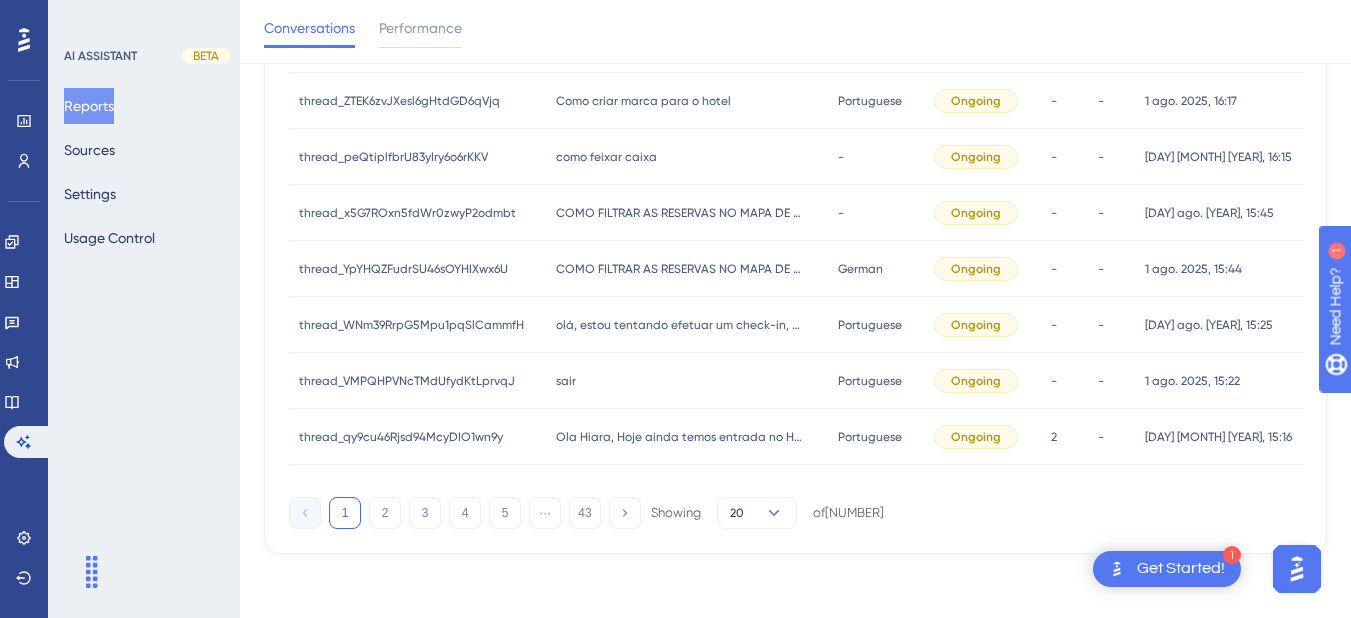 click on "sair sair" at bounding box center [687, 381] 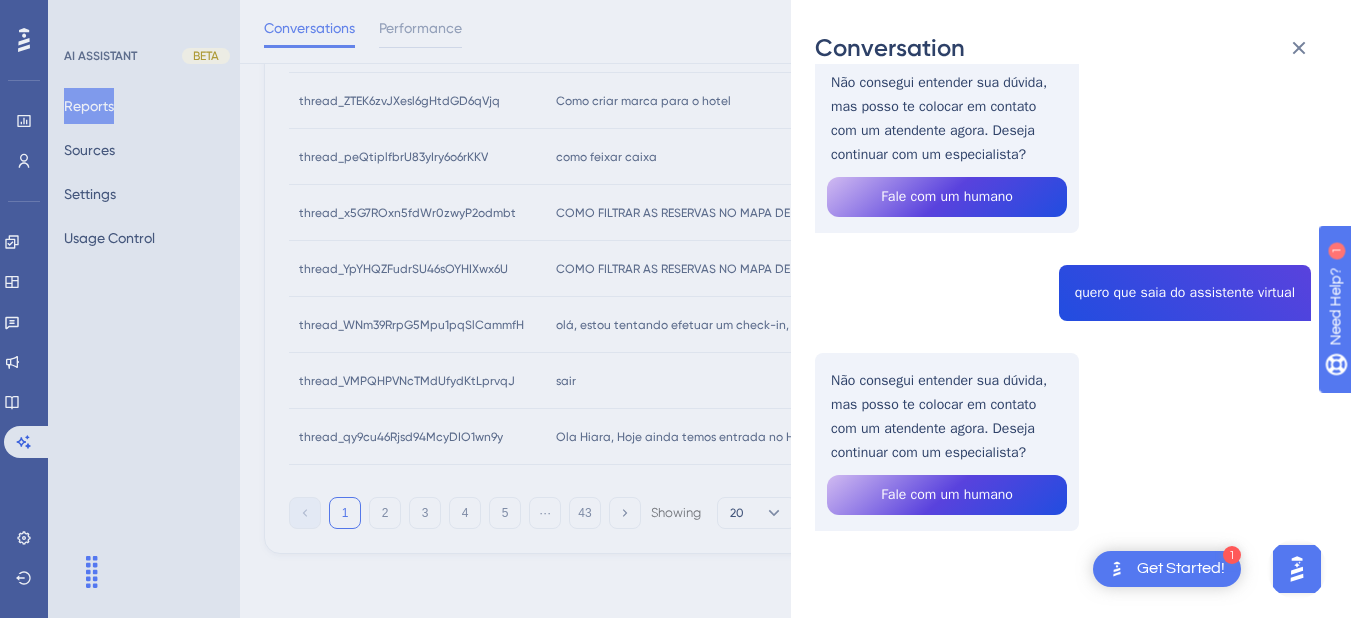 scroll, scrollTop: 0, scrollLeft: 0, axis: both 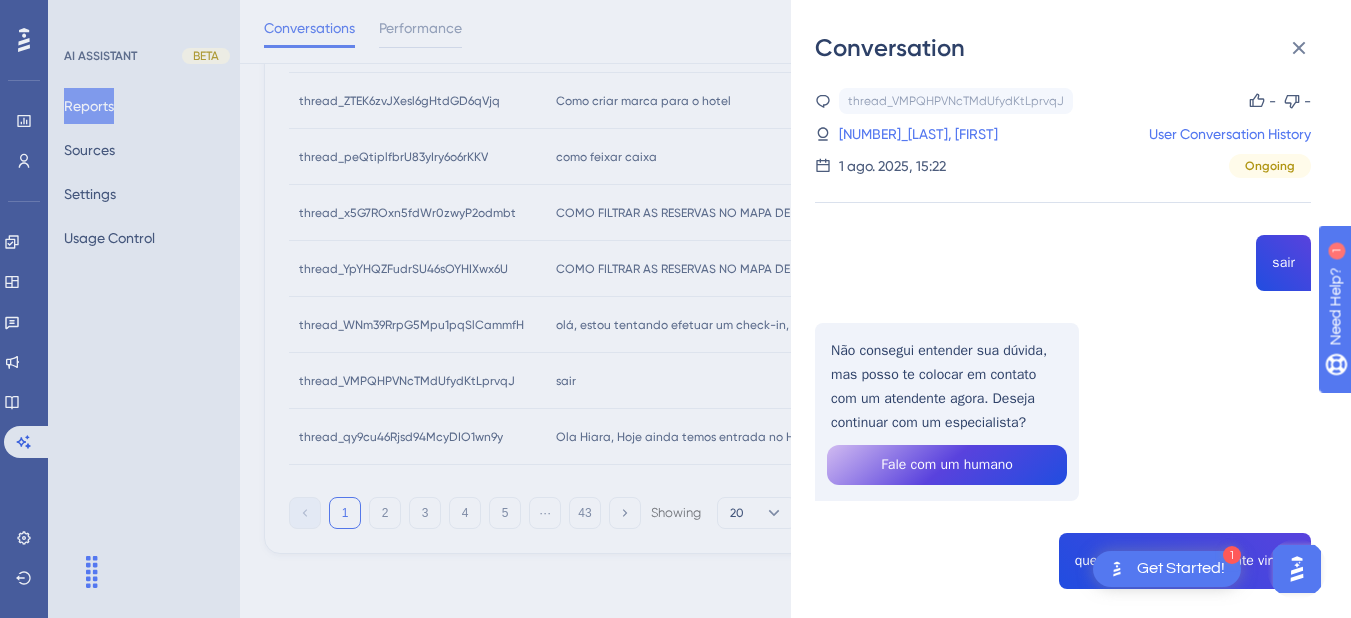 click on "thread_VMPQHPVNcTMdUfydKtLprvqJ Copy - - 11_Siqueira Frigo, Sandro User Conversation History 1 ago. 2025,
15:22 Ongoing sair Não consegui entender sua dúvida, mas posso te colocar em contato com um atendente agora. Deseja continuar com um especialista? Fale com um humano quero que saia do assistente virtual Não consegui entender sua dúvida, mas posso te colocar em contato com um atendente agora. Deseja continuar com um especialista? Fale com um humano" at bounding box center [1079, 341] 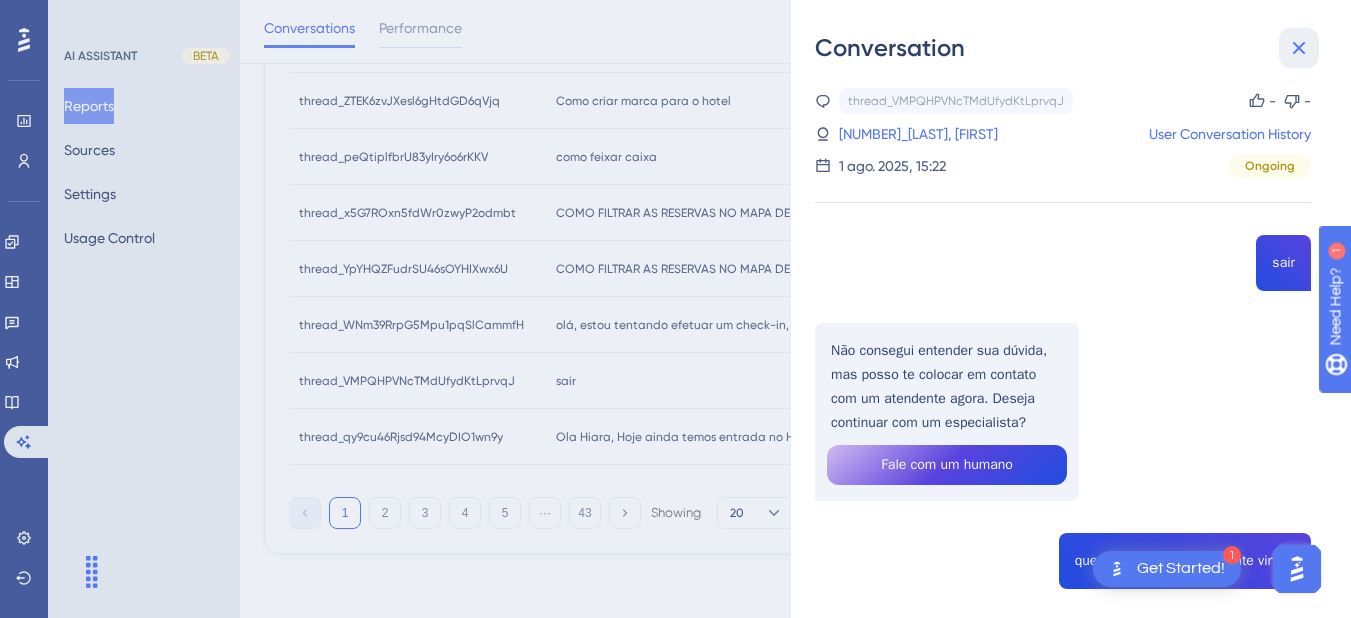 click 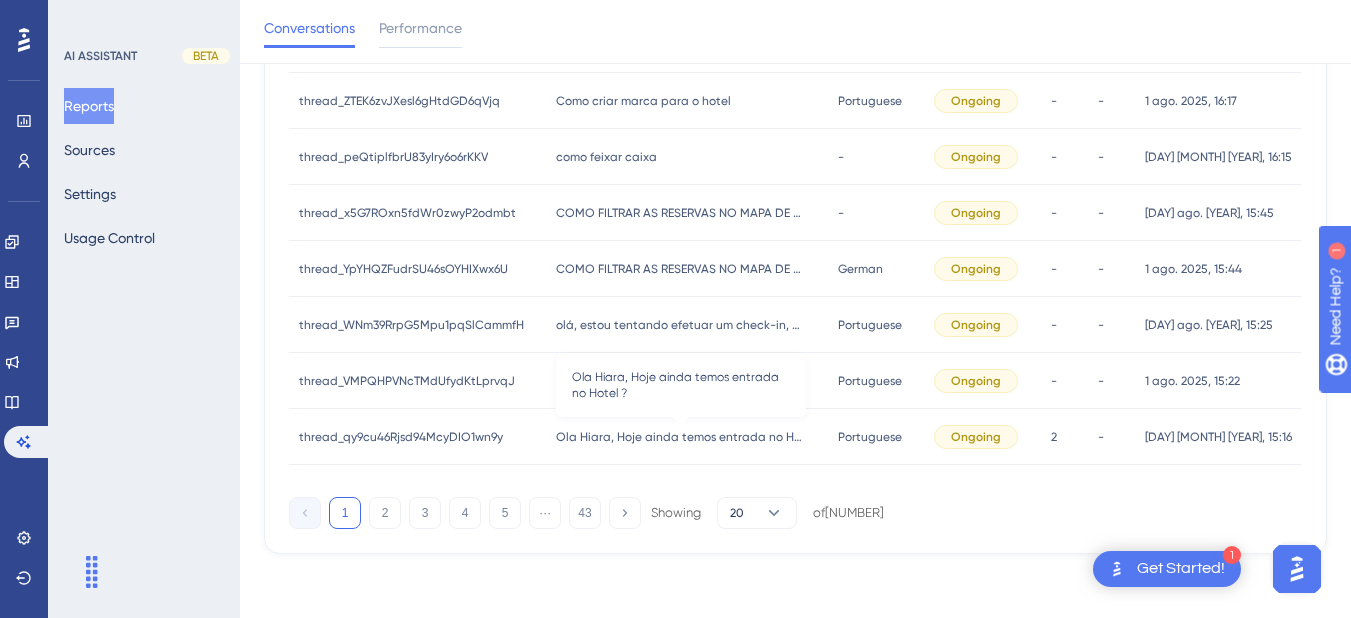 click on "Ola Hiara, Hoje ainda temos entrada no Hotel ? Ola Hiara, Hoje ainda temos entrada no Hotel ?" at bounding box center [687, 437] 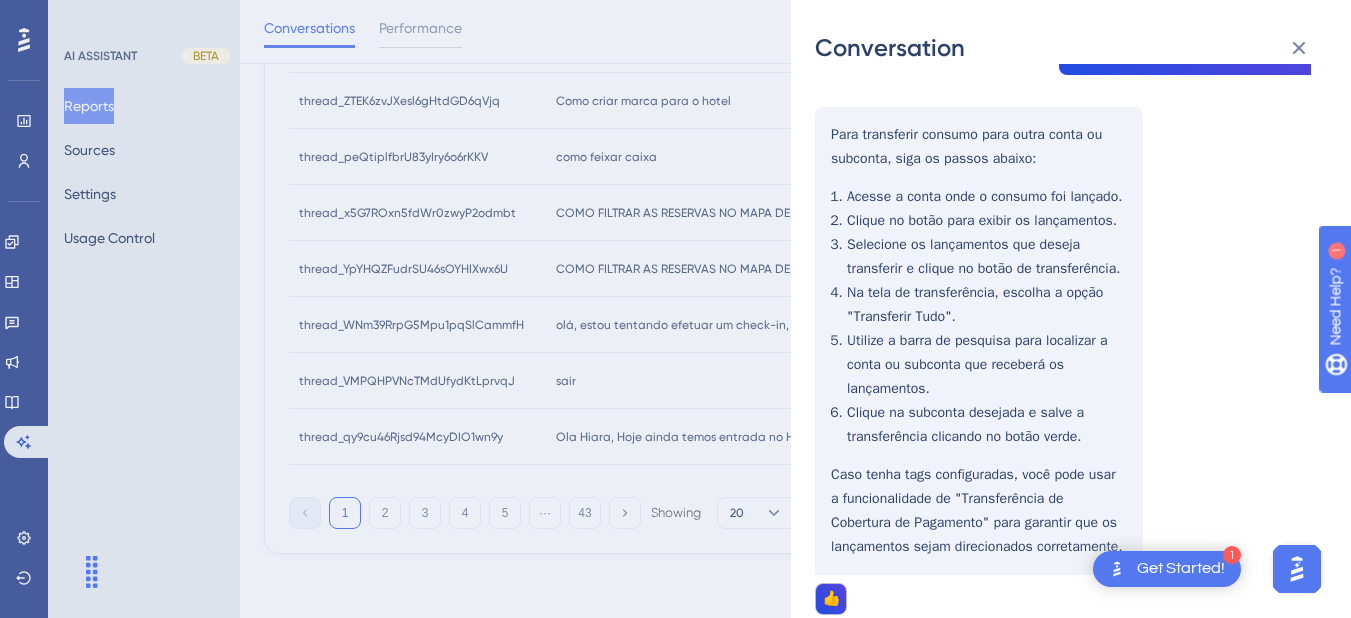 scroll, scrollTop: 684, scrollLeft: 0, axis: vertical 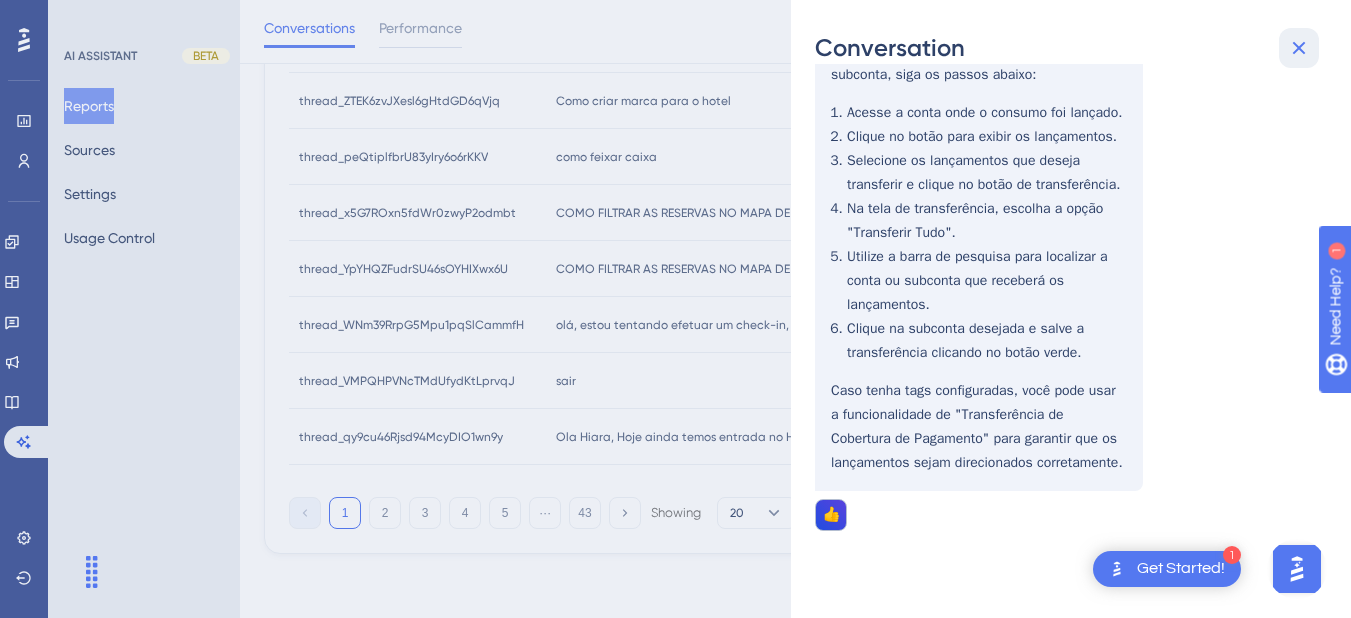 click 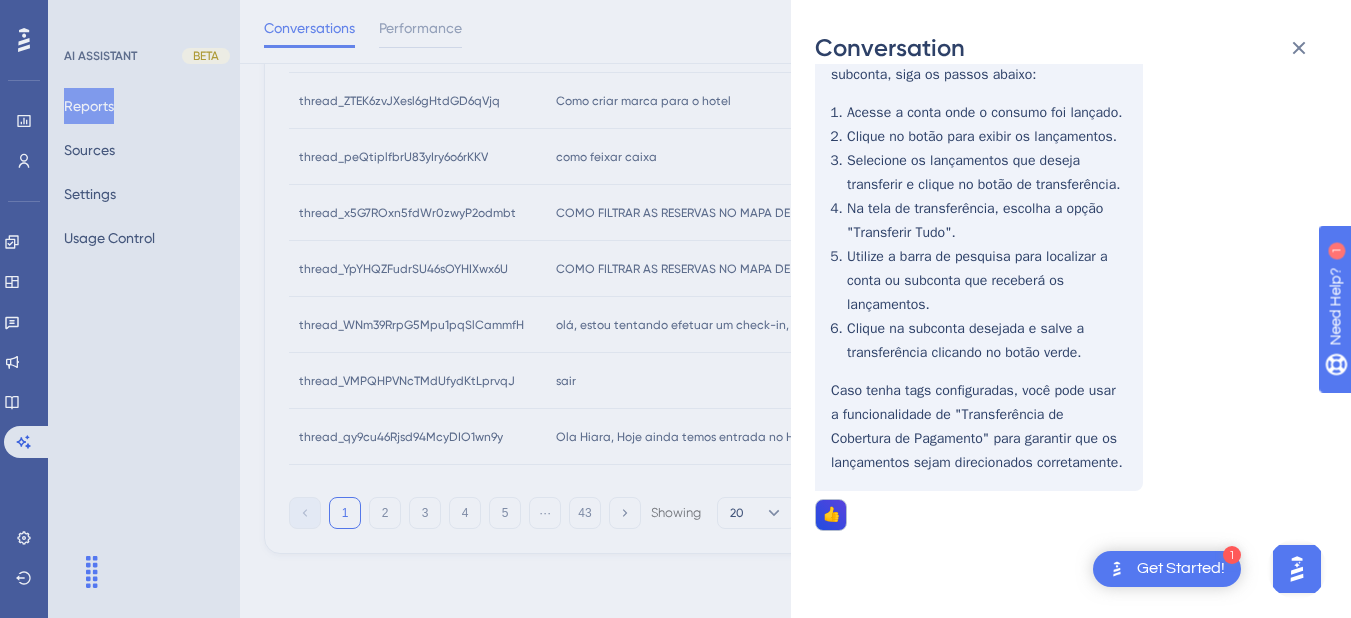 scroll, scrollTop: 0, scrollLeft: 0, axis: both 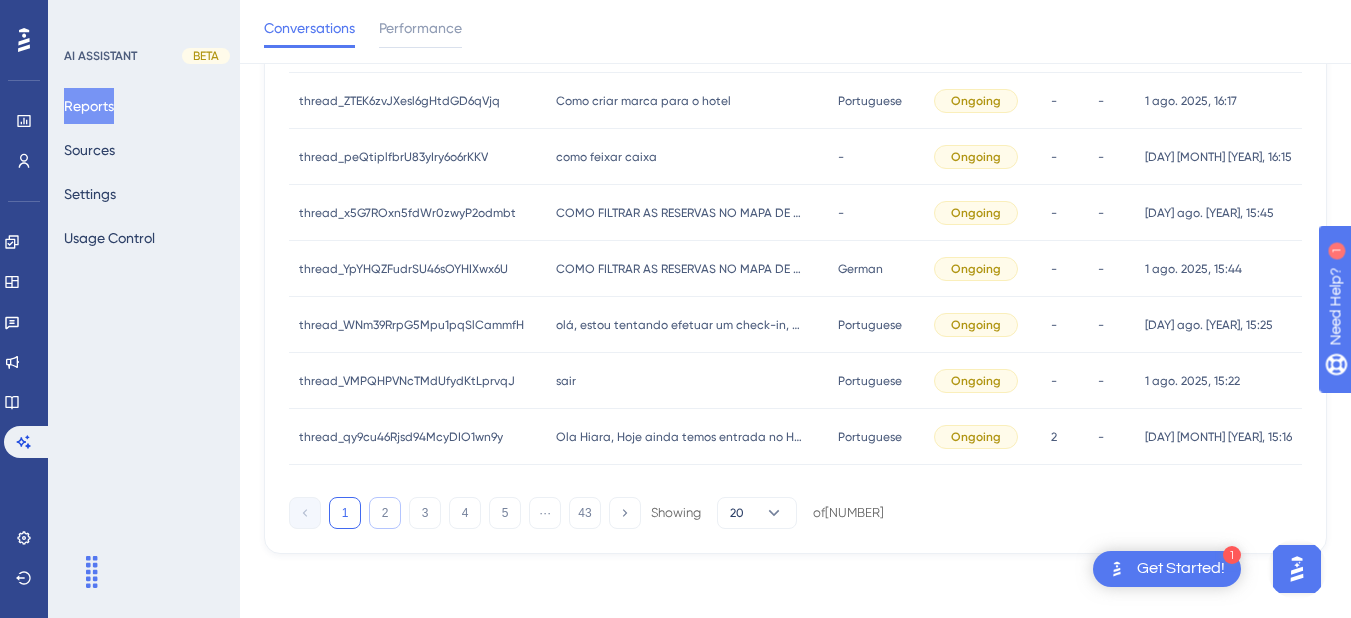 click on "2" at bounding box center [385, 513] 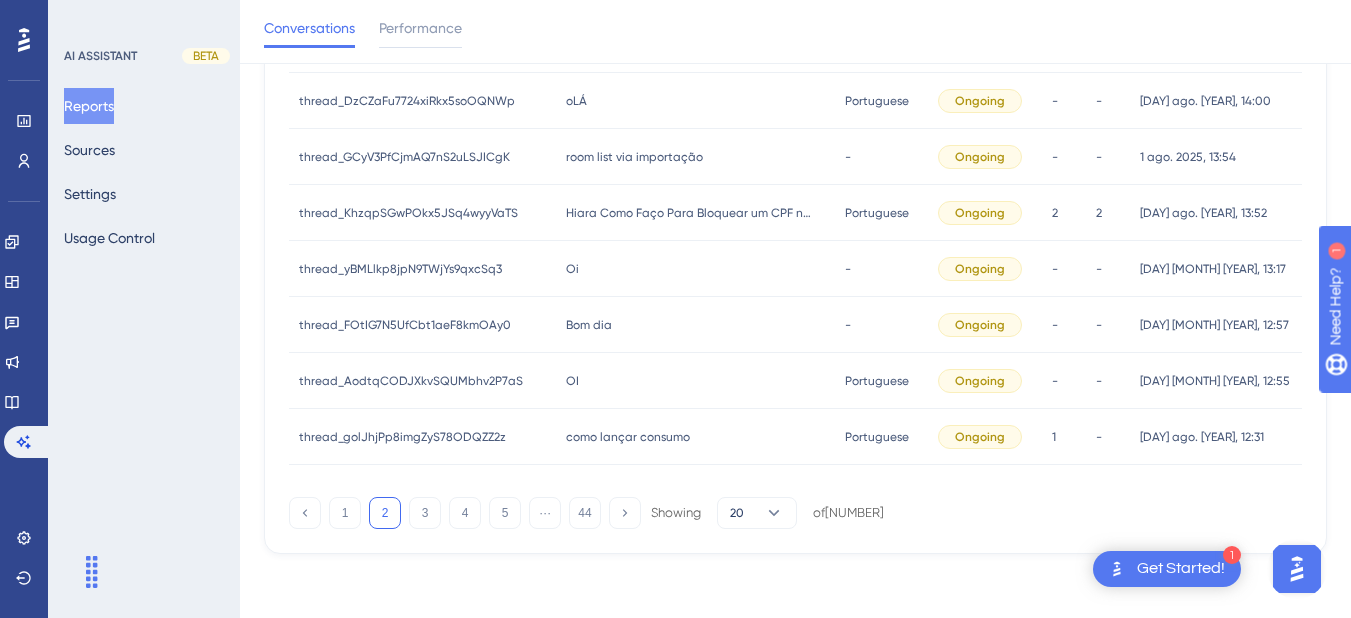click on "Bom dia  Bom dia" at bounding box center (695, 325) 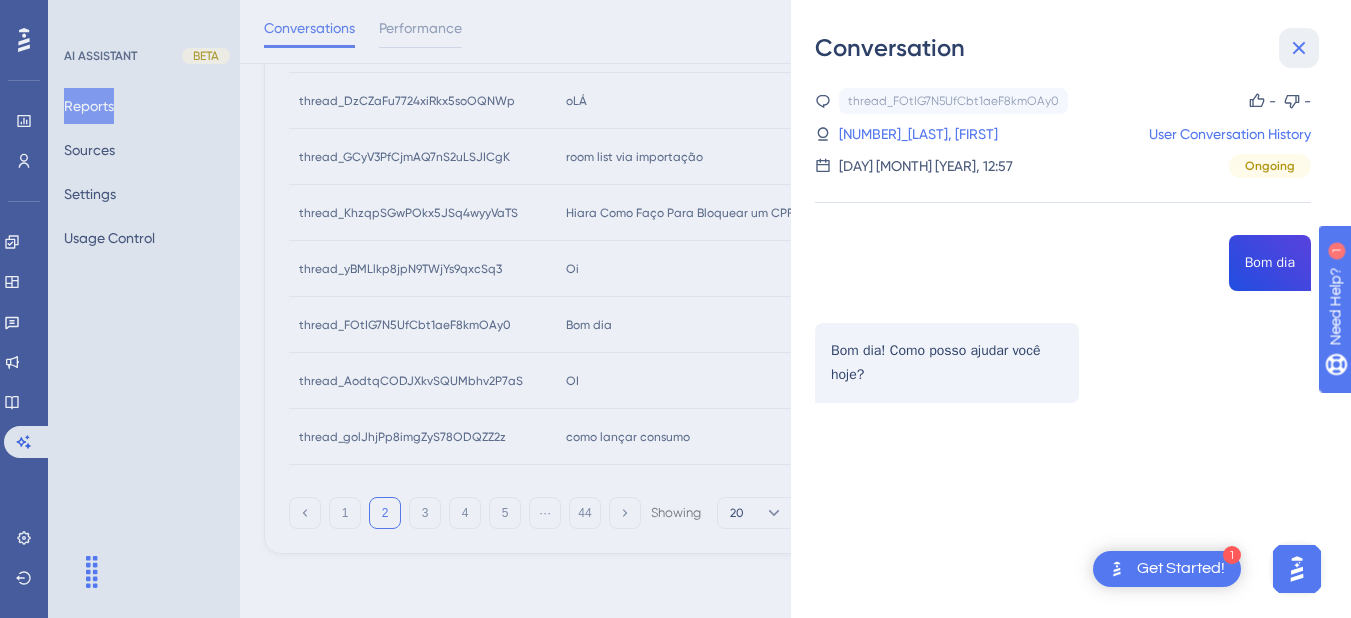 click 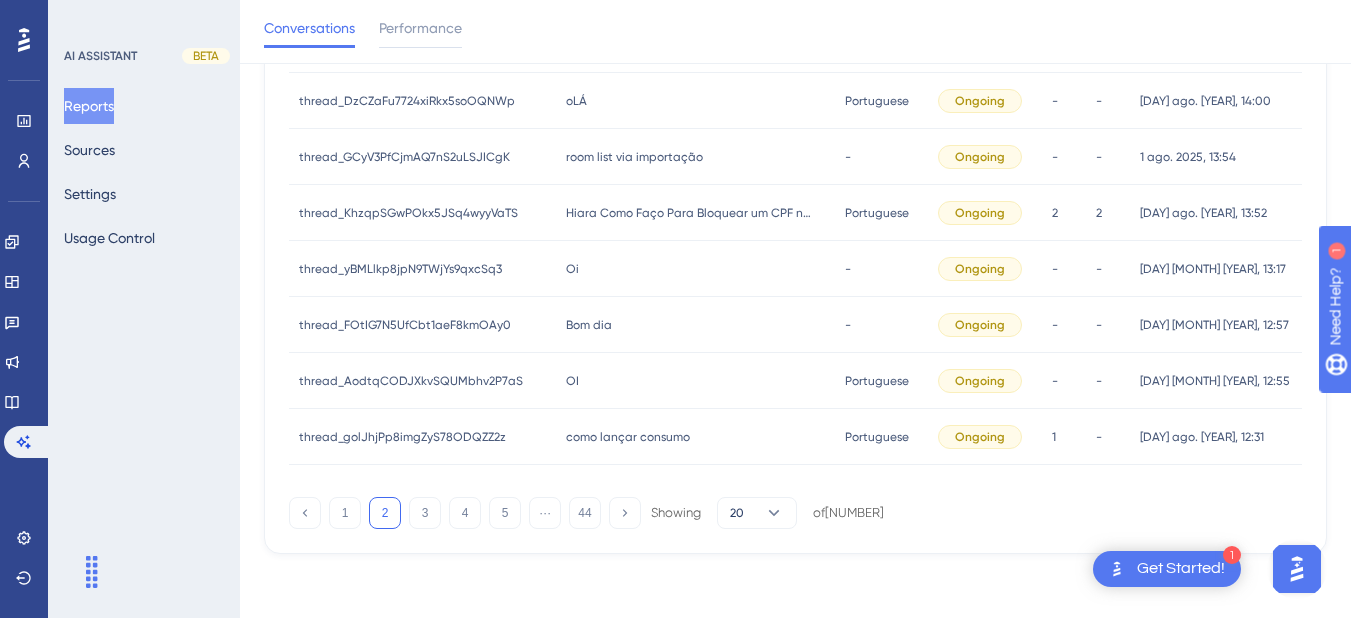 click on "como lançar consumo" at bounding box center (628, 437) 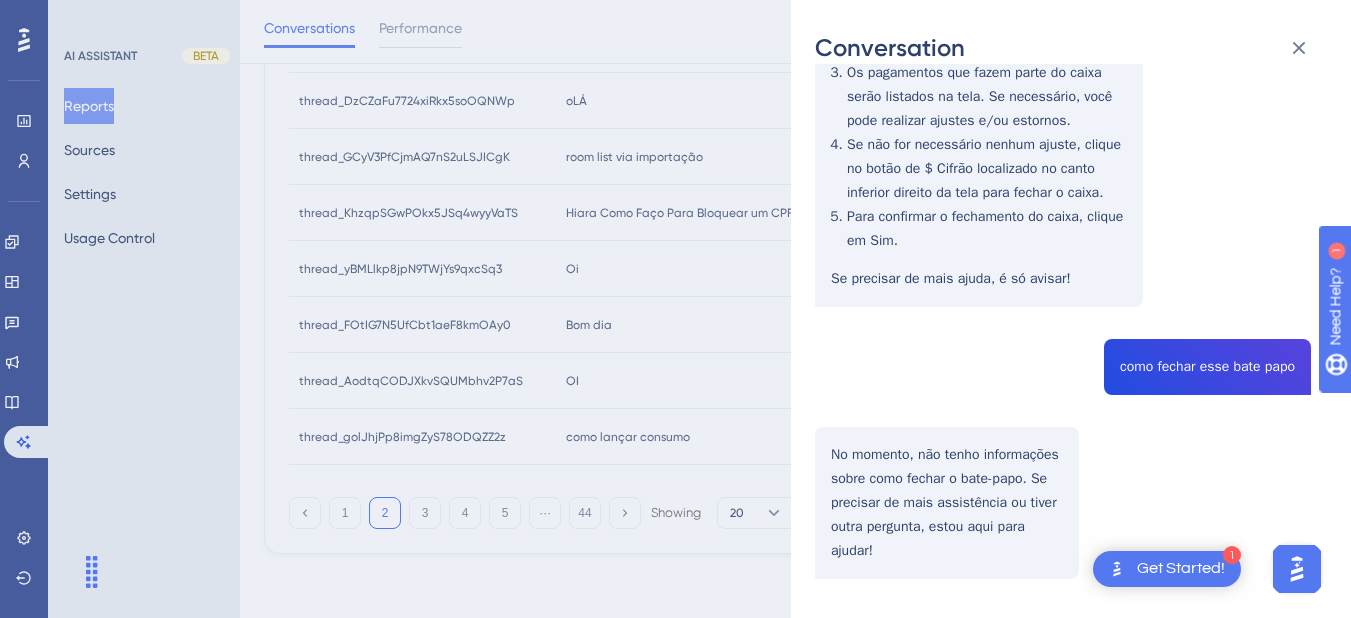 scroll, scrollTop: 2024, scrollLeft: 0, axis: vertical 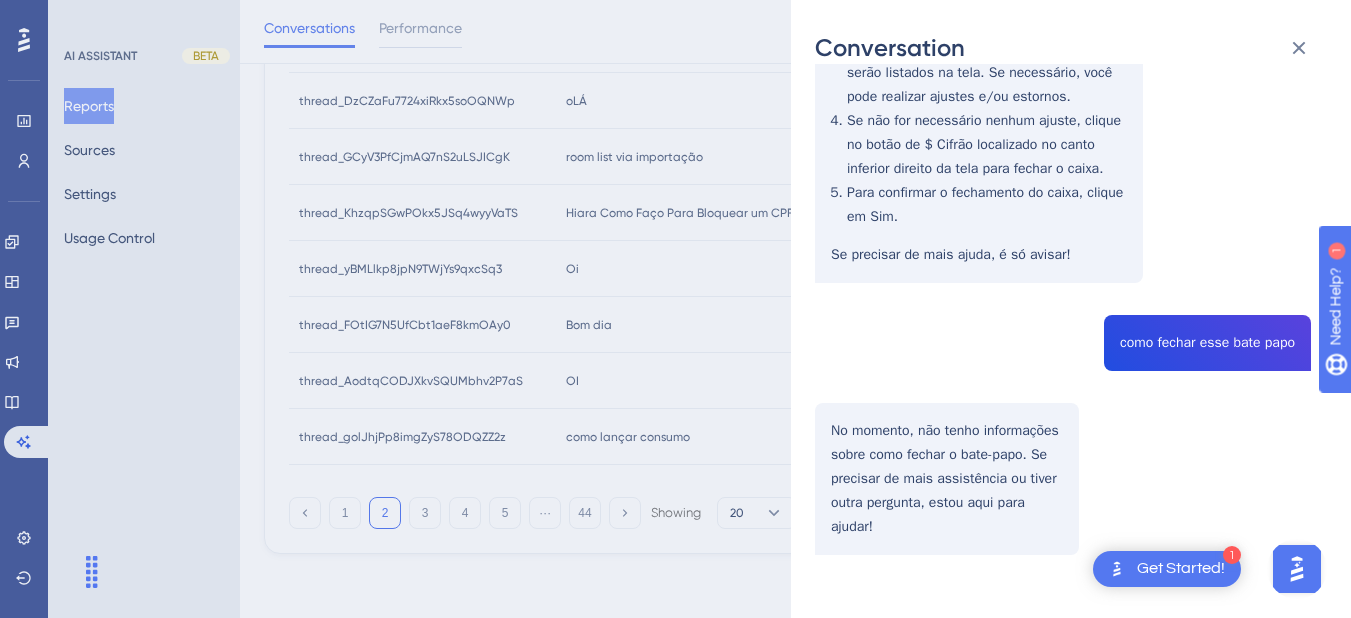 click on "thread_golJhjPp8imgZyS78ODQZZ2z Copy 1 - 10_Xavier, Iasmim User Conversation History 1 ago. 2025,
12:31 Ongoing como lançar consumo Para lançar consumos, siga os passos abaixo:
Acesse o Menu de Operações > Recepção > Mapa de Reservas.
Clique sobre o apartamento desejado e selecione a opção "Consumo".
Na tela de lançamento, escolha o departamento correspondente ao consumo (ex: Frigobar).
Selecione os itens que deseja lançar e ajuste a quantidade, se necessário.
Clique no botão verde para confirmar o lançamento.
Se a conta tiver mais de um hóspede ou se precisar enviar lançamentos para uma empresa, escolha a subconta correta antes de confirmar. 👍 como desfazer check-in Para desfazer um check-in, siga os passos abaixo:
Condições para cancelamento : A data de previsão do check-in deve estar dentro das últimas 24 horas, a reserva deve ter o apartamento definido antes do check-in e não pode ter havido alteração do apartamento durante o check-in.
Acesse a conta" at bounding box center [1063, -640] 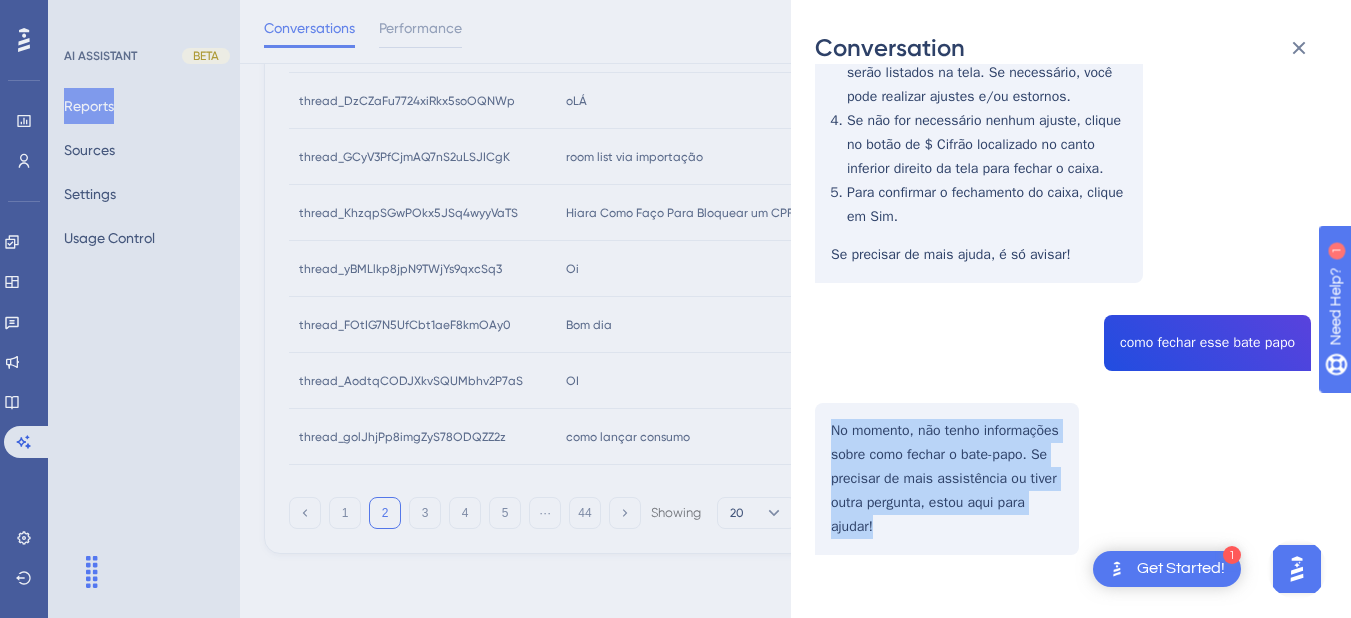 drag, startPoint x: 998, startPoint y: 507, endPoint x: 811, endPoint y: 401, distance: 214.95348 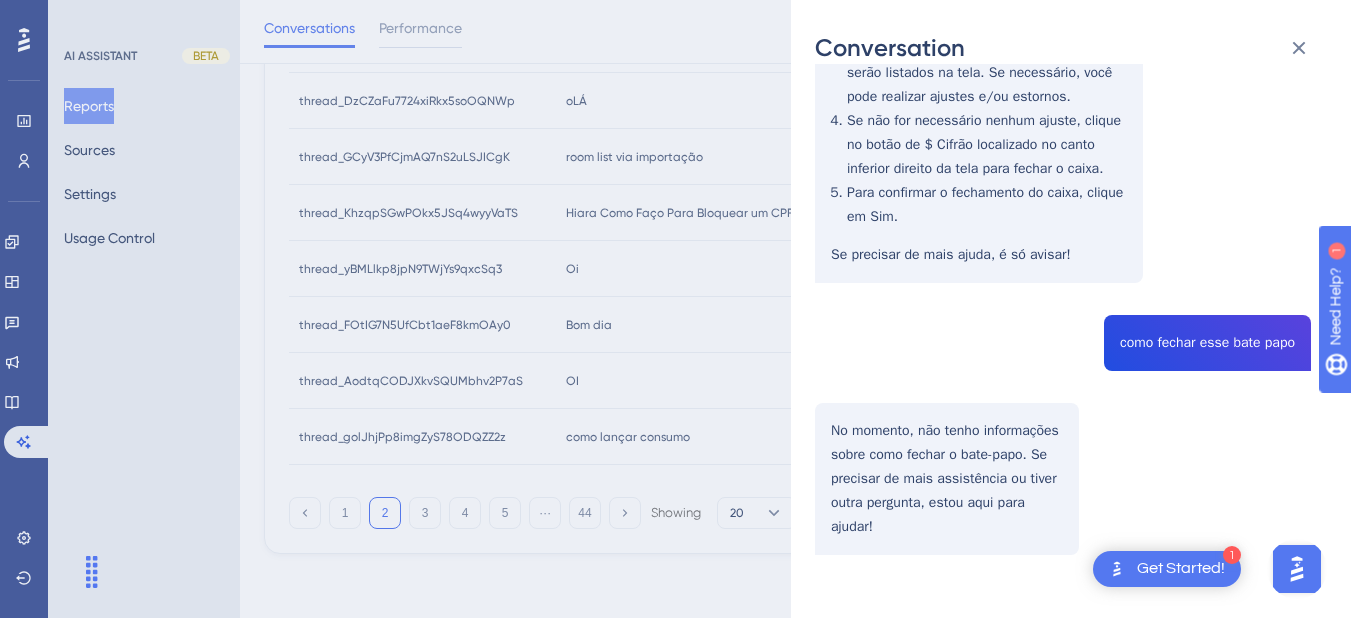 click on "thread_golJhjPp8imgZyS78ODQZZ2z Copy 1 - 10_Xavier, Iasmim User Conversation History 1 ago. 2025,
12:31 Ongoing como lançar consumo Para lançar consumos, siga os passos abaixo:
Acesse o Menu de Operações > Recepção > Mapa de Reservas.
Clique sobre o apartamento desejado e selecione a opção "Consumo".
Na tela de lançamento, escolha o departamento correspondente ao consumo (ex: Frigobar).
Selecione os itens que deseja lançar e ajuste a quantidade, se necessário.
Clique no botão verde para confirmar o lançamento.
Se a conta tiver mais de um hóspede ou se precisar enviar lançamentos para uma empresa, escolha a subconta correta antes de confirmar. 👍 como desfazer check-in Para desfazer um check-in, siga os passos abaixo:
Condições para cancelamento : A data de previsão do check-in deve estar dentro das últimas 24 horas, a reserva deve ter o apartamento definido antes do check-in e não pode ter havido alteração do apartamento durante o check-in.
Acesse a conta" at bounding box center (1063, -640) 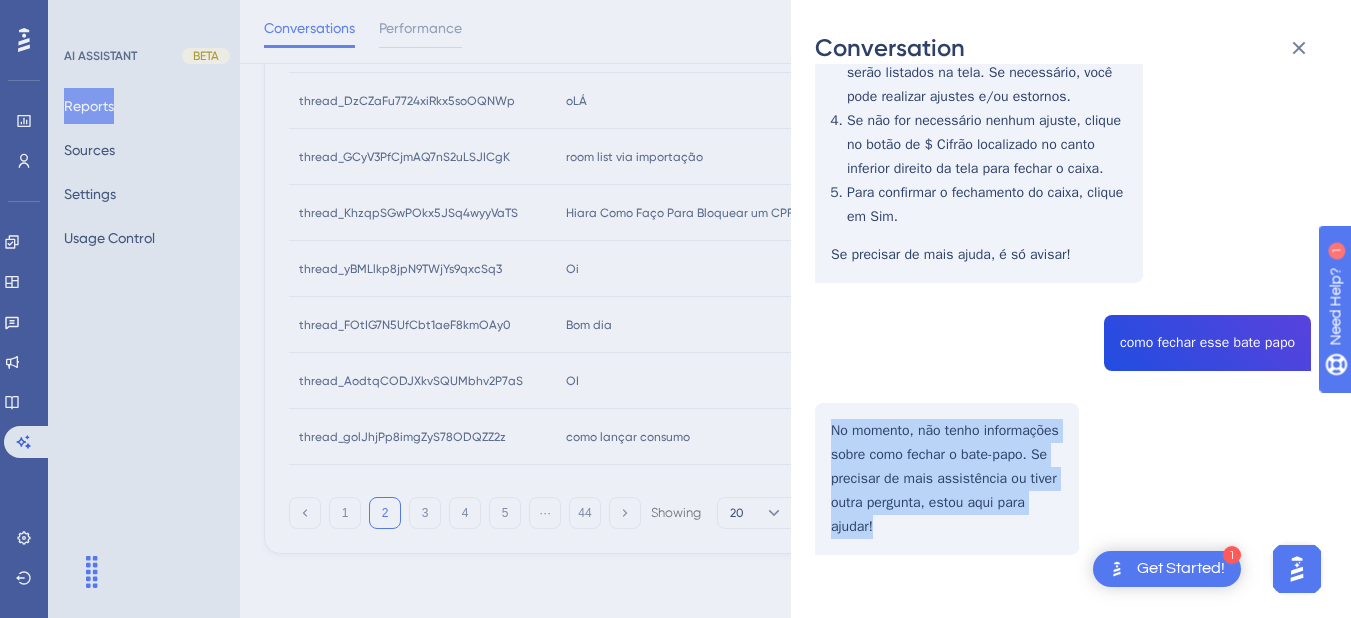 drag, startPoint x: 976, startPoint y: 504, endPoint x: 794, endPoint y: 364, distance: 229.61707 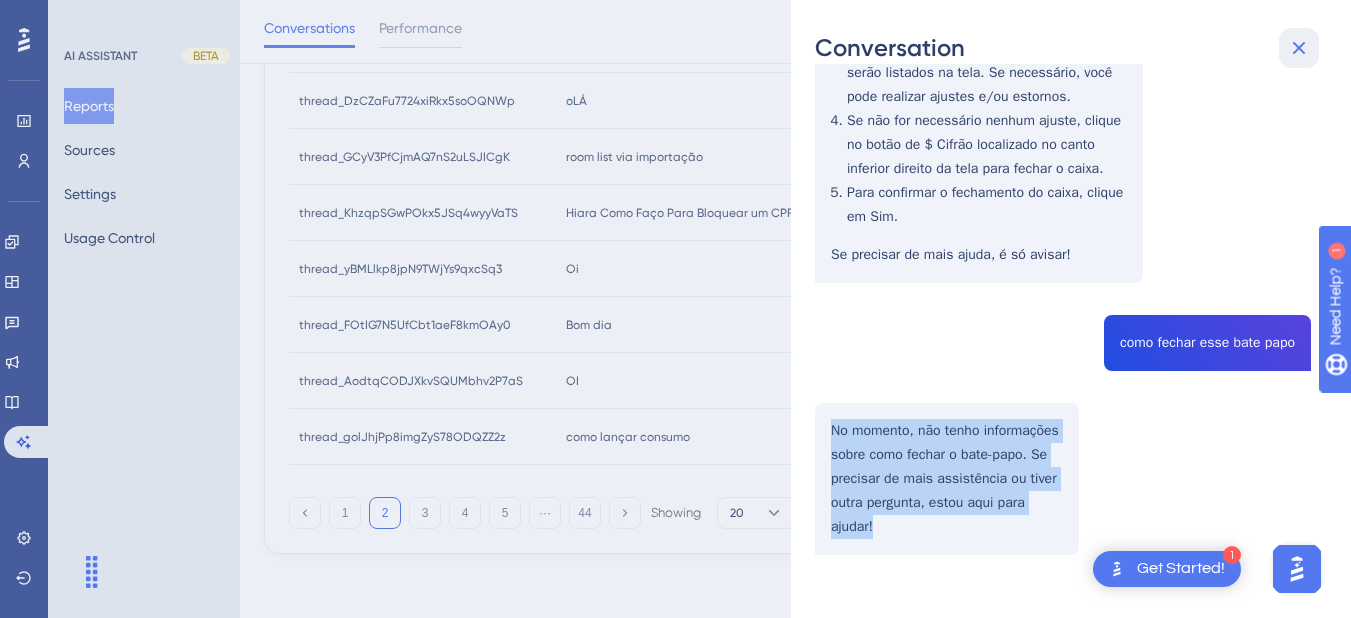 click 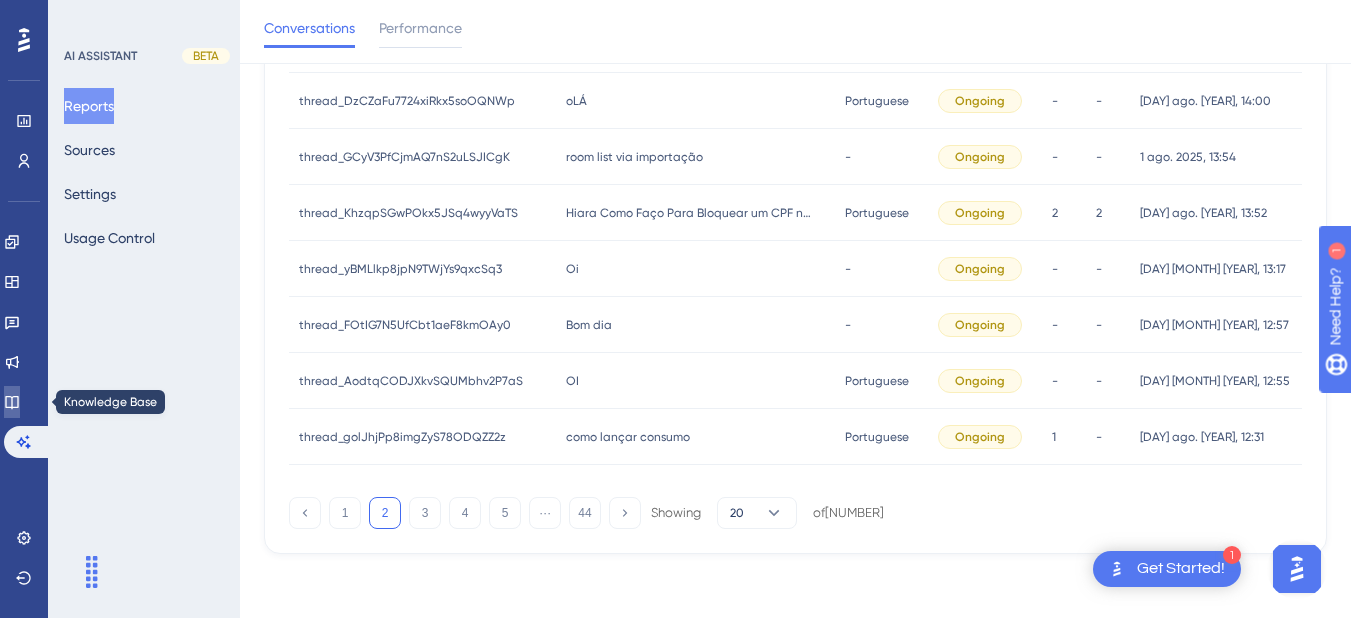 click at bounding box center [12, 402] 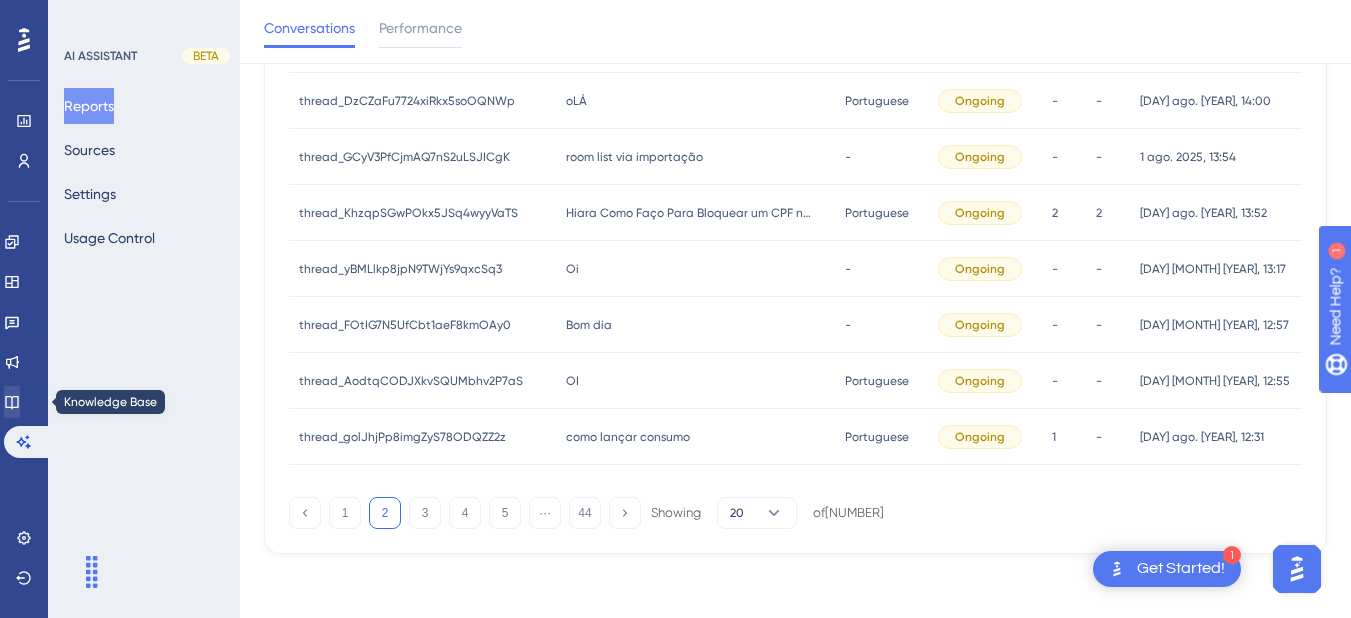 scroll, scrollTop: 0, scrollLeft: 0, axis: both 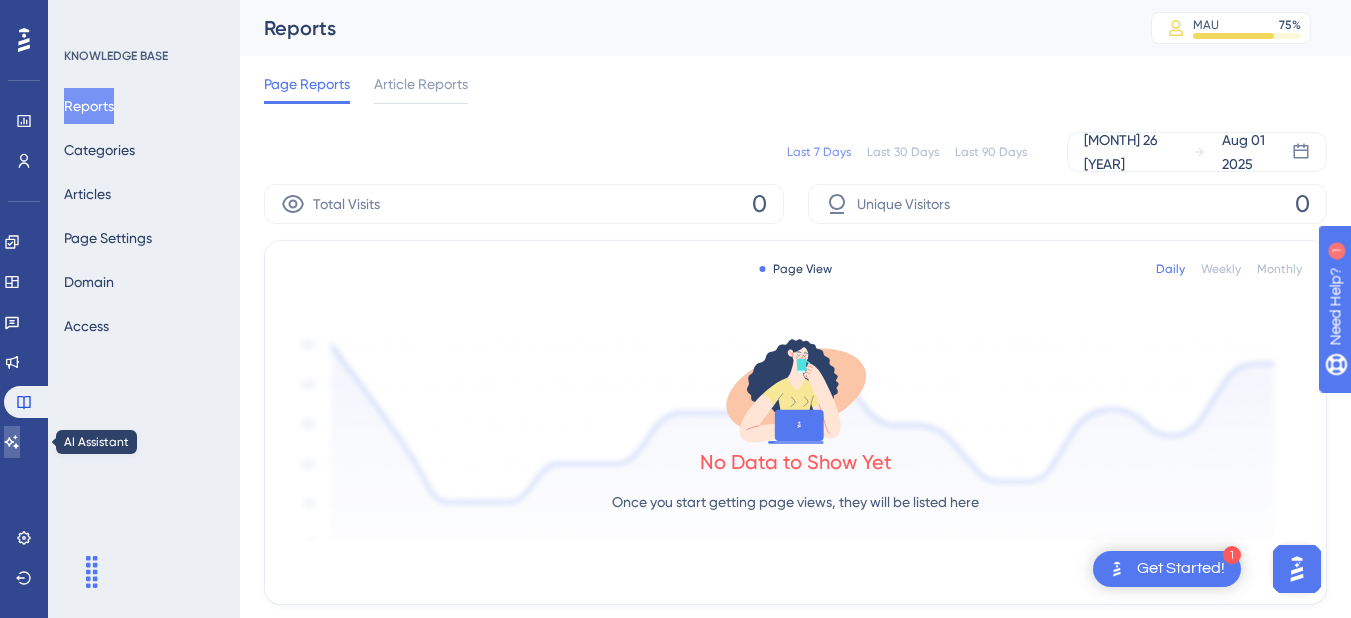 click 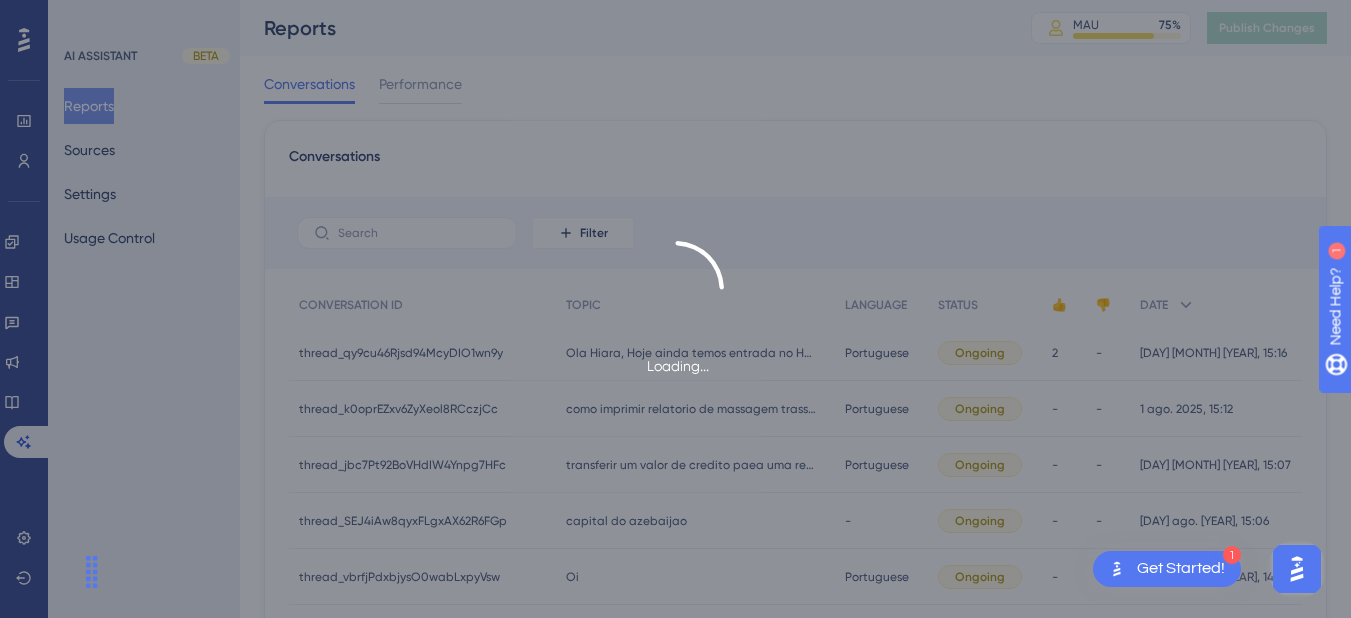 click on "Loading..." at bounding box center [675, 309] 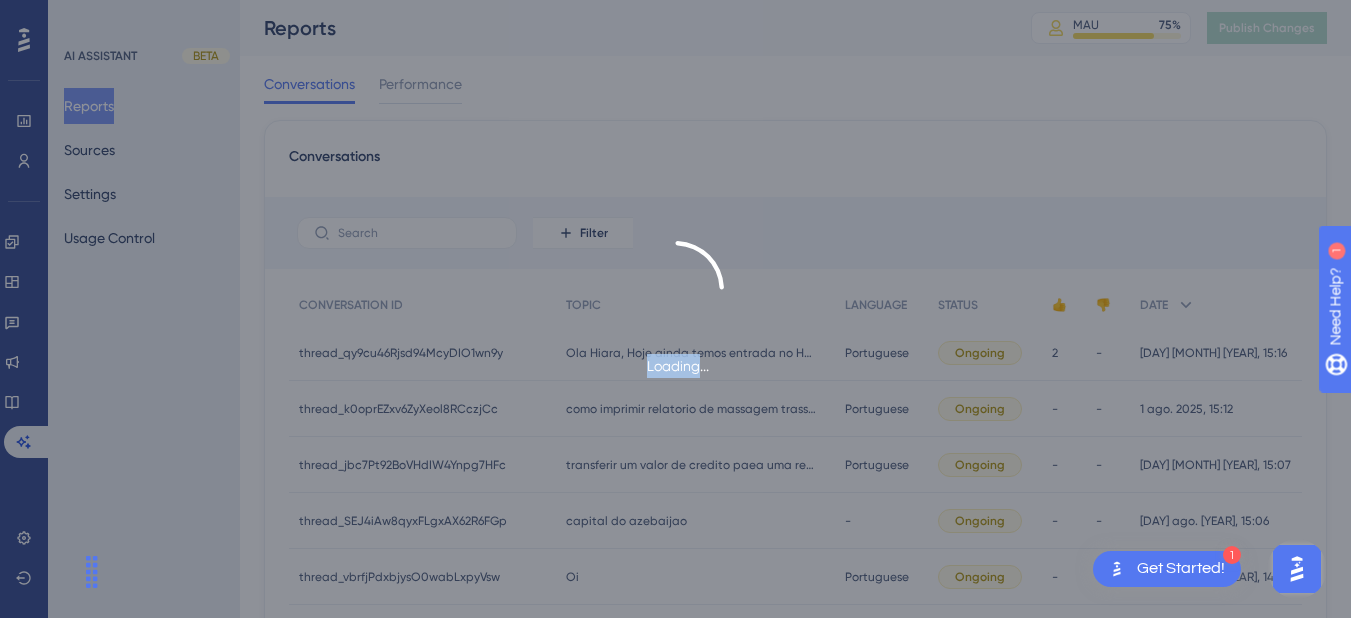 click on "Loading..." at bounding box center (675, 309) 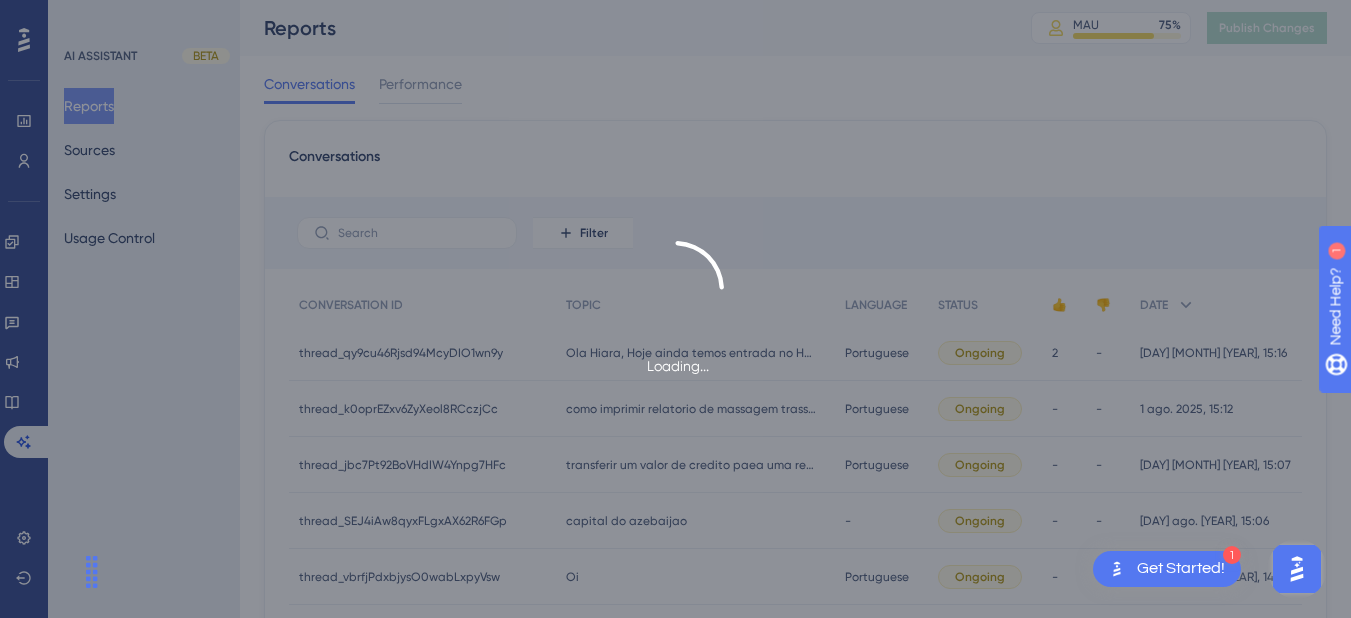 click on "Loading..." at bounding box center [675, 309] 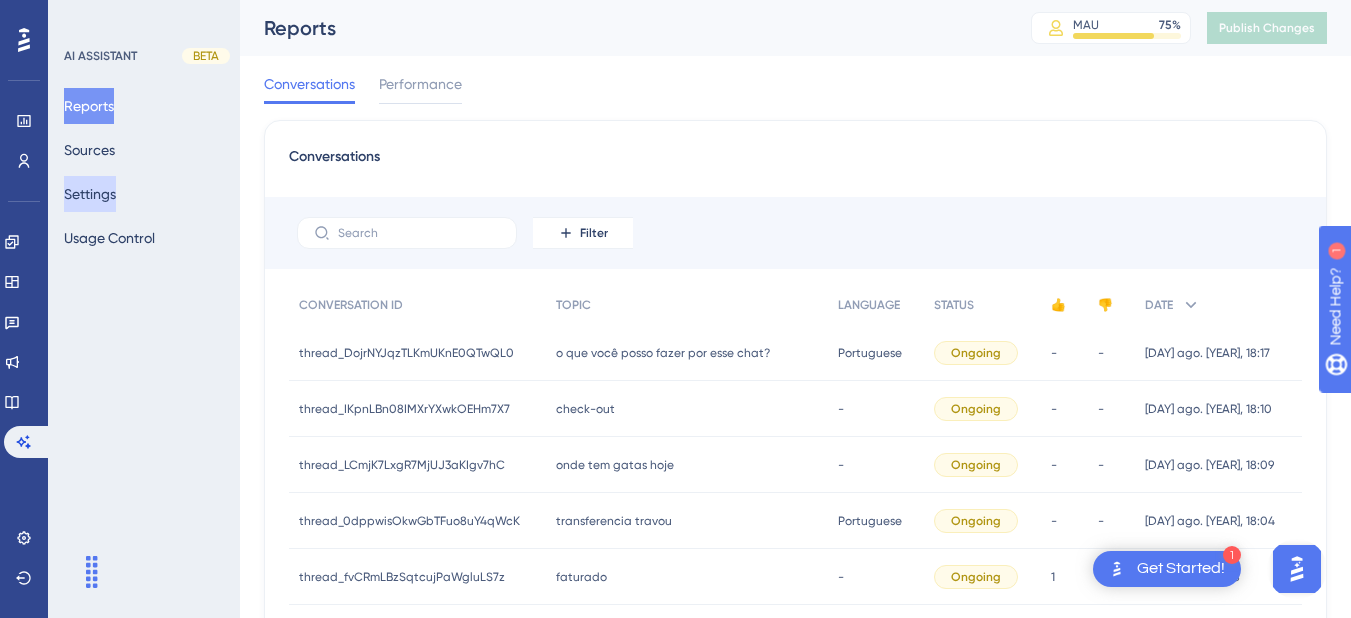 click on "Settings" at bounding box center [90, 194] 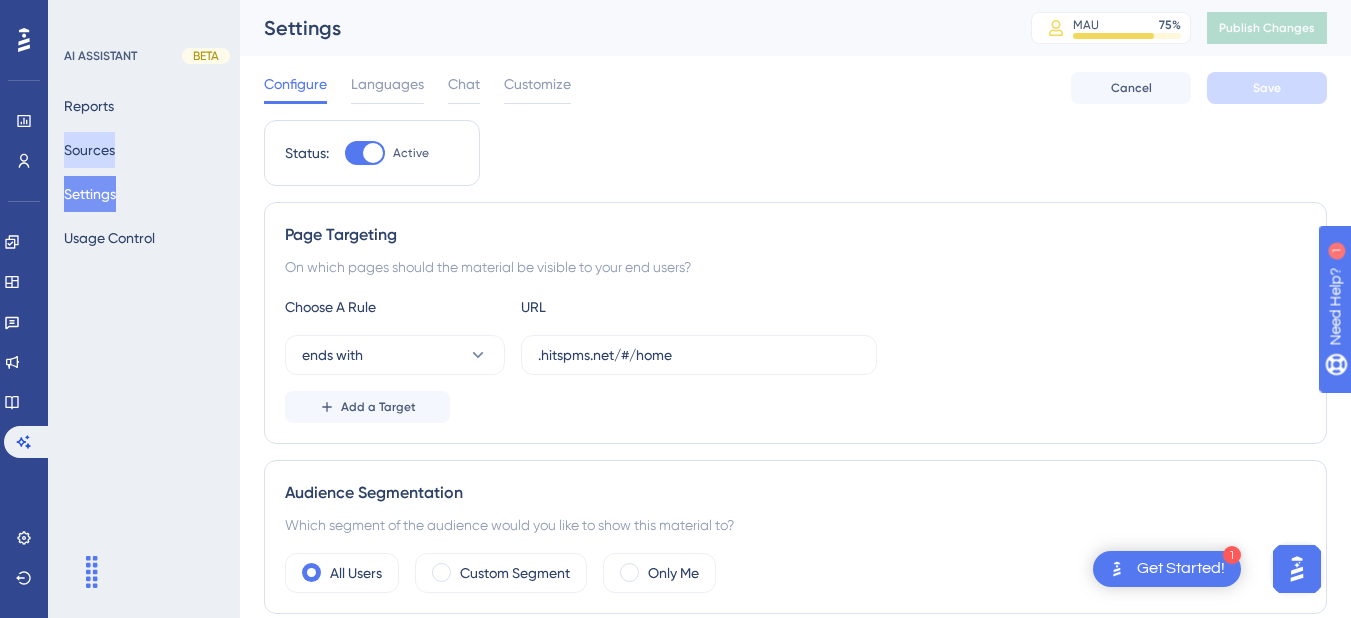 click on "Sources" at bounding box center [89, 150] 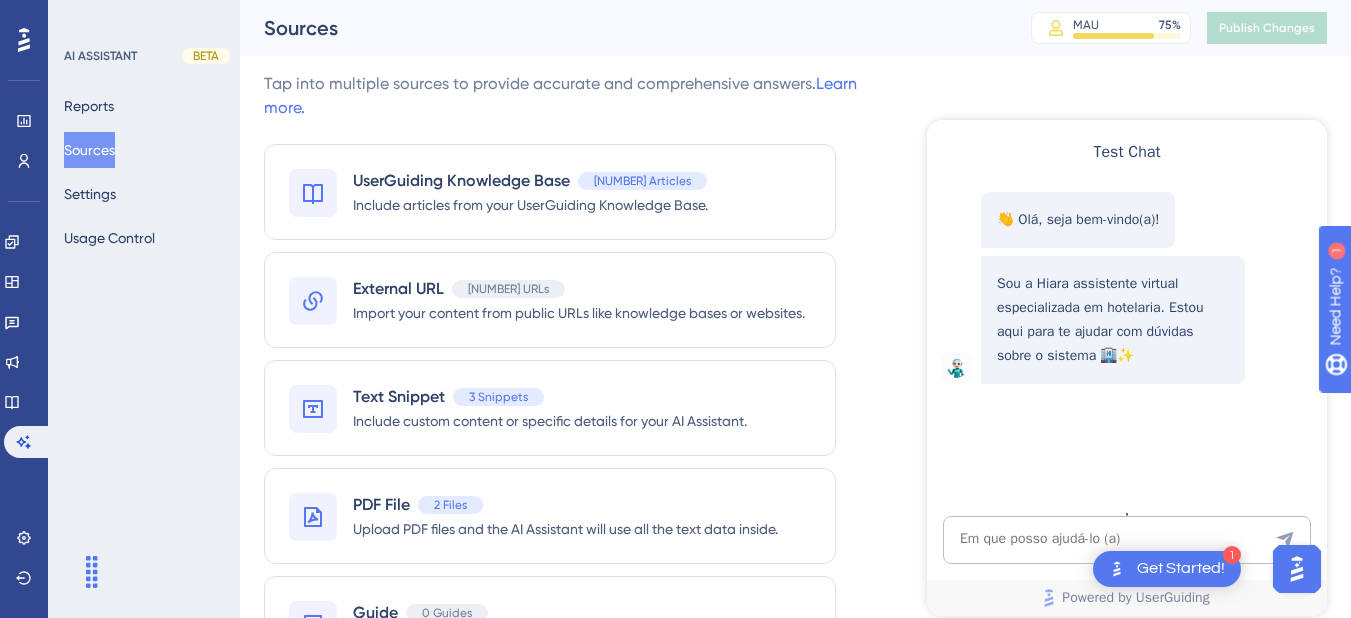 scroll, scrollTop: 0, scrollLeft: 0, axis: both 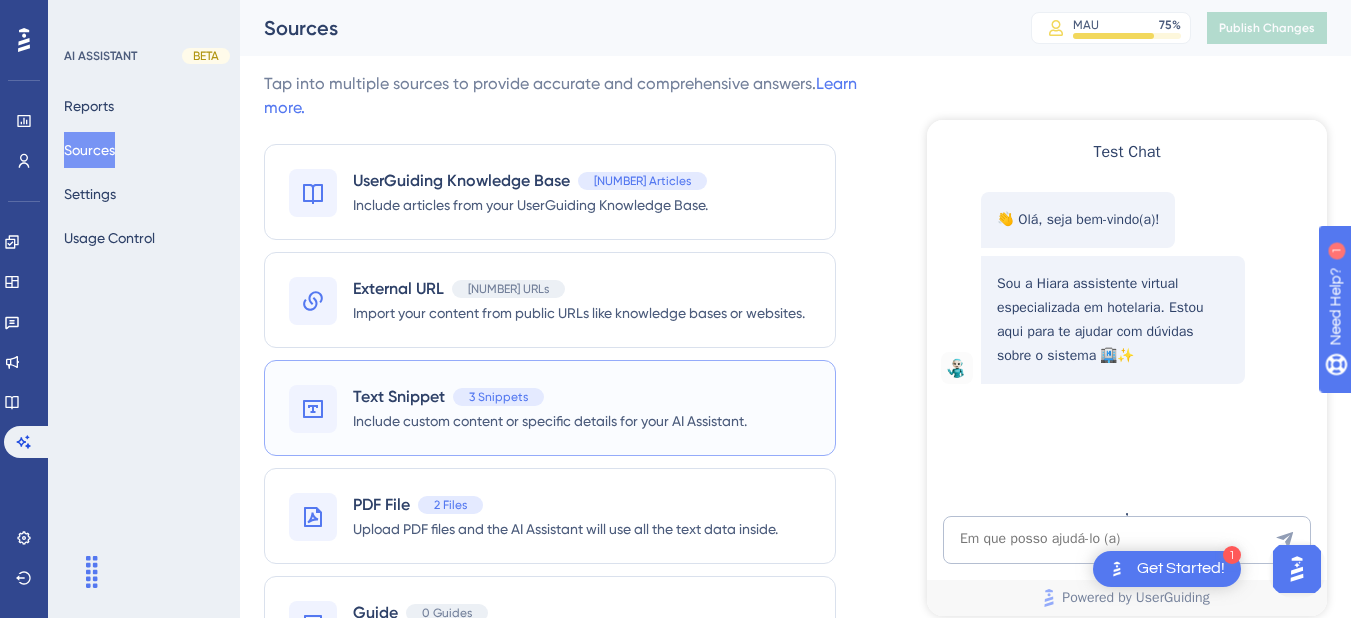 click on "Text Snippet 3 Snippets Include custom content or specific details for your AI Assistant." at bounding box center (550, 408) 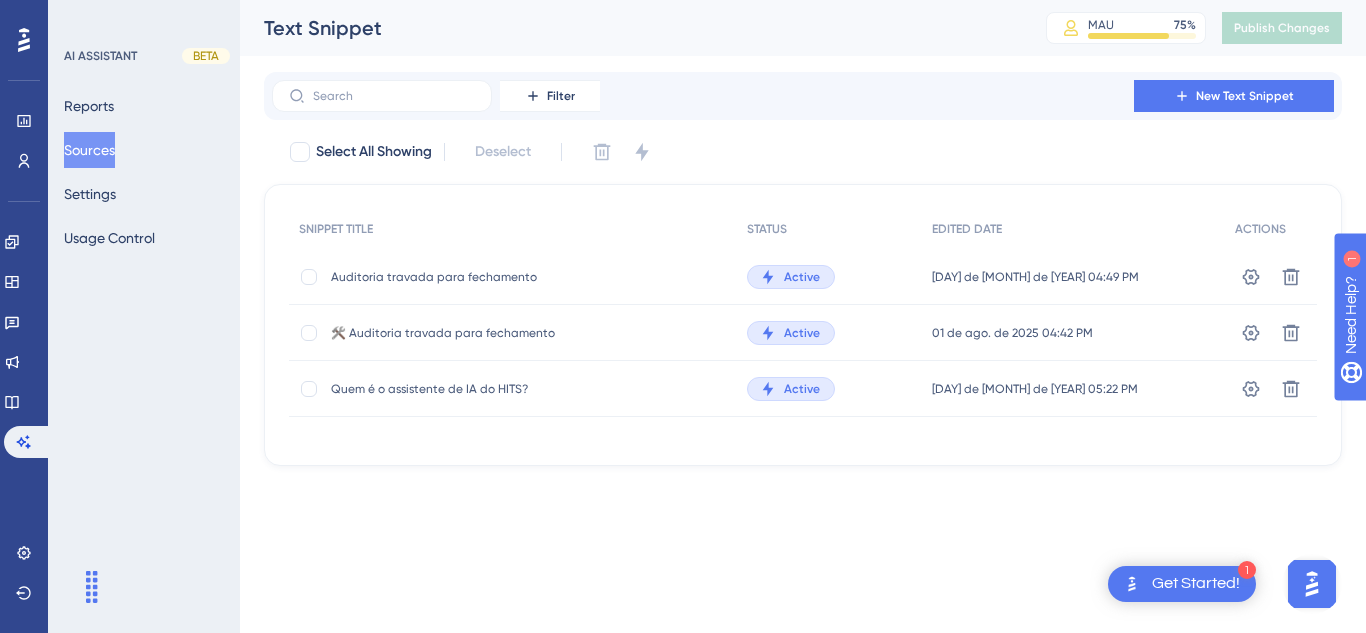 drag, startPoint x: 306, startPoint y: 281, endPoint x: 307, endPoint y: 292, distance: 11.045361 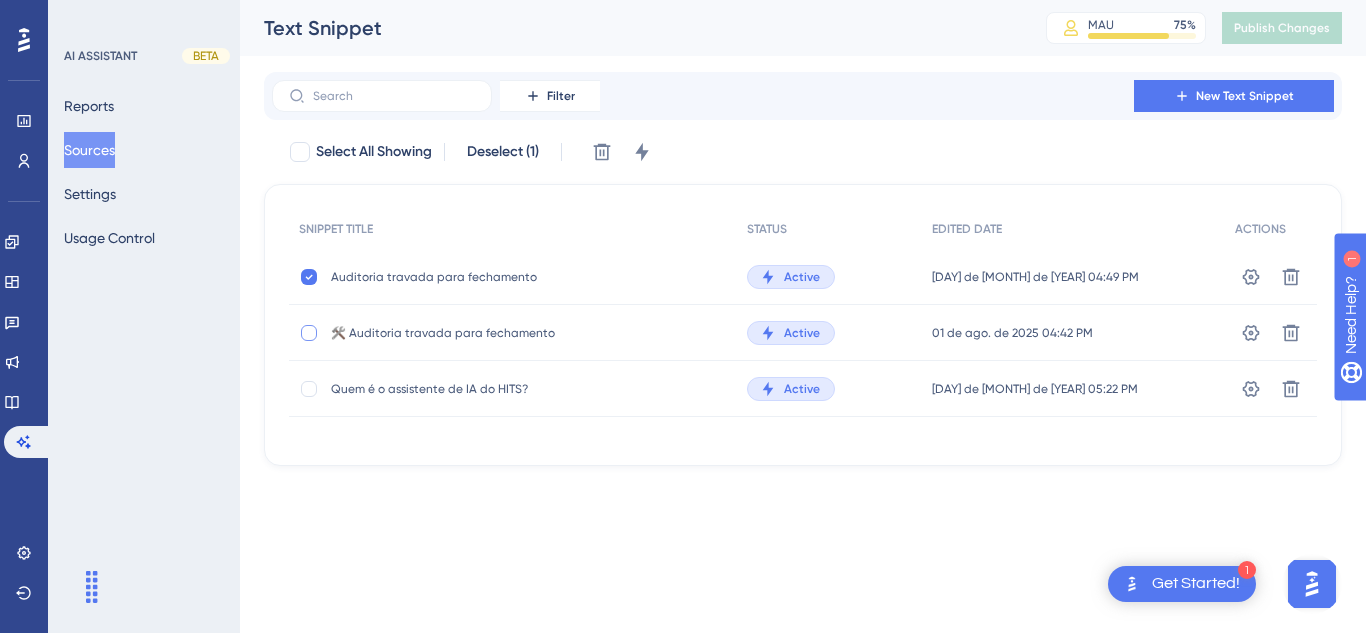 click at bounding box center (309, 333) 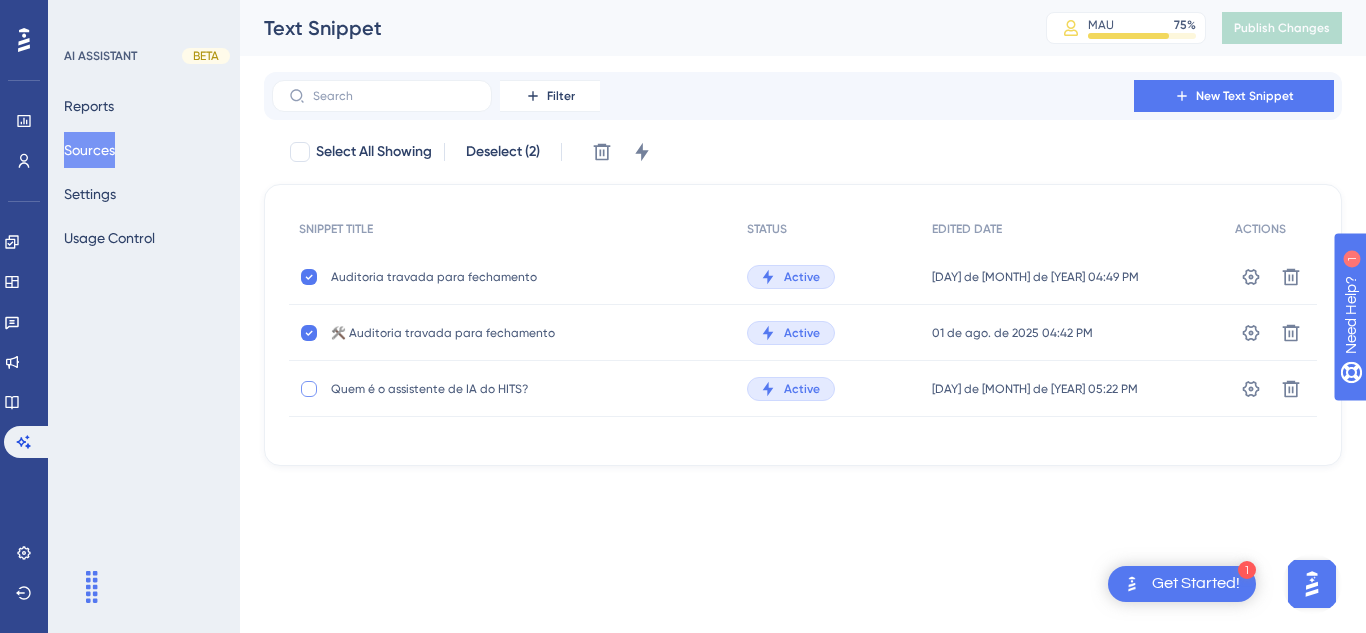 click at bounding box center [309, 389] 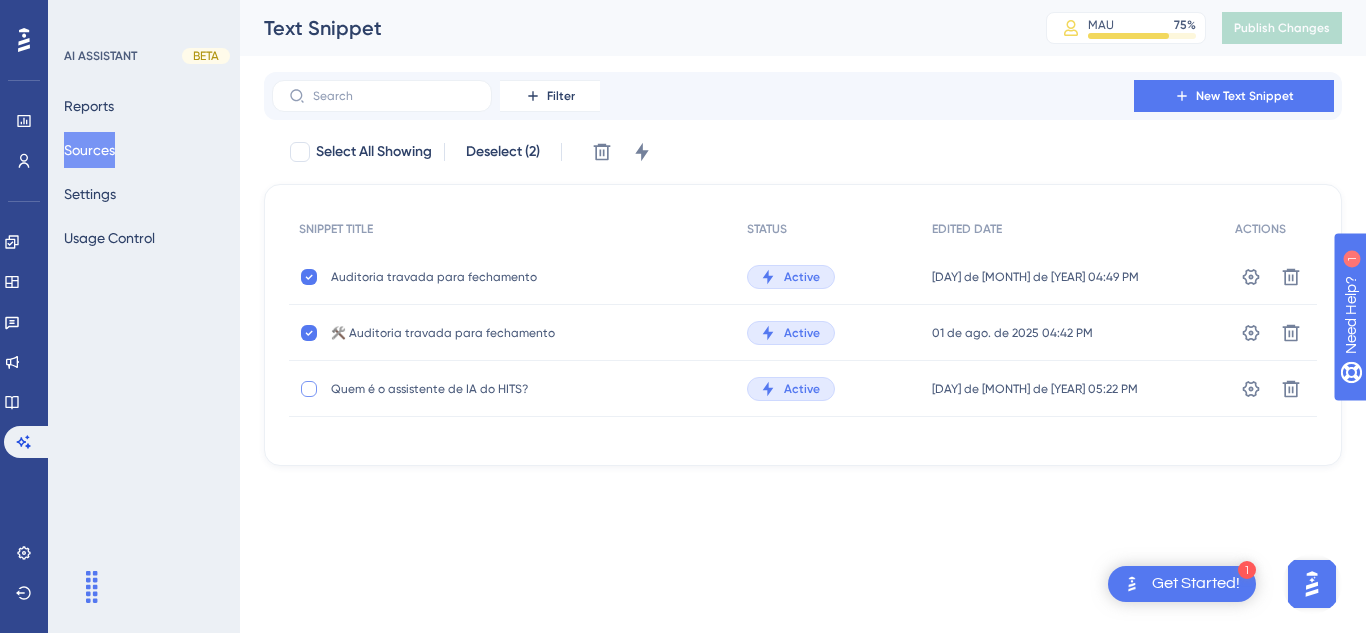 checkbox on "true" 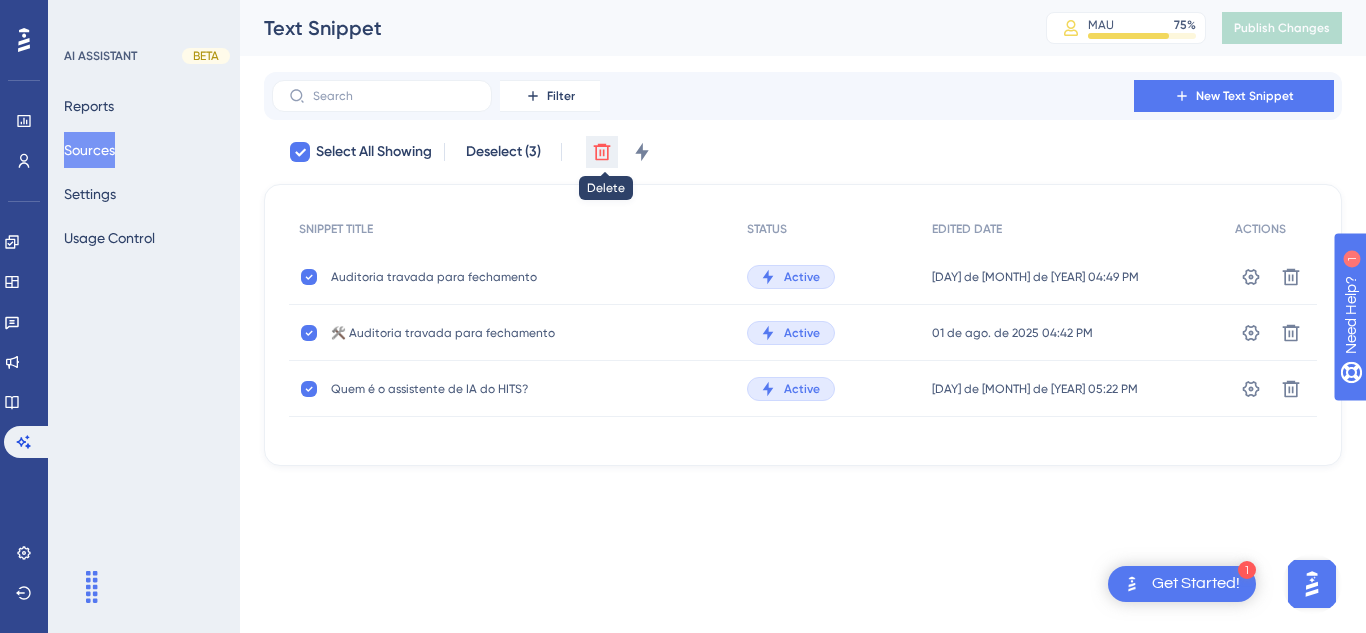 click 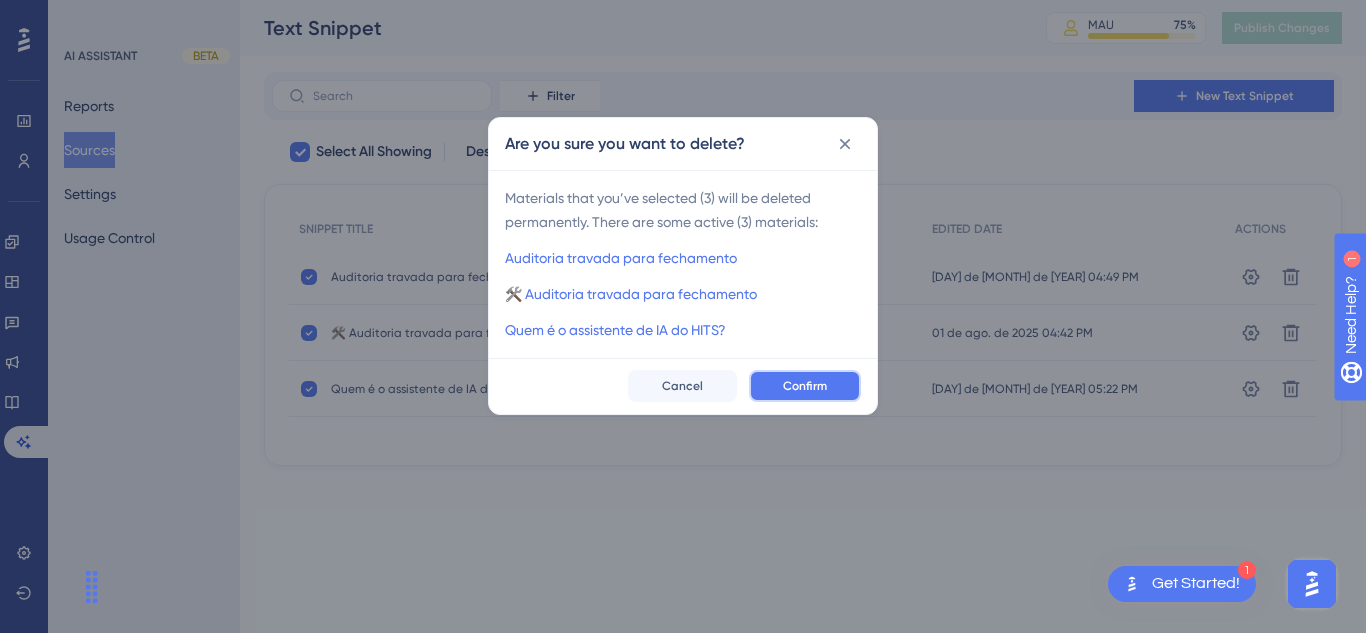 click on "Confirm" at bounding box center (805, 386) 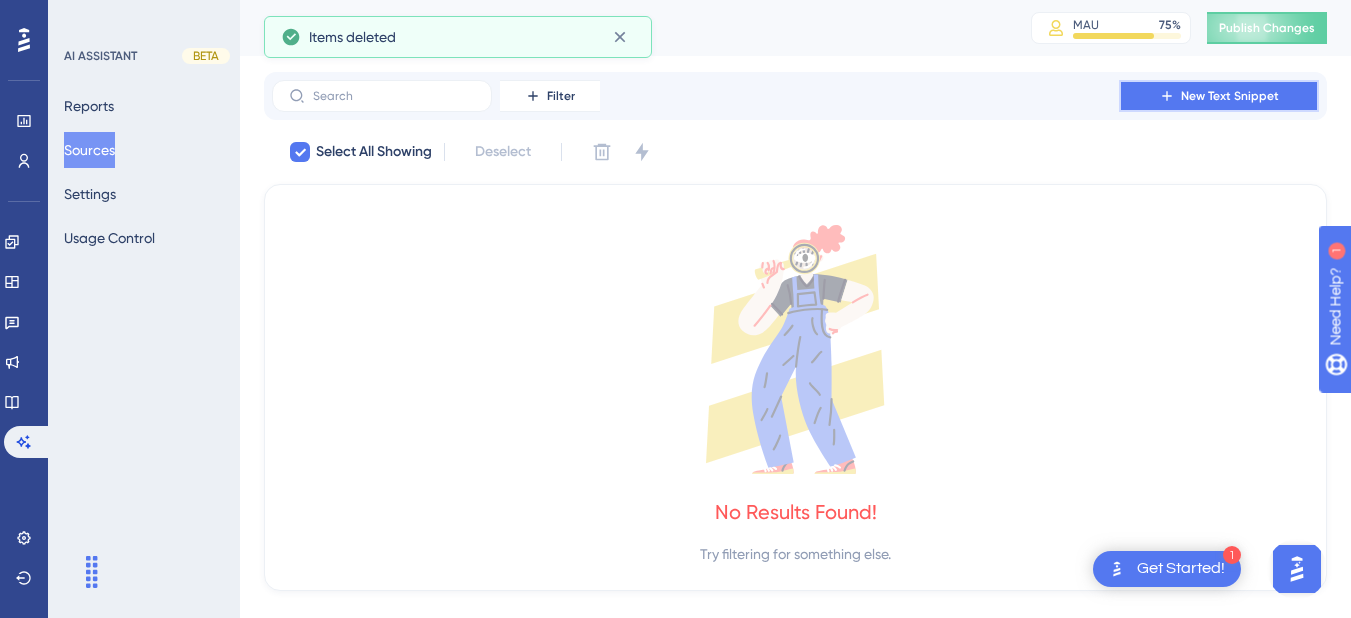 click on "New Text Snippet" at bounding box center [1219, 96] 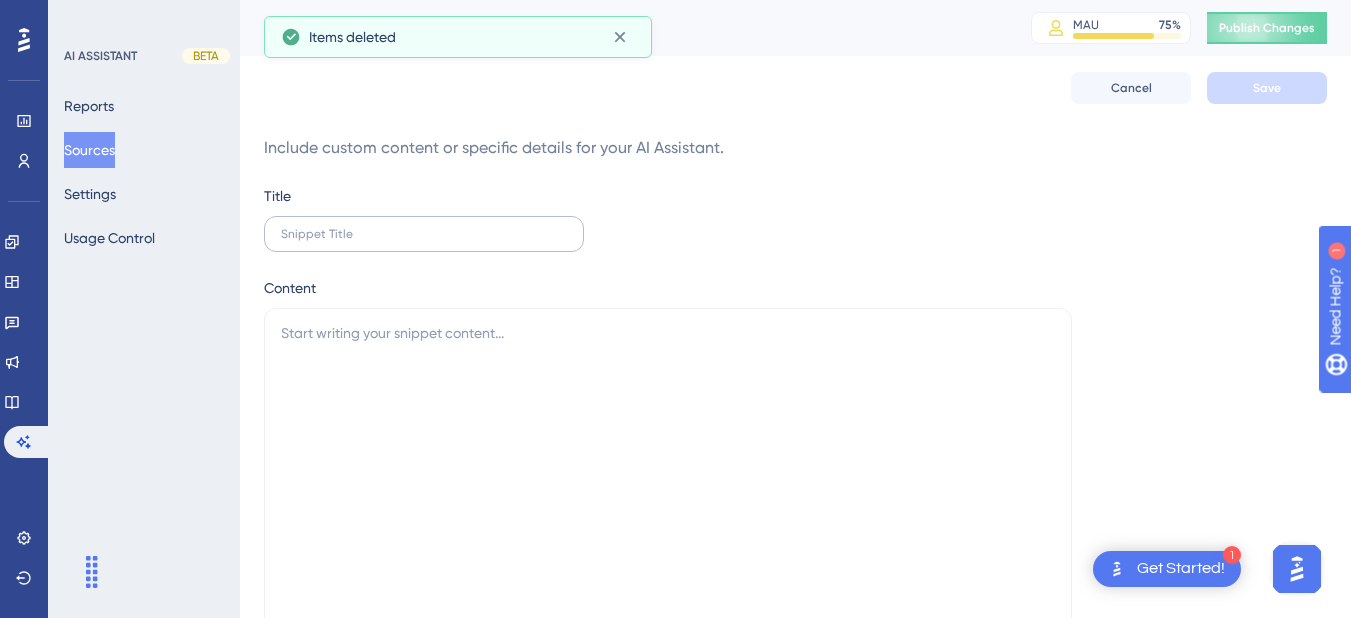 click at bounding box center [424, 234] 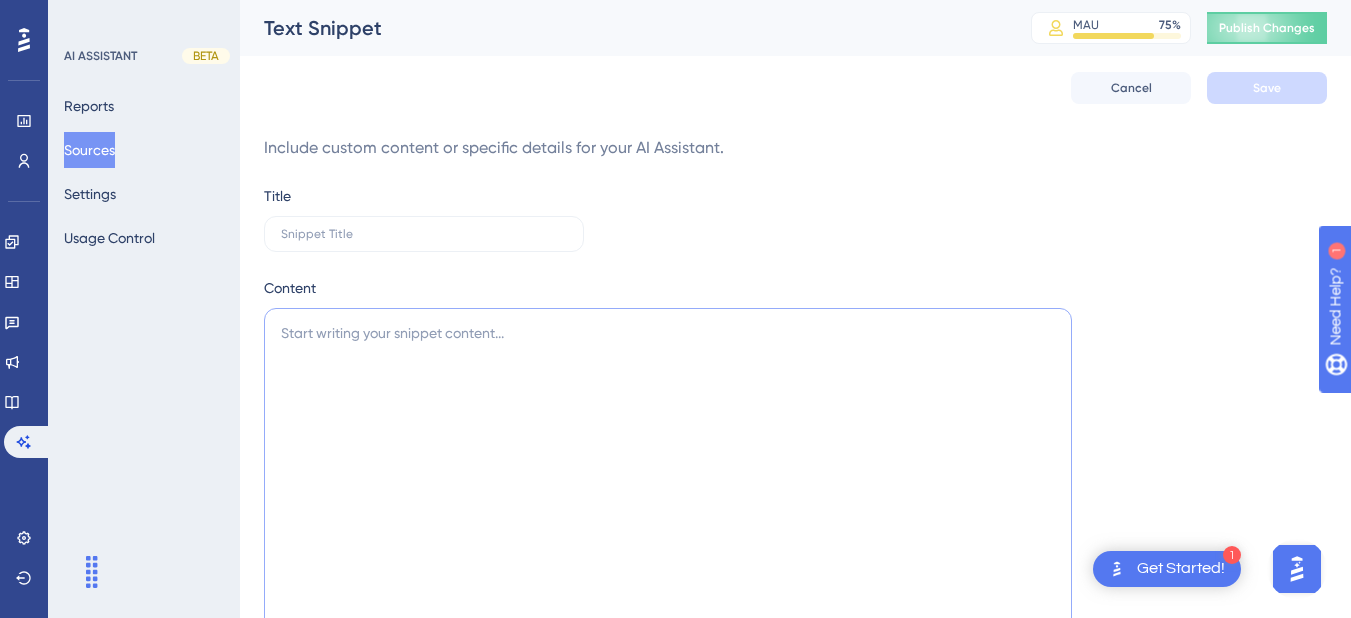 click at bounding box center (668, 561) 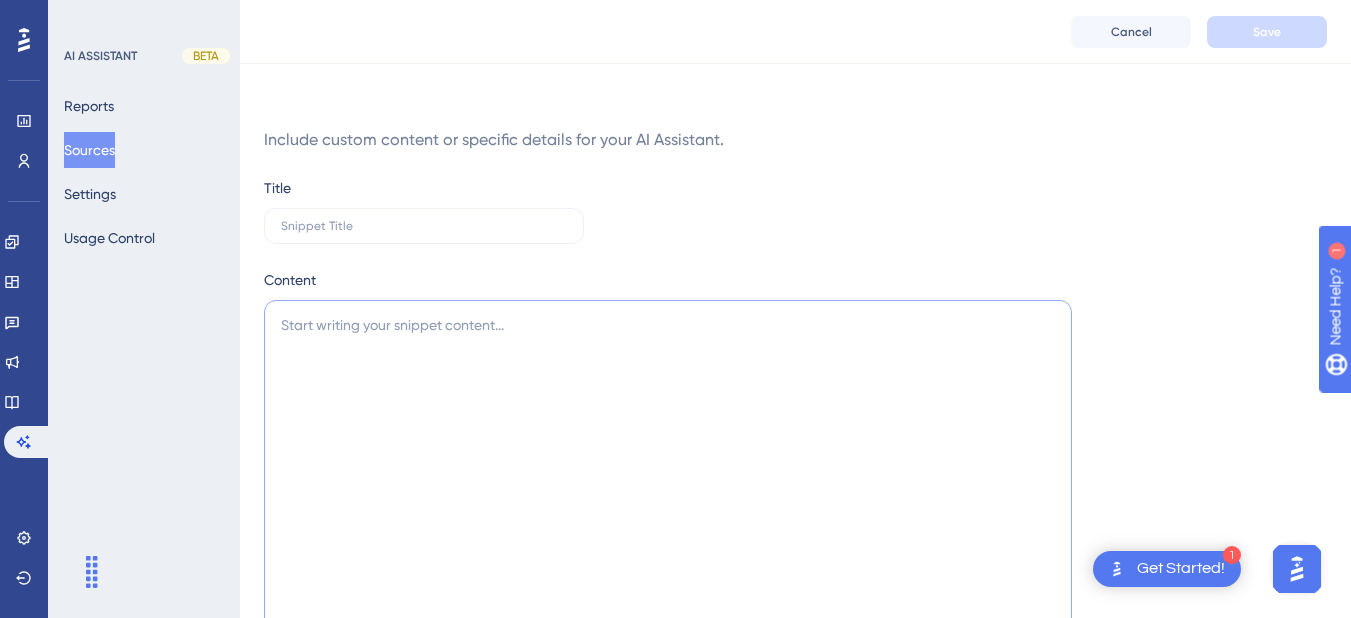 scroll, scrollTop: 256, scrollLeft: 0, axis: vertical 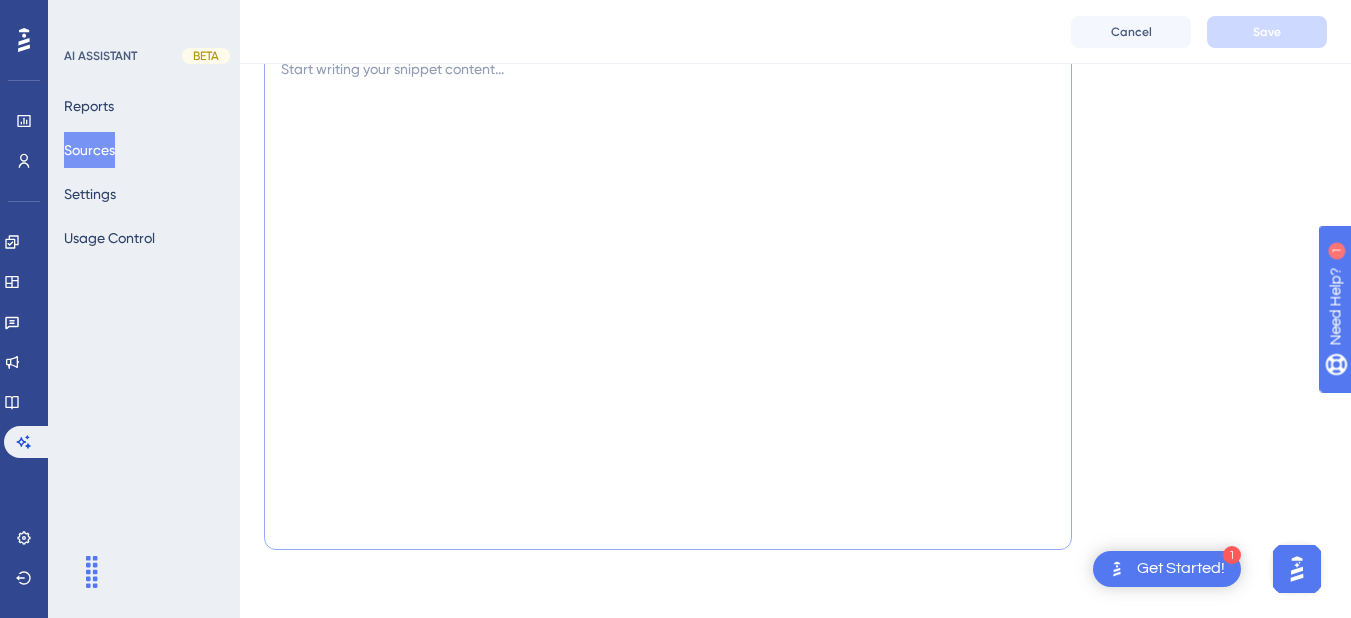 click at bounding box center [668, 297] 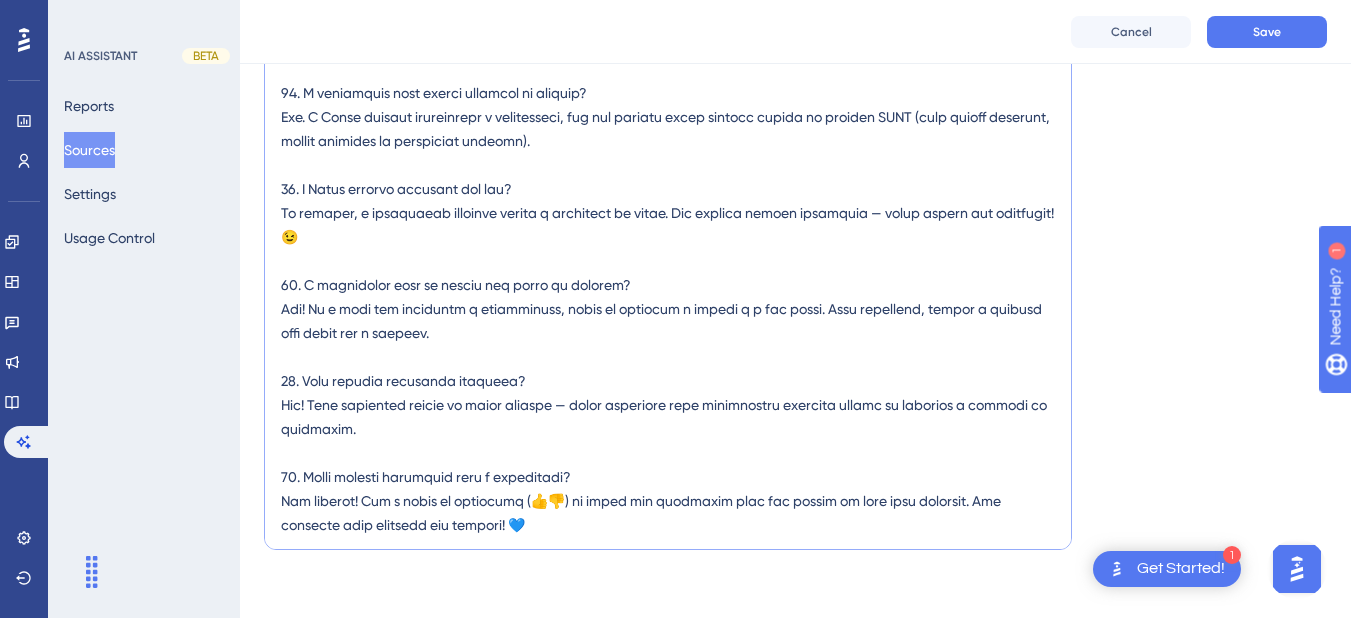 scroll, scrollTop: 0, scrollLeft: 0, axis: both 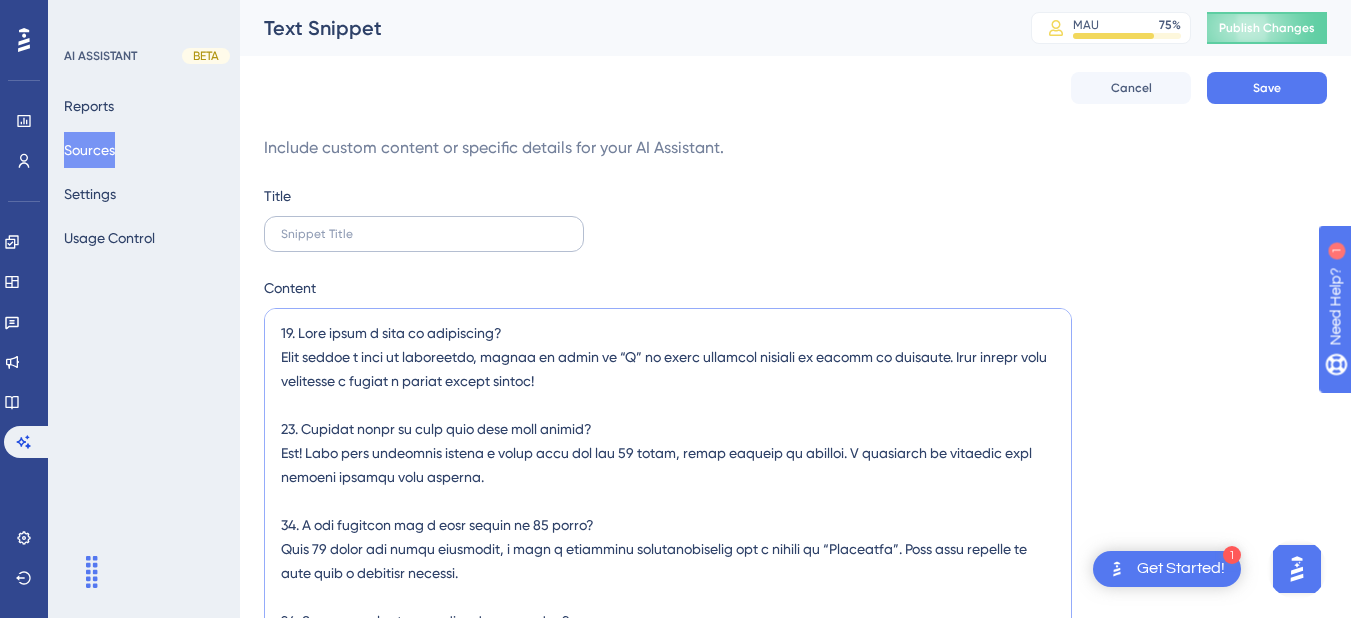 type on "21. Como fecho a tela do assistente?
Para fechar a tela do assistente, clique no ícone de “X” no canto superior direito da janela de conversa. Você também pode minimizar a janela e voltar quando quiser!
22. Preciso abrir um novo chat para cada dúvida?
Não! Você pode continuar usando o mesmo chat por até 24 horas, mesmo mudando de assunto. O histórico da conversa será mantido durante esse período.
23. O que acontece com o chat depois de 24 horas?
Após 24 horas sem novas mensagens, o chat é encerrado automaticamente com o status de “Resolvido”. Você pode iniciar um novo chat a qualquer momento.
24. Consigo acessar conversas anteriores?
Sim! Clique no ícone de setinha (⬅️) no canto superior esquerdo da tela do assistente para visualizar seus chats anteriores.
25. Posso usar o assistente em mais de um dispositivo?
Sim! Você pode acessar o assistente de qualquer dispositivo com o sistema HITS aberto. Porém, o histórico de chats é mantido por navegador/sessão.
26. O assistente pode enviar comandos no siste..." 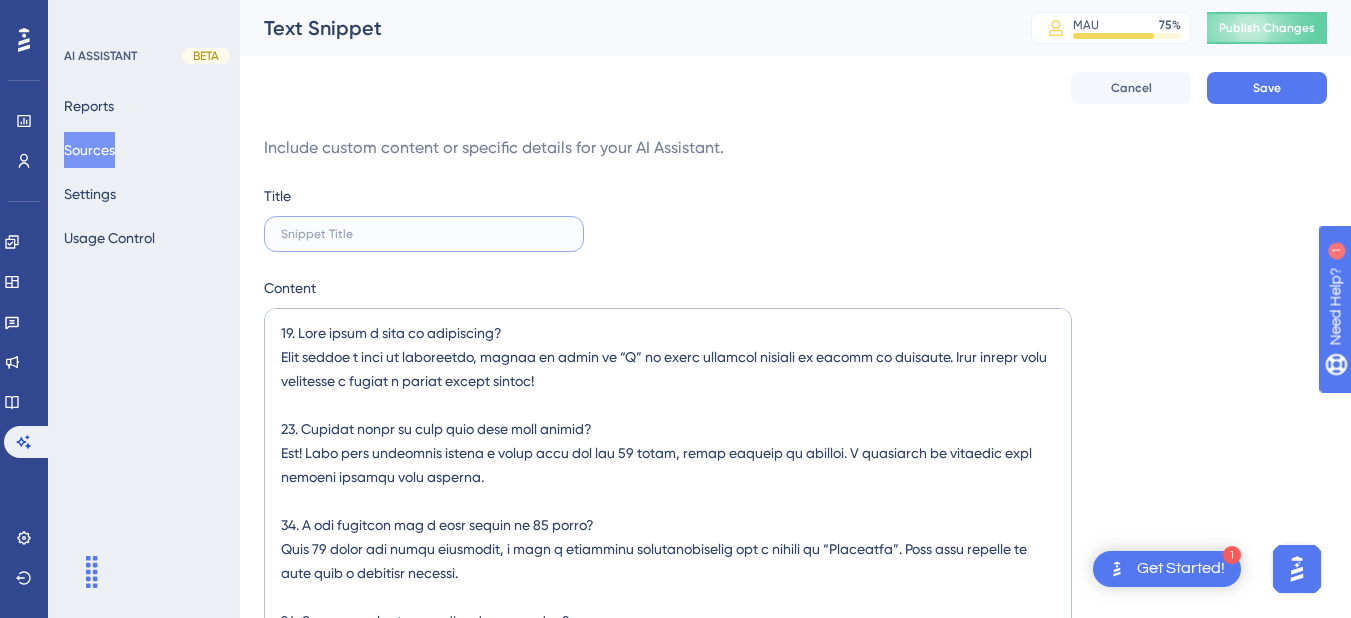 click at bounding box center [424, 234] 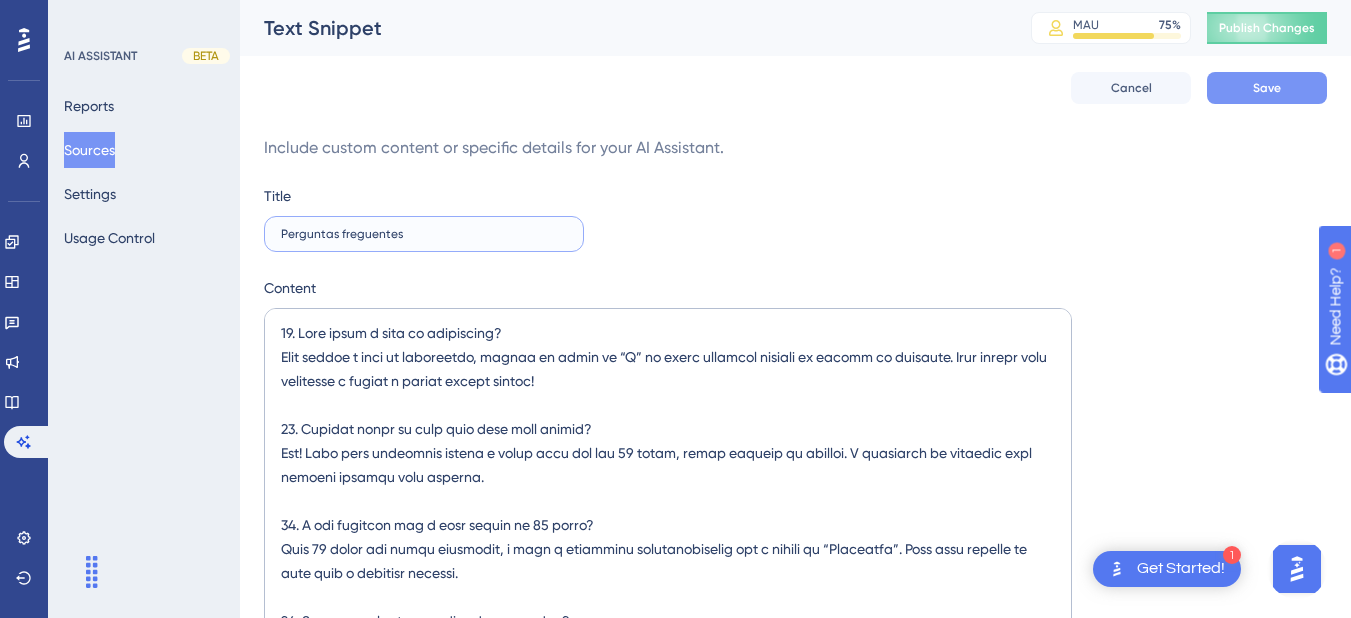 type on "Perguntas freguentes" 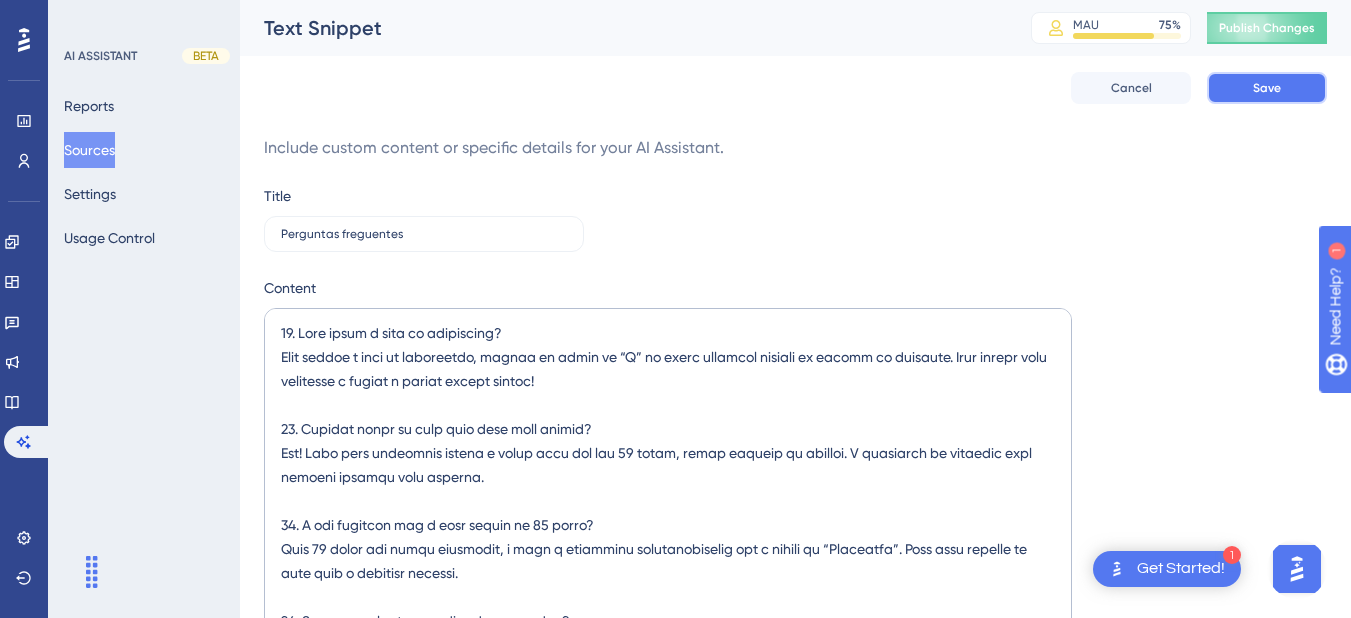 click on "Save" at bounding box center (1267, 88) 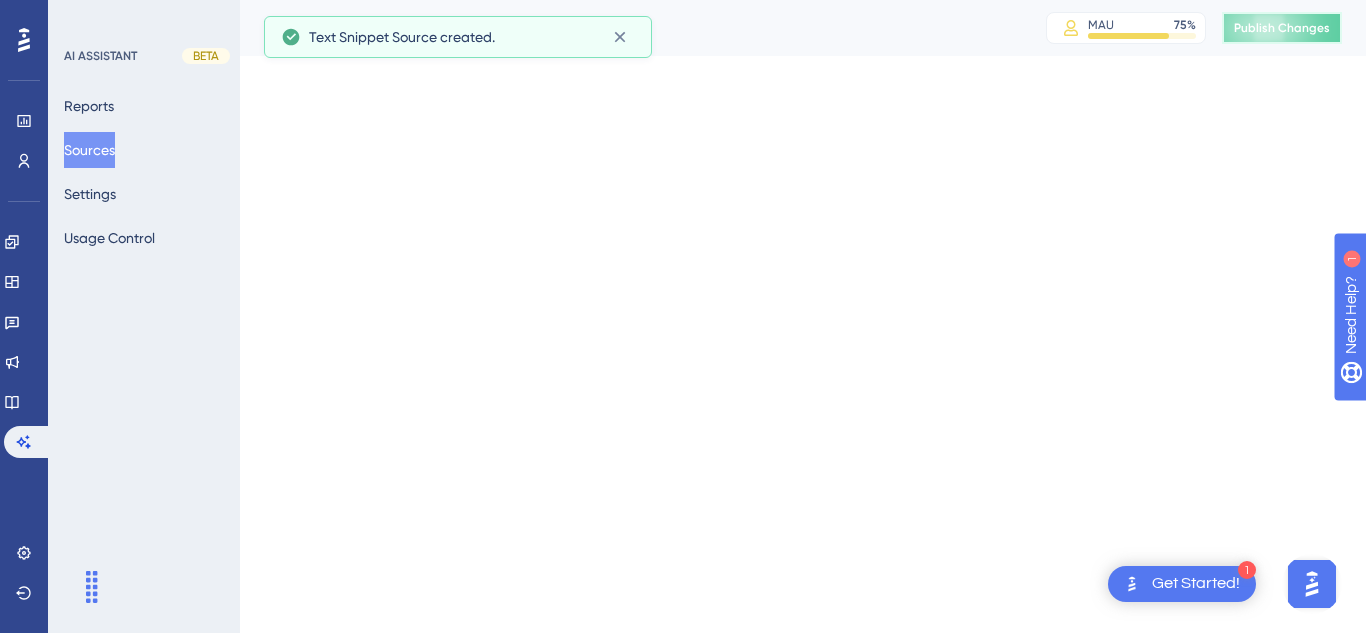 click on "Publish Changes" at bounding box center (1282, 28) 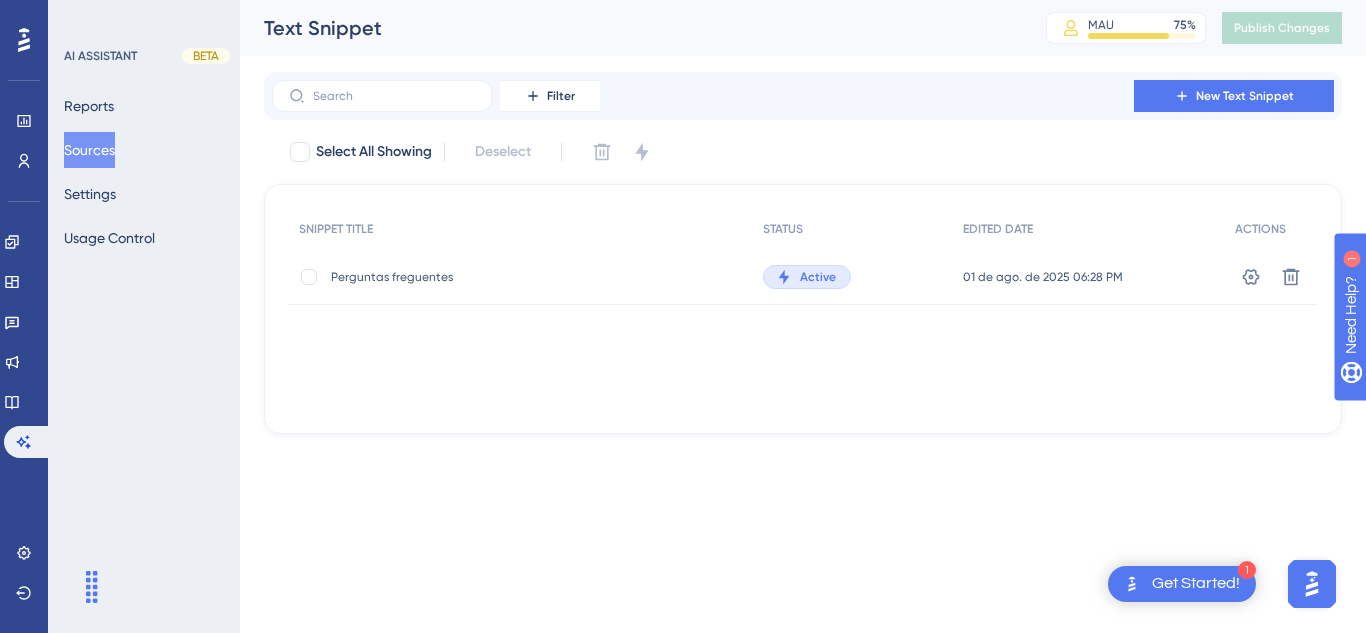 click on "Perguntas freguentes" at bounding box center (491, 277) 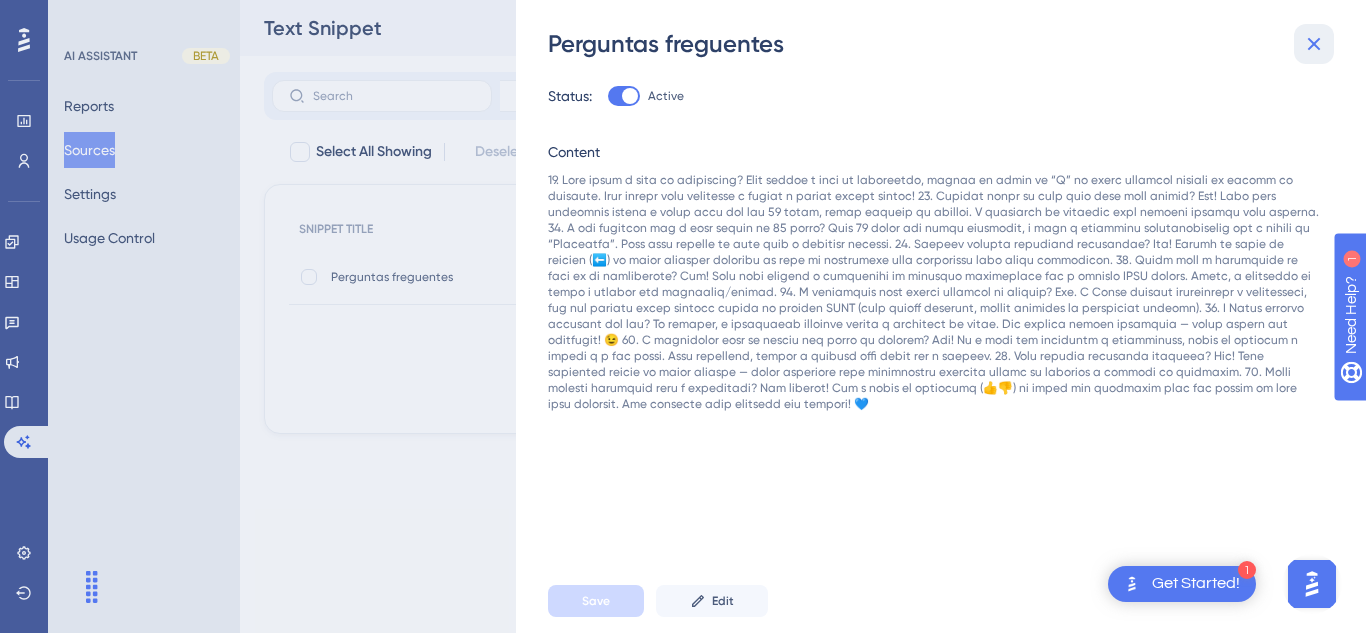click 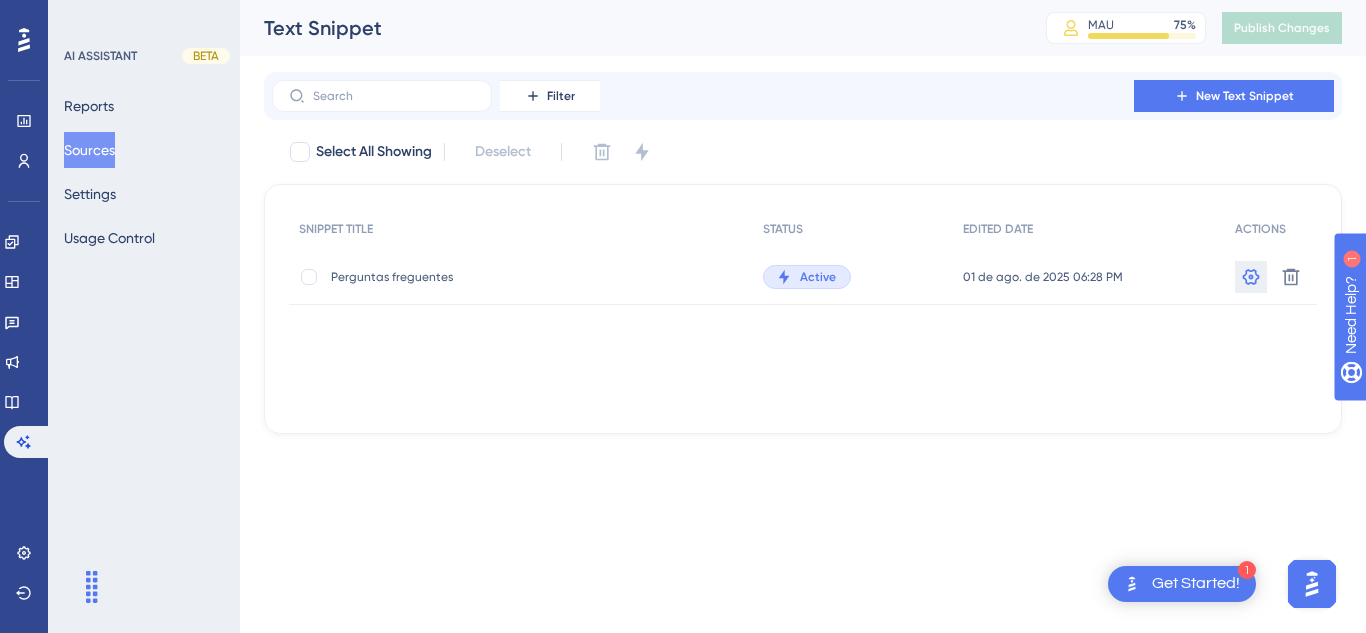 click 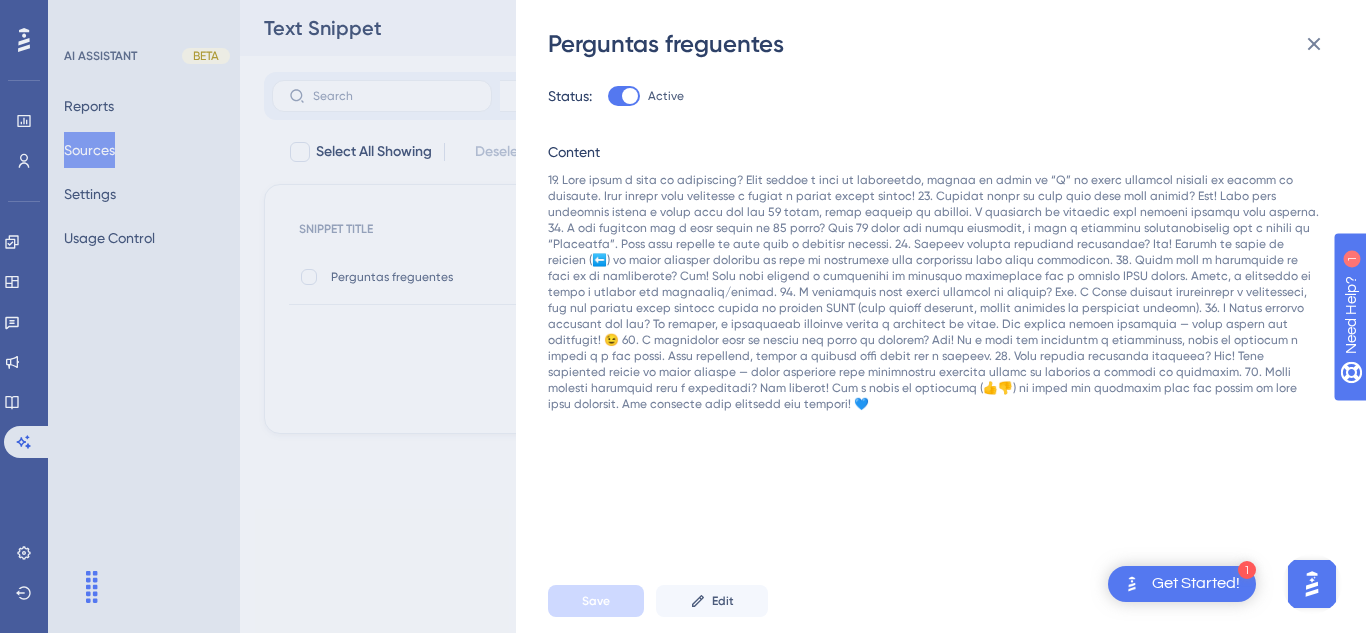 click at bounding box center (935, 292) 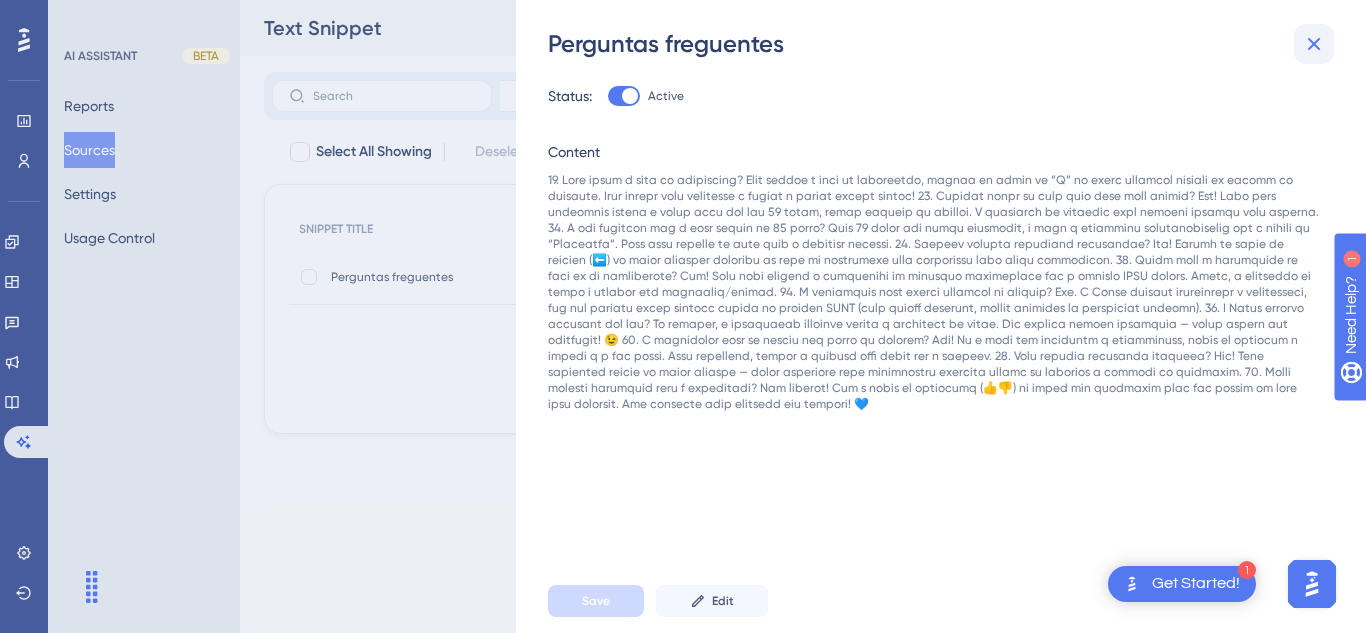 click 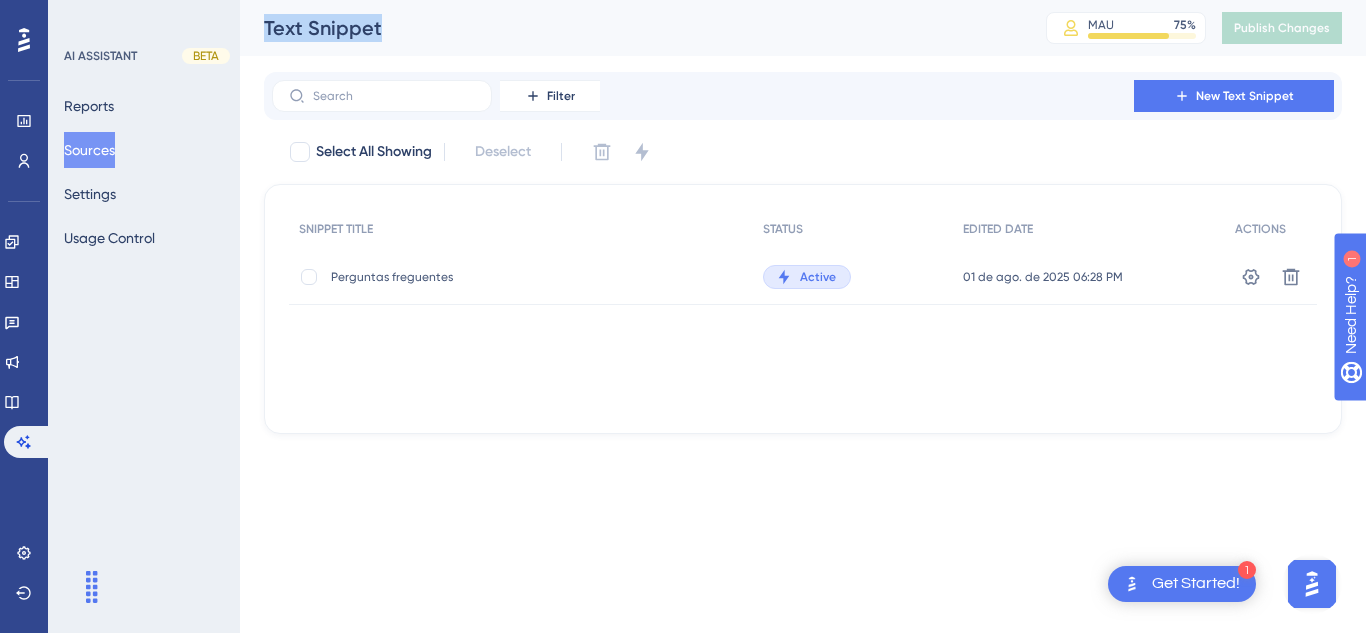 drag, startPoint x: 397, startPoint y: 27, endPoint x: 257, endPoint y: 37, distance: 140.35669 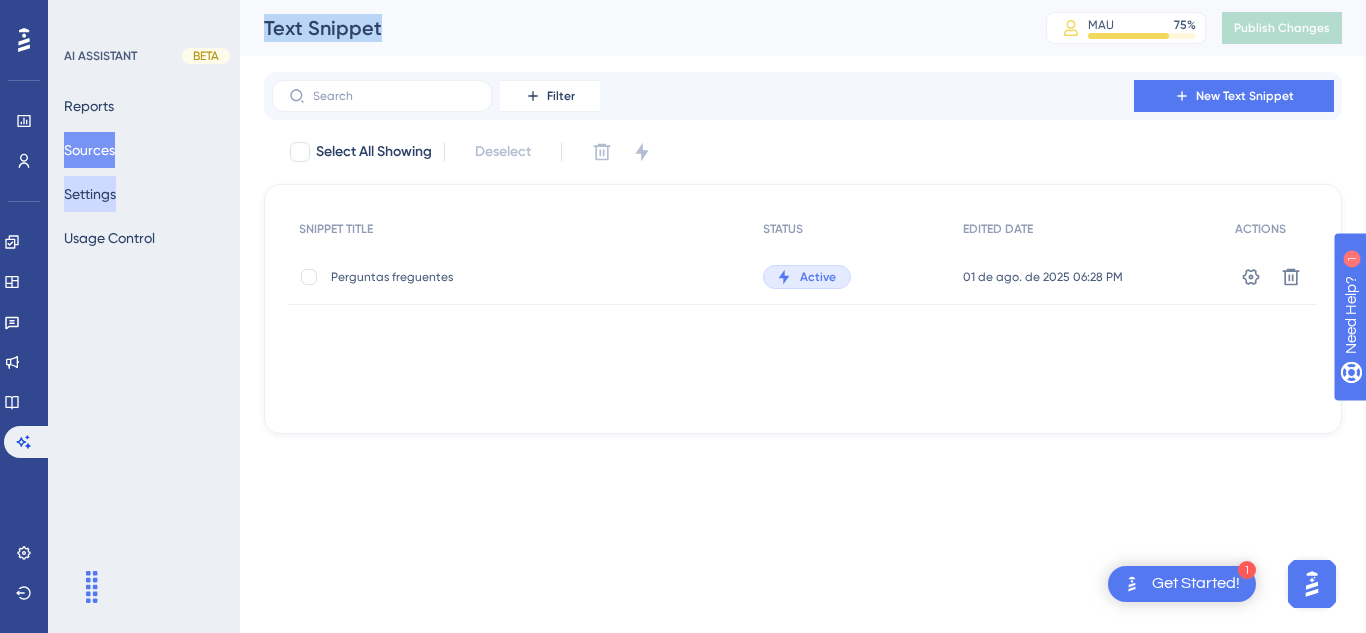 click on "Settings" at bounding box center [90, 194] 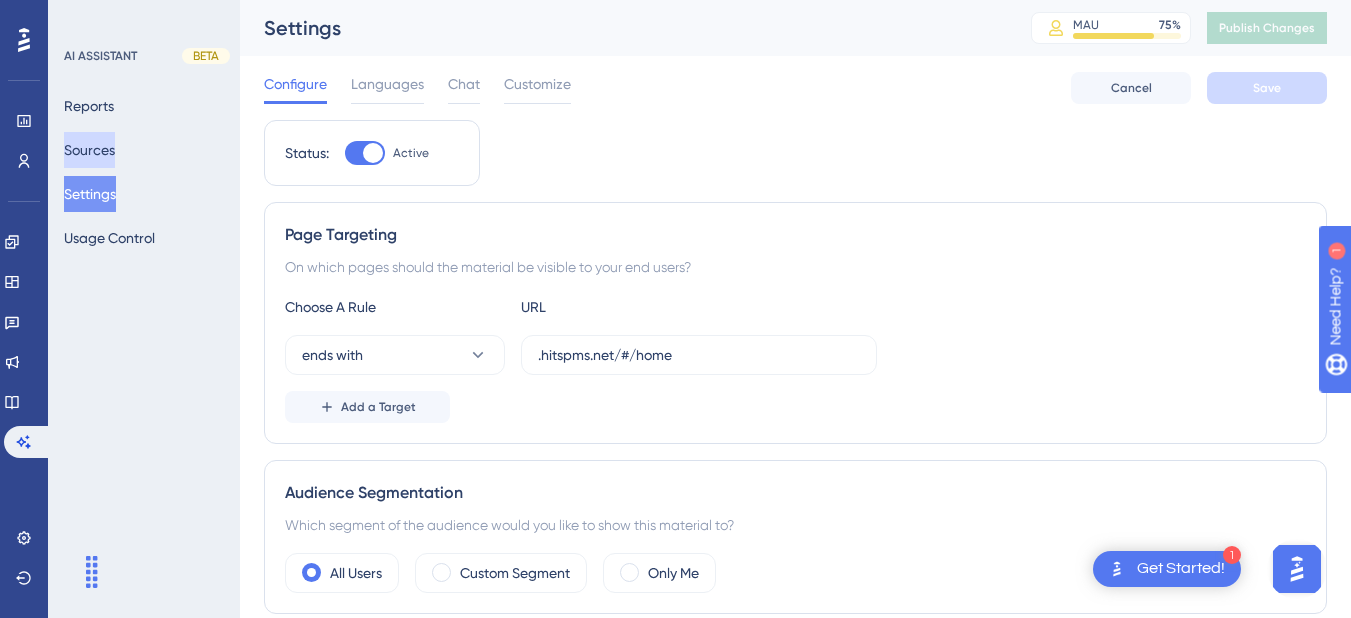click on "Sources" at bounding box center [89, 150] 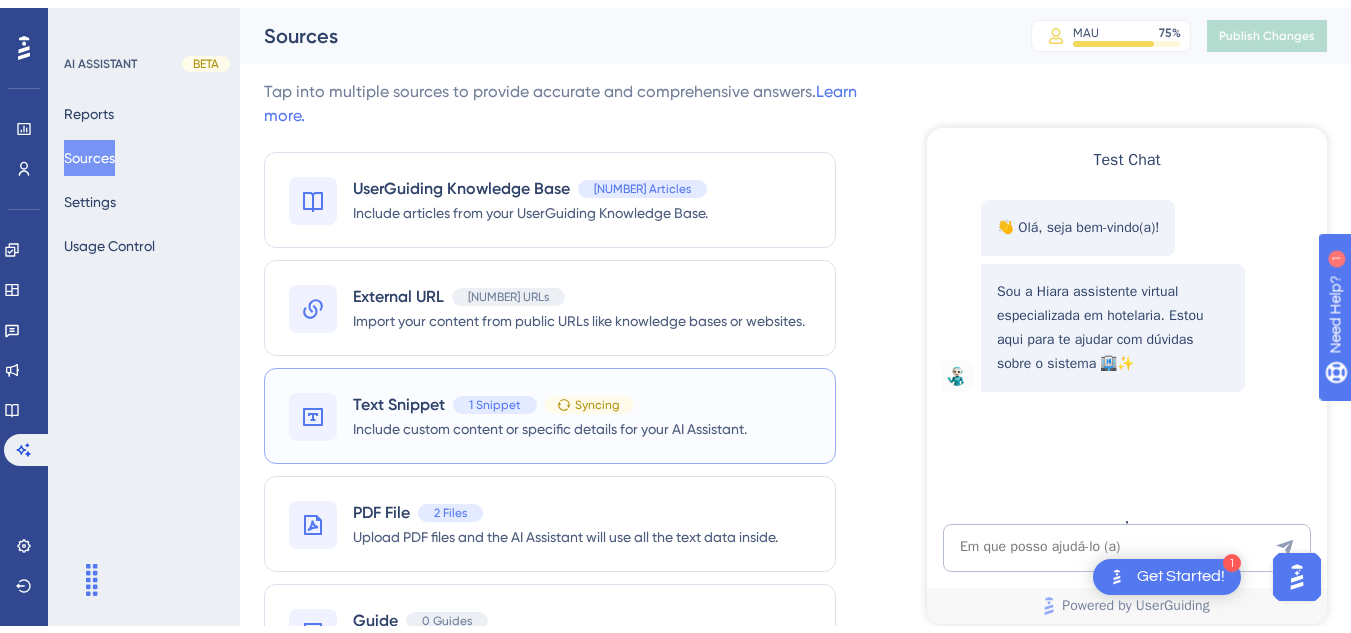 scroll, scrollTop: 103, scrollLeft: 0, axis: vertical 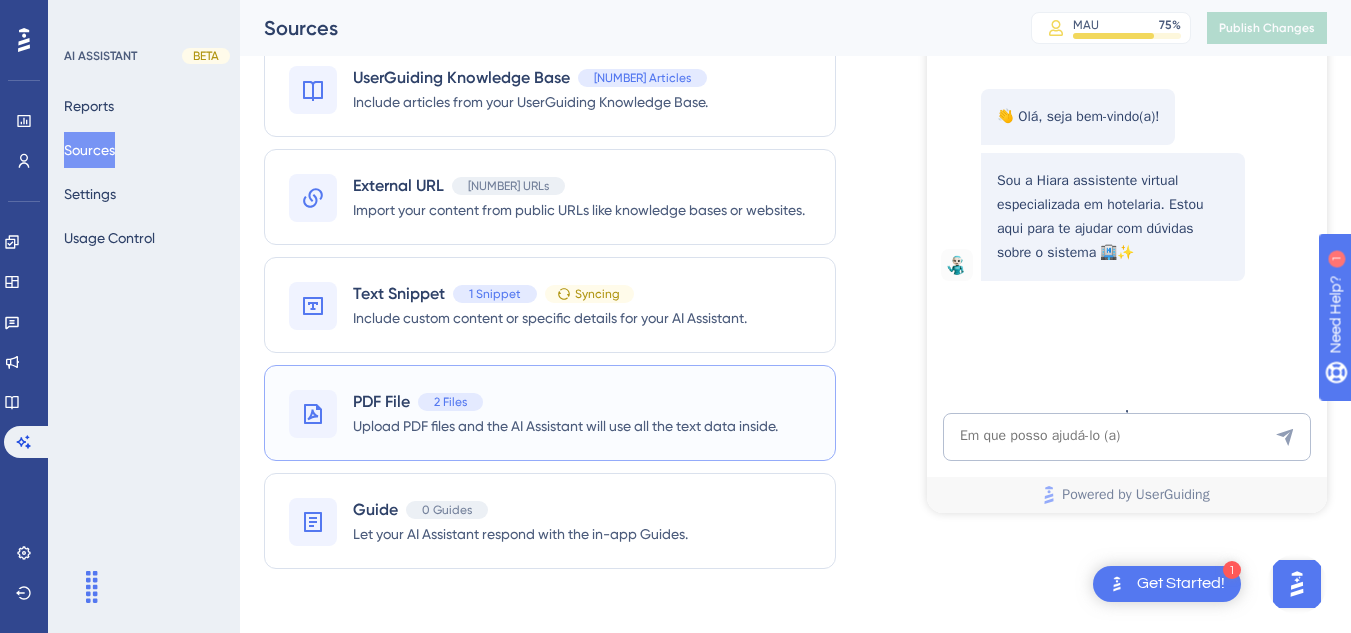 click on "2 Files" at bounding box center (450, 402) 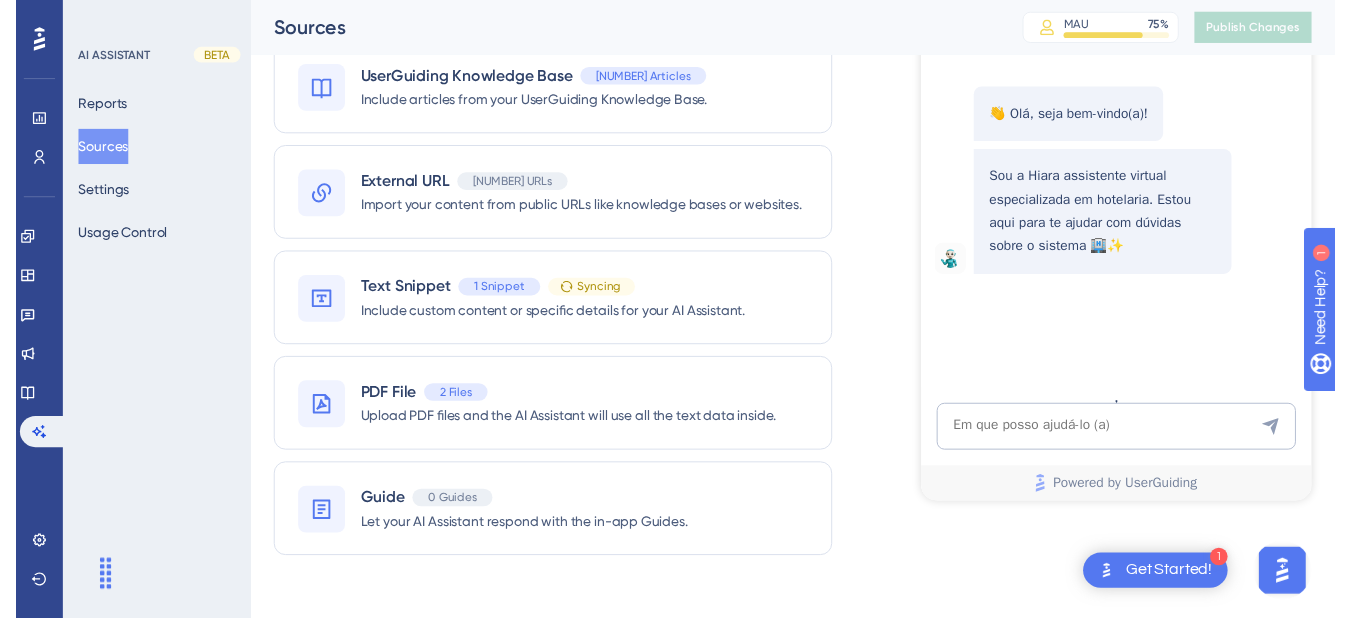 scroll, scrollTop: 0, scrollLeft: 0, axis: both 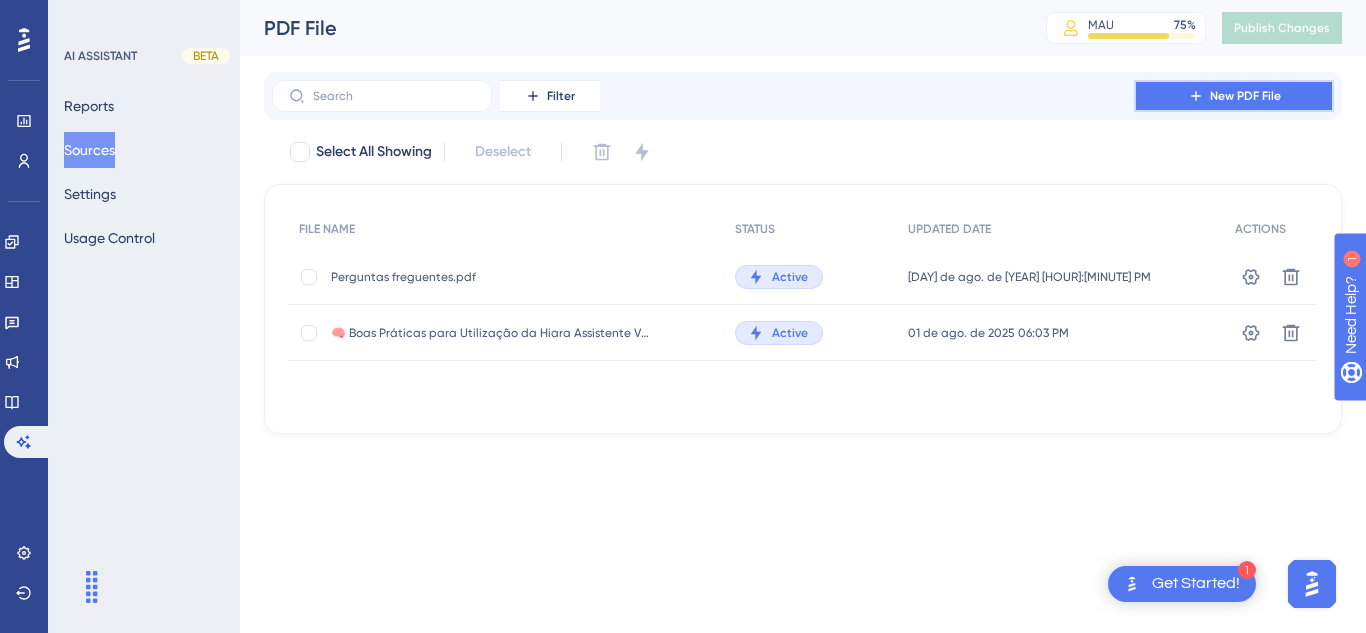 click on "New PDF File" at bounding box center [1234, 96] 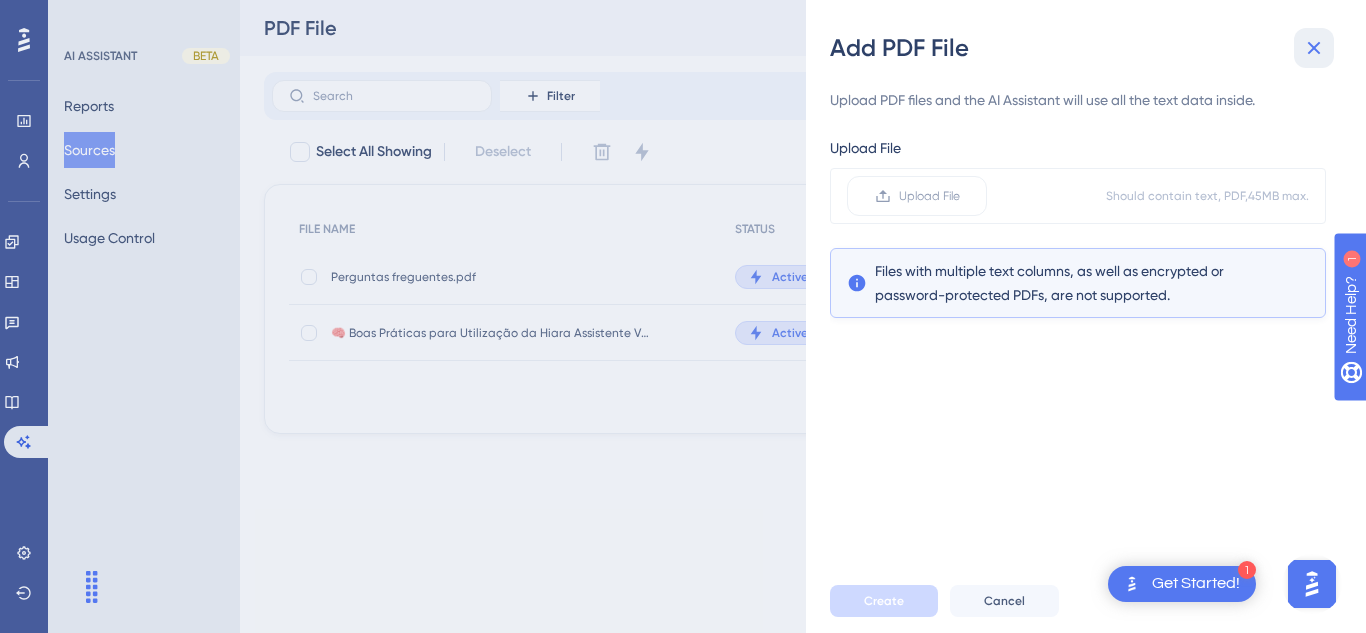 click 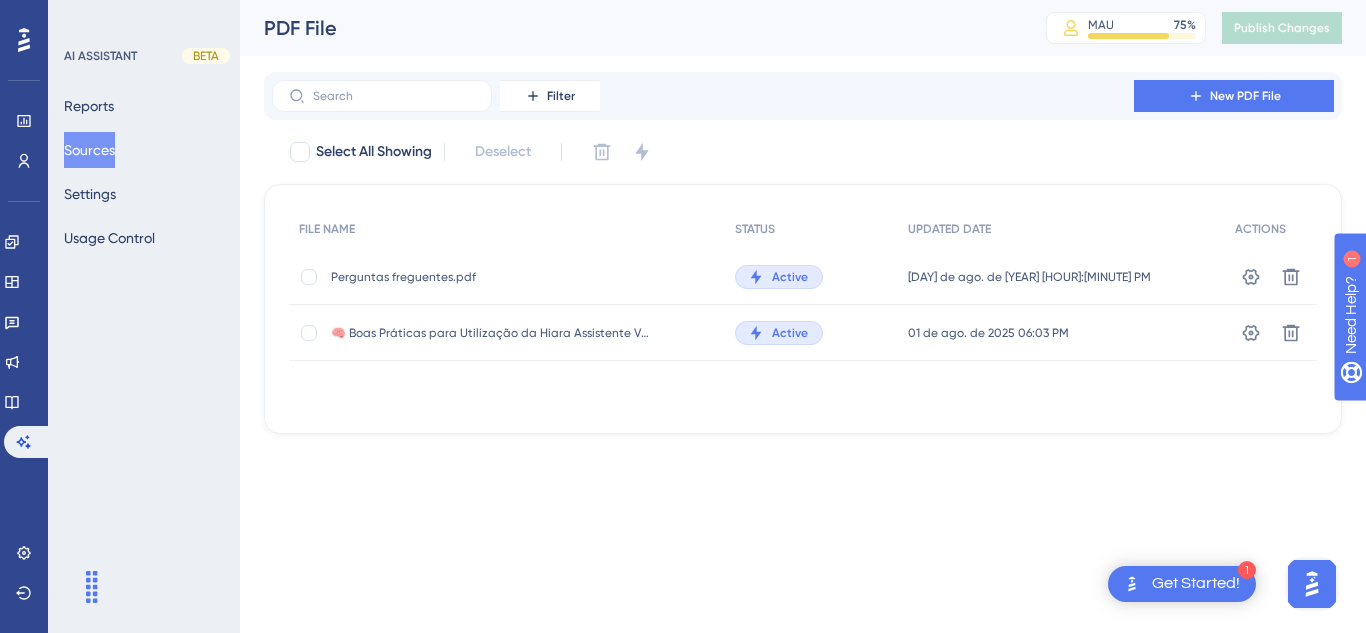 click on "Perguntas freguentes.pdf Perguntas freguentes.pdf" at bounding box center (507, 277) 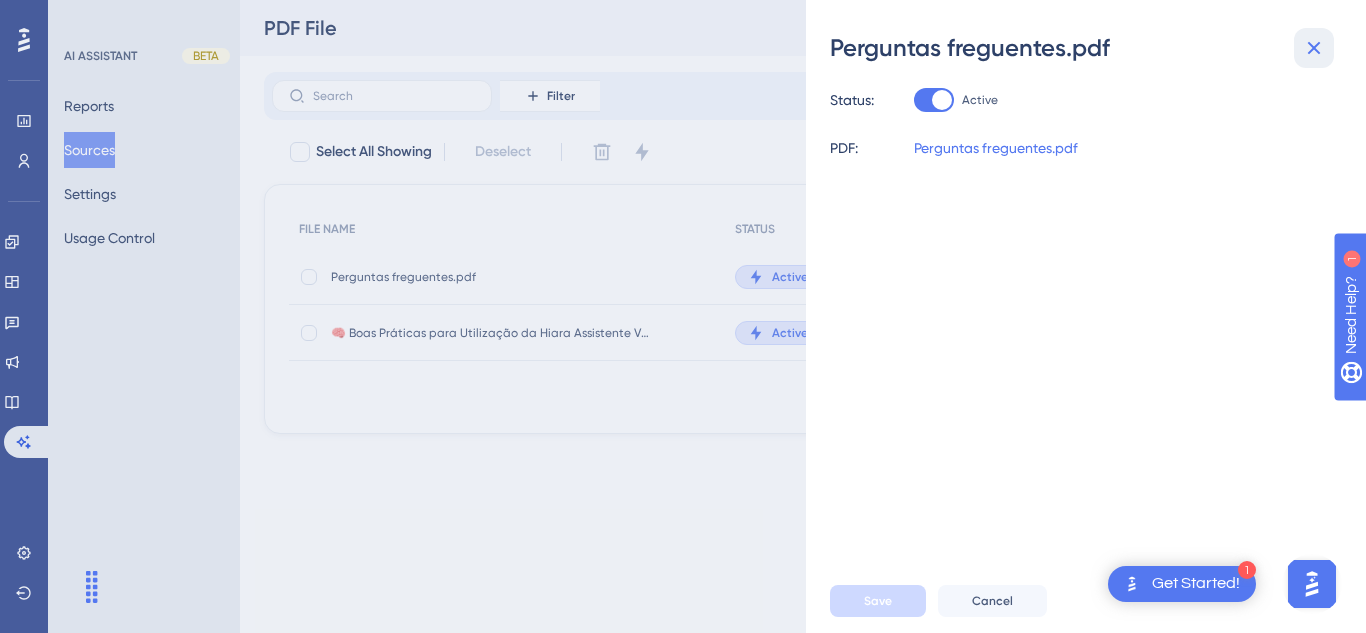 click 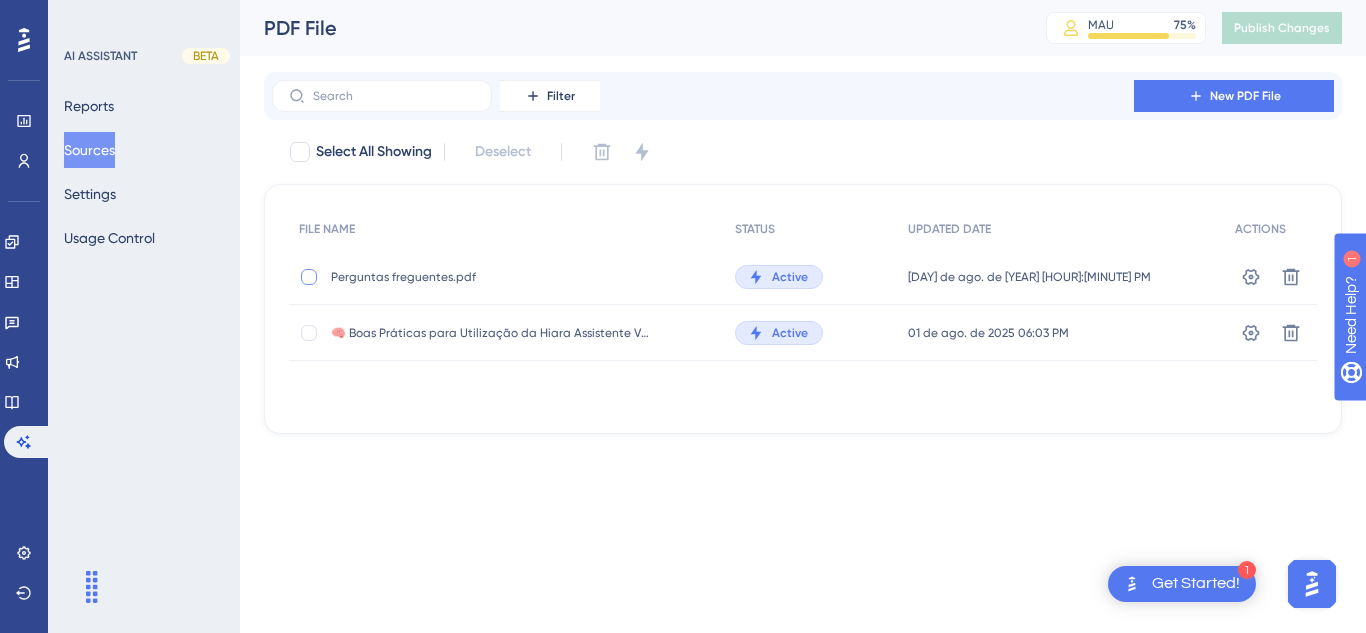 click at bounding box center (309, 277) 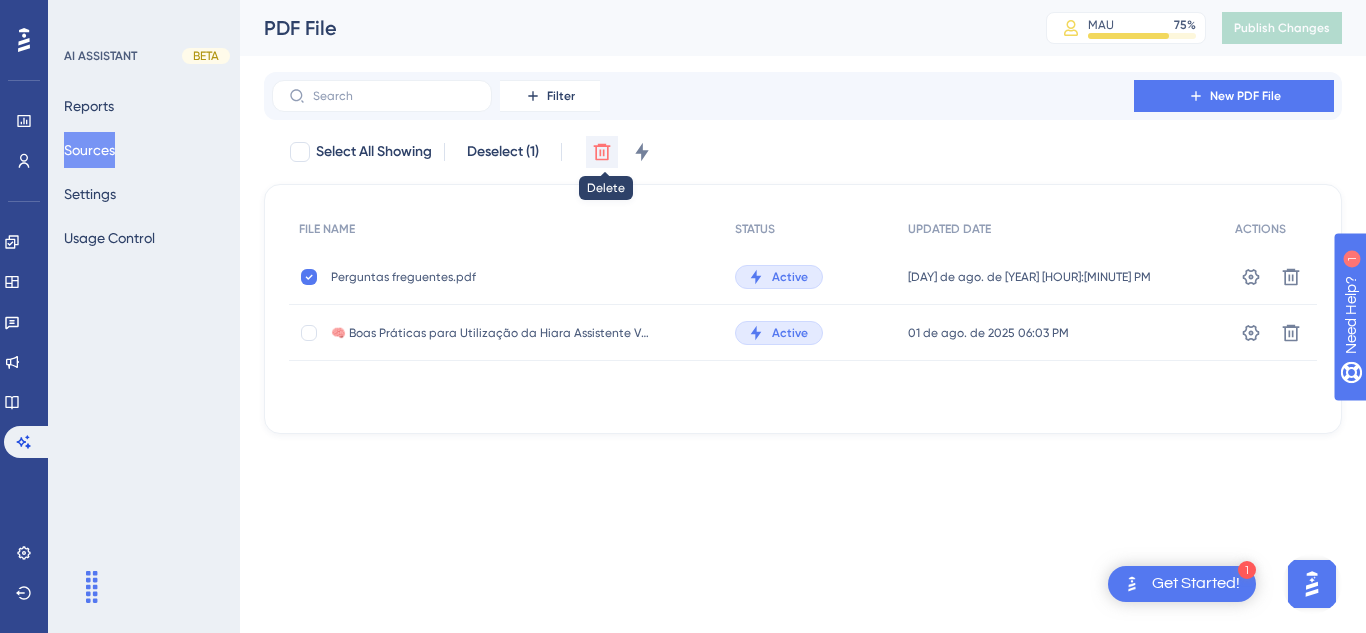 click 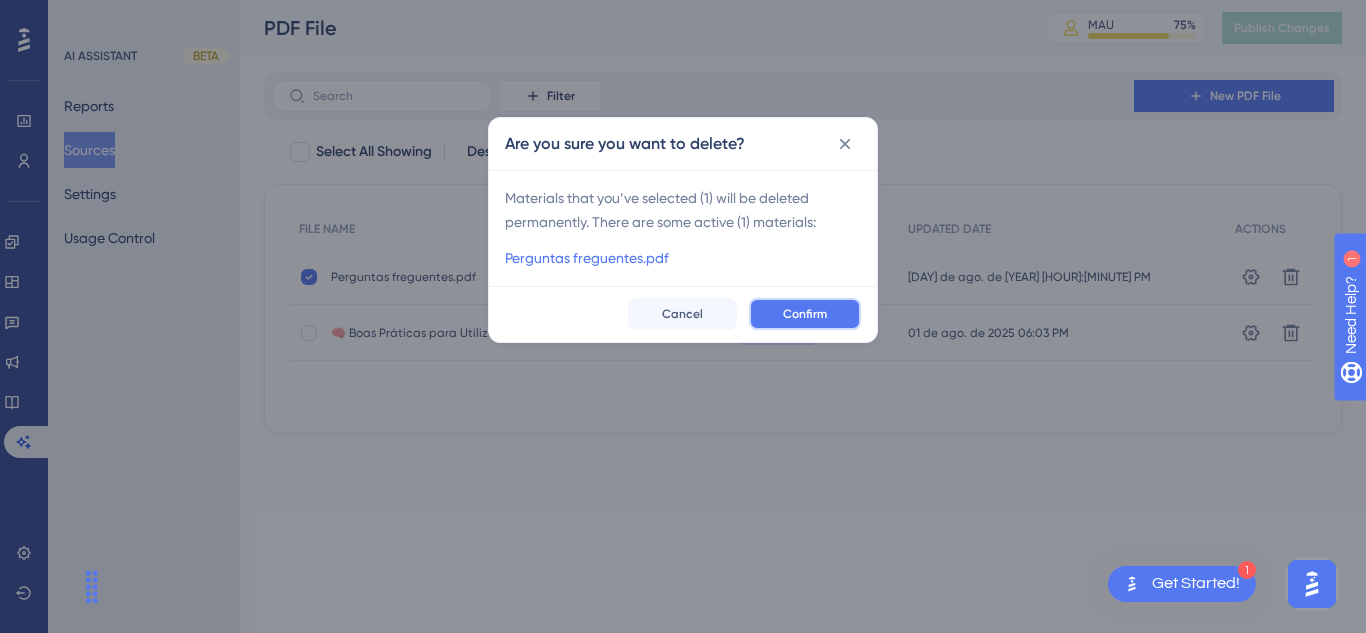 click on "Confirm" at bounding box center (805, 314) 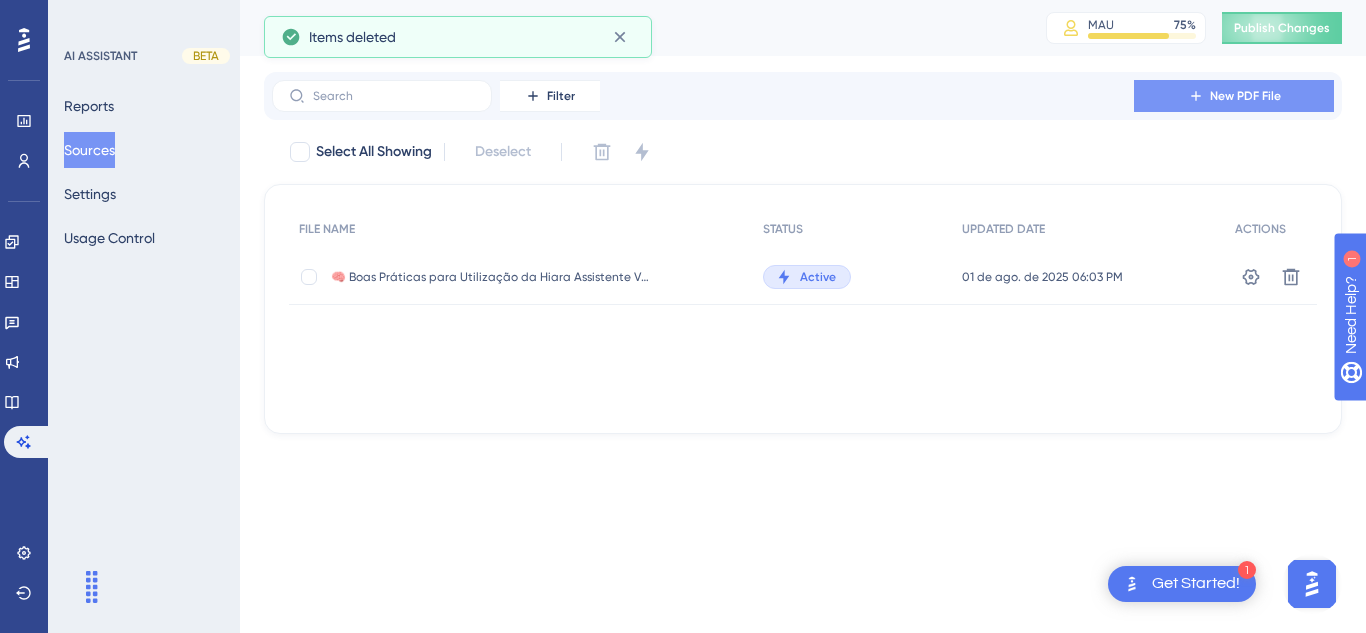 click on "New PDF File" at bounding box center (1245, 96) 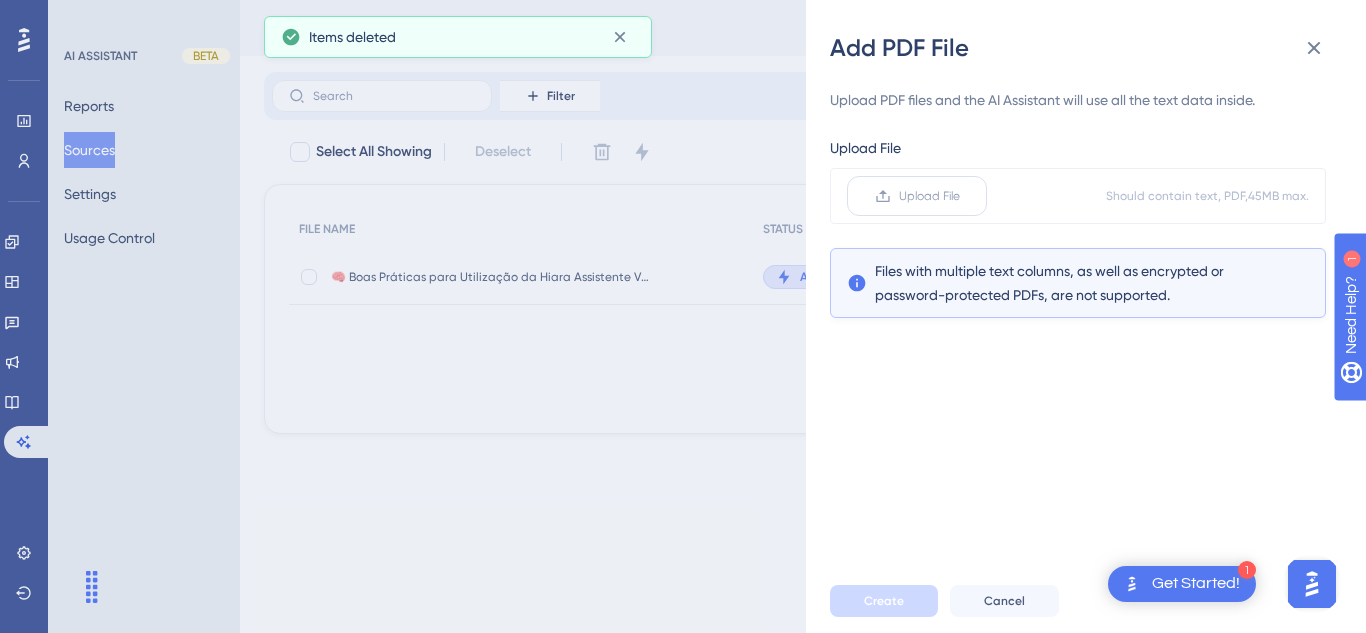 click on "Upload File" at bounding box center (929, 196) 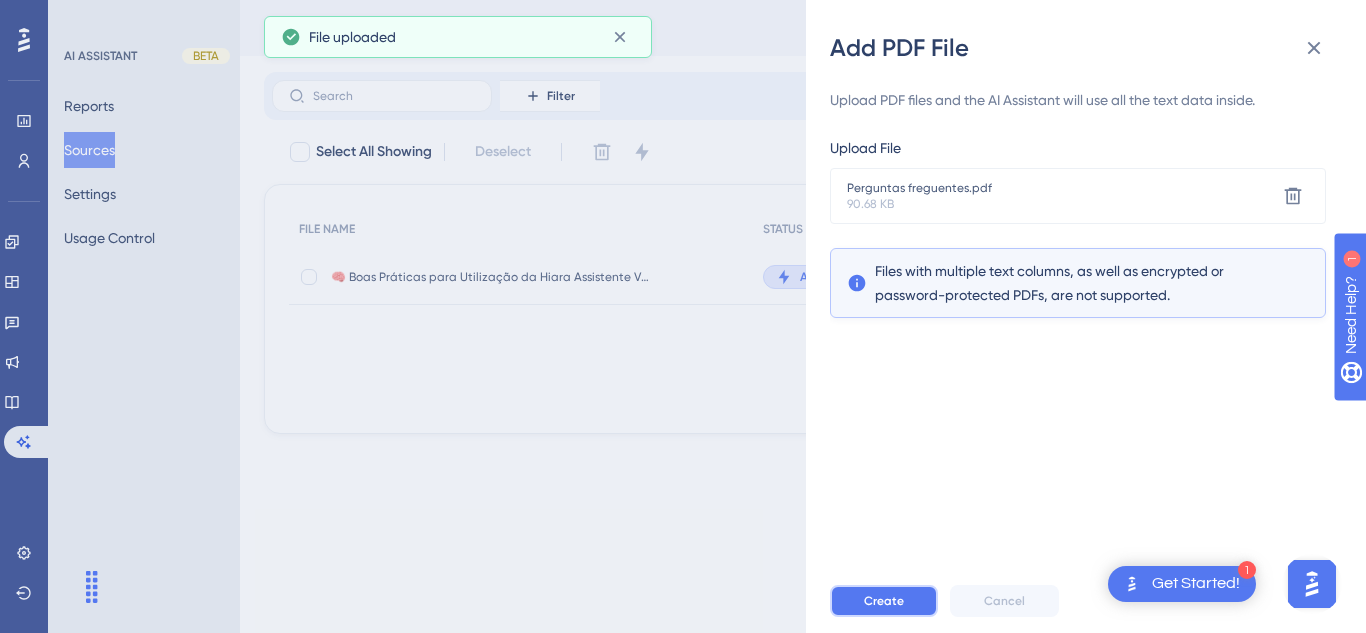 click on "Create" at bounding box center [884, 601] 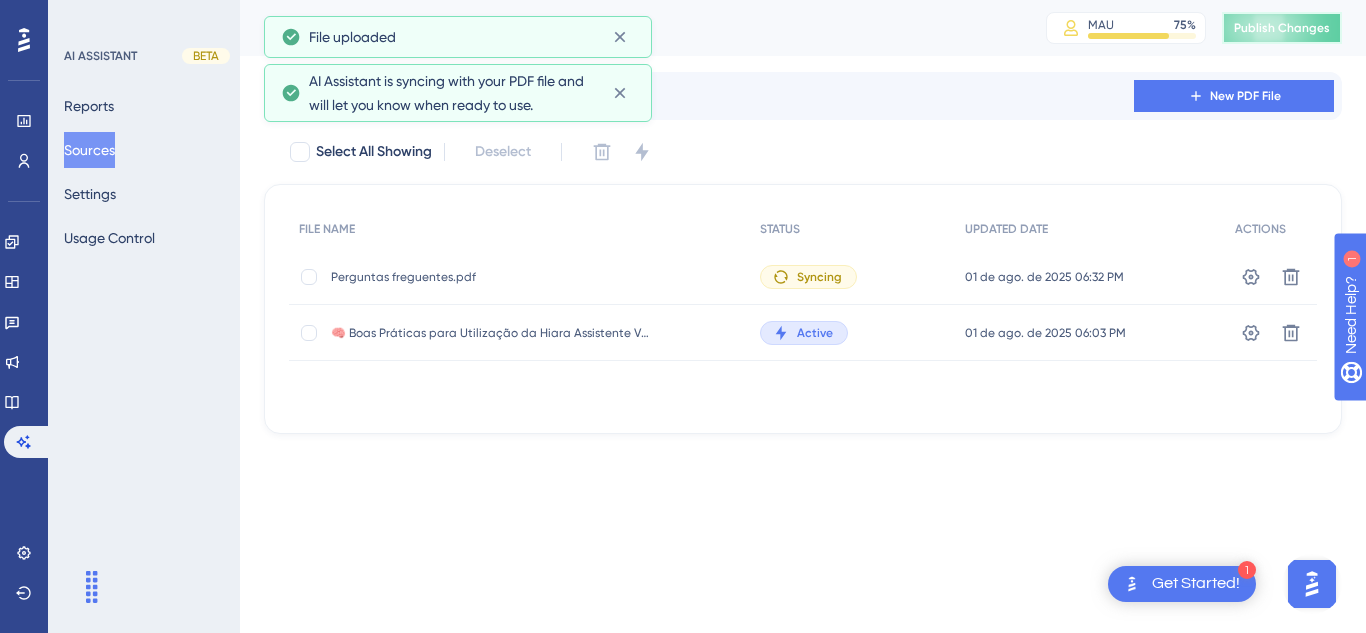 click on "Publish Changes" at bounding box center [1282, 28] 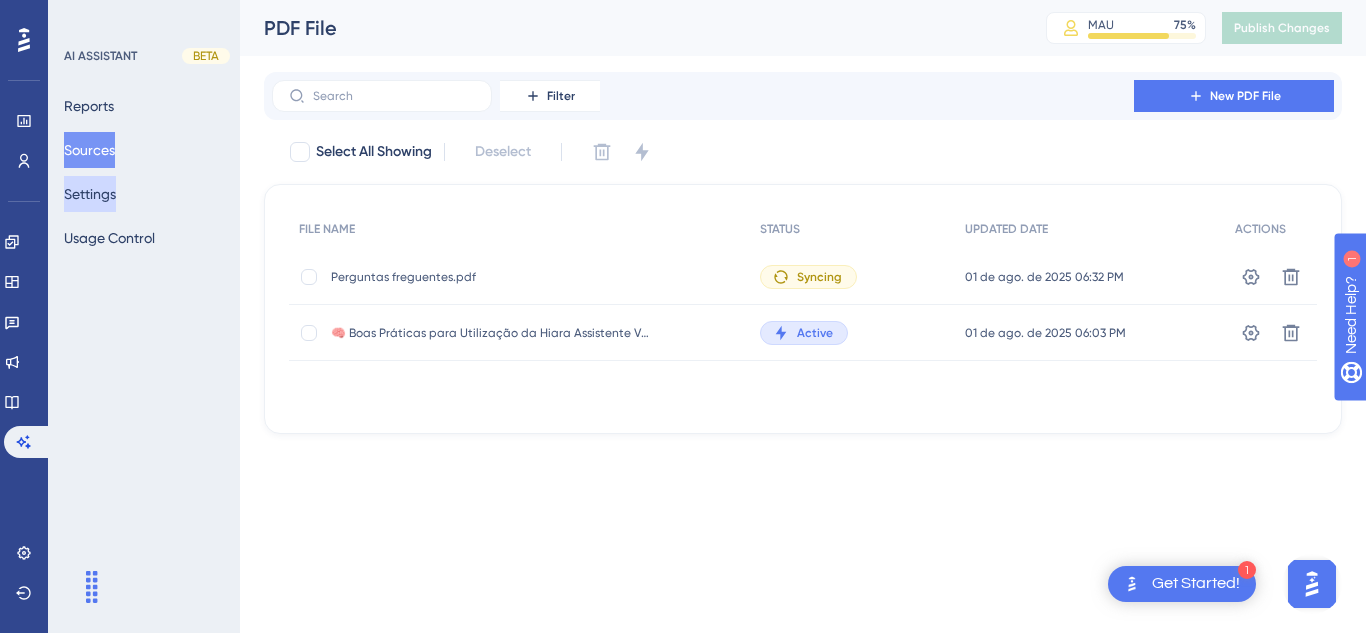 click on "Settings" at bounding box center (90, 194) 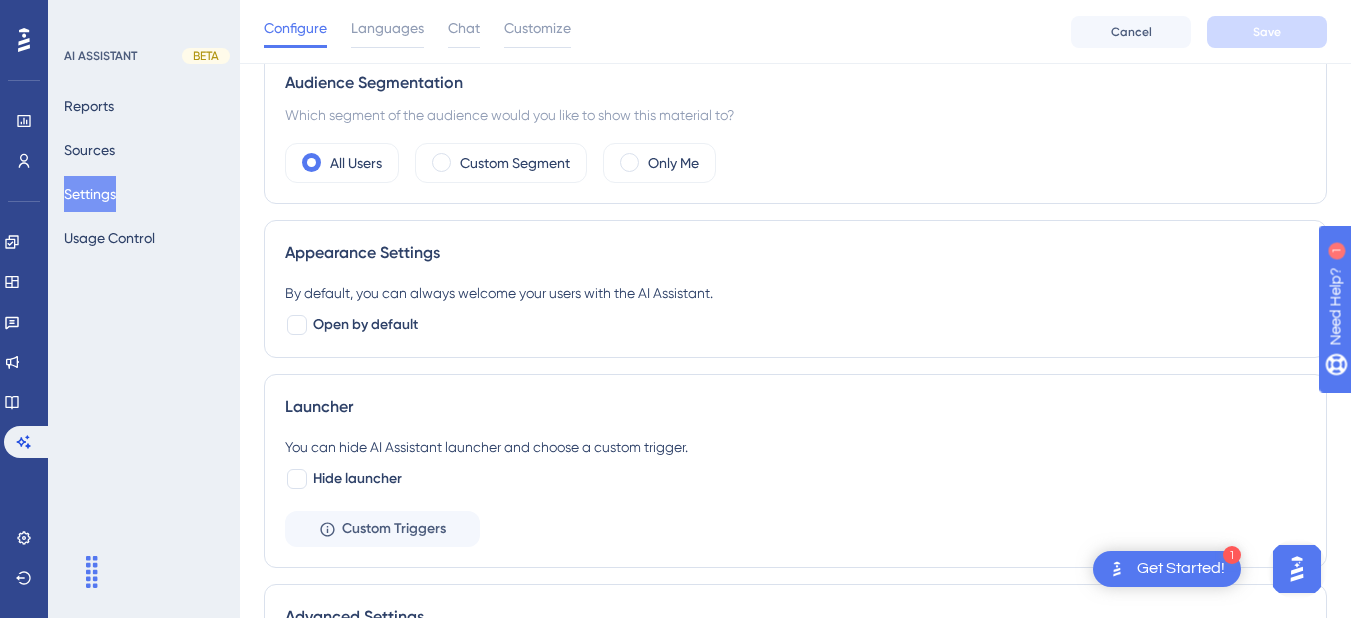 scroll, scrollTop: 18, scrollLeft: 0, axis: vertical 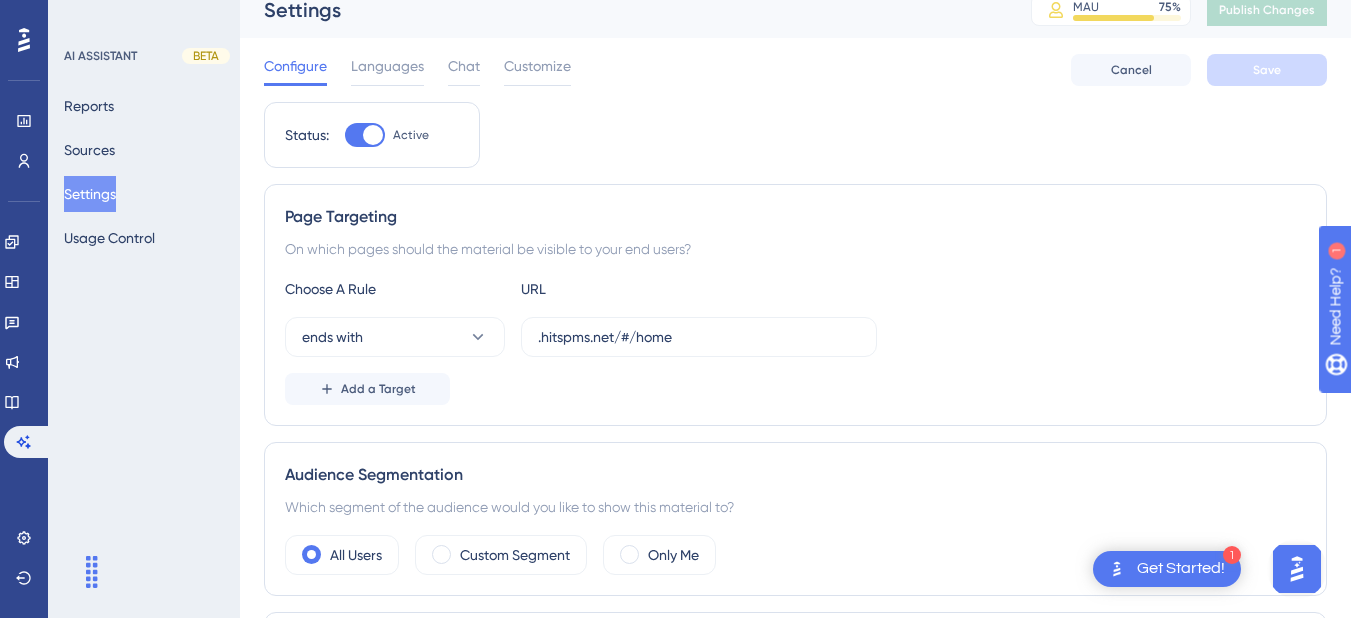 click on "Reports Sources Settings Usage Control" at bounding box center (145, 172) 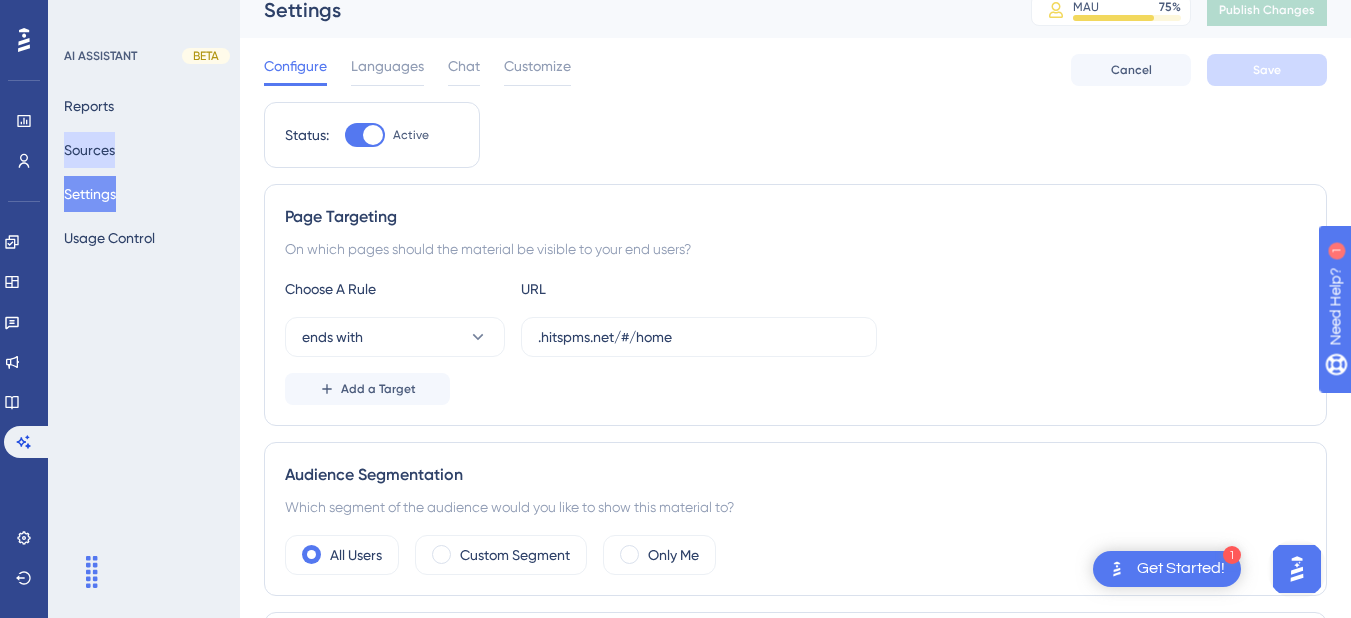click on "Sources" at bounding box center [89, 150] 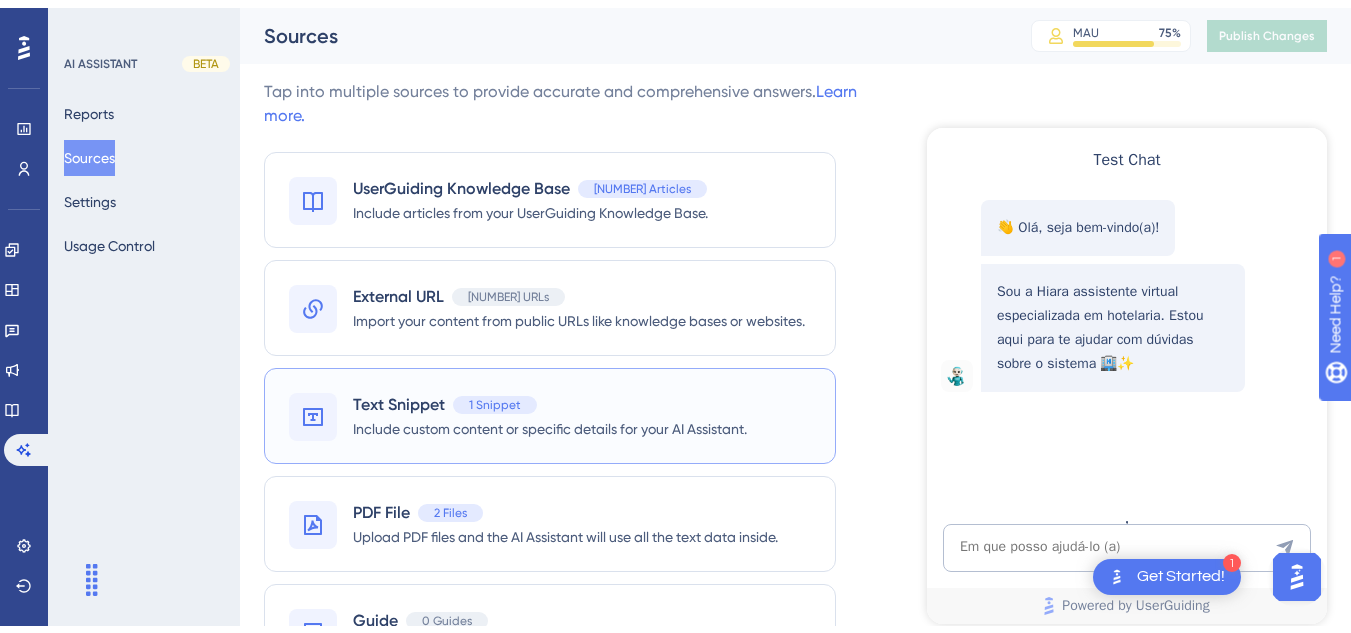 scroll, scrollTop: 103, scrollLeft: 0, axis: vertical 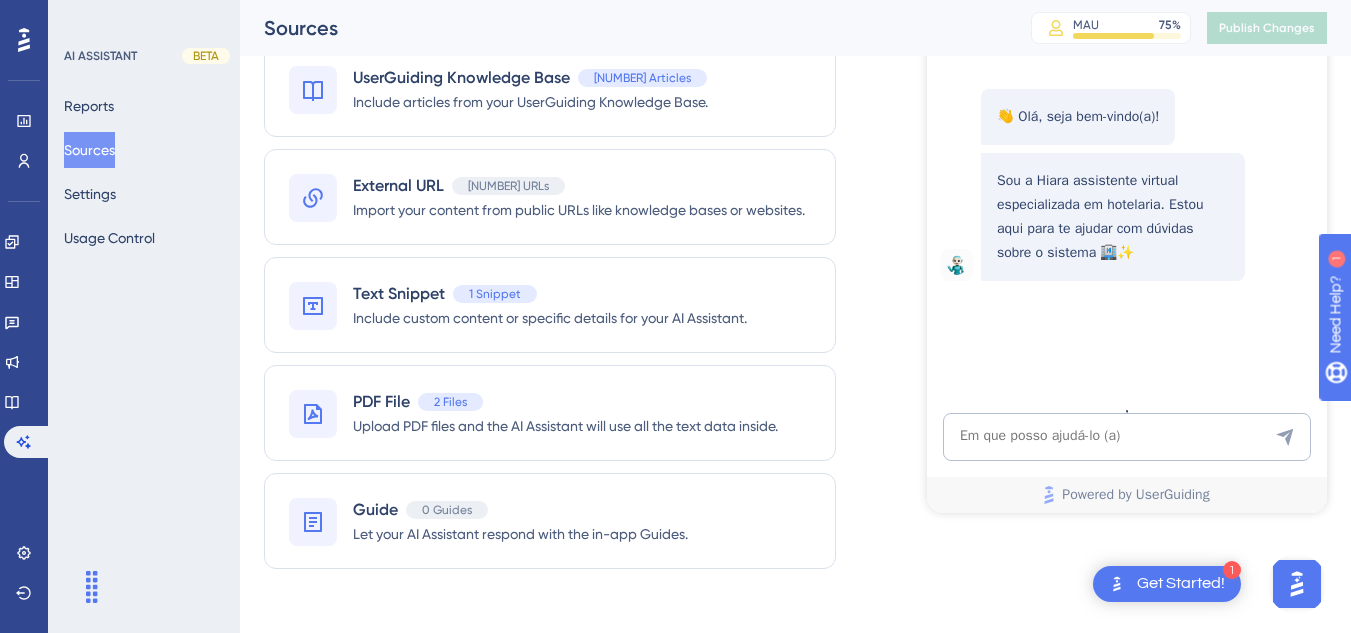 click on "Guide 0 Guides Let your AI Assistant respond with the in-app Guides." at bounding box center [550, 521] 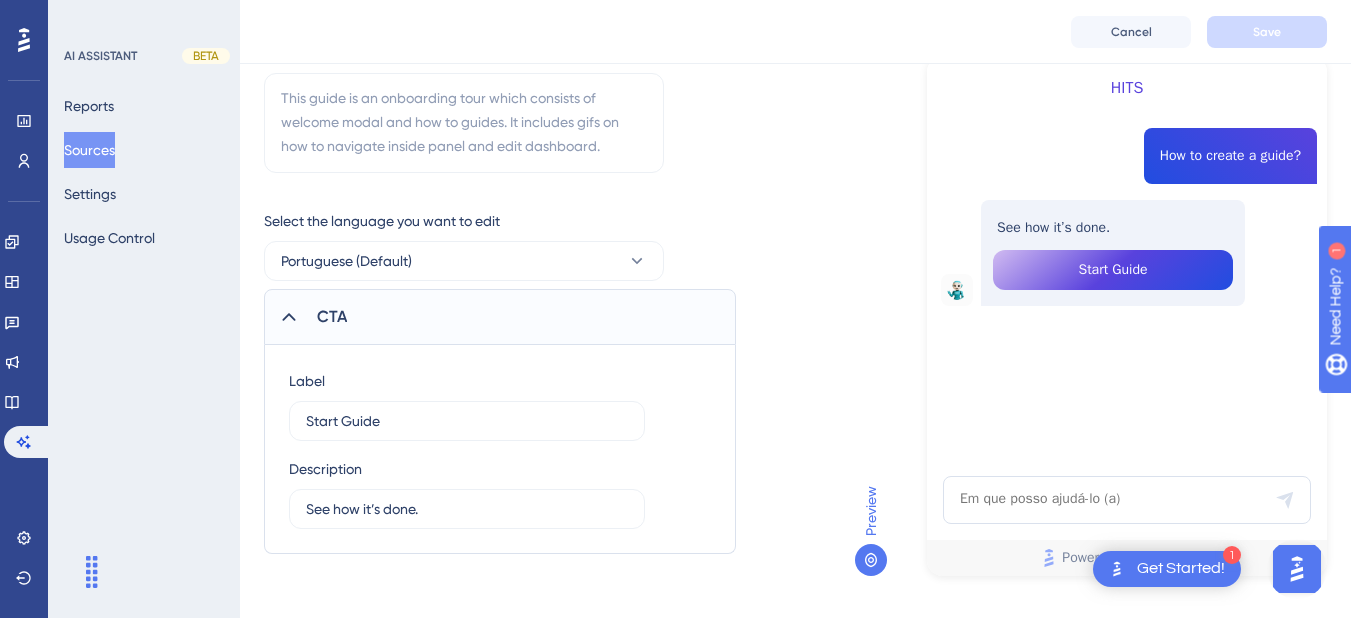 scroll, scrollTop: 0, scrollLeft: 0, axis: both 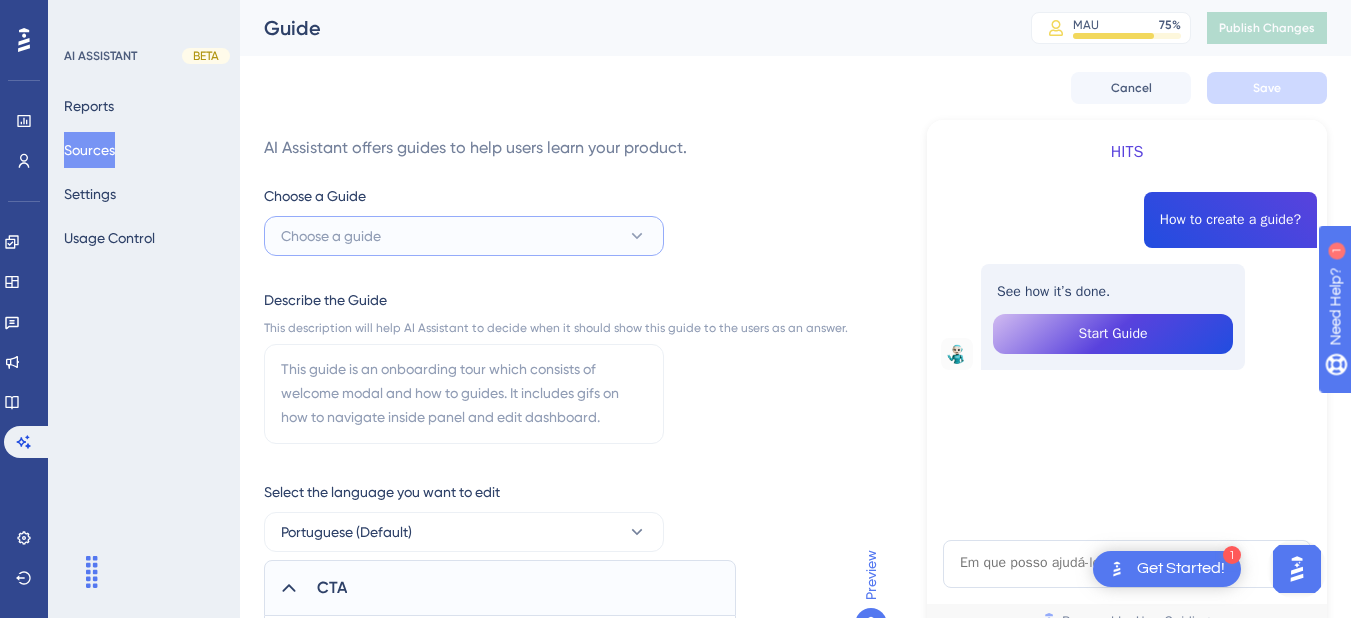 click on "Choose a guide" at bounding box center (331, 236) 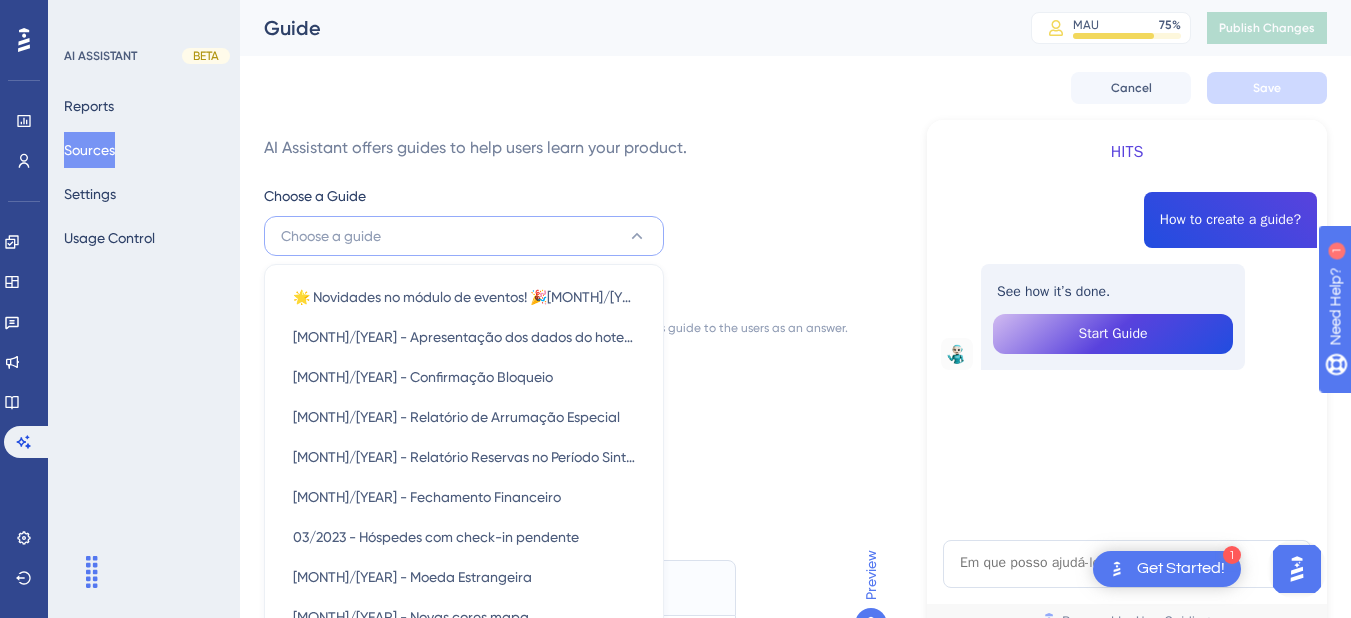 scroll, scrollTop: 116, scrollLeft: 0, axis: vertical 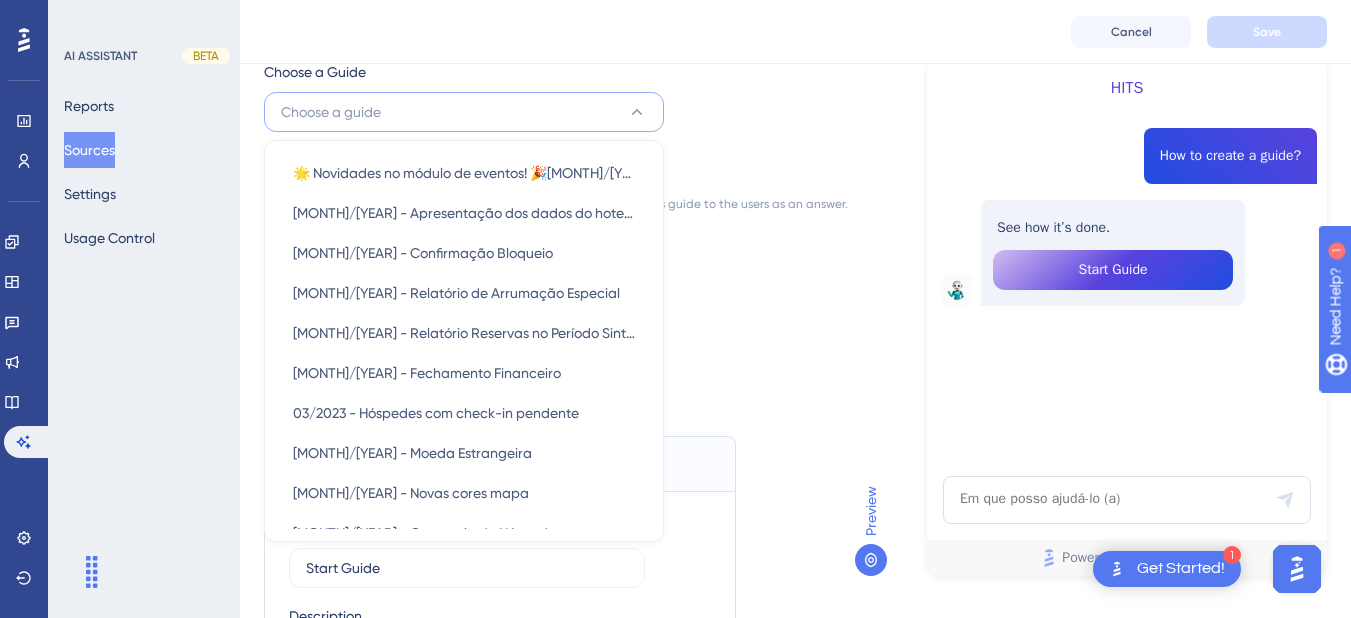 click on "Choose a Guide Choose a guide 🌟 Novidades no módulo de eventos! 🎉02/2025 🌟 Novidades no módulo de eventos! 🎉02/2025 02/2024 - Apresentação dos dados do hotel no orçamento de eventos 02/2024 - Apresentação dos dados do hotel no orçamento de eventos 02/2024 - Confirmação Bloqueio 02/2024 - Confirmação Bloqueio 02/2024 - Relatório de Arrumação Especial 02/2024 - Relatório de Arrumação Especial 02/2024 - Relatório Reservas no Período Sintético 02/2024 - Relatório Reservas no Período Sintético 03/2023 - Fechamento Financeiro 03/2023 - Fechamento Financeiro 03/2023 - Hóspedes com check-in pendente 03/2023 - Hóspedes com check-in pendente 03/2023 - Moeda Estrangeira 03/2023 - Moeda Estrangeira 03/2023 - Novas cores mapa 03/2023 - Novas cores mapa 05/2022 - Categoria de Hóspedes 05/2022 - Categoria de Hóspedes 05/2022 - Checklist de Refeições 05/2022 - Checklist de Refeições 05/2022 - Facilitador para seleção de itens na conta 05/2022 - Fatura - Central 05/2022 - Mobile" at bounding box center [556, 380] 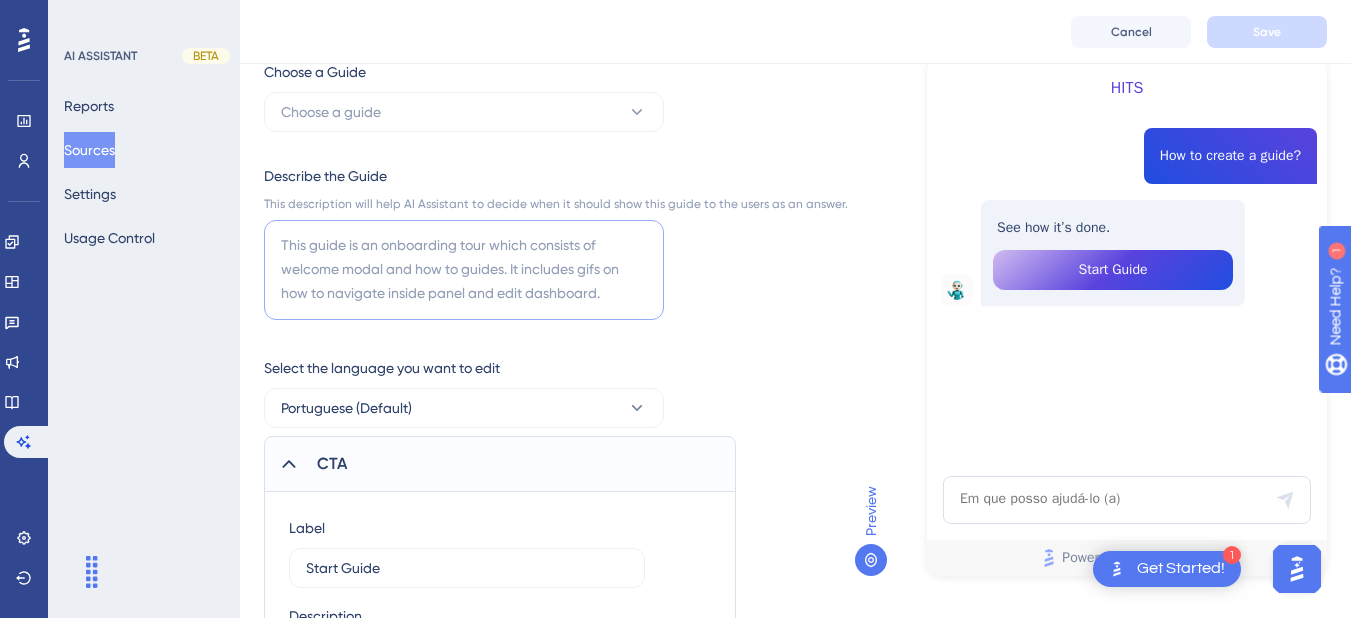 click at bounding box center [464, 270] 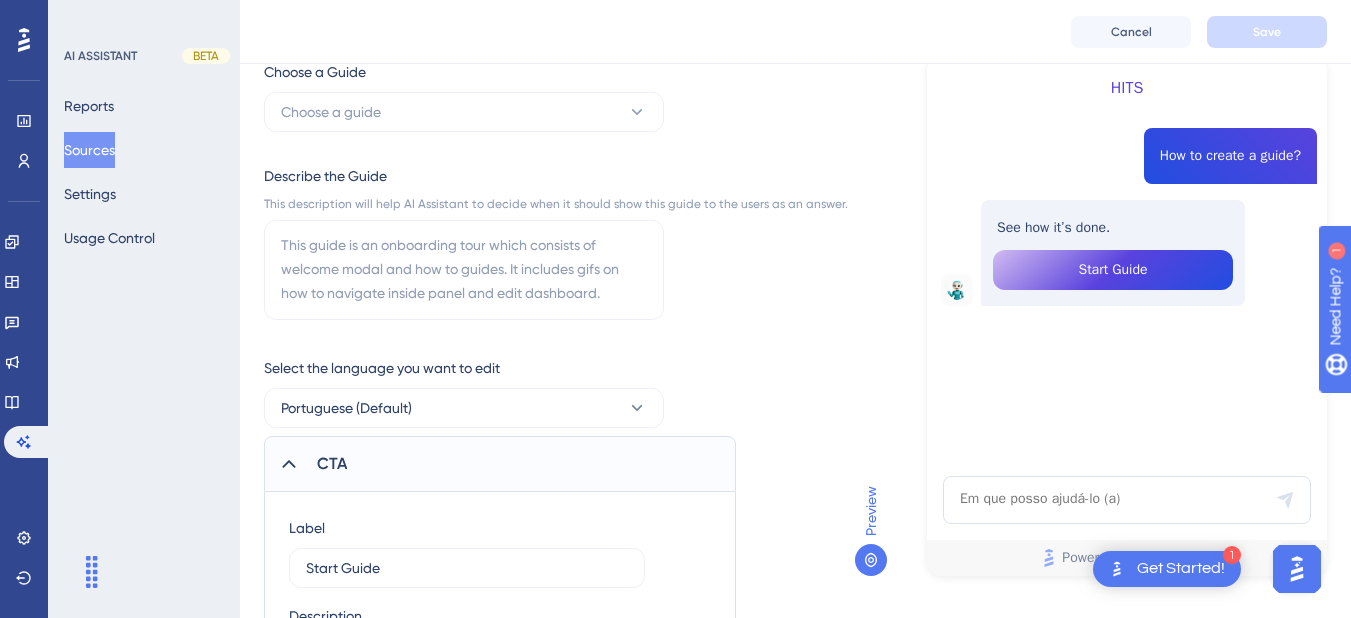 click on "This description will help AI Assistant to decide when it should show this guide to the users as an answer." at bounding box center (556, 204) 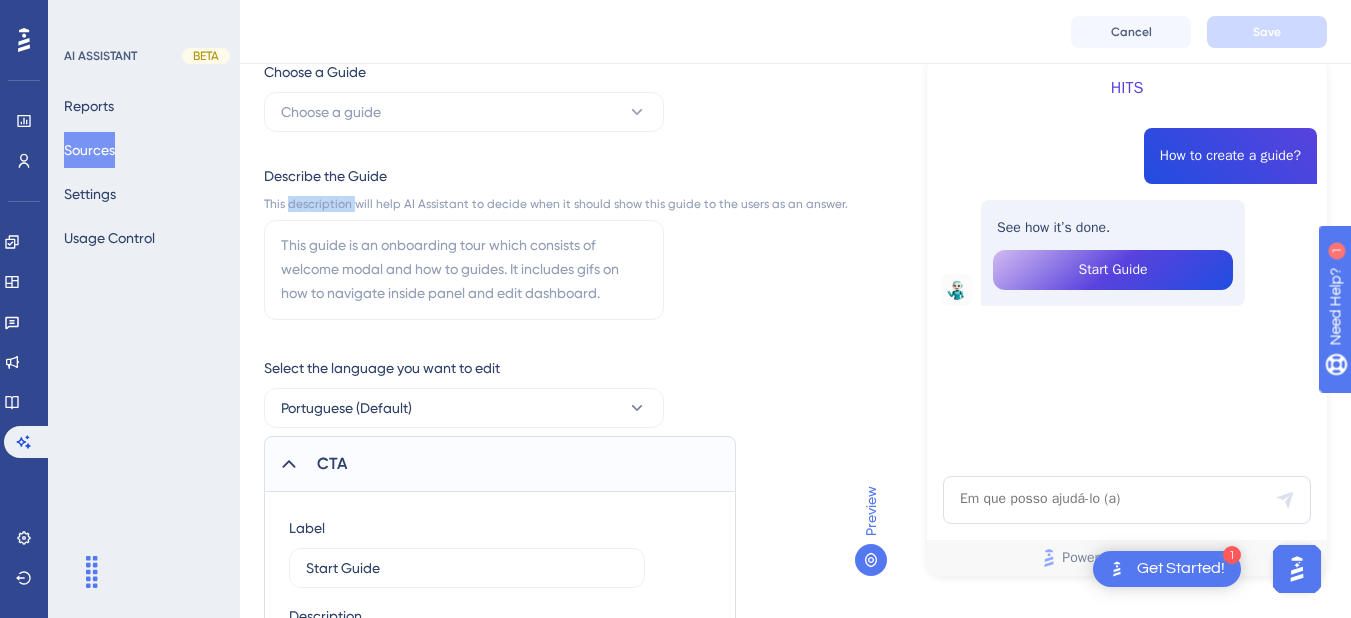 click on "This description will help AI Assistant to decide when it should show this guide to the users as an answer." at bounding box center (556, 204) 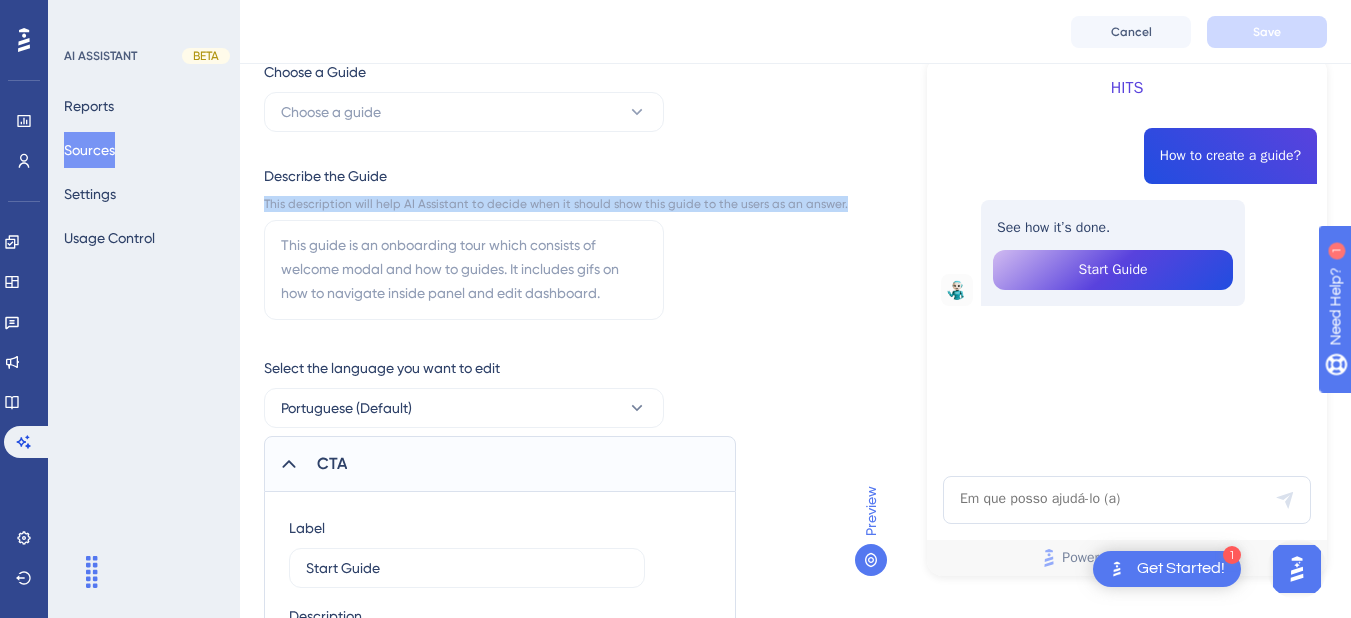 click on "This description will help AI Assistant to decide when it should show this guide to the users as an answer." at bounding box center [556, 204] 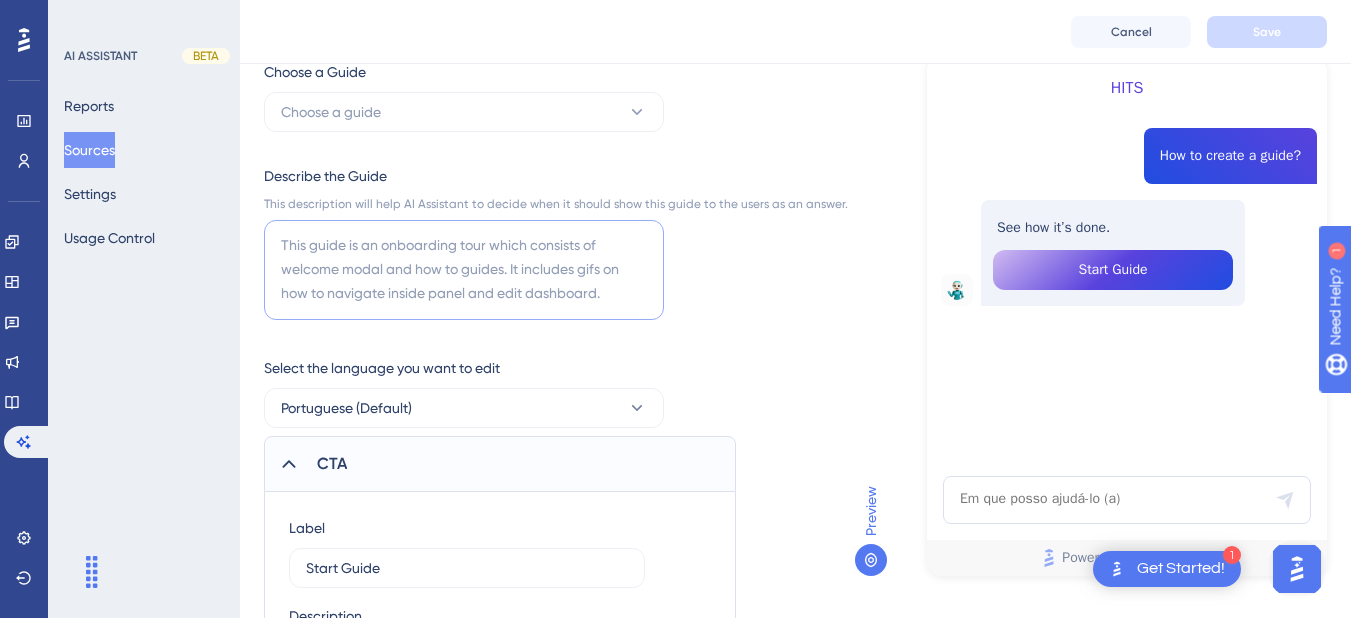 click at bounding box center (464, 270) 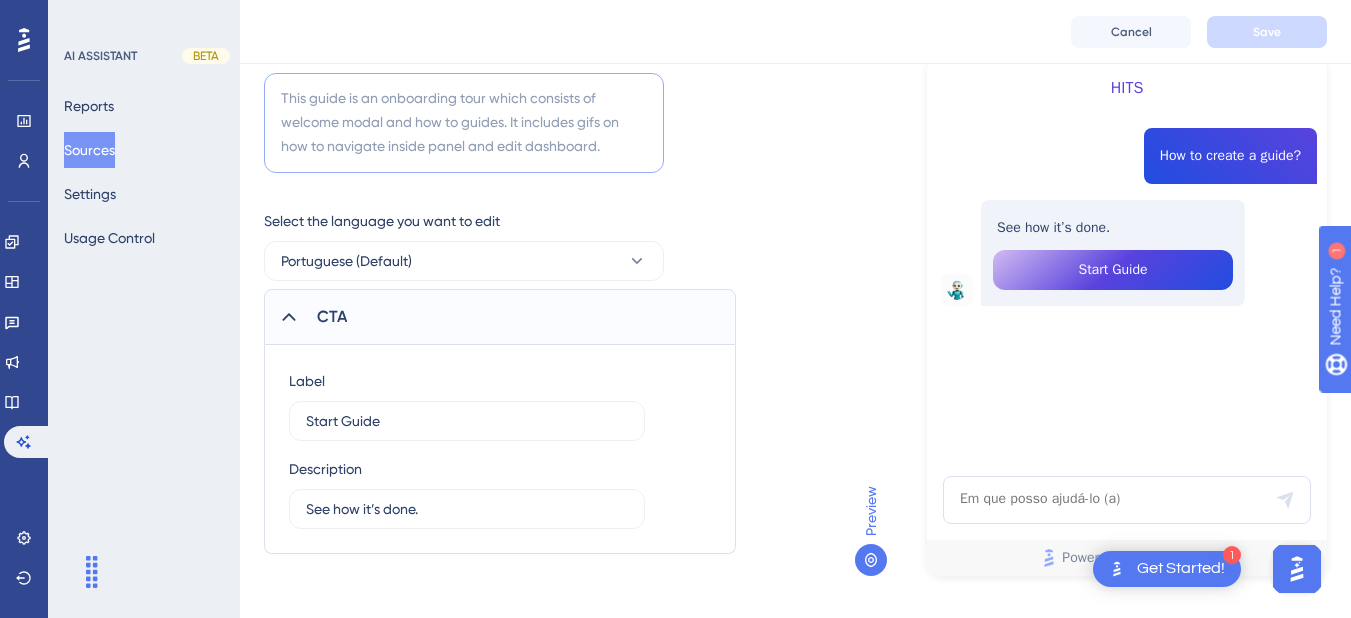 scroll, scrollTop: 0, scrollLeft: 0, axis: both 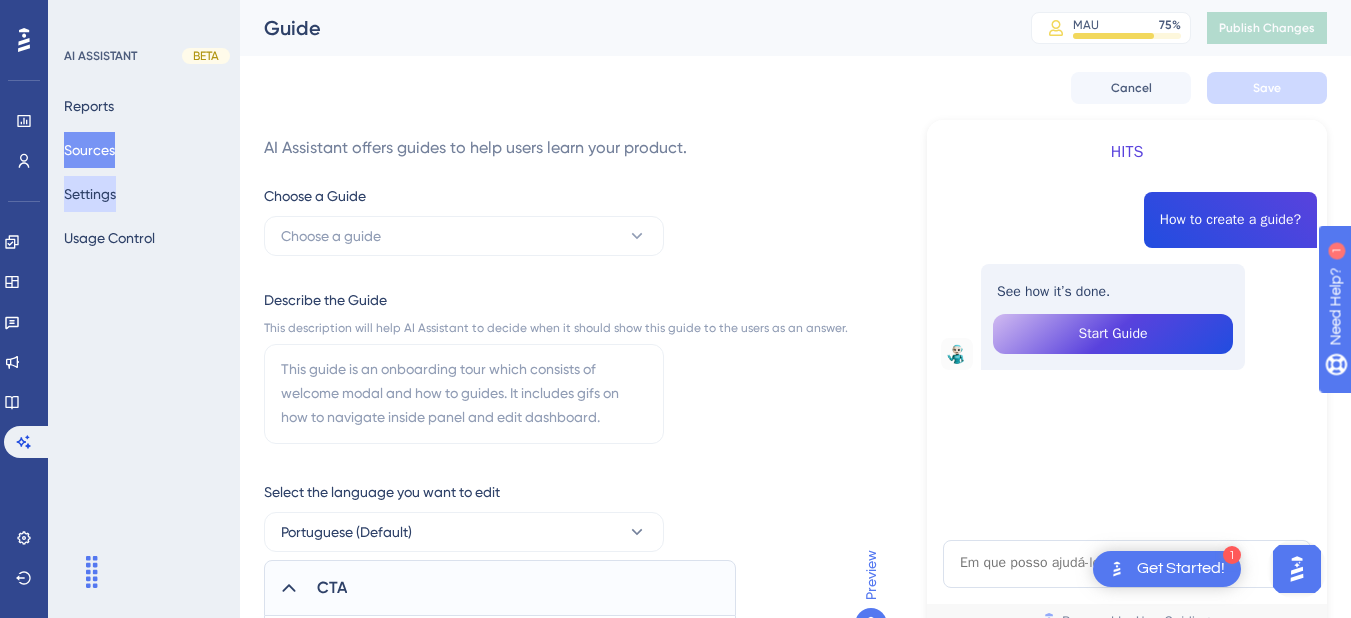 click on "Settings" at bounding box center (90, 194) 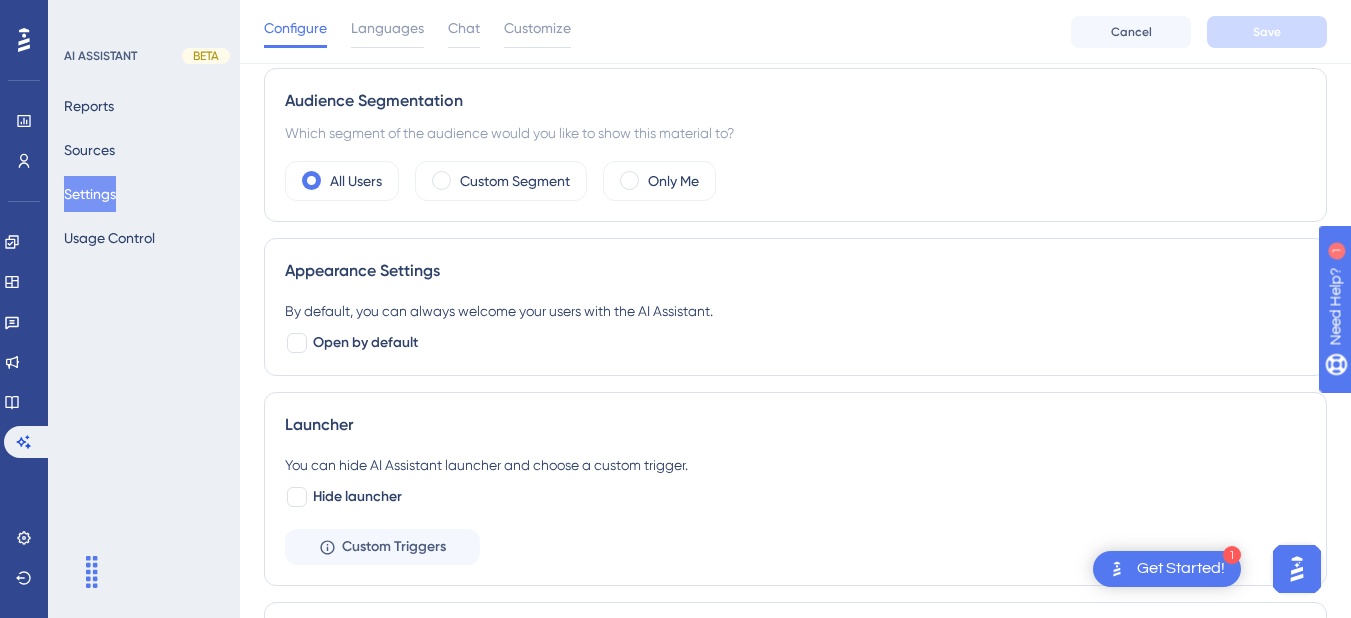 scroll, scrollTop: 600, scrollLeft: 0, axis: vertical 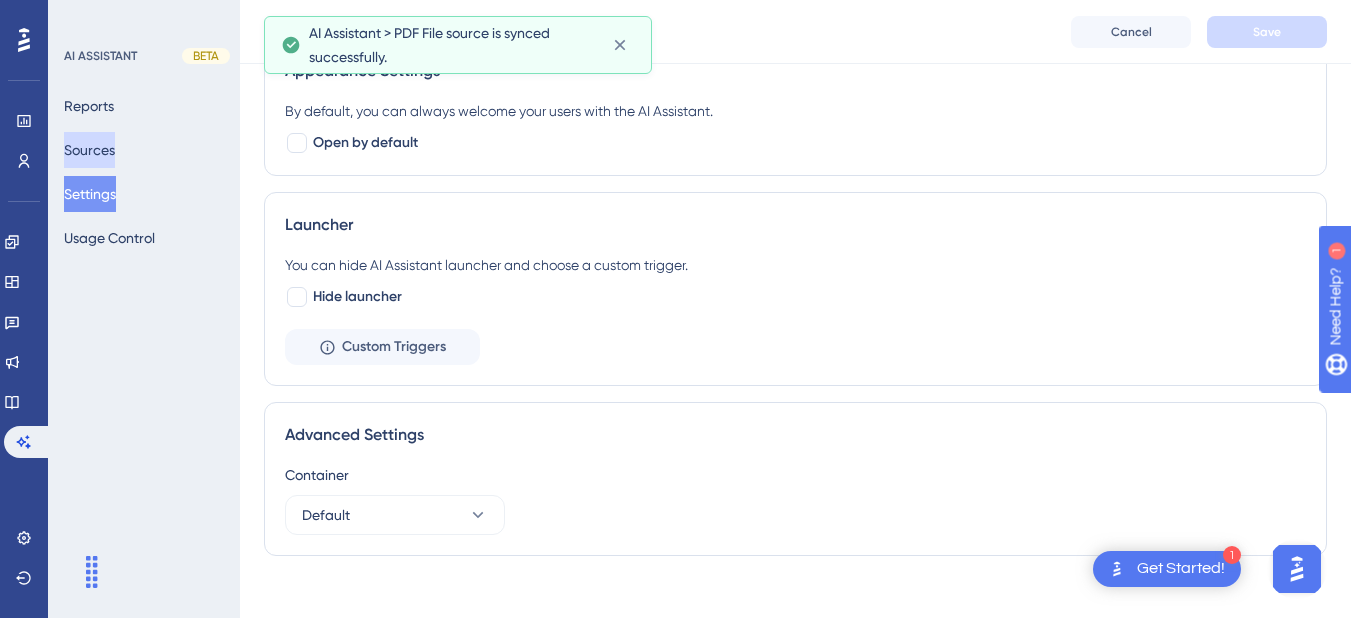 click on "Sources" at bounding box center [89, 150] 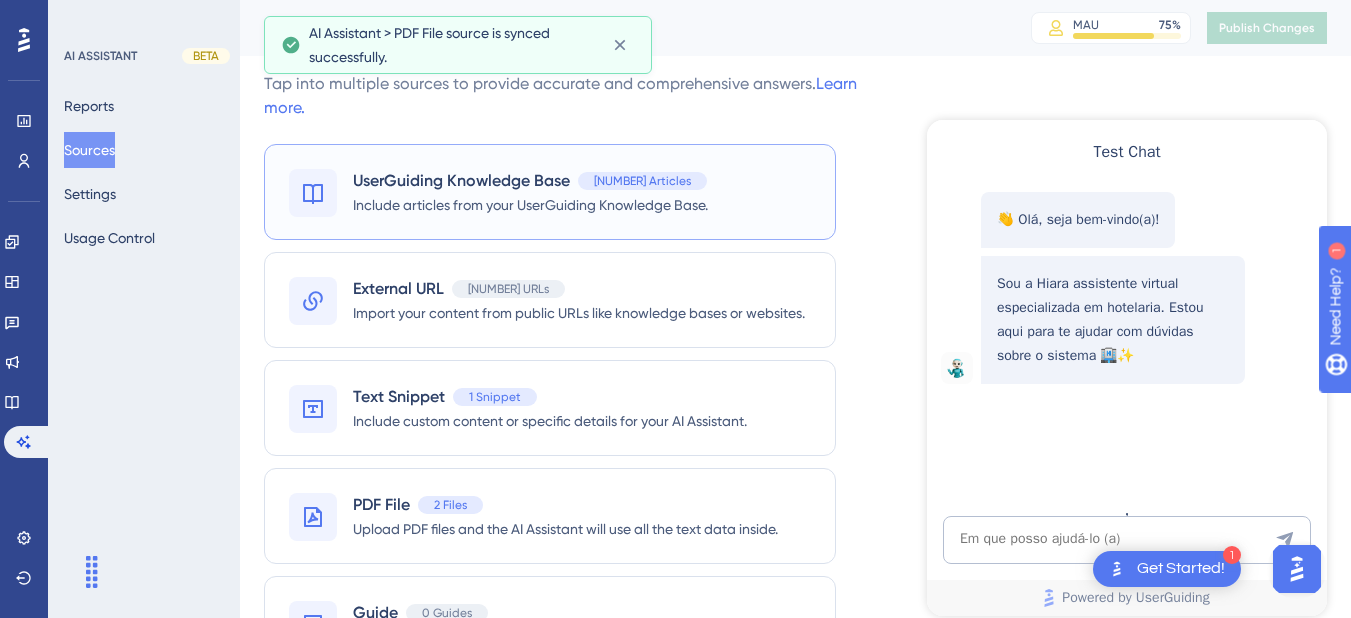 scroll, scrollTop: 0, scrollLeft: 0, axis: both 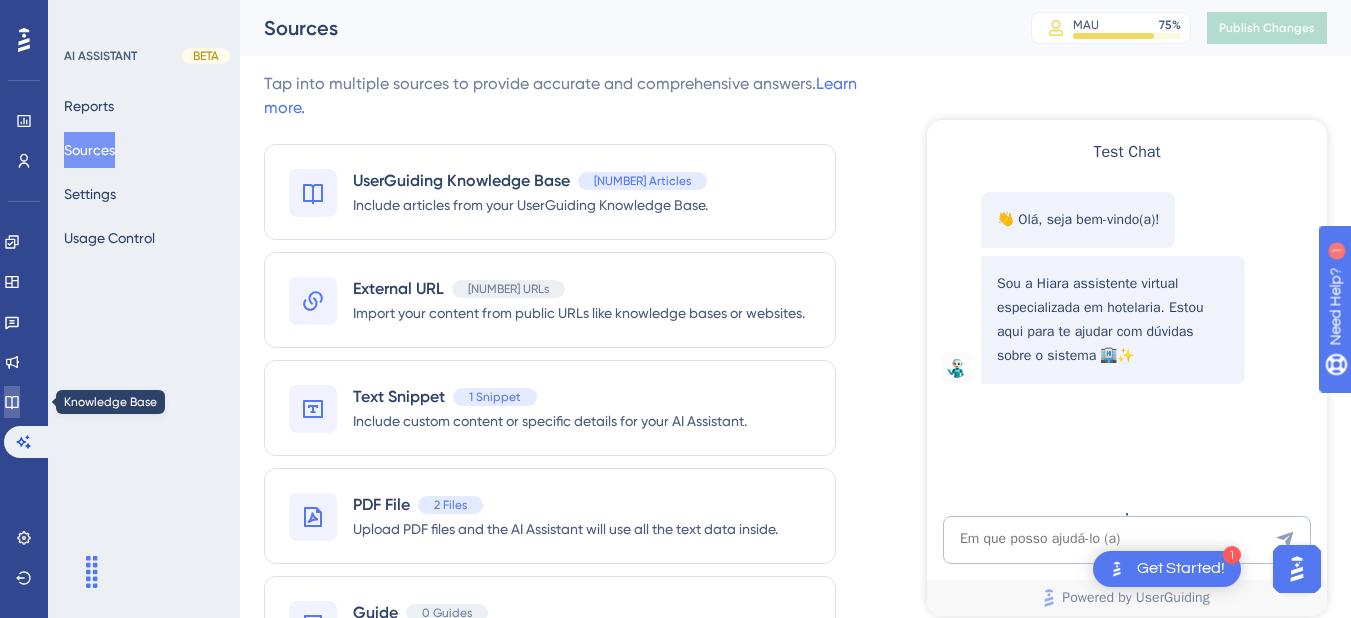 click at bounding box center [12, 402] 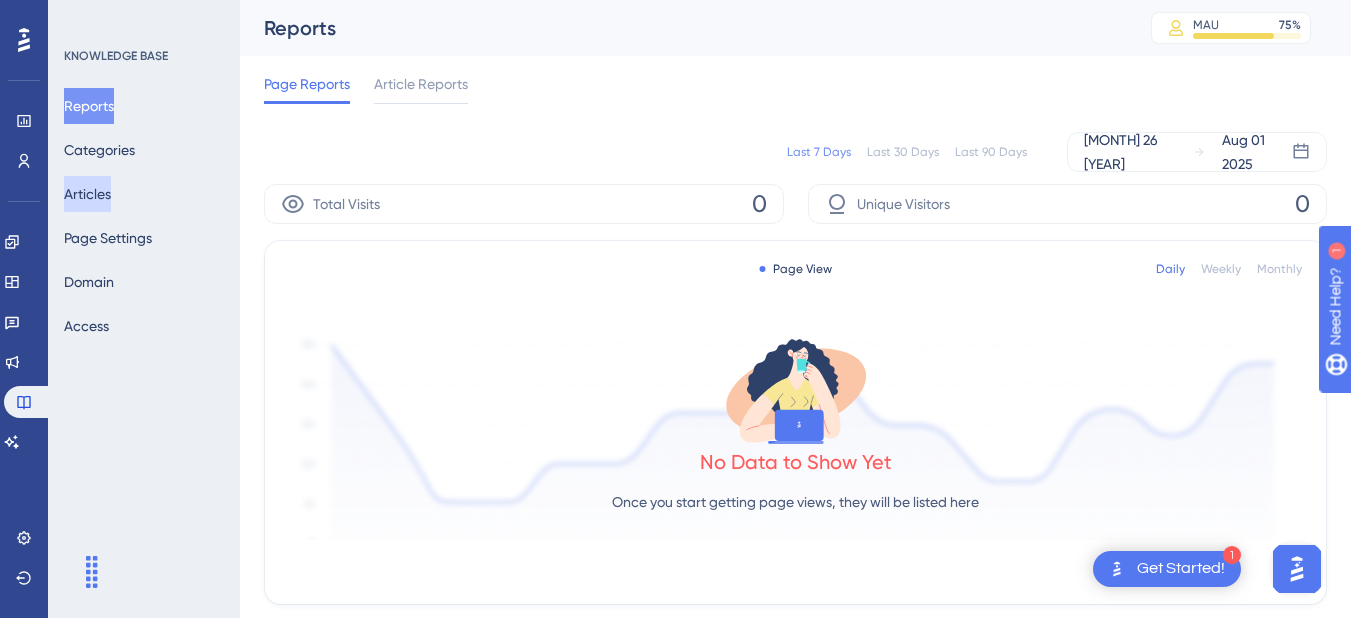 click on "Articles" at bounding box center (87, 194) 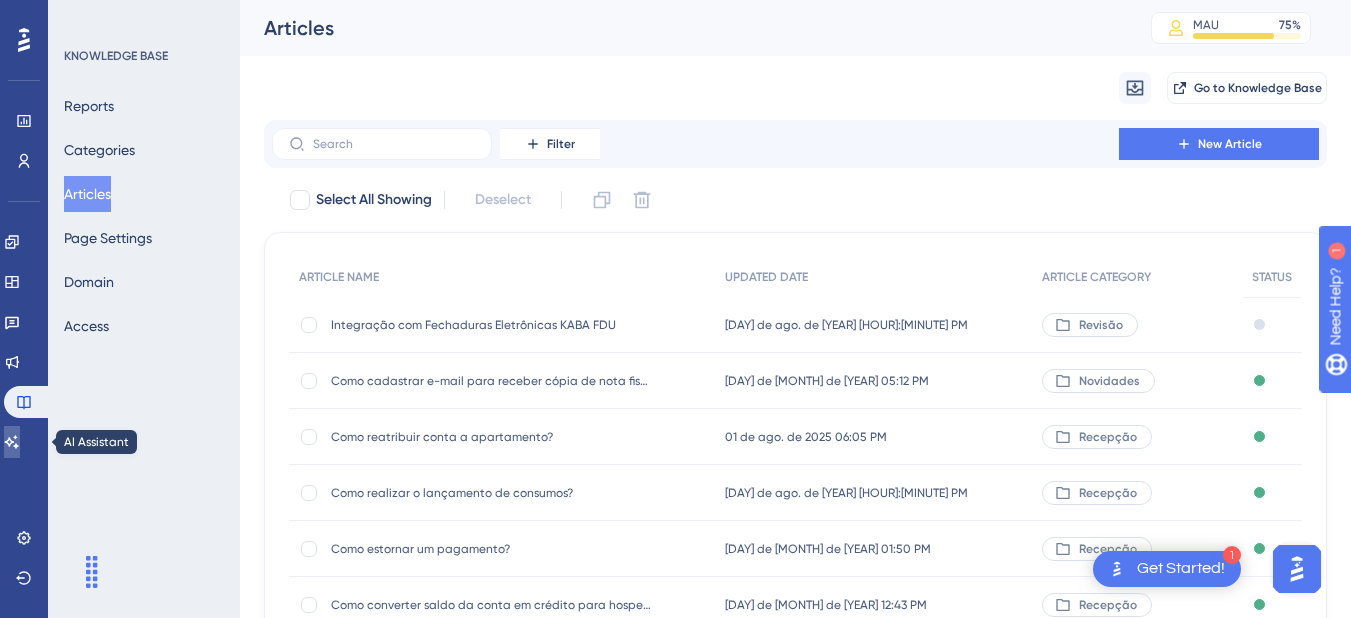 click at bounding box center (12, 442) 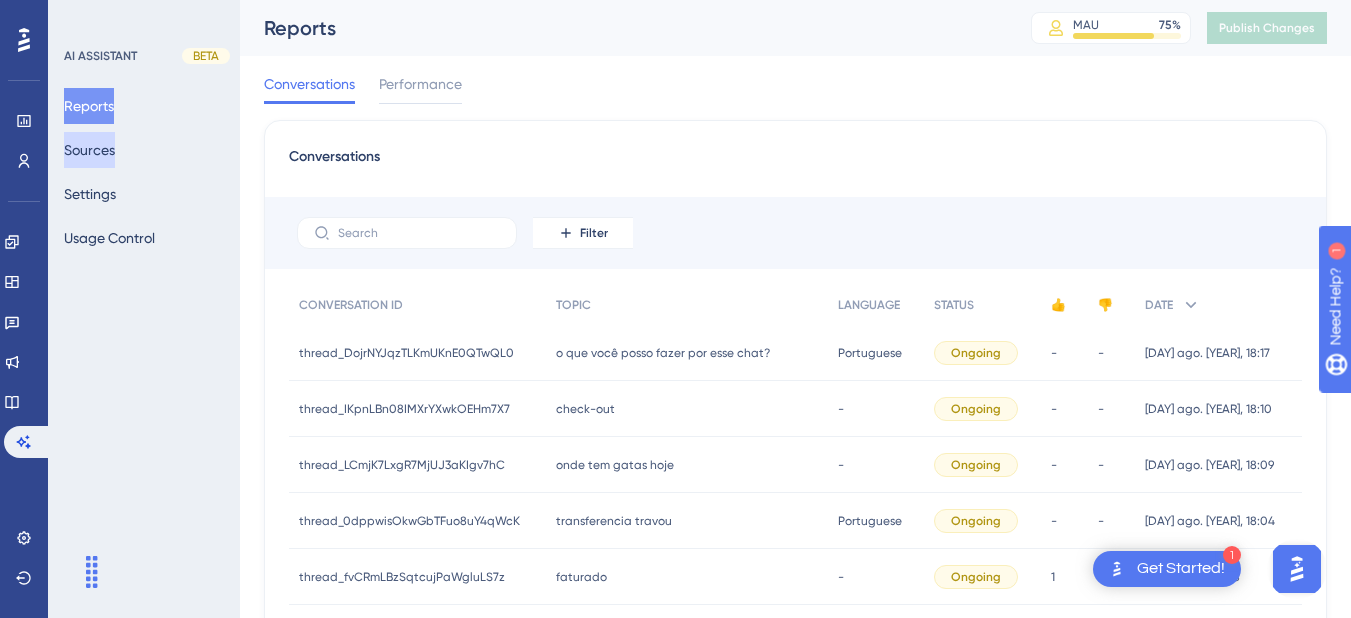 click on "Sources" at bounding box center (89, 150) 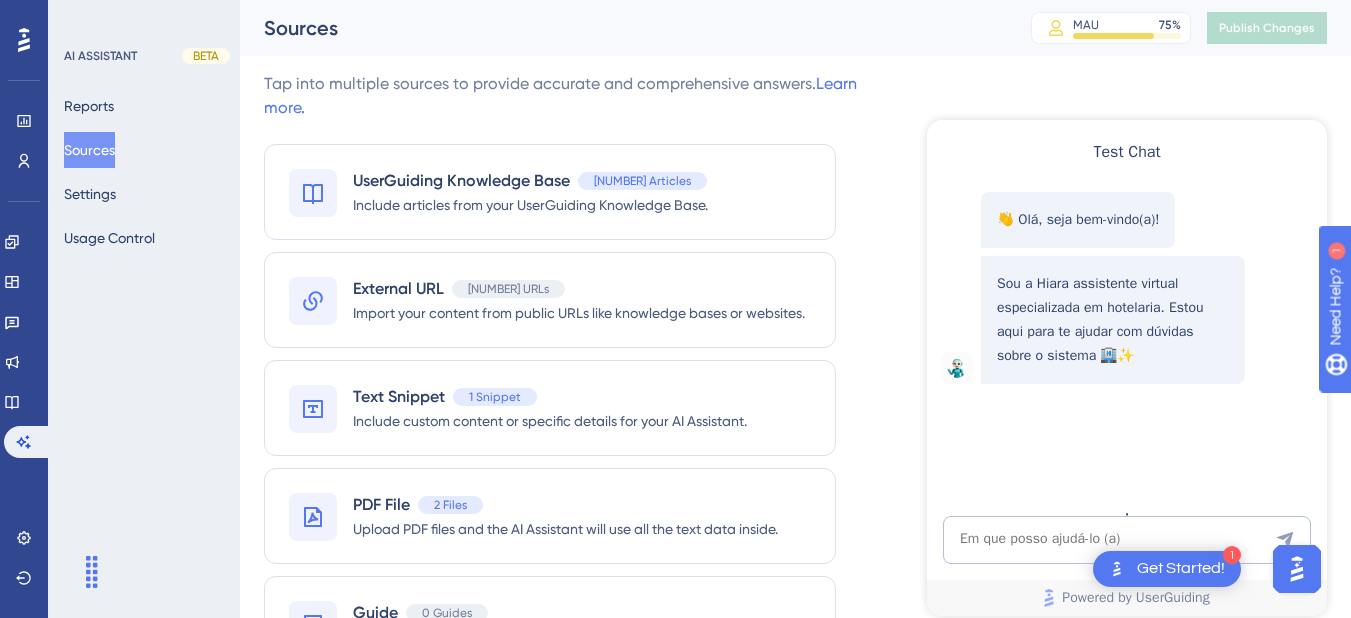 scroll, scrollTop: 0, scrollLeft: 0, axis: both 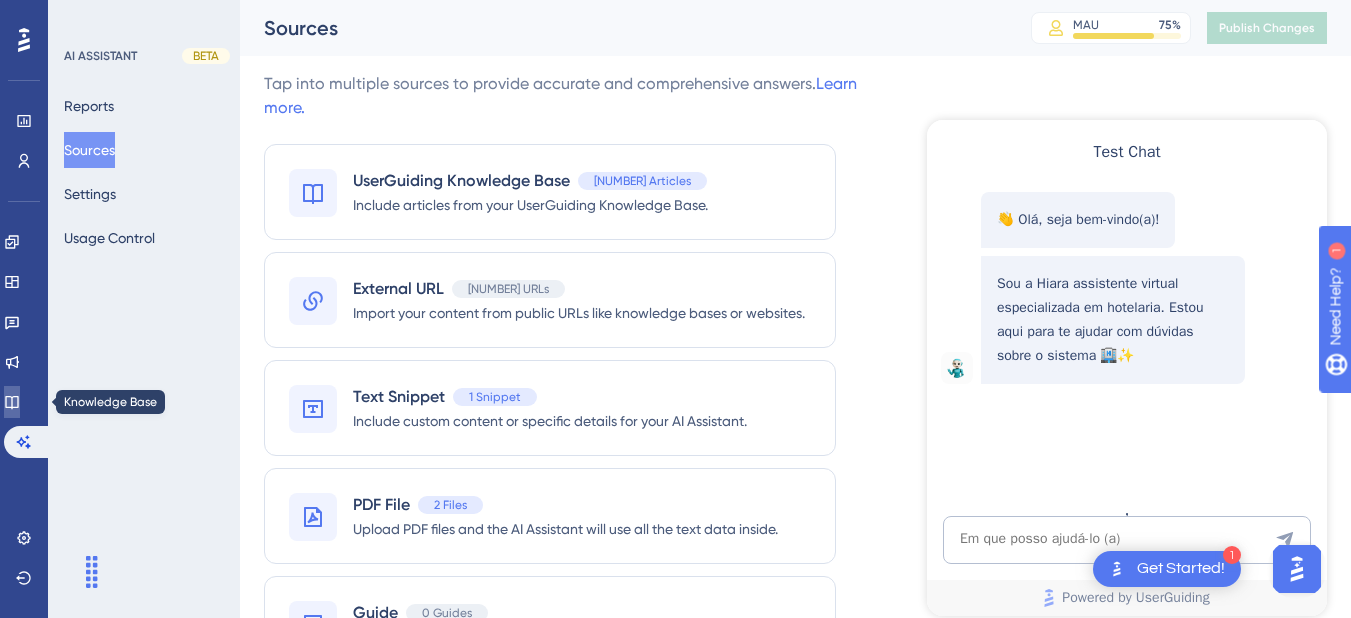click 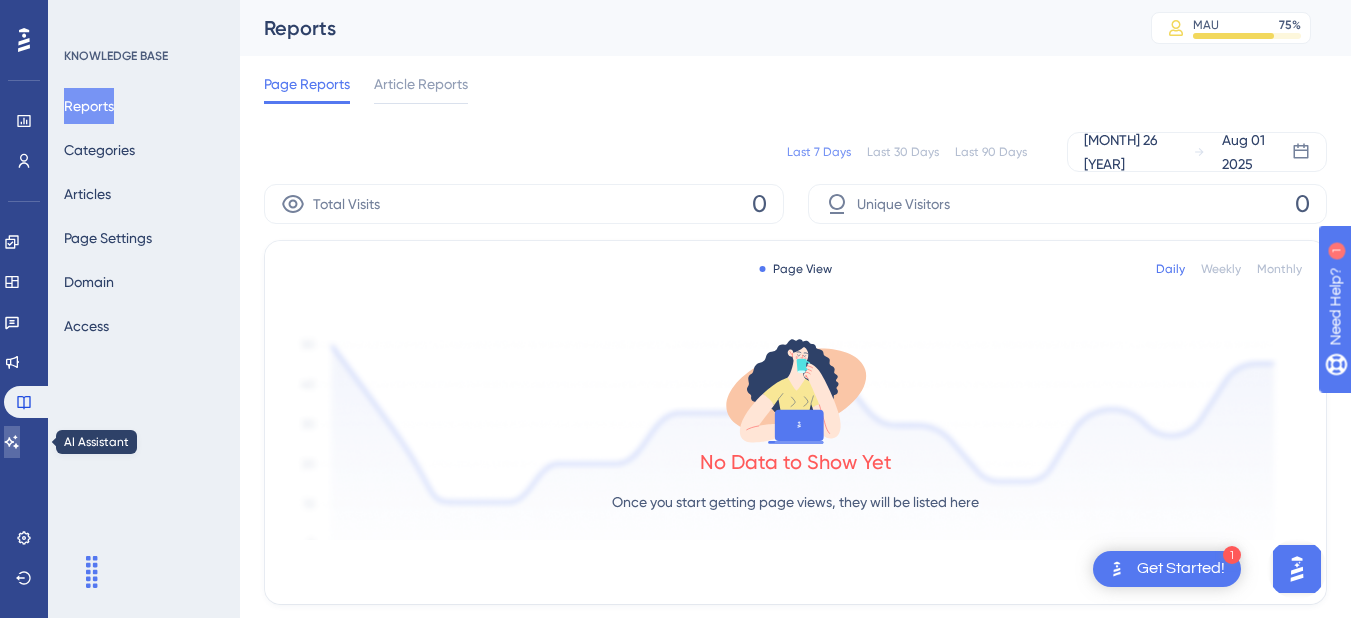 click at bounding box center (12, 442) 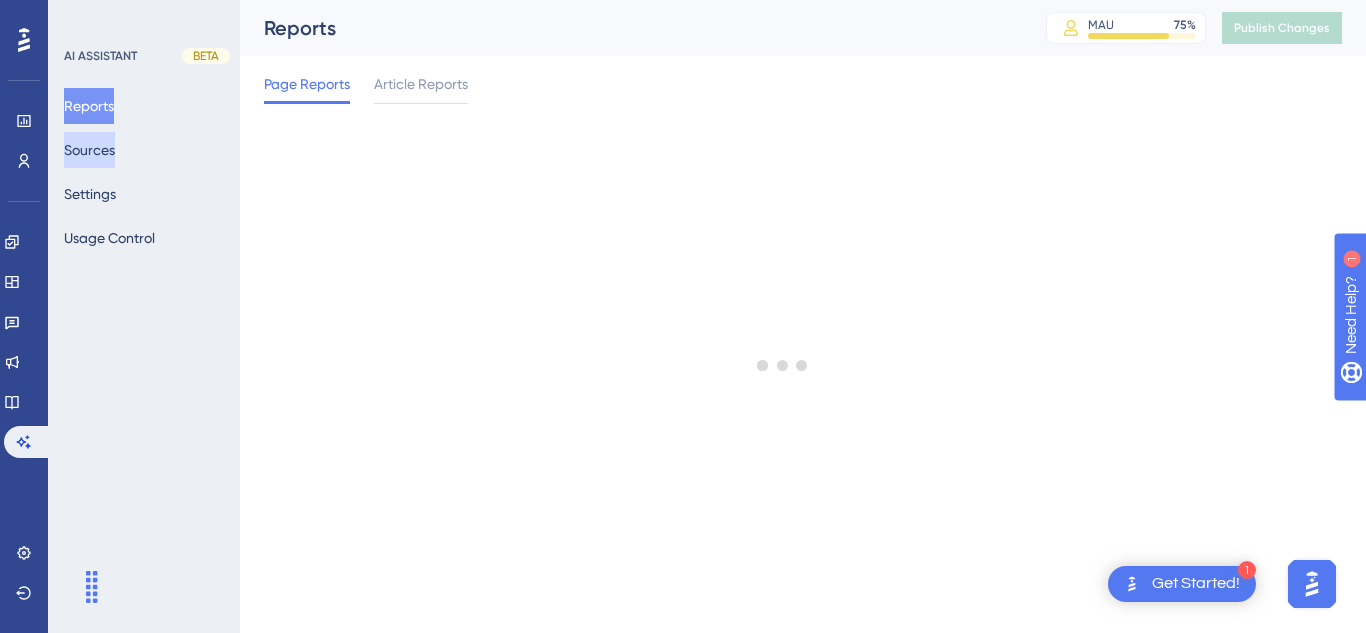 click on "Sources" at bounding box center [89, 150] 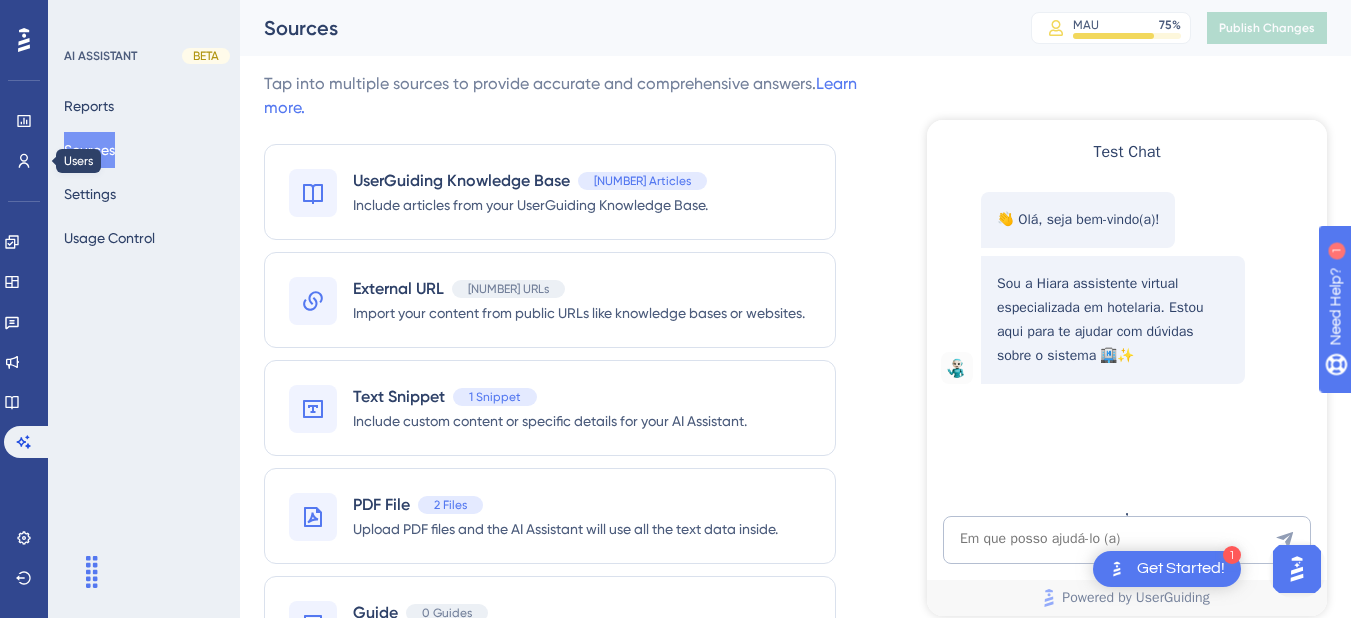 scroll, scrollTop: 0, scrollLeft: 0, axis: both 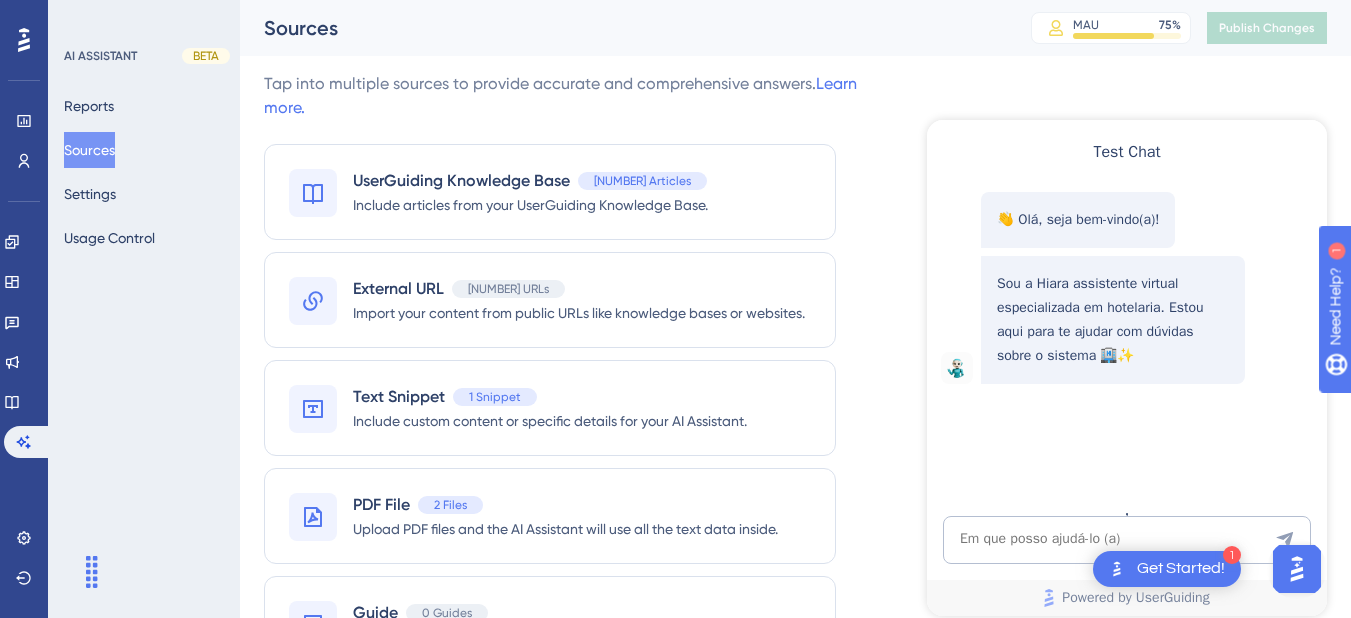 click on "Knowledge Base" at bounding box center [24, 402] 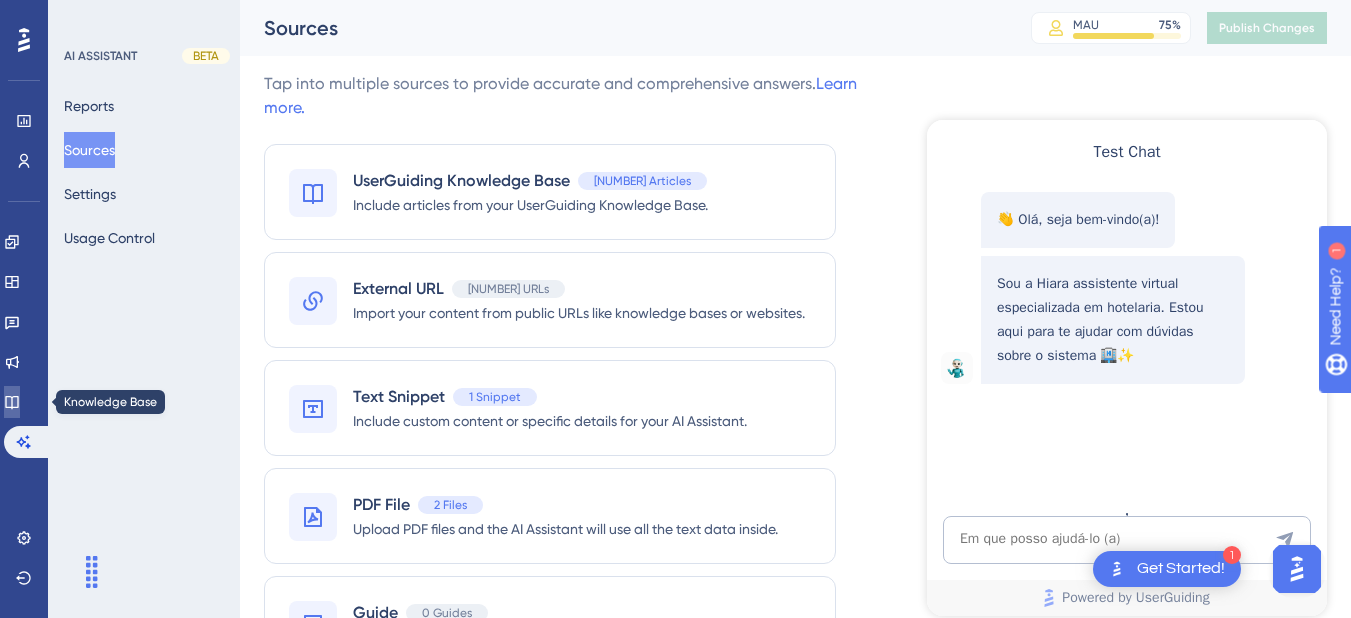 click 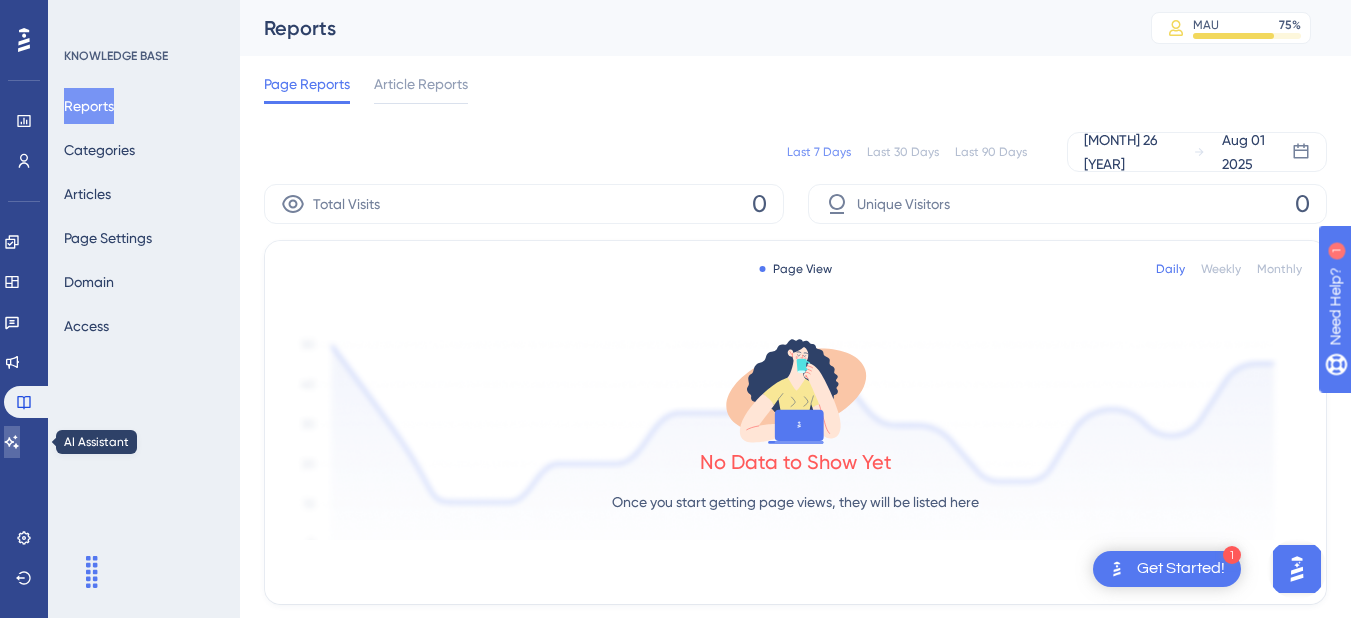 click at bounding box center (12, 442) 